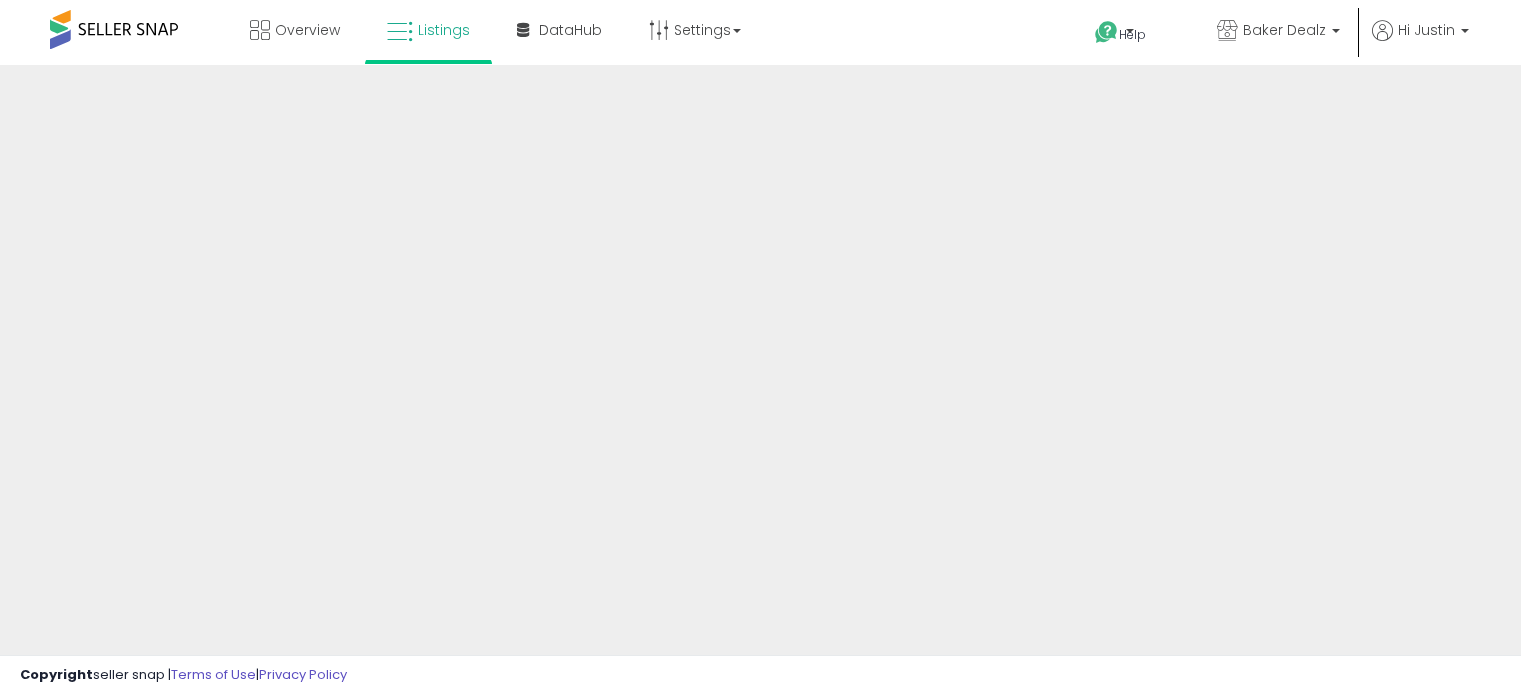 scroll, scrollTop: 0, scrollLeft: 0, axis: both 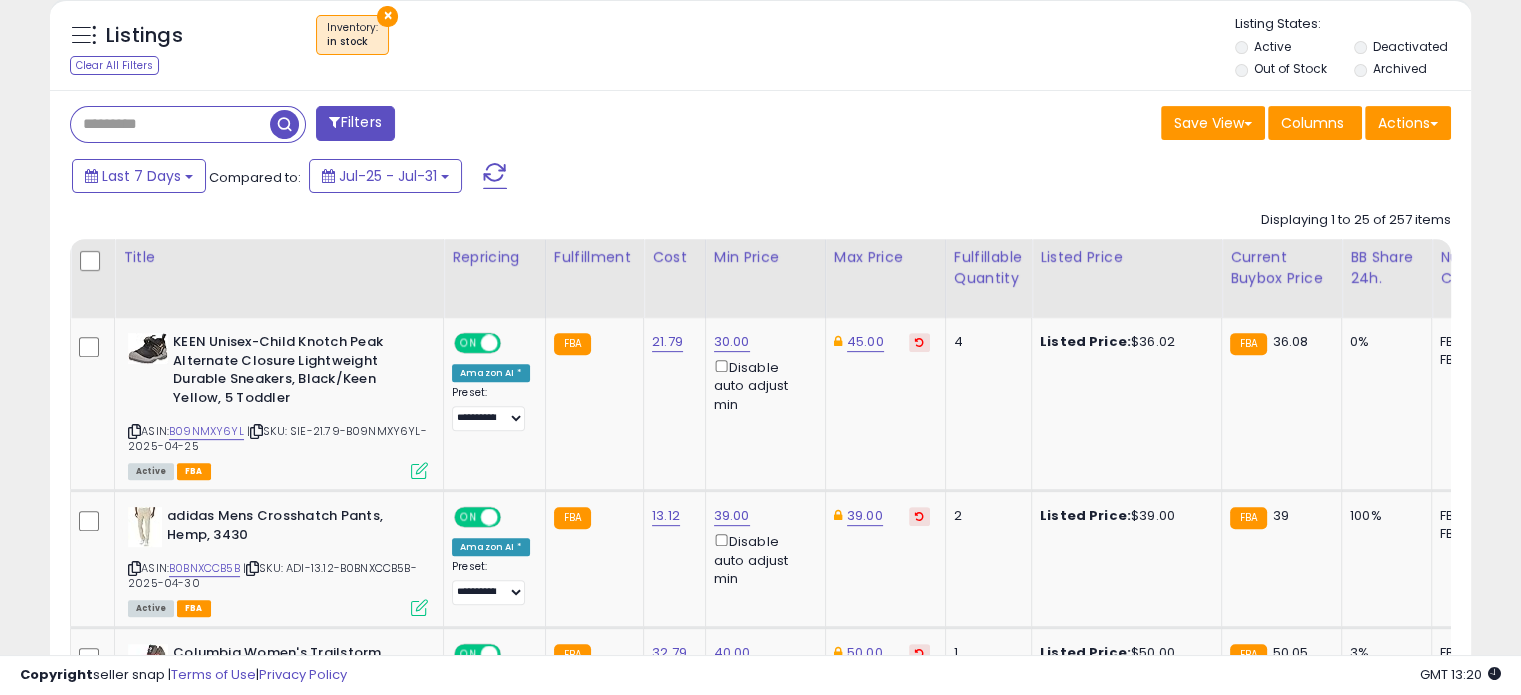 click on "Filters" at bounding box center [355, 123] 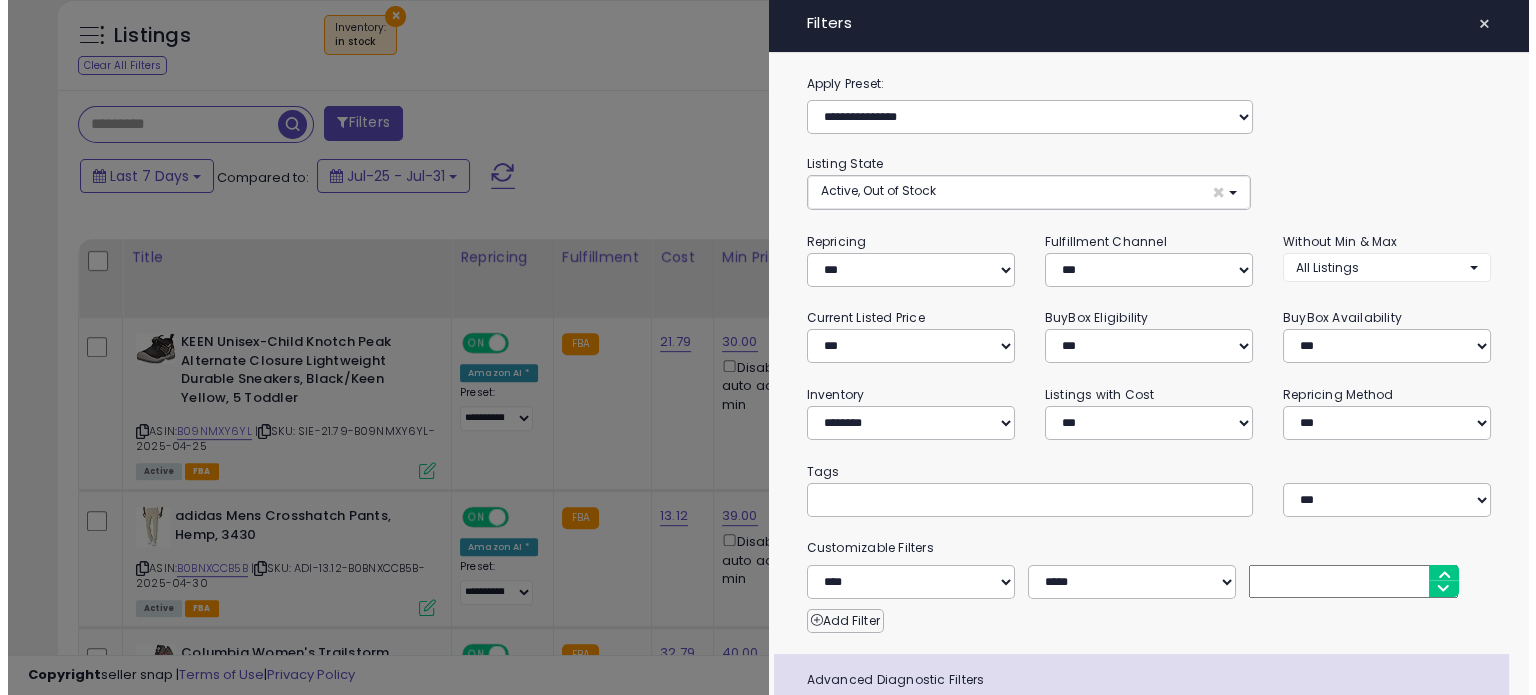 scroll, scrollTop: 999589, scrollLeft: 999168, axis: both 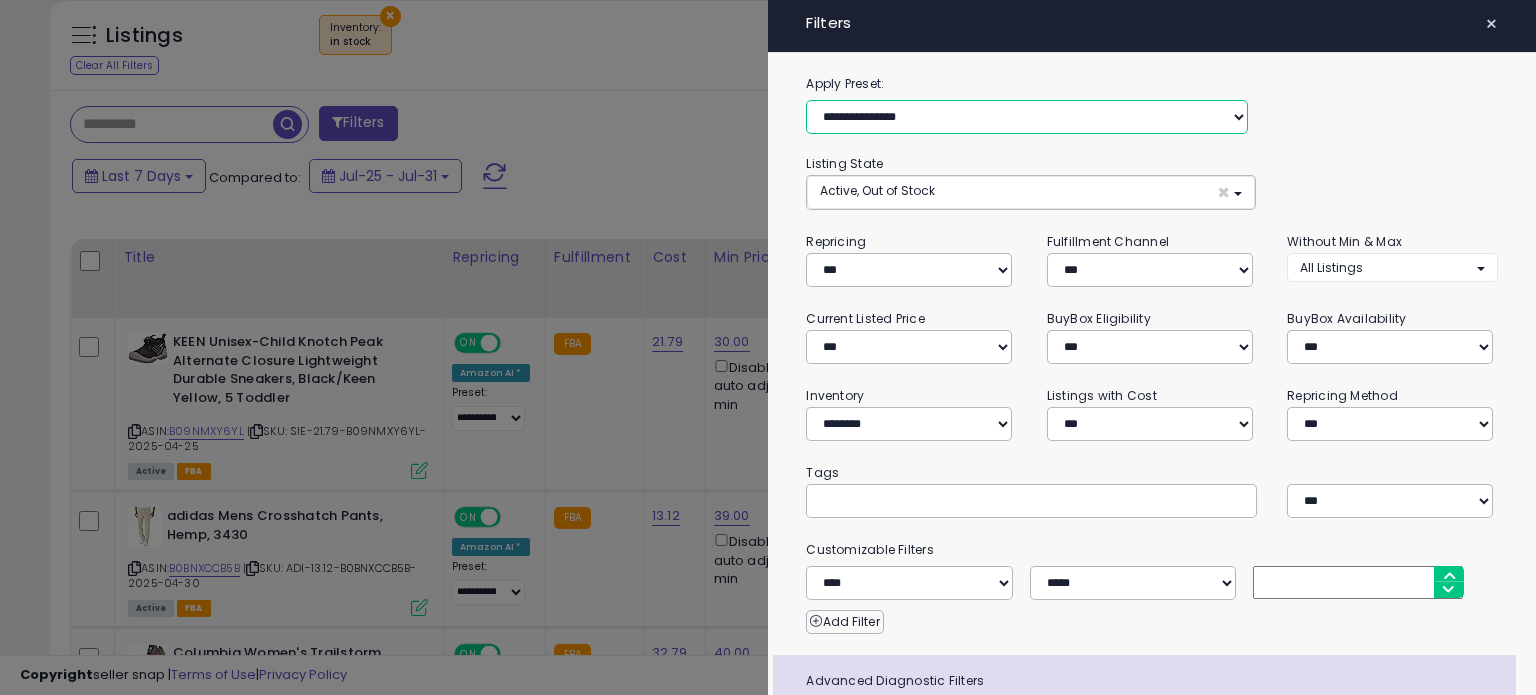 click on "**********" at bounding box center [1027, 117] 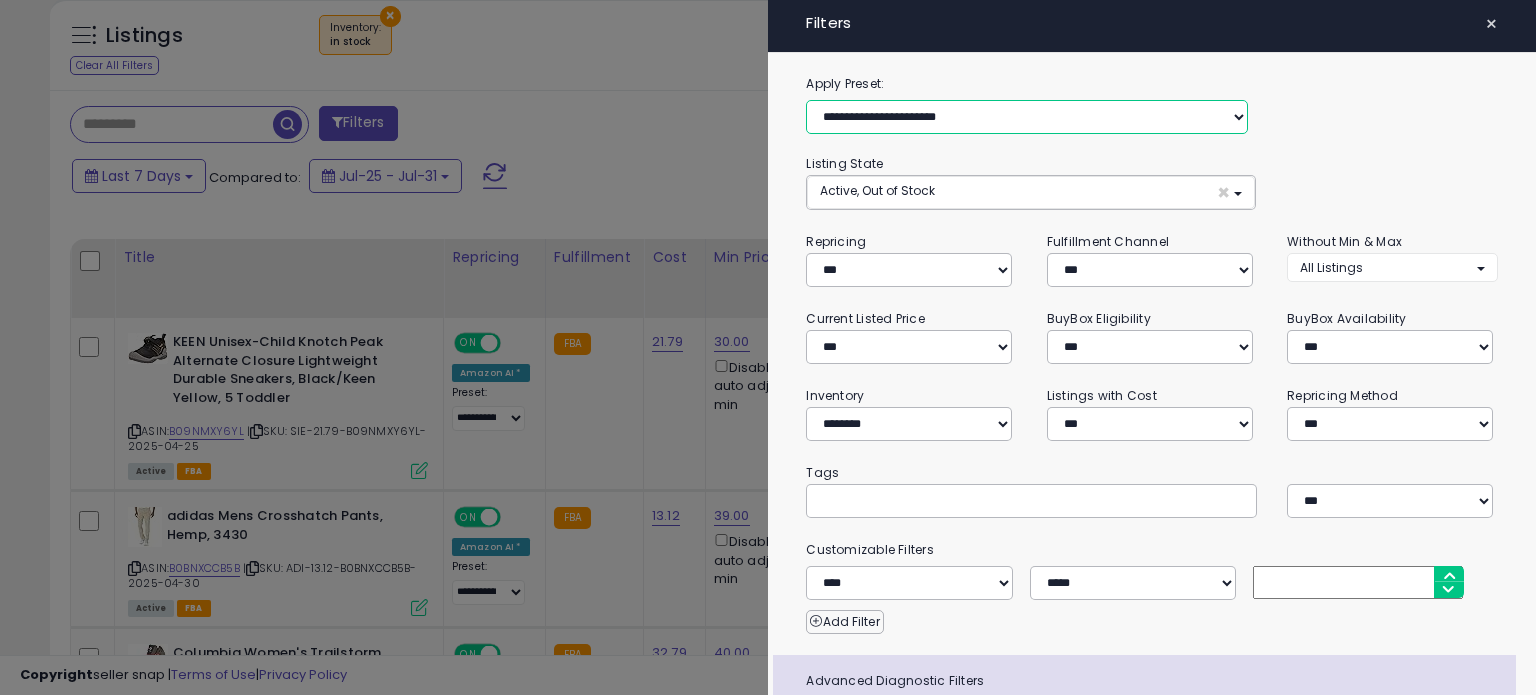 click on "**********" at bounding box center (1027, 117) 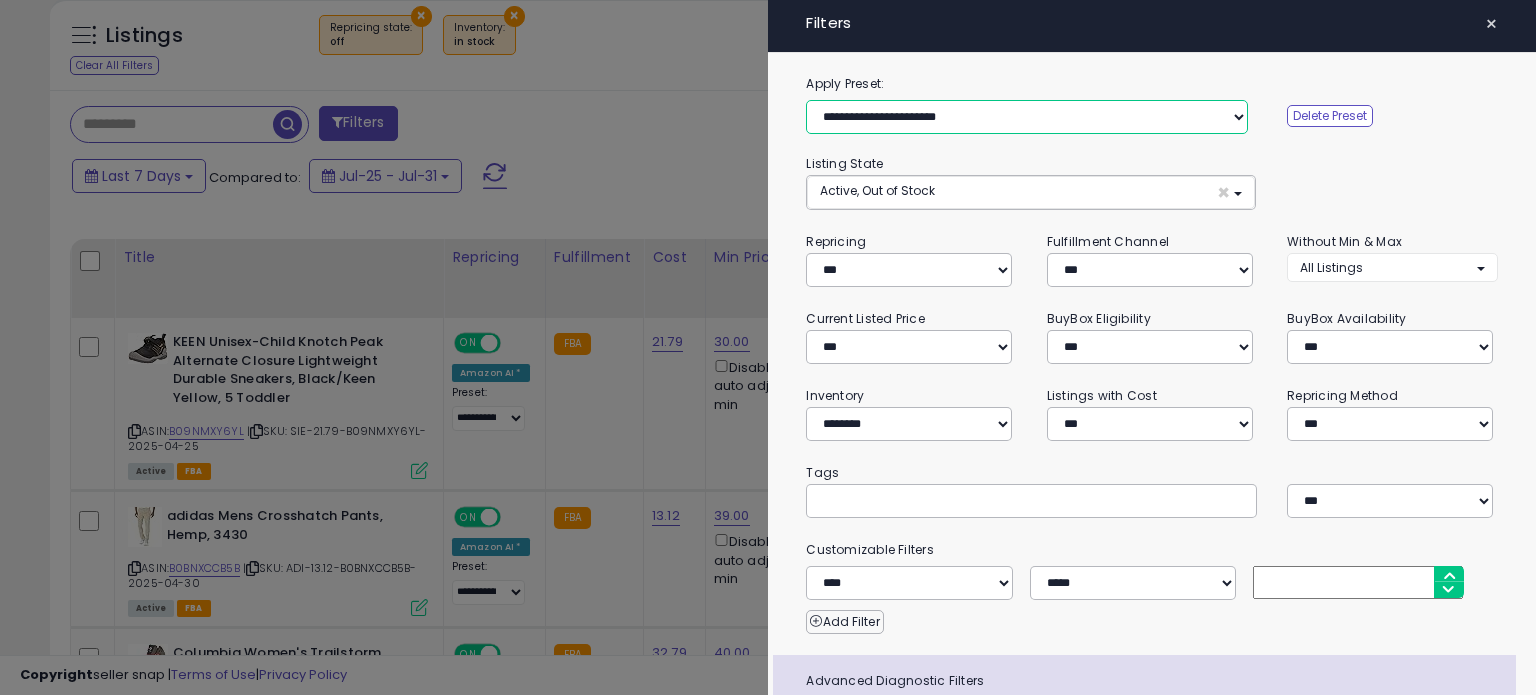 scroll, scrollTop: 154, scrollLeft: 0, axis: vertical 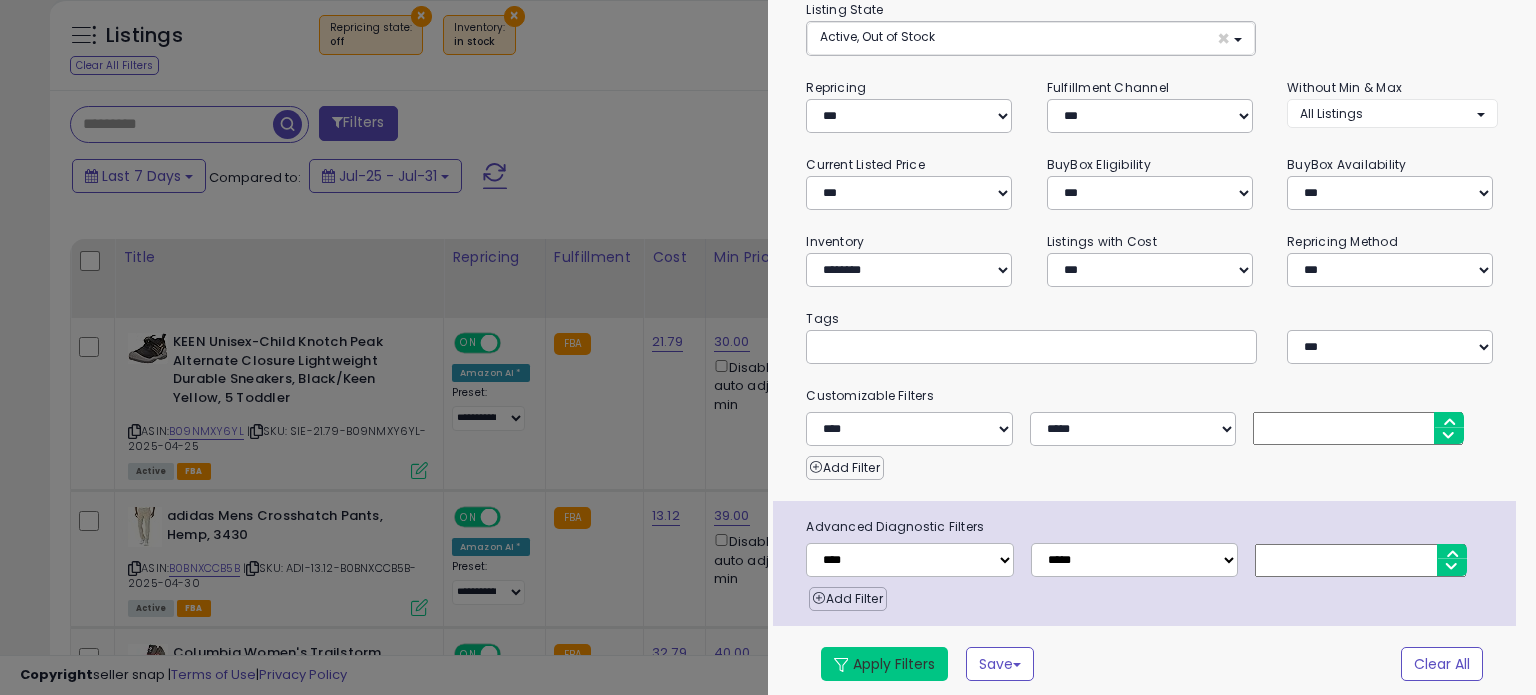 click on "Apply Filters" at bounding box center [884, 664] 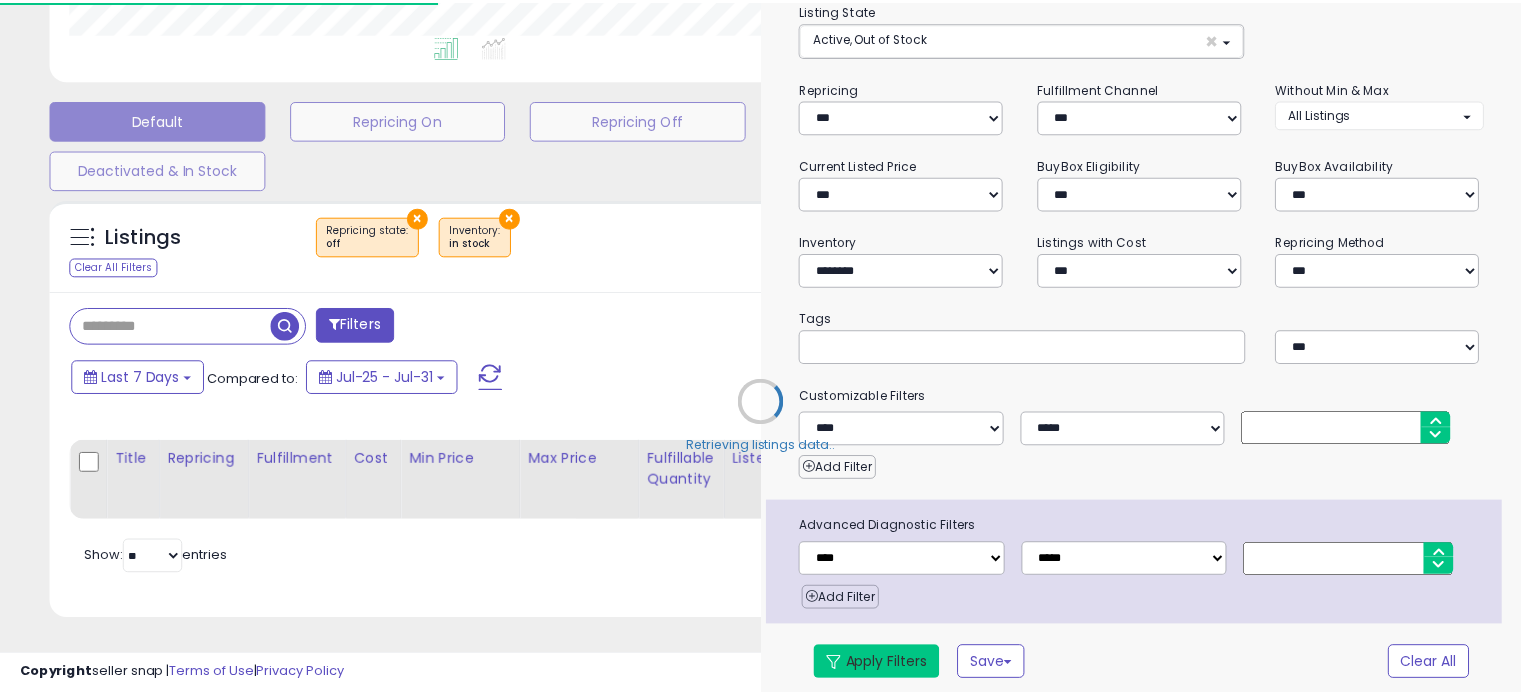 scroll, scrollTop: 524, scrollLeft: 0, axis: vertical 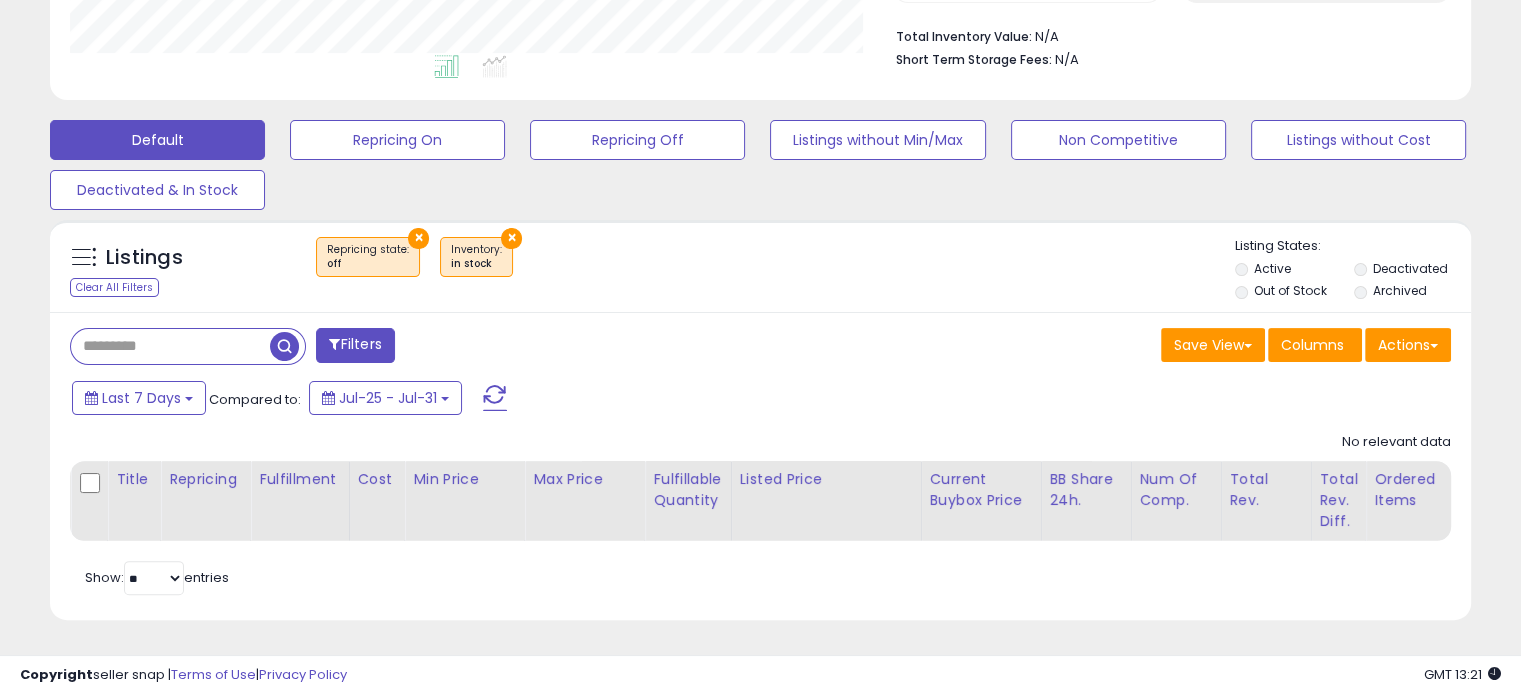 click on "Filters
Save View
Save As New View
Update Current View
Columns" at bounding box center (760, 466) 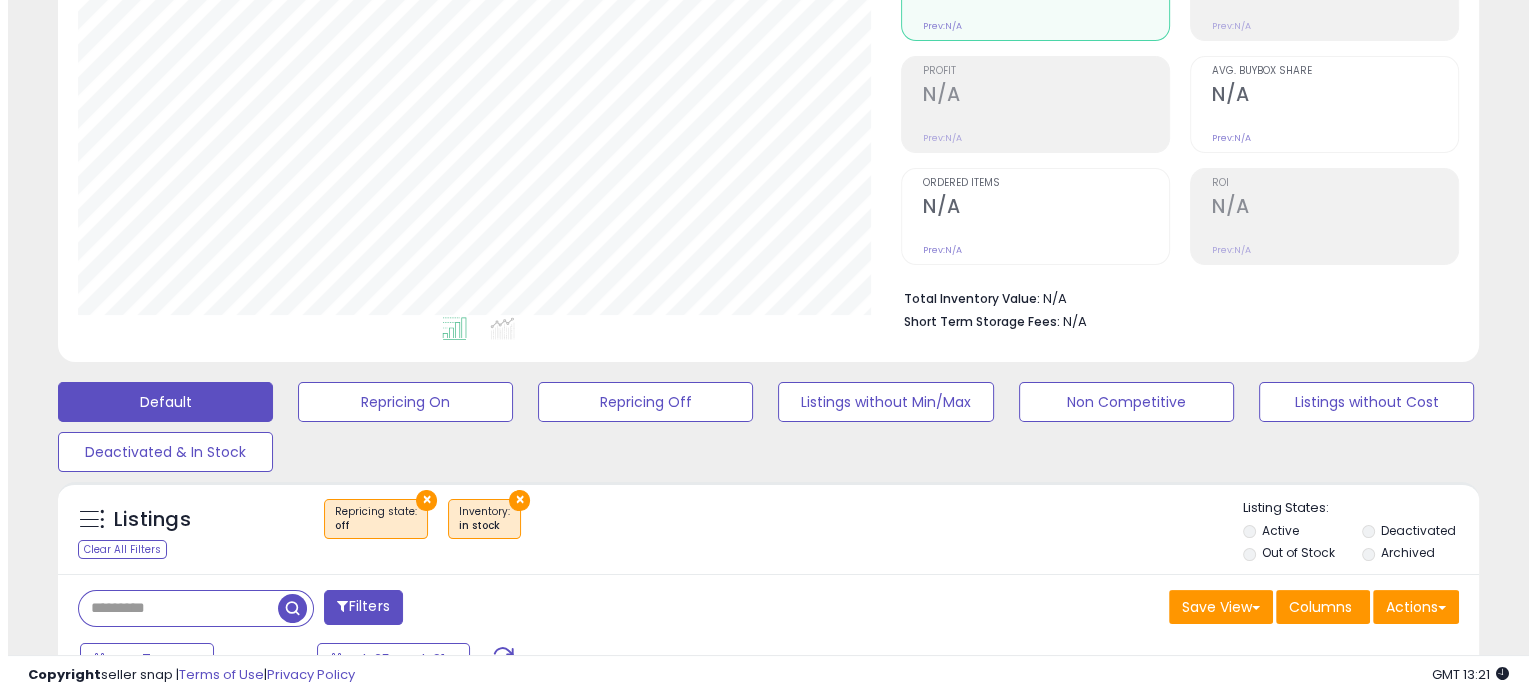 scroll, scrollTop: 524, scrollLeft: 0, axis: vertical 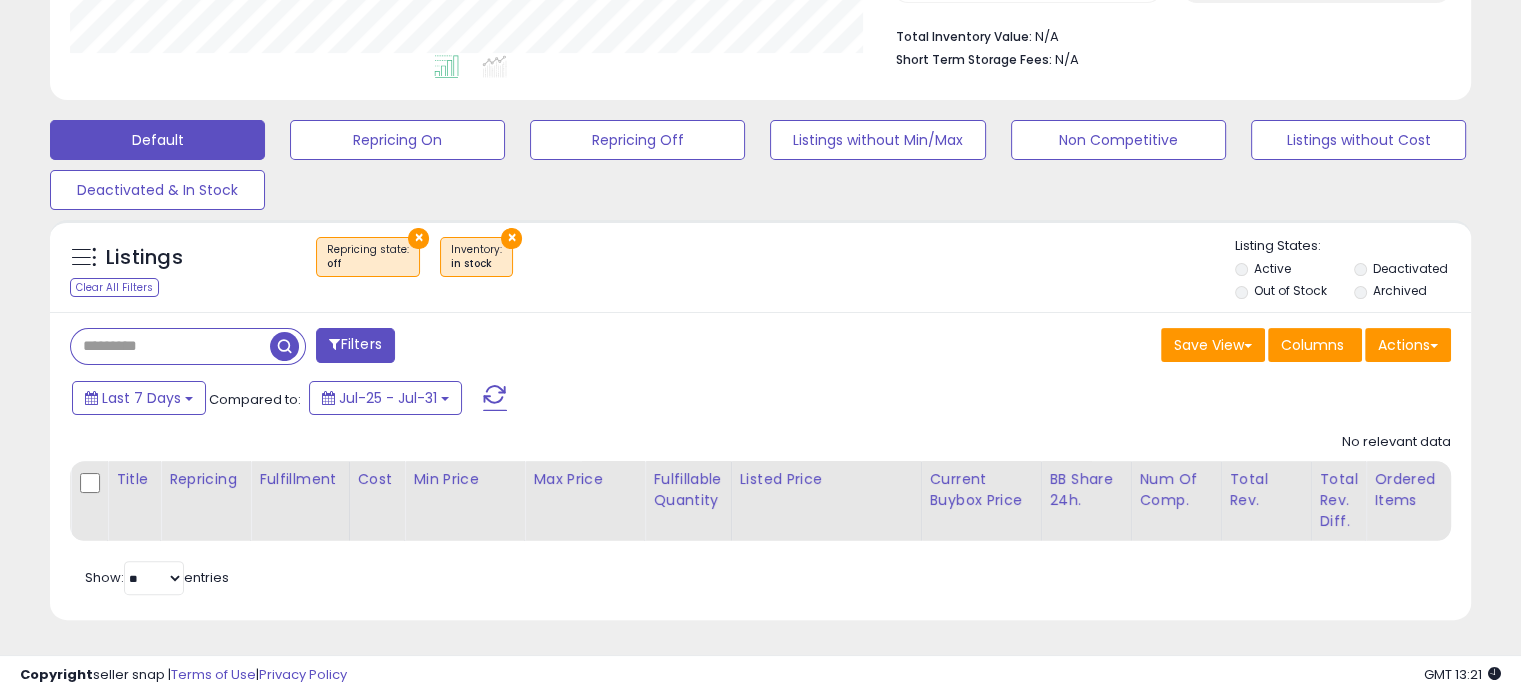 click on "×" at bounding box center (418, 238) 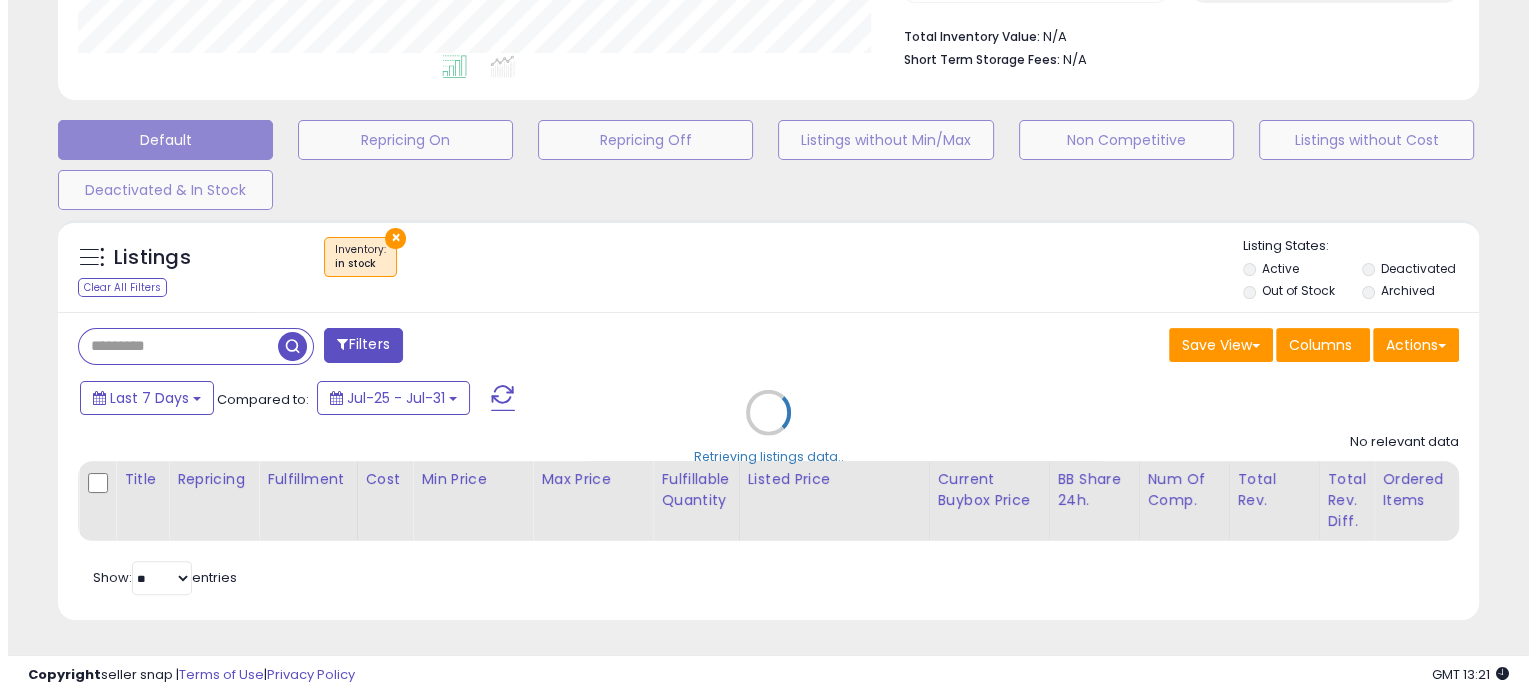 scroll, scrollTop: 999589, scrollLeft: 999168, axis: both 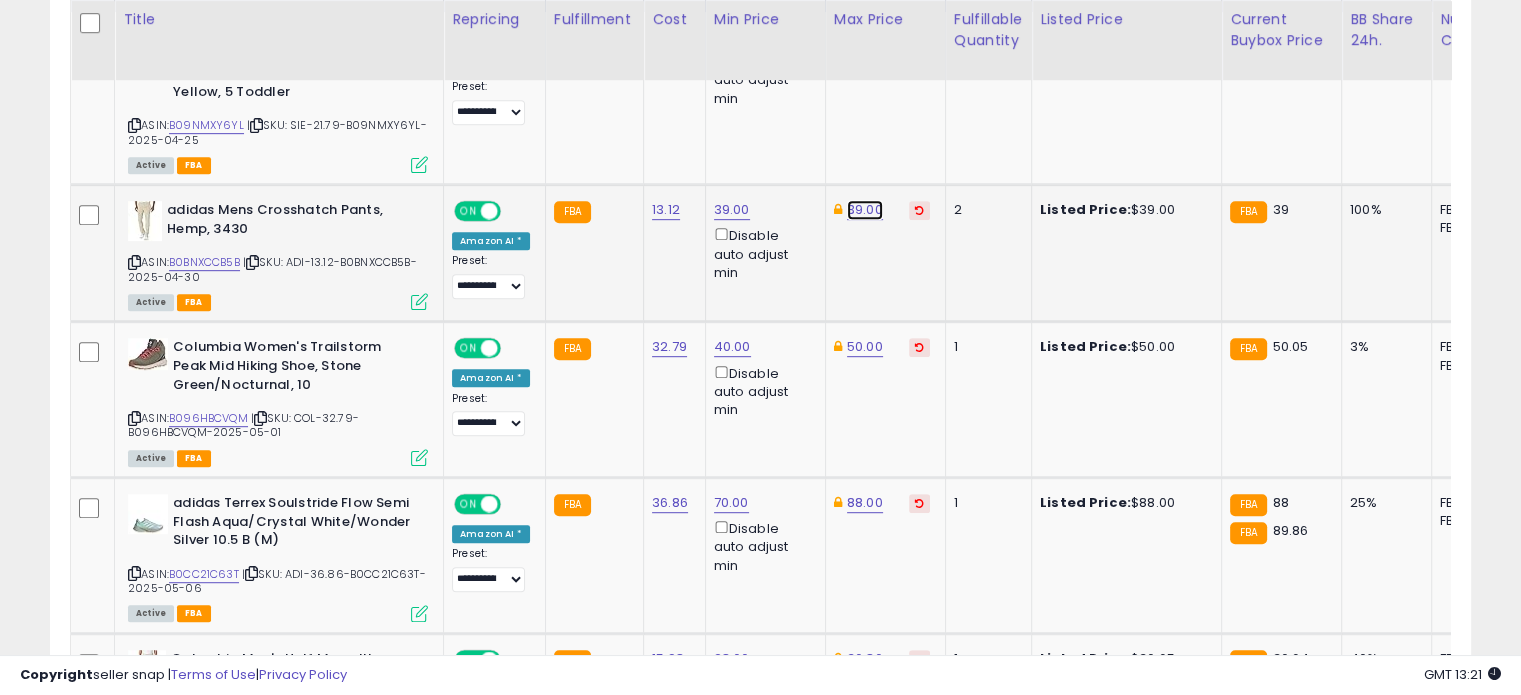 click on "39.00" at bounding box center [865, 36] 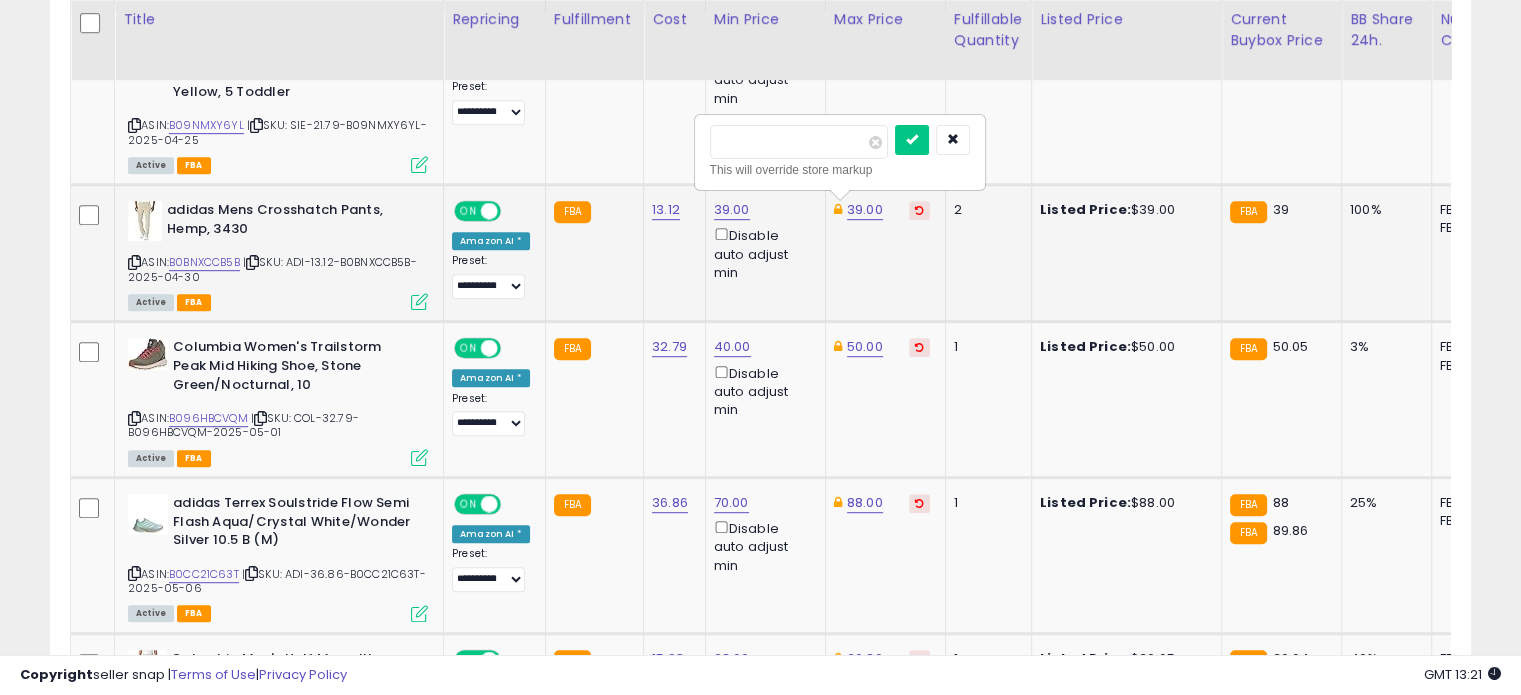 type on "*" 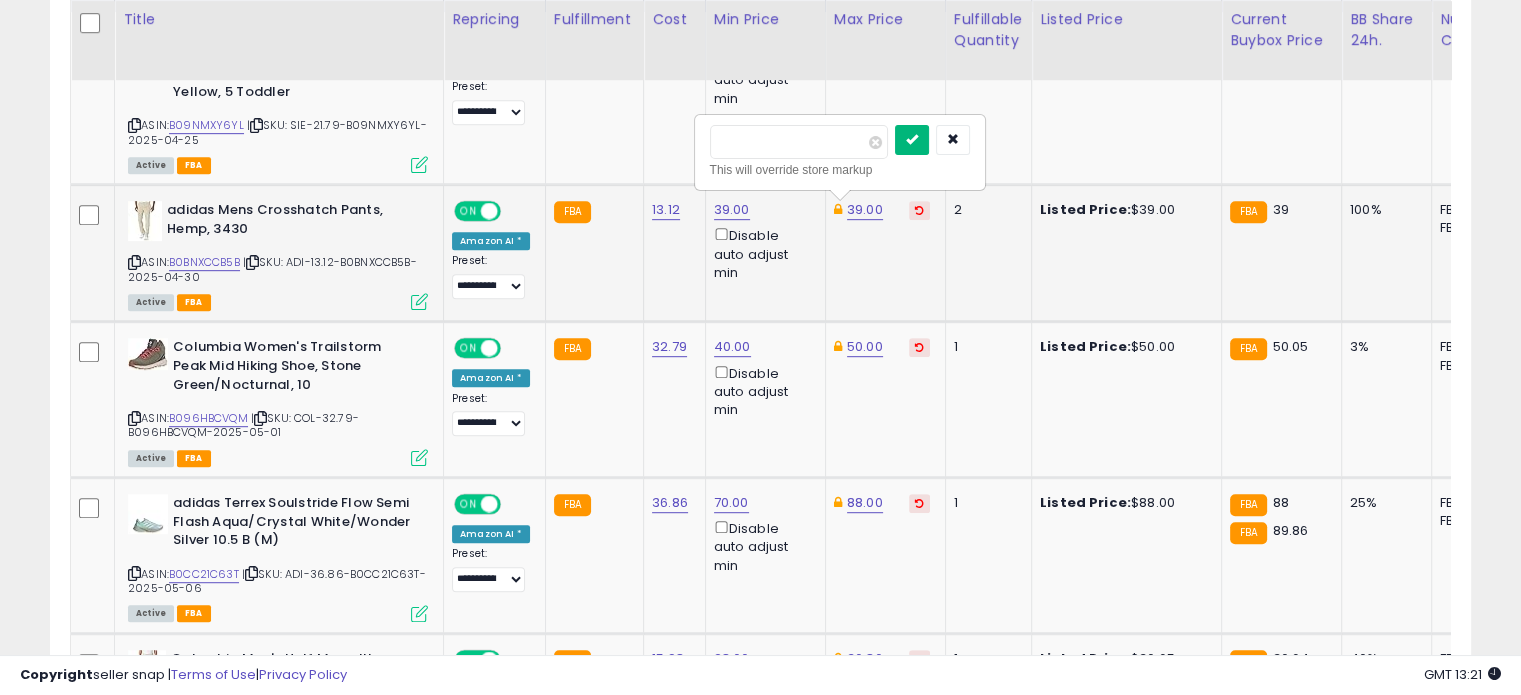 type on "****" 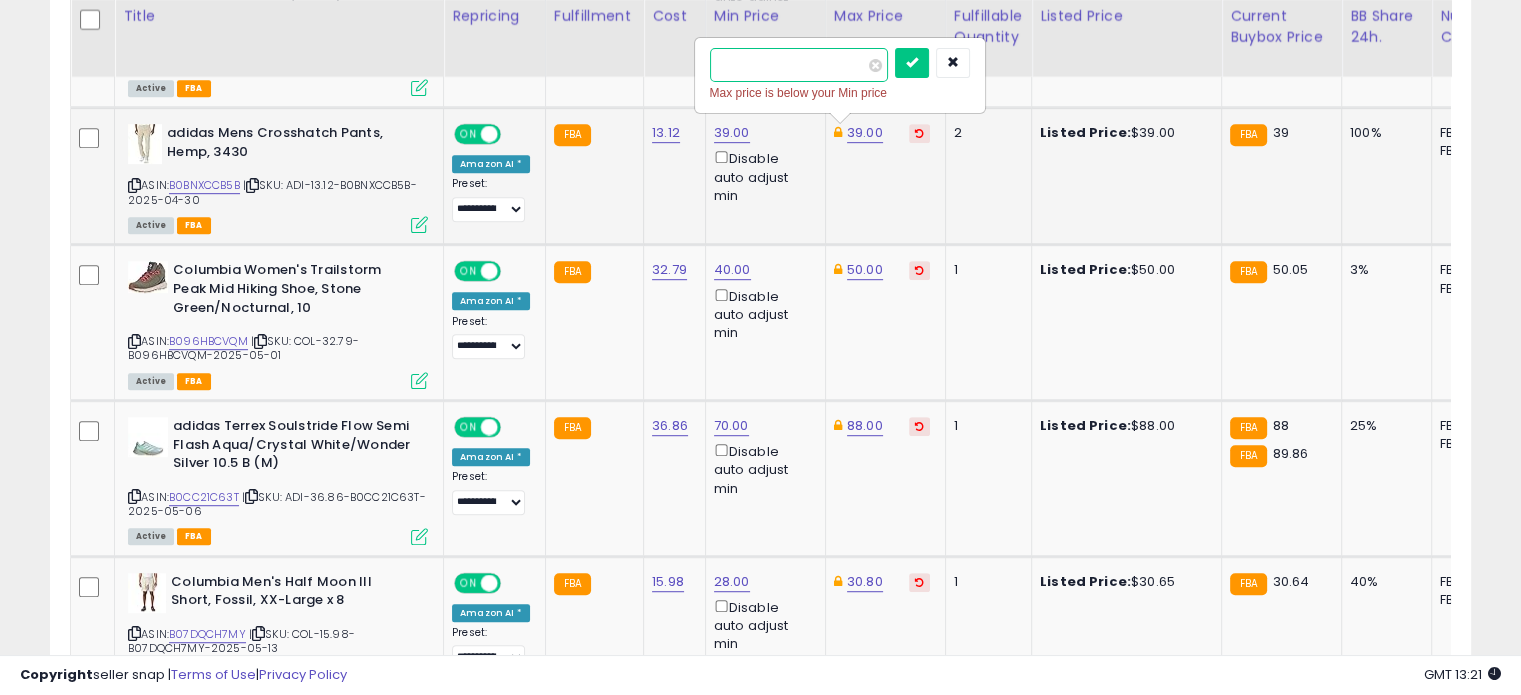 scroll, scrollTop: 1116, scrollLeft: 0, axis: vertical 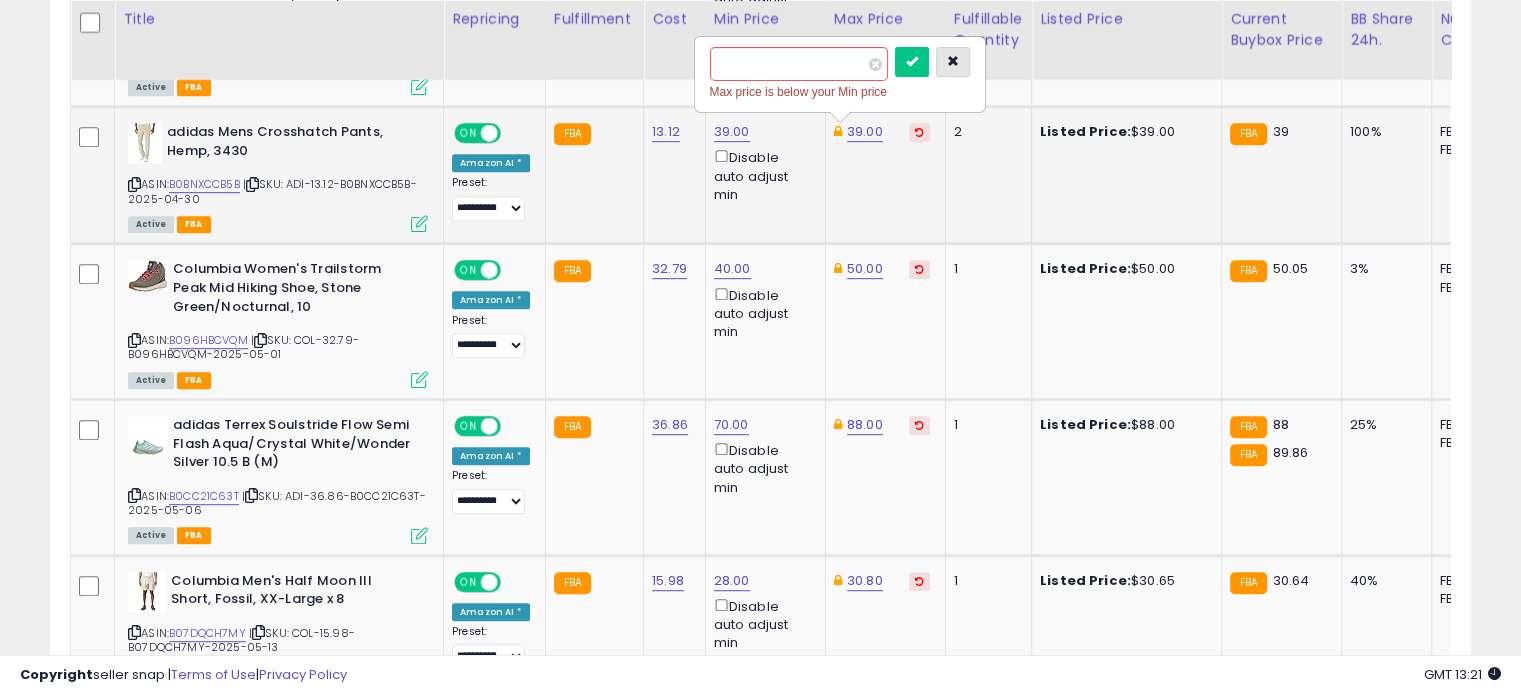 click at bounding box center [953, 61] 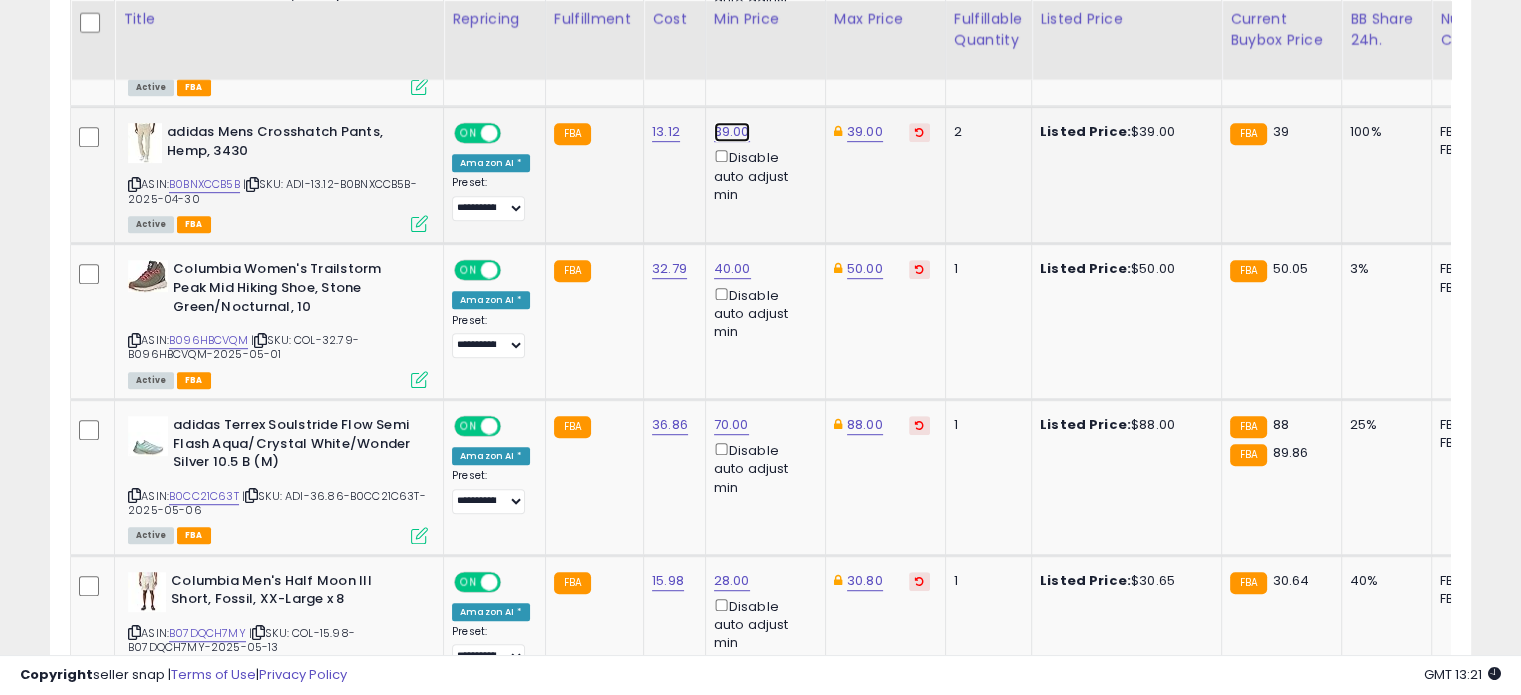 click on "39.00" at bounding box center (732, -42) 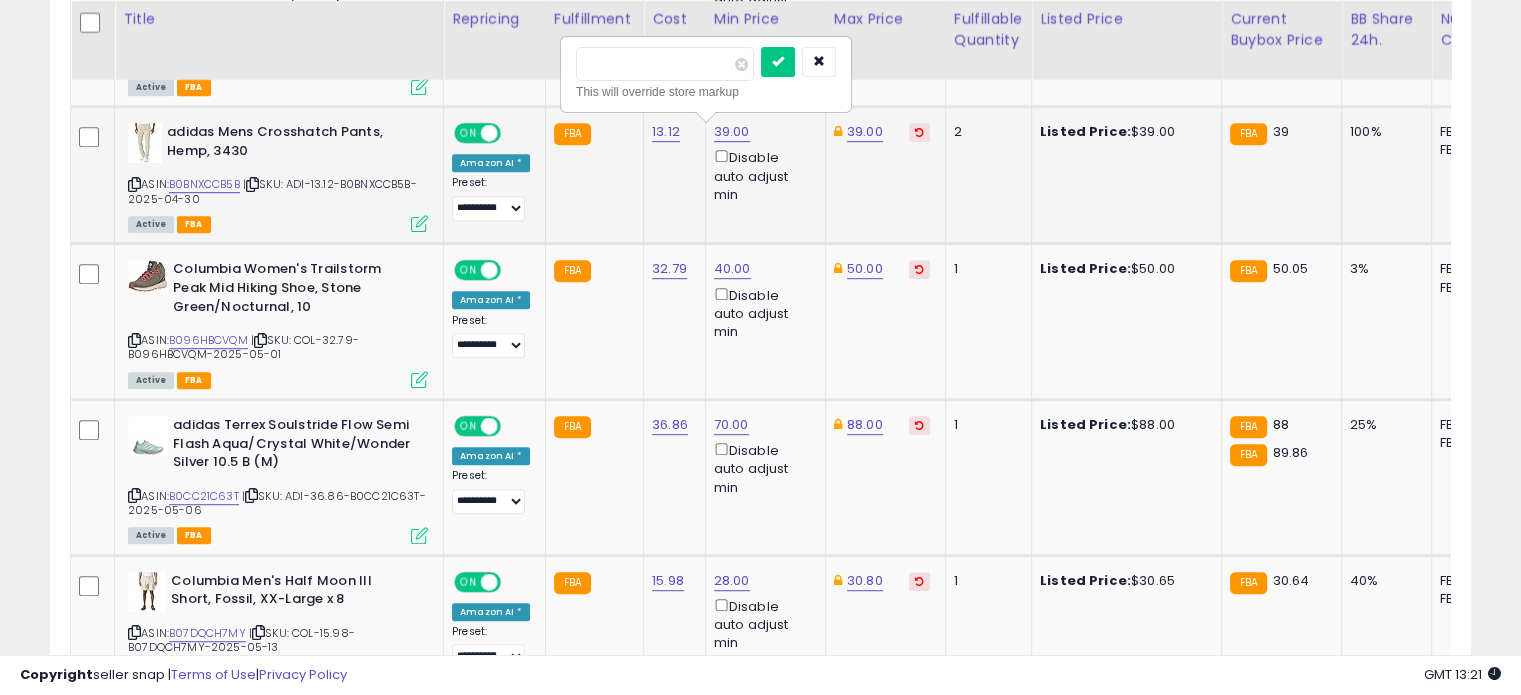 type on "*" 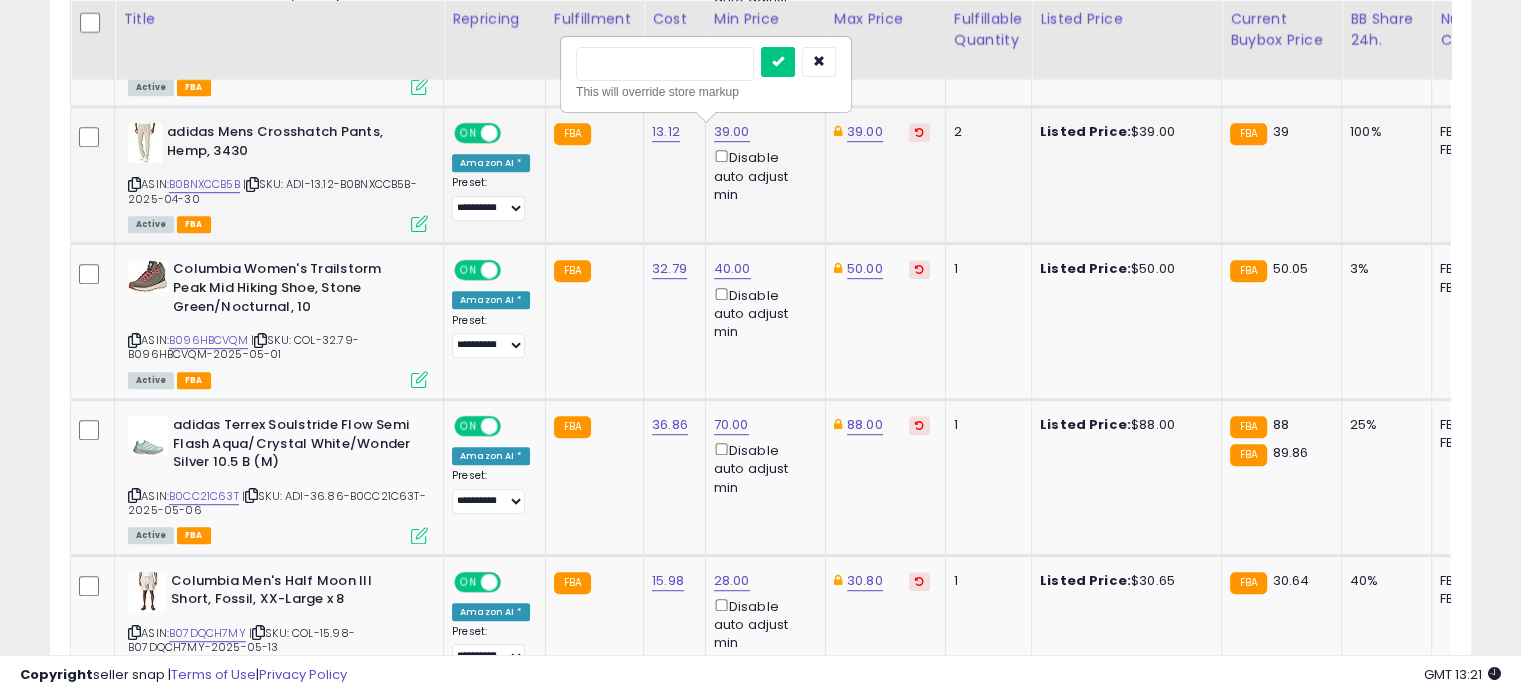 type on "**" 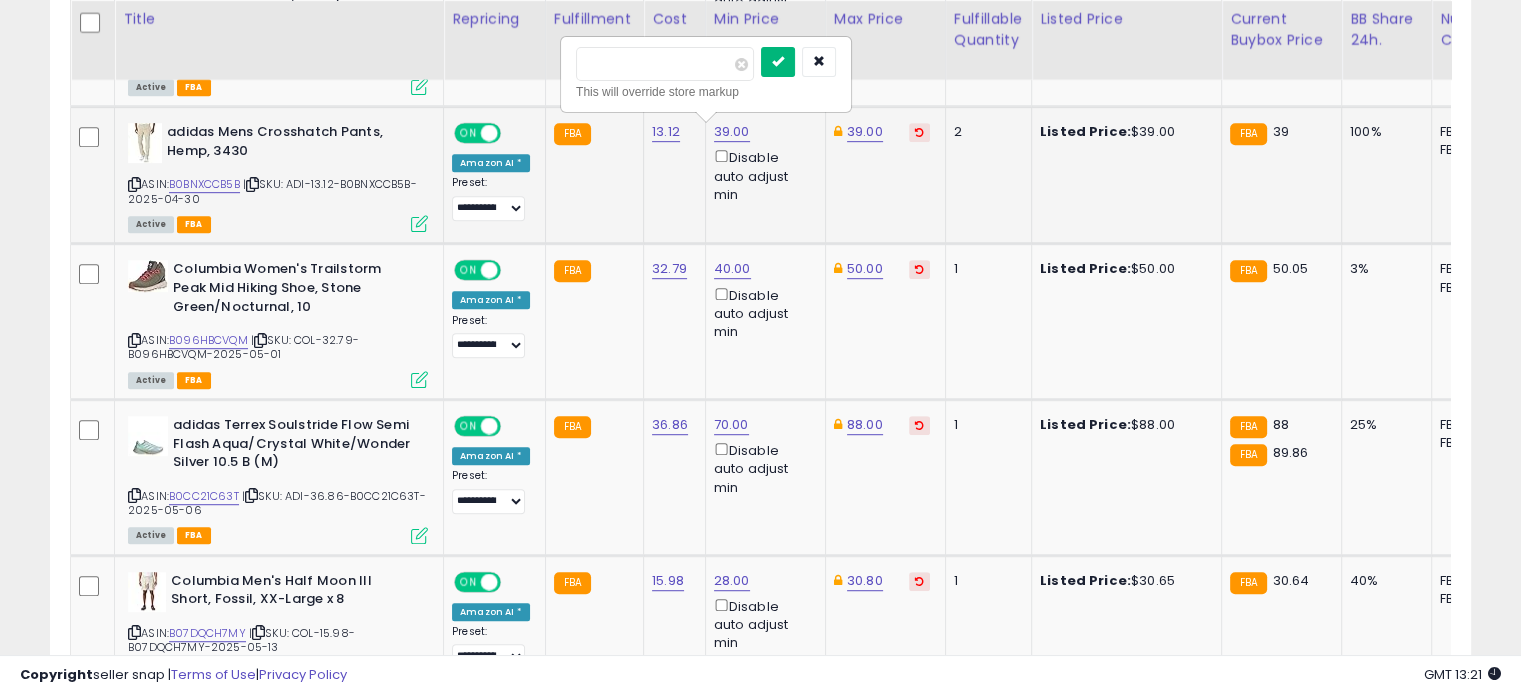 click at bounding box center [778, 61] 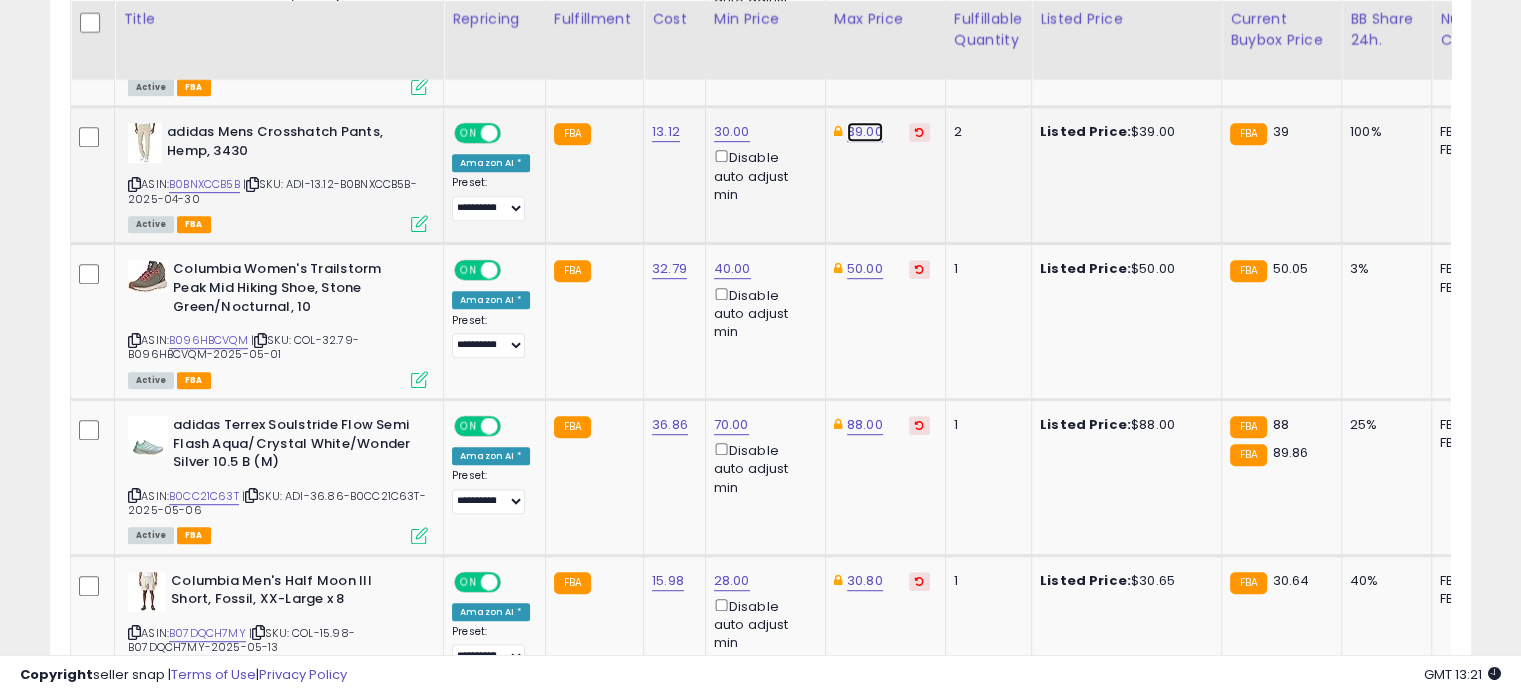 click on "39.00" at bounding box center (865, -42) 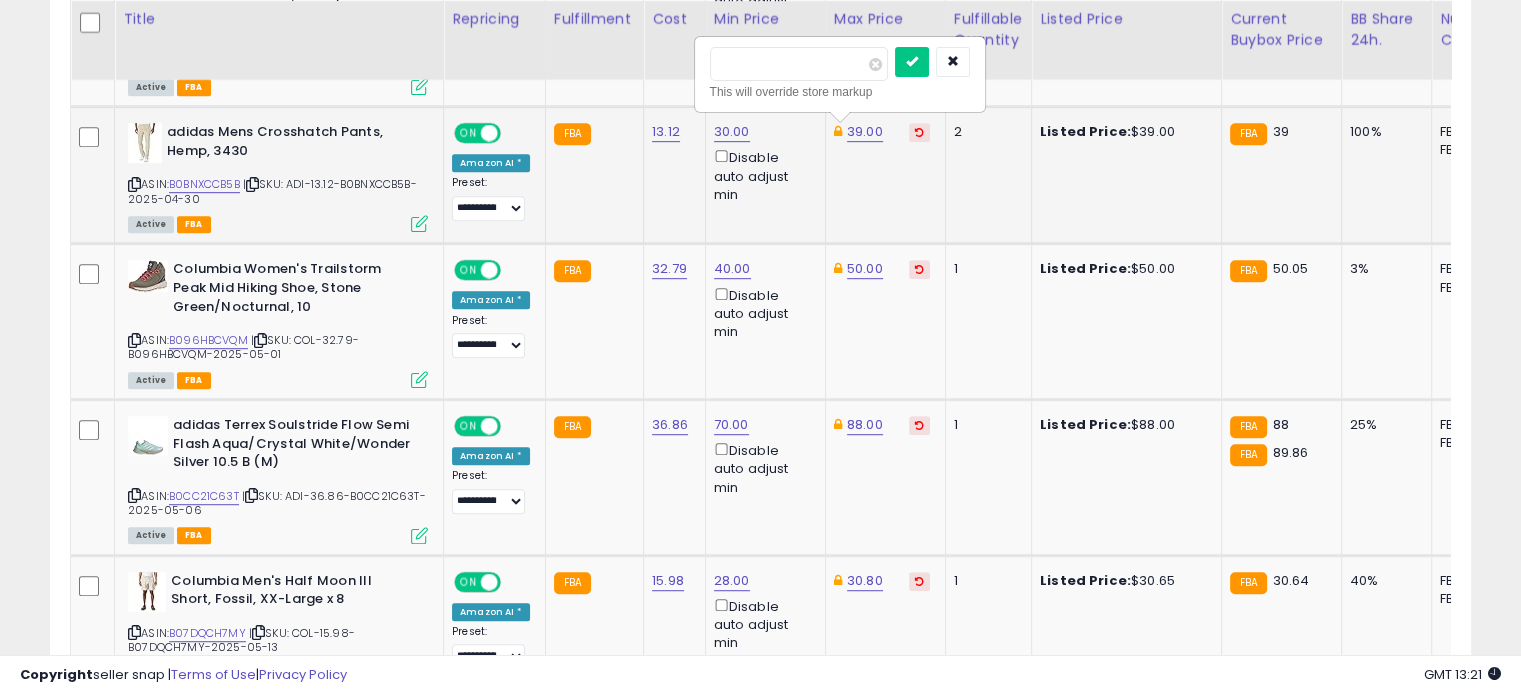 type on "*" 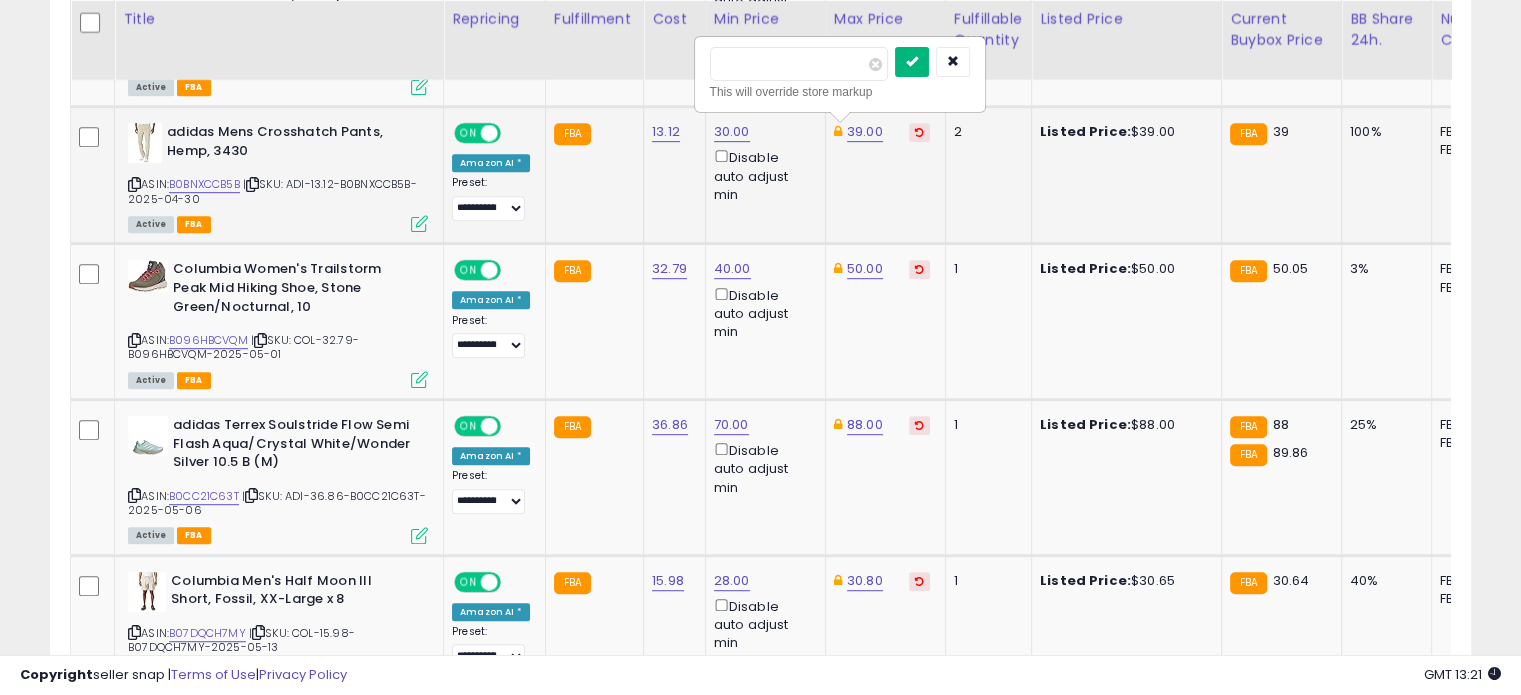 click at bounding box center [912, 61] 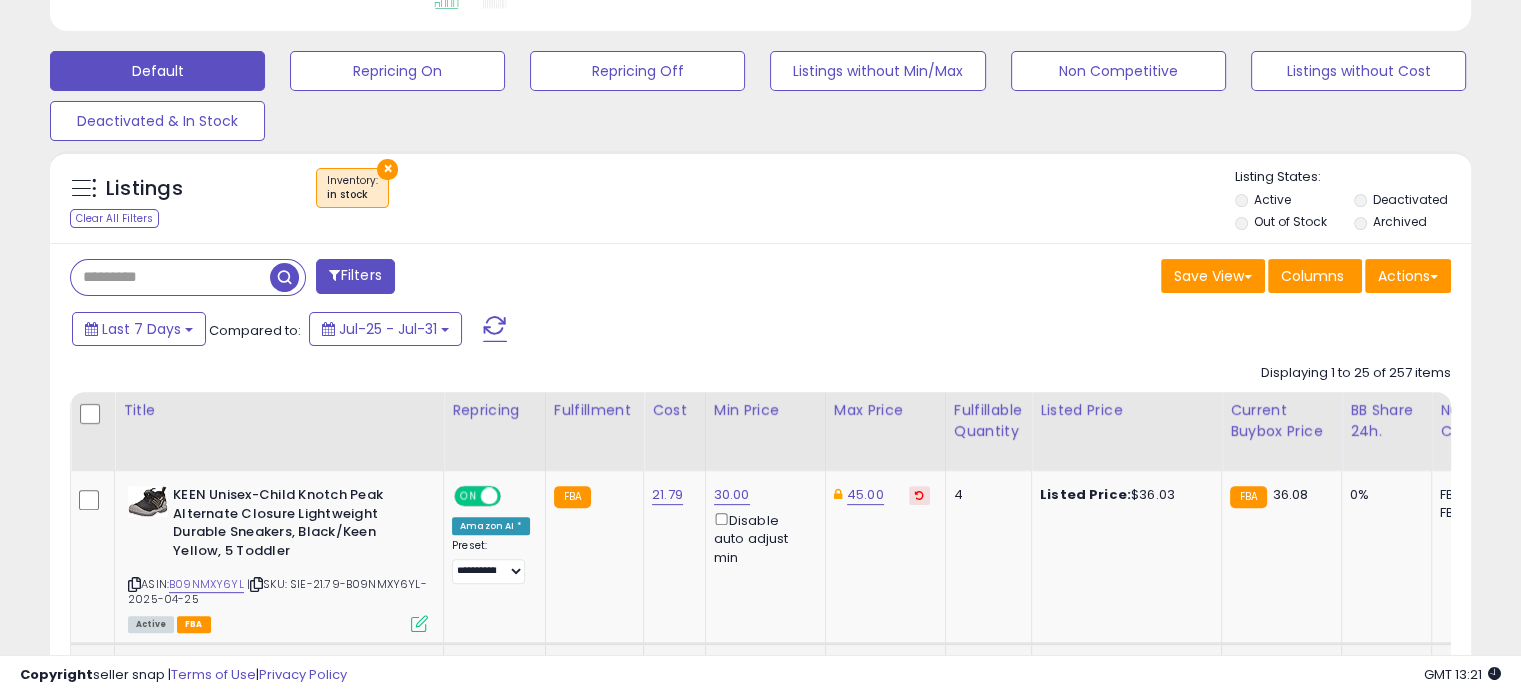 scroll, scrollTop: 580, scrollLeft: 0, axis: vertical 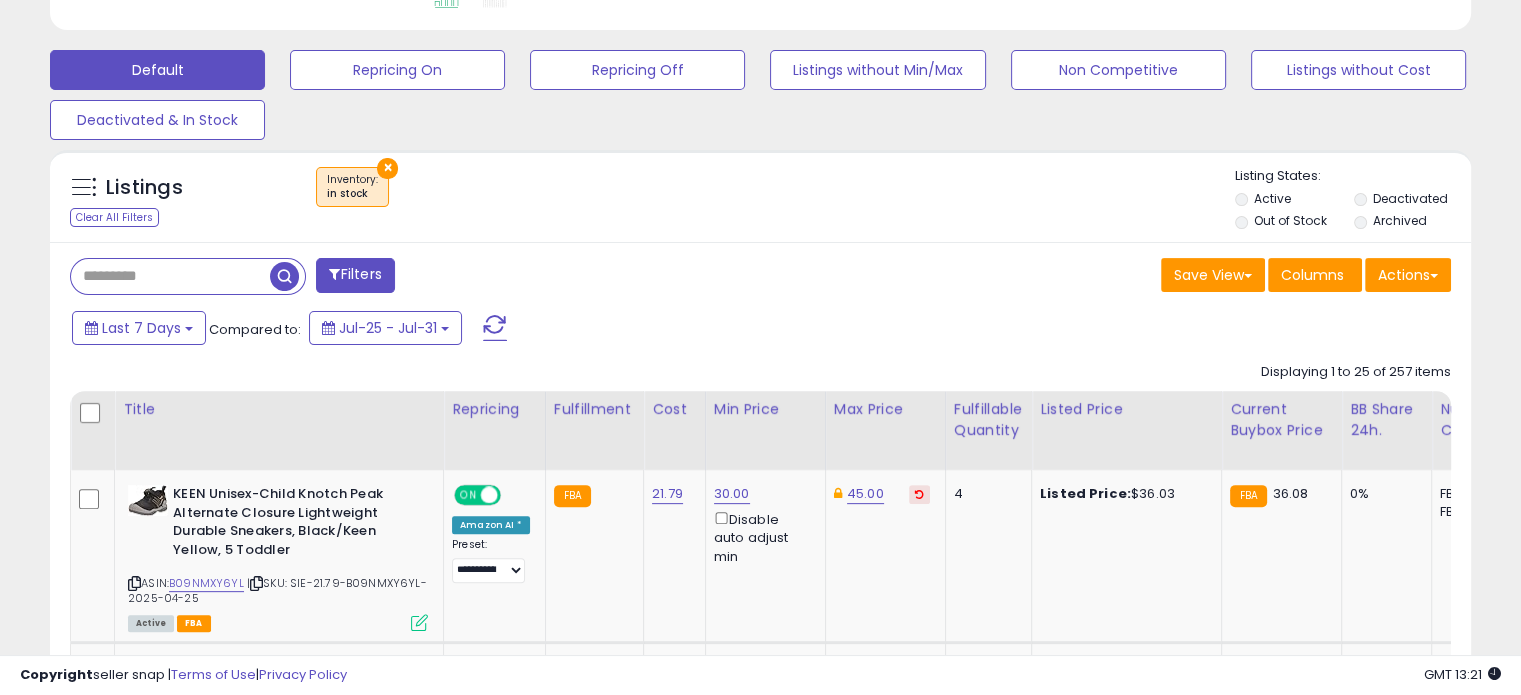 click at bounding box center (170, 276) 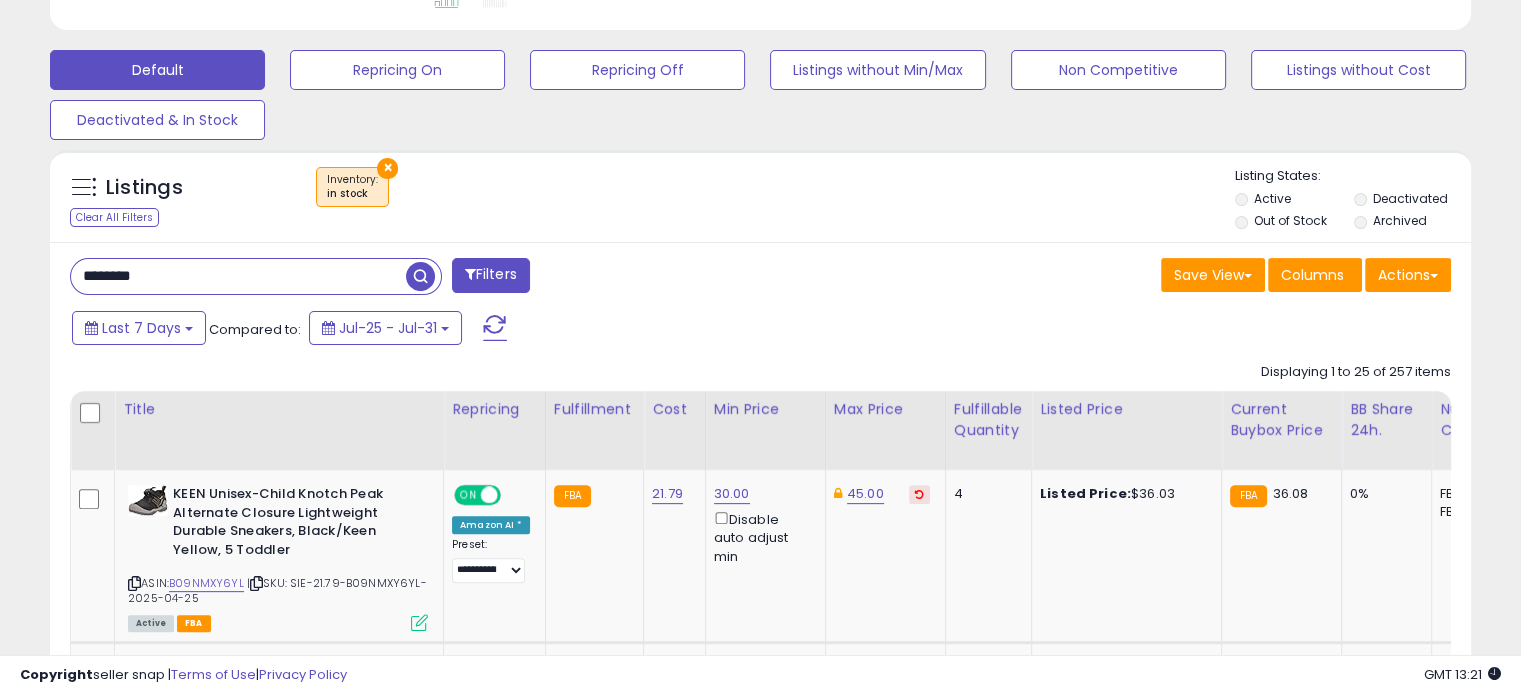 type on "********" 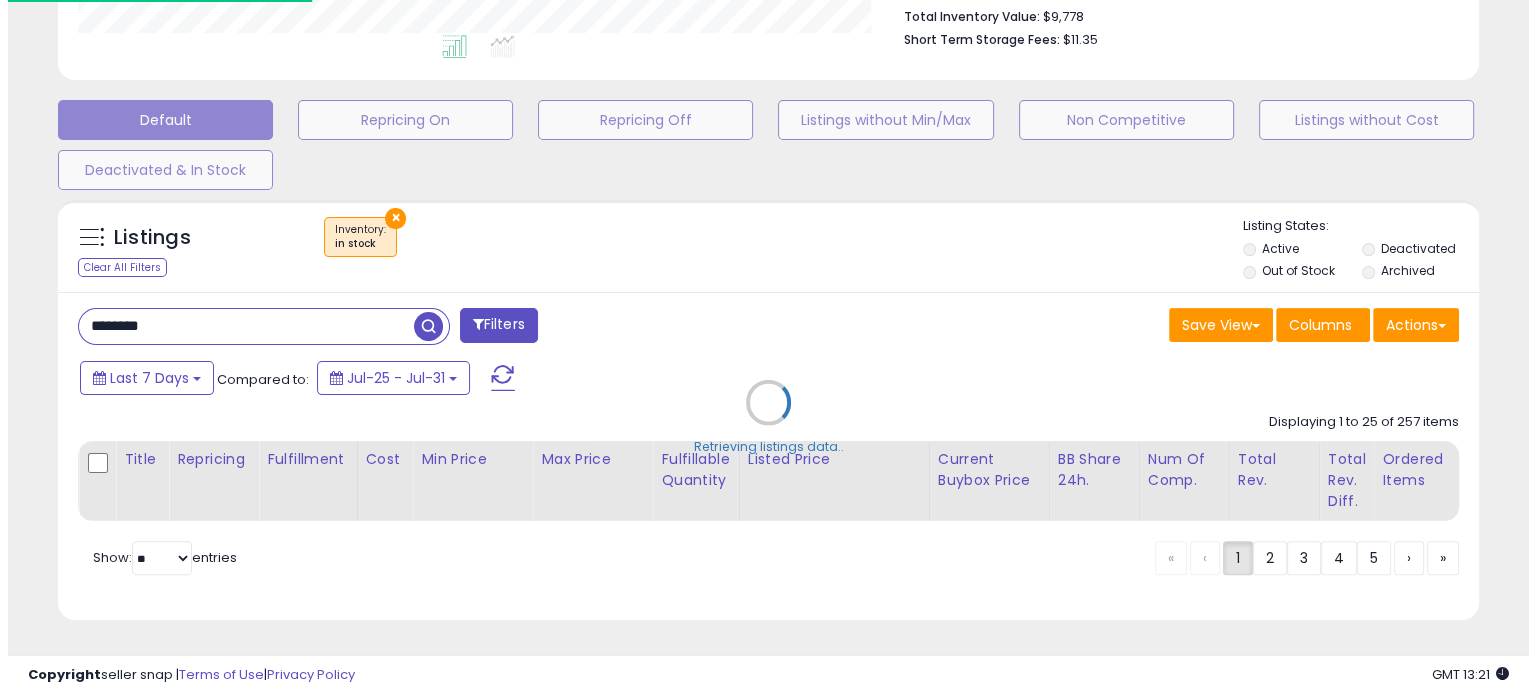 scroll, scrollTop: 544, scrollLeft: 0, axis: vertical 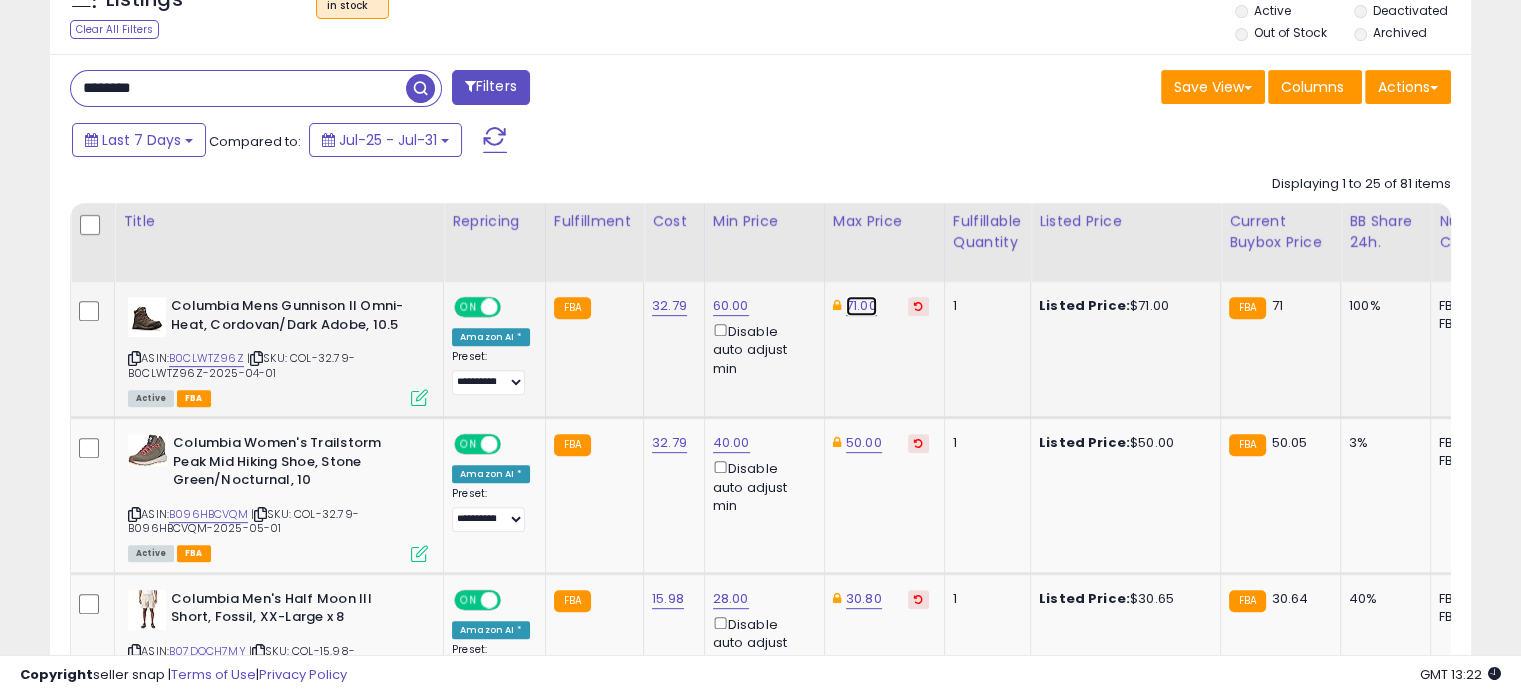 click on "71.00" at bounding box center [861, 306] 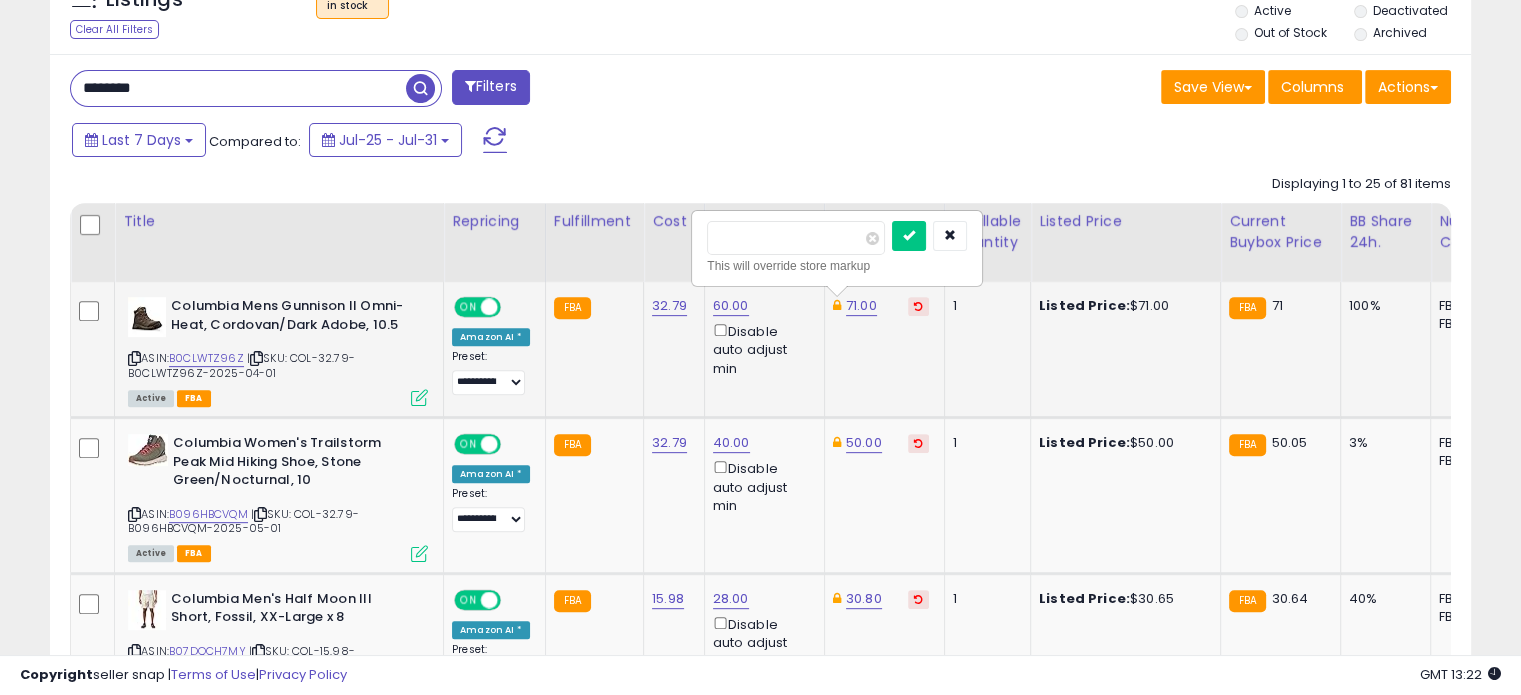 drag, startPoint x: 761, startPoint y: 244, endPoint x: 698, endPoint y: 228, distance: 65 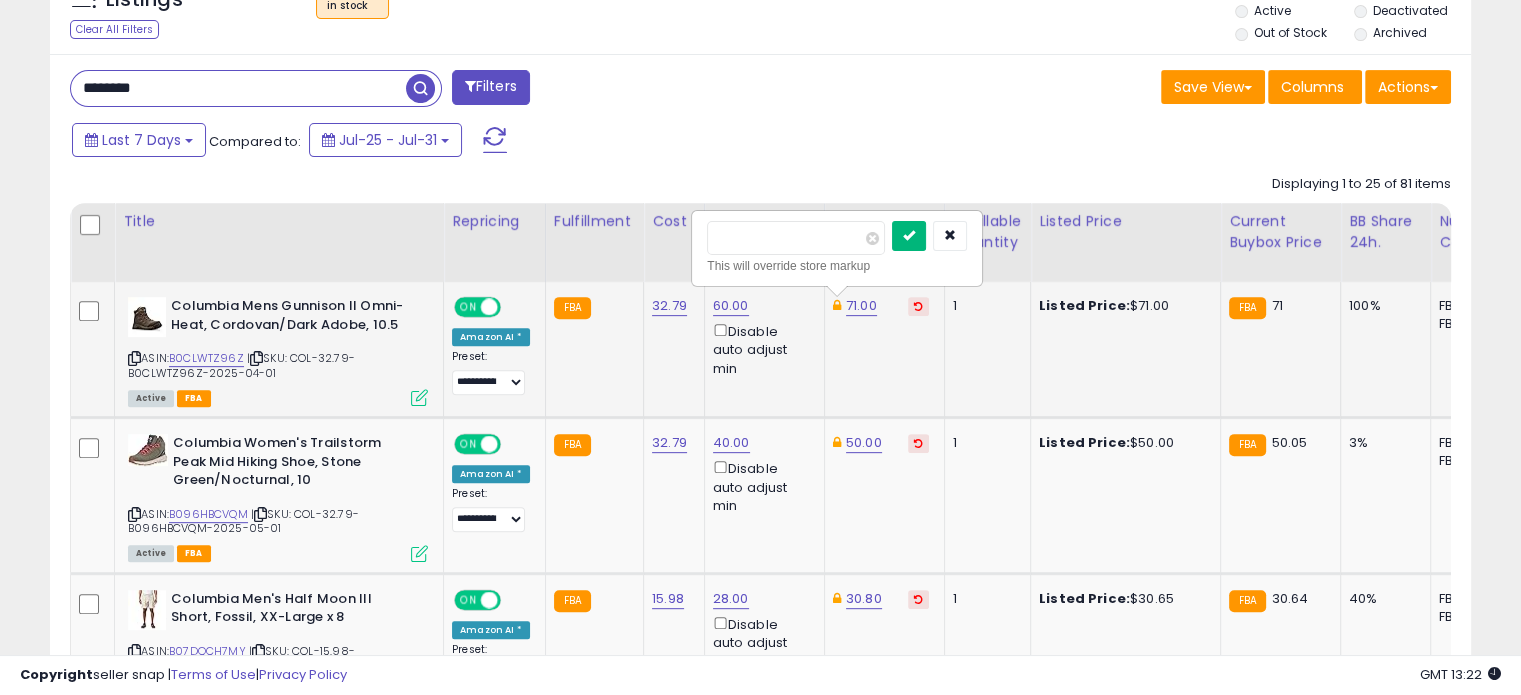 type on "**" 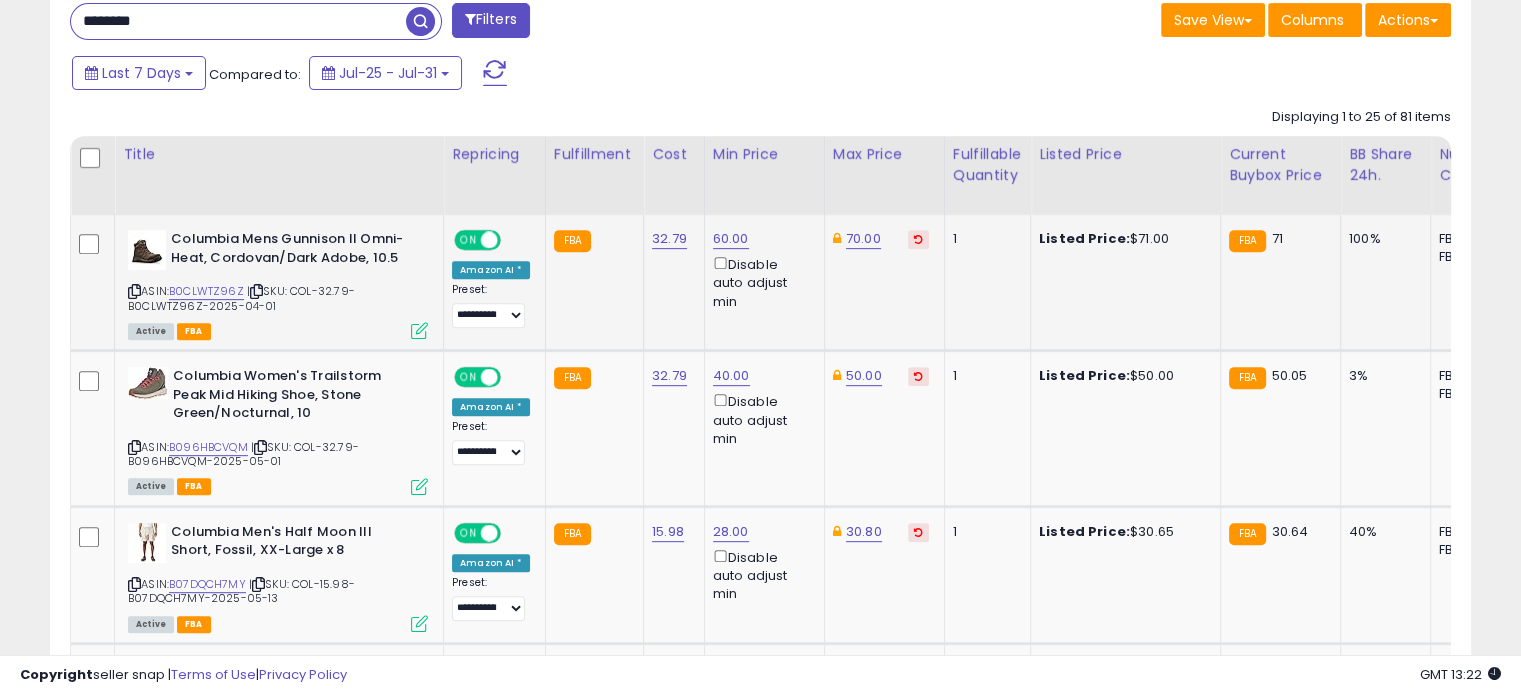 scroll, scrollTop: 850, scrollLeft: 0, axis: vertical 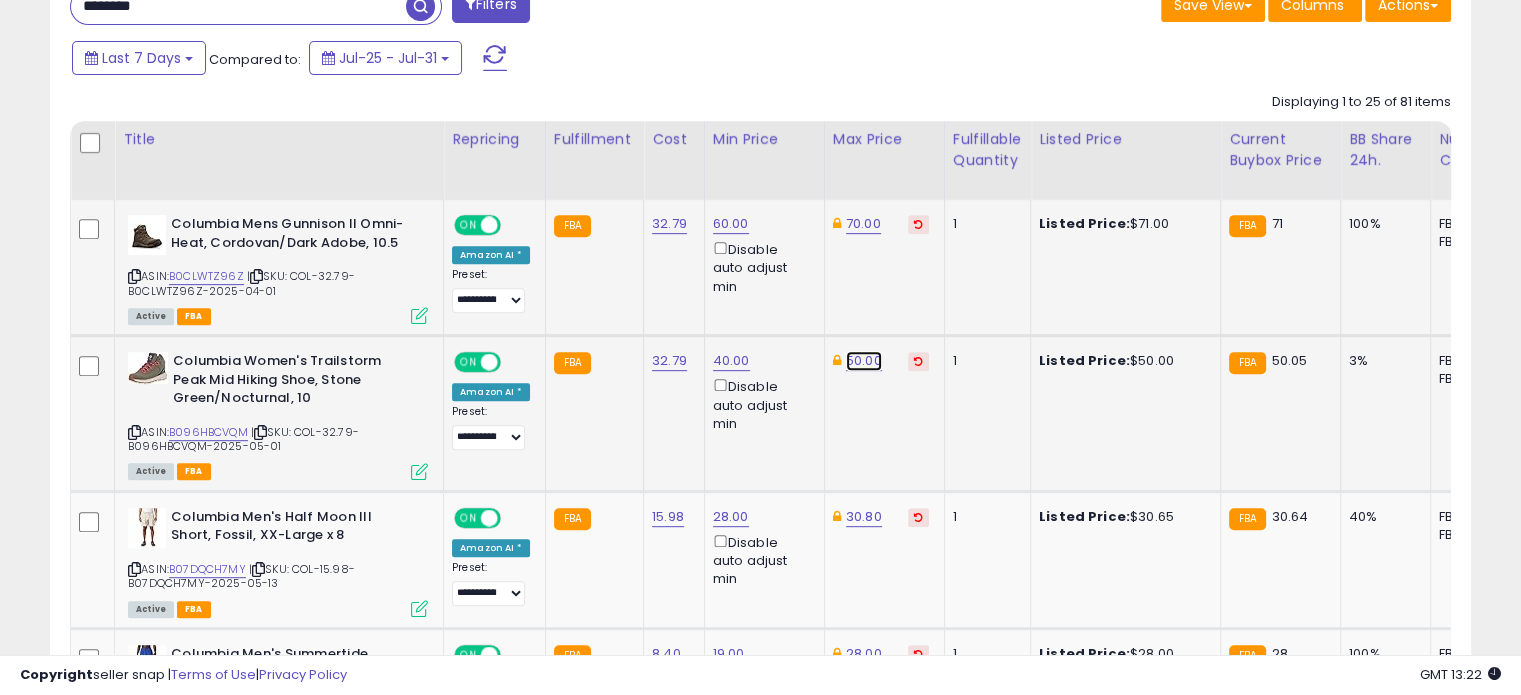 click on "50.00" at bounding box center (863, 224) 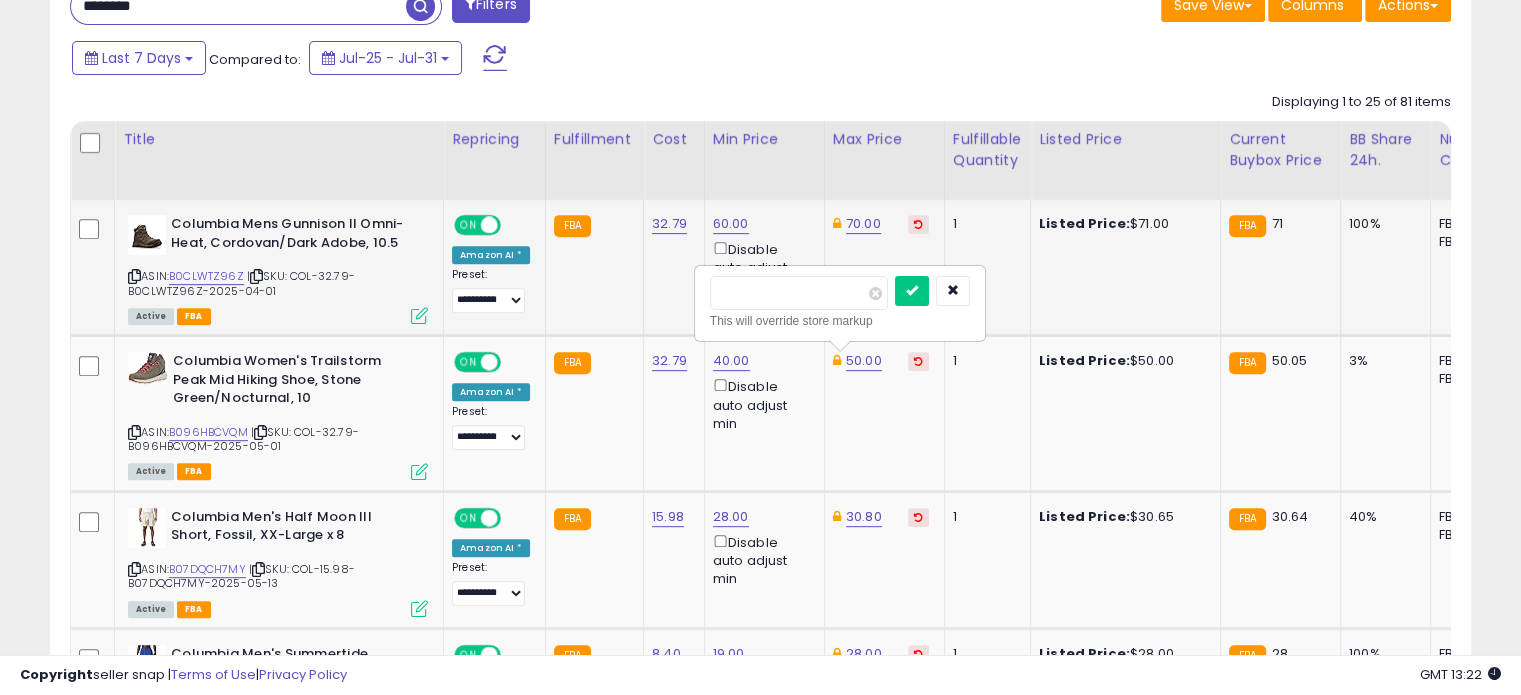 drag, startPoint x: 779, startPoint y: 281, endPoint x: 692, endPoint y: 282, distance: 87.005745 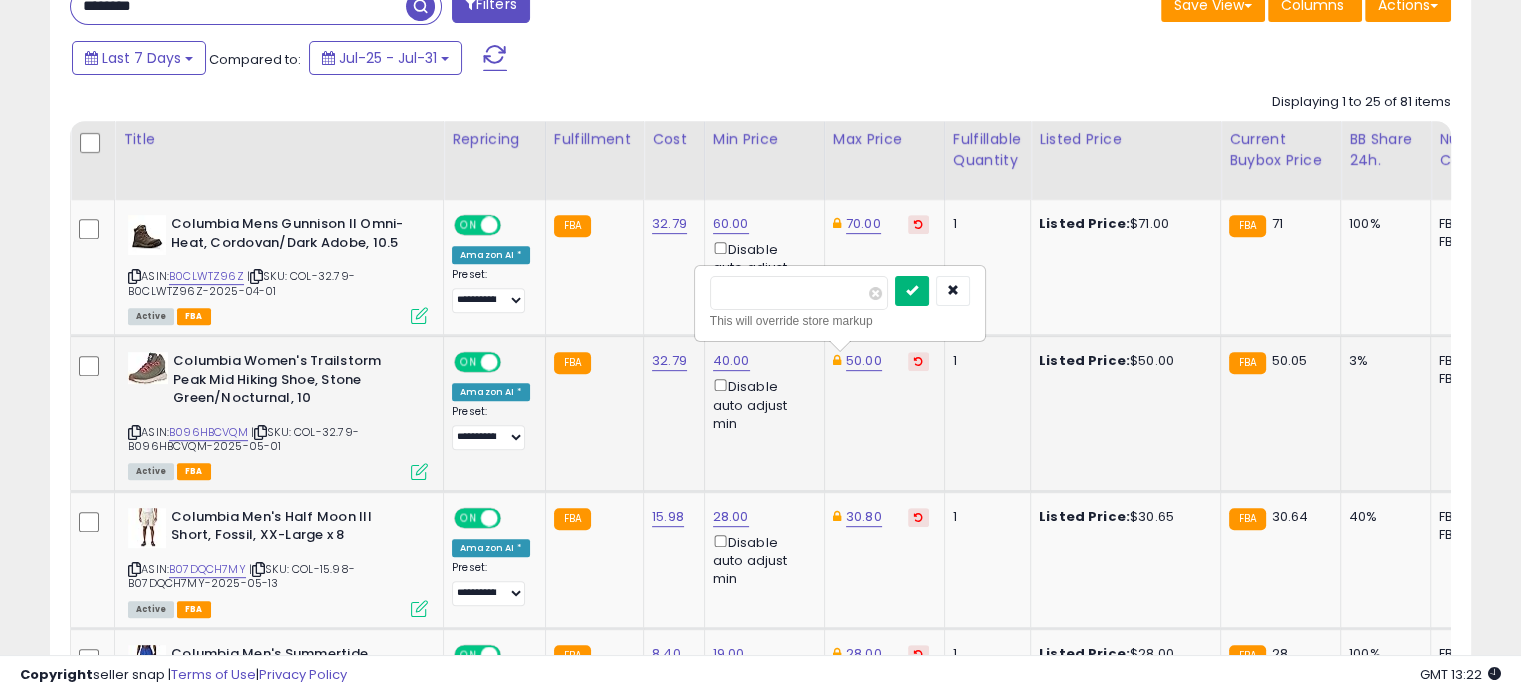 type on "**" 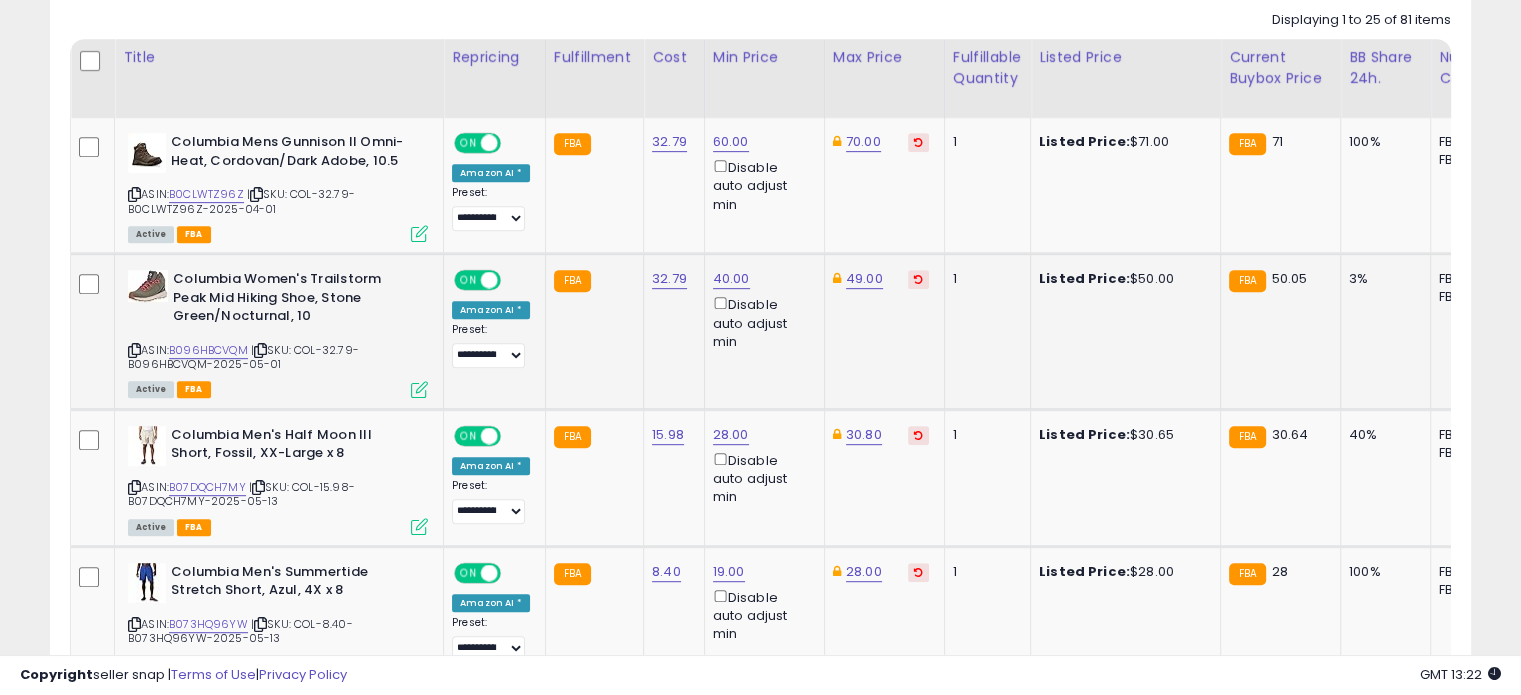 scroll, scrollTop: 958, scrollLeft: 0, axis: vertical 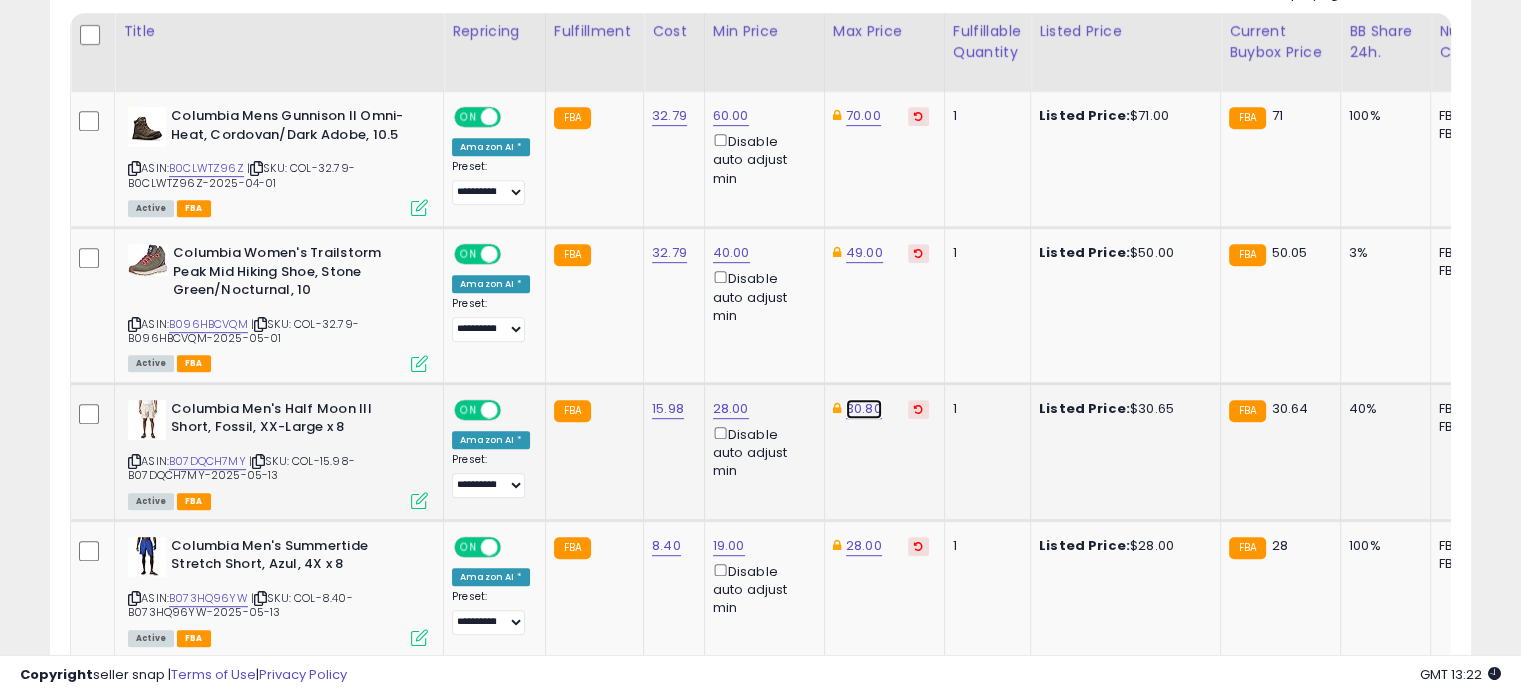 click on "30.80" at bounding box center [863, 116] 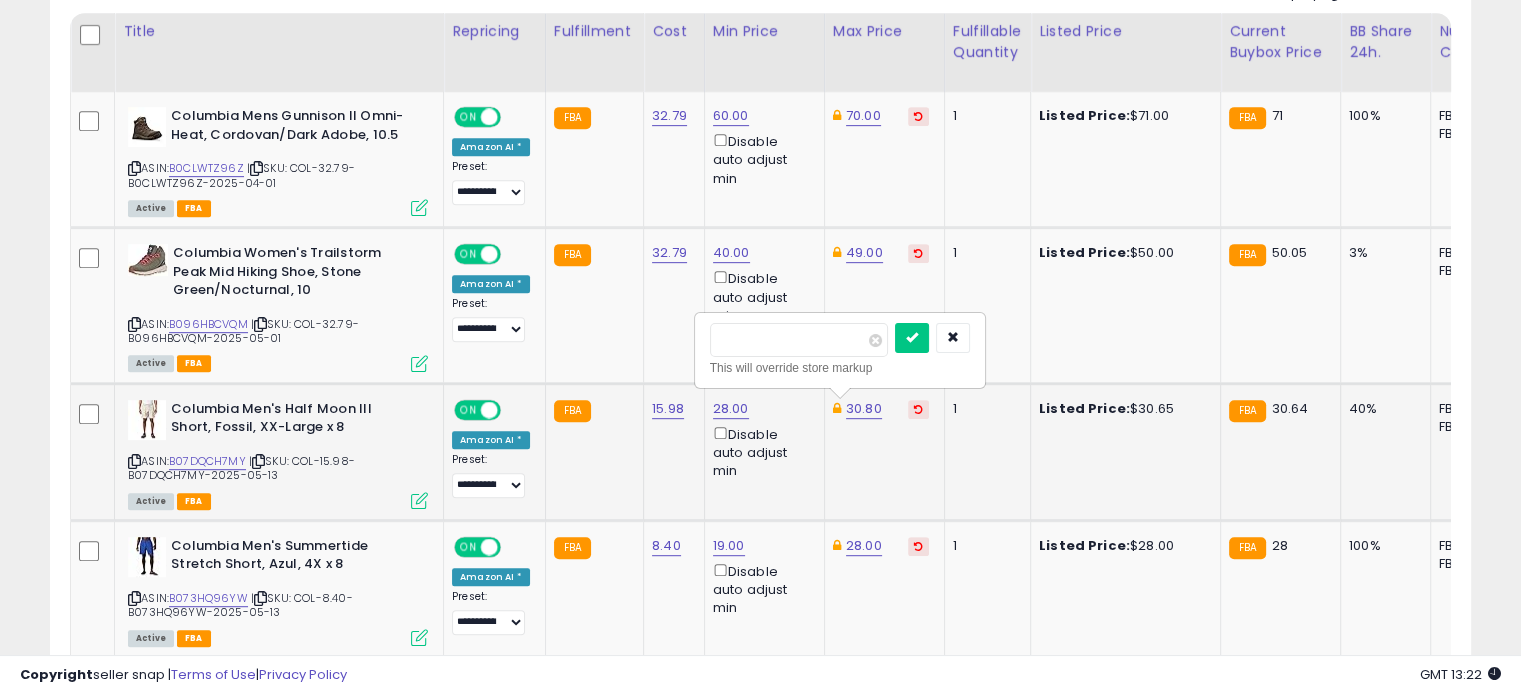 drag, startPoint x: 777, startPoint y: 339, endPoint x: 719, endPoint y: 335, distance: 58.137768 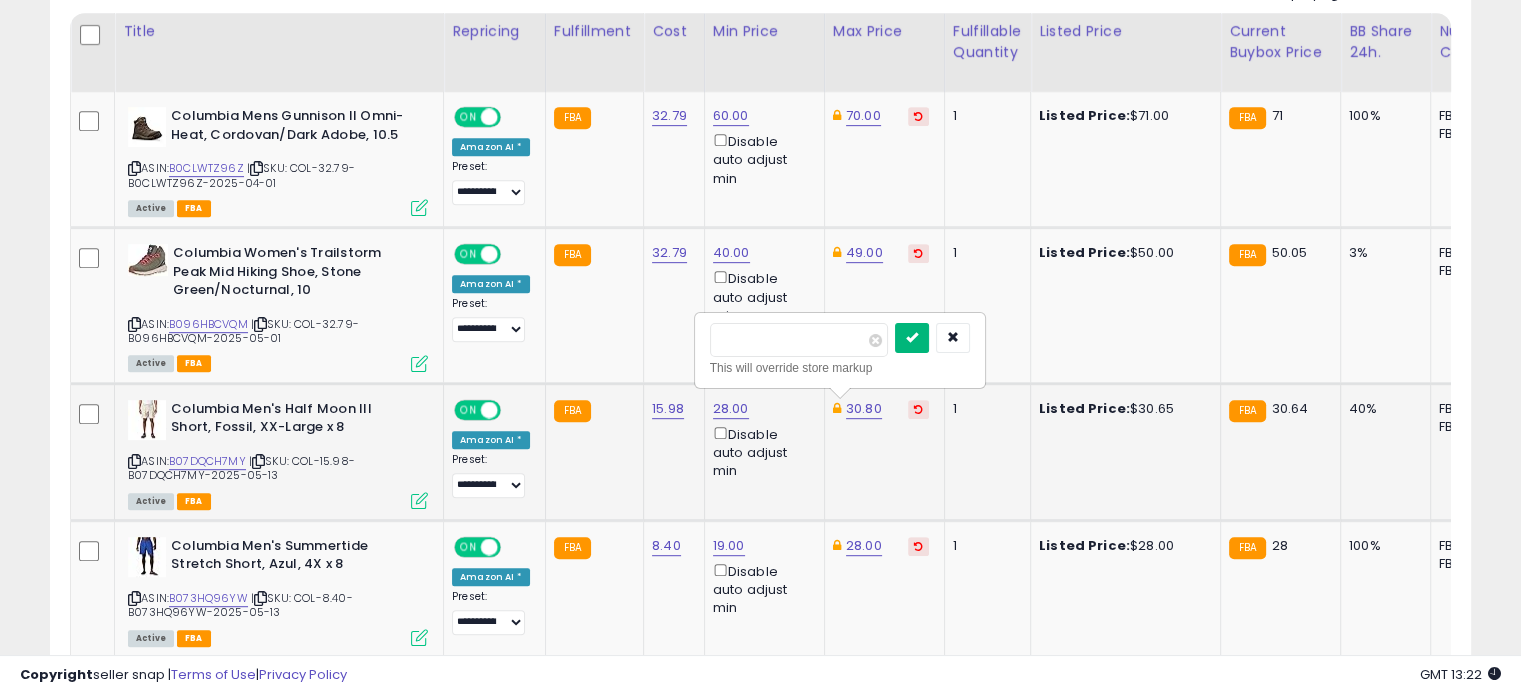 type on "**" 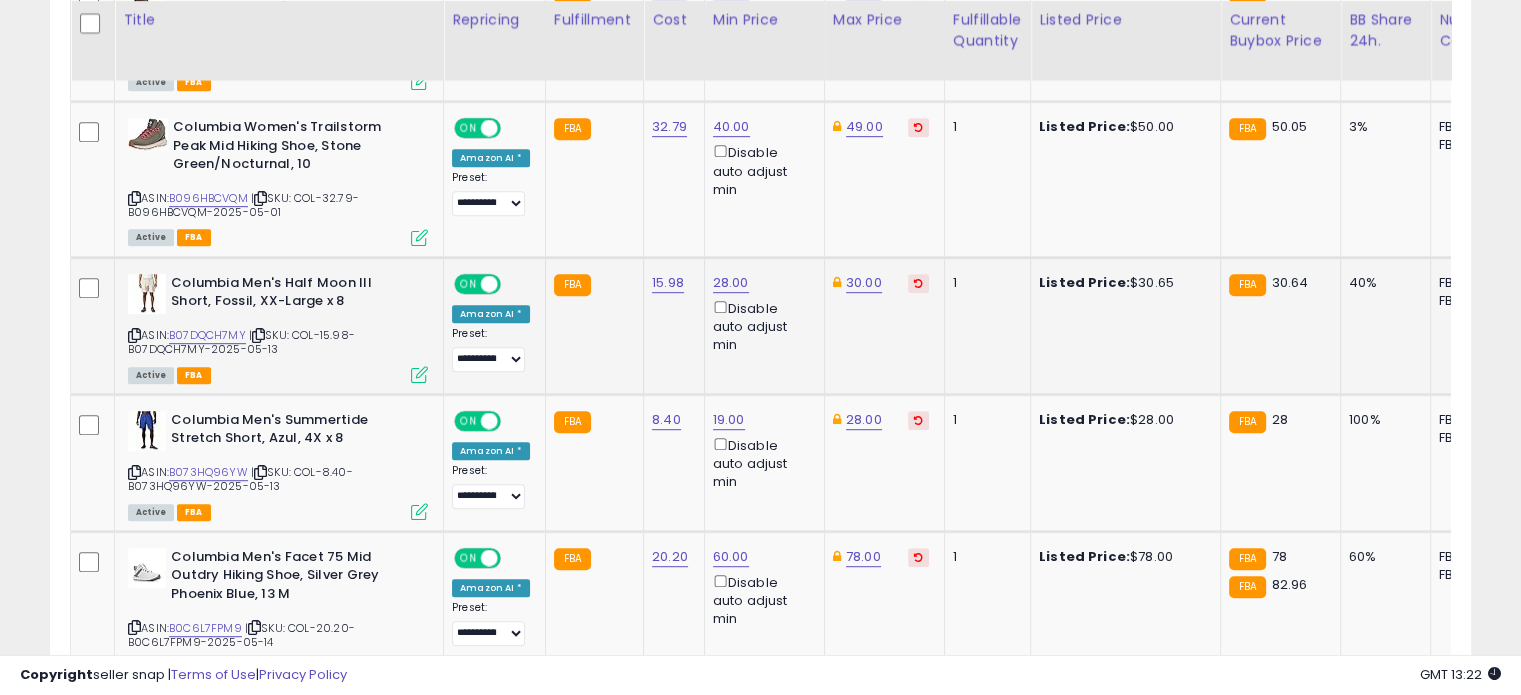 scroll, scrollTop: 1086, scrollLeft: 0, axis: vertical 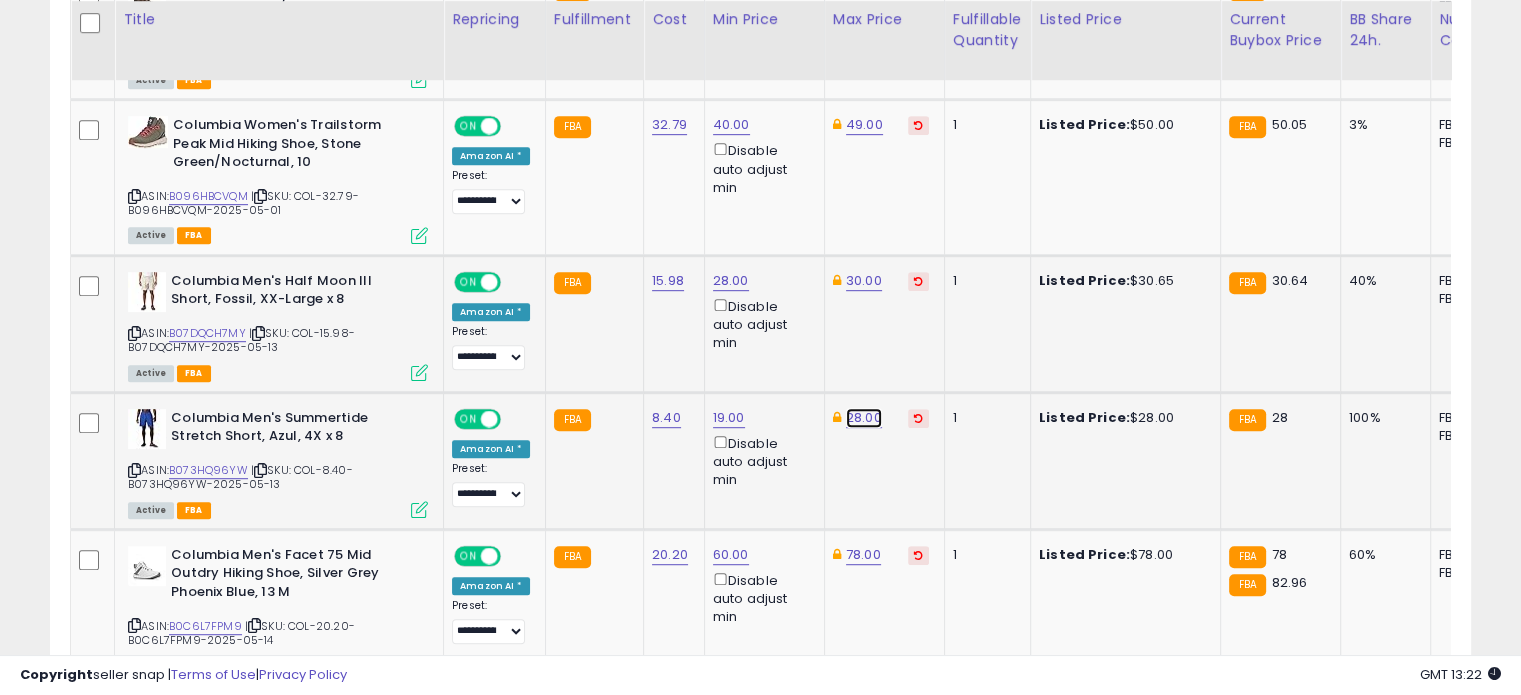 click on "28.00" at bounding box center [863, -12] 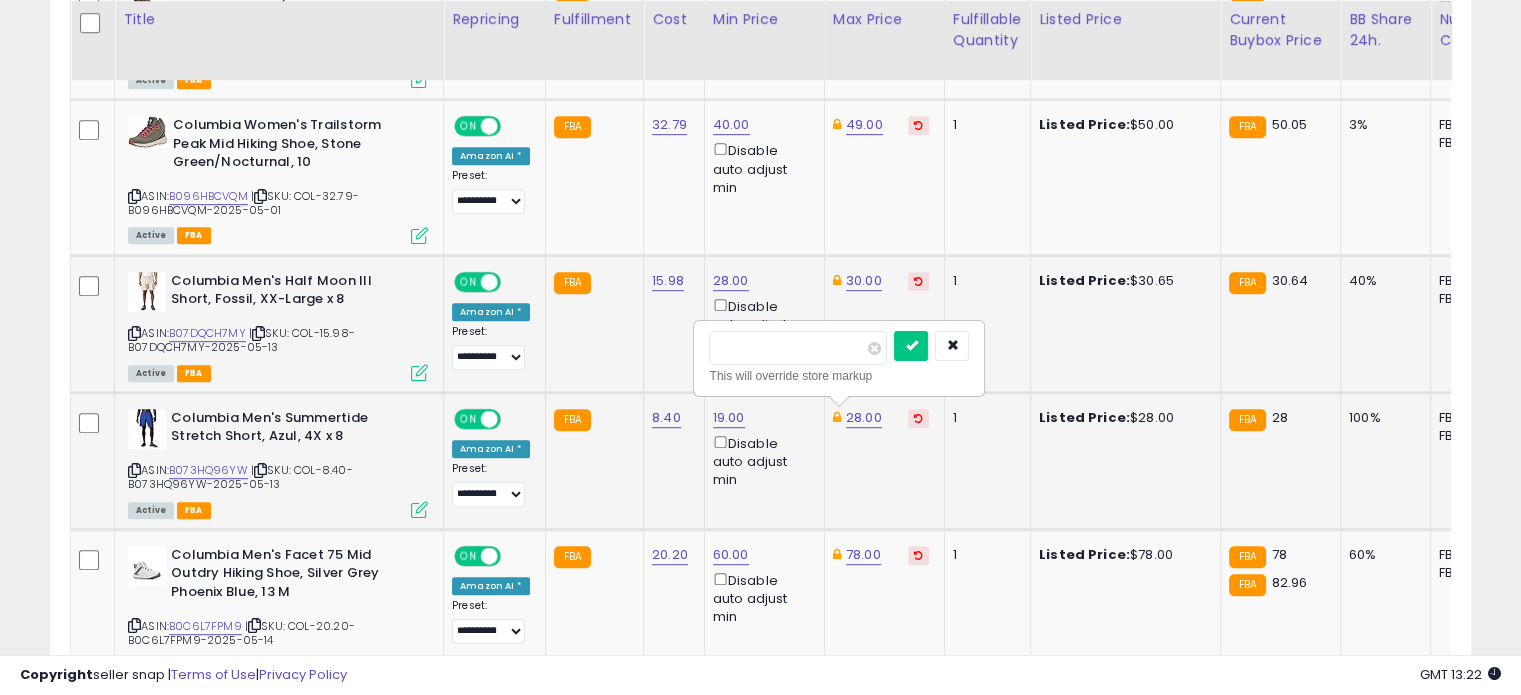 drag, startPoint x: 796, startPoint y: 347, endPoint x: 716, endPoint y: 338, distance: 80.50466 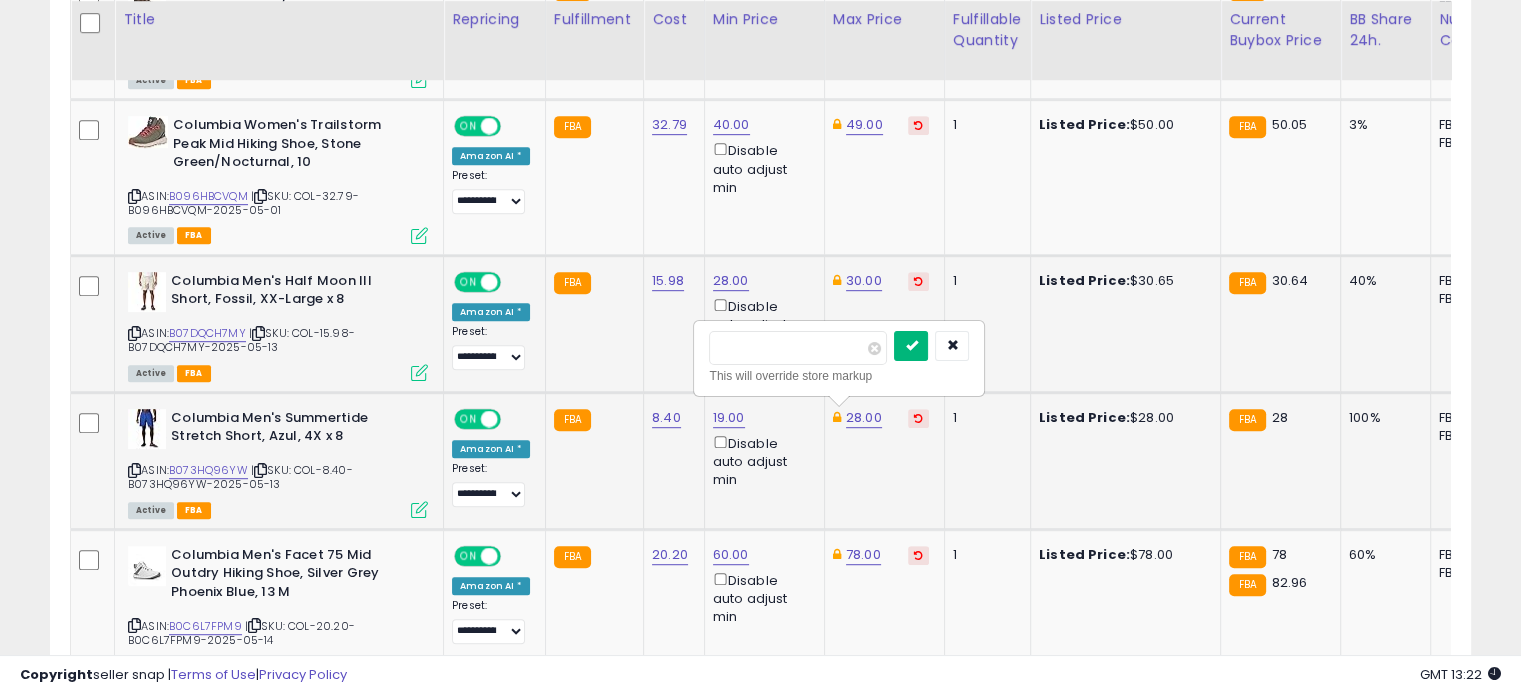 type on "**" 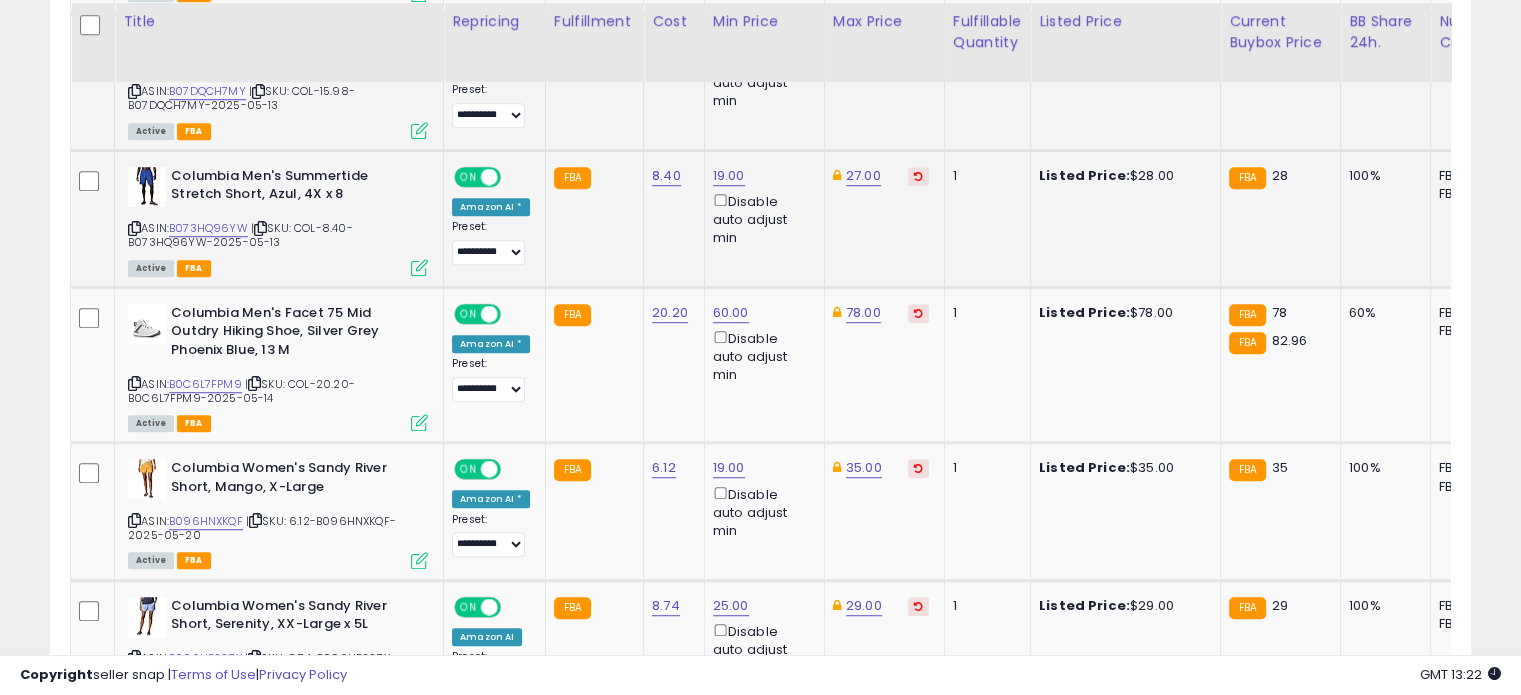 scroll, scrollTop: 1332, scrollLeft: 0, axis: vertical 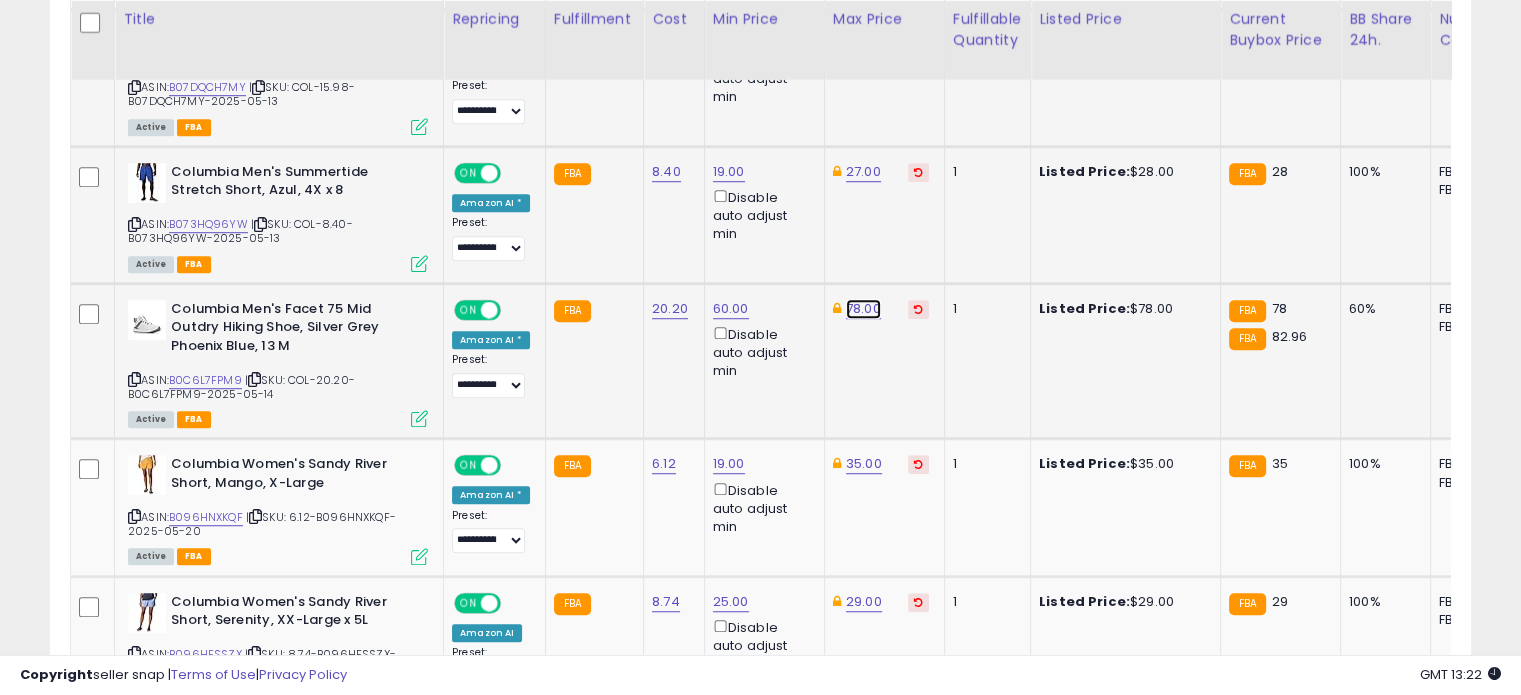 click on "78.00" at bounding box center (863, -258) 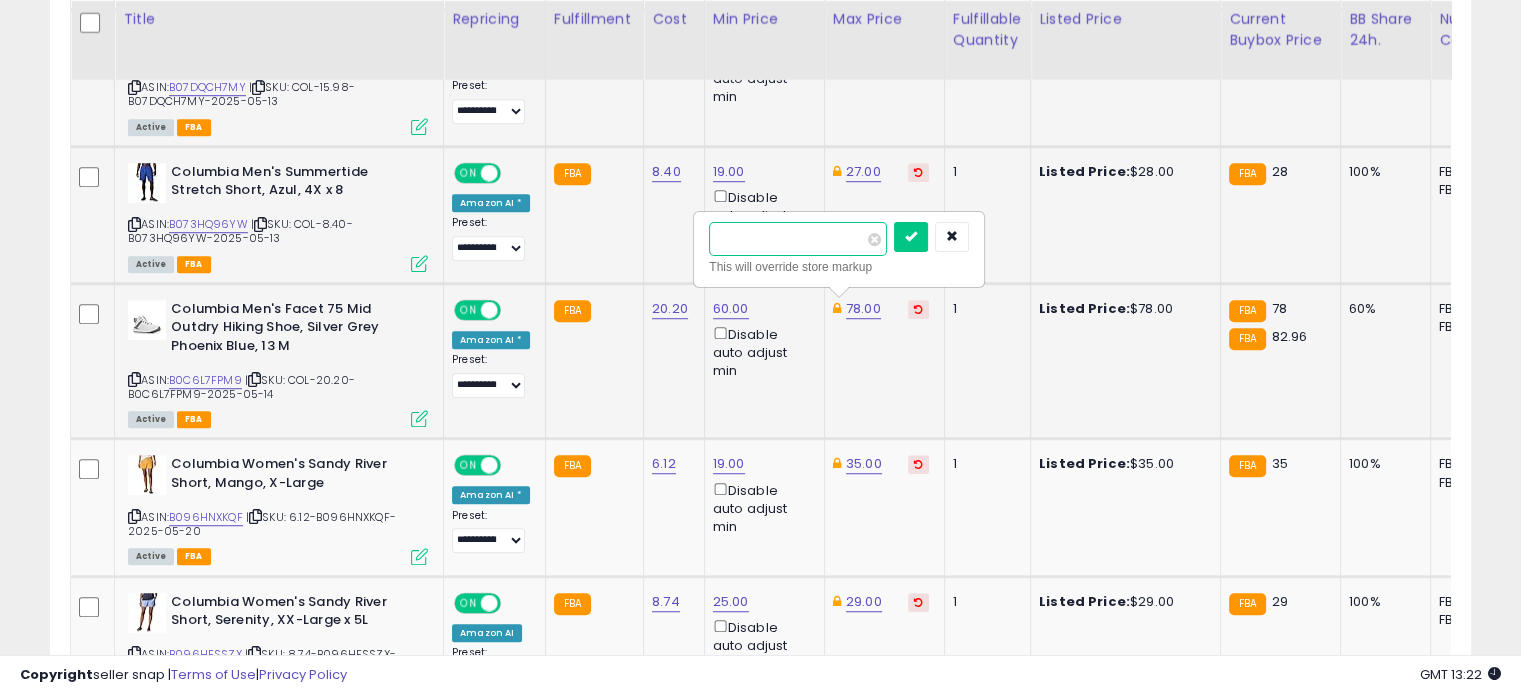 drag, startPoint x: 782, startPoint y: 242, endPoint x: 700, endPoint y: 232, distance: 82.607506 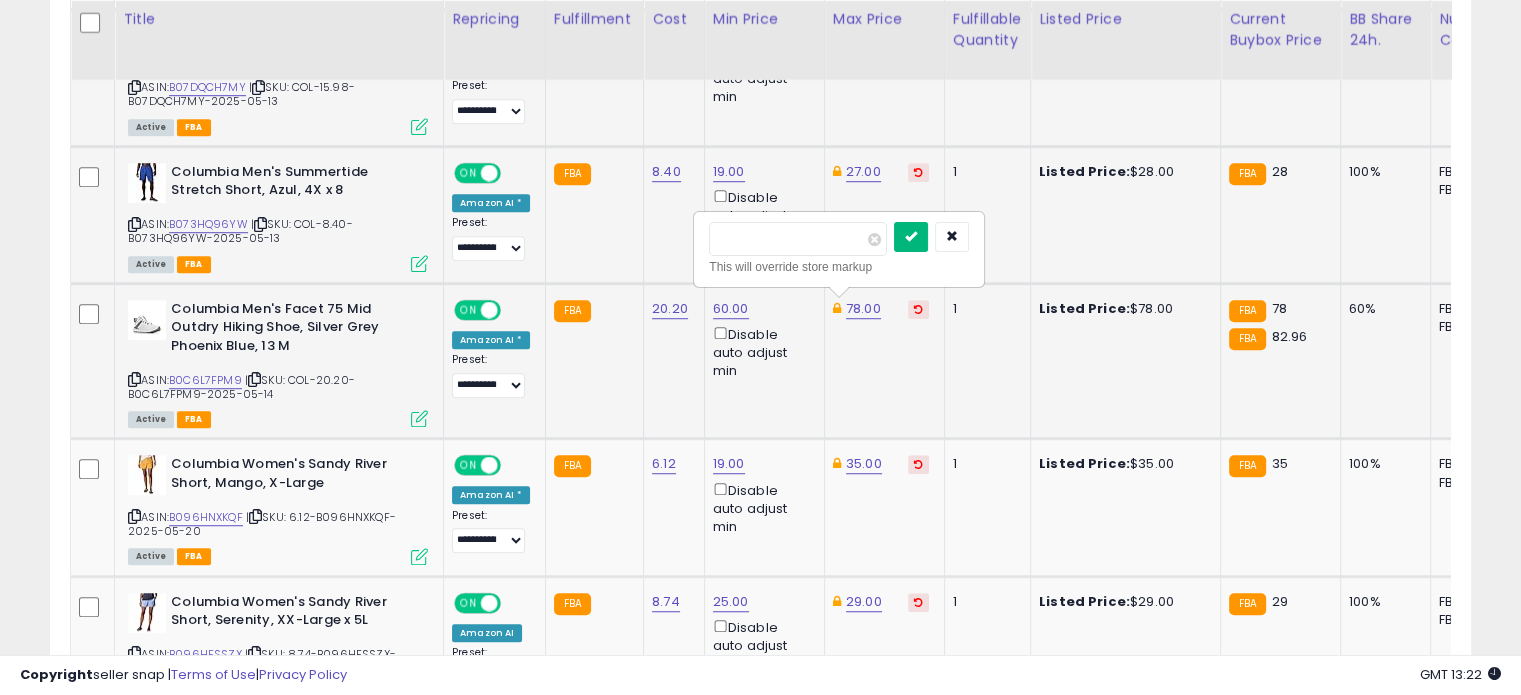 click at bounding box center [911, 237] 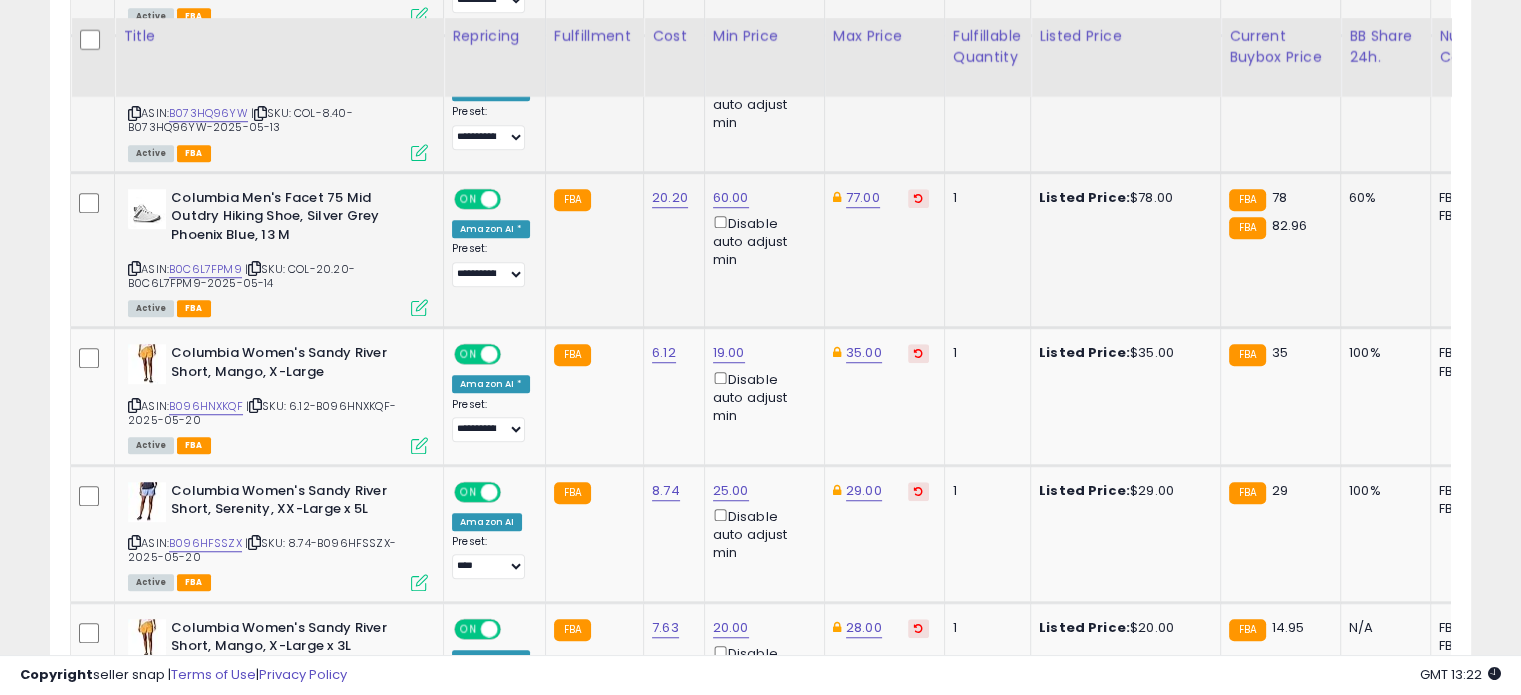 scroll, scrollTop: 1460, scrollLeft: 0, axis: vertical 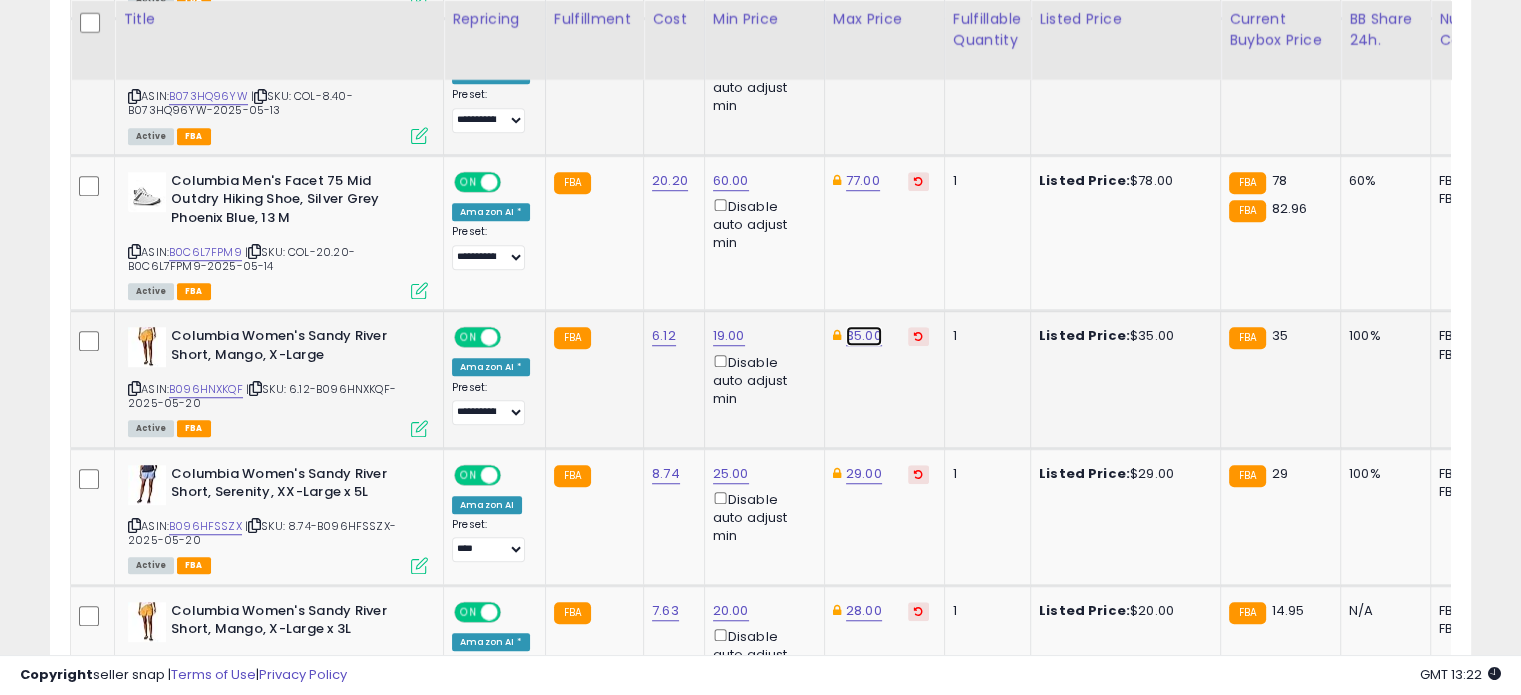 click on "35.00" at bounding box center [863, -386] 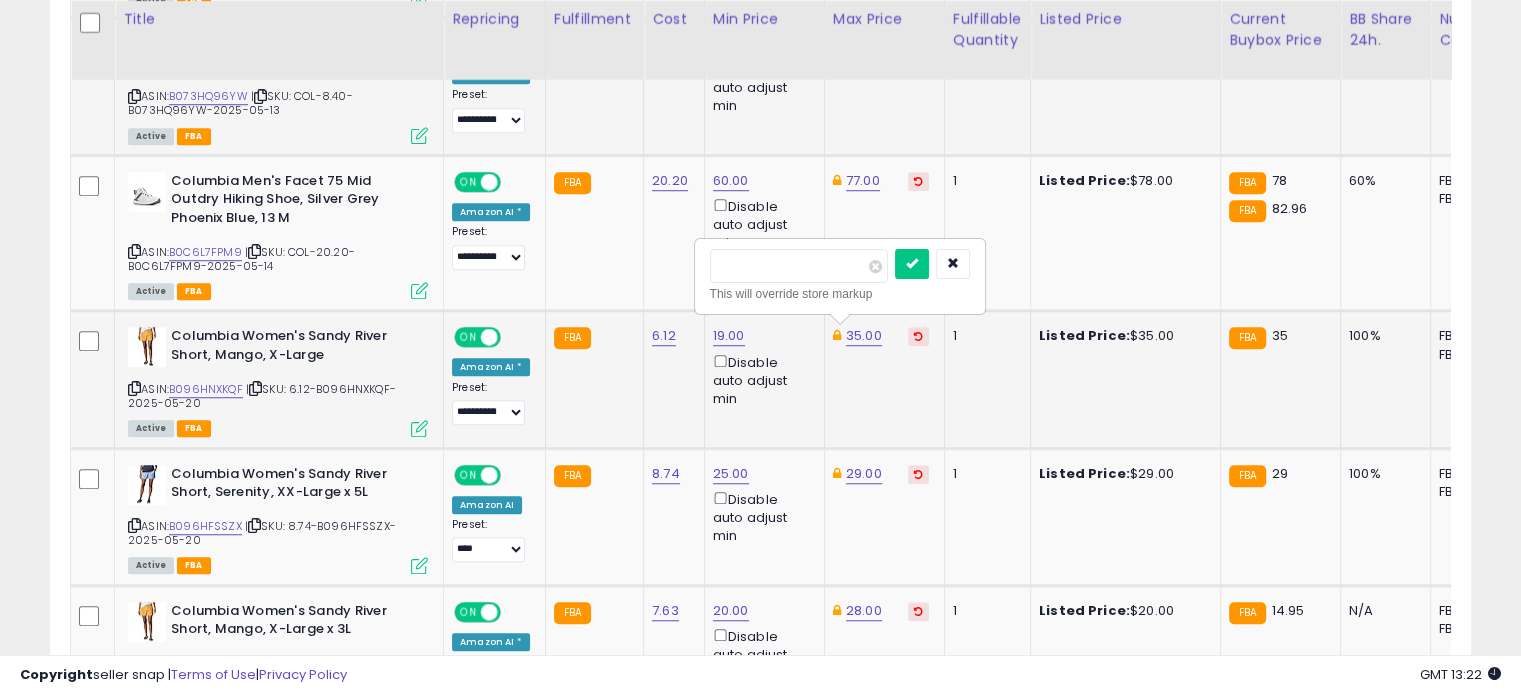 drag, startPoint x: 803, startPoint y: 263, endPoint x: 698, endPoint y: 264, distance: 105.00476 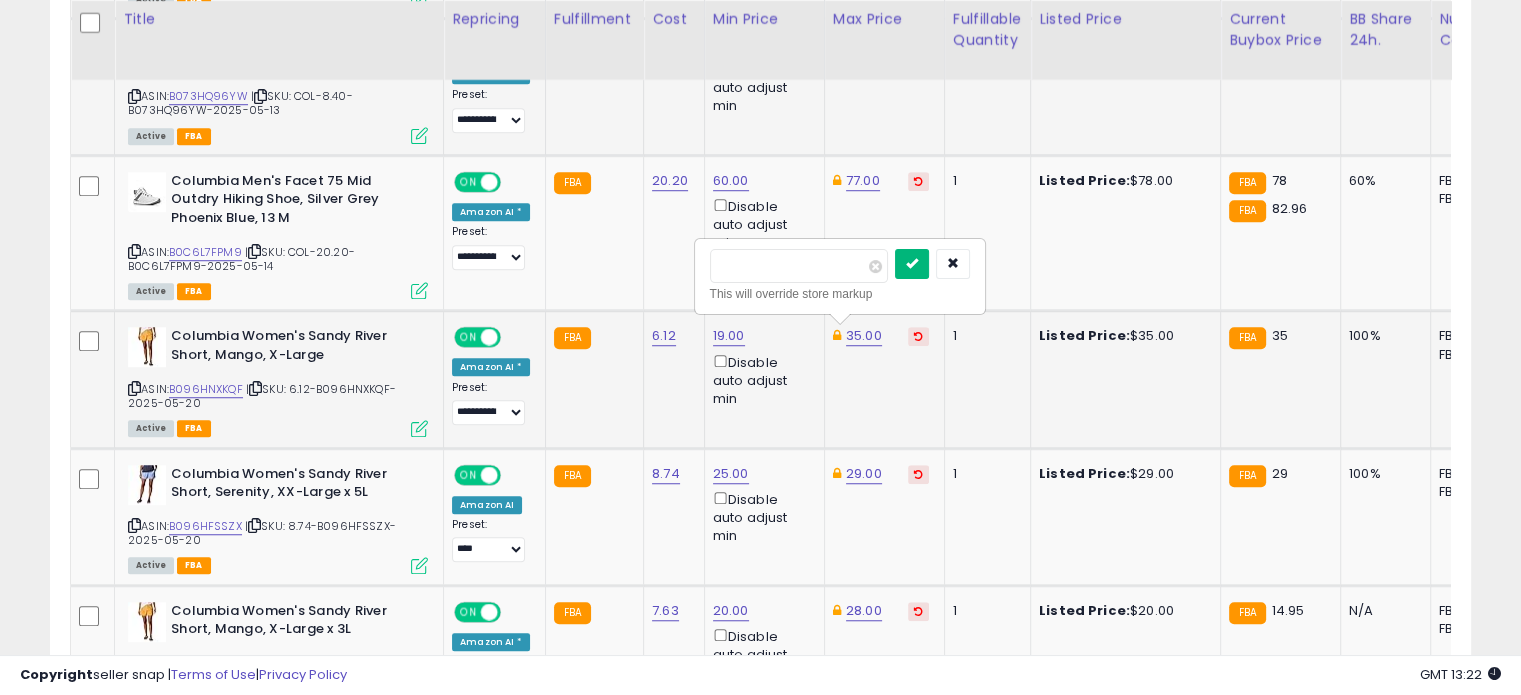 type on "**" 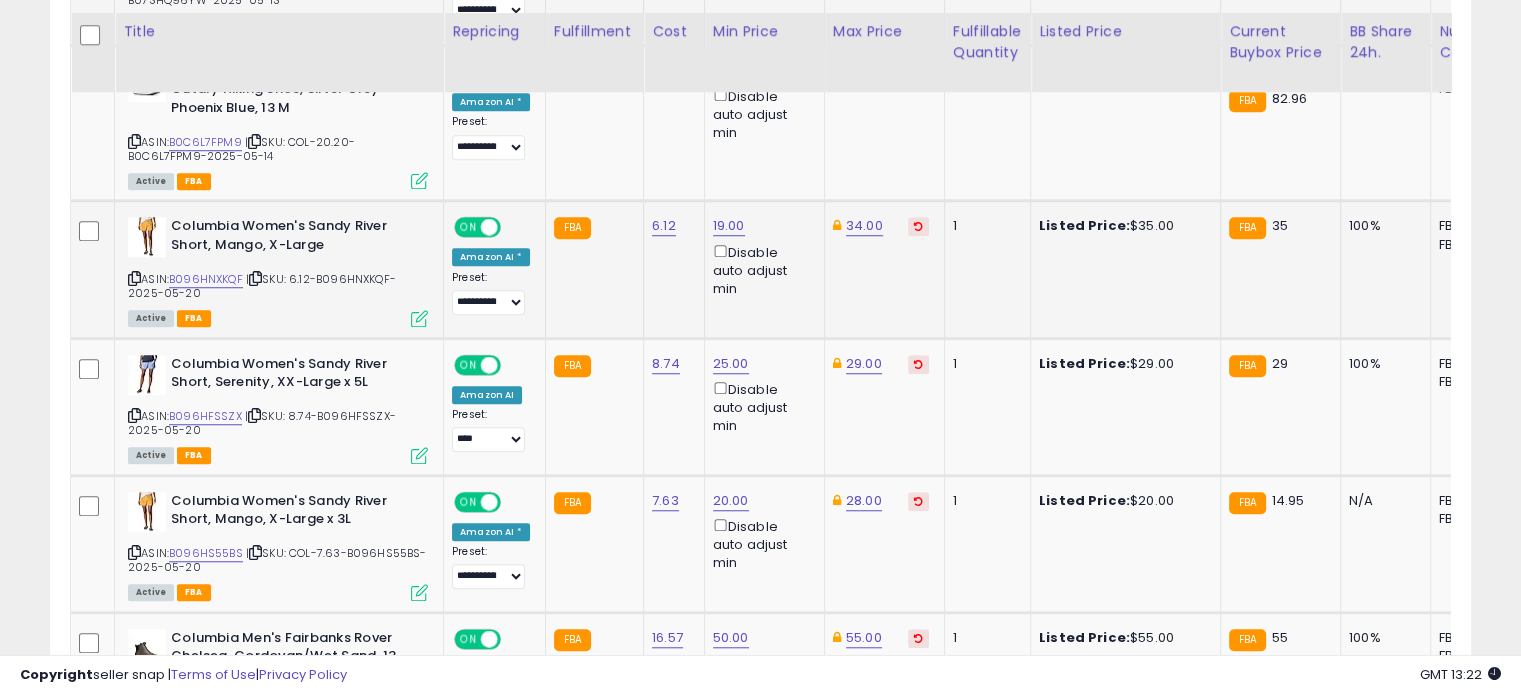 scroll, scrollTop: 1600, scrollLeft: 0, axis: vertical 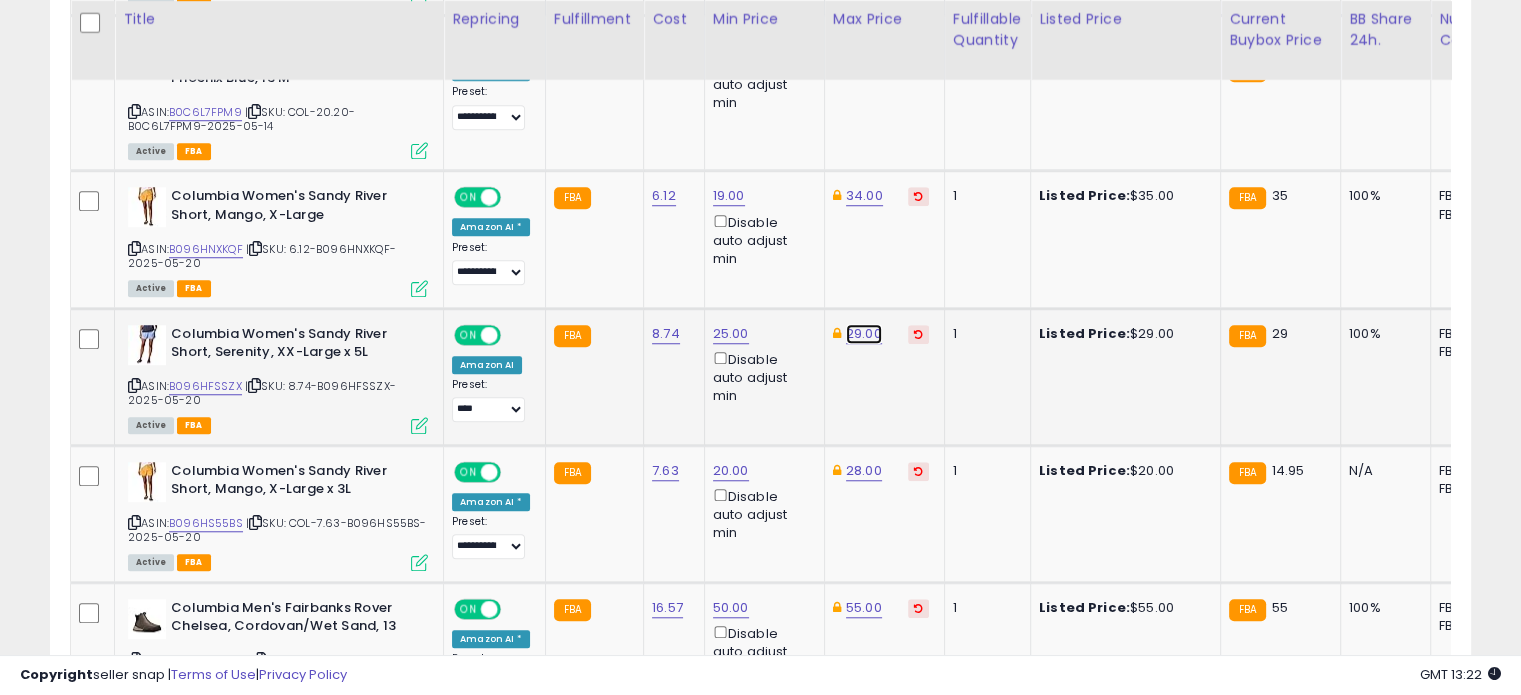 click on "29.00" at bounding box center (863, -526) 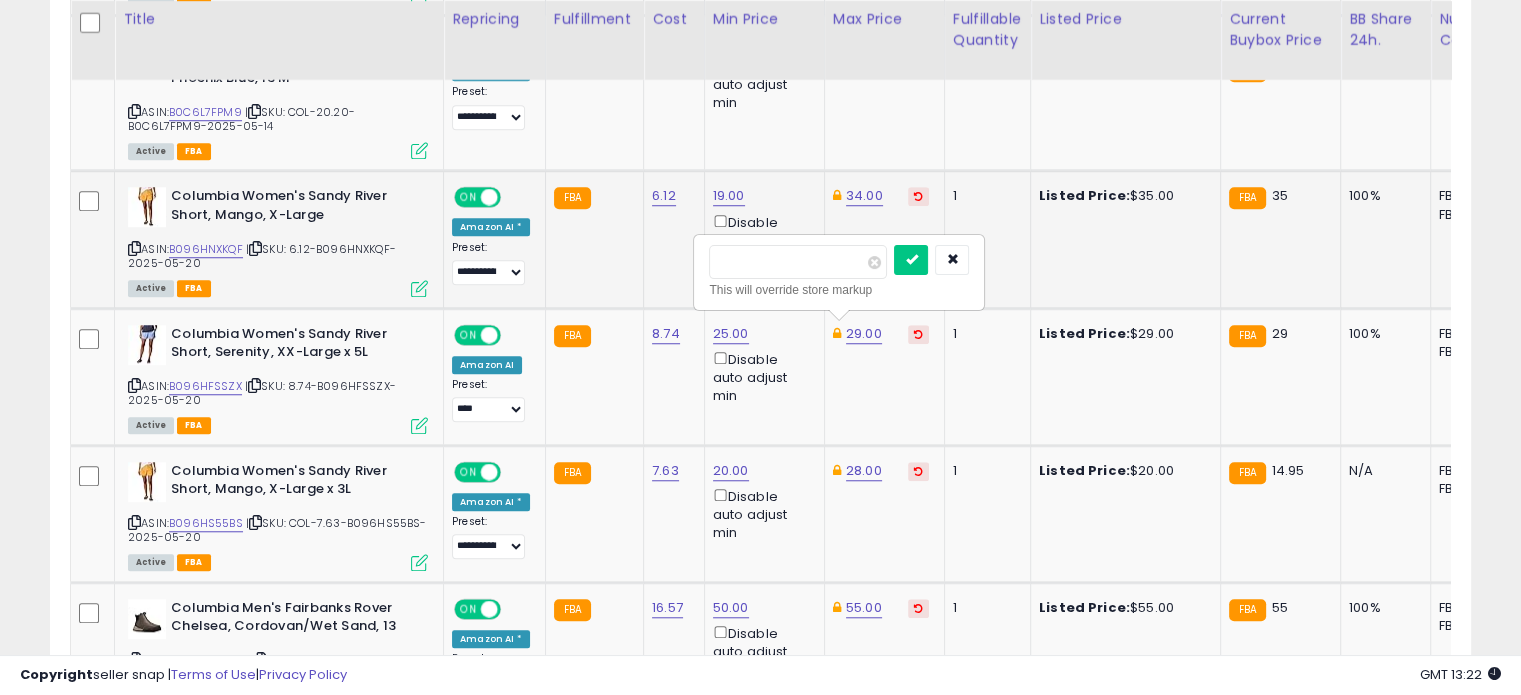 drag, startPoint x: 789, startPoint y: 271, endPoint x: 680, endPoint y: 239, distance: 113.600174 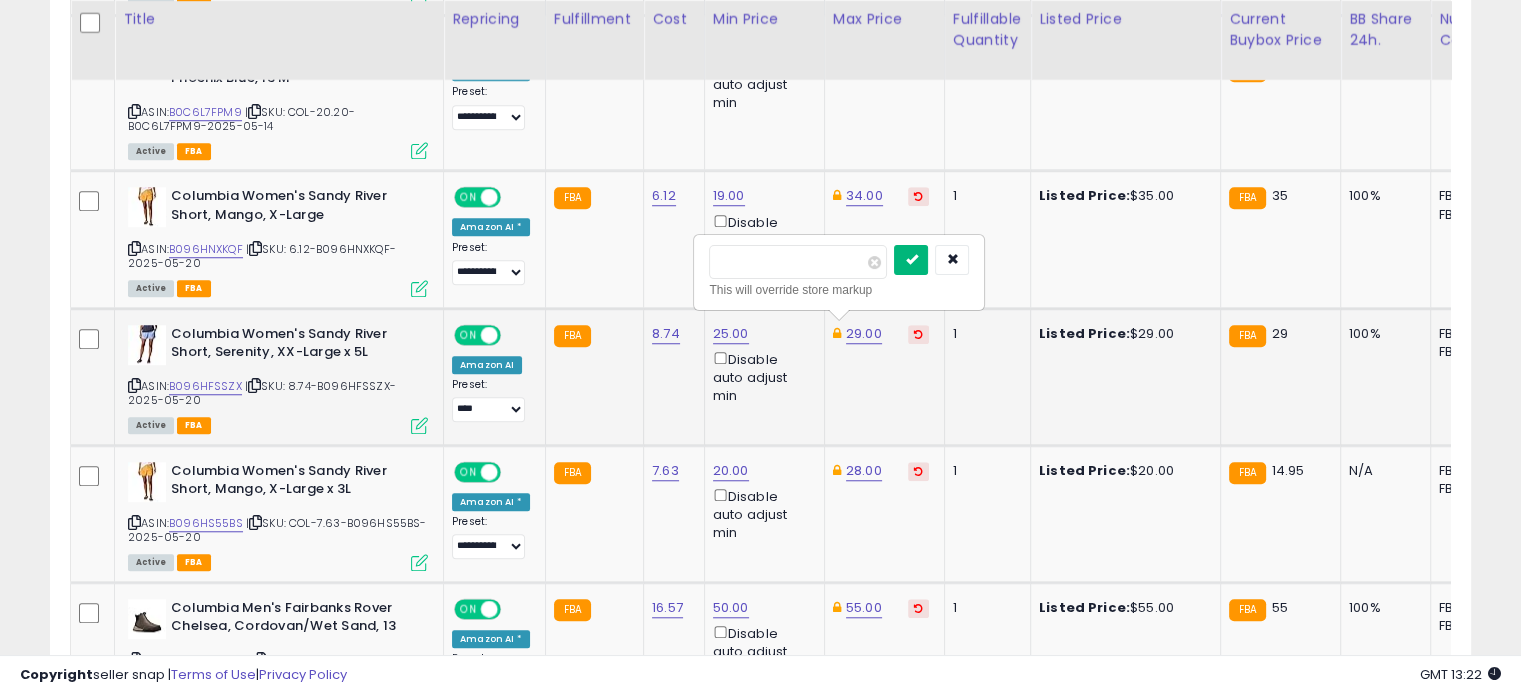 click at bounding box center (911, 259) 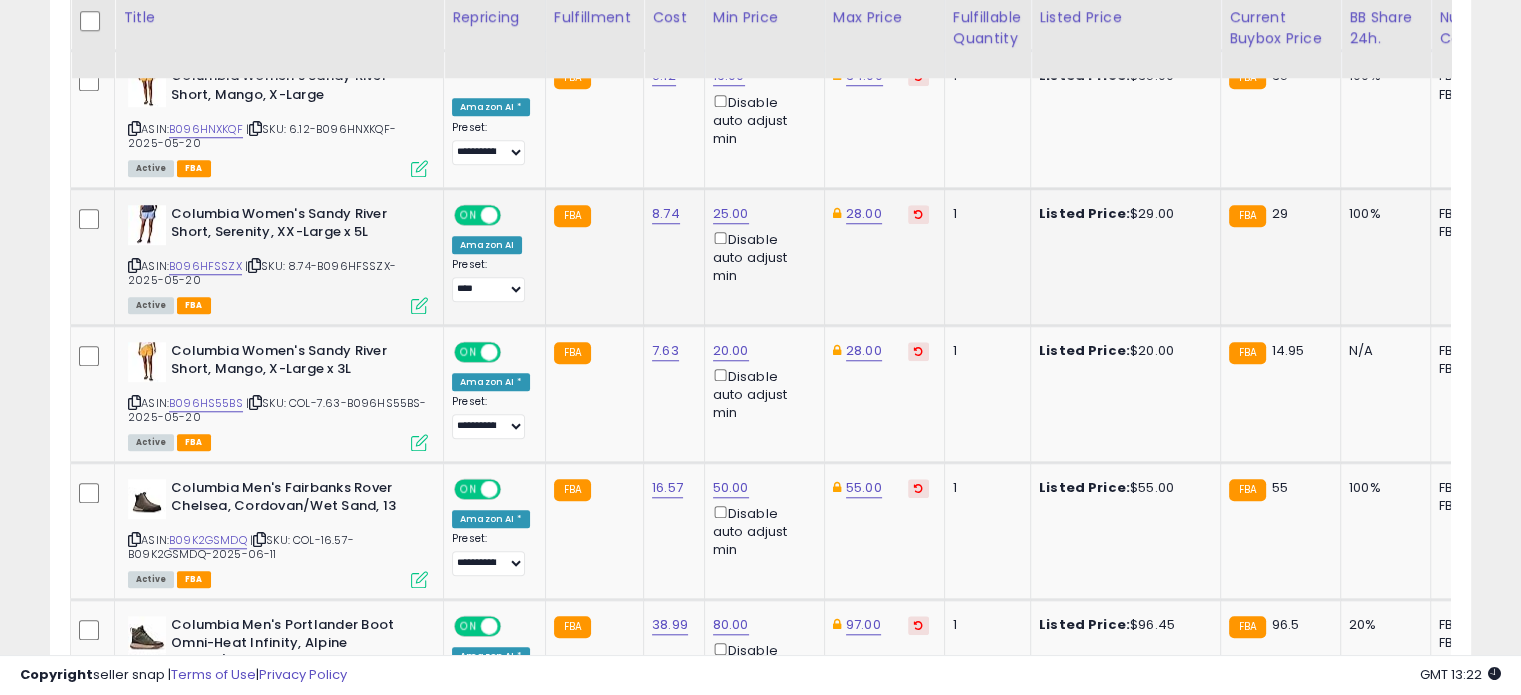 scroll, scrollTop: 1724, scrollLeft: 0, axis: vertical 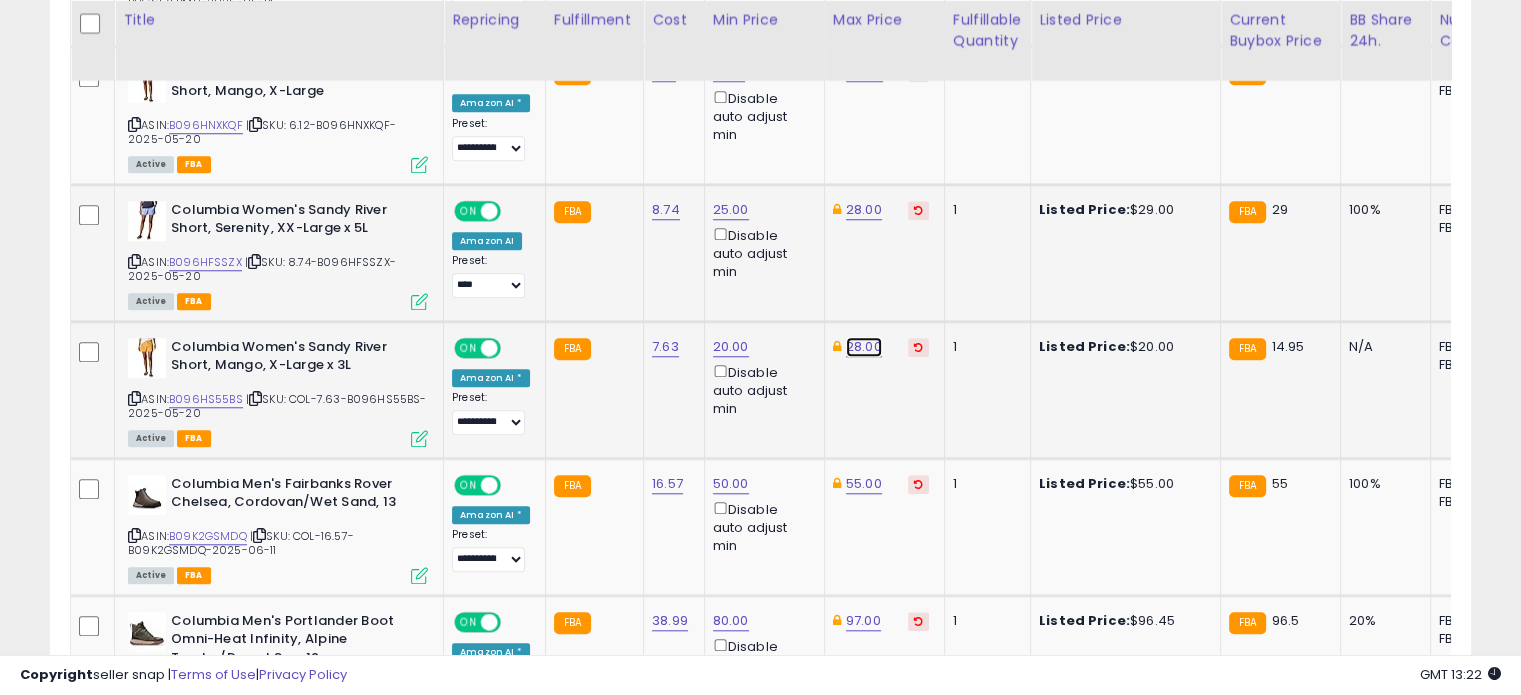 click on "28.00" at bounding box center (863, -650) 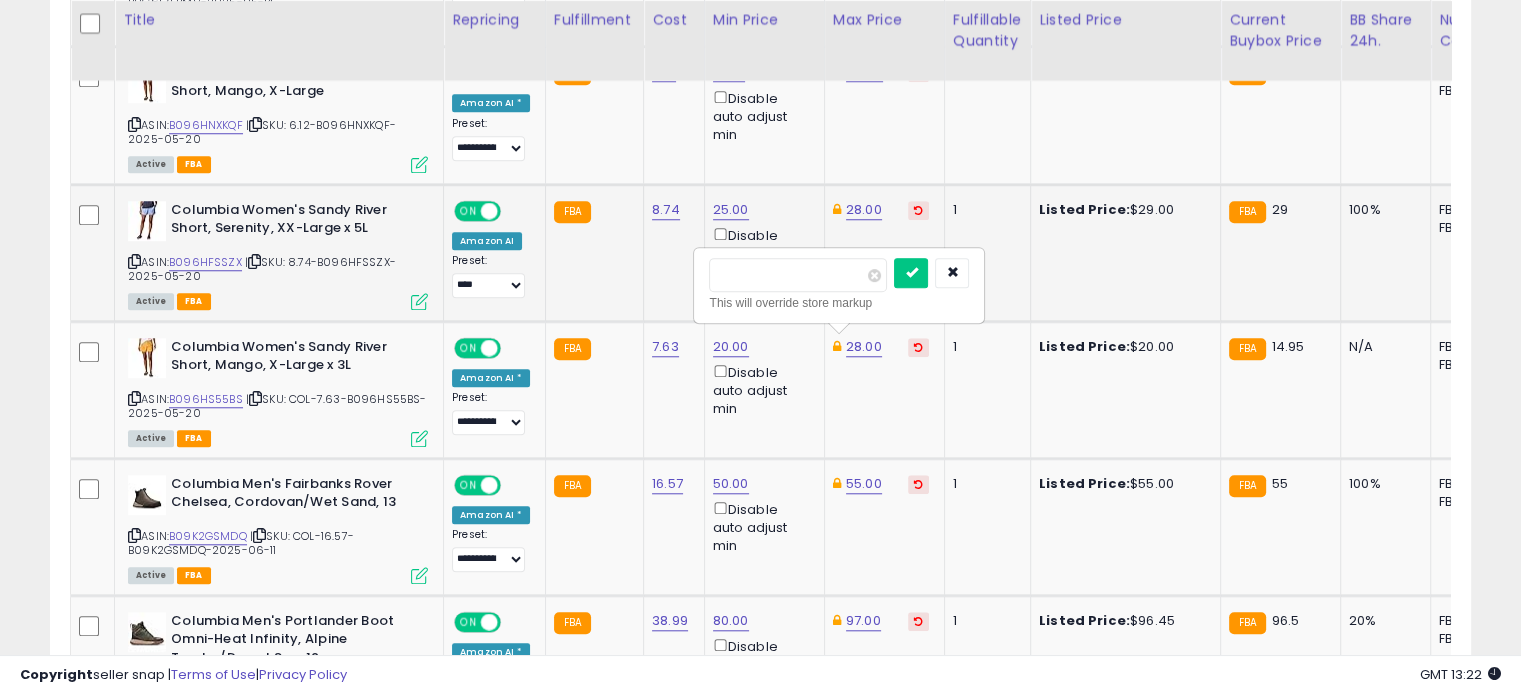 drag, startPoint x: 798, startPoint y: 265, endPoint x: 661, endPoint y: 279, distance: 137.71347 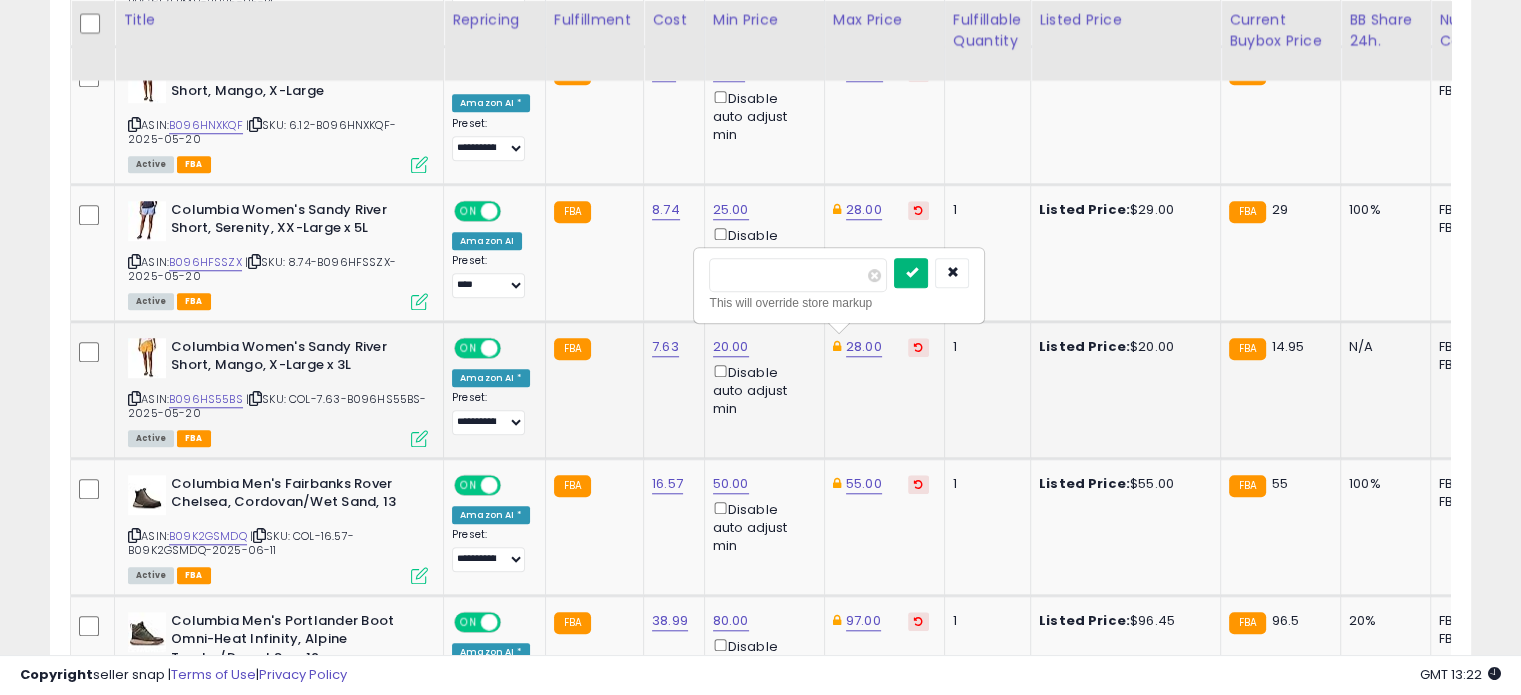 type on "**" 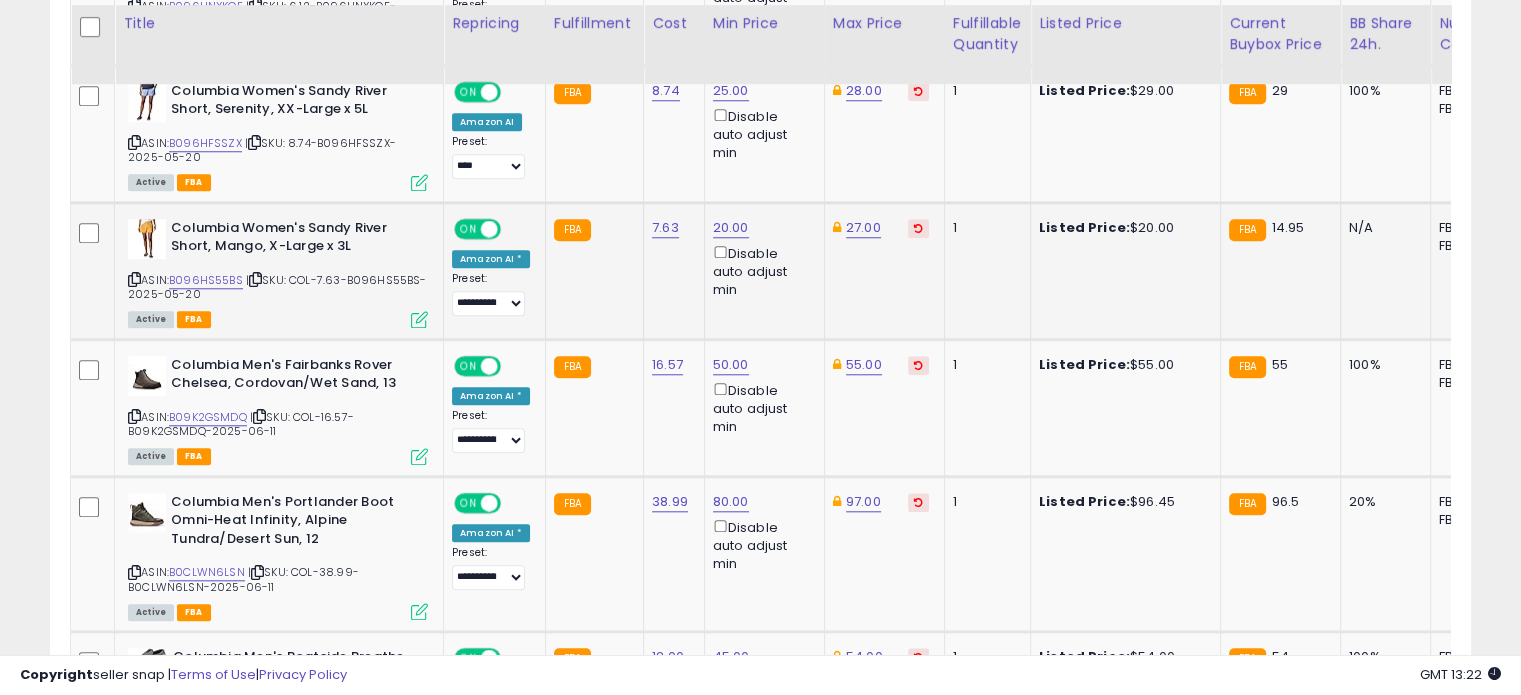 scroll, scrollTop: 1848, scrollLeft: 0, axis: vertical 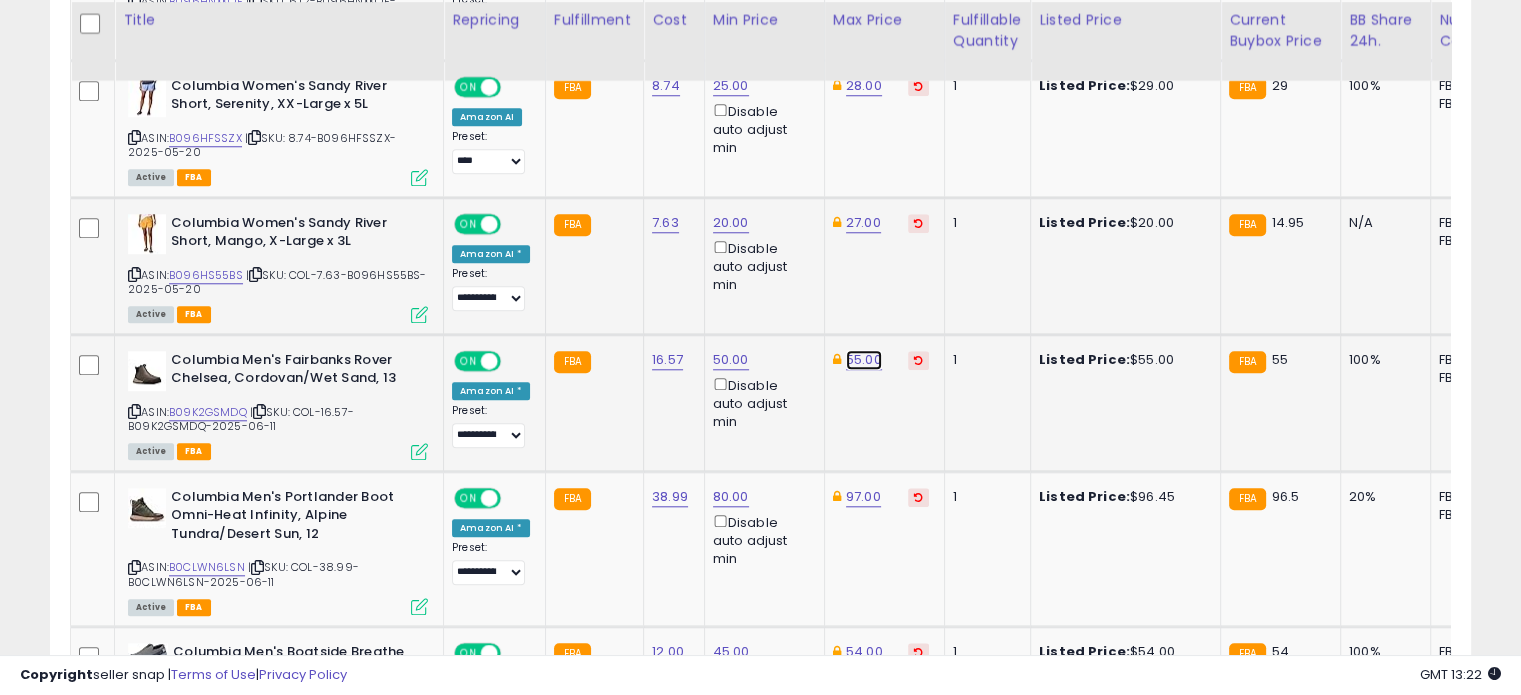 click on "55.00" at bounding box center (863, -774) 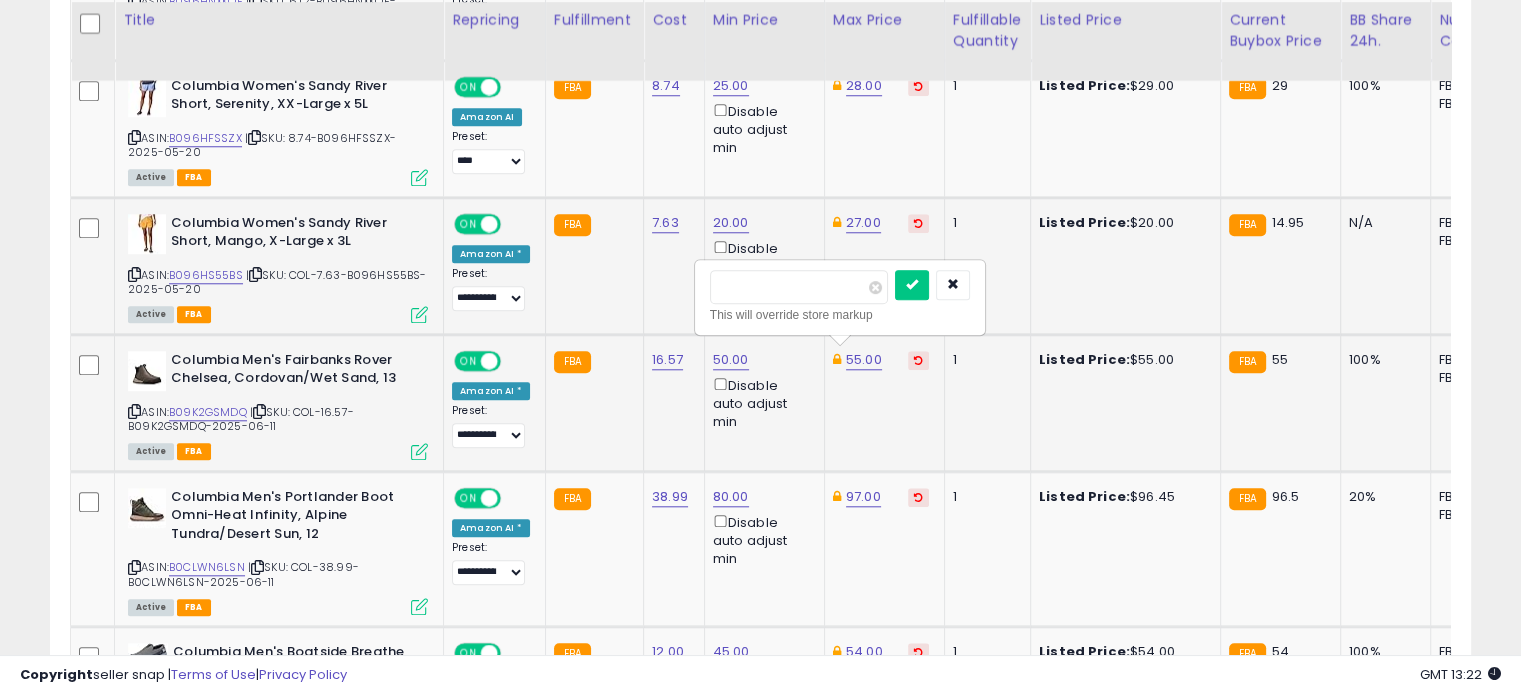 drag, startPoint x: 779, startPoint y: 286, endPoint x: 704, endPoint y: 279, distance: 75.32596 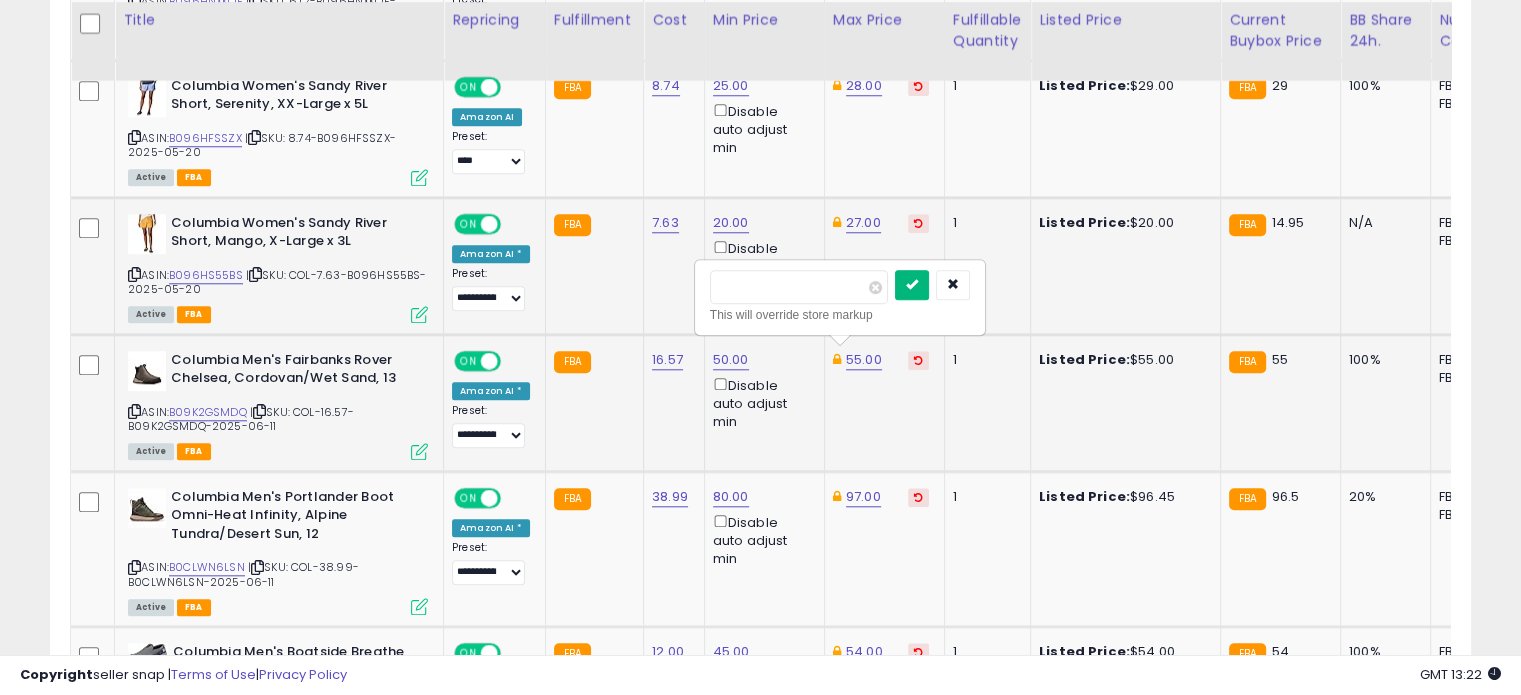 type on "**" 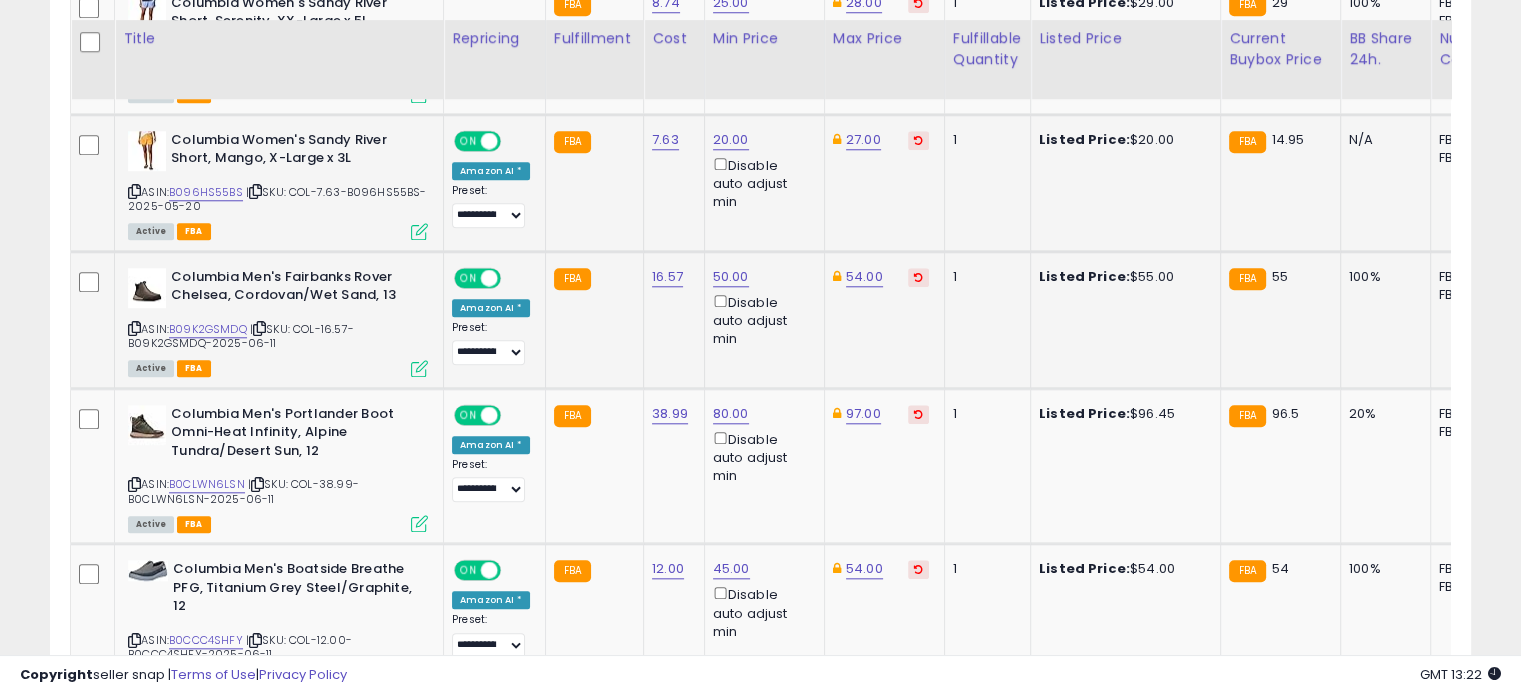 scroll, scrollTop: 1955, scrollLeft: 0, axis: vertical 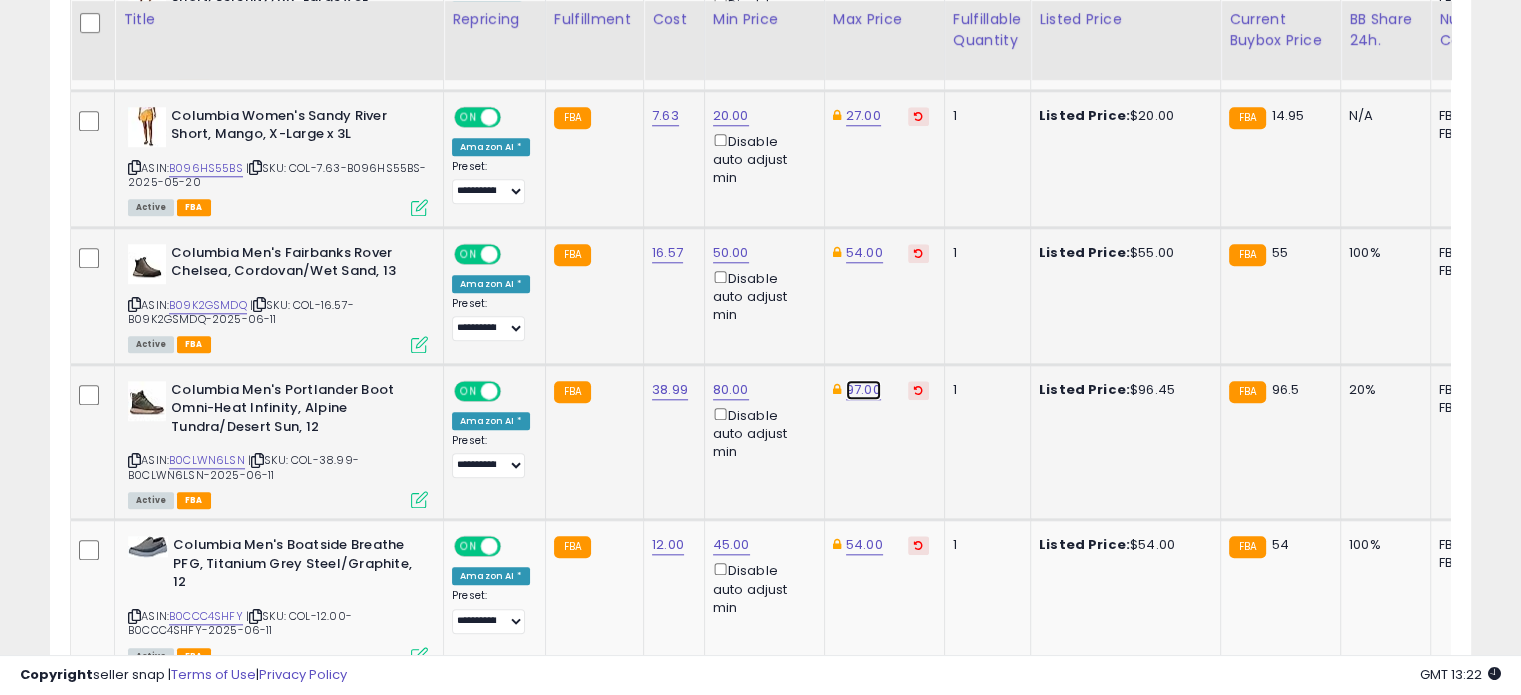 click on "97.00" at bounding box center [863, -881] 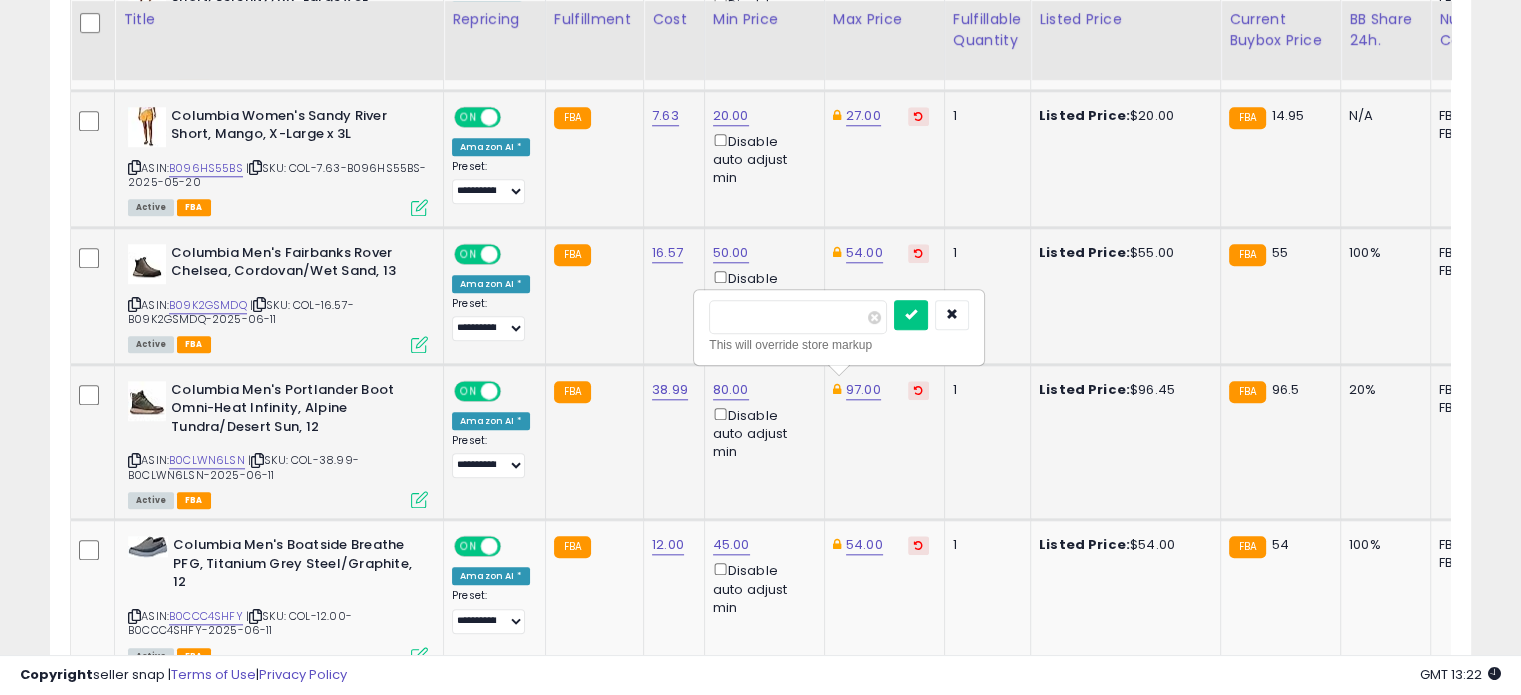 drag, startPoint x: 780, startPoint y: 297, endPoint x: 693, endPoint y: 311, distance: 88.11924 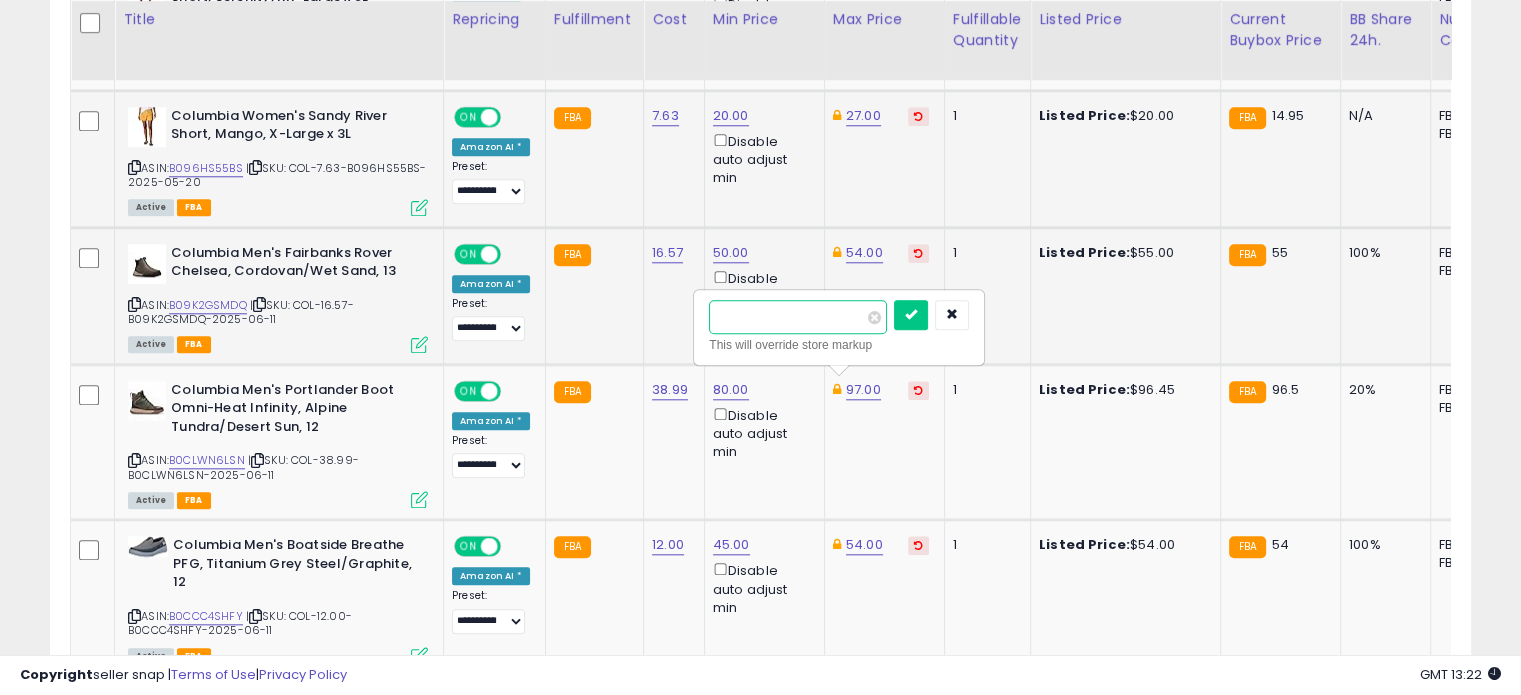 drag, startPoint x: 761, startPoint y: 318, endPoint x: 677, endPoint y: 322, distance: 84.095184 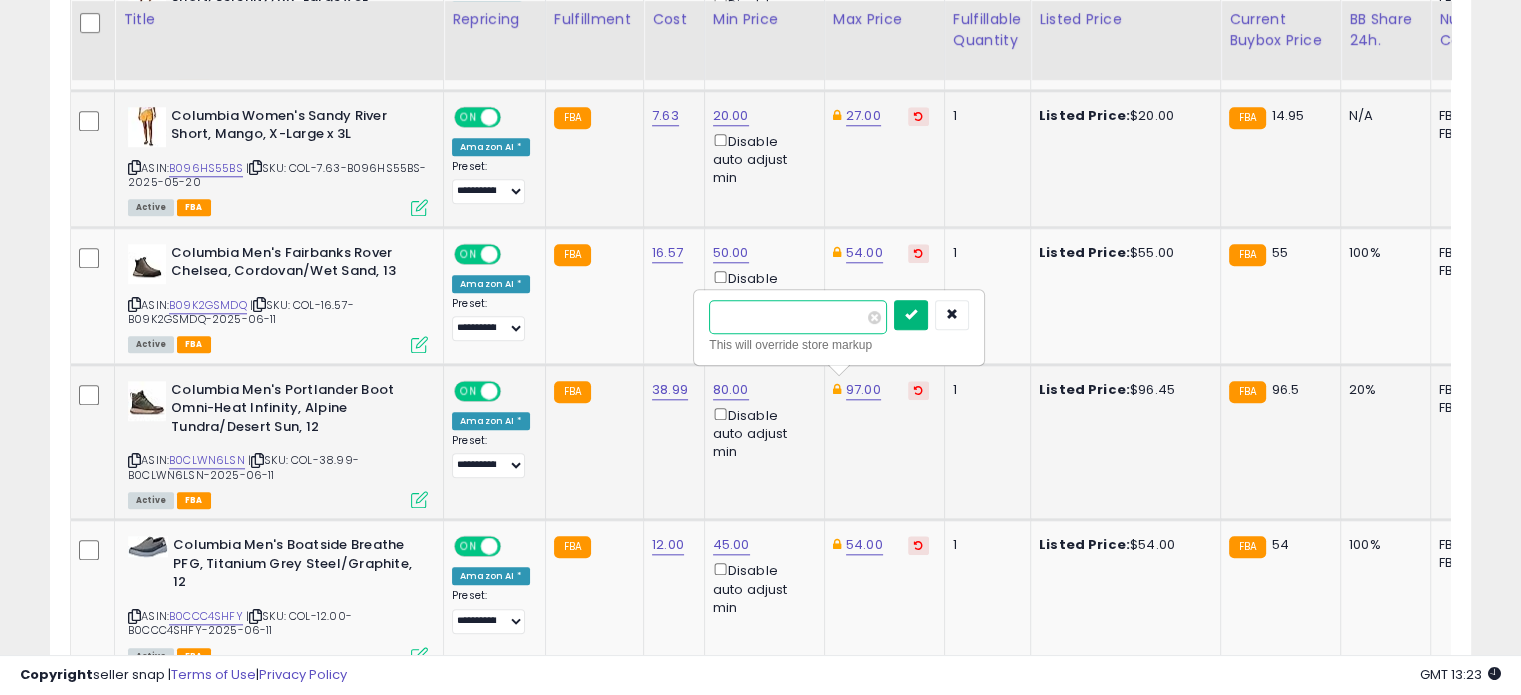 type on "**" 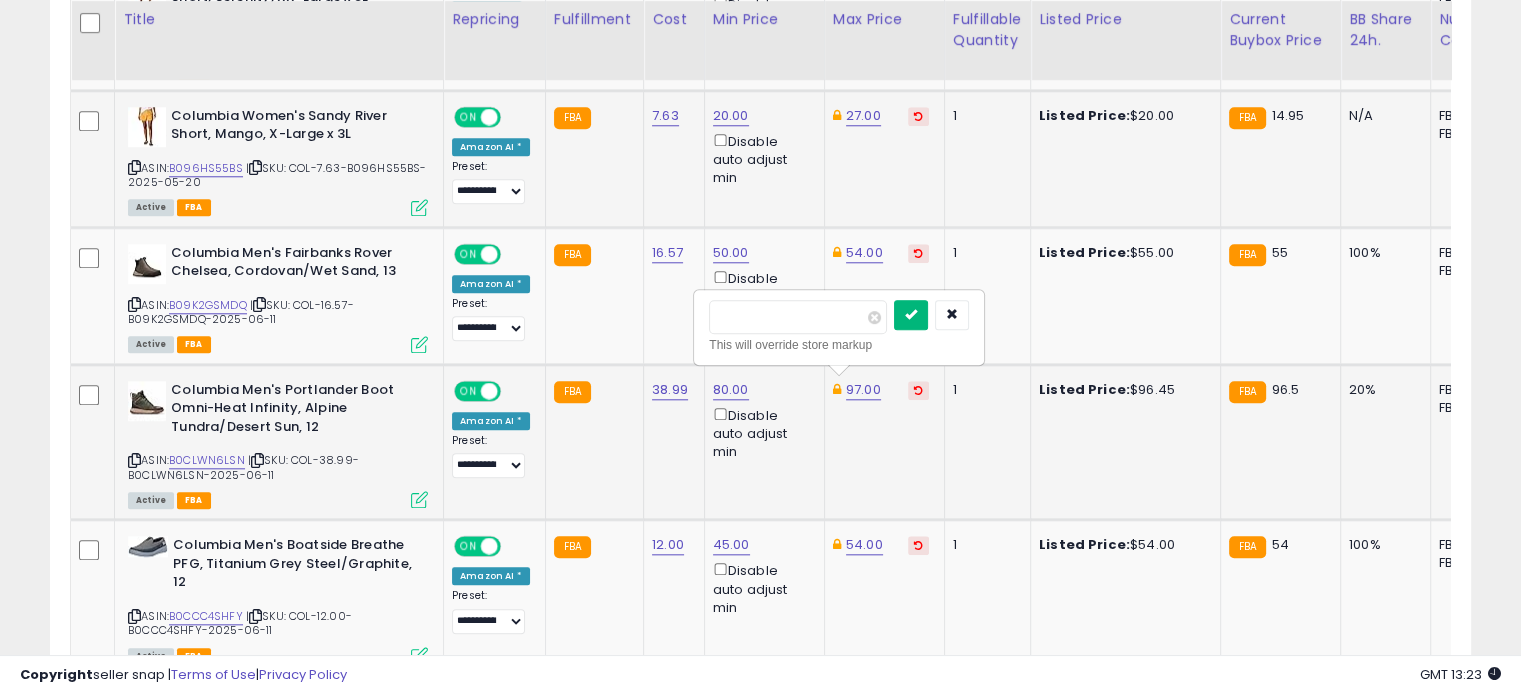 click at bounding box center [911, 315] 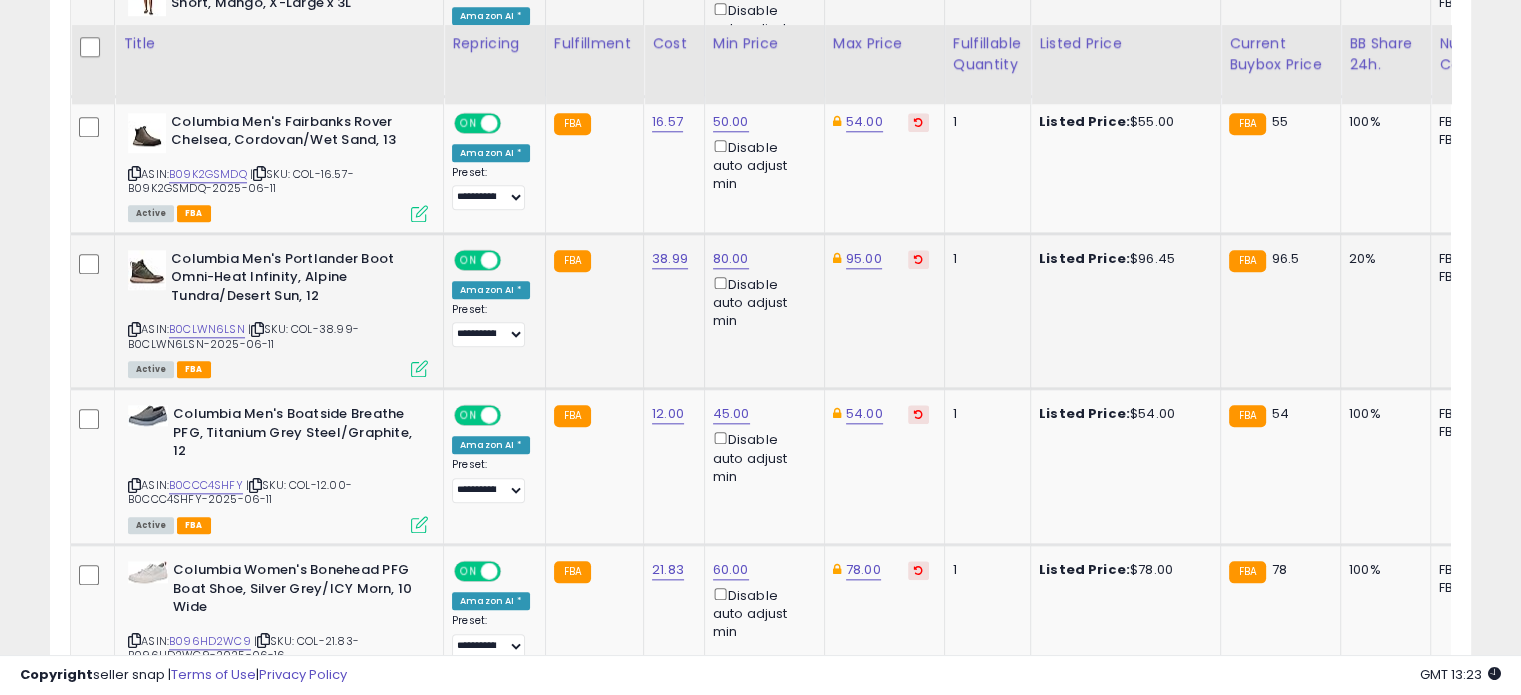 scroll, scrollTop: 2115, scrollLeft: 0, axis: vertical 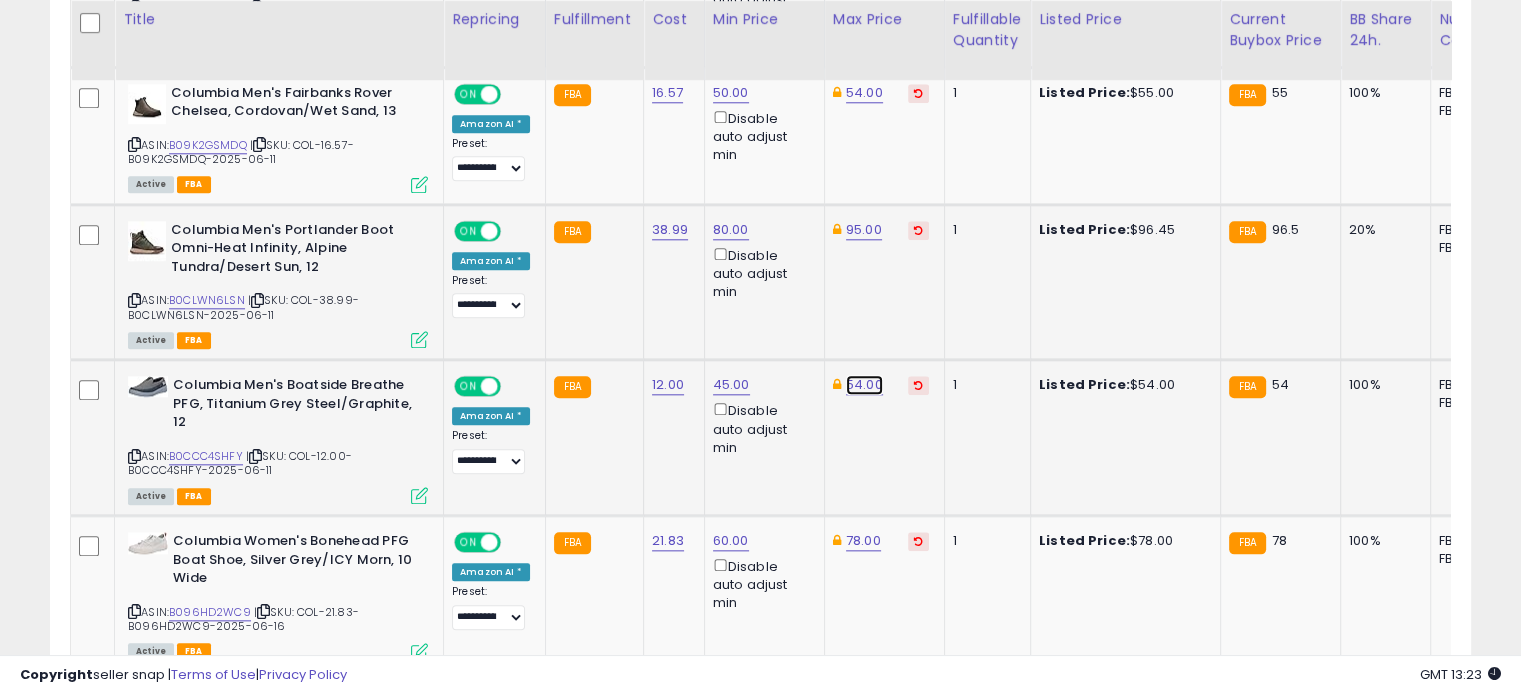click on "54.00" at bounding box center [863, -1041] 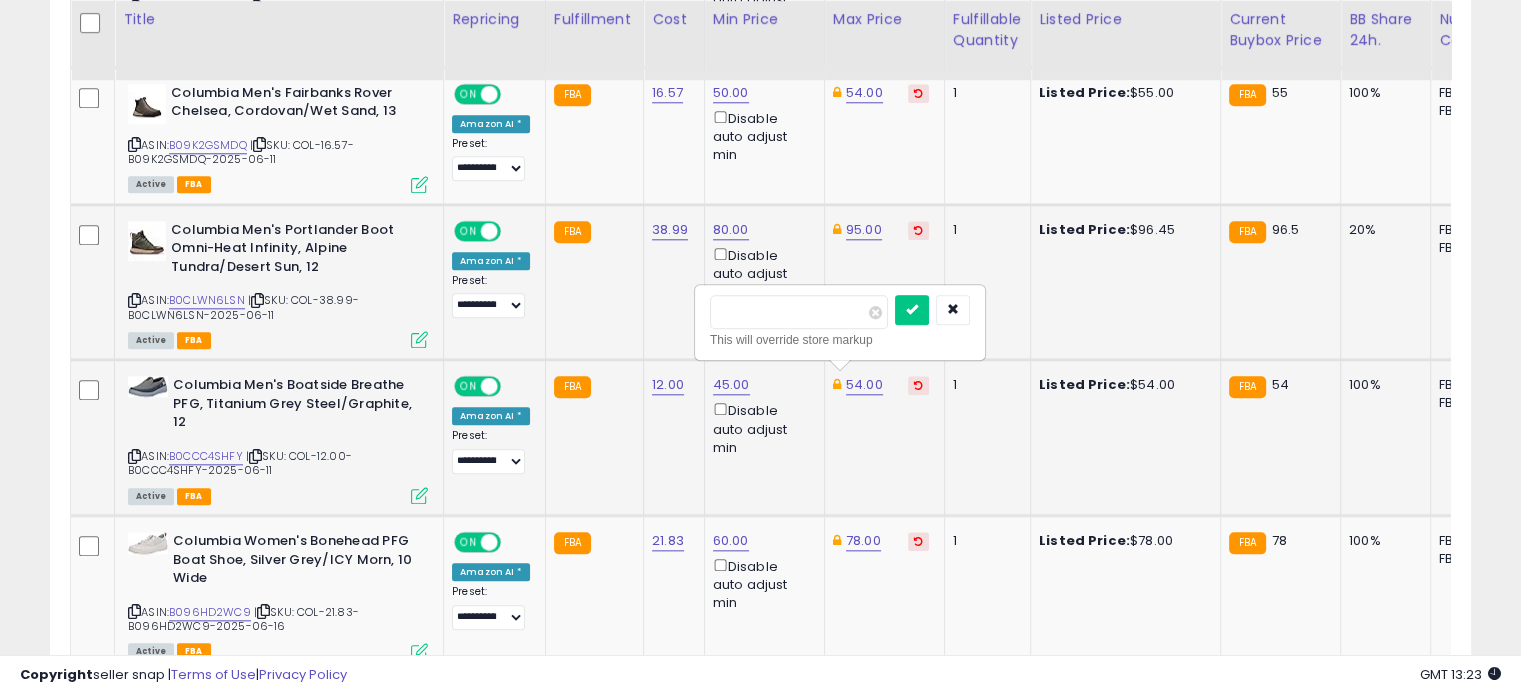 drag, startPoint x: 795, startPoint y: 304, endPoint x: 706, endPoint y: 304, distance: 89 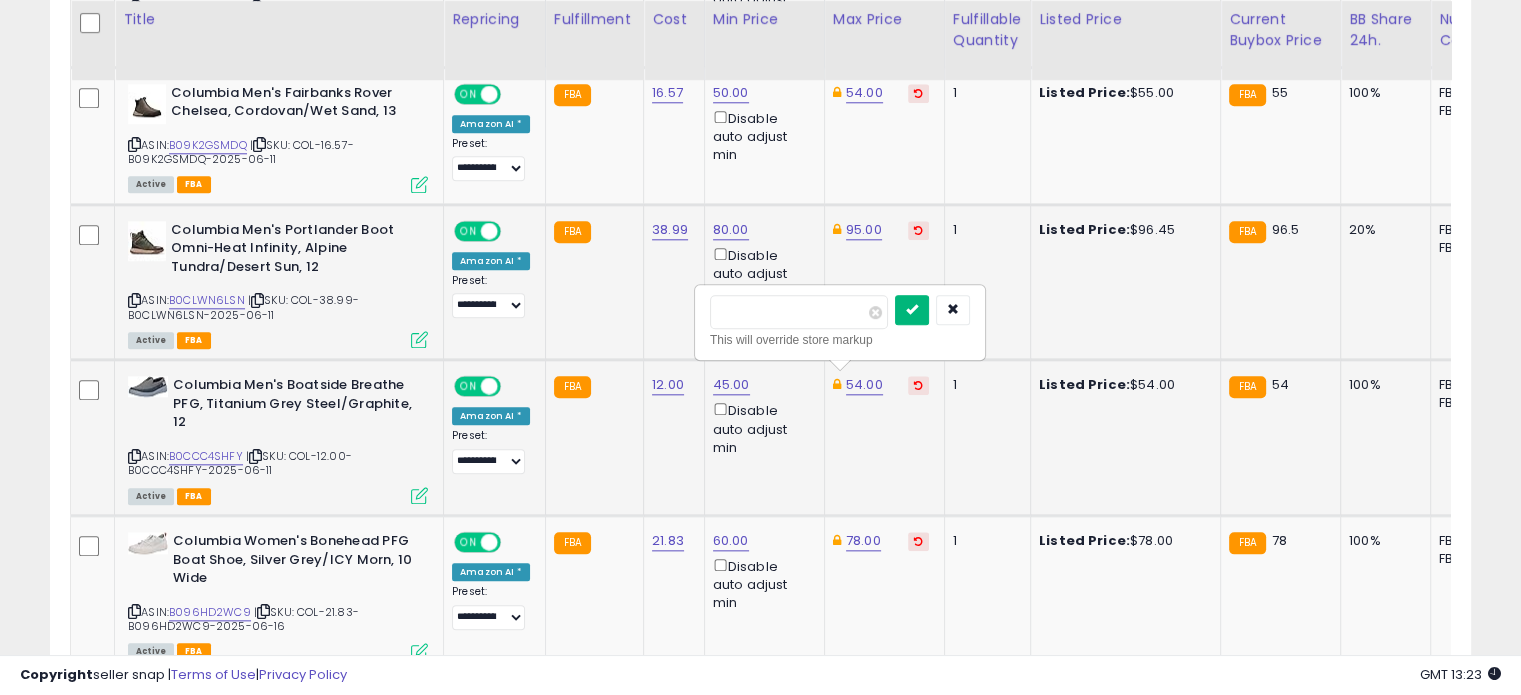 type on "**" 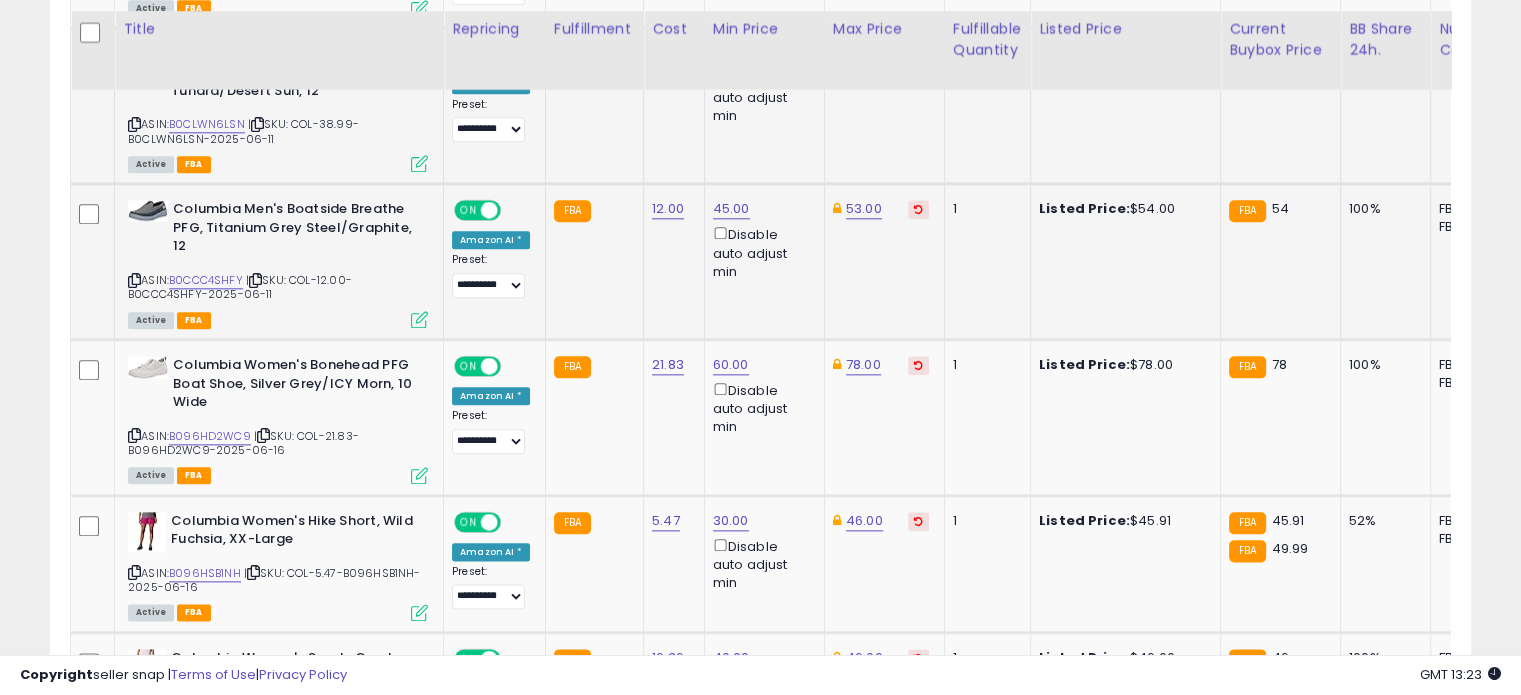 scroll, scrollTop: 2302, scrollLeft: 0, axis: vertical 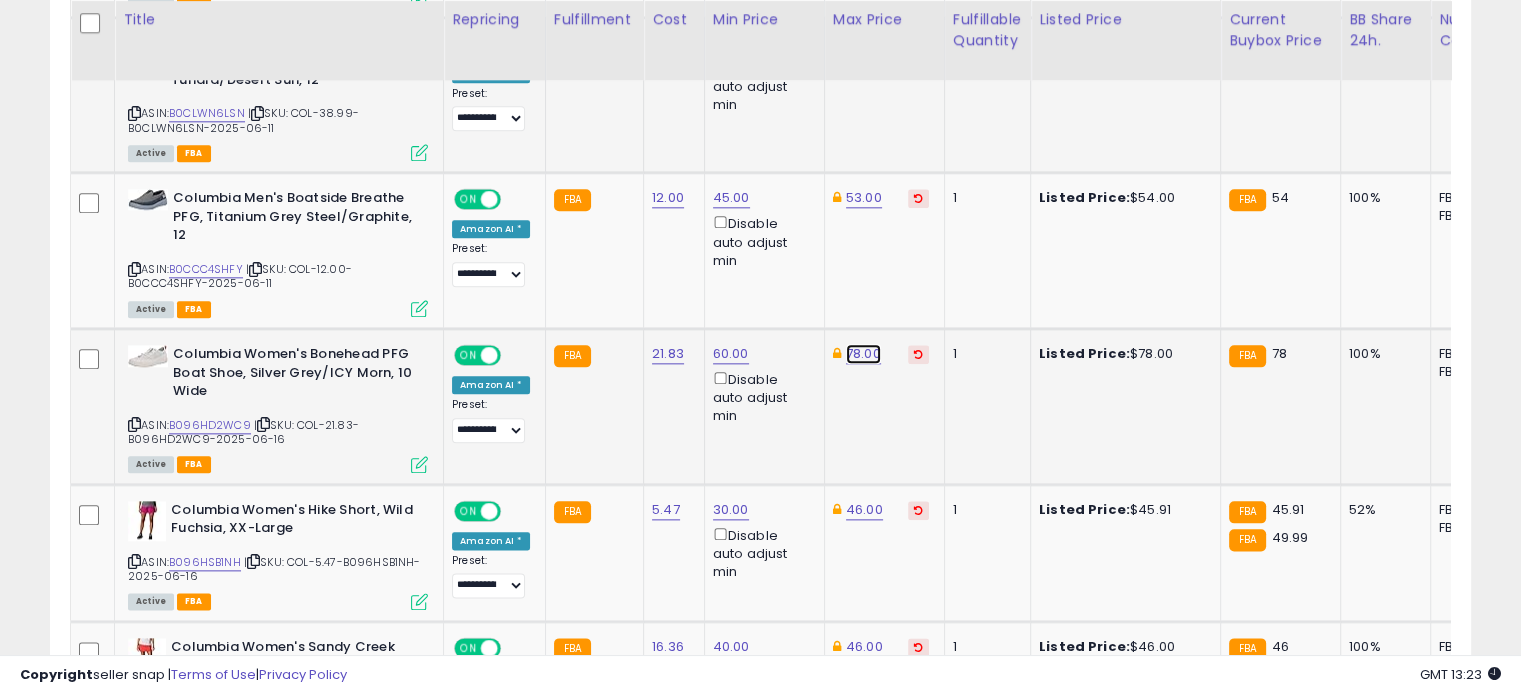 click on "78.00" at bounding box center [863, -1228] 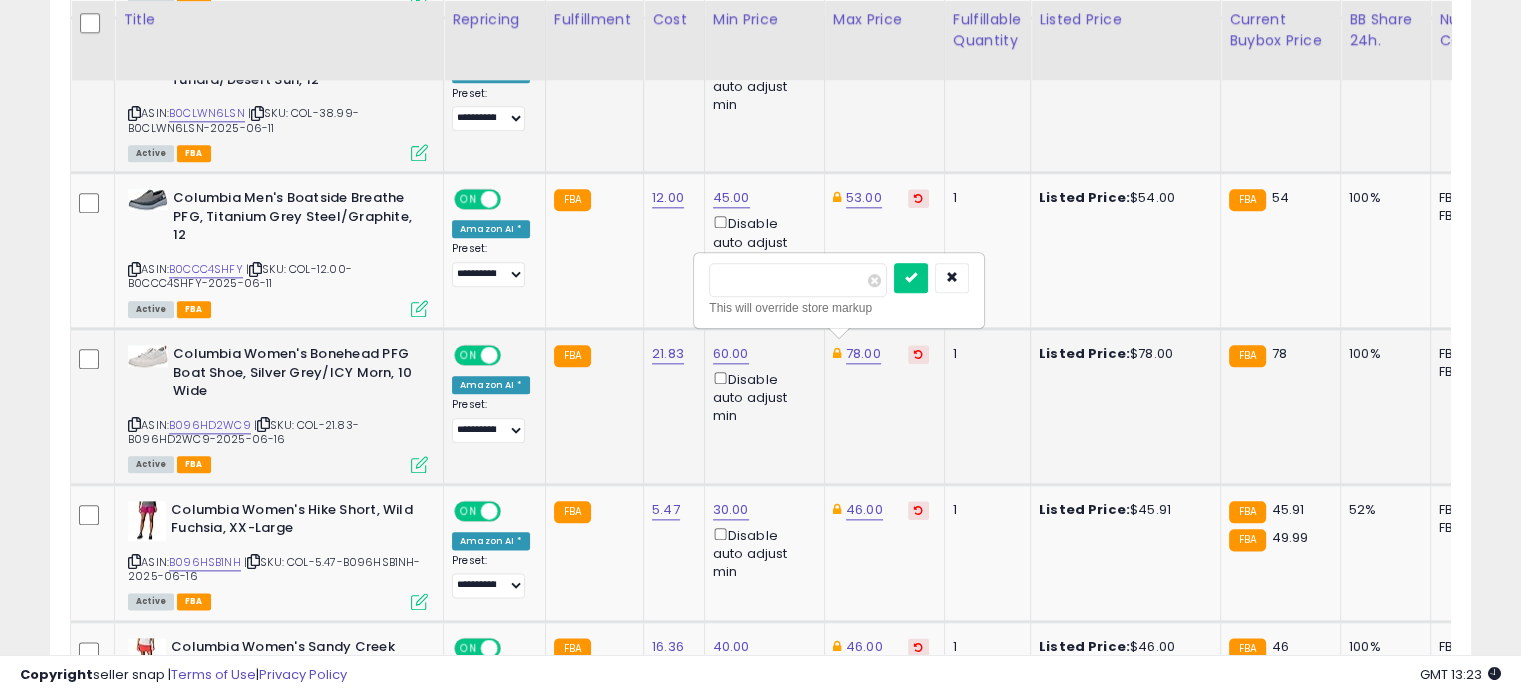 drag, startPoint x: 781, startPoint y: 278, endPoint x: 713, endPoint y: 283, distance: 68.18358 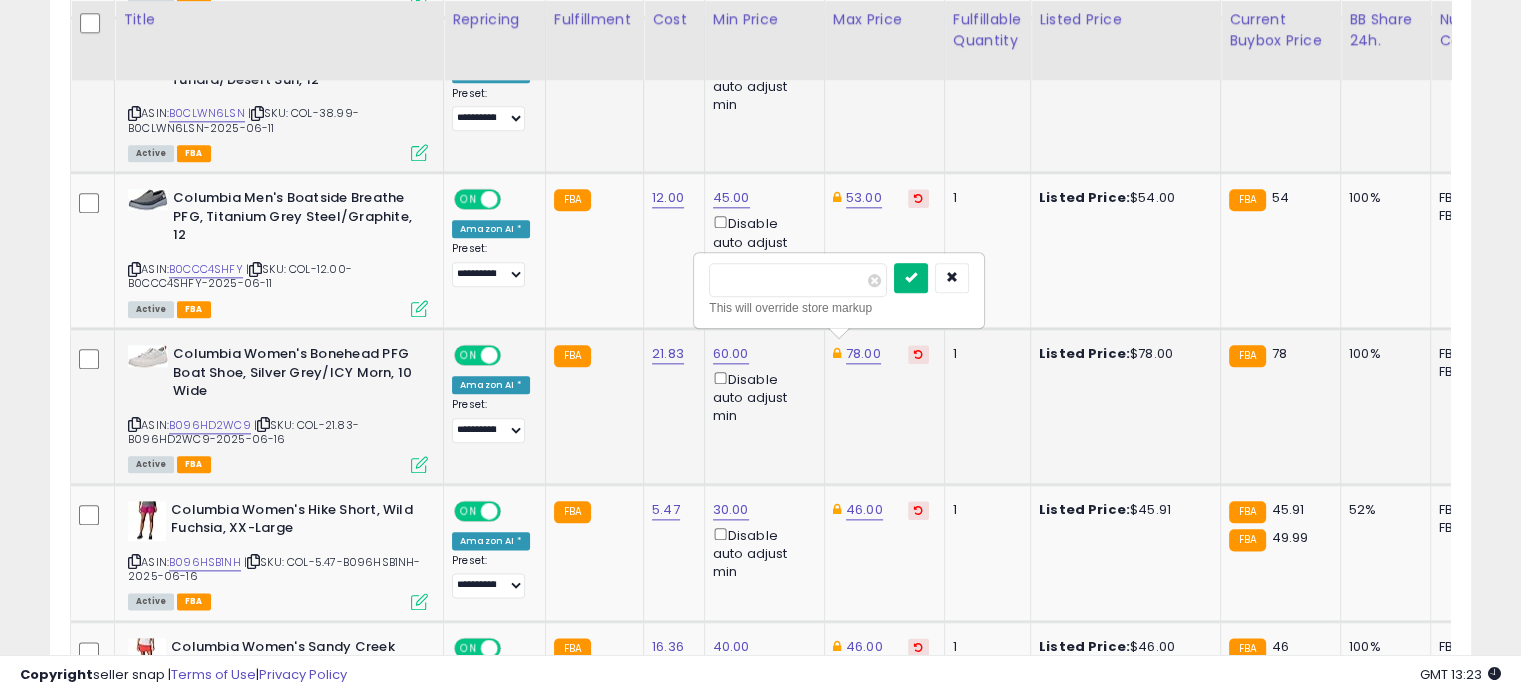 type on "**" 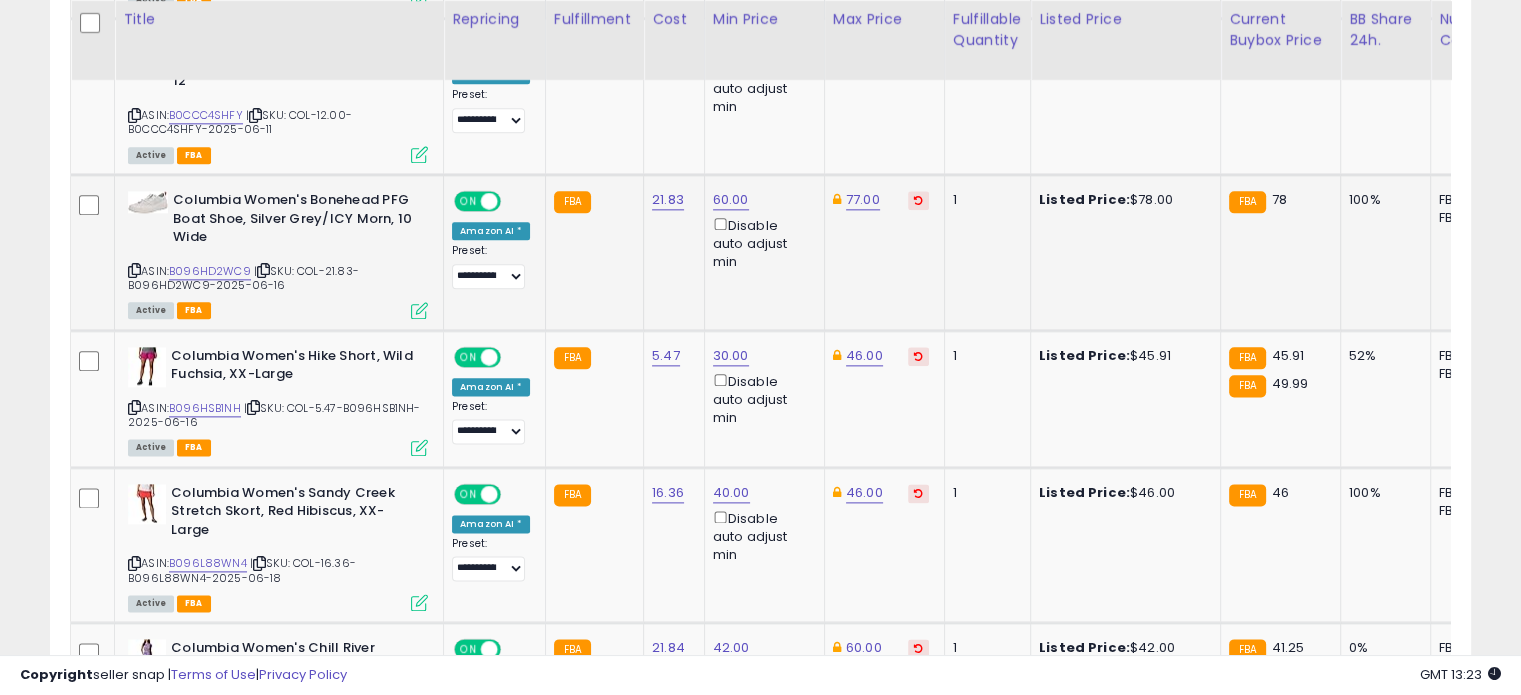 scroll, scrollTop: 2458, scrollLeft: 0, axis: vertical 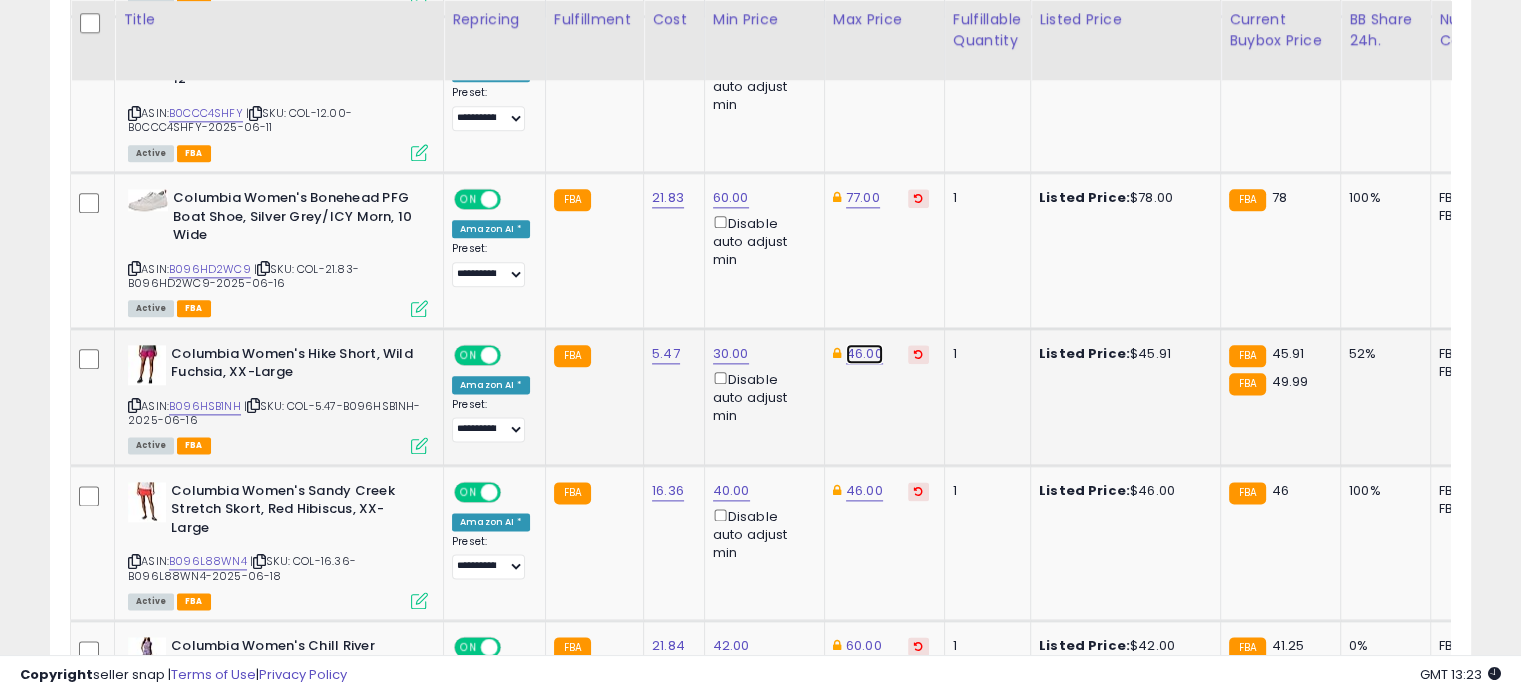 click on "46.00" at bounding box center (863, -1384) 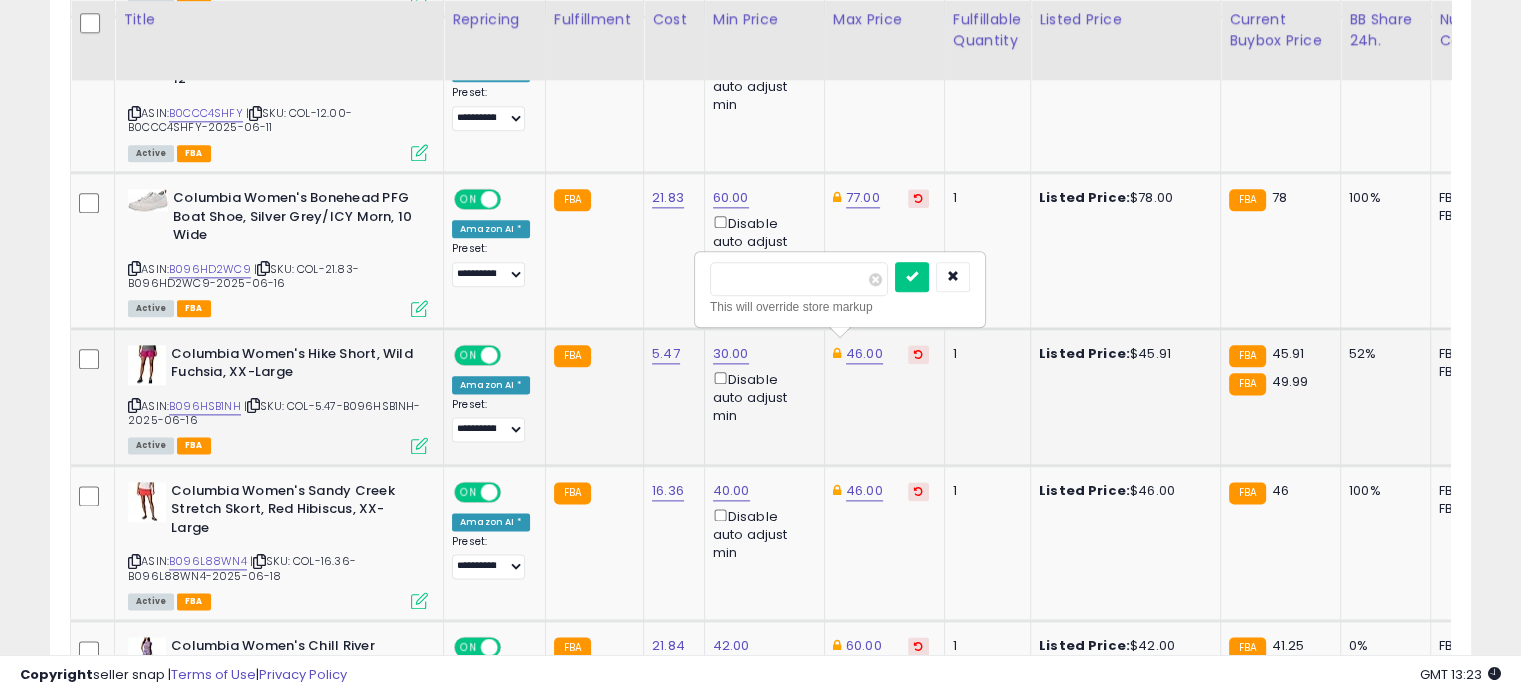 drag, startPoint x: 811, startPoint y: 279, endPoint x: 712, endPoint y: 268, distance: 99.60924 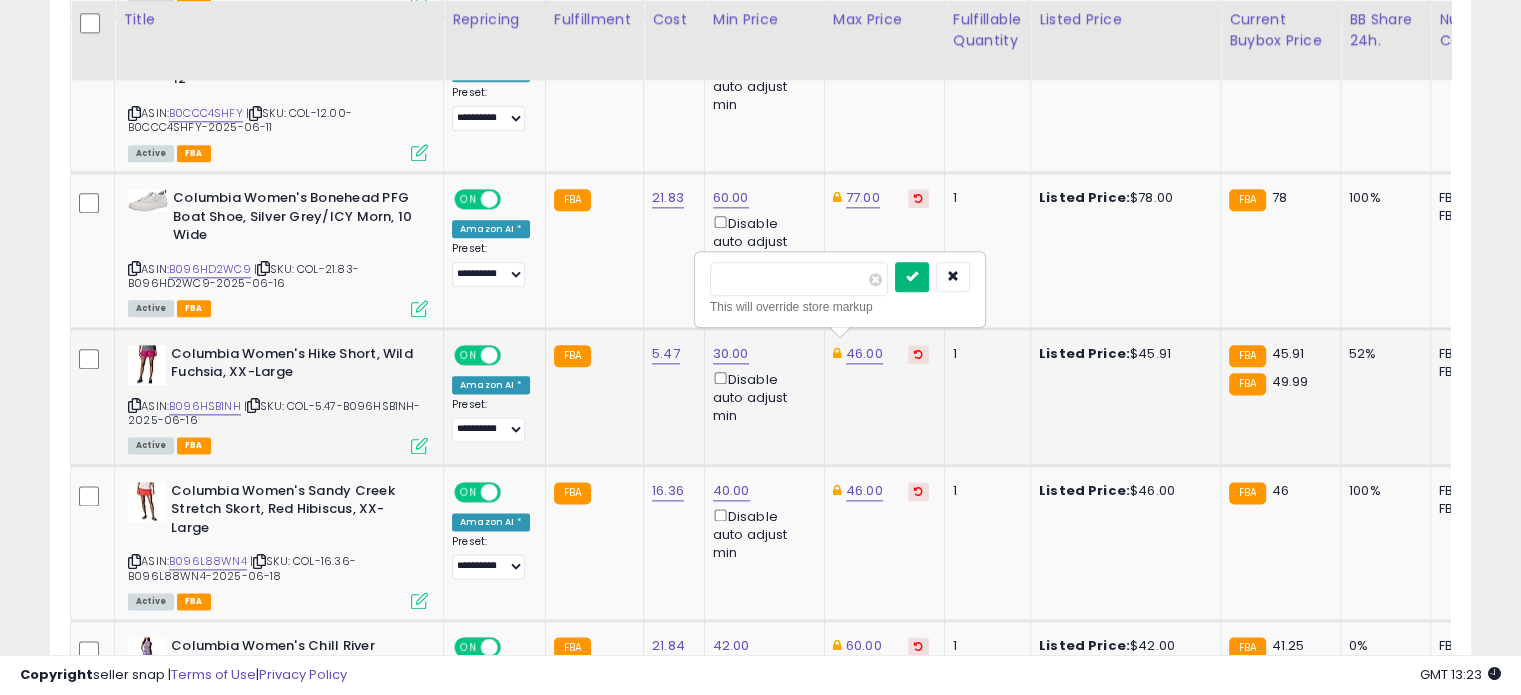 type on "**" 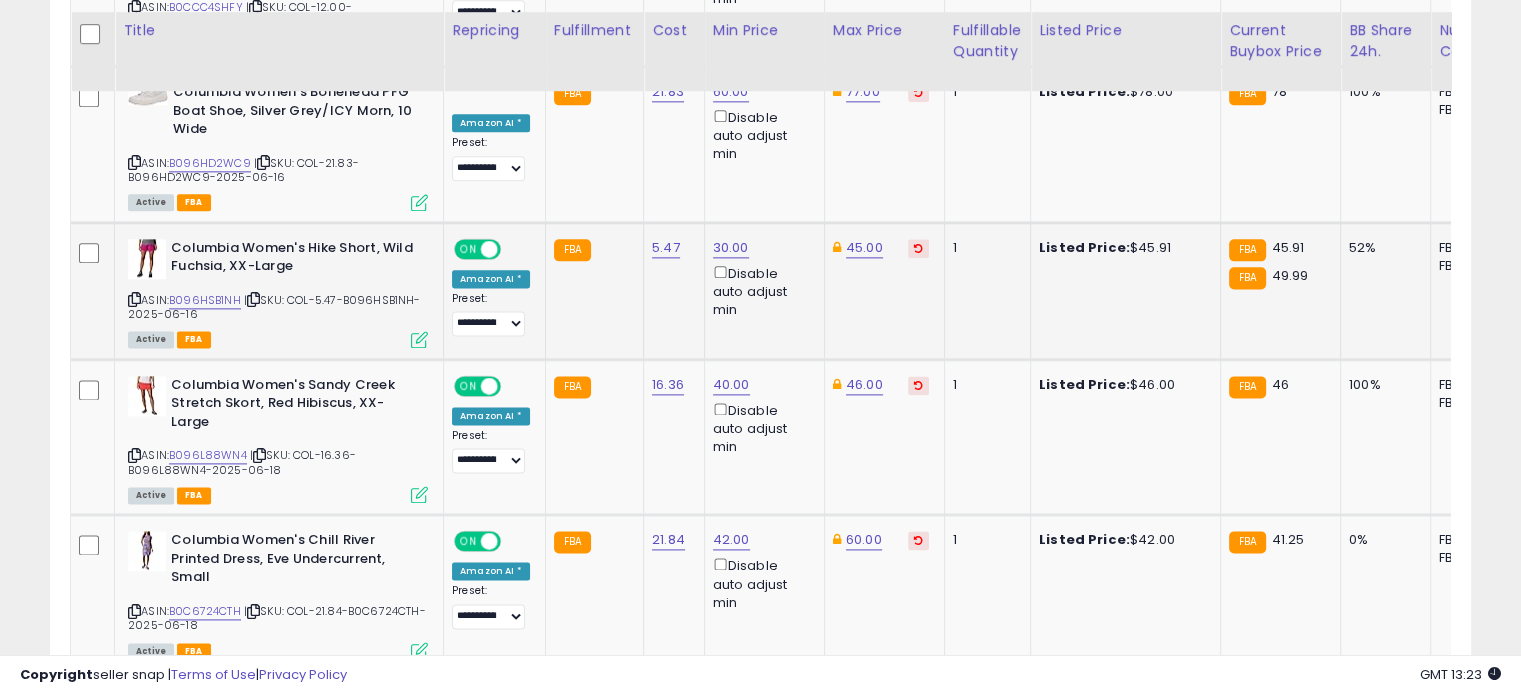 scroll, scrollTop: 2584, scrollLeft: 0, axis: vertical 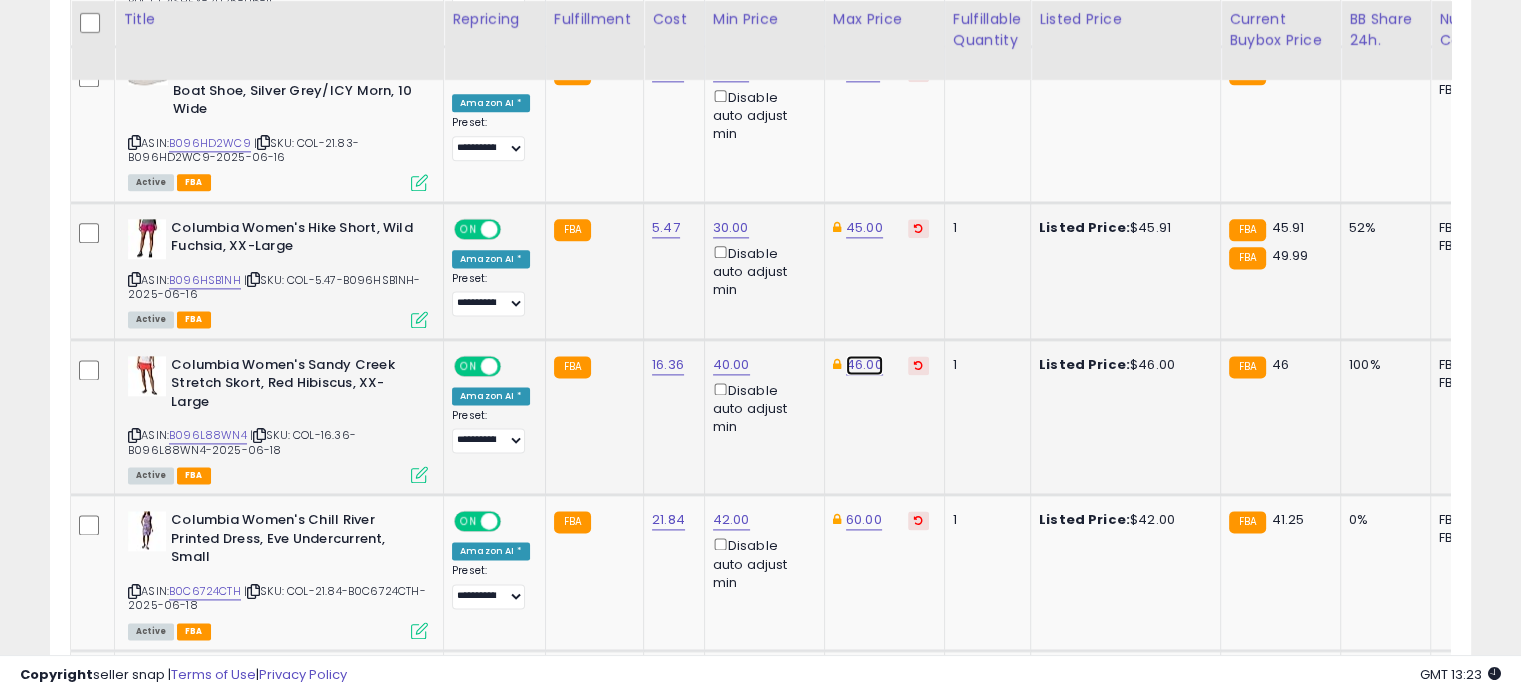 click on "46.00" at bounding box center [863, -1510] 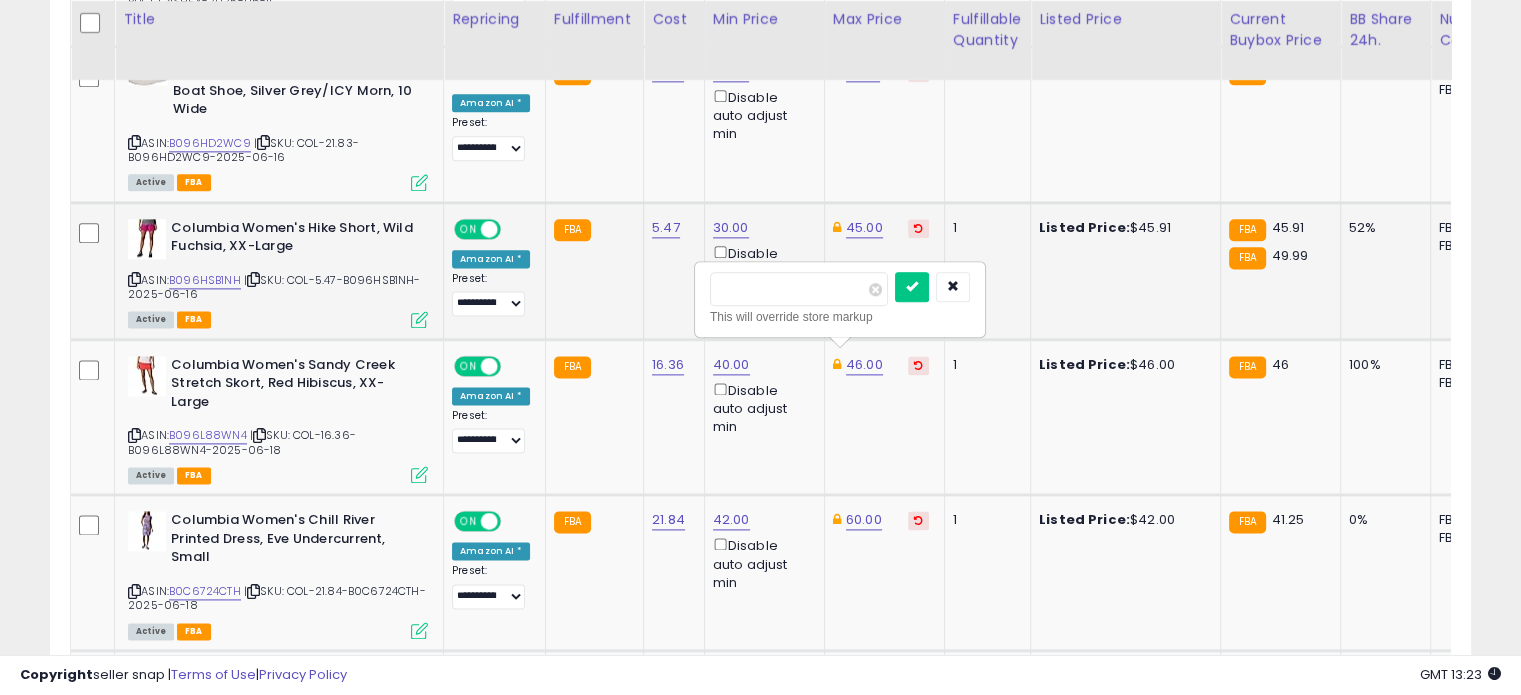 drag, startPoint x: 766, startPoint y: 286, endPoint x: 681, endPoint y: 281, distance: 85.146935 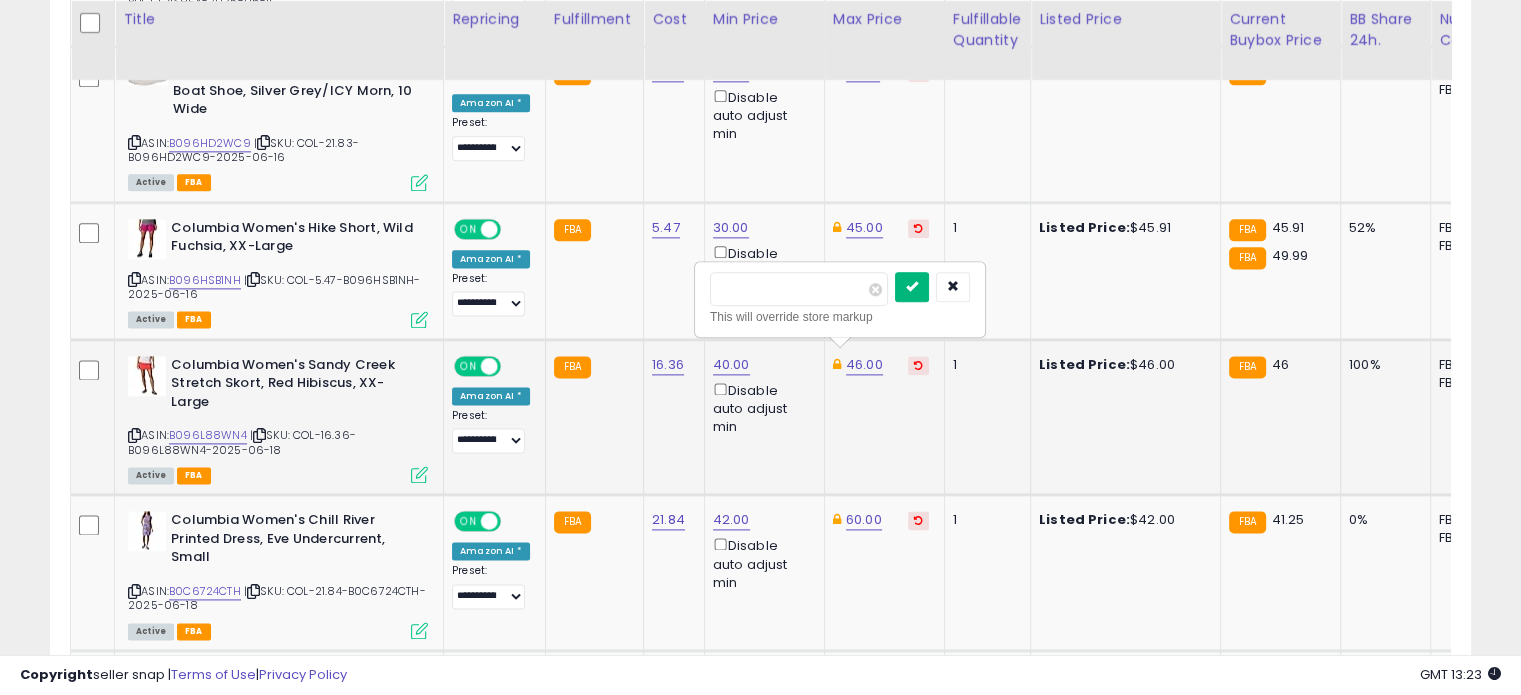 click at bounding box center [912, 287] 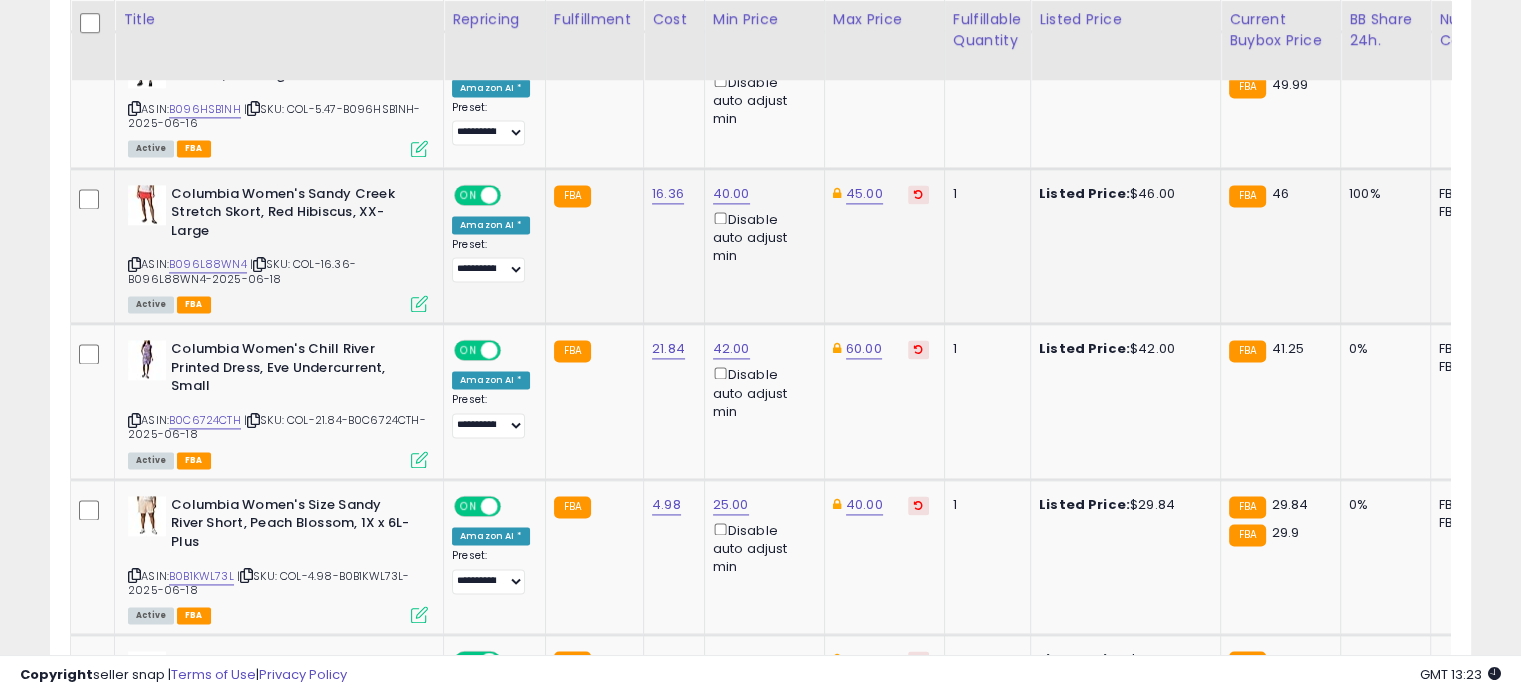 scroll, scrollTop: 2756, scrollLeft: 0, axis: vertical 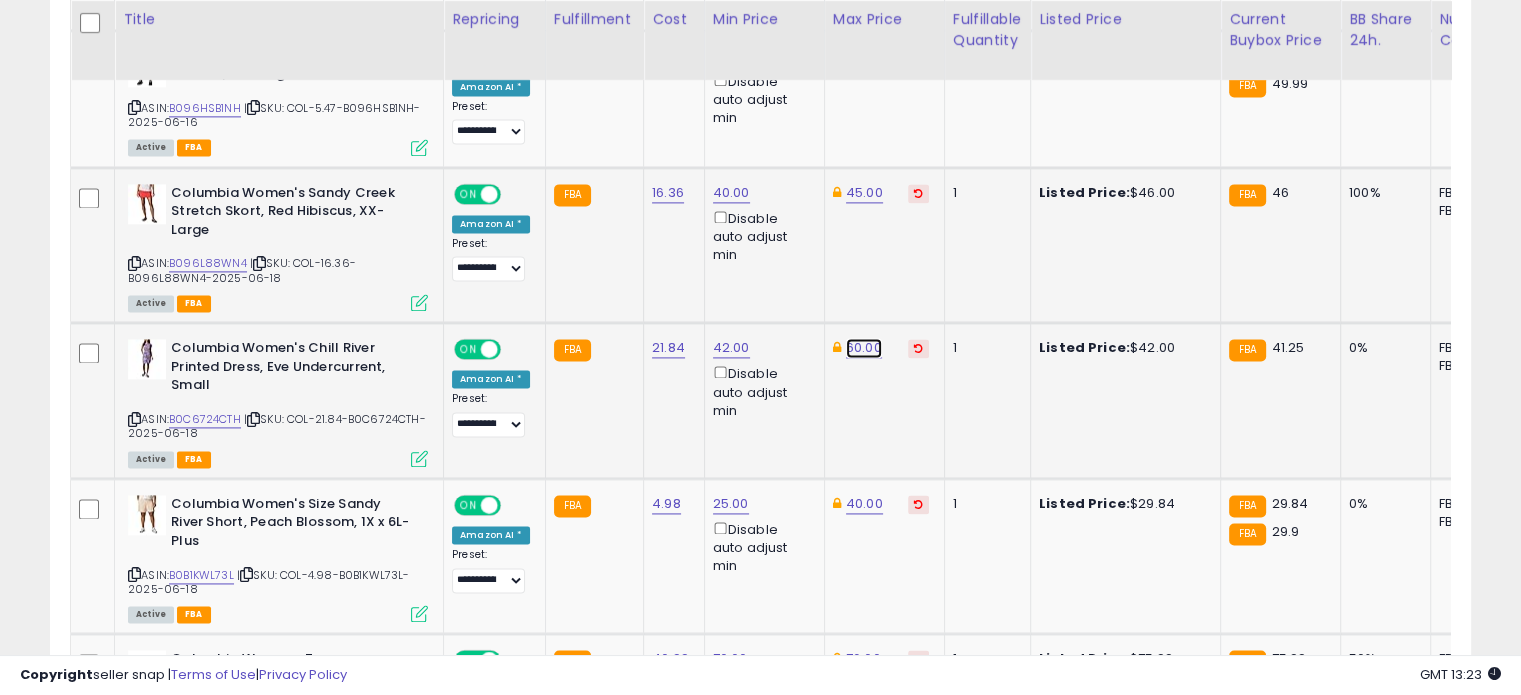 click on "60.00" at bounding box center (863, -1682) 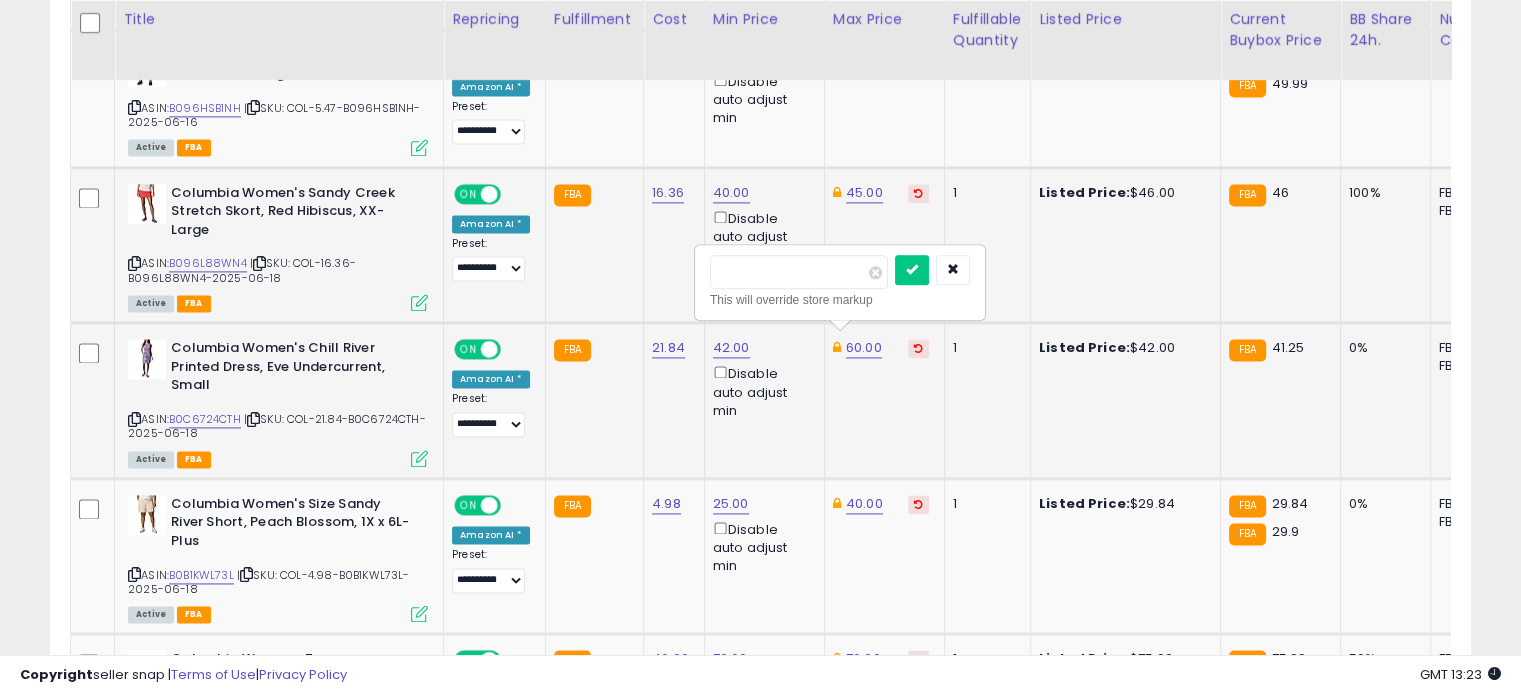 click on "***** This will override store markup" at bounding box center [840, 282] 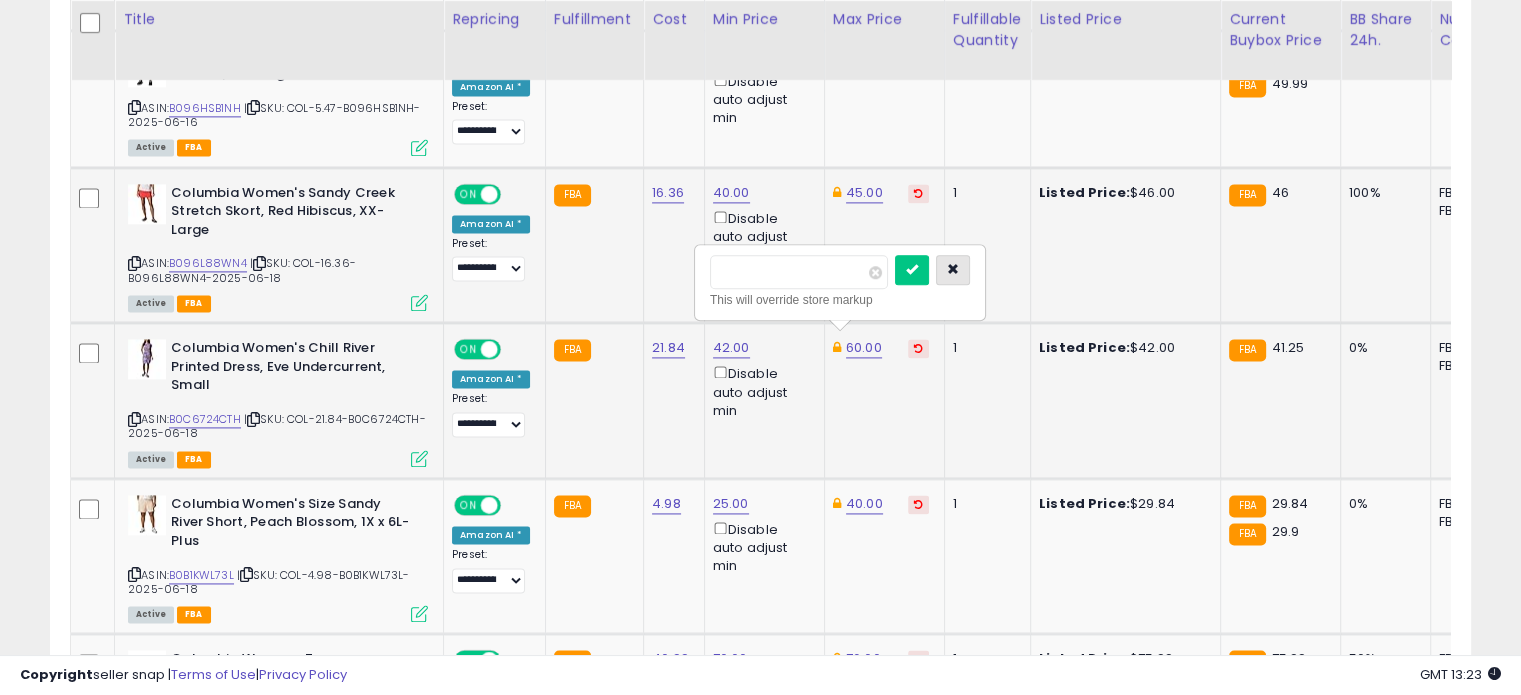 click at bounding box center (953, 269) 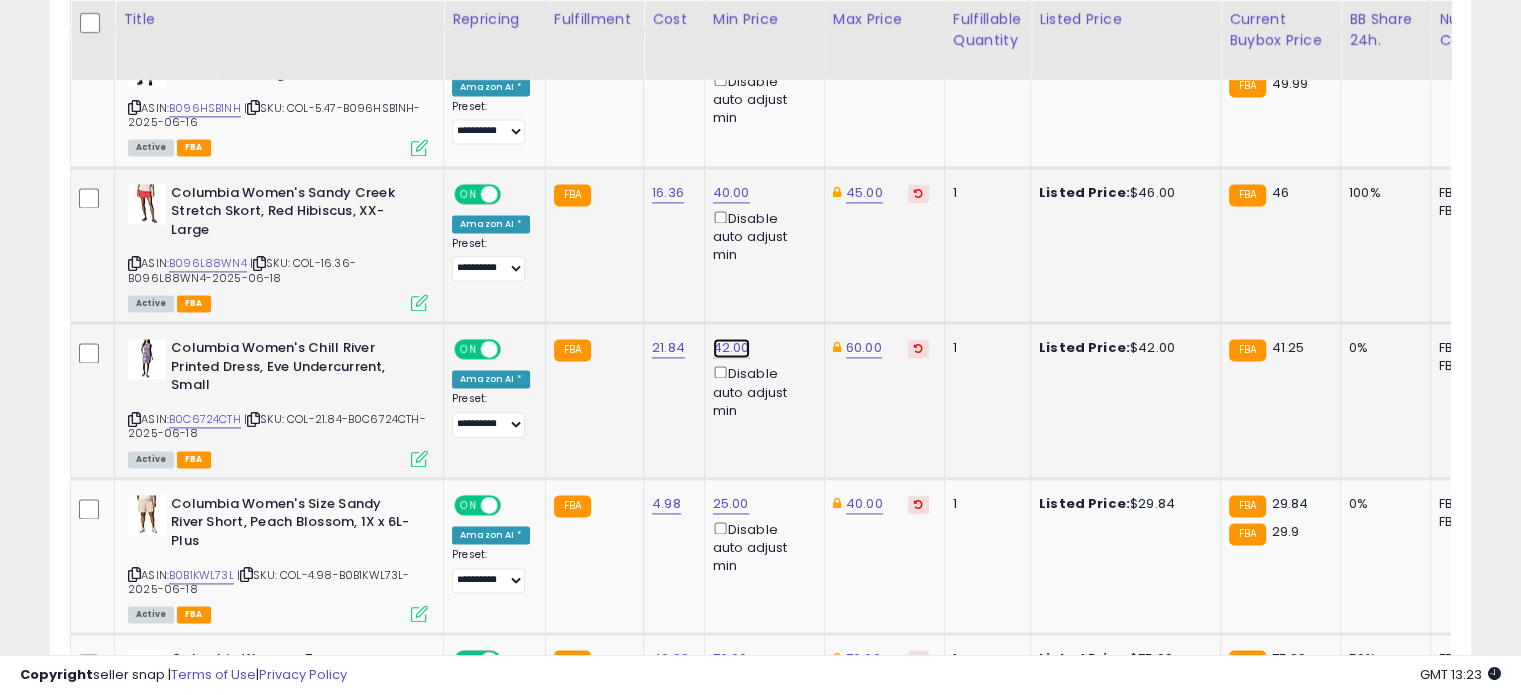 click on "42.00" at bounding box center [731, -1682] 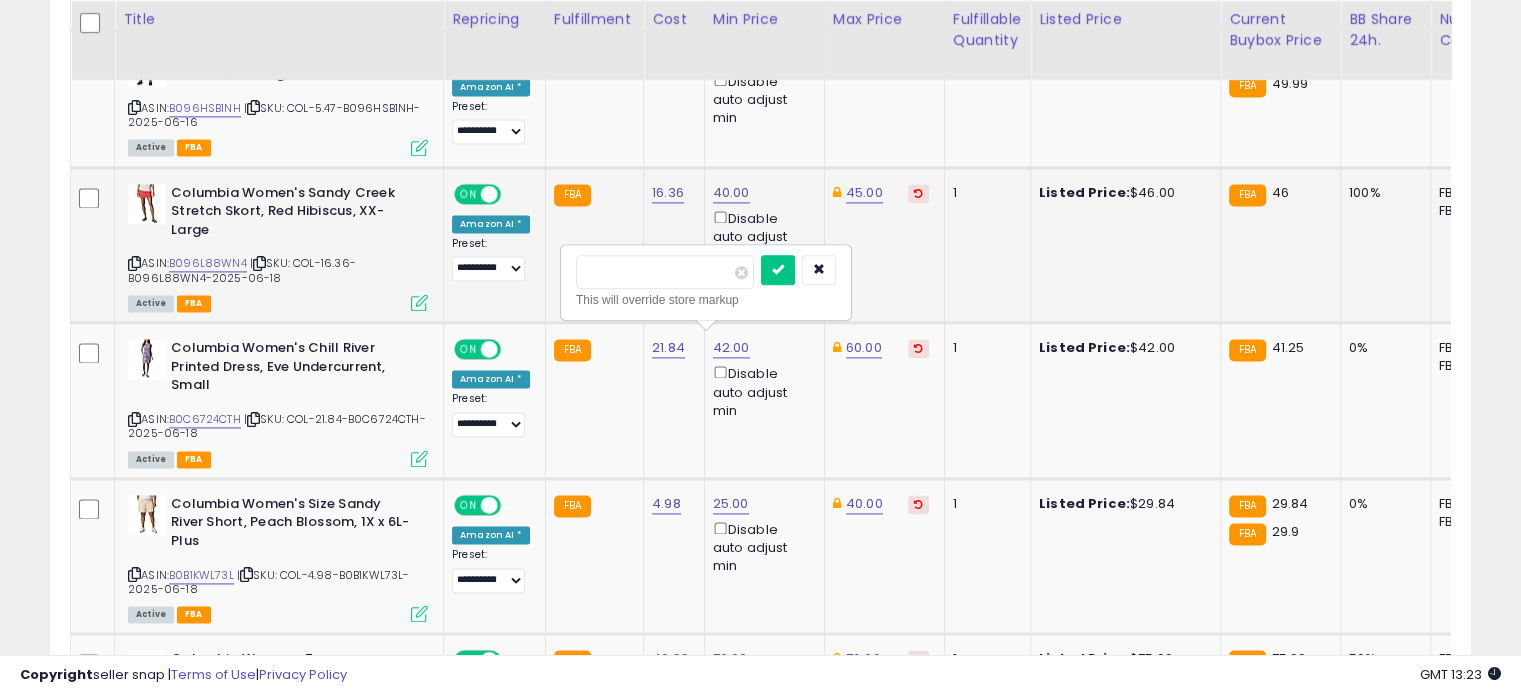 drag, startPoint x: 652, startPoint y: 267, endPoint x: 555, endPoint y: 262, distance: 97.128784 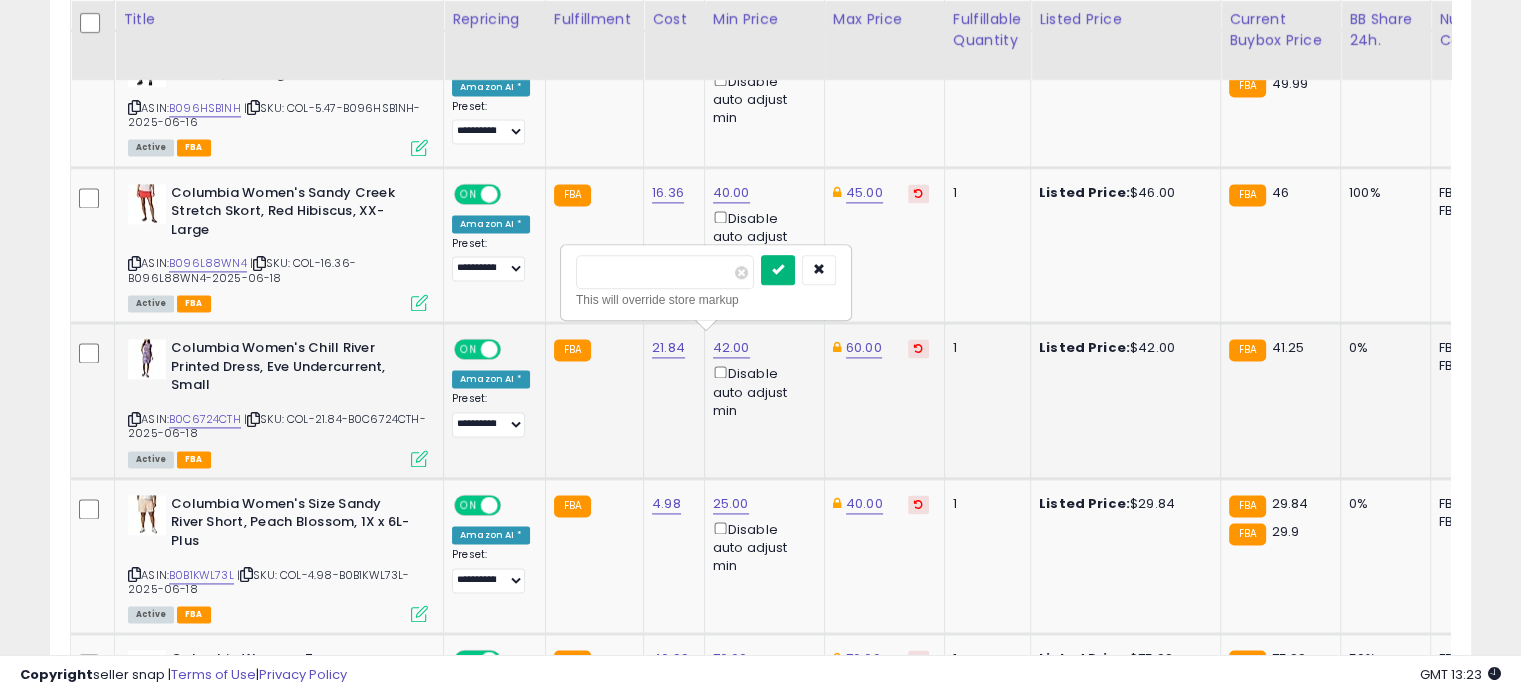 click at bounding box center [778, 269] 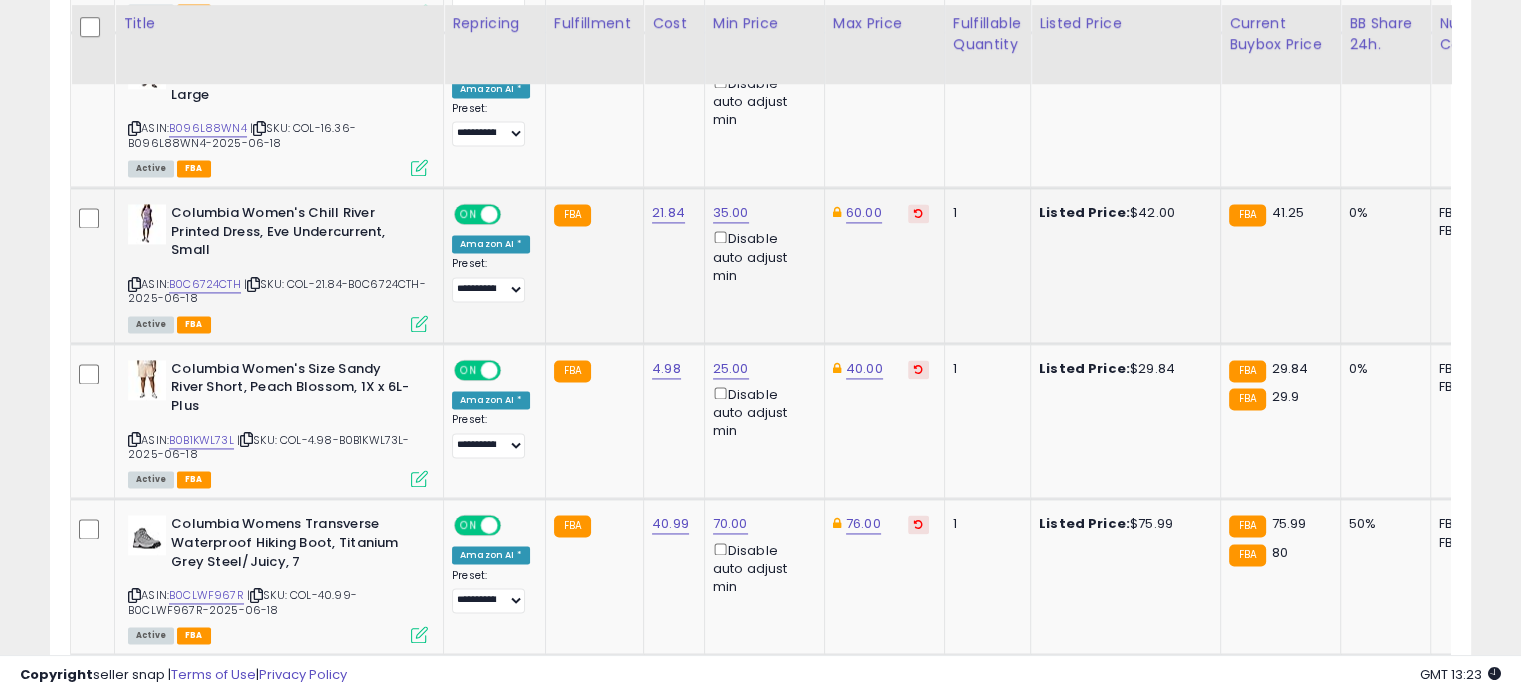 scroll, scrollTop: 2898, scrollLeft: 0, axis: vertical 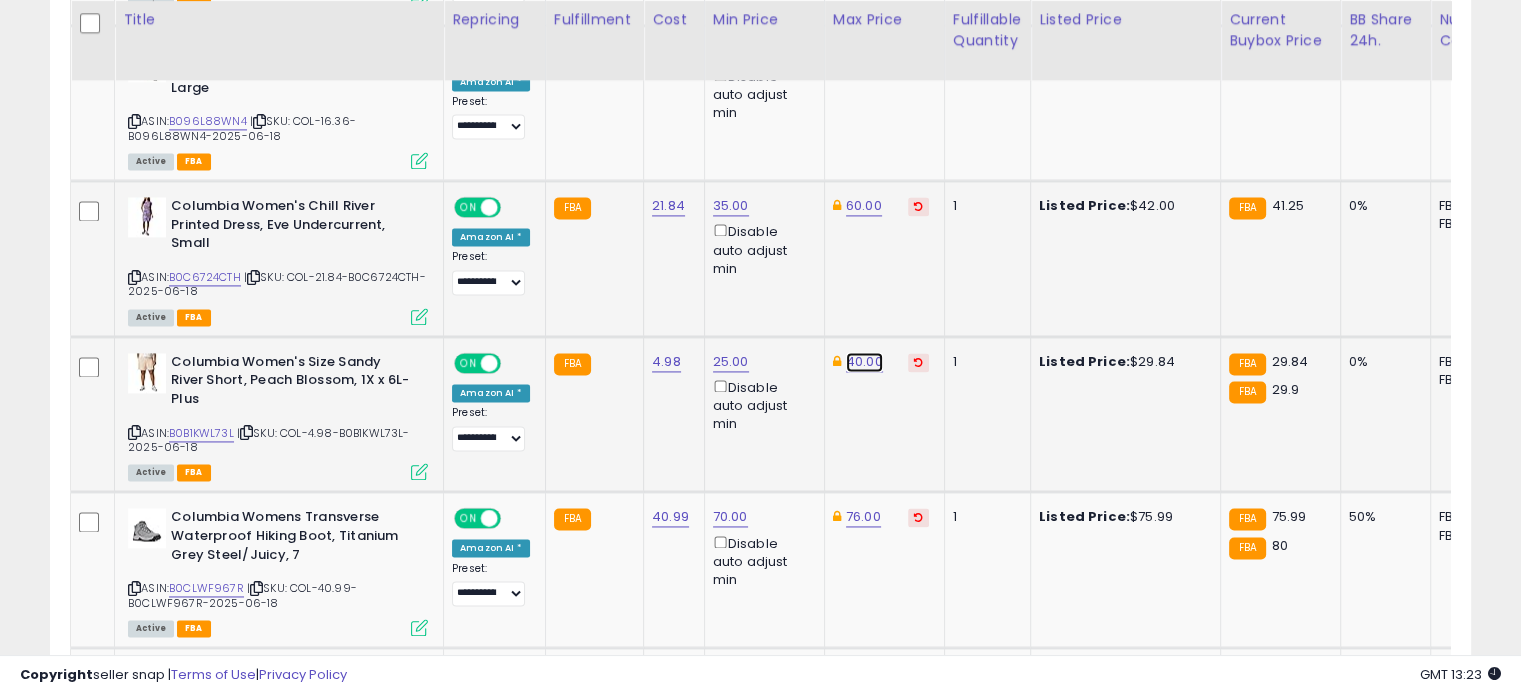 click on "40.00" at bounding box center [863, -1824] 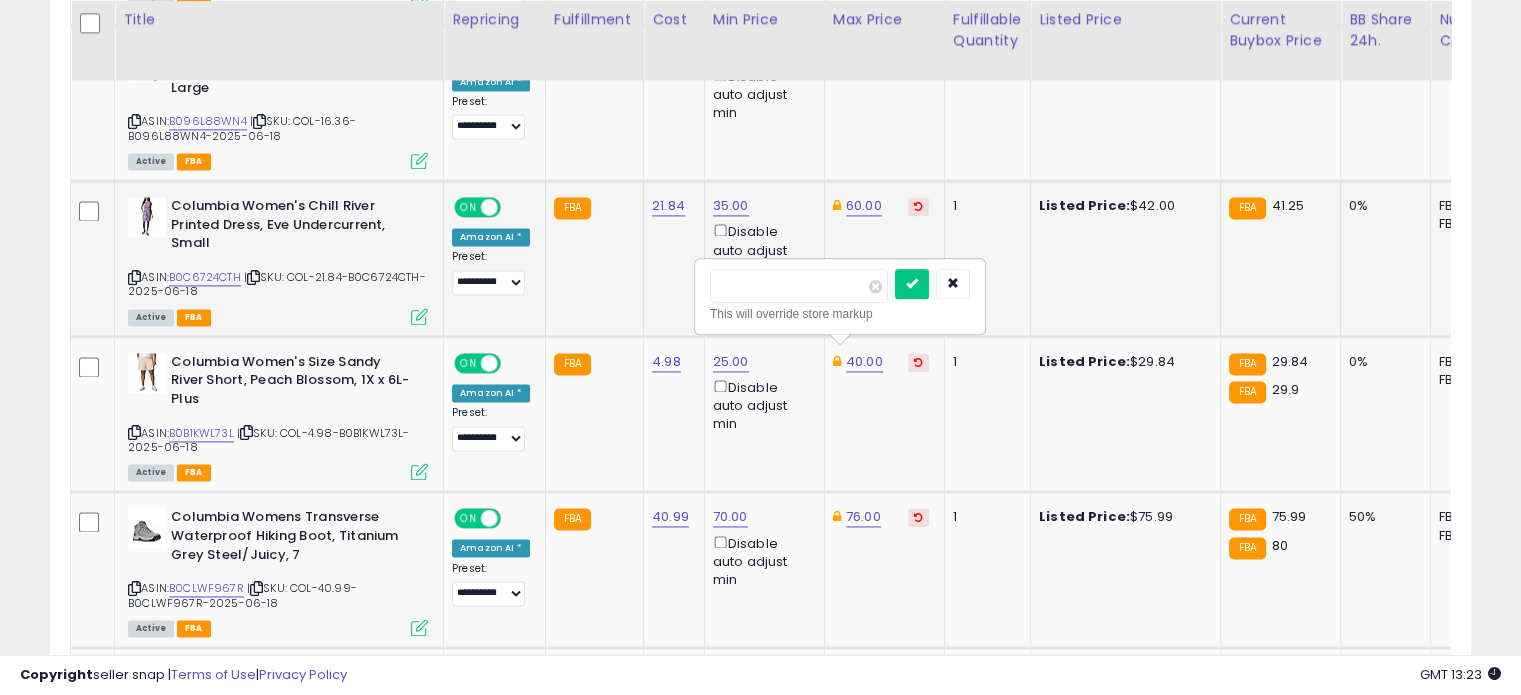 drag, startPoint x: 806, startPoint y: 288, endPoint x: 689, endPoint y: 270, distance: 118.37652 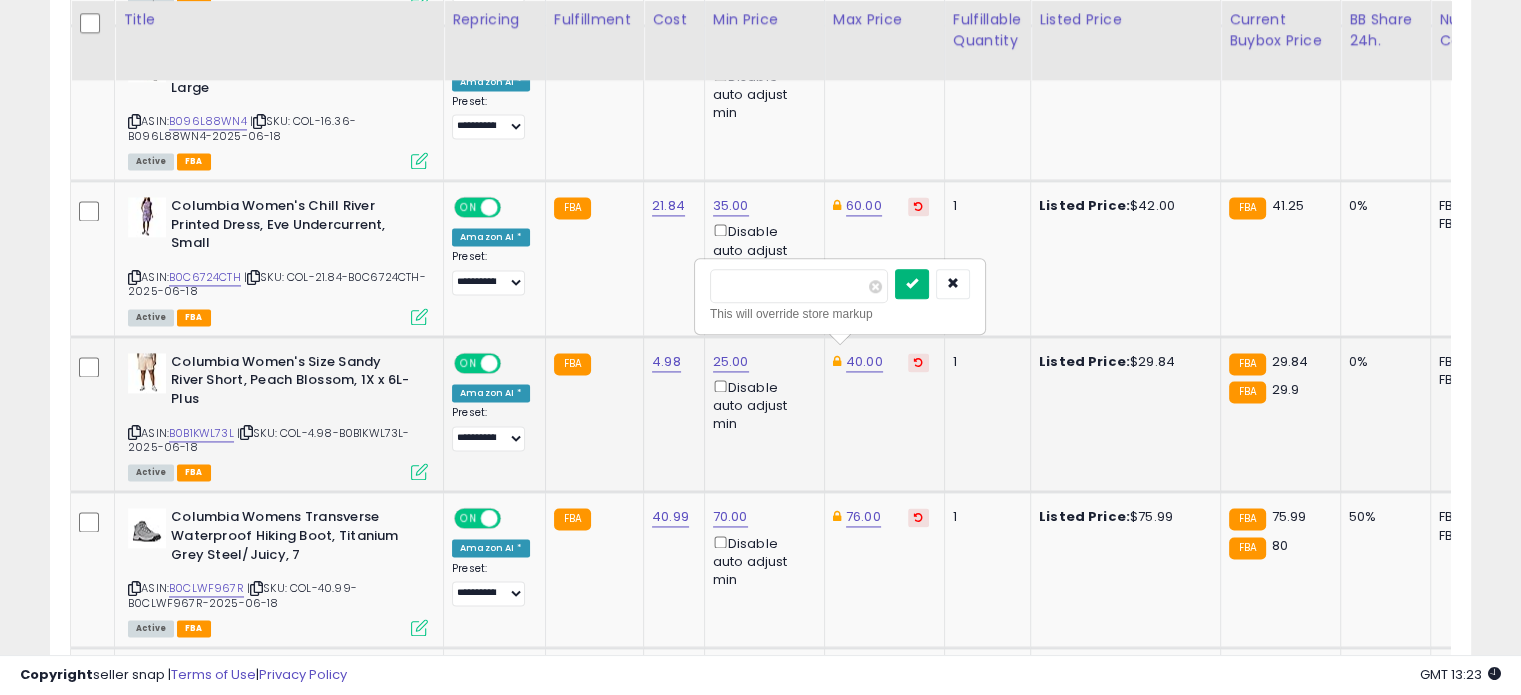 type on "**" 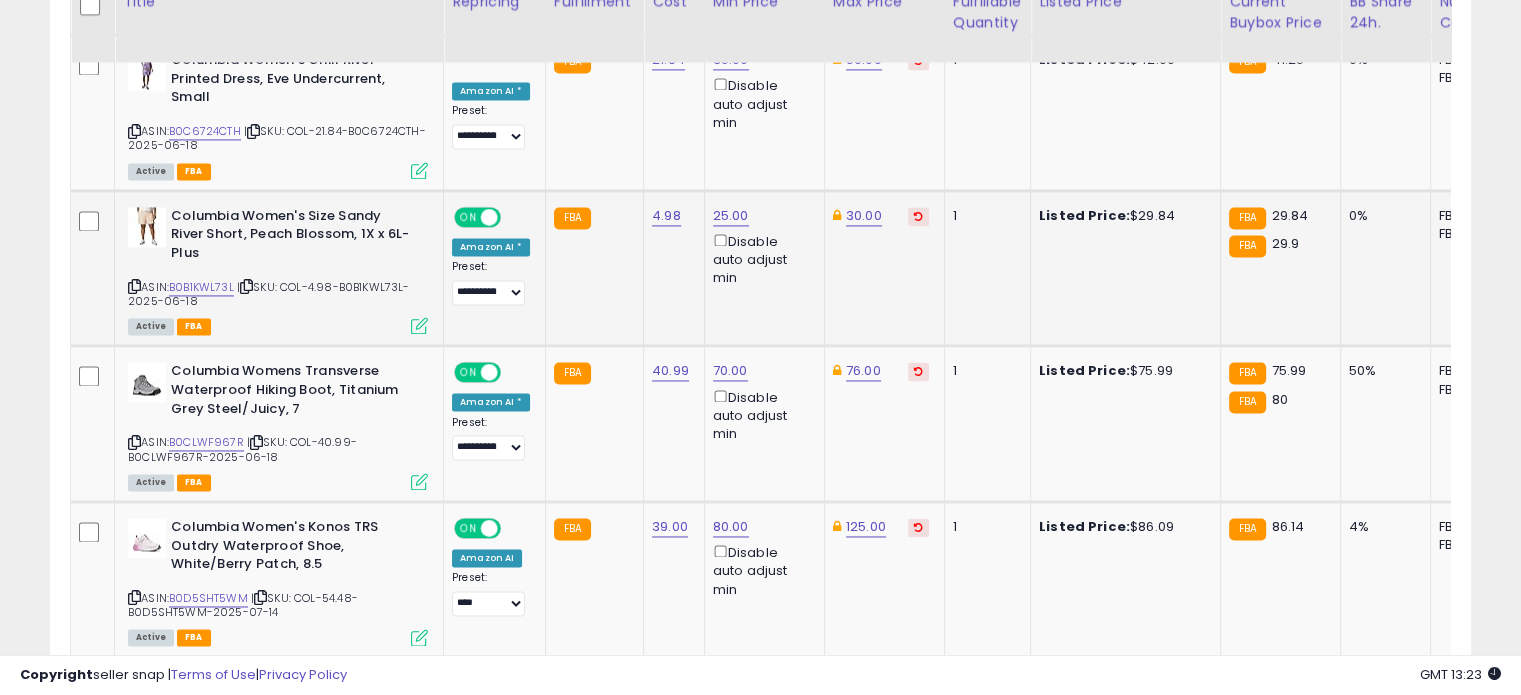 scroll, scrollTop: 3048, scrollLeft: 0, axis: vertical 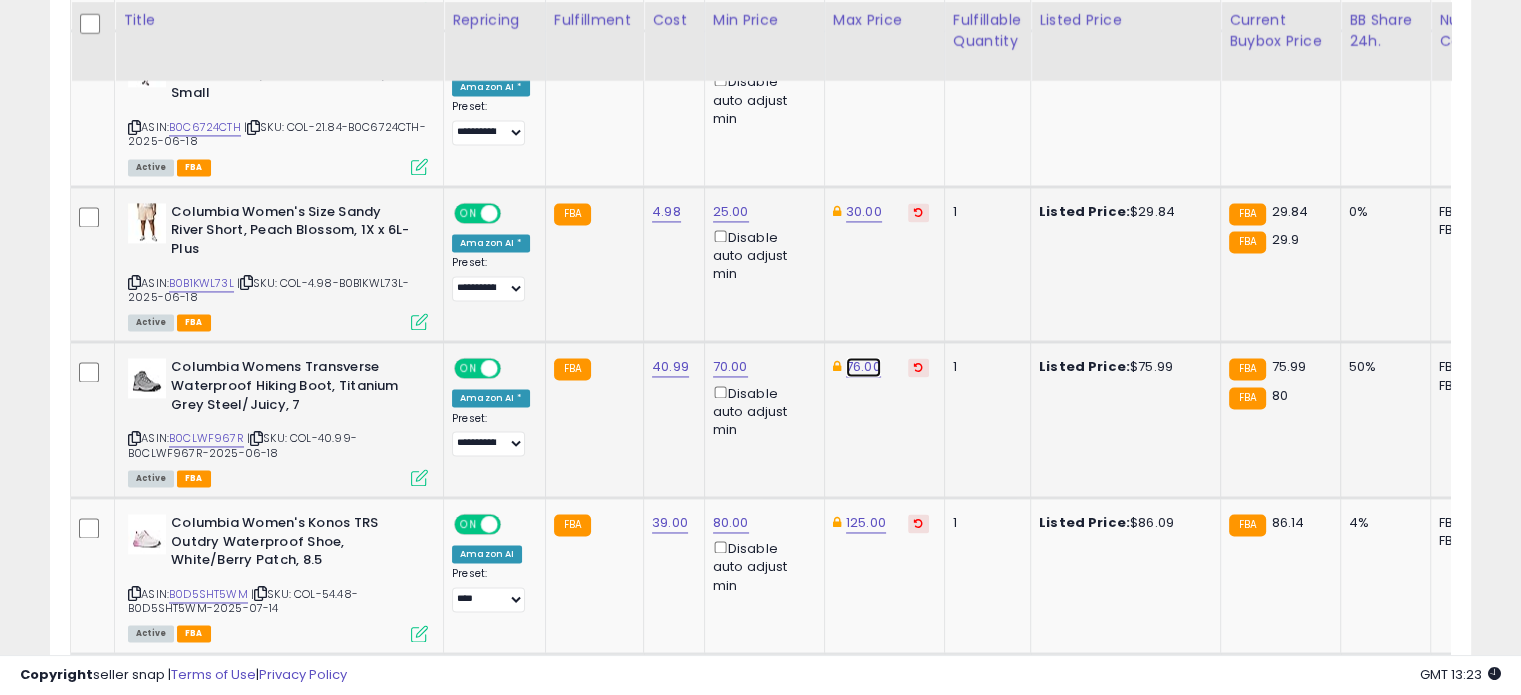 click on "76.00" at bounding box center [863, -1974] 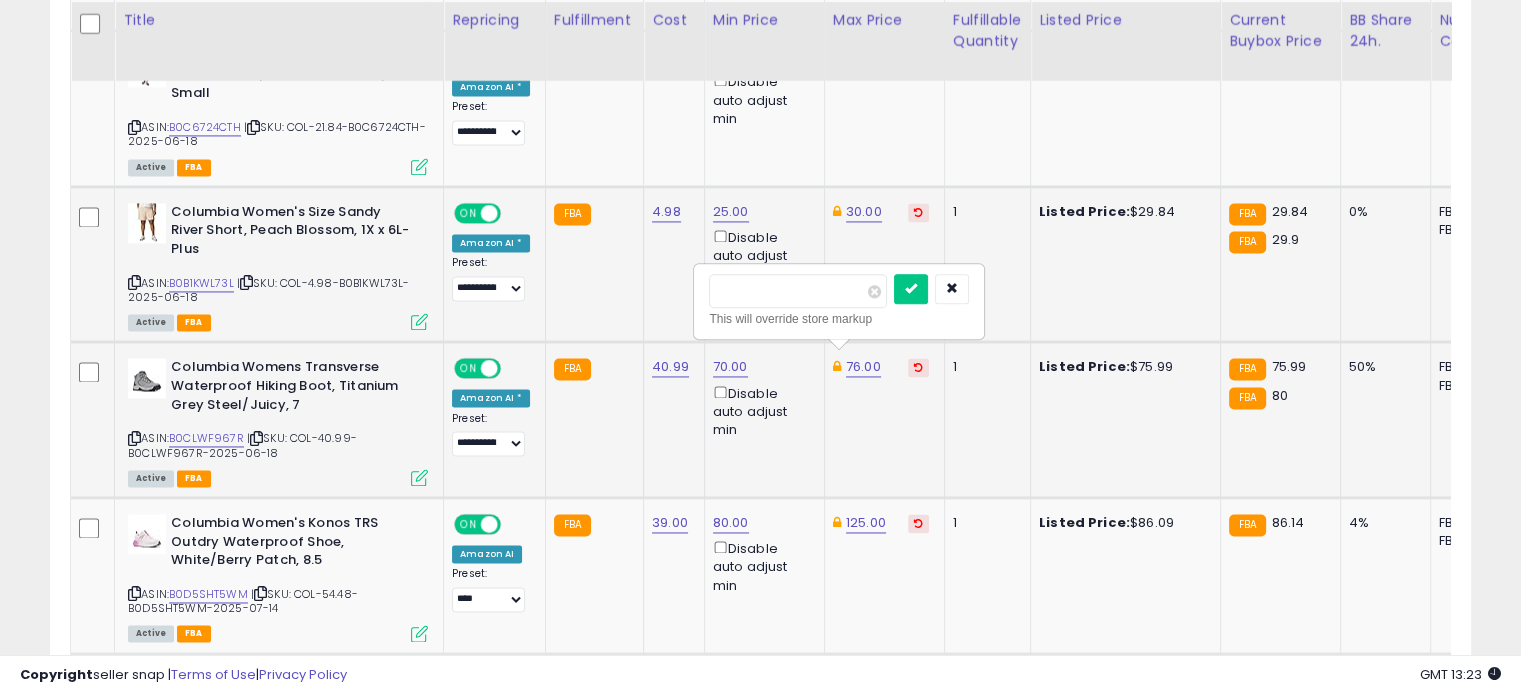drag, startPoint x: 738, startPoint y: 277, endPoint x: 712, endPoint y: 277, distance: 26 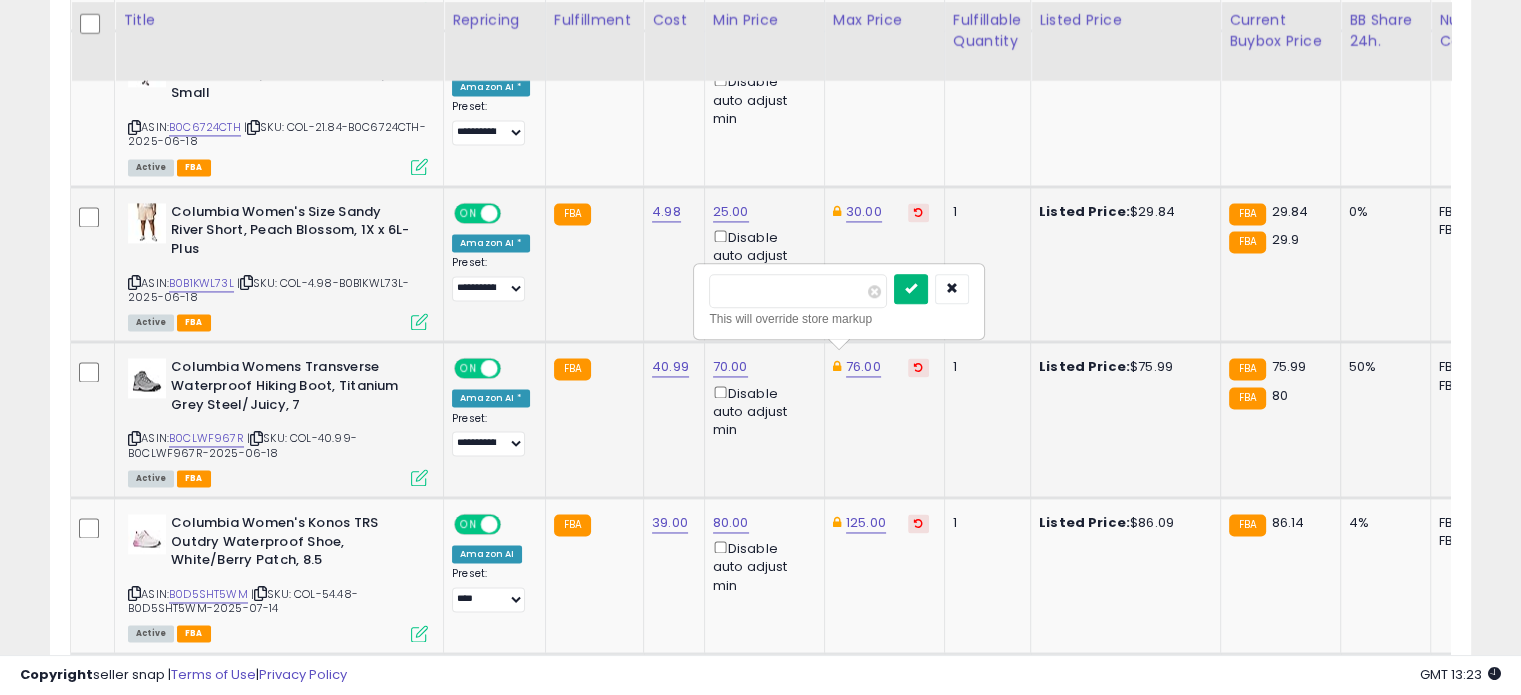 type on "**" 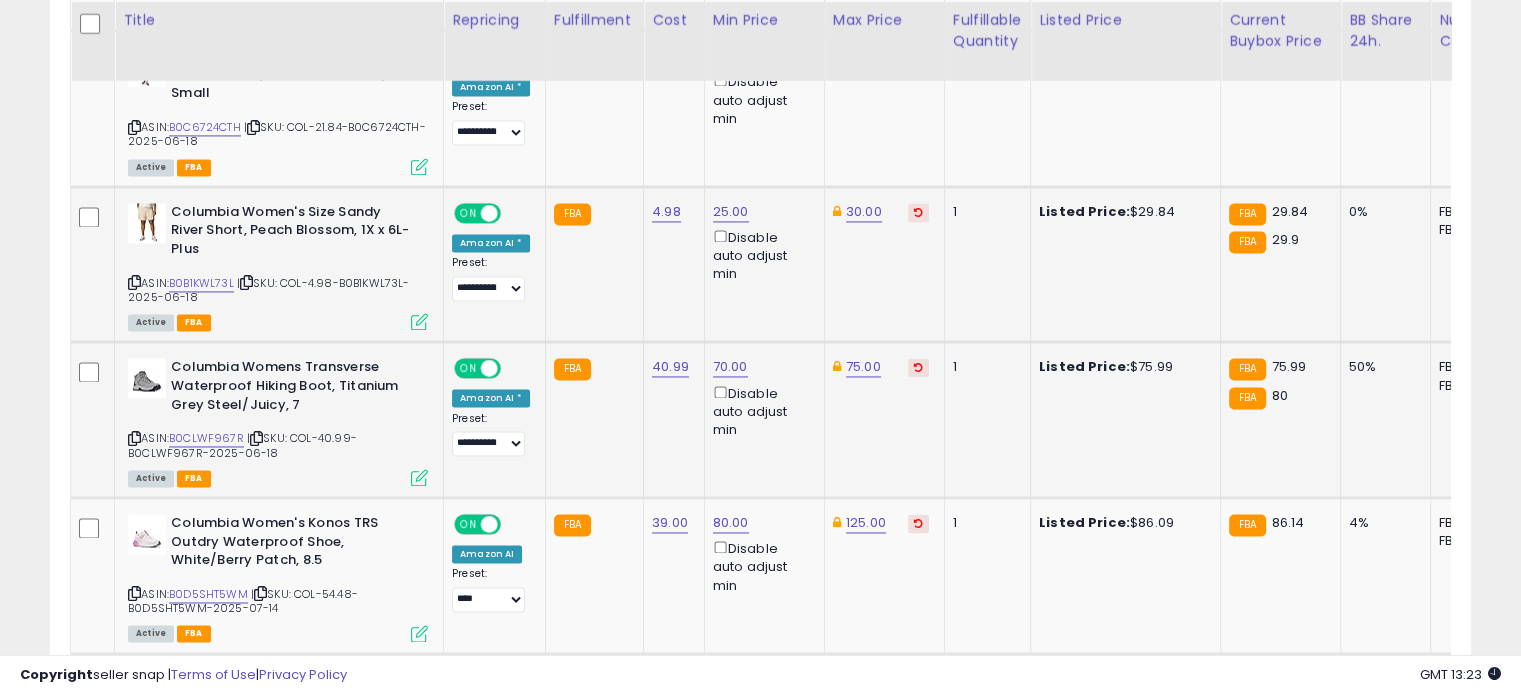 click on "70.00  Disable auto adjust min" 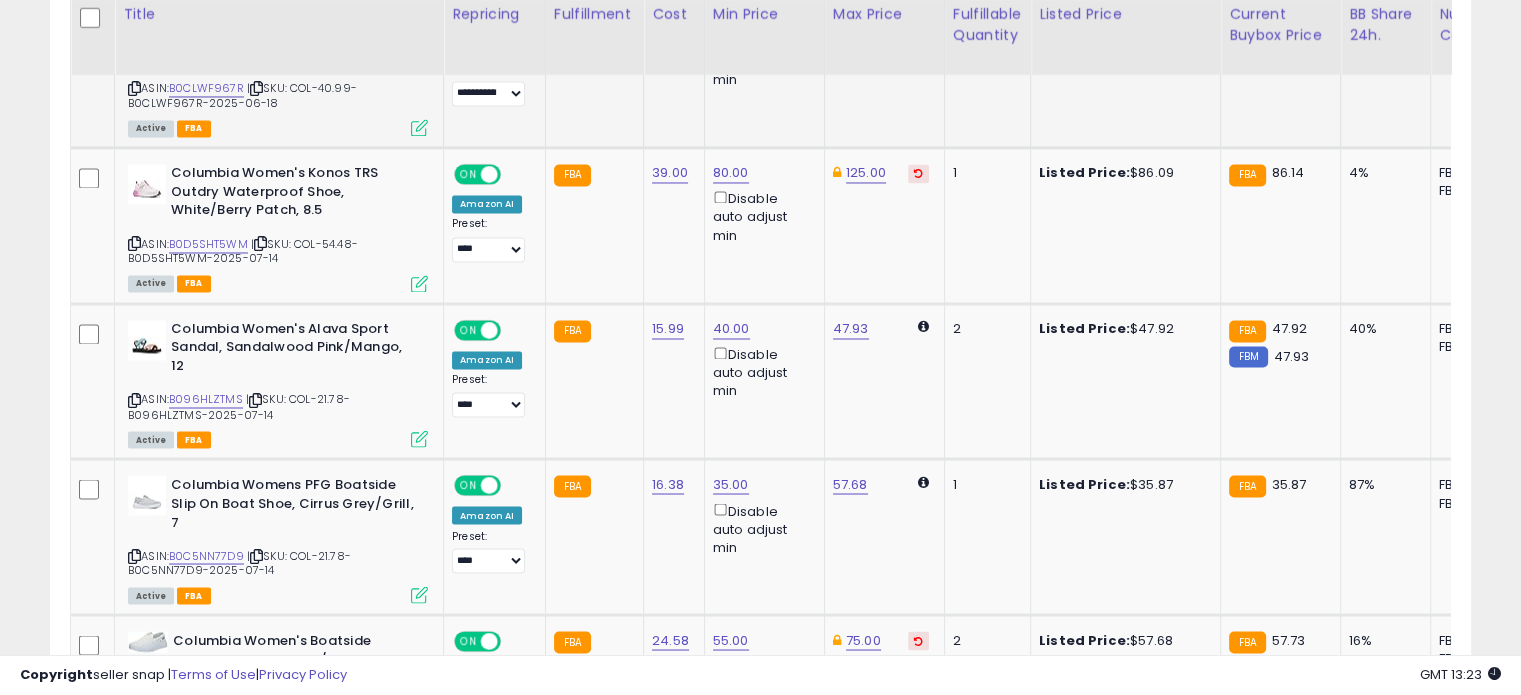 scroll, scrollTop: 3400, scrollLeft: 0, axis: vertical 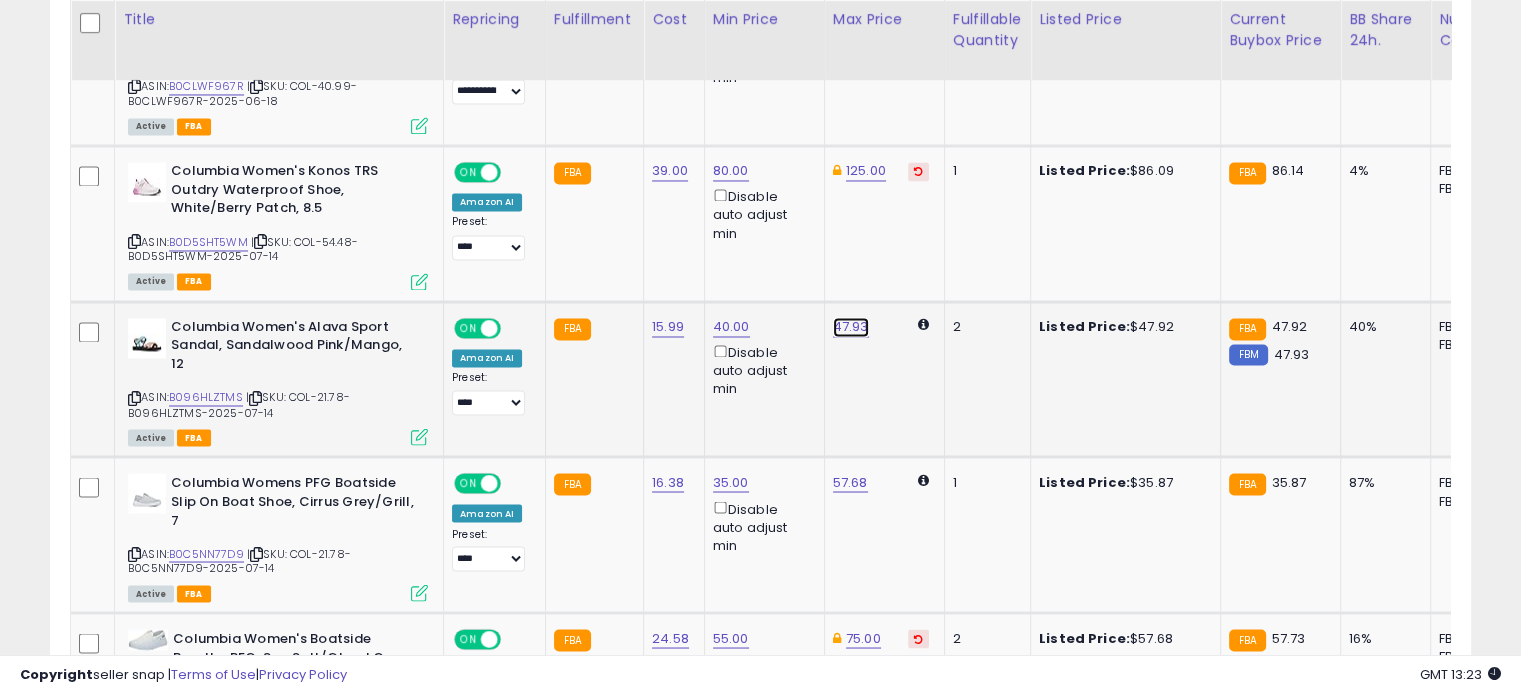 click on "47.93" at bounding box center (851, 327) 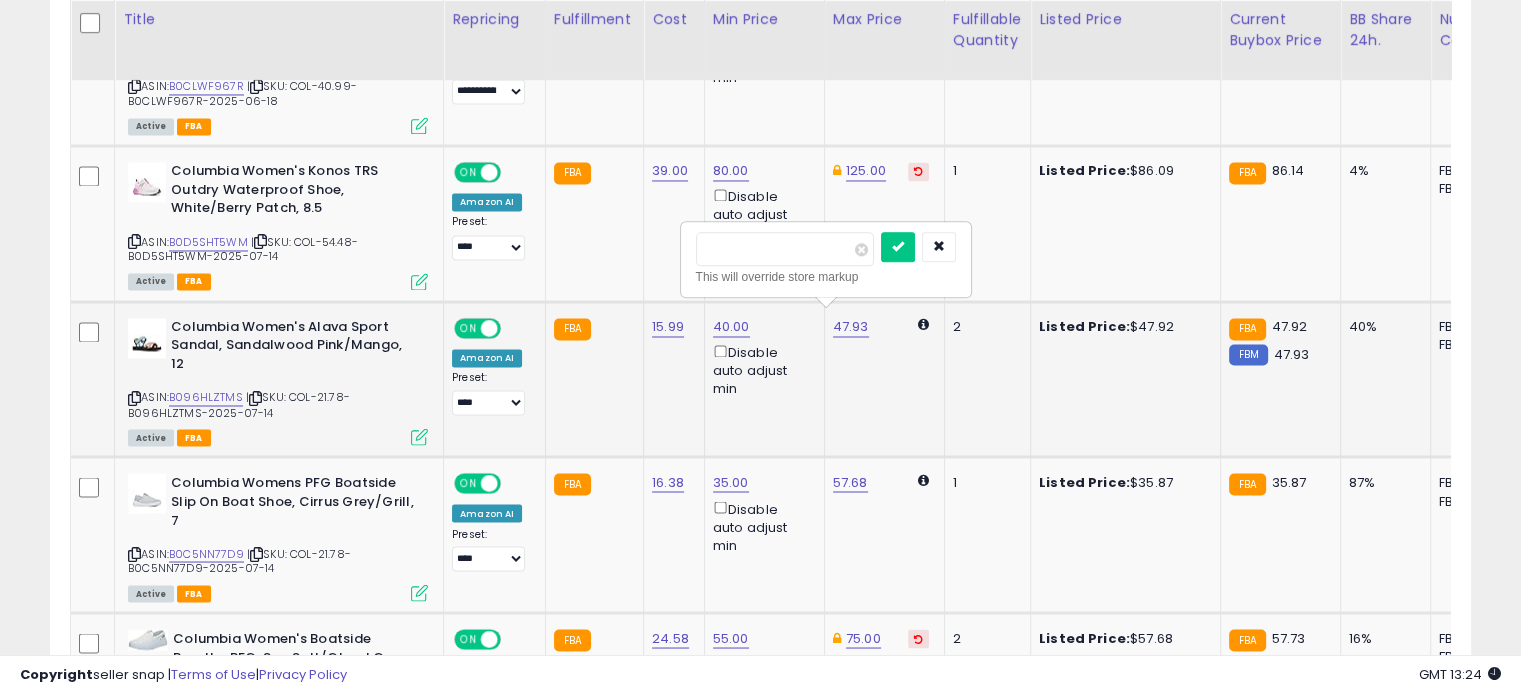 drag, startPoint x: 777, startPoint y: 243, endPoint x: 691, endPoint y: 242, distance: 86.00581 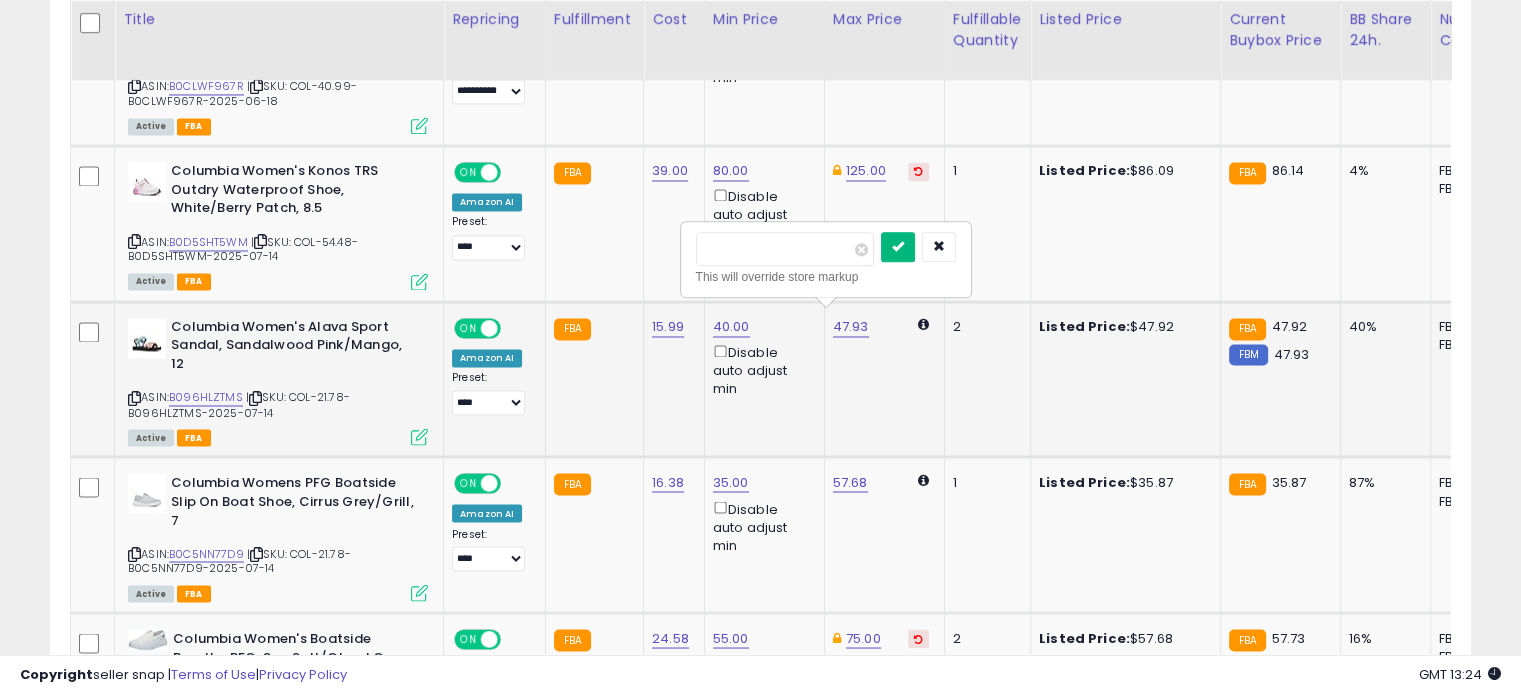 type on "**" 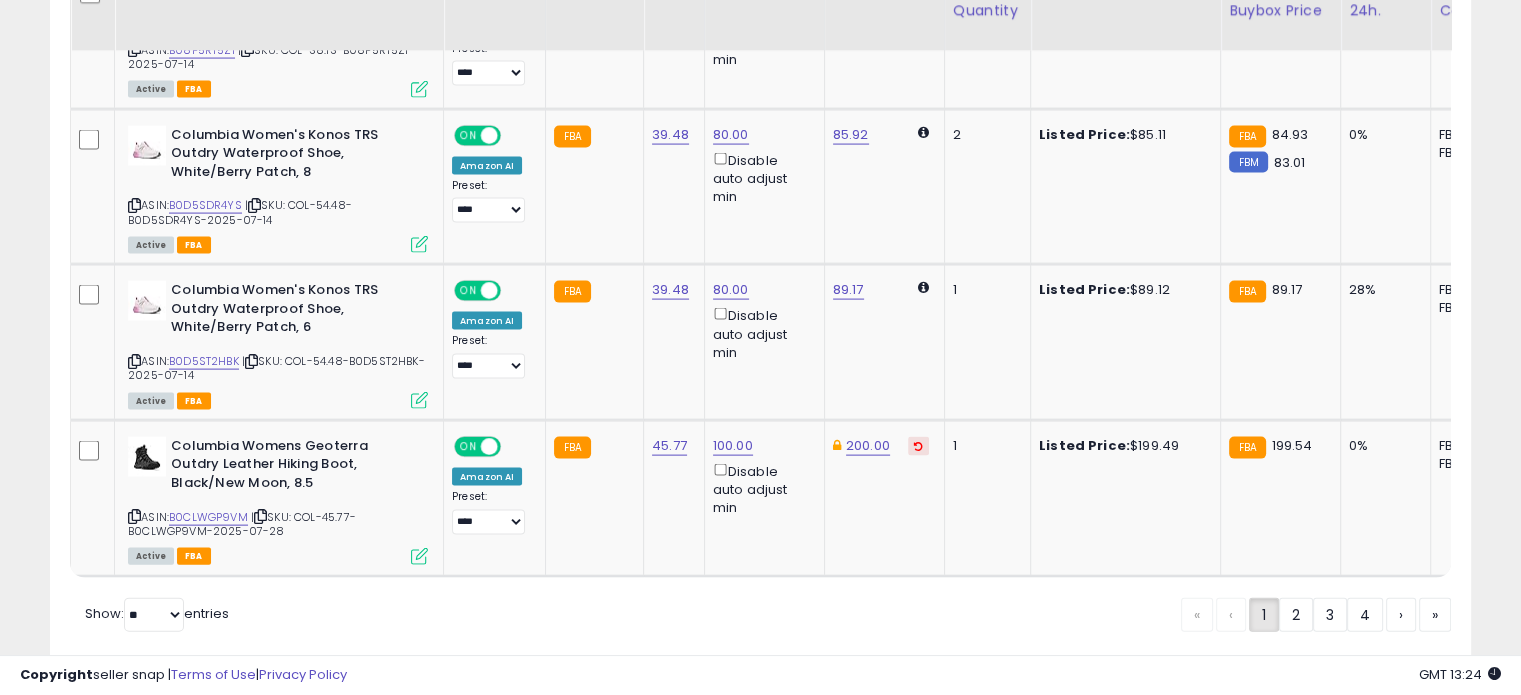 scroll, scrollTop: 4233, scrollLeft: 0, axis: vertical 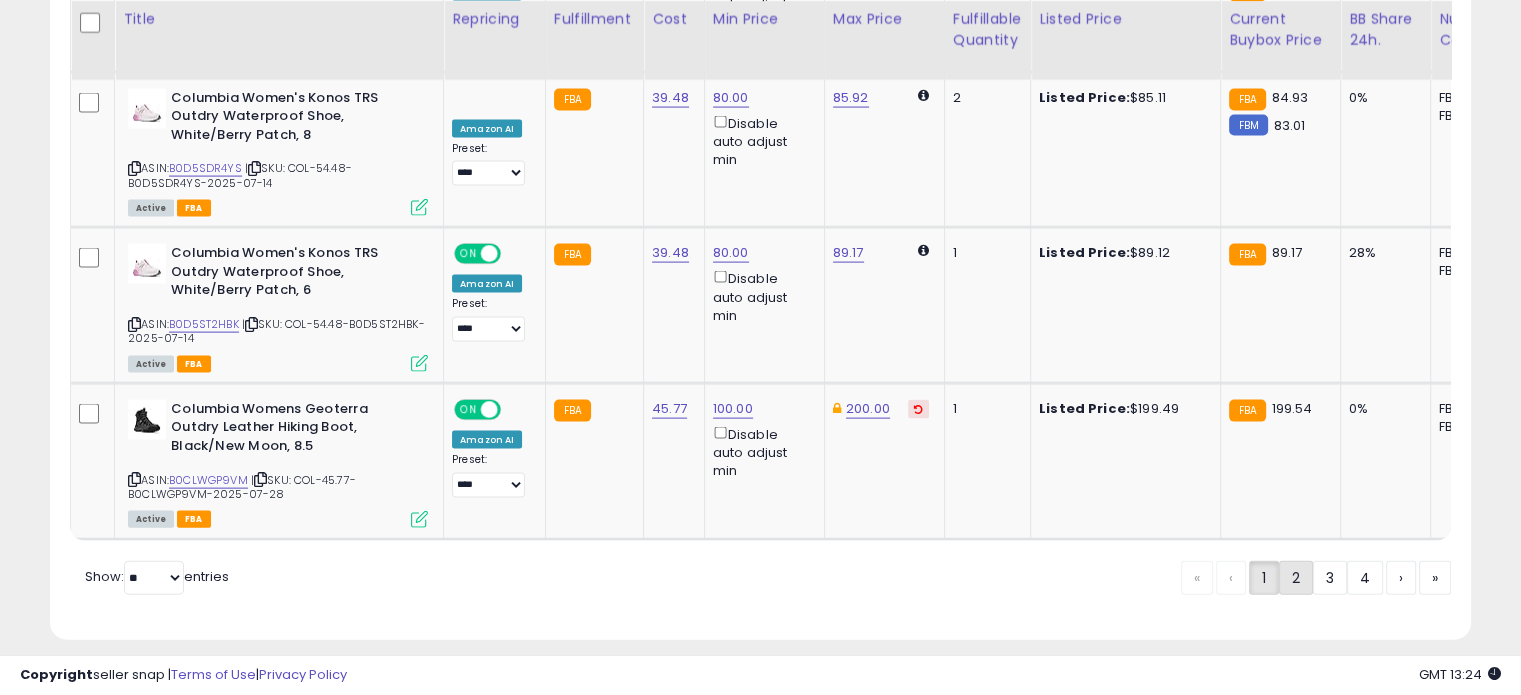 click on "2" 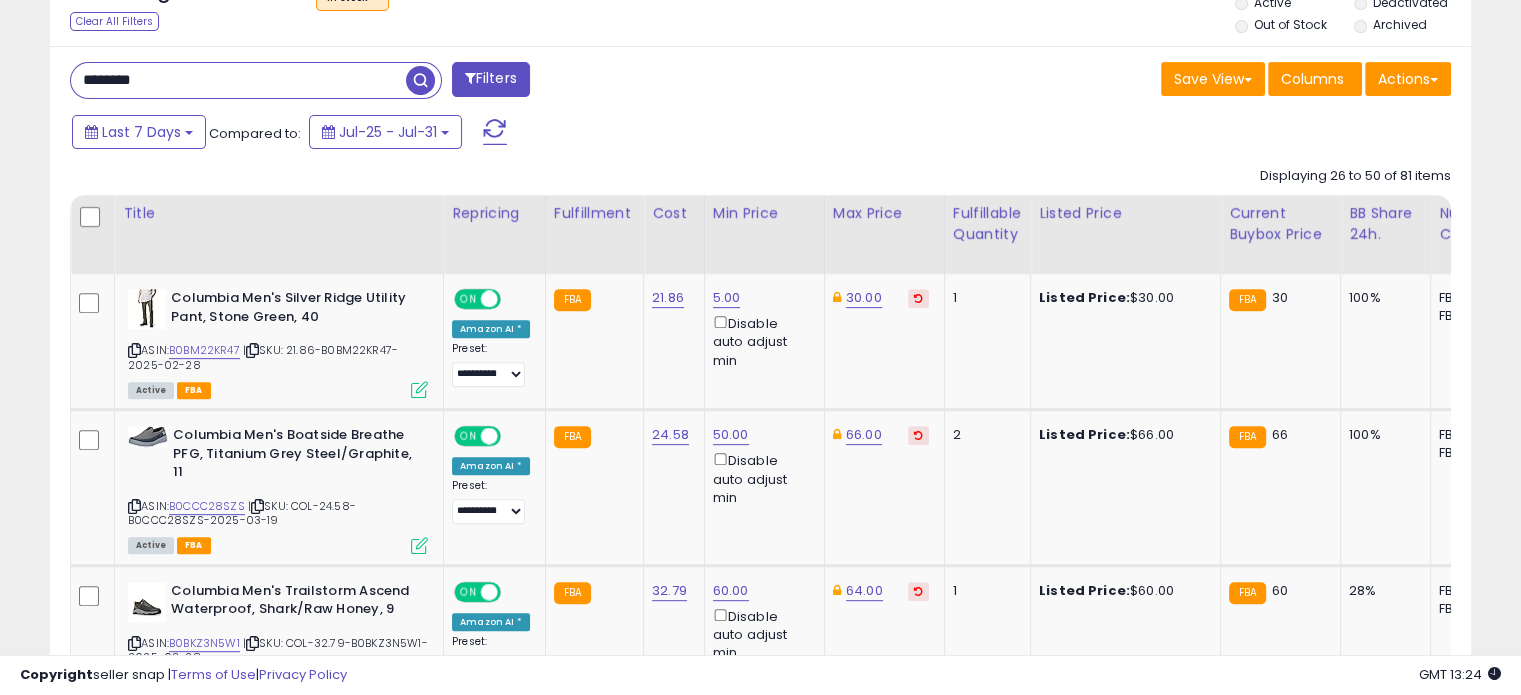 scroll, scrollTop: 780, scrollLeft: 0, axis: vertical 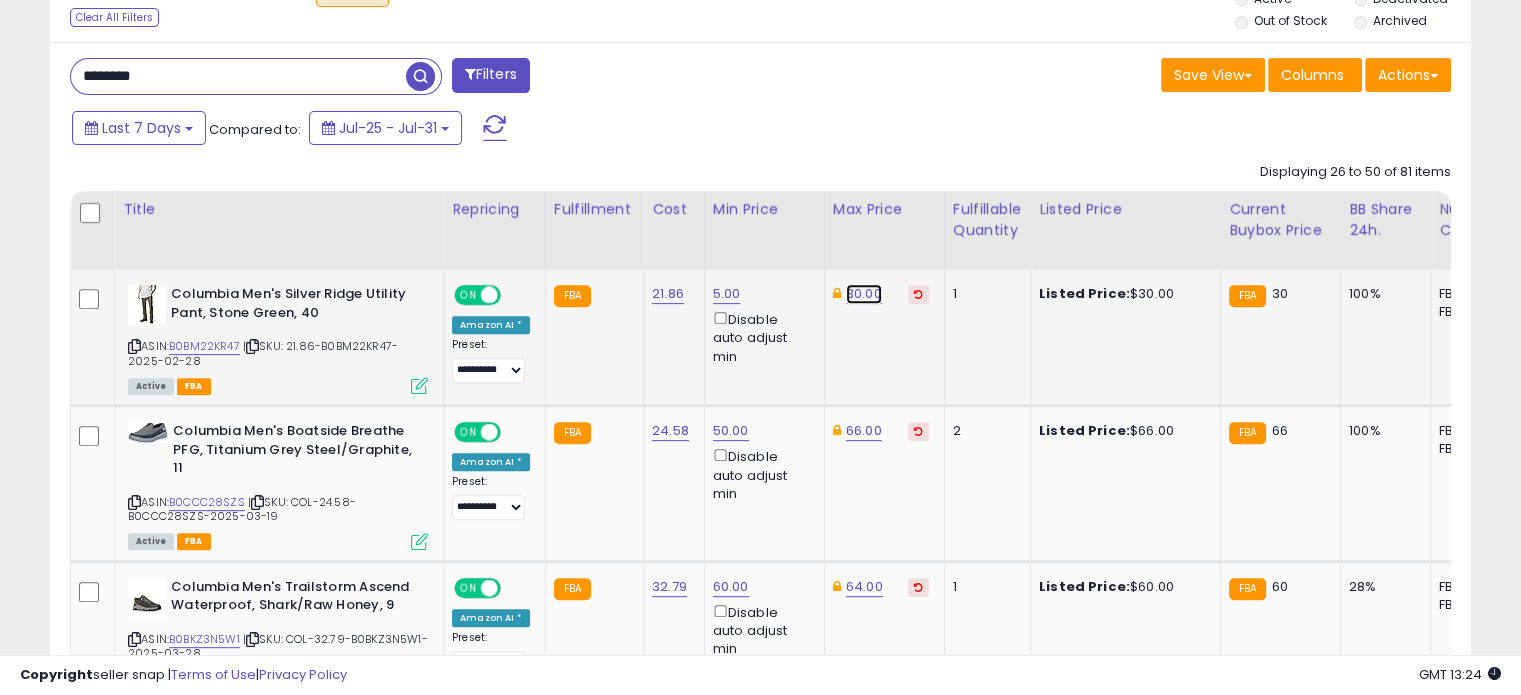 click on "30.00" at bounding box center (864, 294) 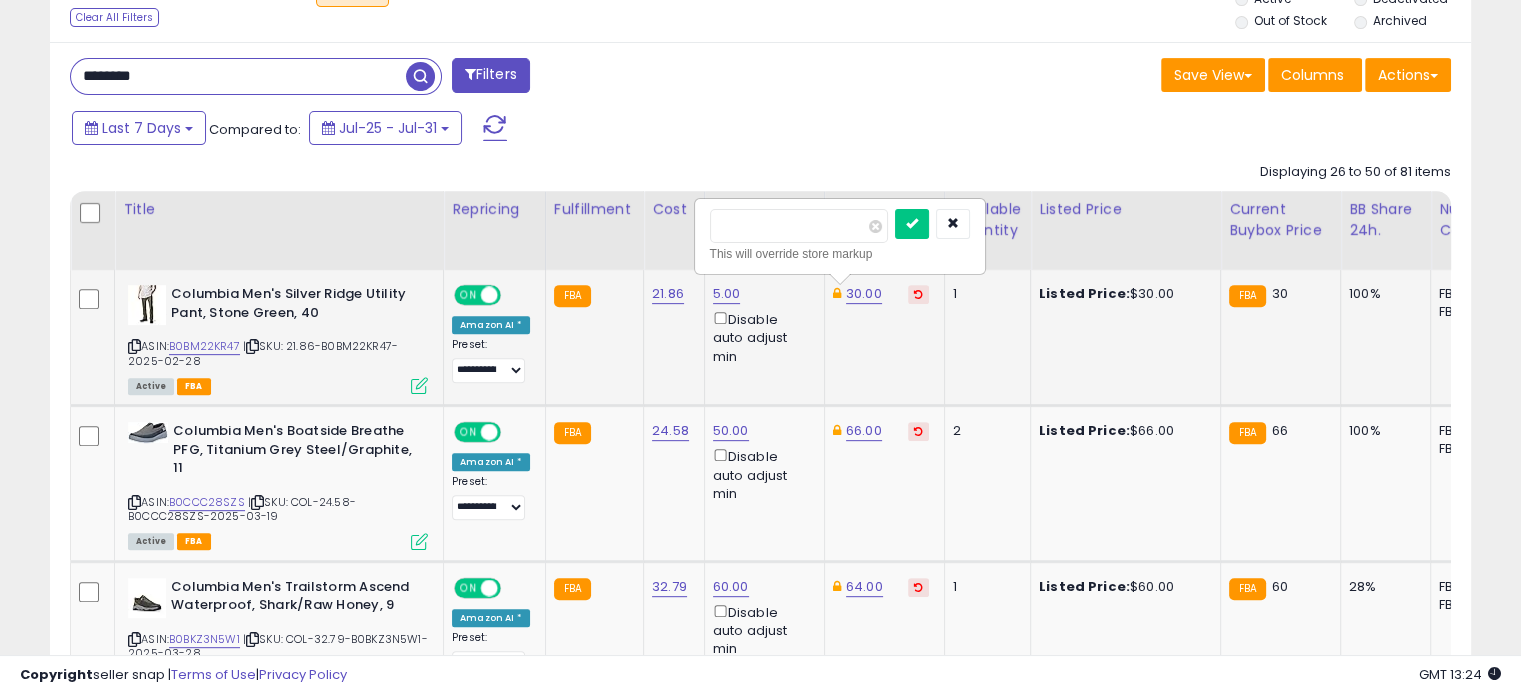 drag, startPoint x: 768, startPoint y: 220, endPoint x: 704, endPoint y: 215, distance: 64.195015 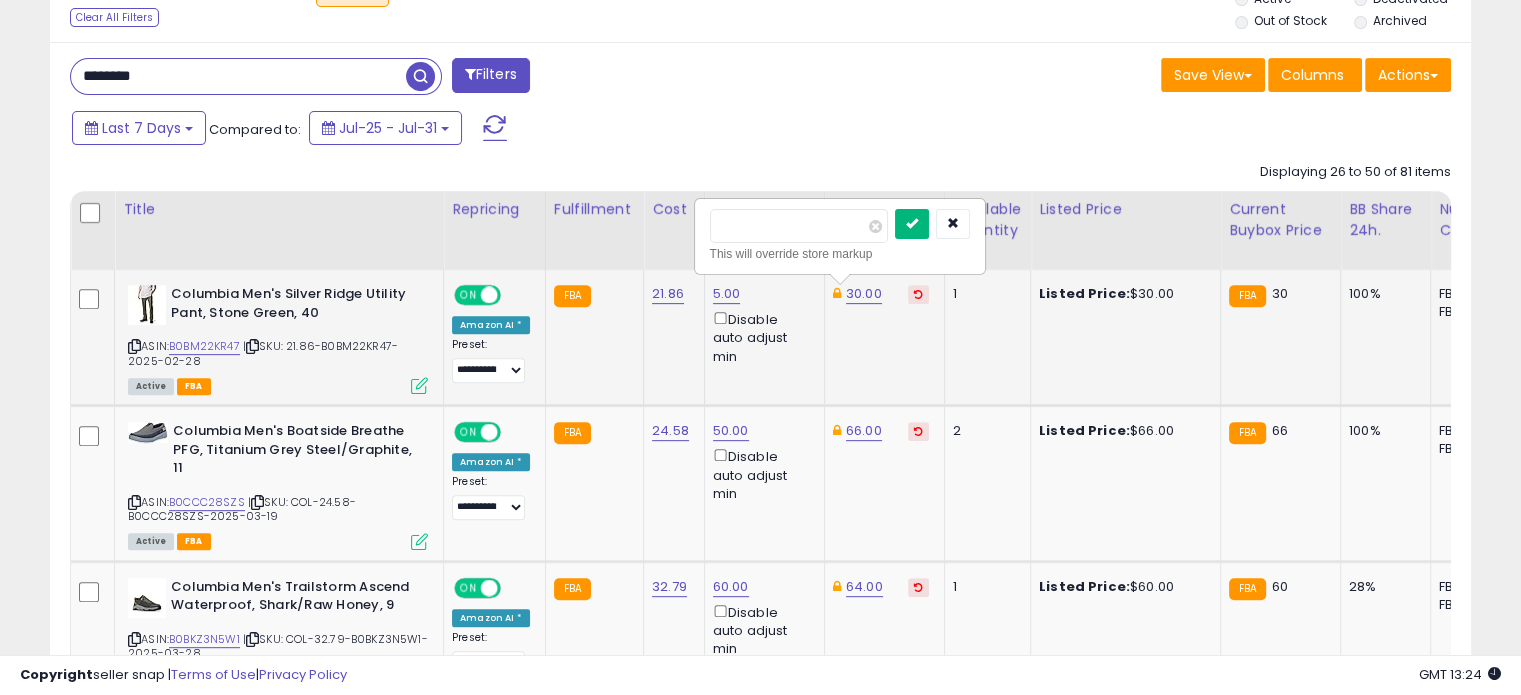 click at bounding box center (912, 223) 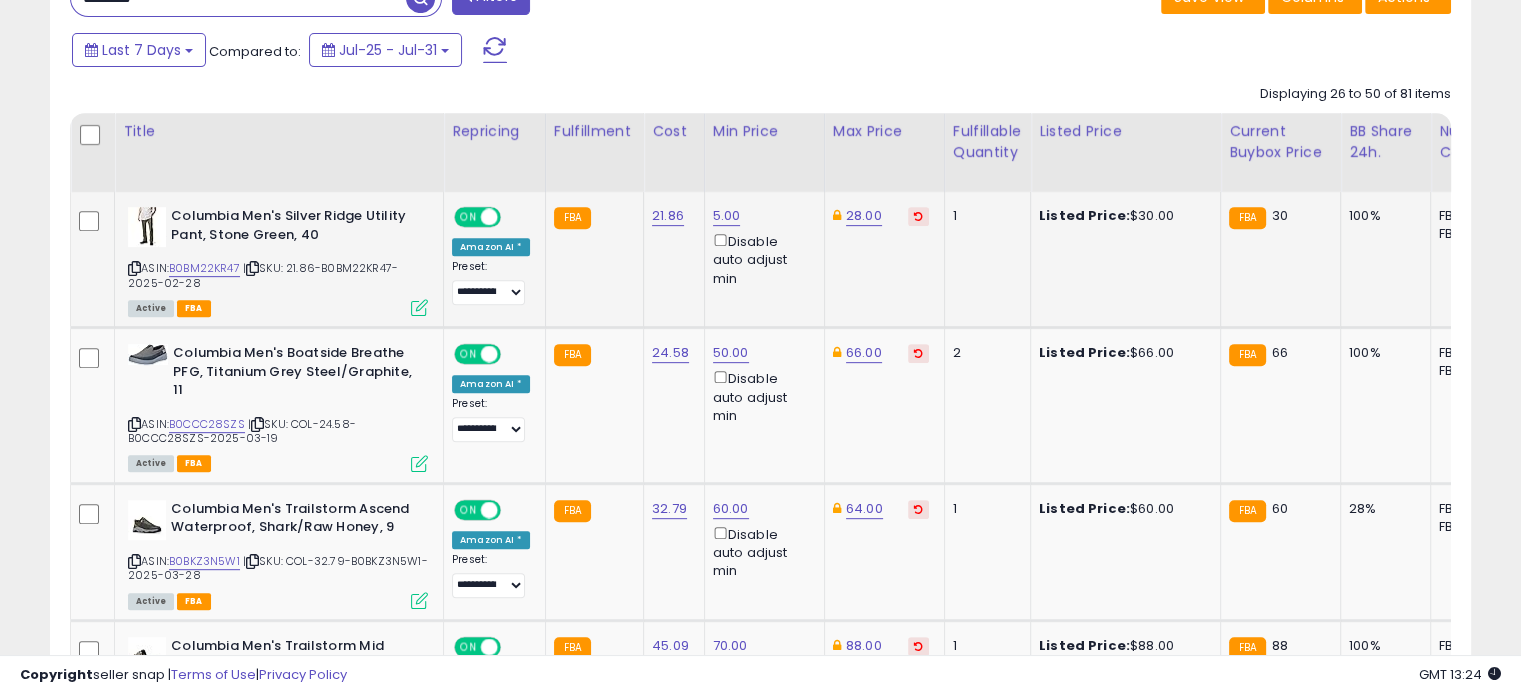scroll, scrollTop: 866, scrollLeft: 0, axis: vertical 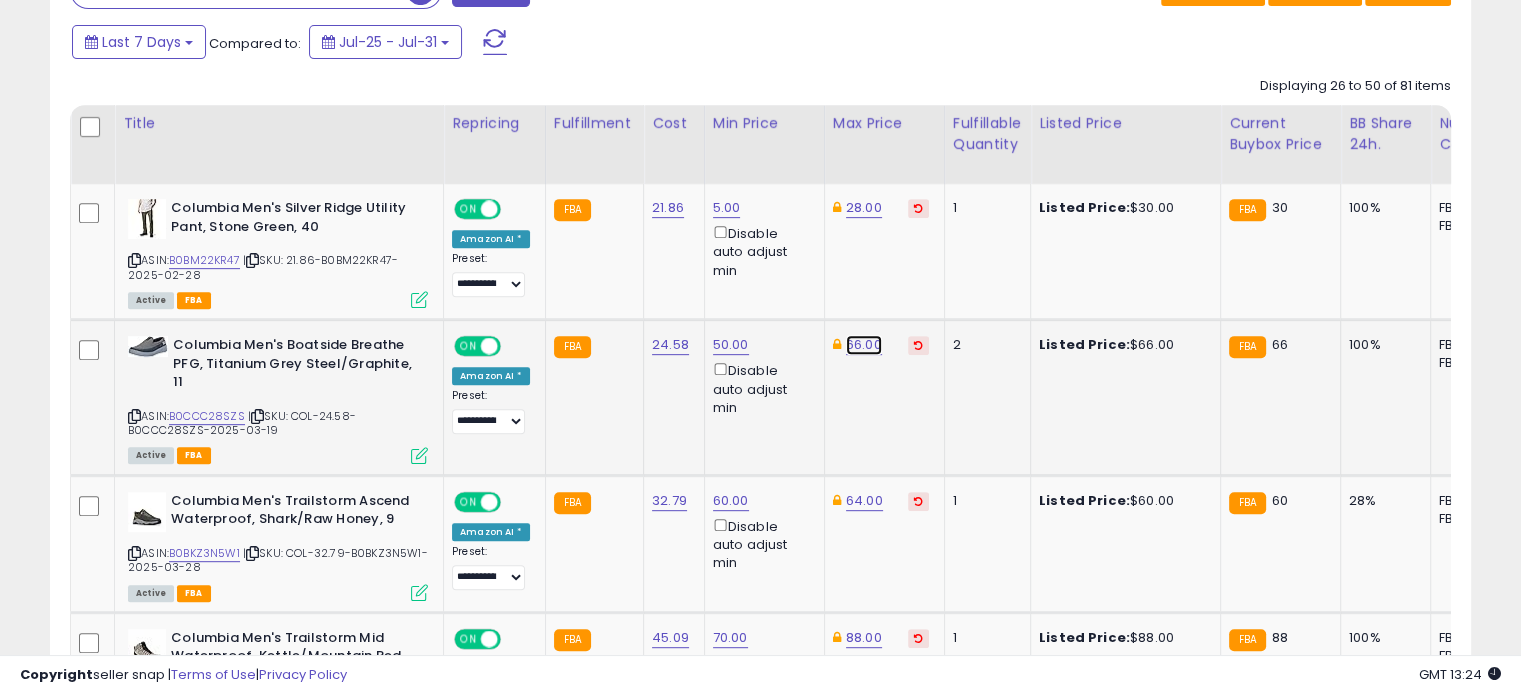 click on "66.00" at bounding box center (864, 208) 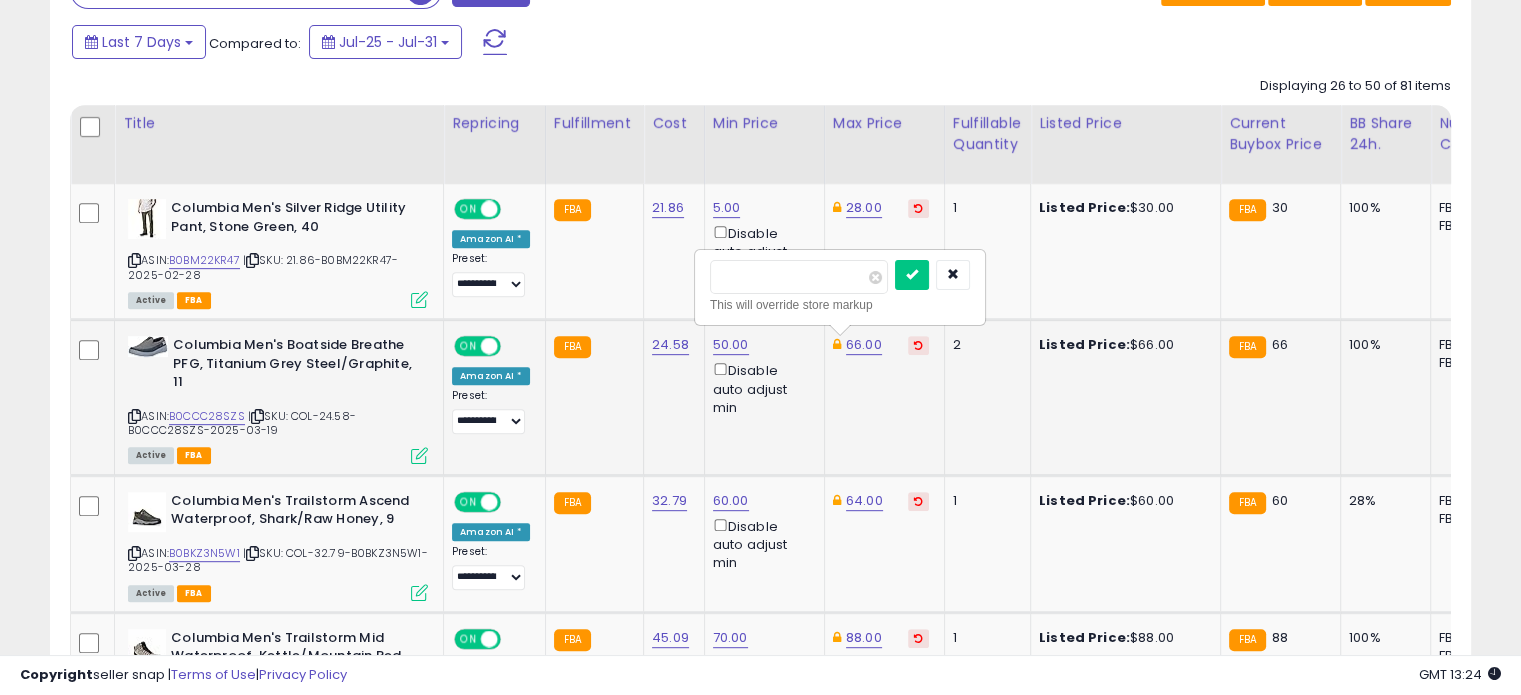 drag, startPoint x: 774, startPoint y: 276, endPoint x: 699, endPoint y: 268, distance: 75.42546 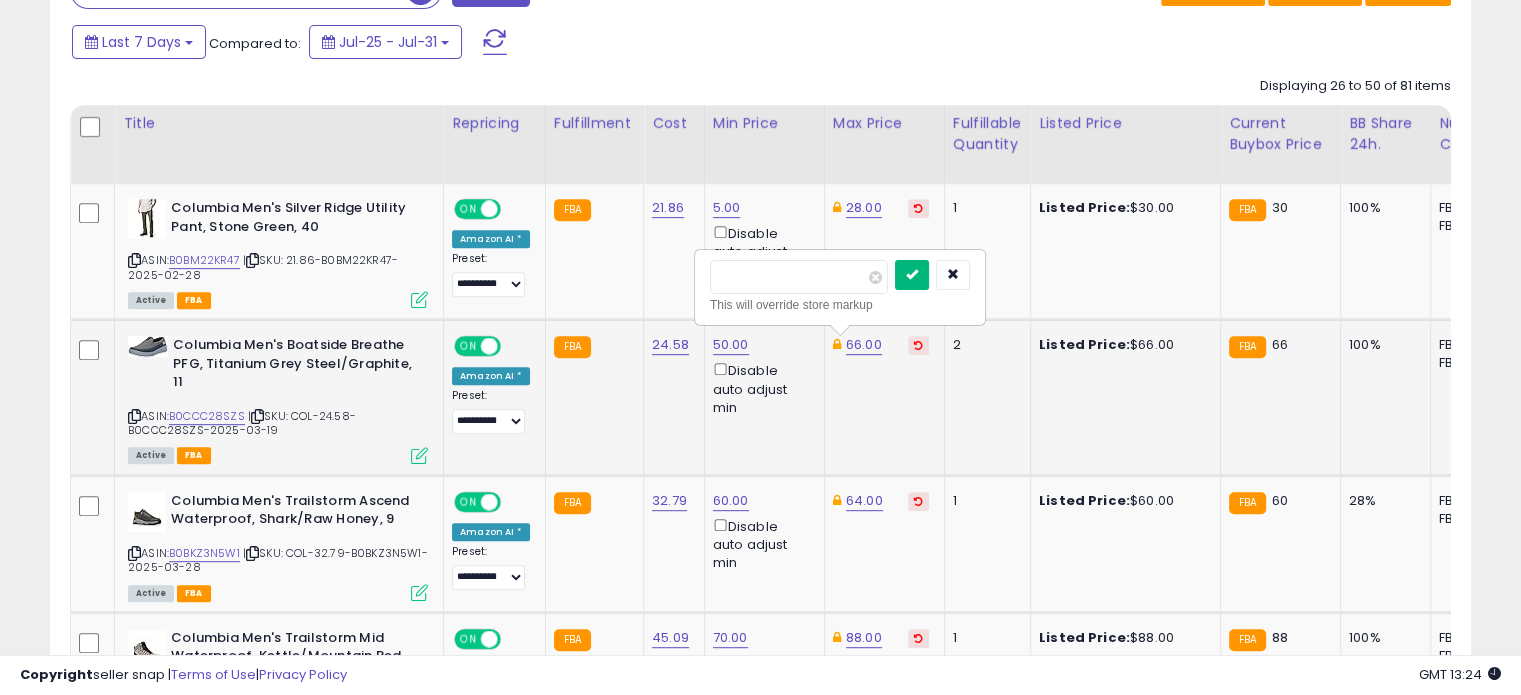 click at bounding box center [912, 274] 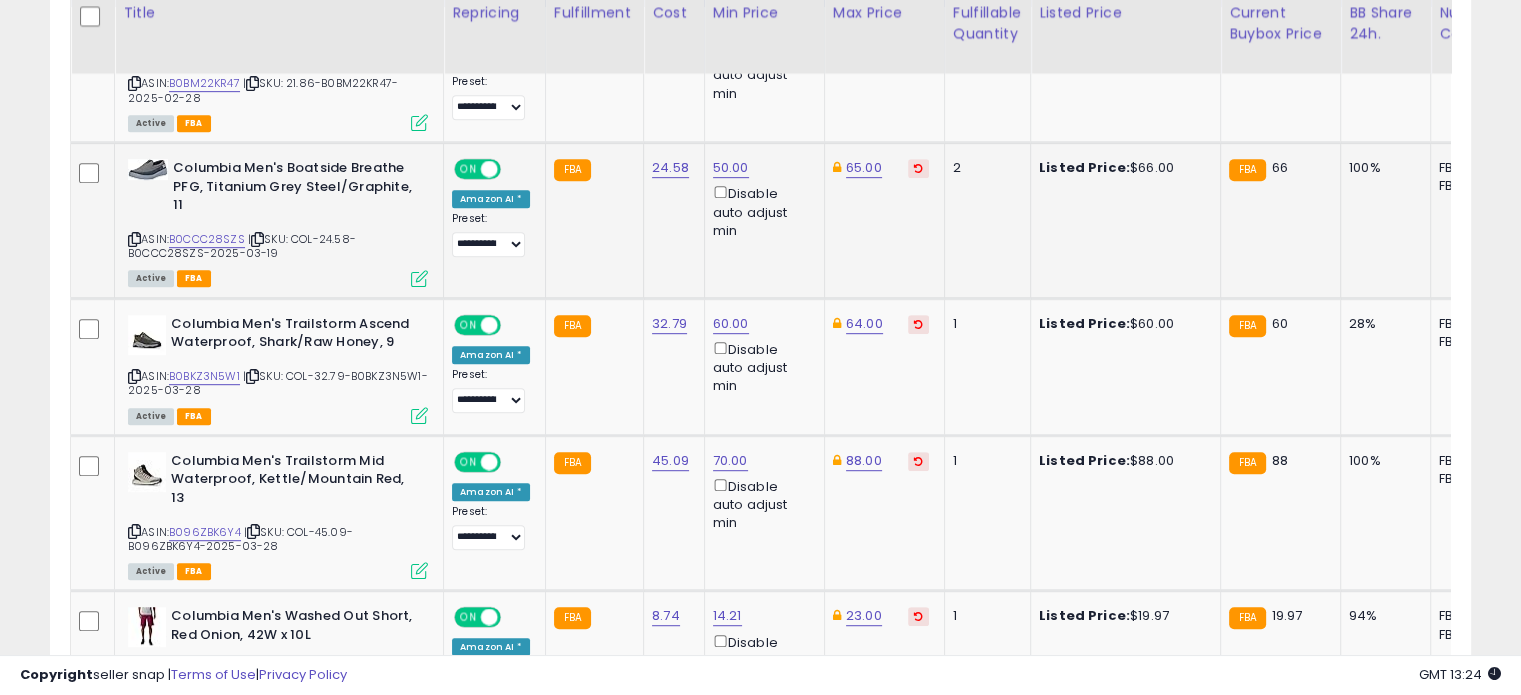 scroll, scrollTop: 1044, scrollLeft: 0, axis: vertical 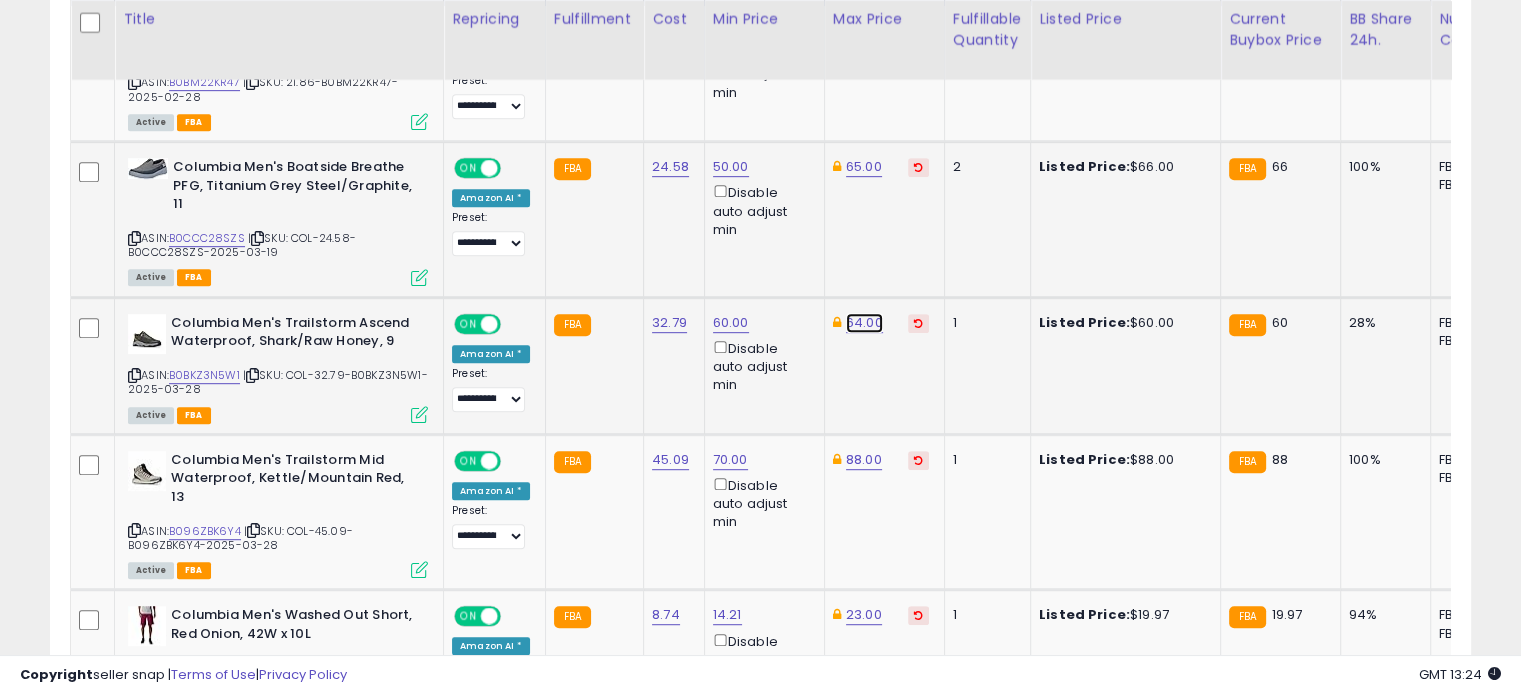 click on "64.00" at bounding box center [864, 30] 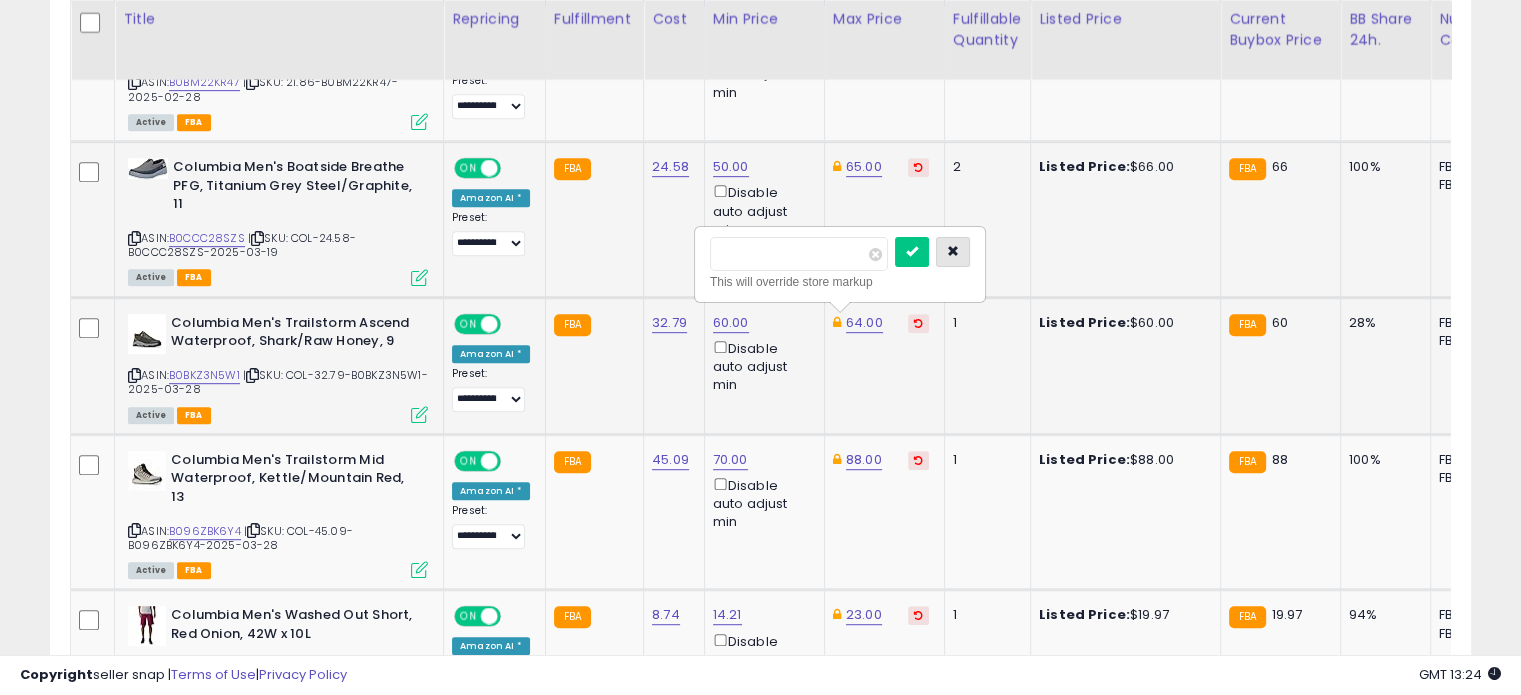 click at bounding box center (953, 252) 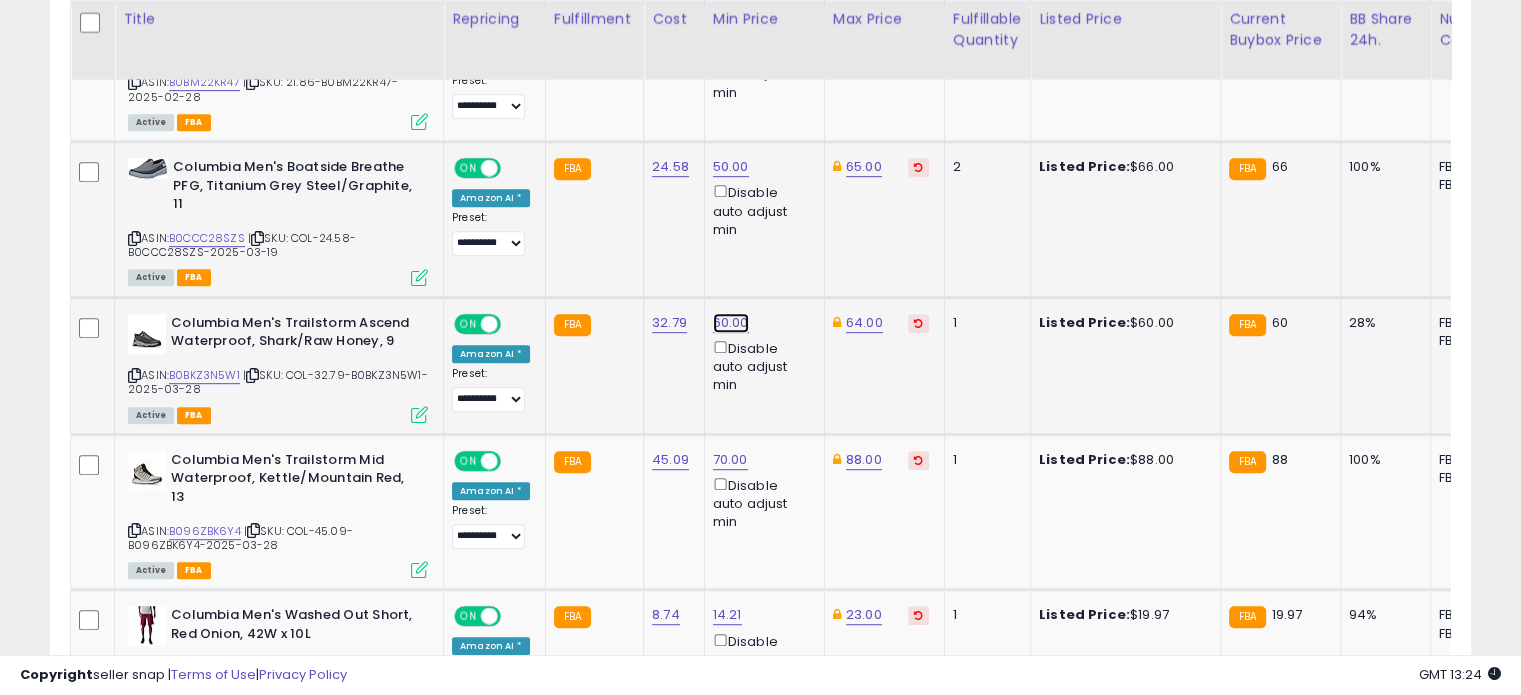 click on "60.00" at bounding box center (727, 30) 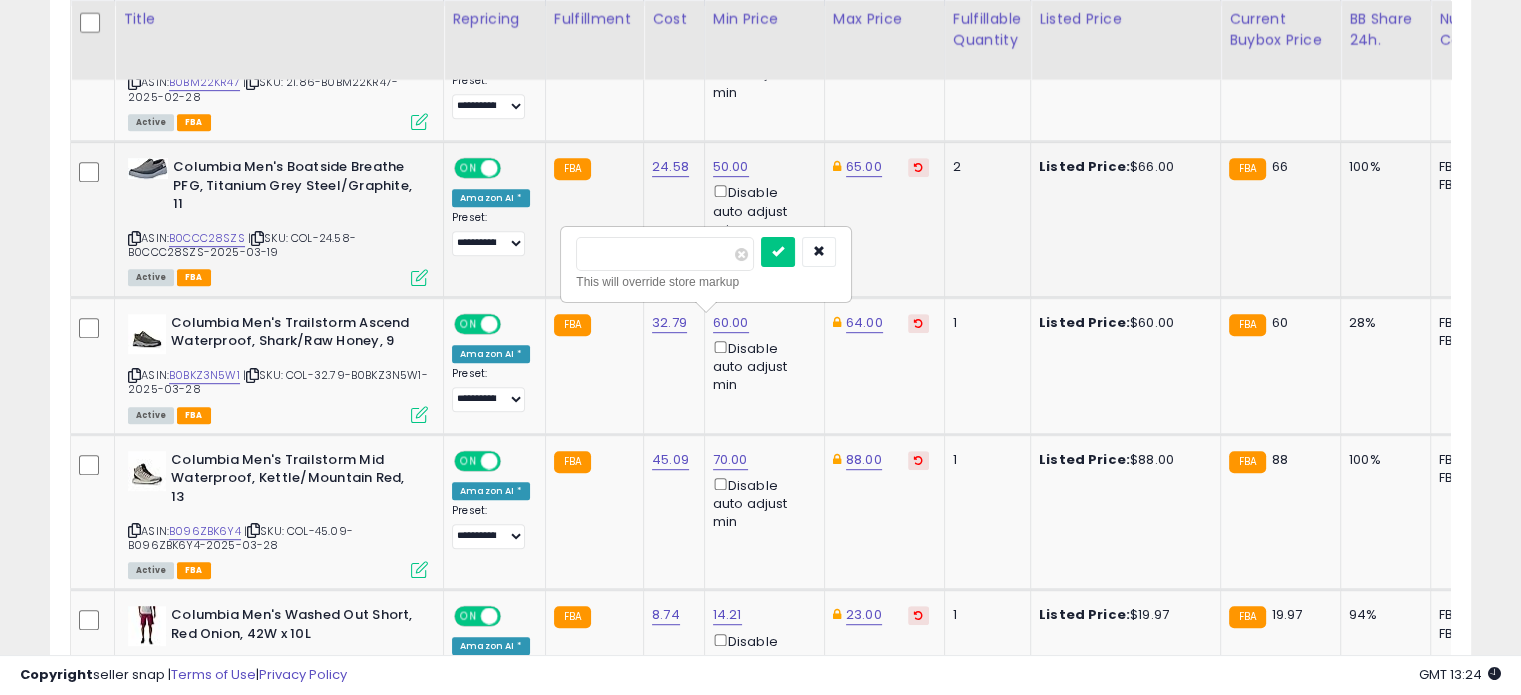 drag, startPoint x: 657, startPoint y: 260, endPoint x: 555, endPoint y: 238, distance: 104.34558 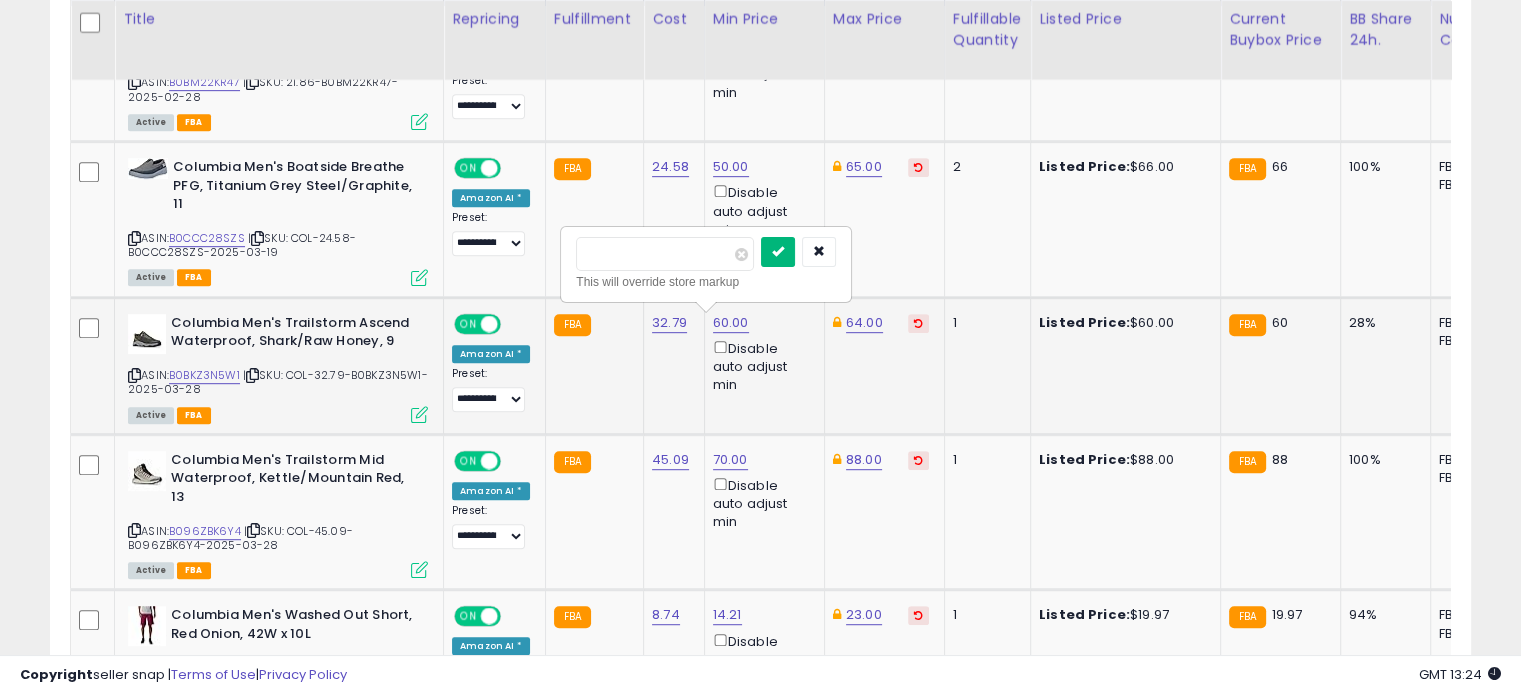 type on "**" 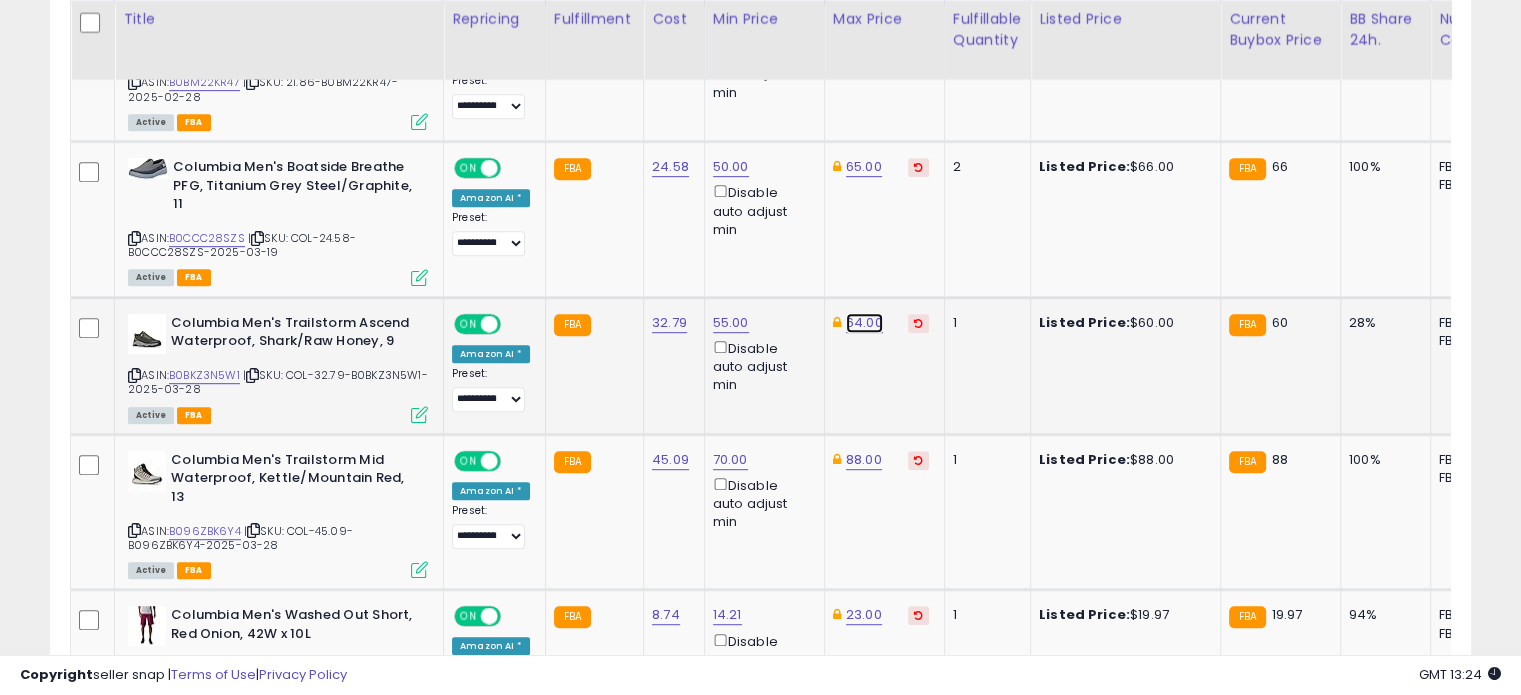 click on "64.00" at bounding box center (864, 30) 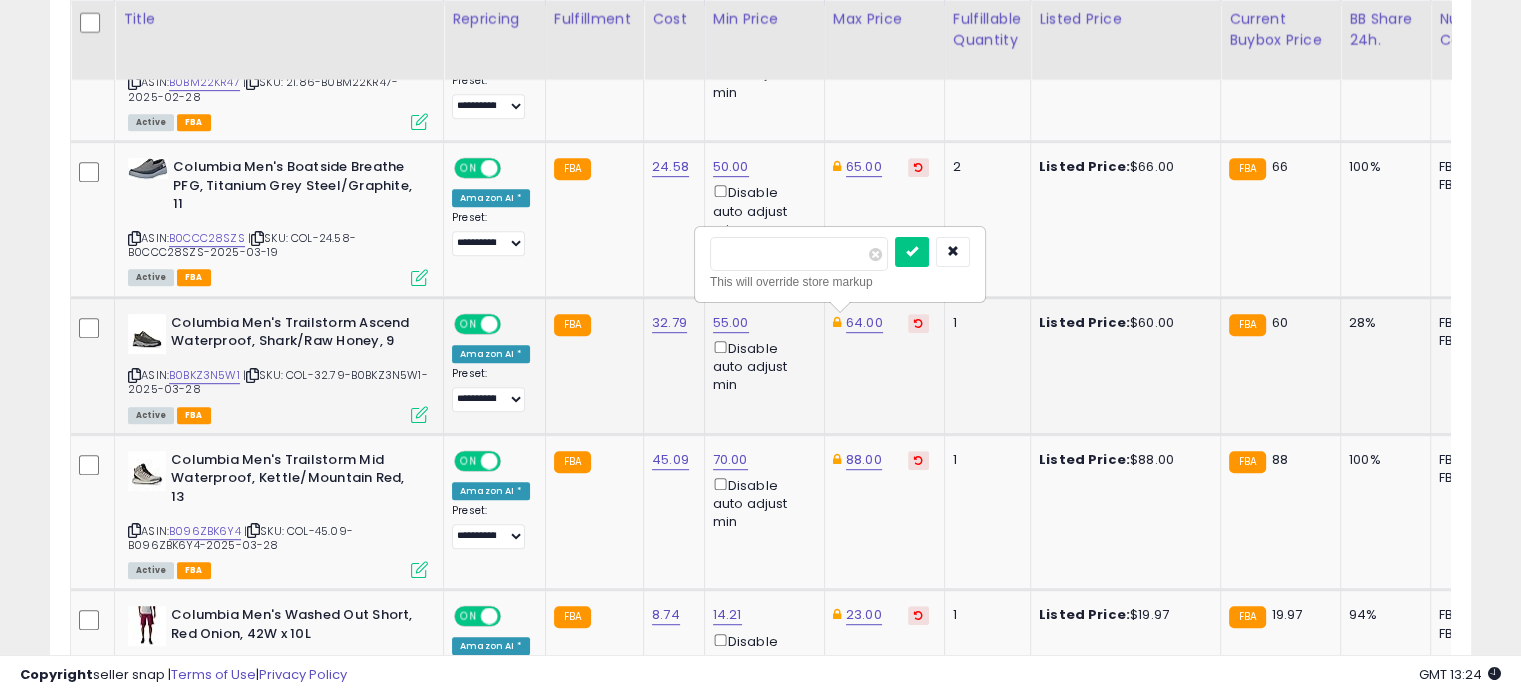 drag, startPoint x: 772, startPoint y: 255, endPoint x: 700, endPoint y: 251, distance: 72.11102 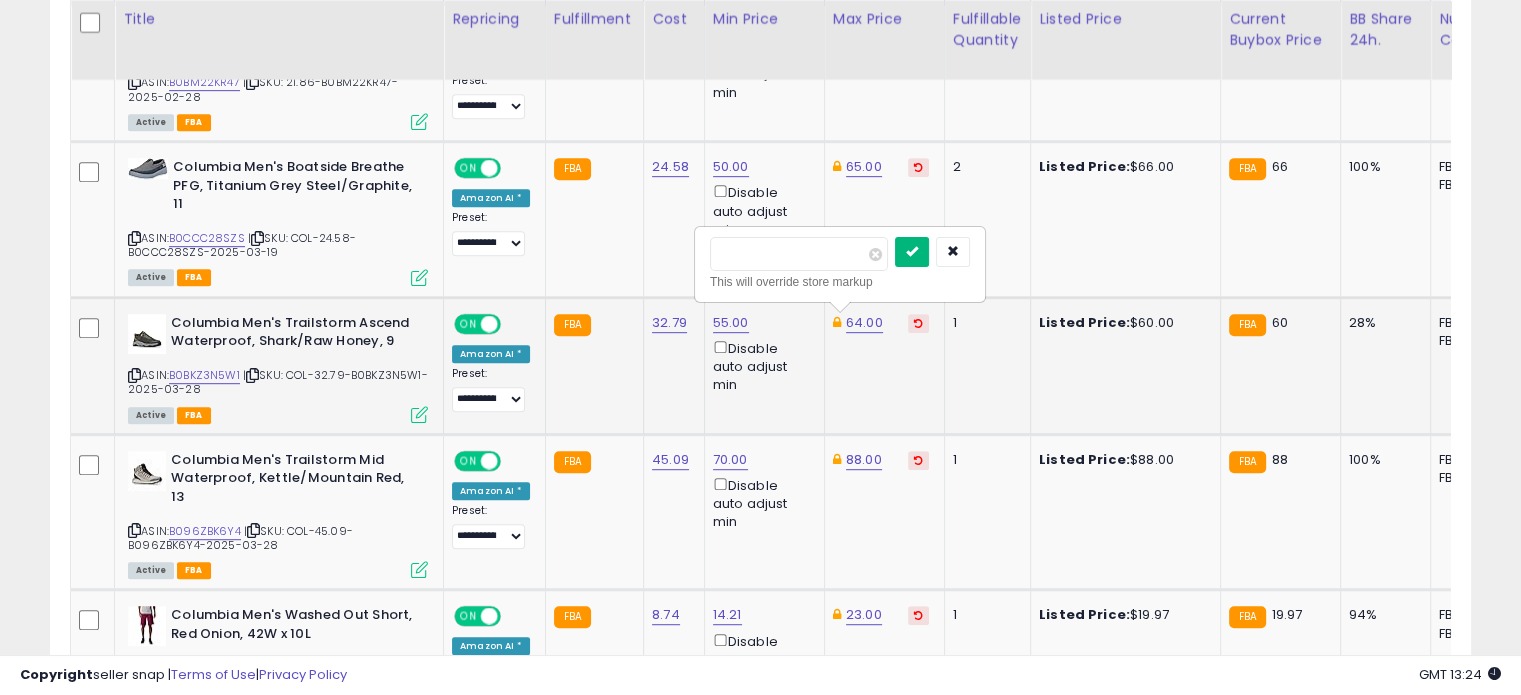 type on "**" 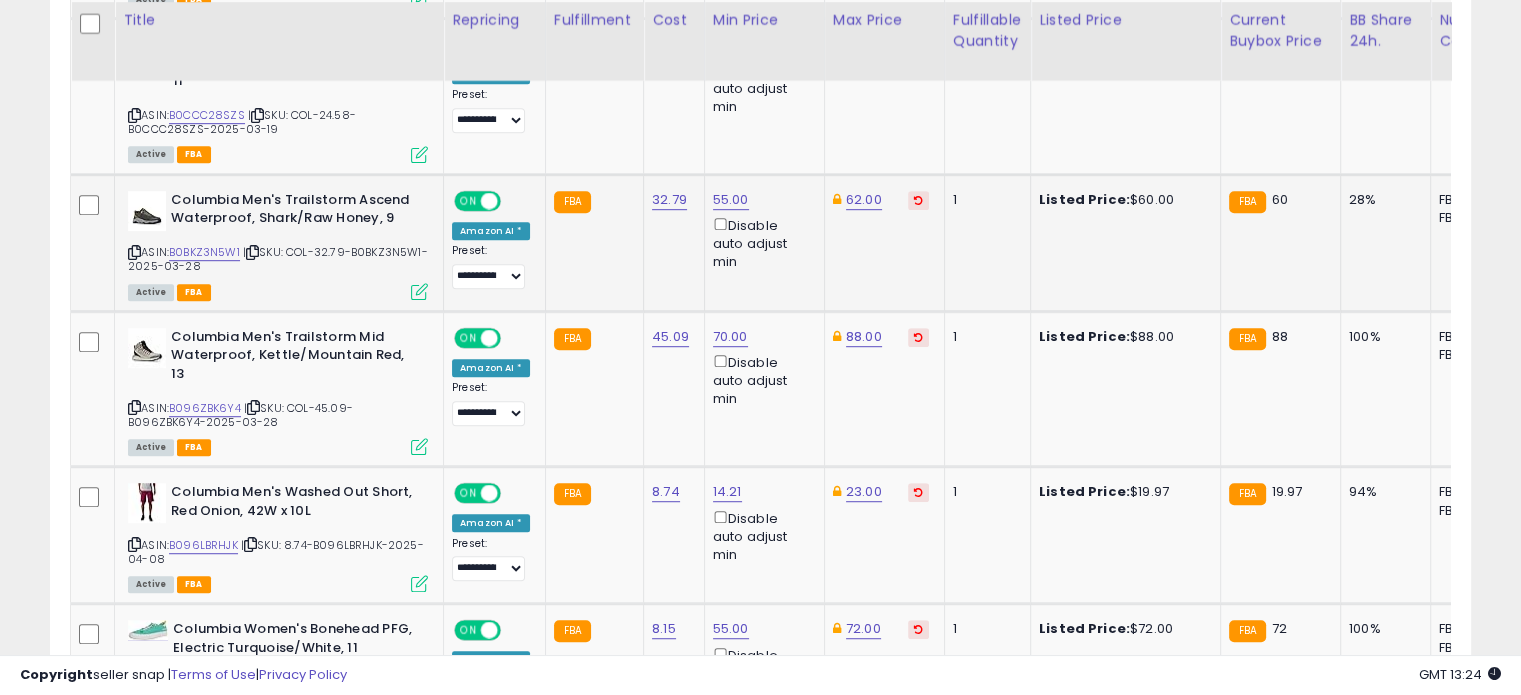 scroll, scrollTop: 1178, scrollLeft: 0, axis: vertical 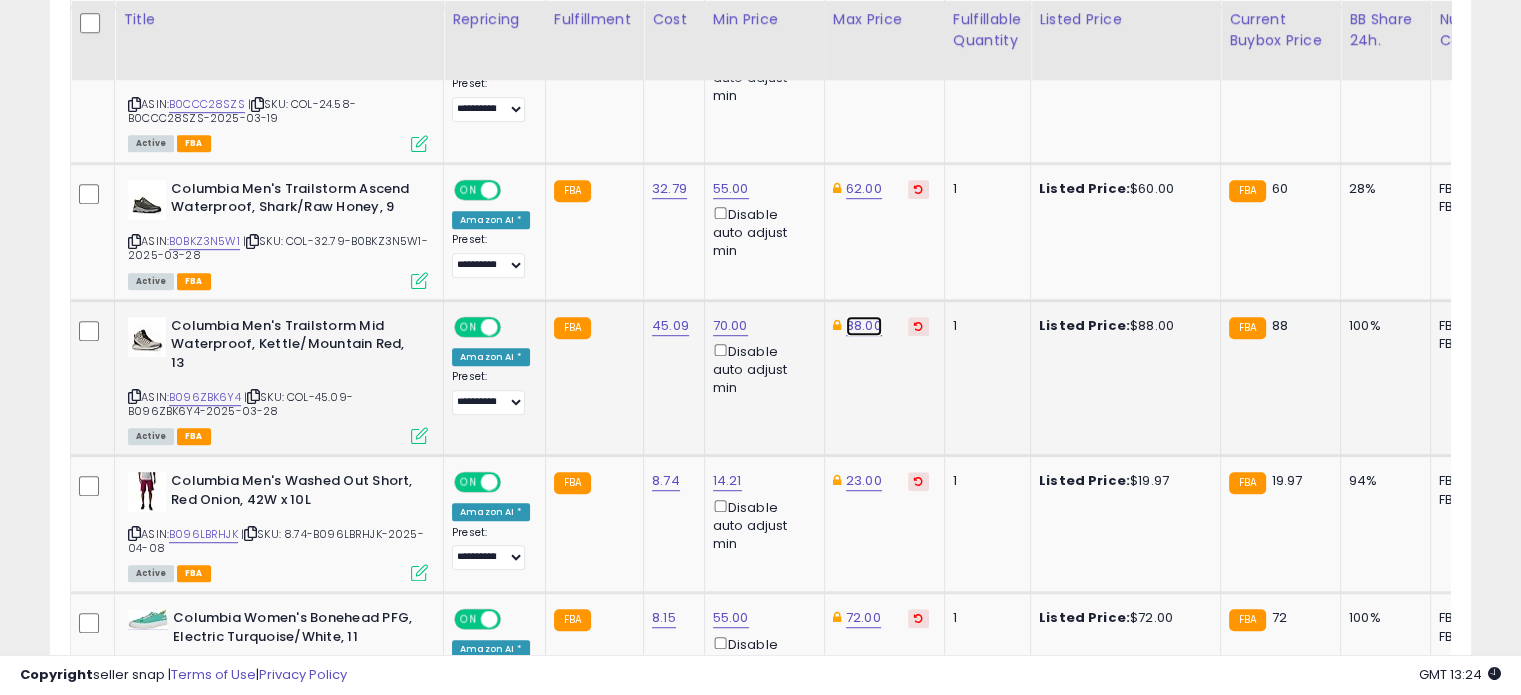 click on "88.00" at bounding box center [864, -104] 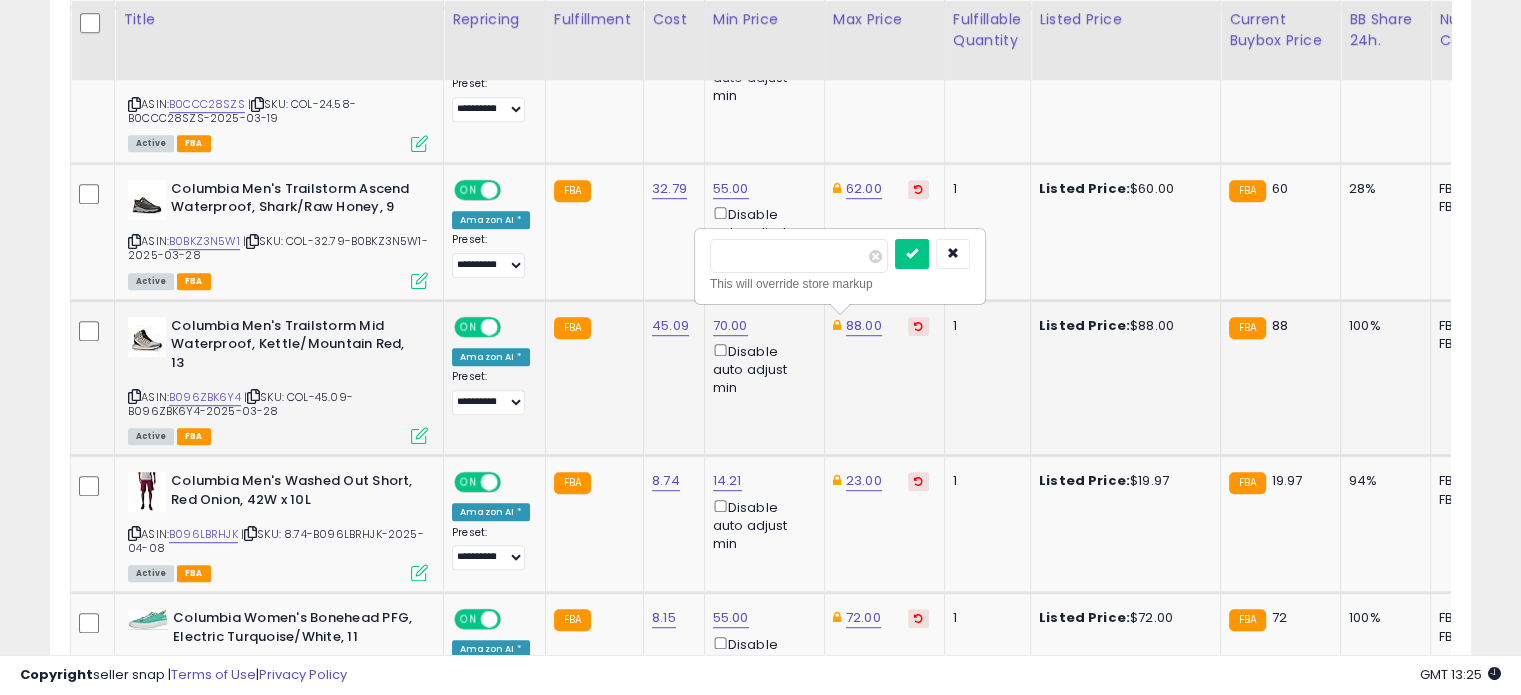 drag, startPoint x: 783, startPoint y: 262, endPoint x: 698, endPoint y: 254, distance: 85.37564 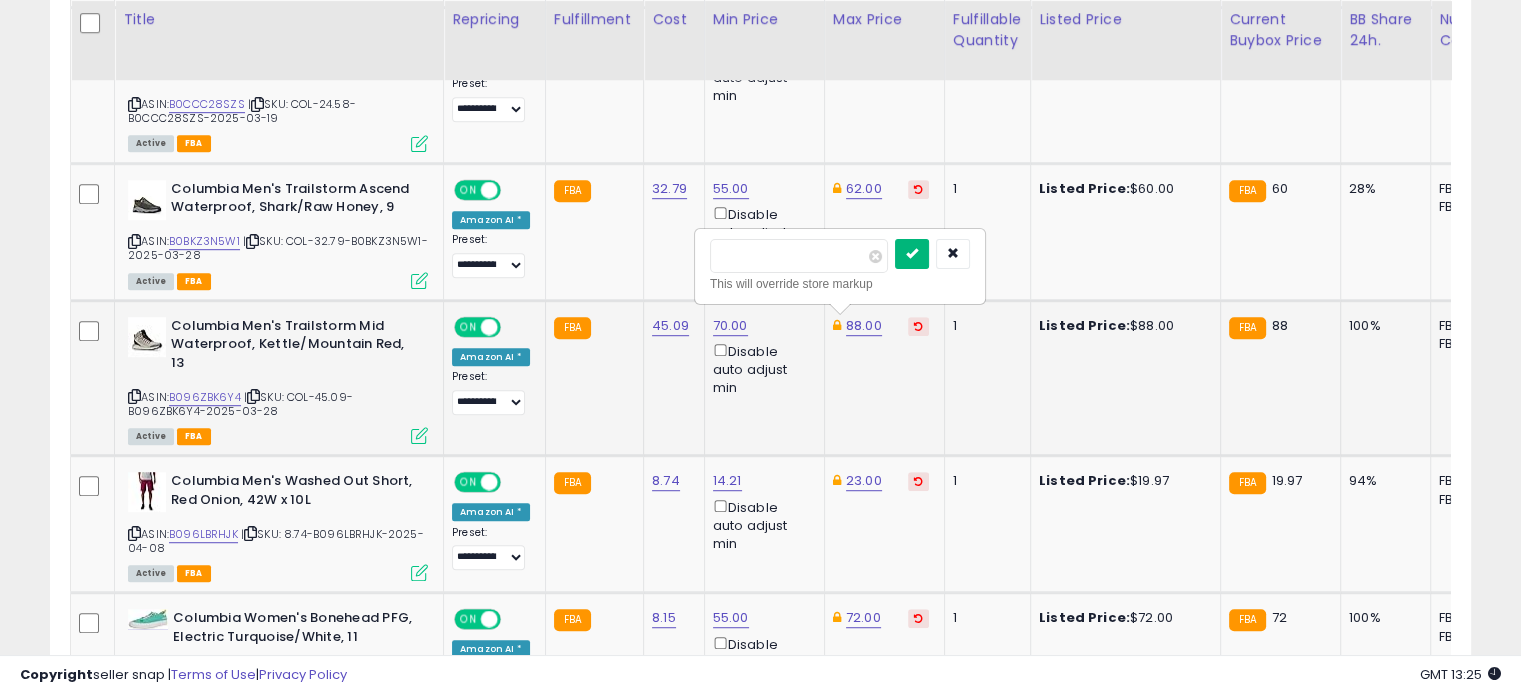type on "**" 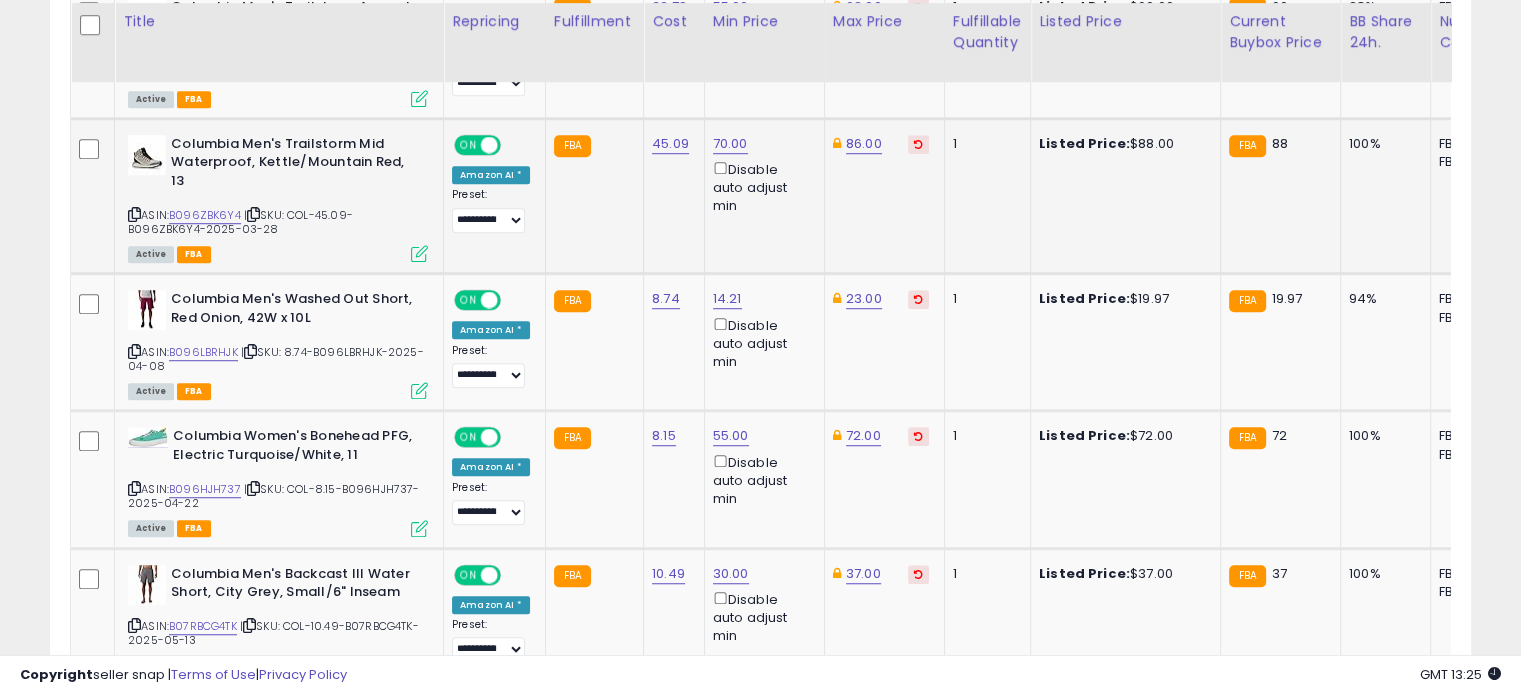 scroll, scrollTop: 1363, scrollLeft: 0, axis: vertical 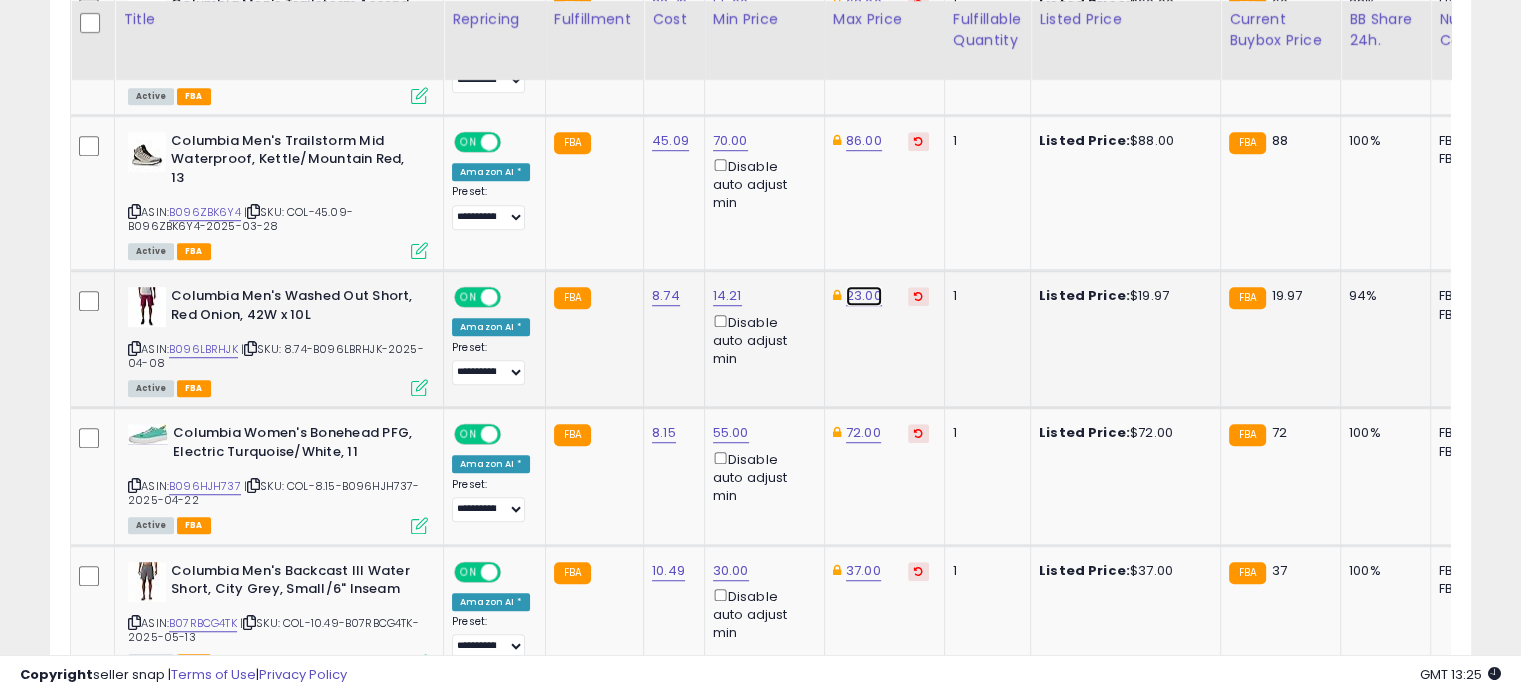 click on "23.00" at bounding box center (864, -289) 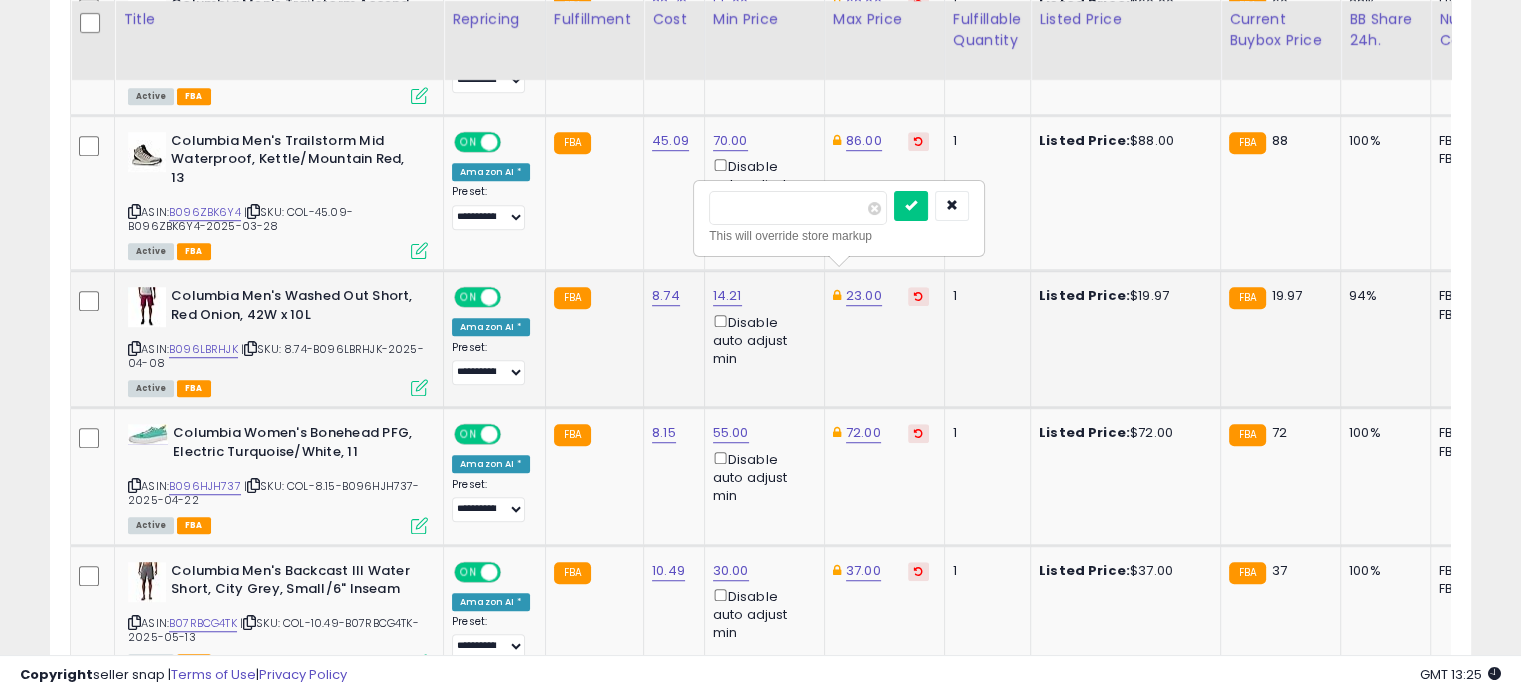 drag, startPoint x: 788, startPoint y: 208, endPoint x: 700, endPoint y: 205, distance: 88.051125 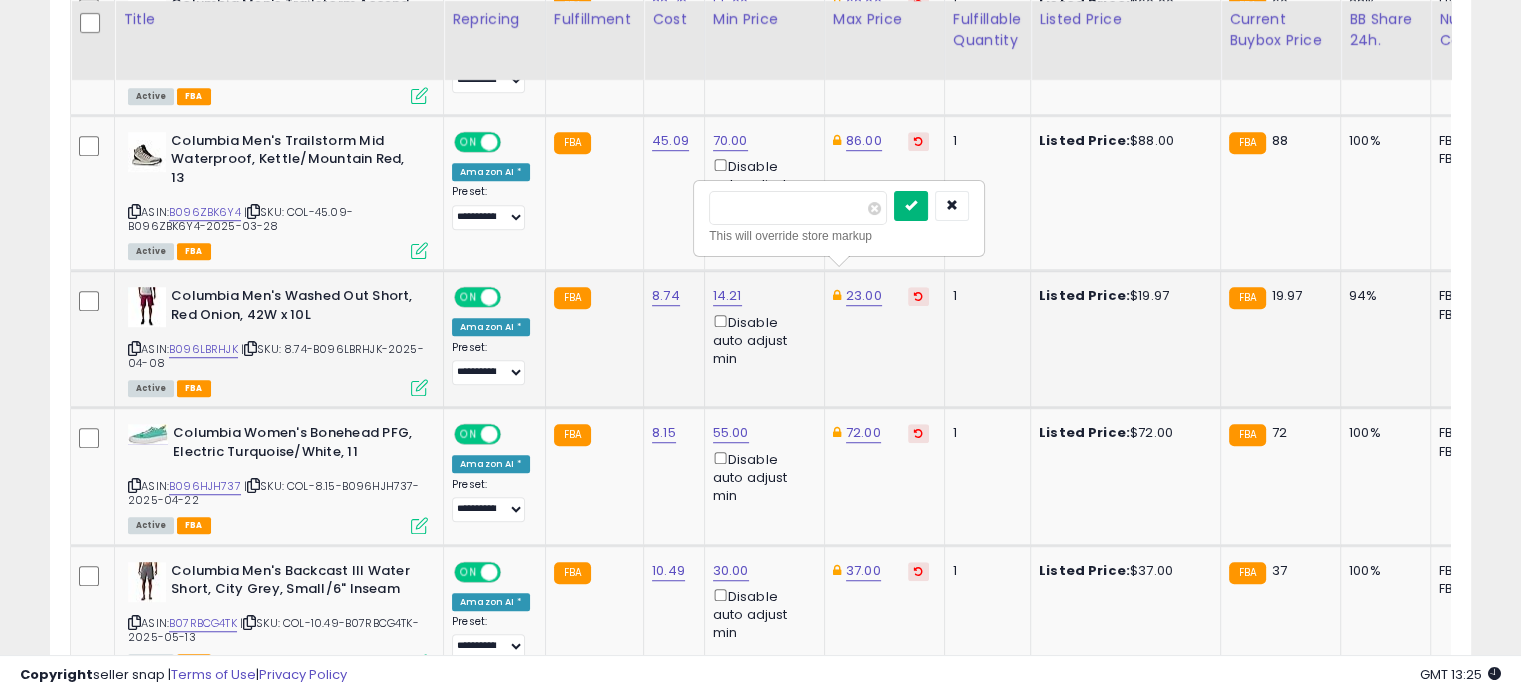 type on "**" 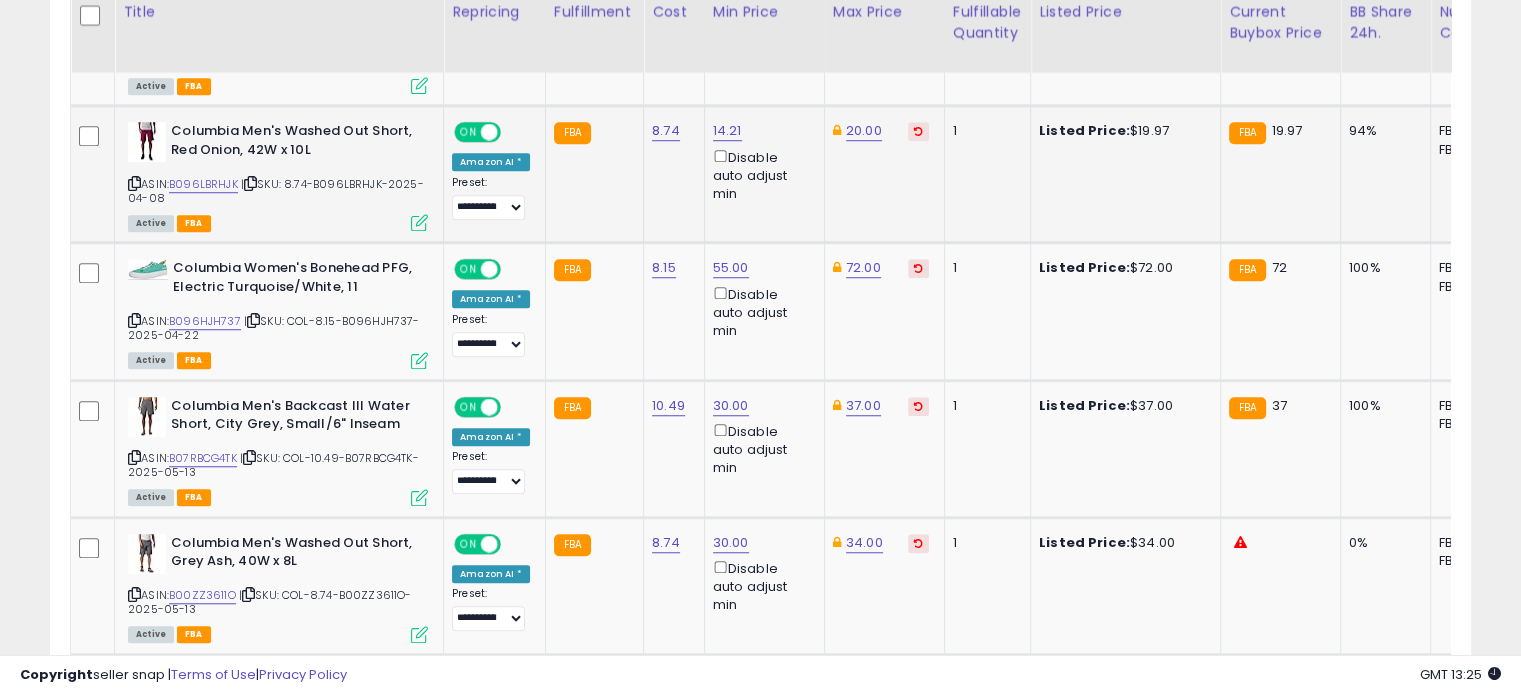 scroll, scrollTop: 1531, scrollLeft: 0, axis: vertical 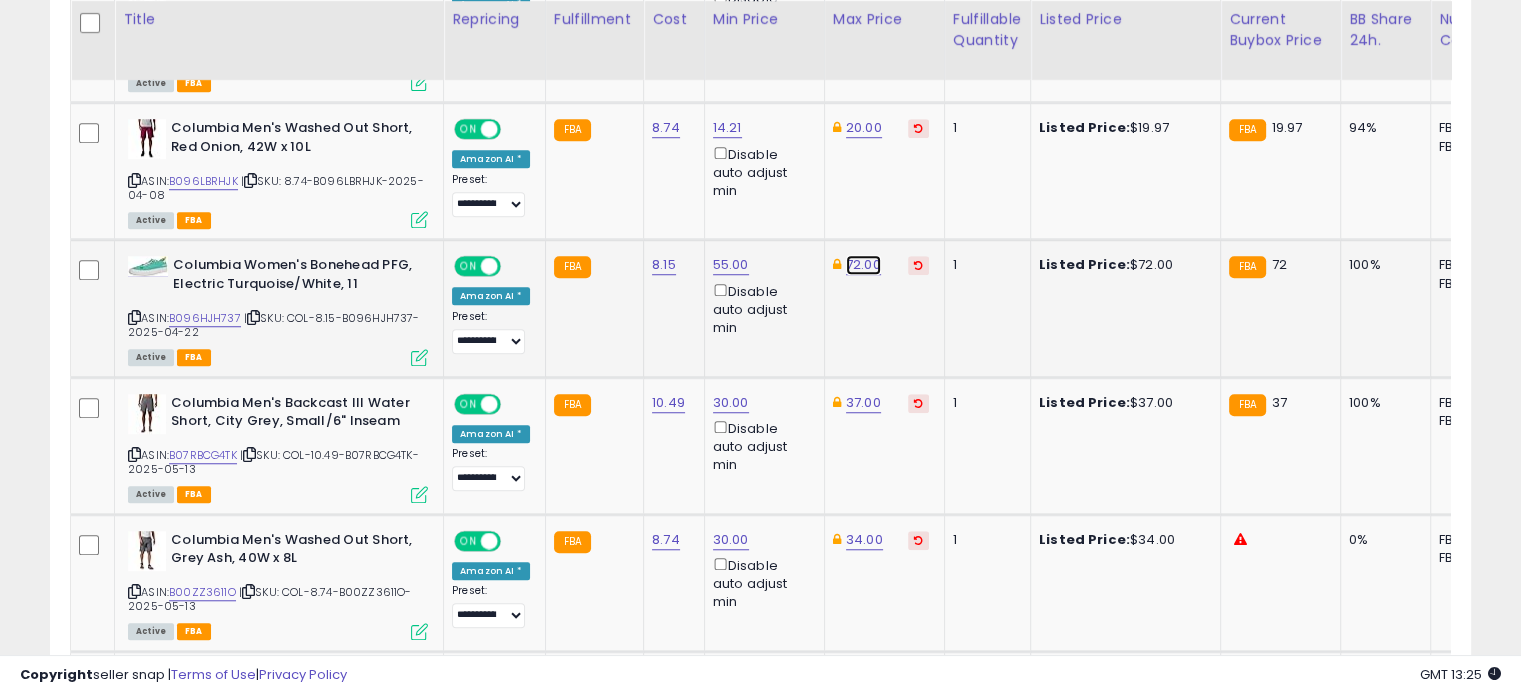 click on "72.00" at bounding box center [864, -457] 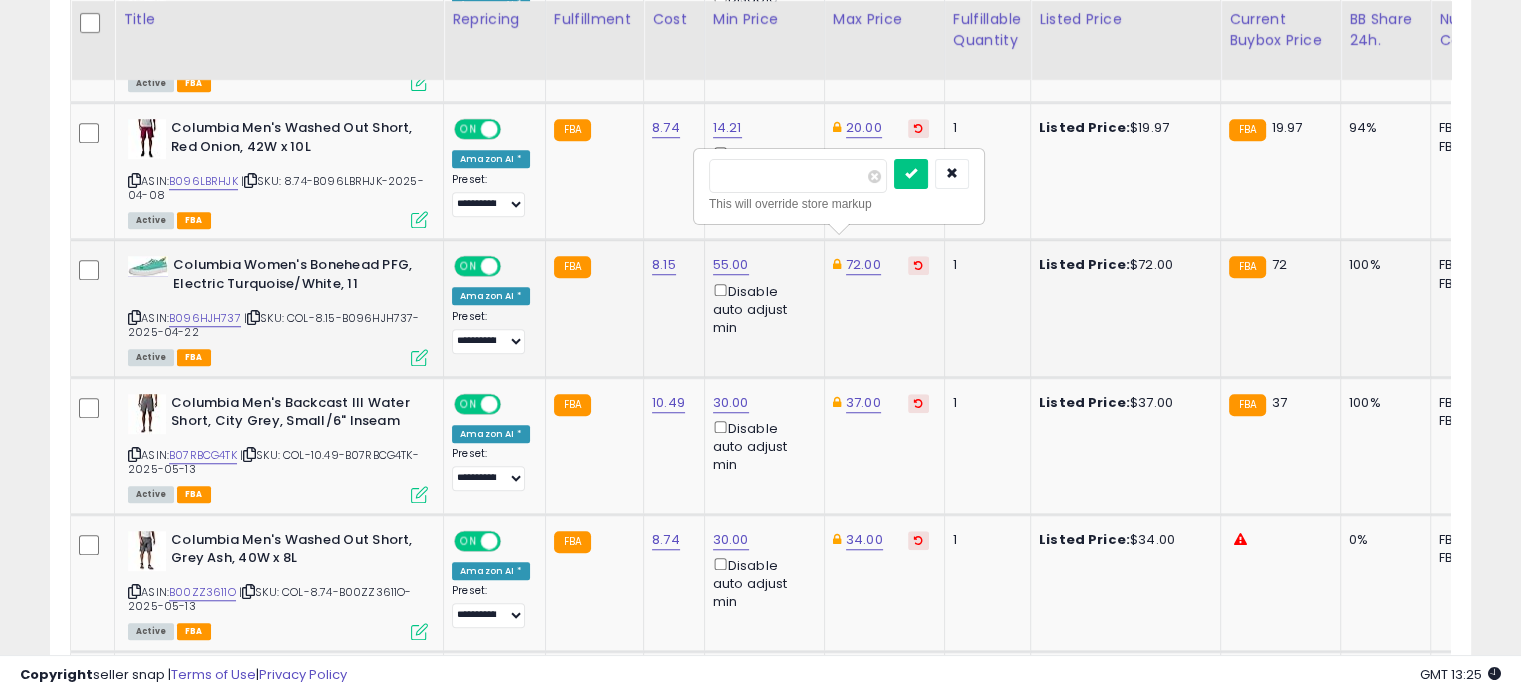drag, startPoint x: 756, startPoint y: 165, endPoint x: 716, endPoint y: 166, distance: 40.012497 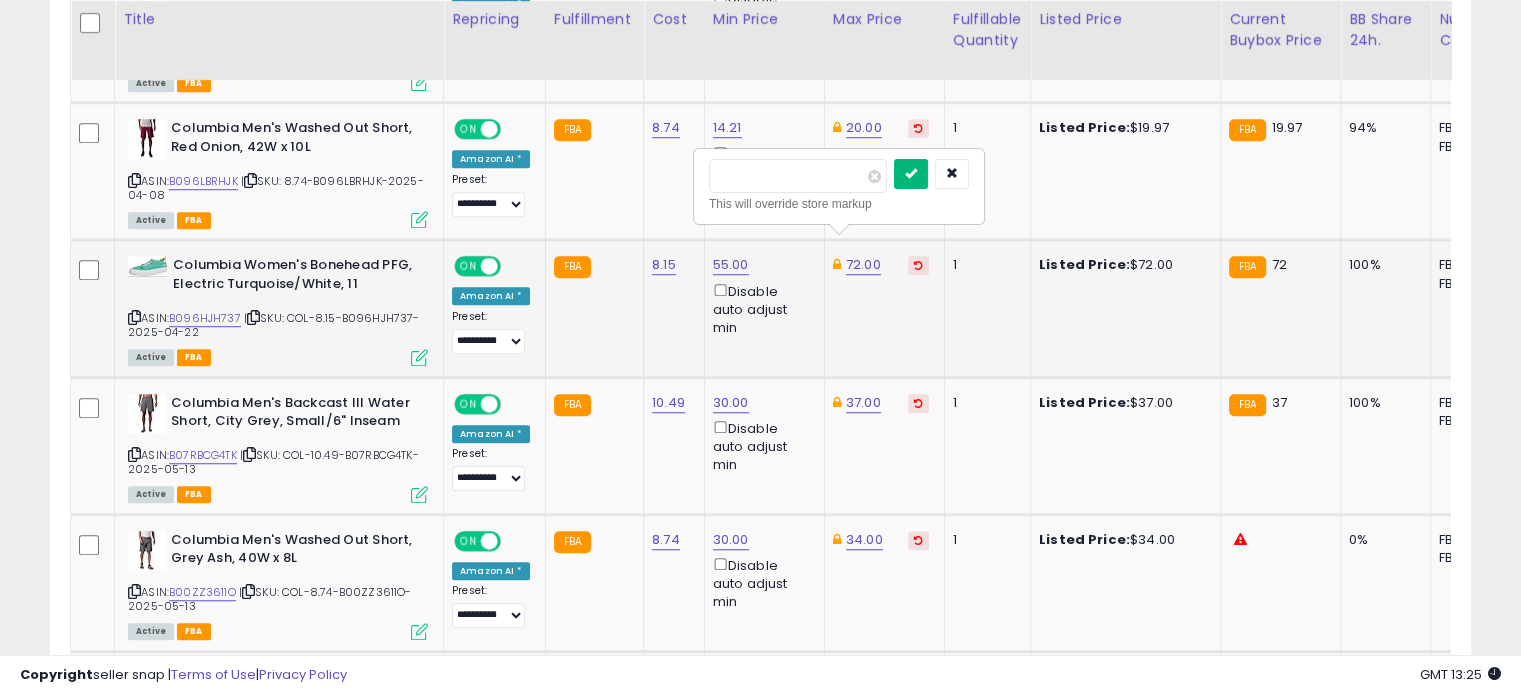 type on "**" 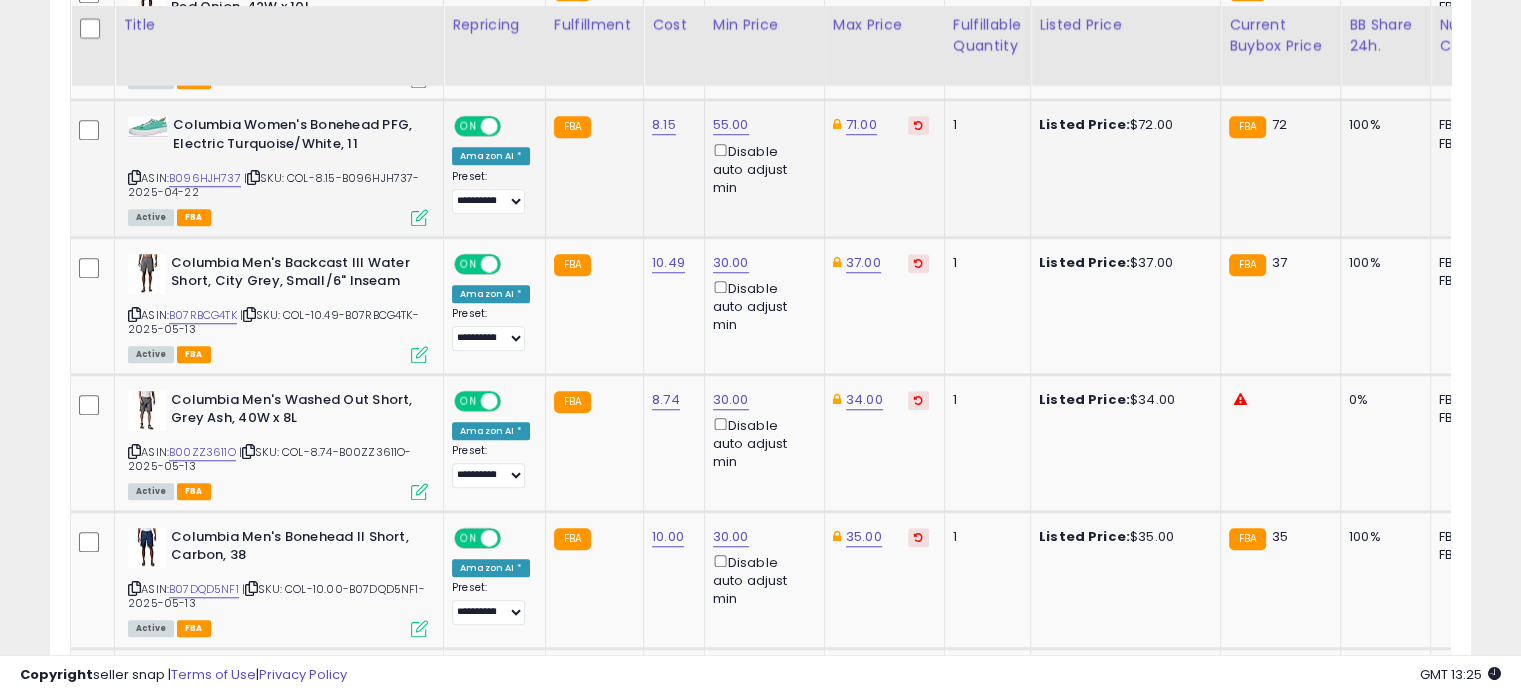 scroll, scrollTop: 1679, scrollLeft: 0, axis: vertical 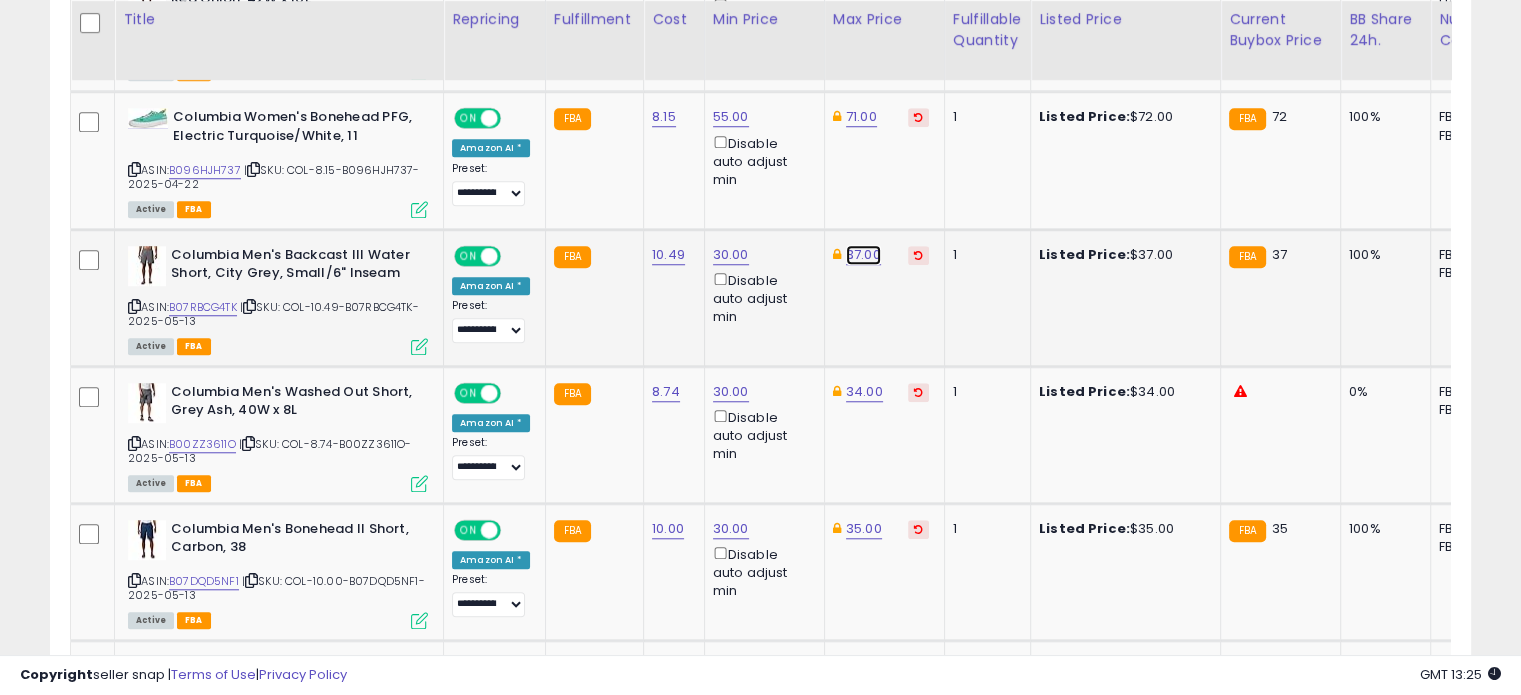 click on "37.00" at bounding box center (864, -605) 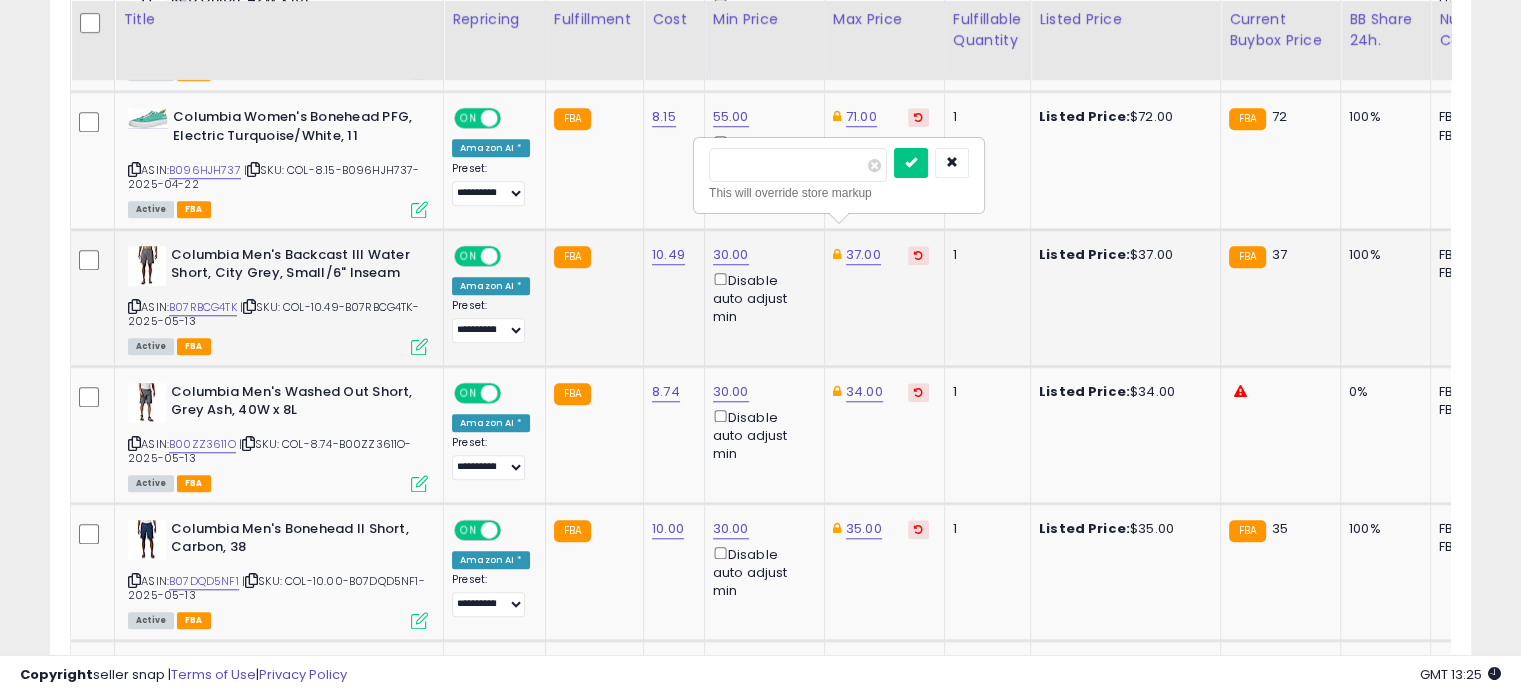 drag, startPoint x: 764, startPoint y: 162, endPoint x: 700, endPoint y: 159, distance: 64.070274 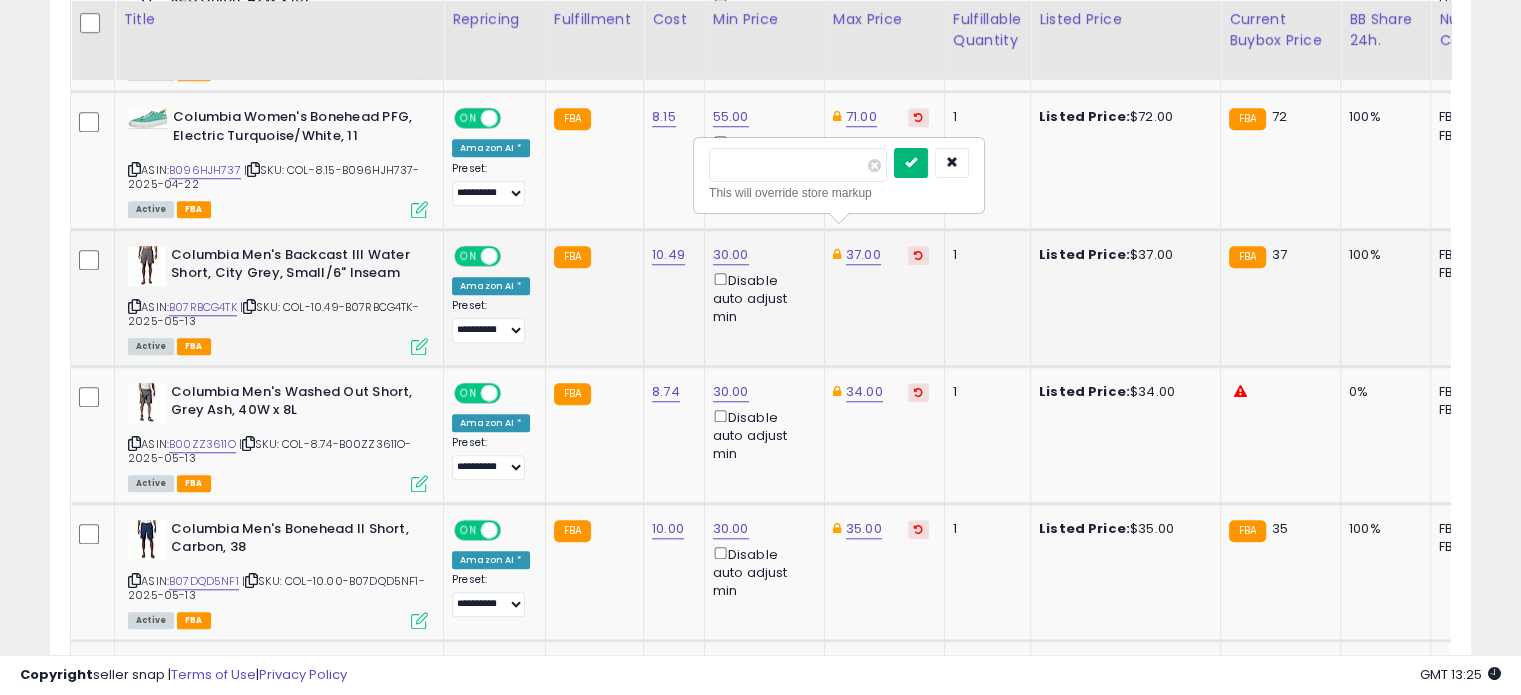 type on "**" 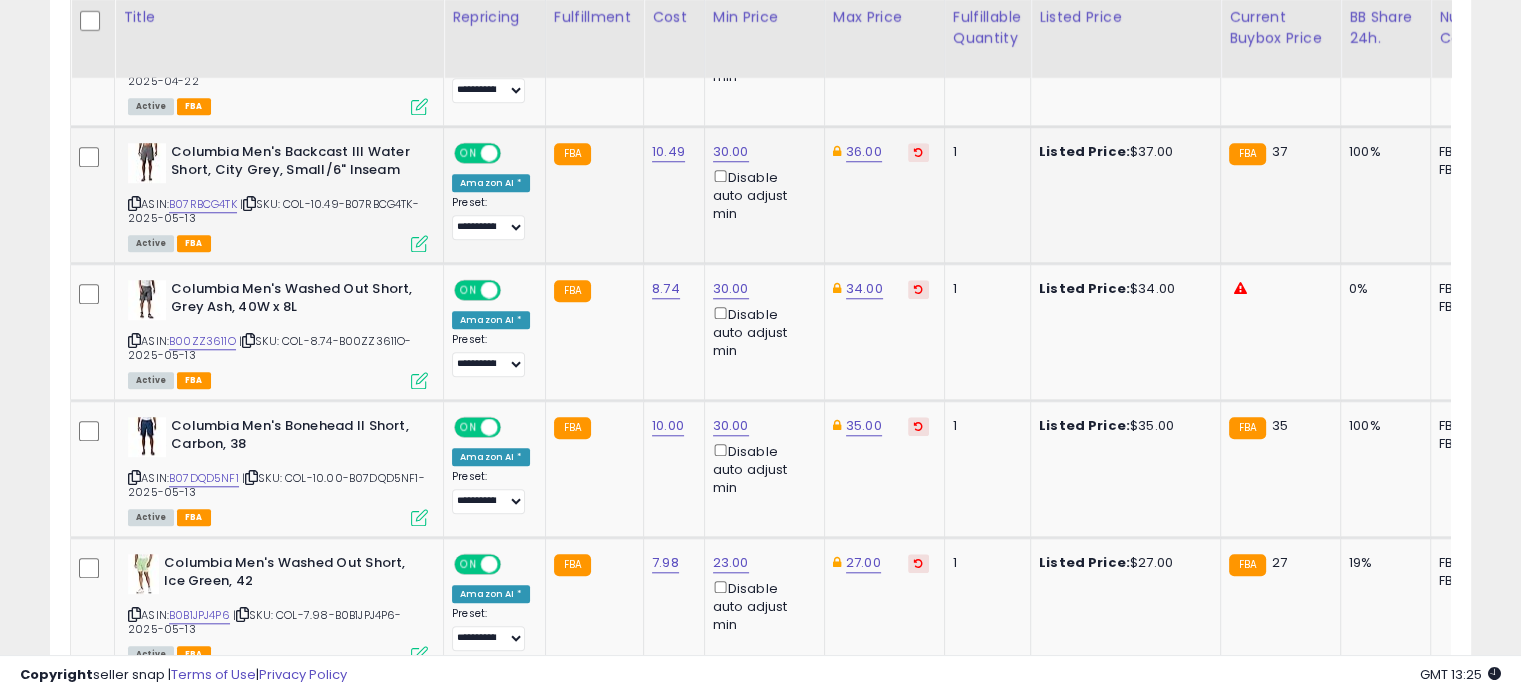 scroll, scrollTop: 1783, scrollLeft: 0, axis: vertical 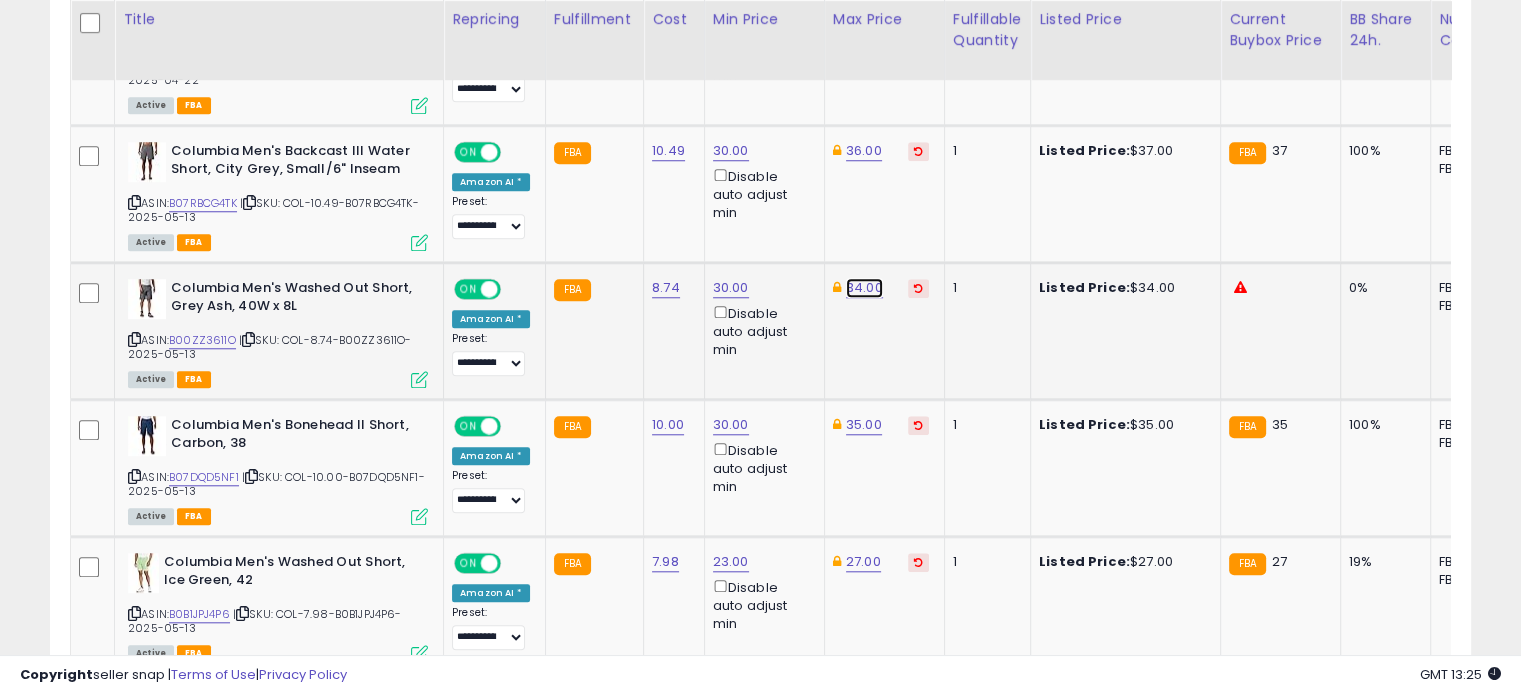 click on "34.00" at bounding box center [864, -709] 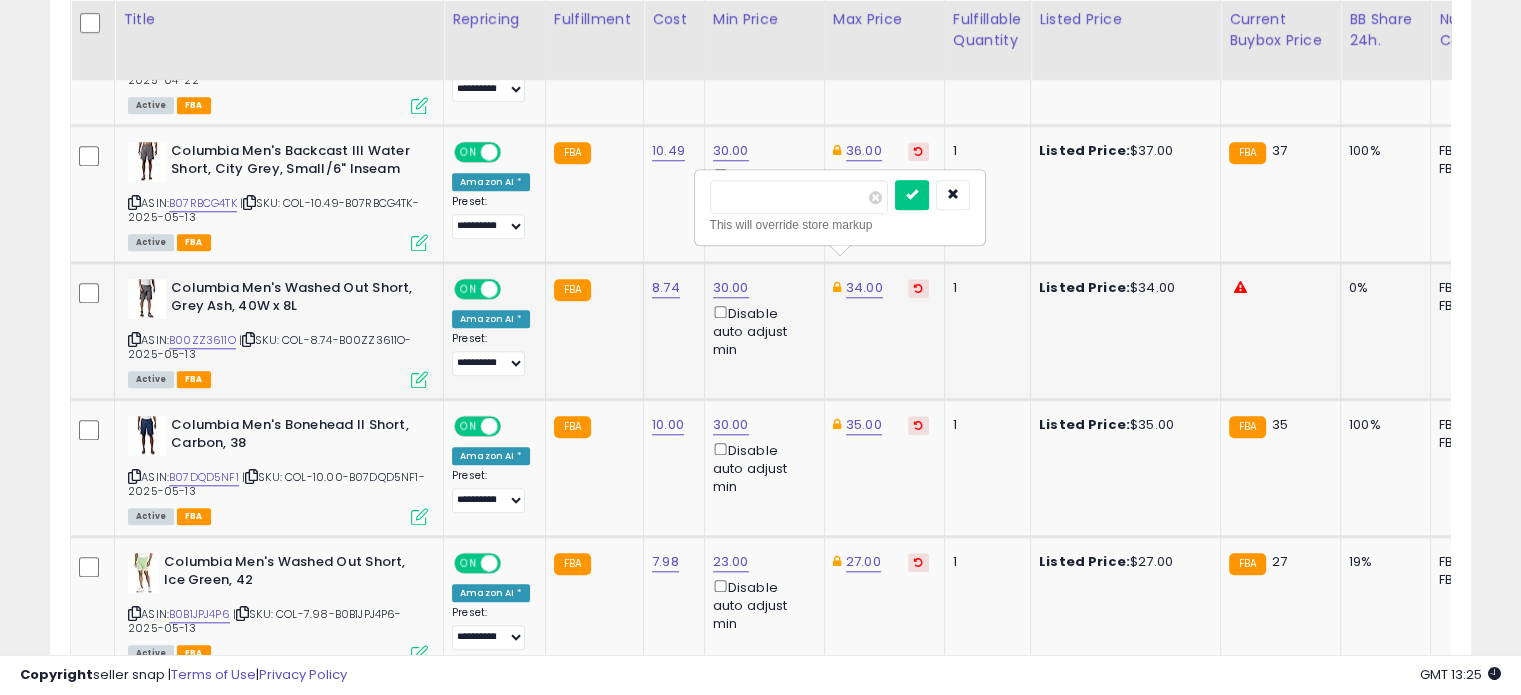 drag, startPoint x: 793, startPoint y: 207, endPoint x: 721, endPoint y: 195, distance: 72.99315 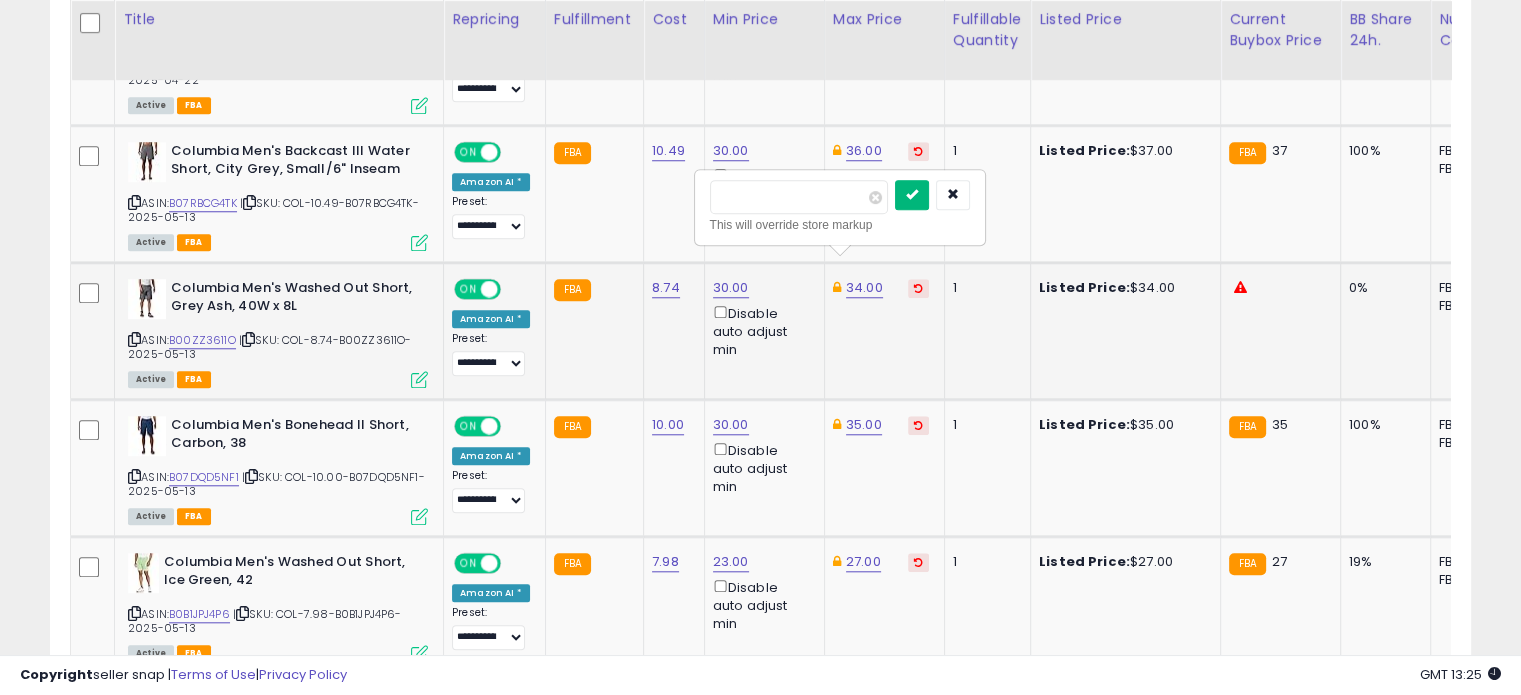 type on "**" 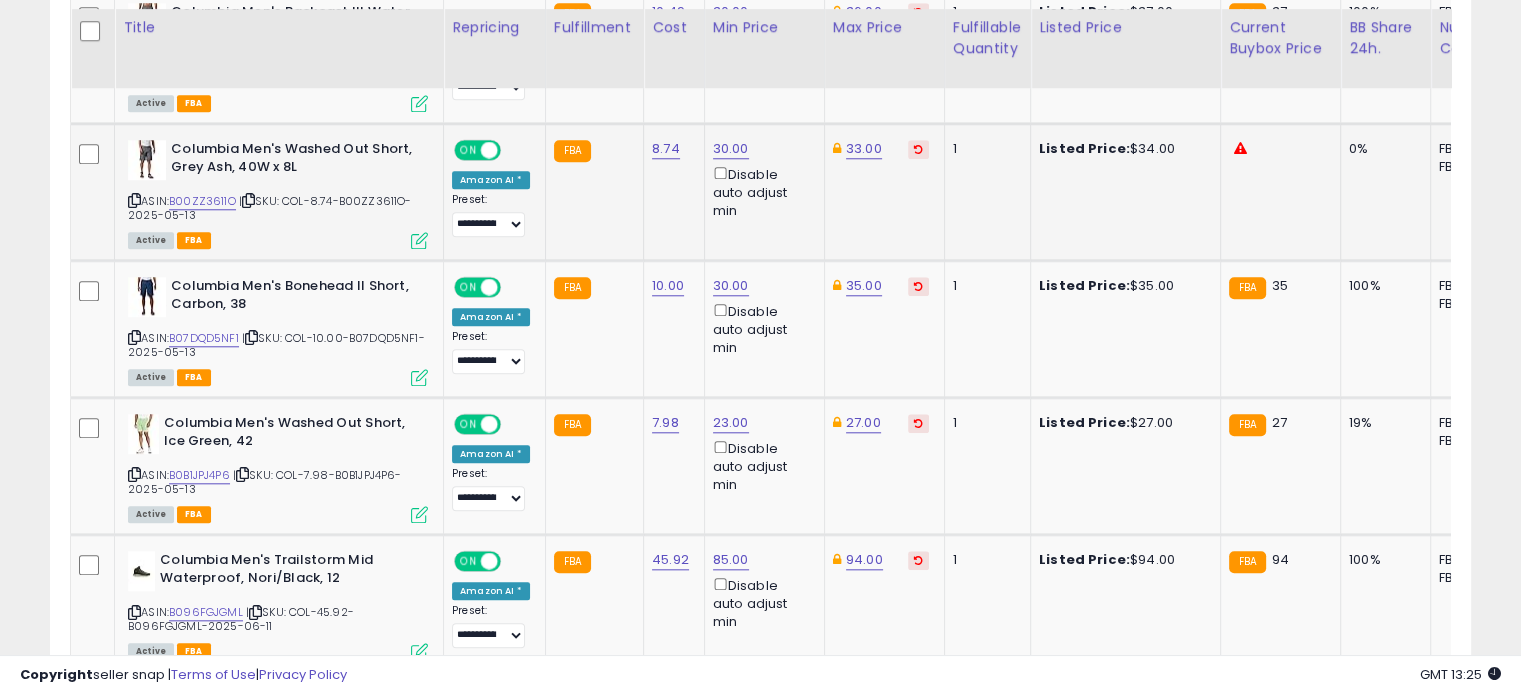scroll, scrollTop: 1931, scrollLeft: 0, axis: vertical 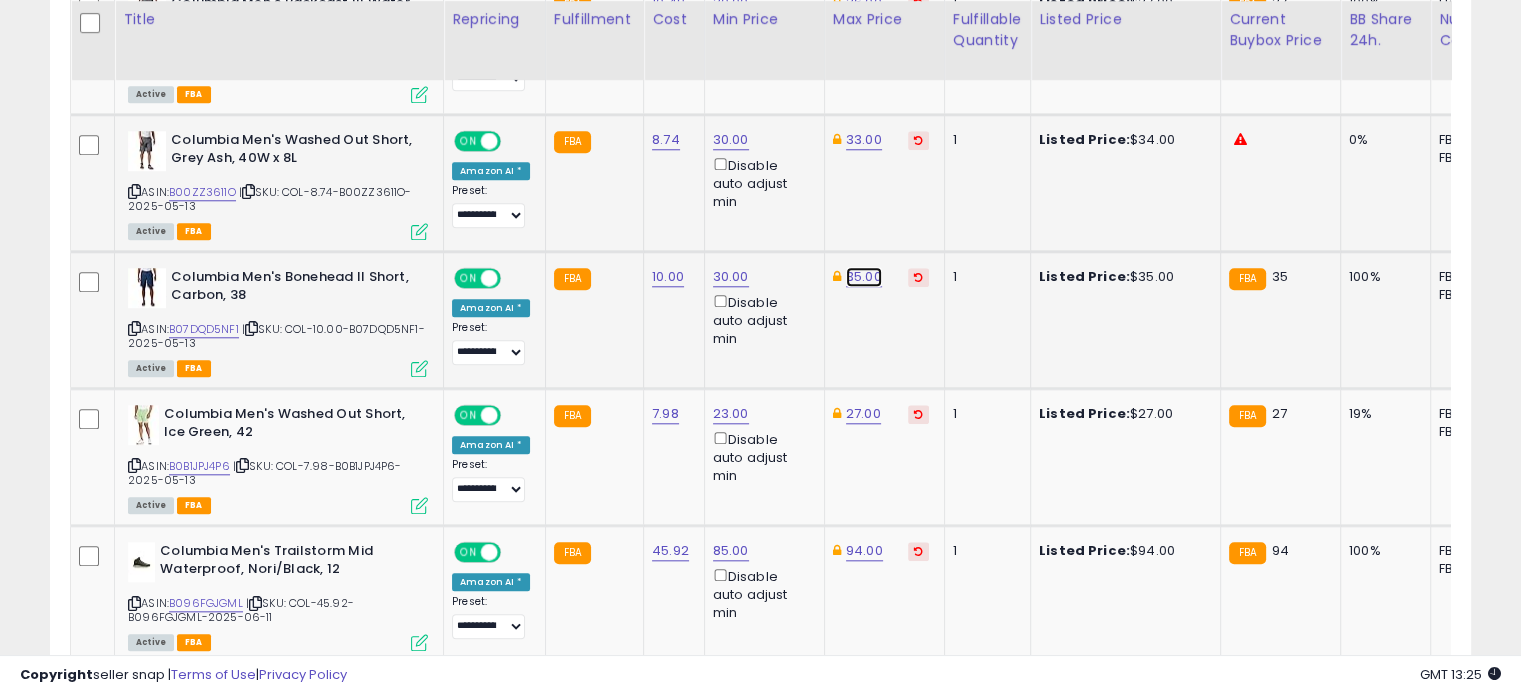 click on "35.00" at bounding box center [864, -857] 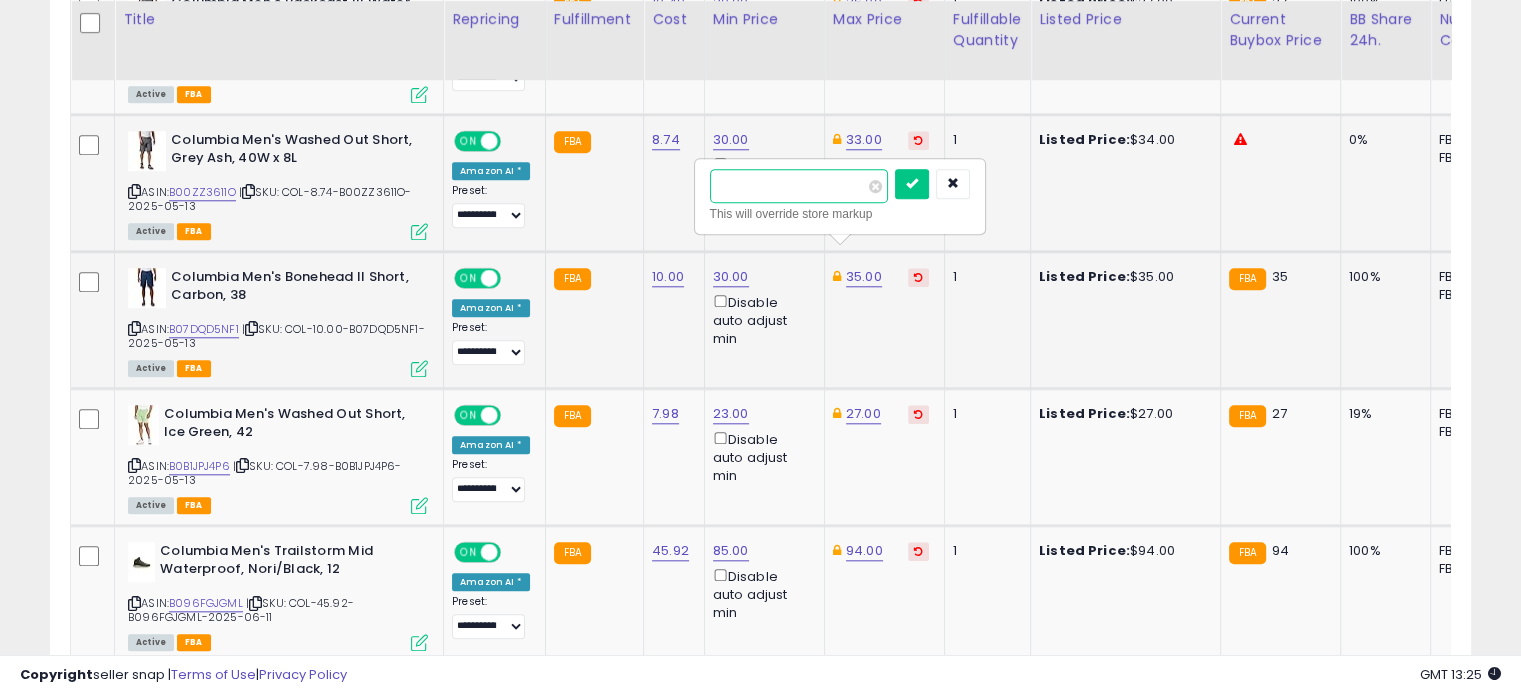 drag, startPoint x: 785, startPoint y: 176, endPoint x: 703, endPoint y: 172, distance: 82.0975 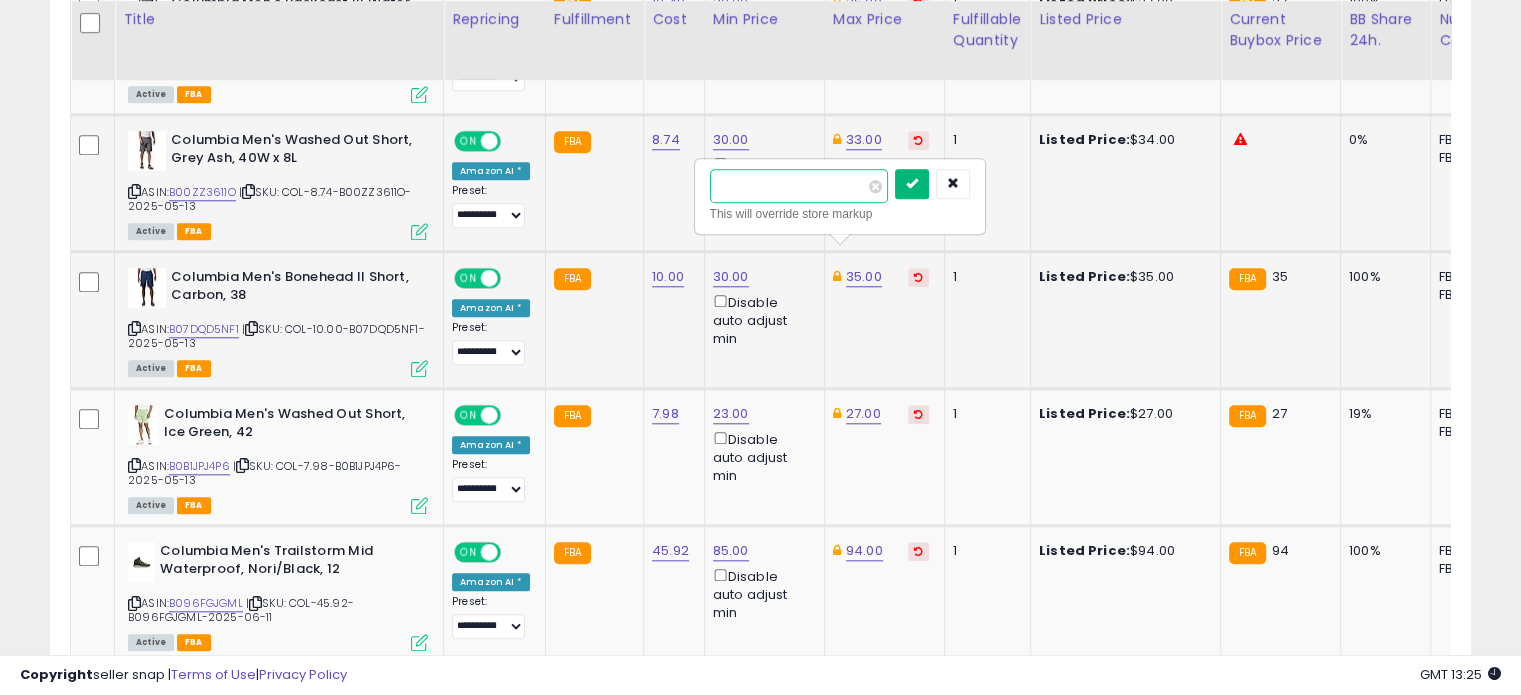 type on "**" 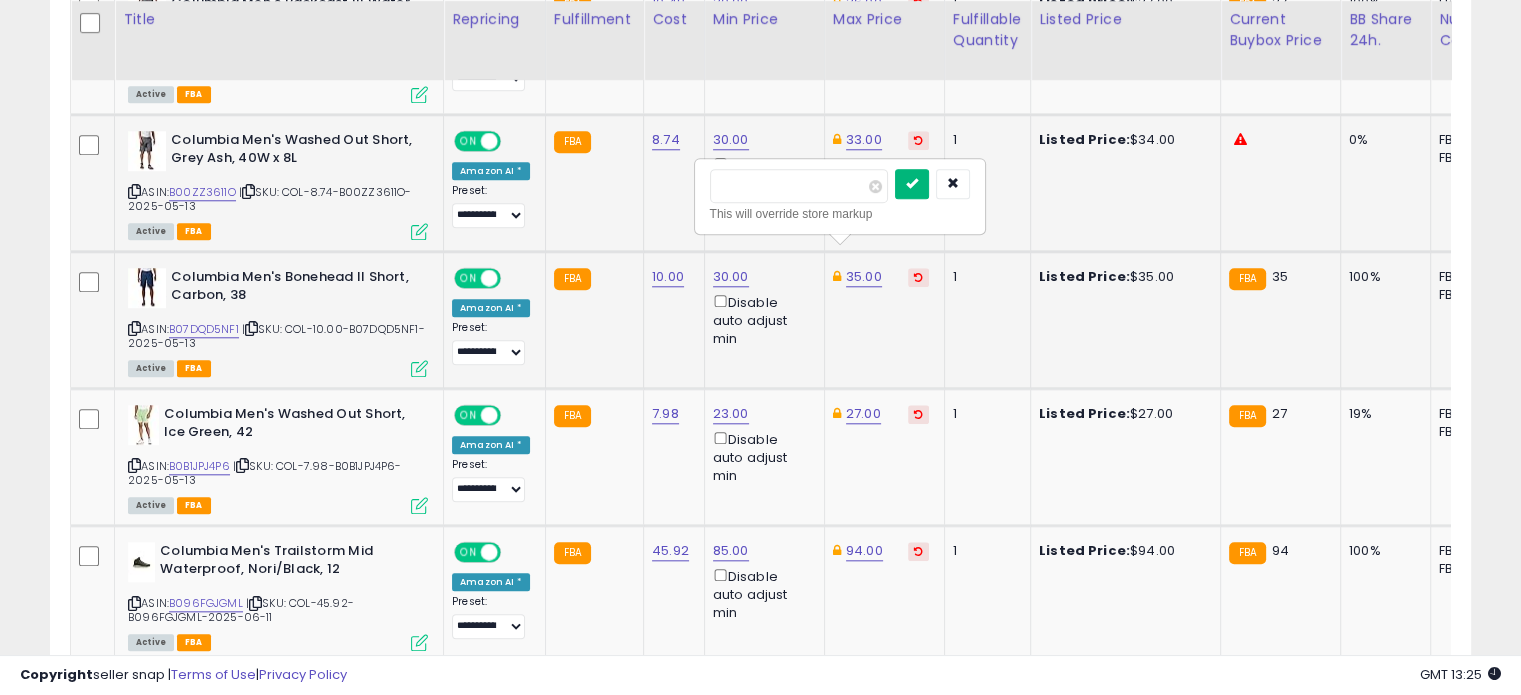click at bounding box center (912, 183) 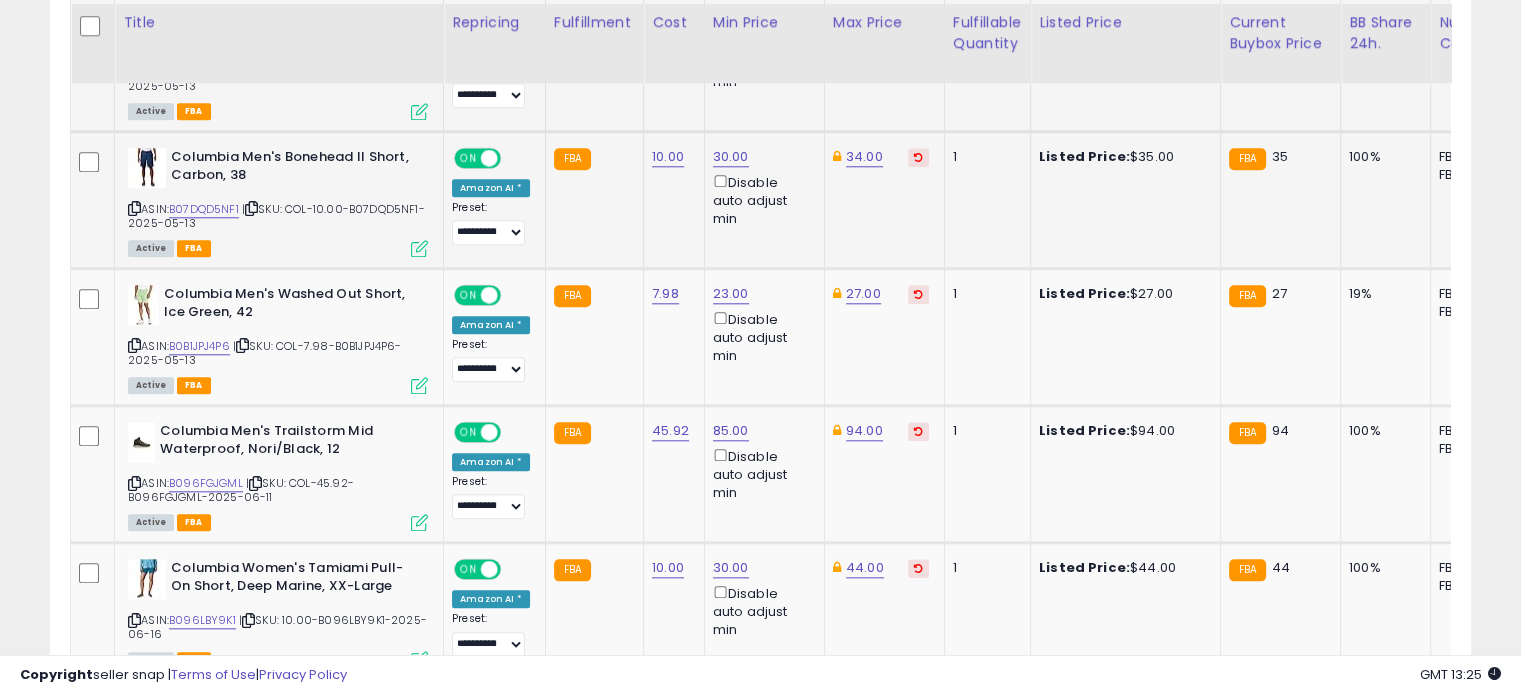 scroll, scrollTop: 2058, scrollLeft: 0, axis: vertical 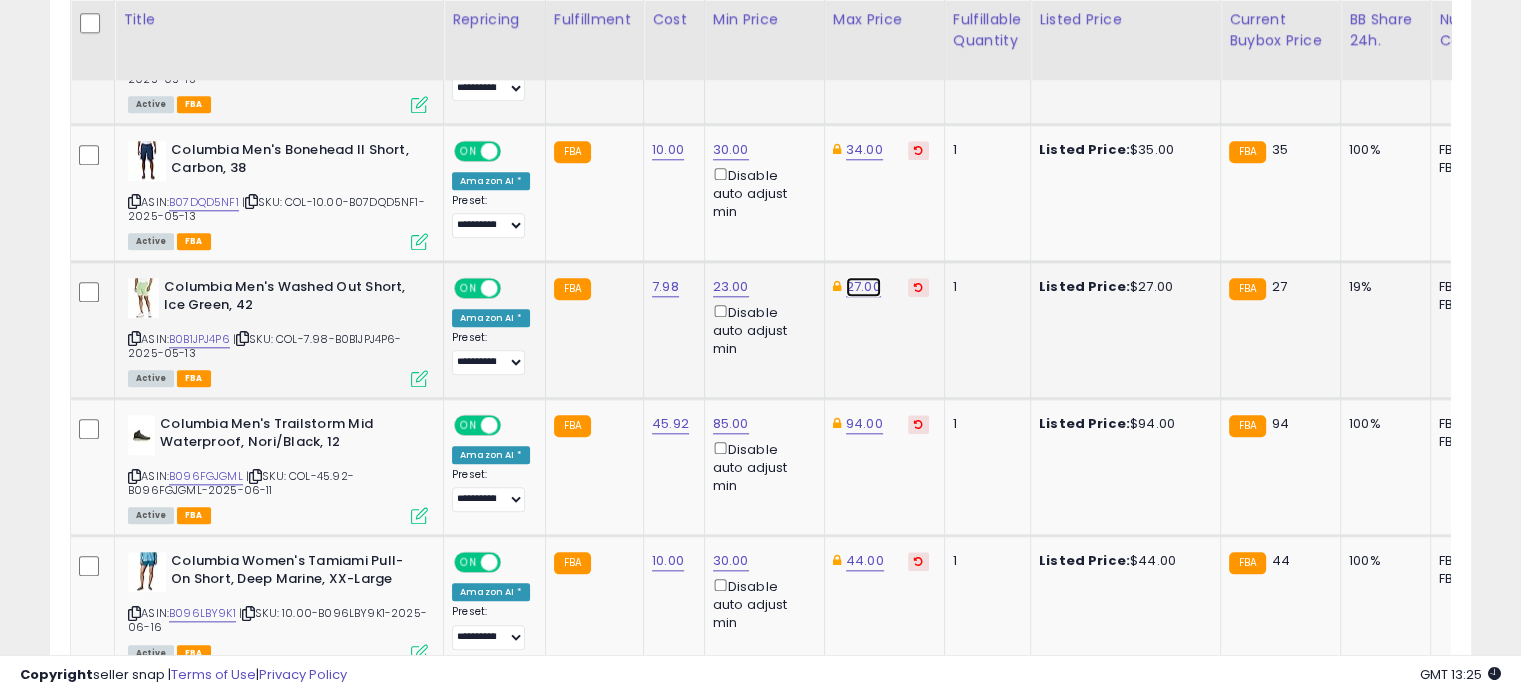 click on "27.00" at bounding box center (864, -984) 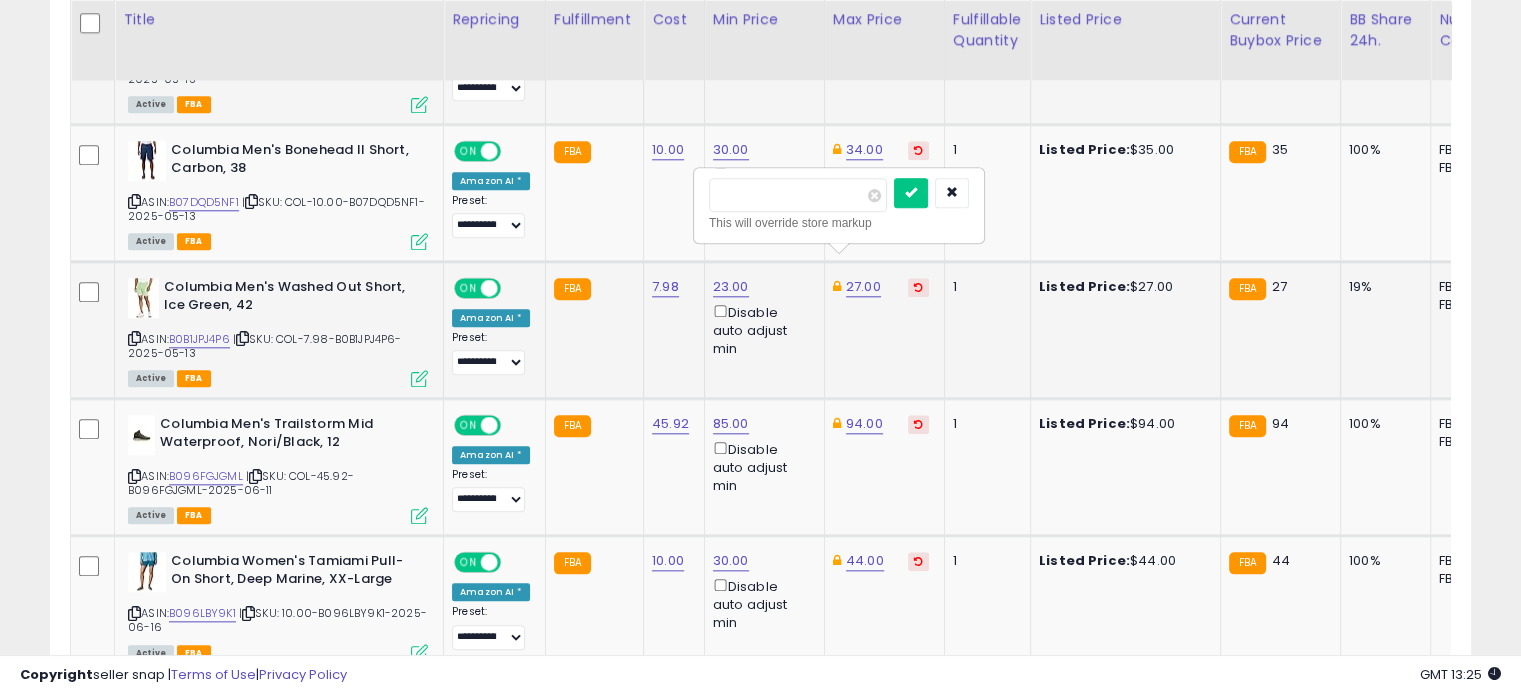 drag, startPoint x: 798, startPoint y: 203, endPoint x: 716, endPoint y: 195, distance: 82.38932 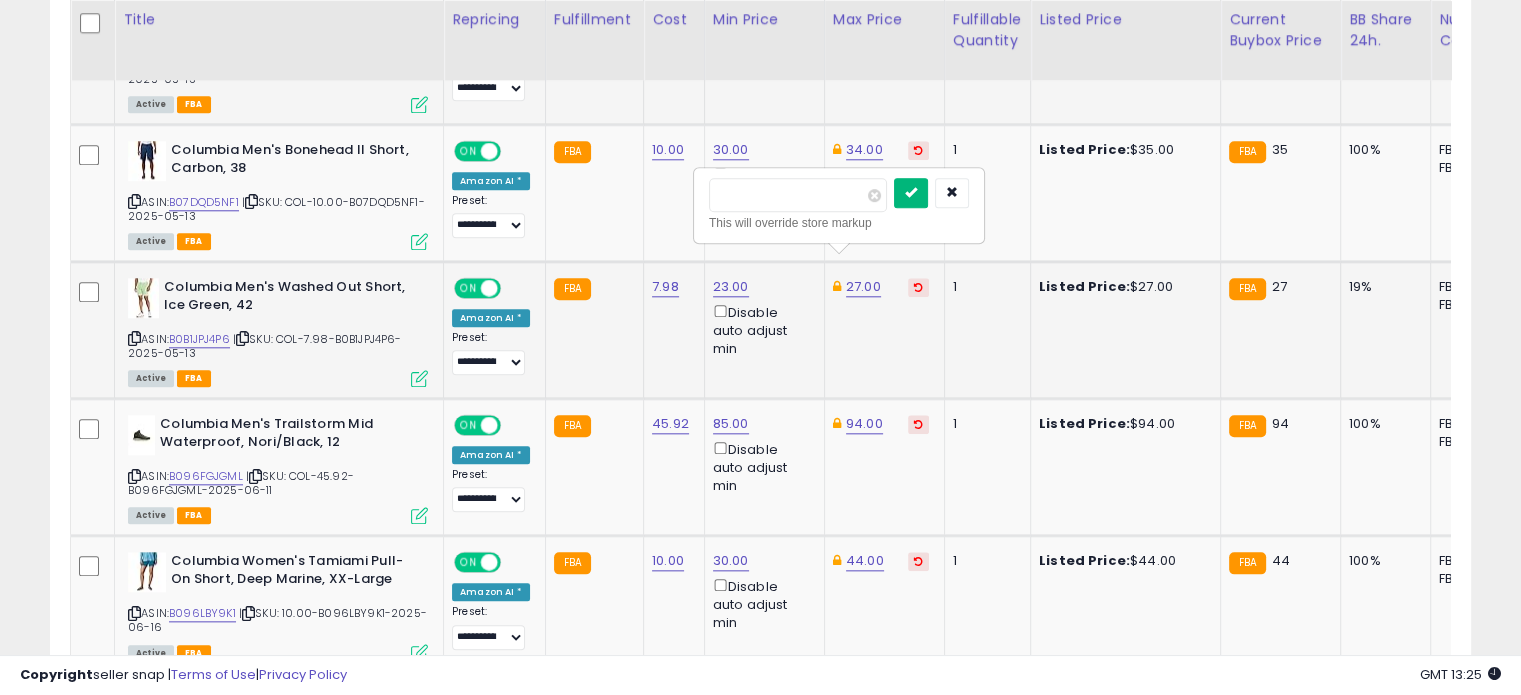 type on "**" 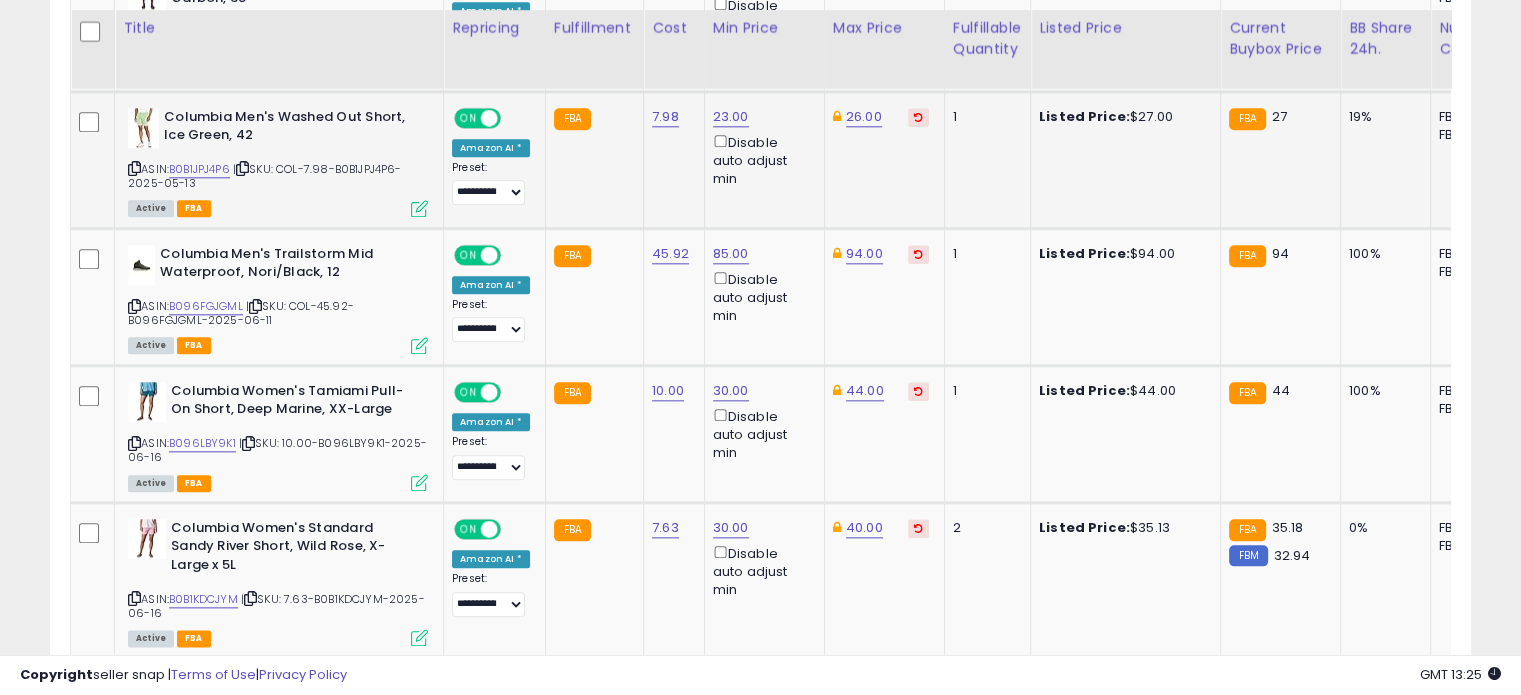 scroll, scrollTop: 2236, scrollLeft: 0, axis: vertical 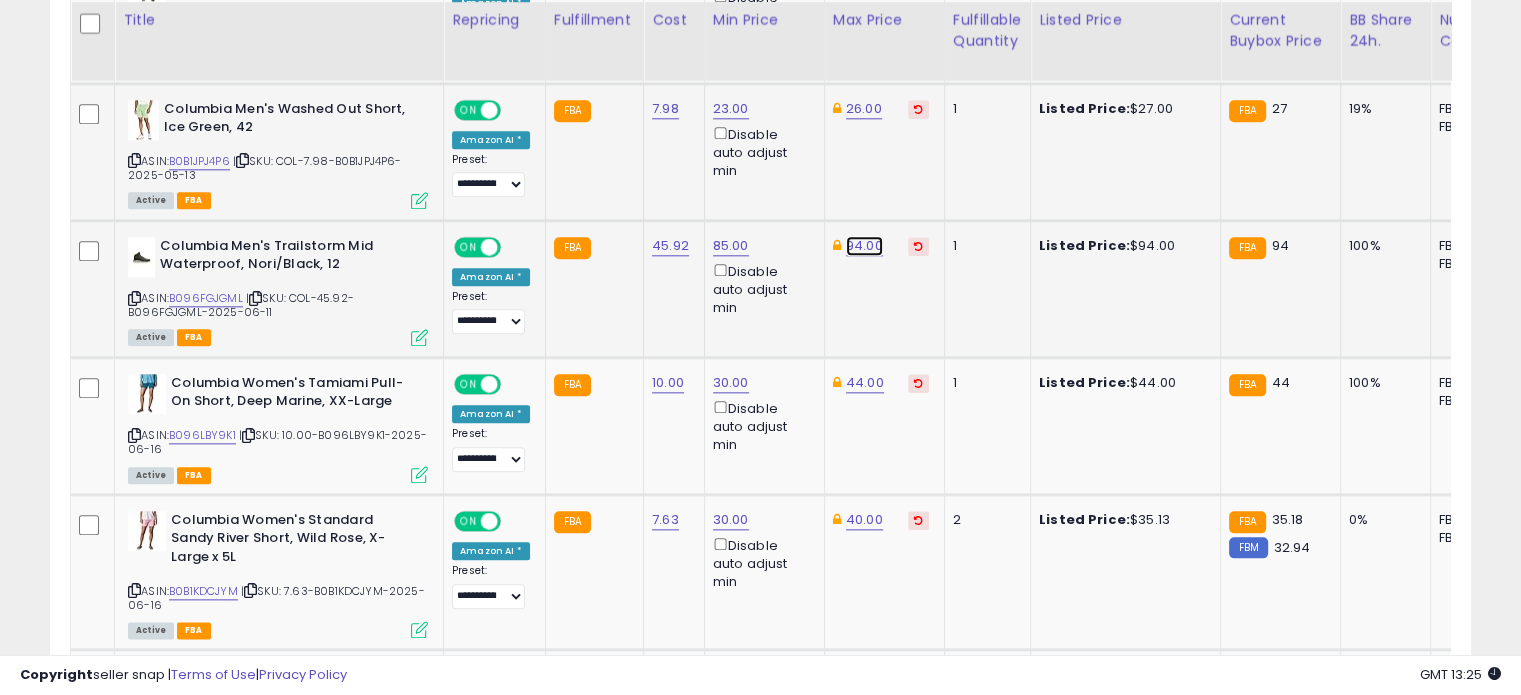 click on "94.00" at bounding box center (864, -1162) 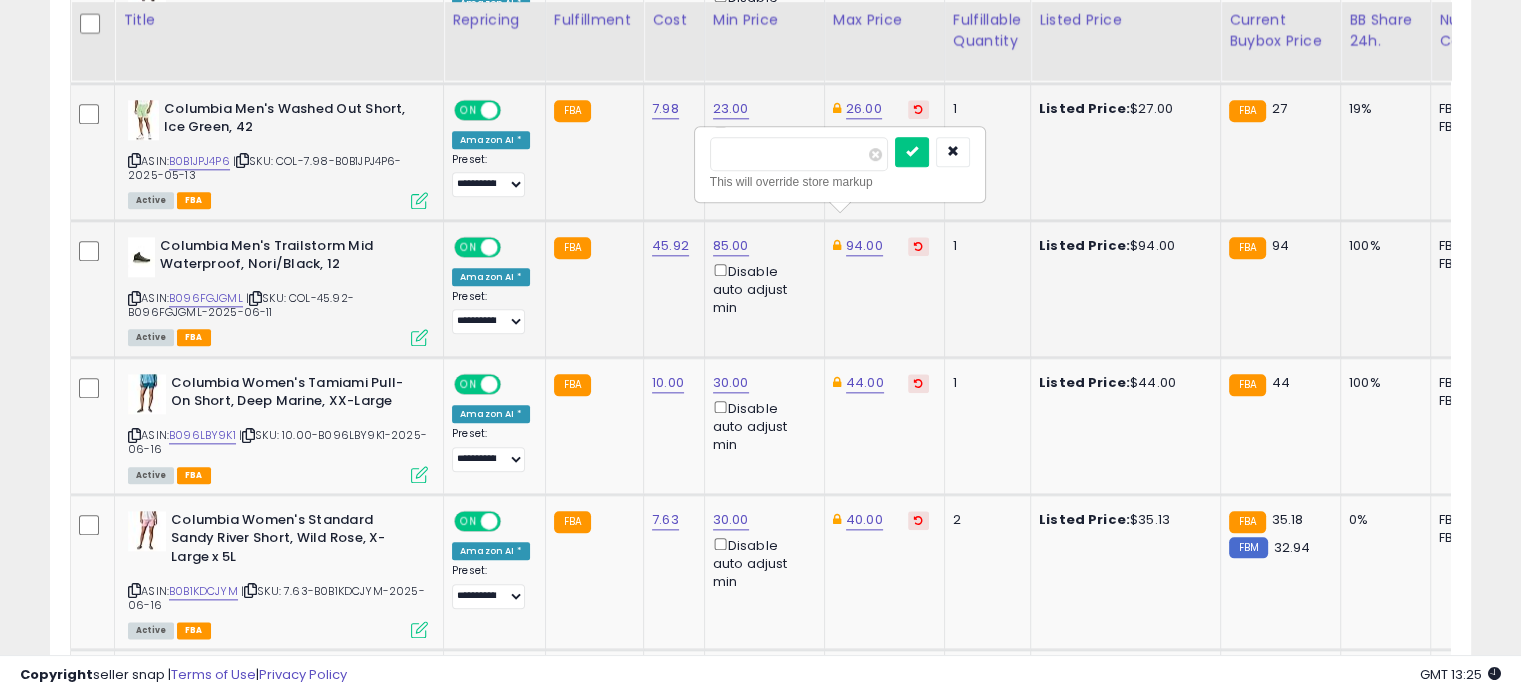 drag, startPoint x: 784, startPoint y: 154, endPoint x: 700, endPoint y: 140, distance: 85.158676 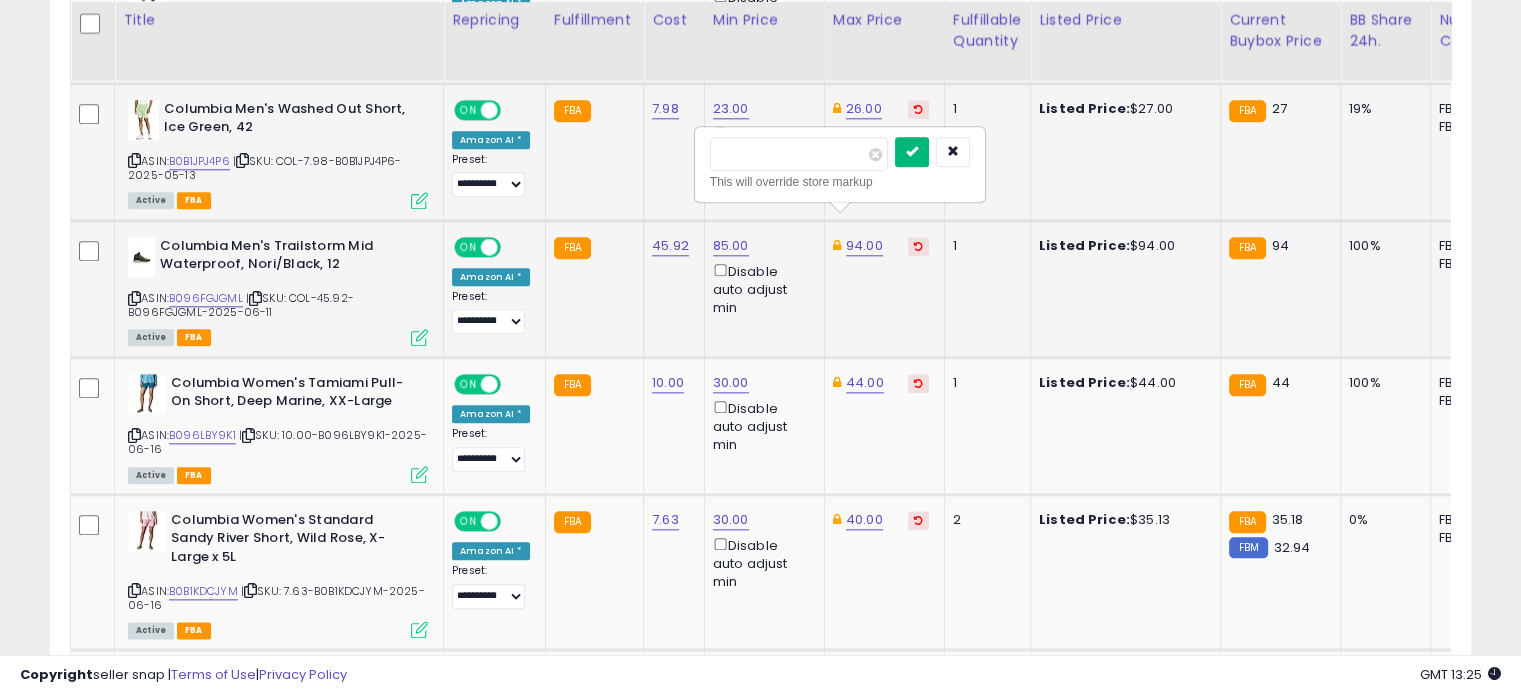 click at bounding box center [912, 151] 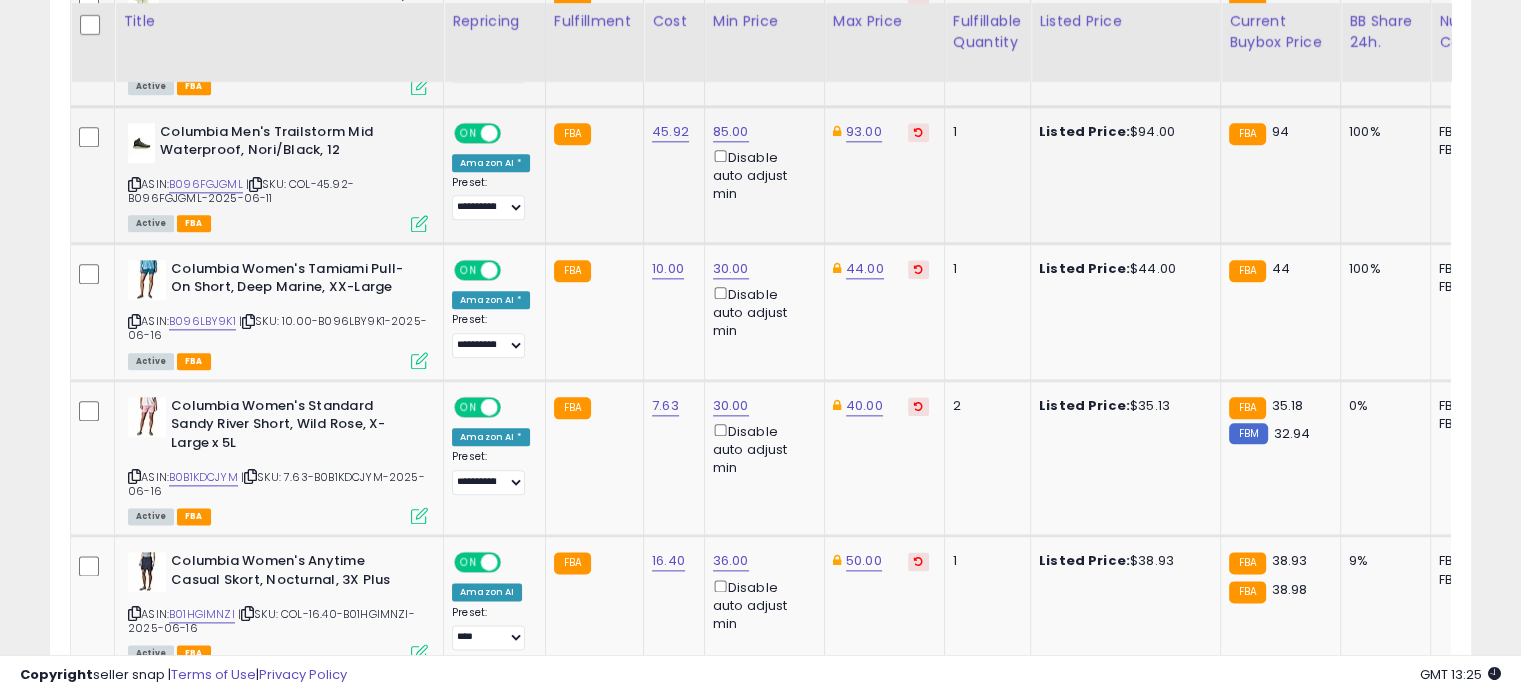 scroll, scrollTop: 2354, scrollLeft: 0, axis: vertical 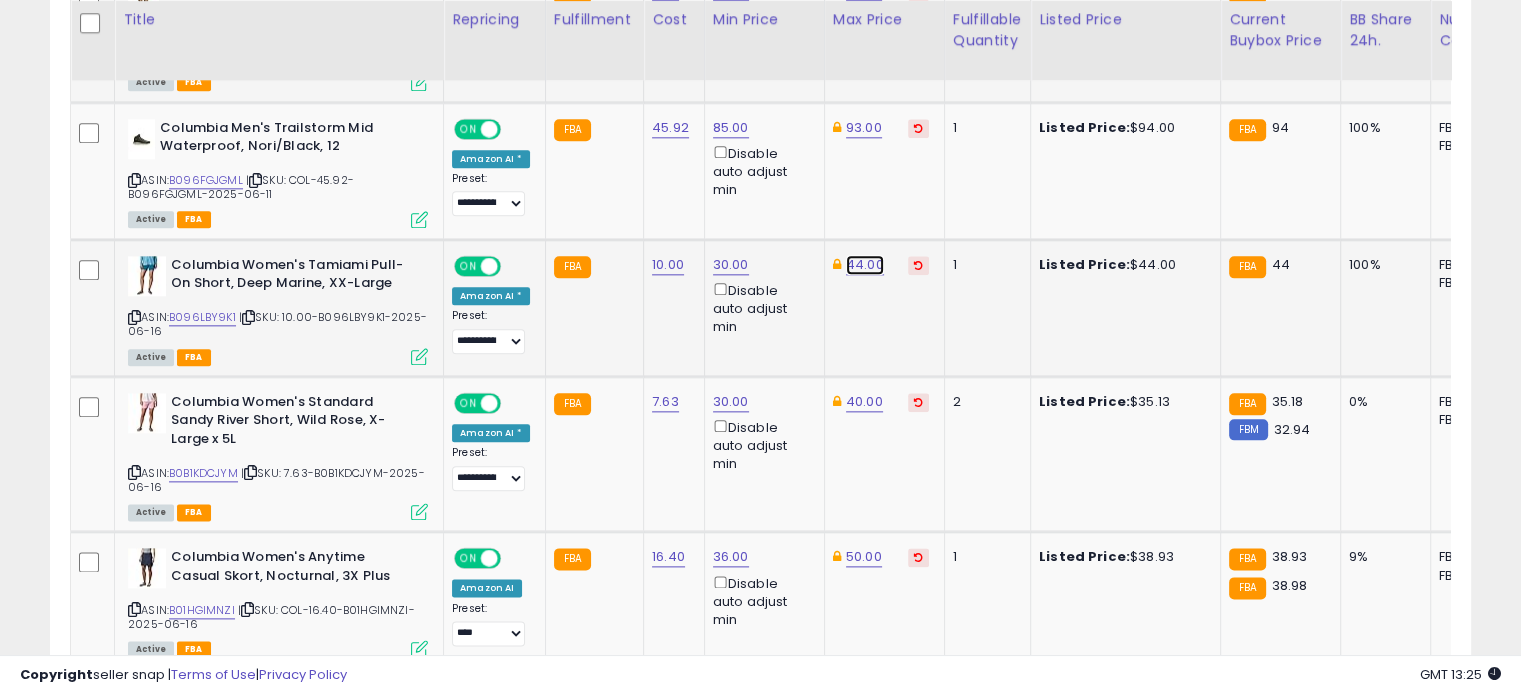 click on "44.00" at bounding box center (864, -1280) 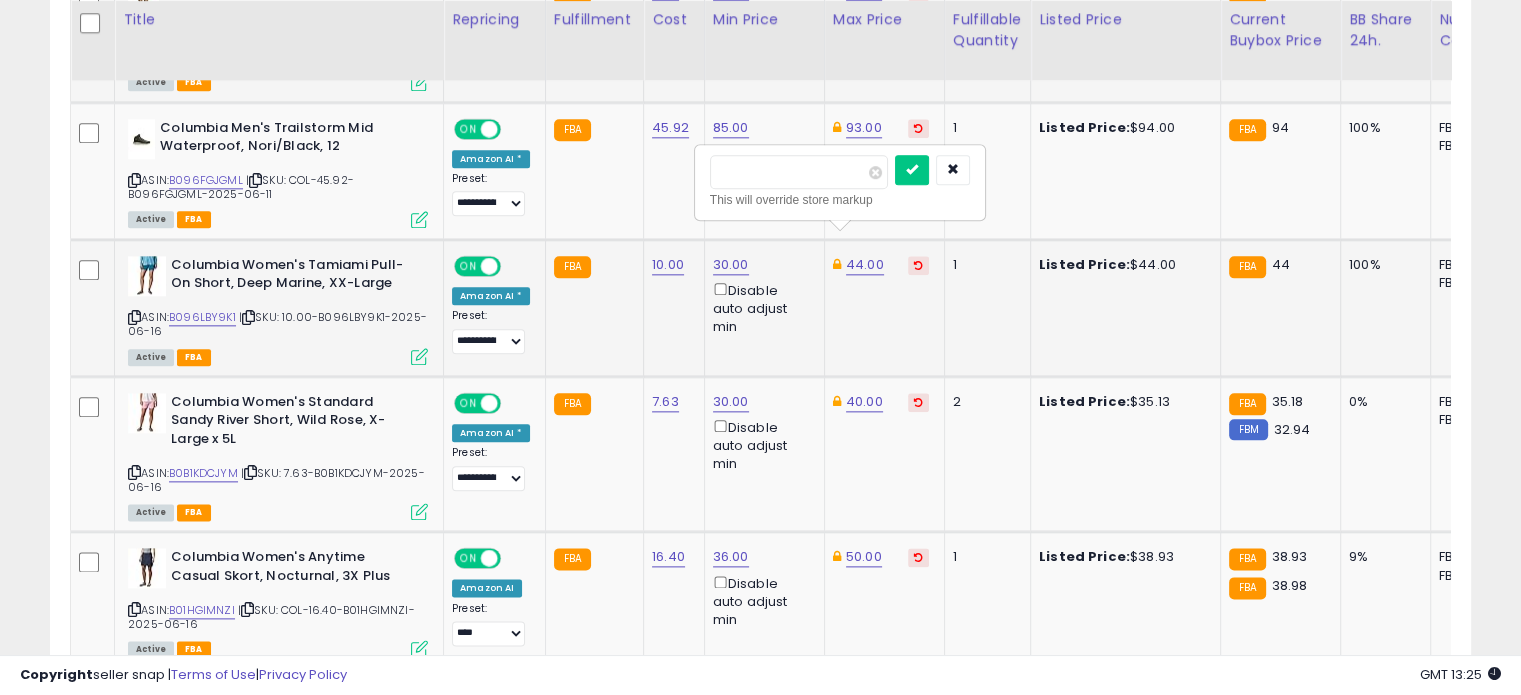 drag, startPoint x: 778, startPoint y: 170, endPoint x: 704, endPoint y: 164, distance: 74.24284 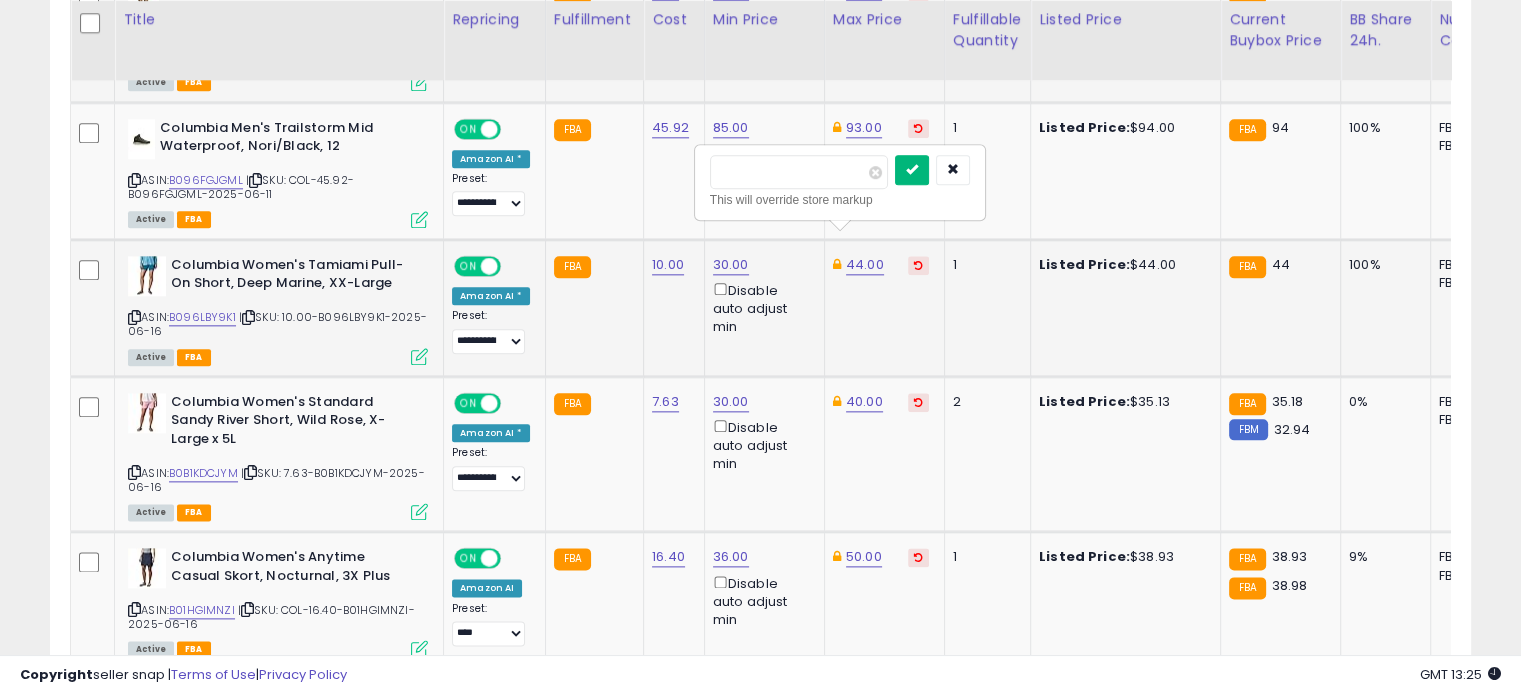 type on "**" 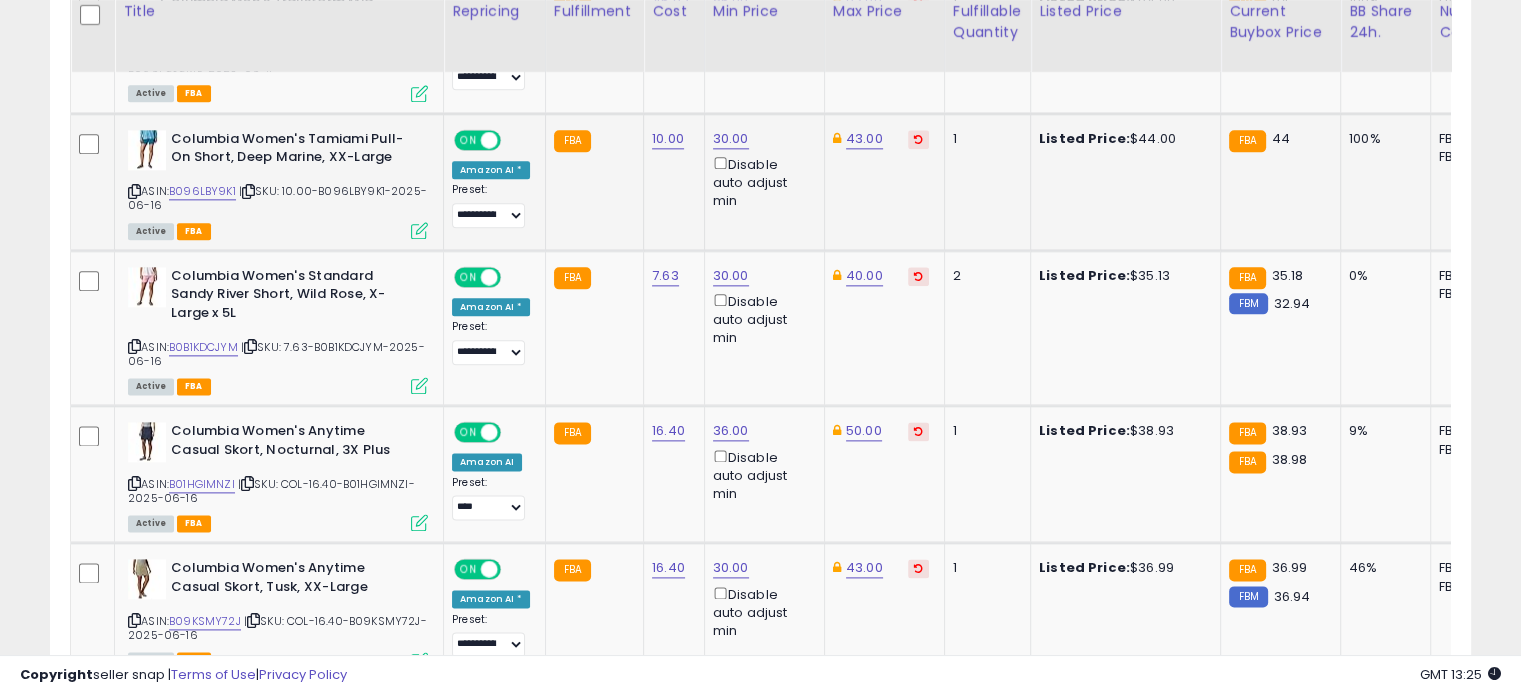 scroll, scrollTop: 2488, scrollLeft: 0, axis: vertical 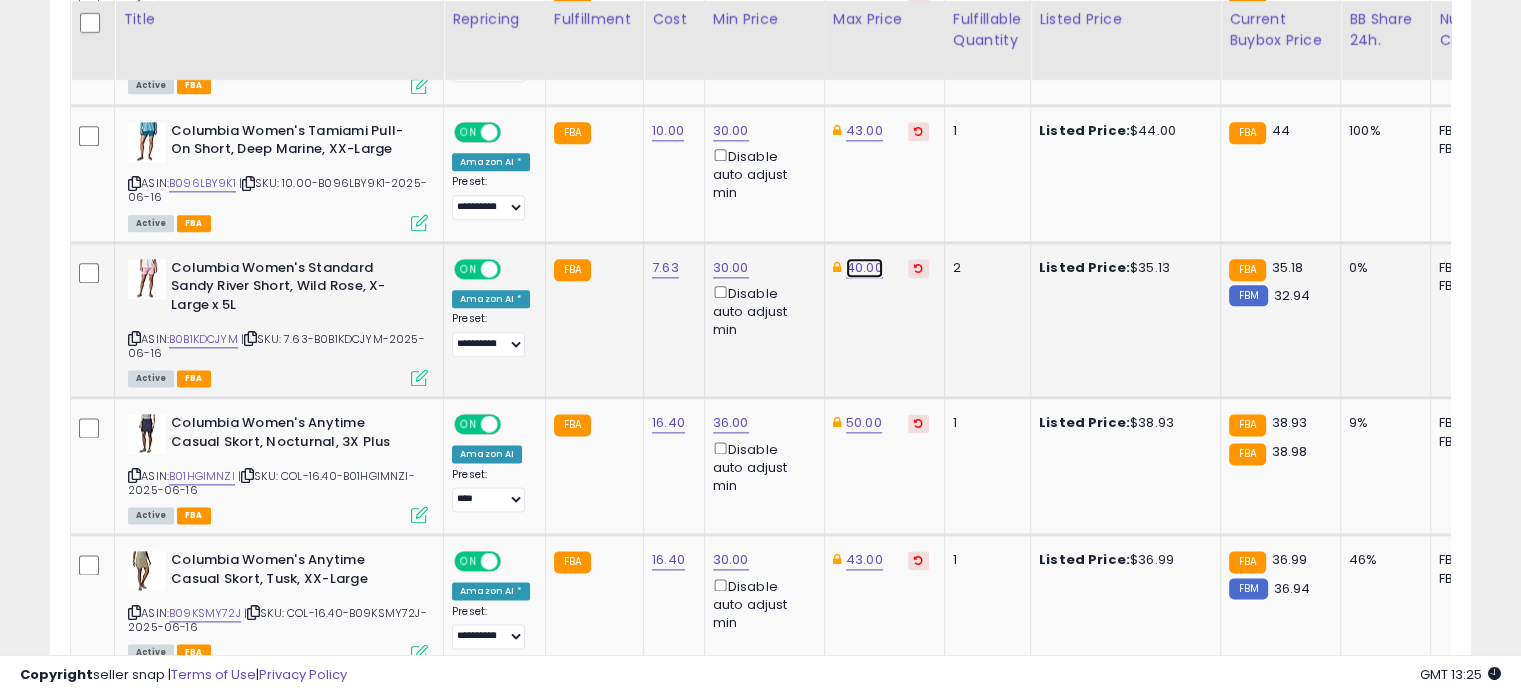 click on "40.00" at bounding box center [864, -1414] 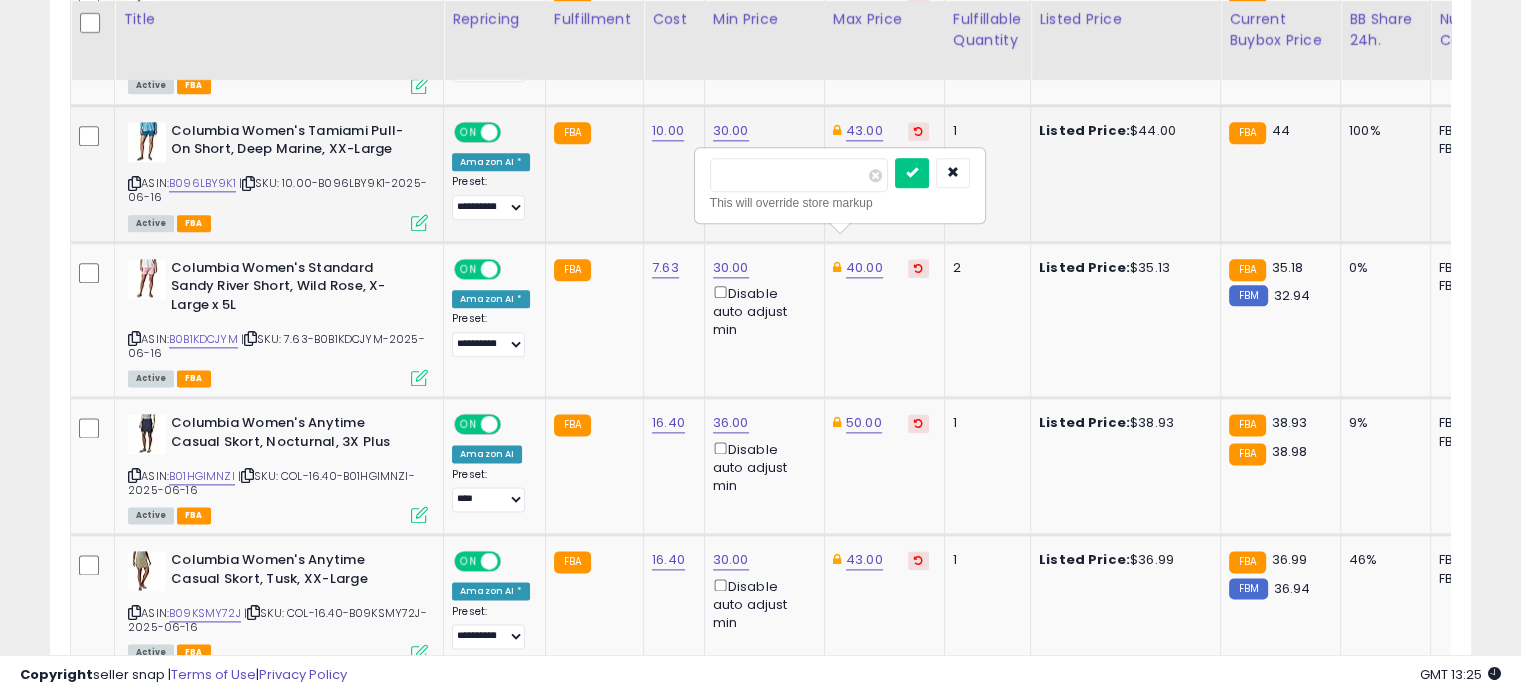 drag, startPoint x: 760, startPoint y: 176, endPoint x: 691, endPoint y: 165, distance: 69.87131 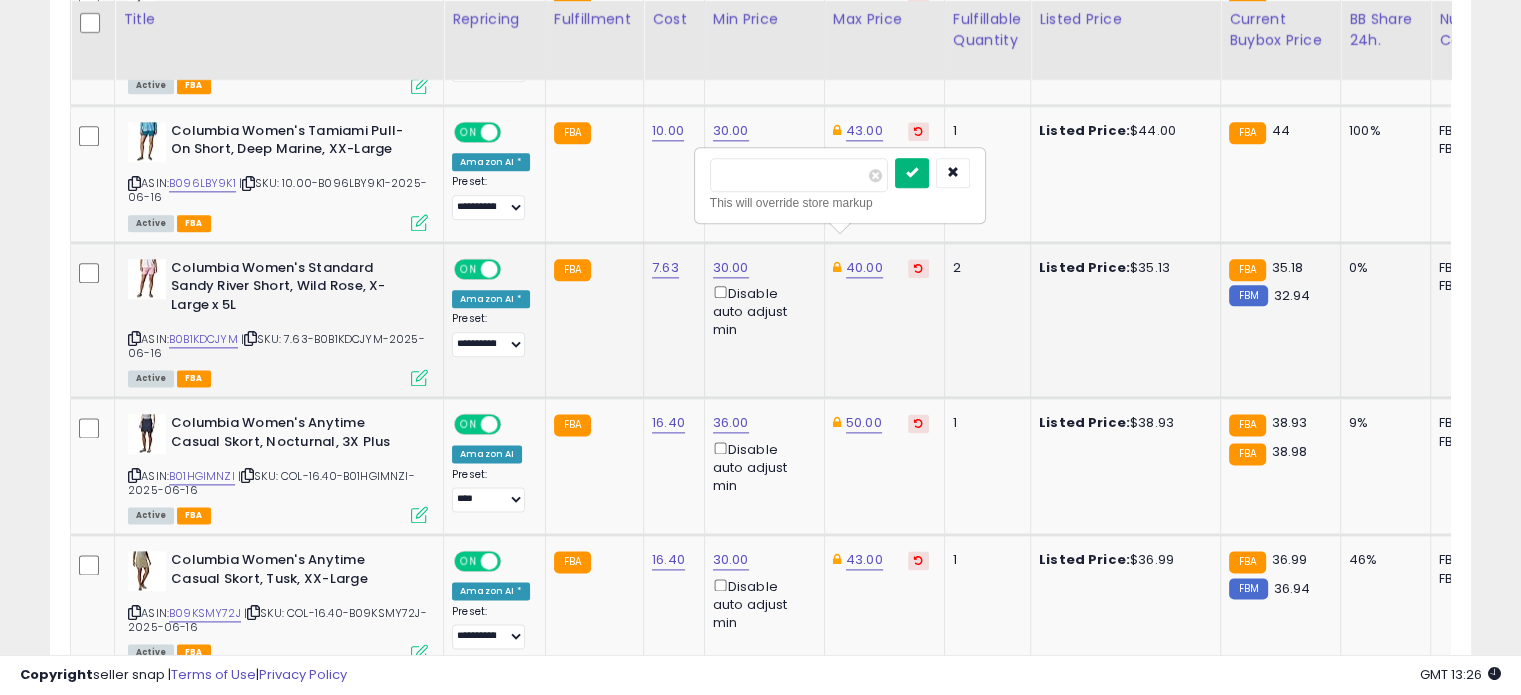type on "**" 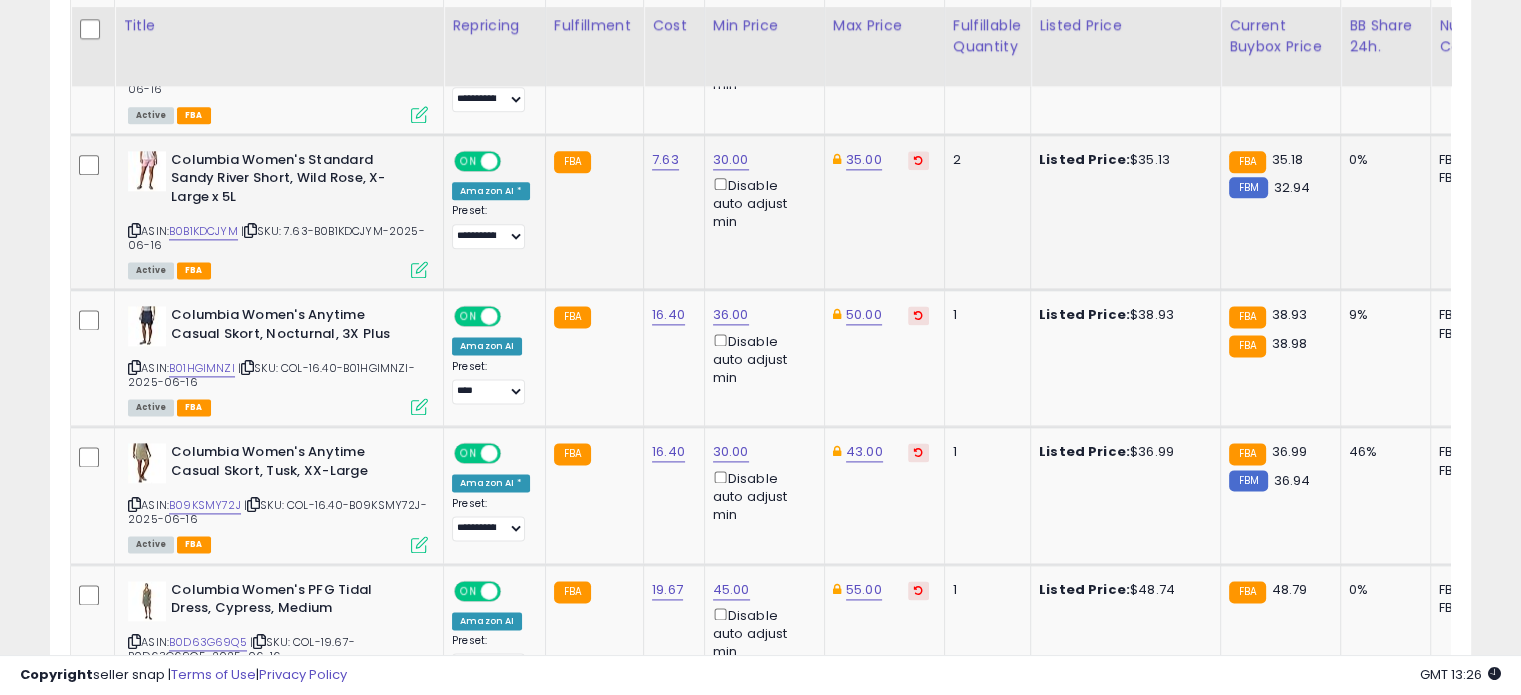 scroll, scrollTop: 2603, scrollLeft: 0, axis: vertical 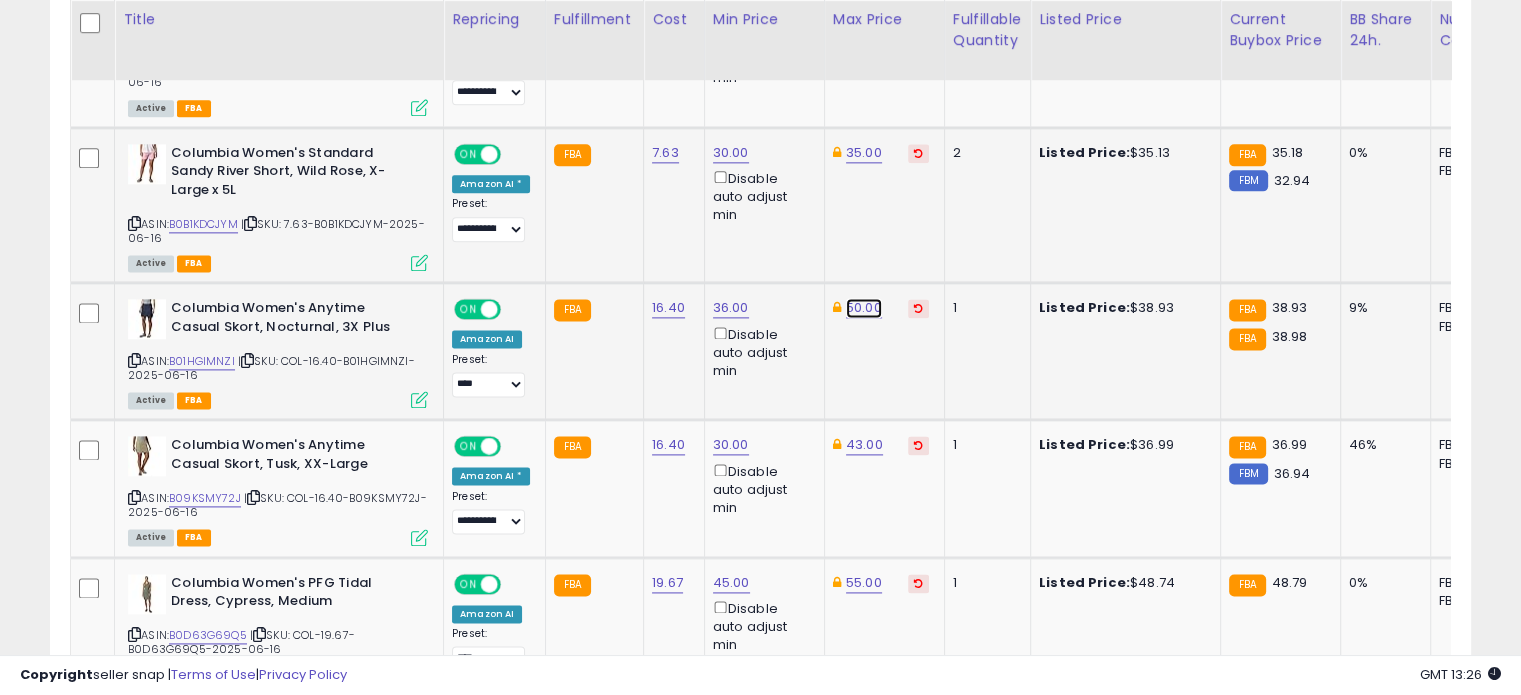 click on "50.00" at bounding box center (864, -1529) 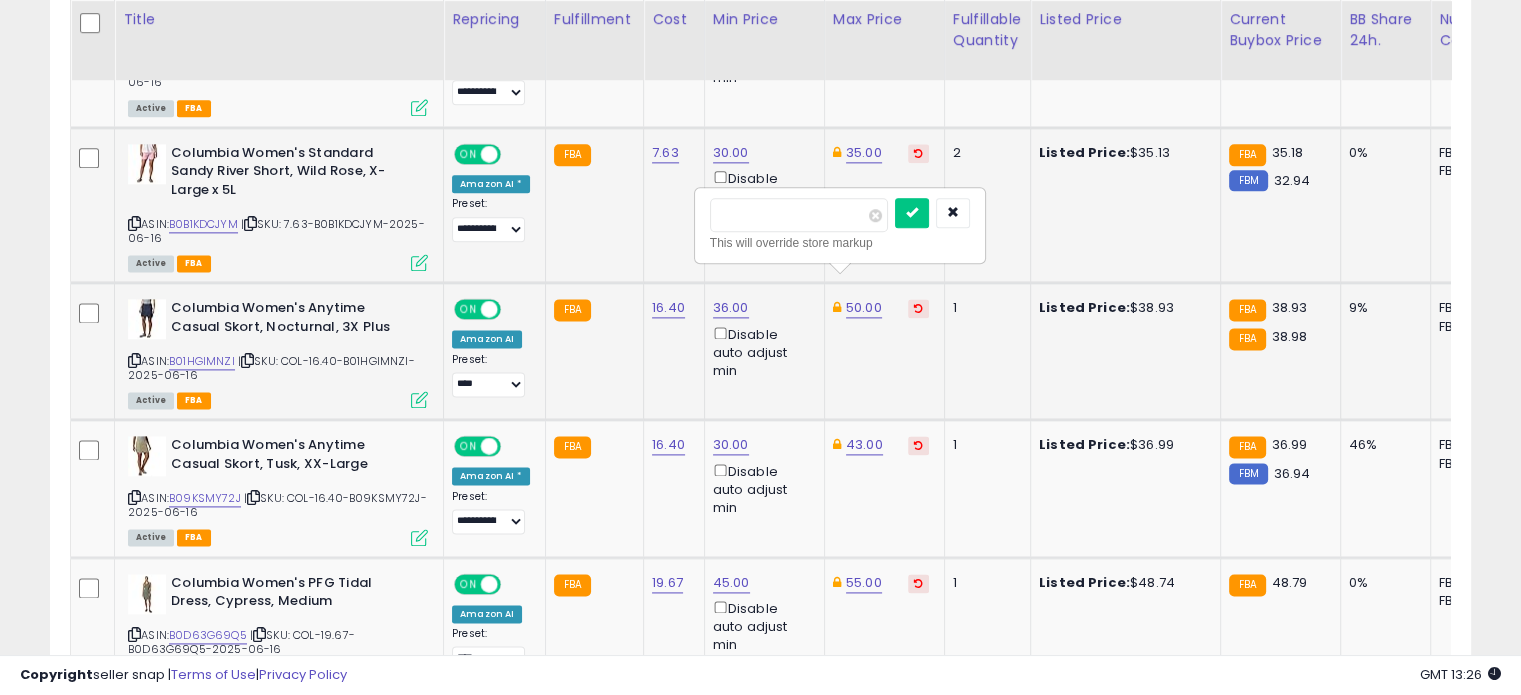 drag, startPoint x: 791, startPoint y: 211, endPoint x: 703, endPoint y: 200, distance: 88.68484 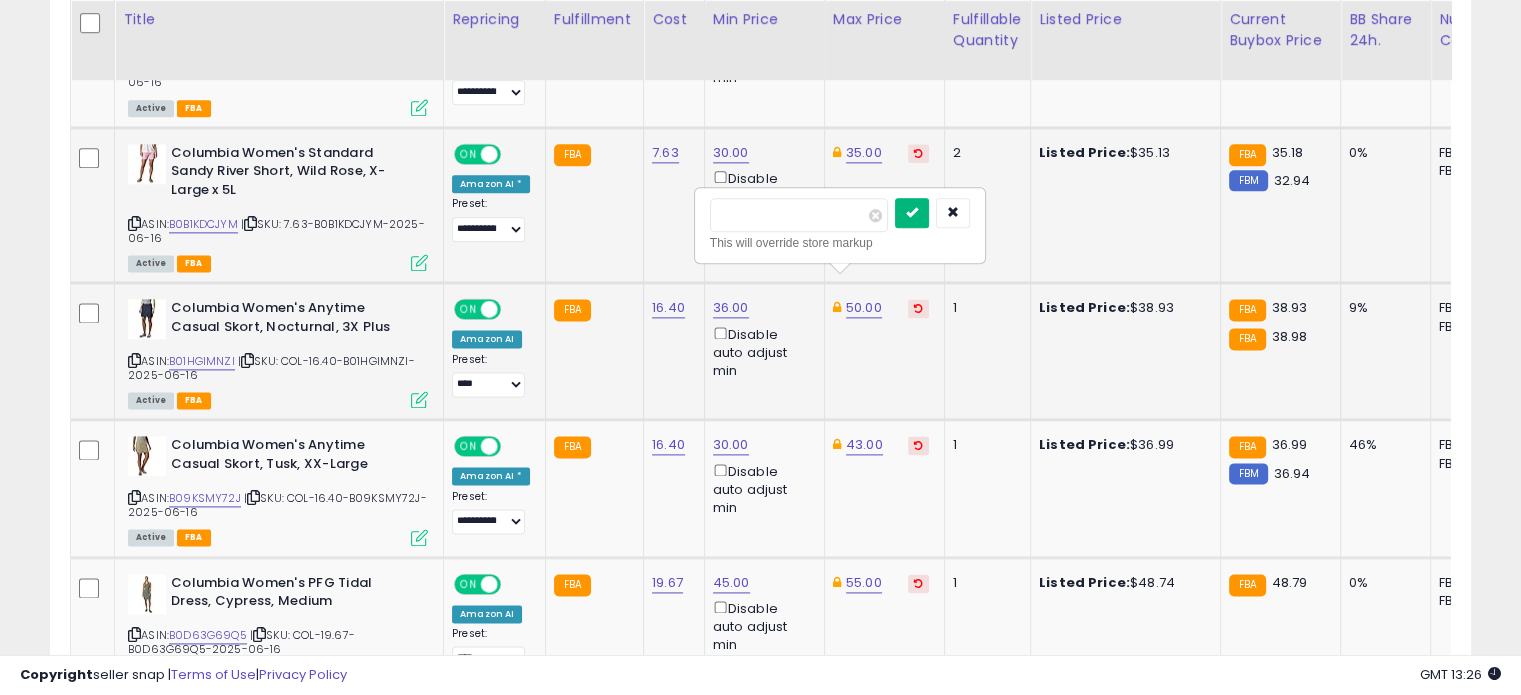 type on "**" 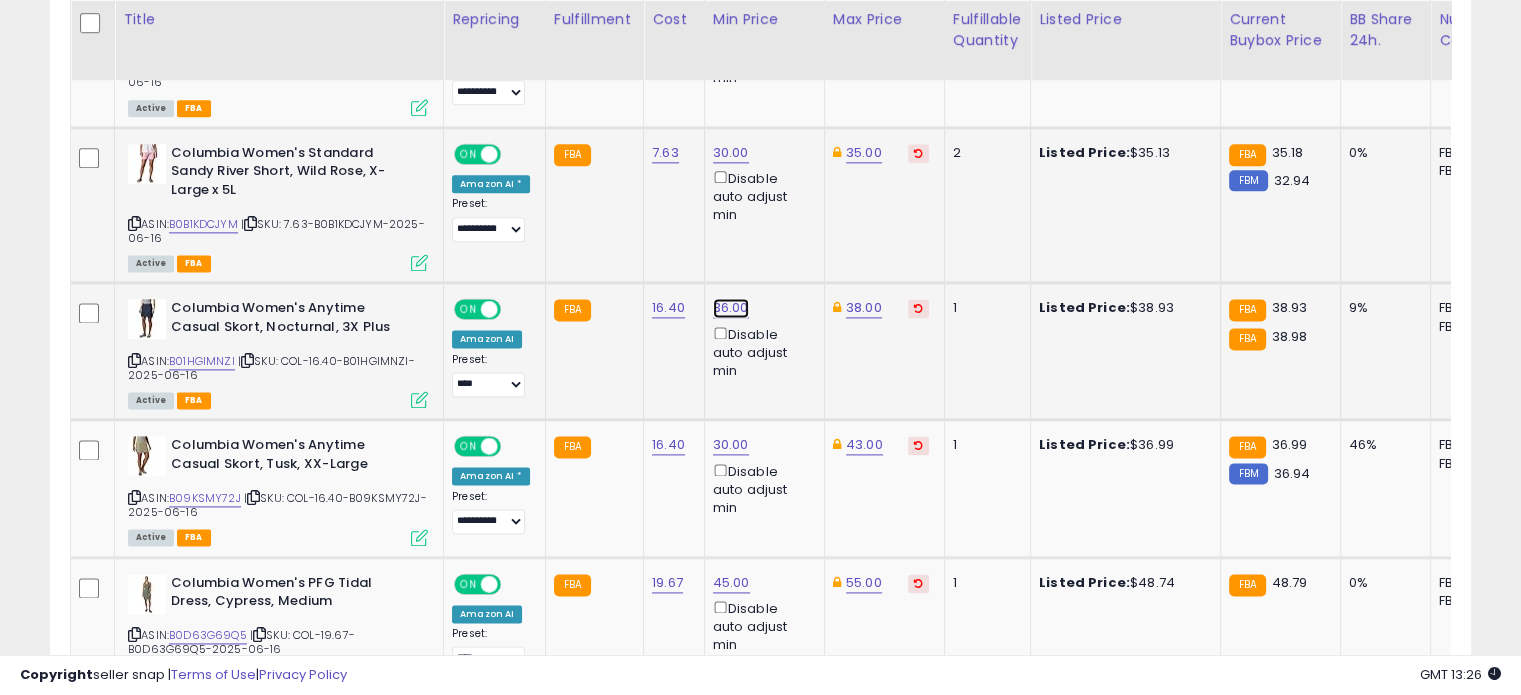 click on "36.00" at bounding box center [727, -1529] 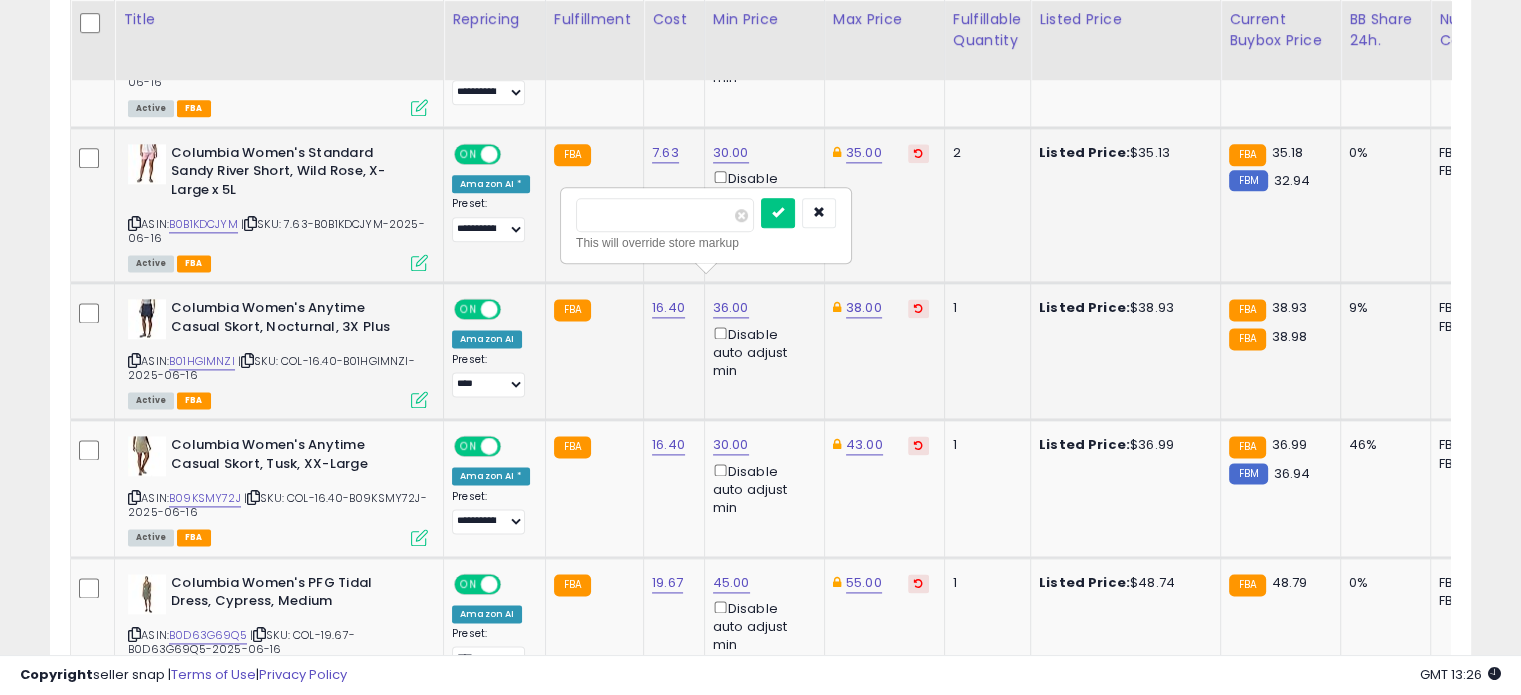 drag, startPoint x: 633, startPoint y: 199, endPoint x: 570, endPoint y: 200, distance: 63.007935 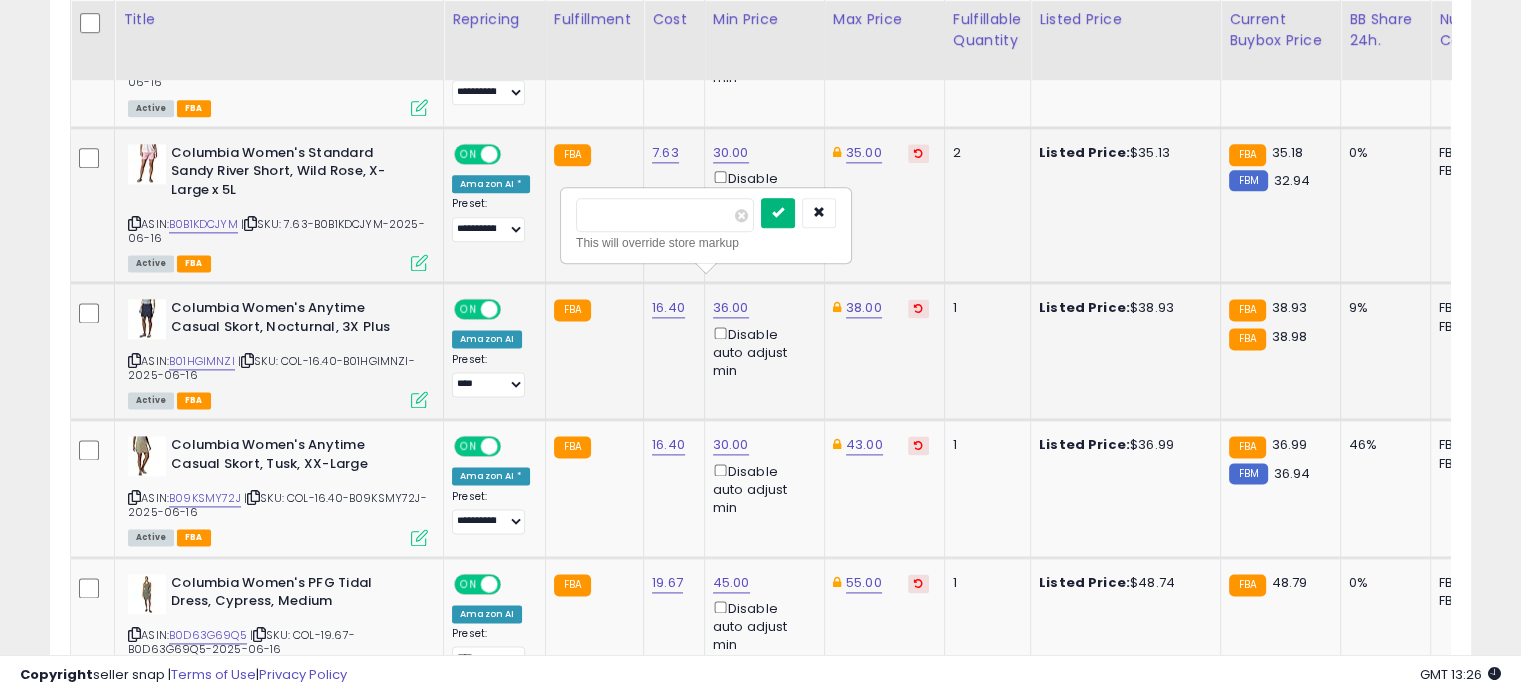 type on "**" 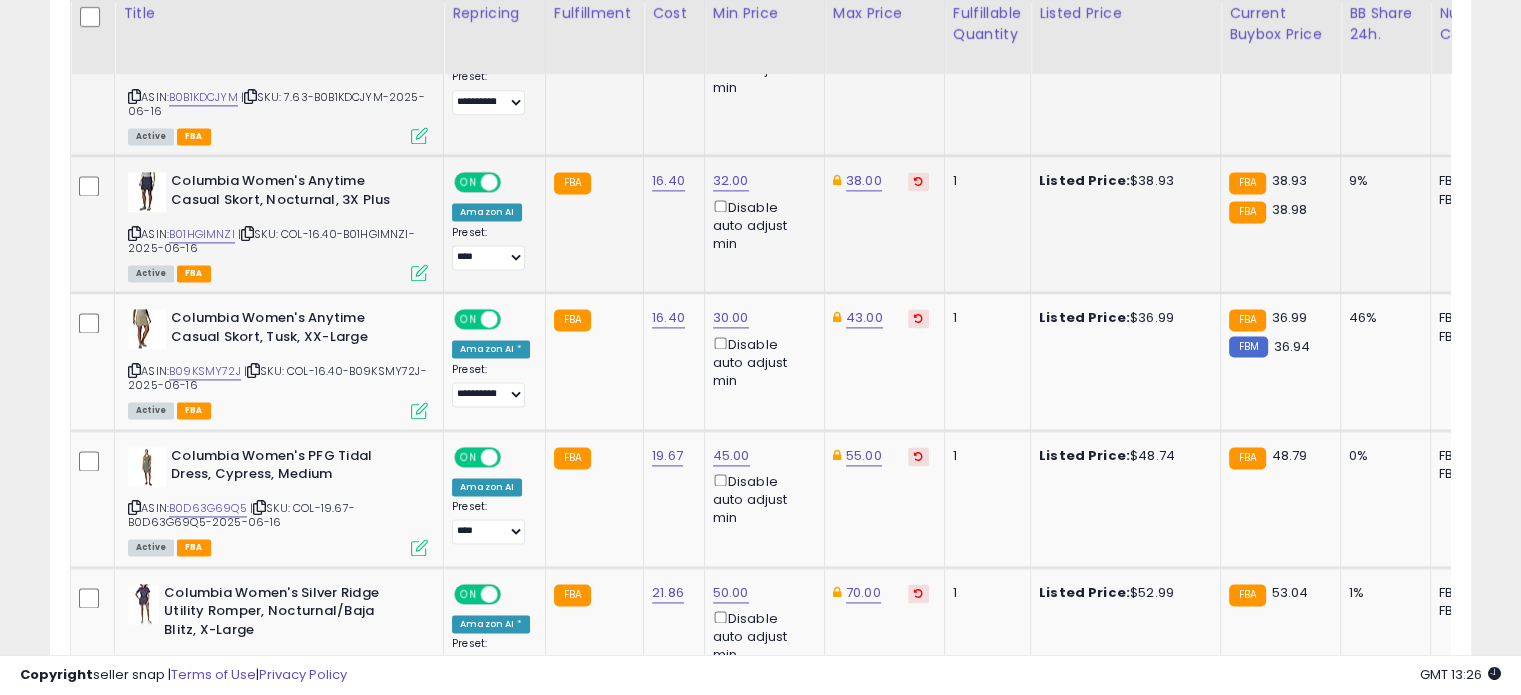 scroll, scrollTop: 2732, scrollLeft: 0, axis: vertical 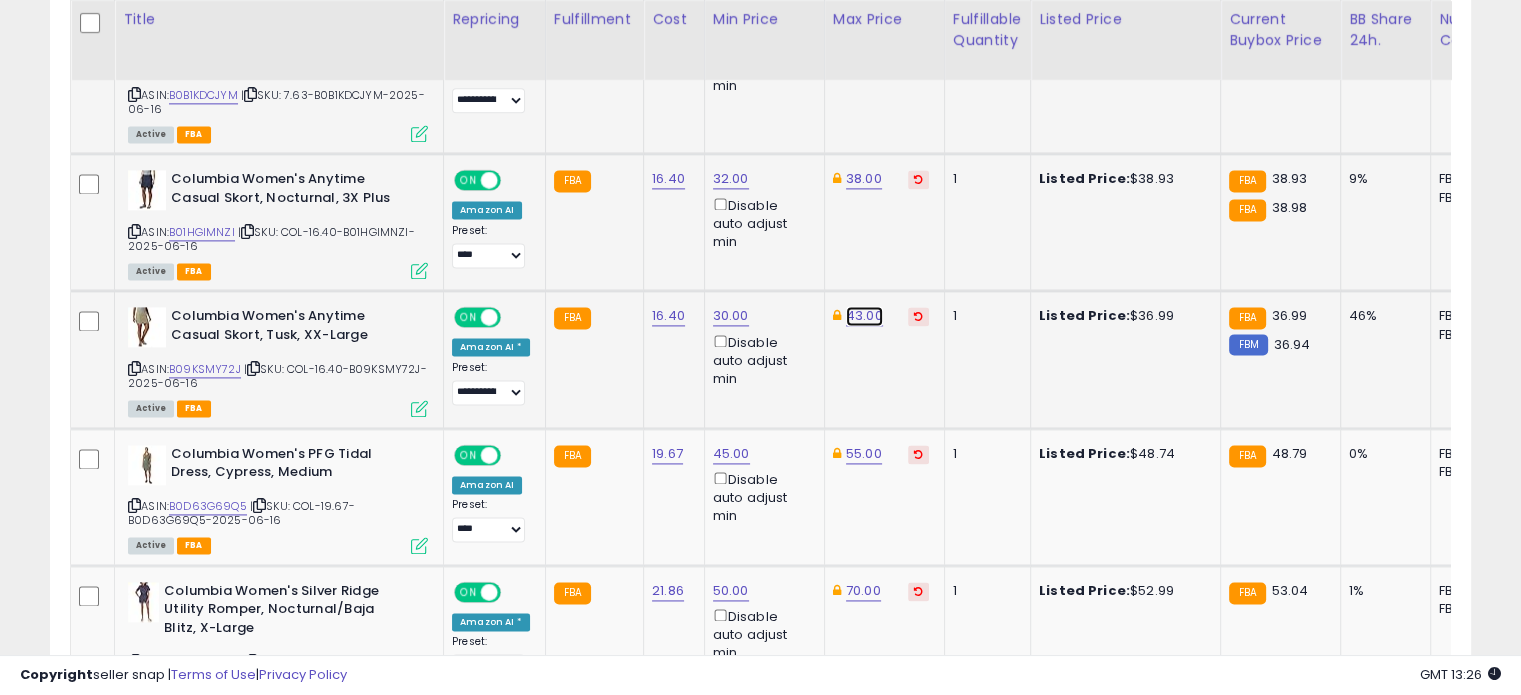 click on "43.00" at bounding box center [864, -1658] 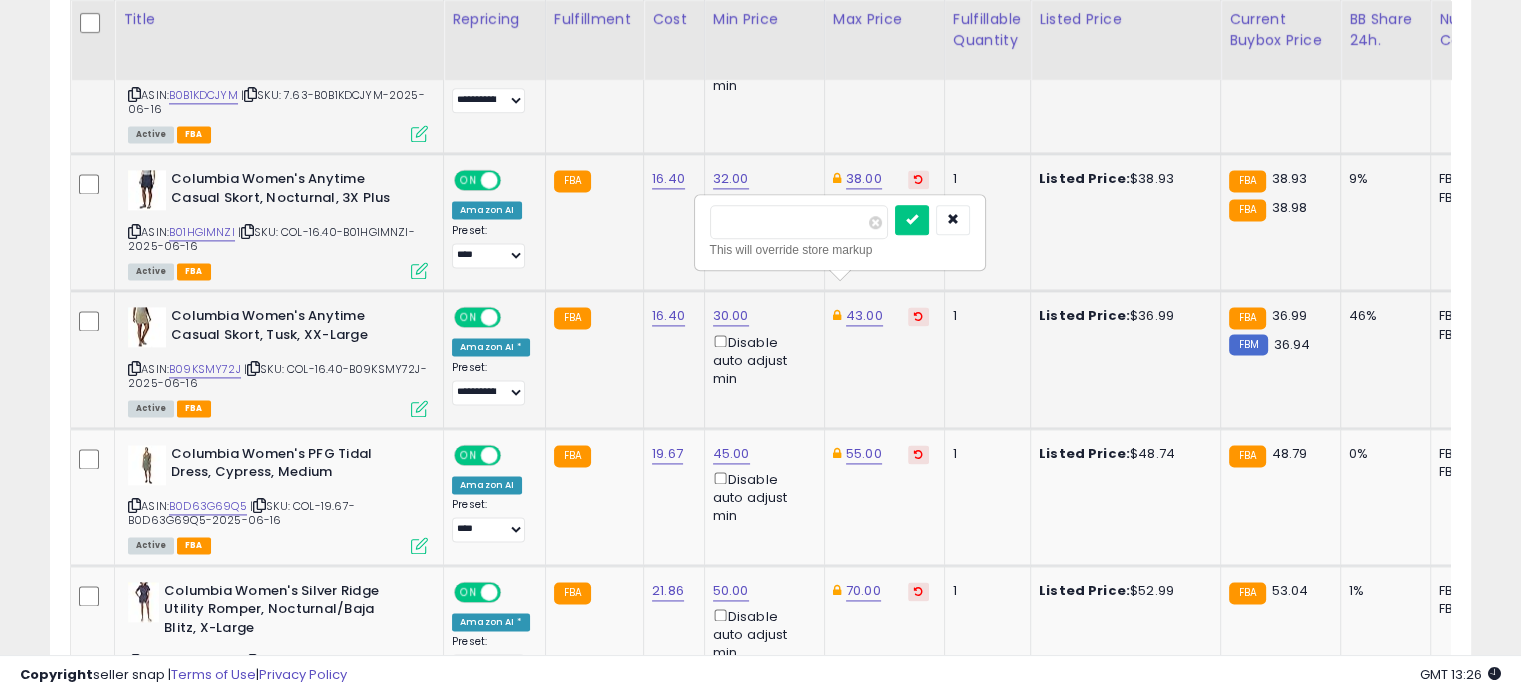 drag, startPoint x: 801, startPoint y: 224, endPoint x: 703, endPoint y: 220, distance: 98.0816 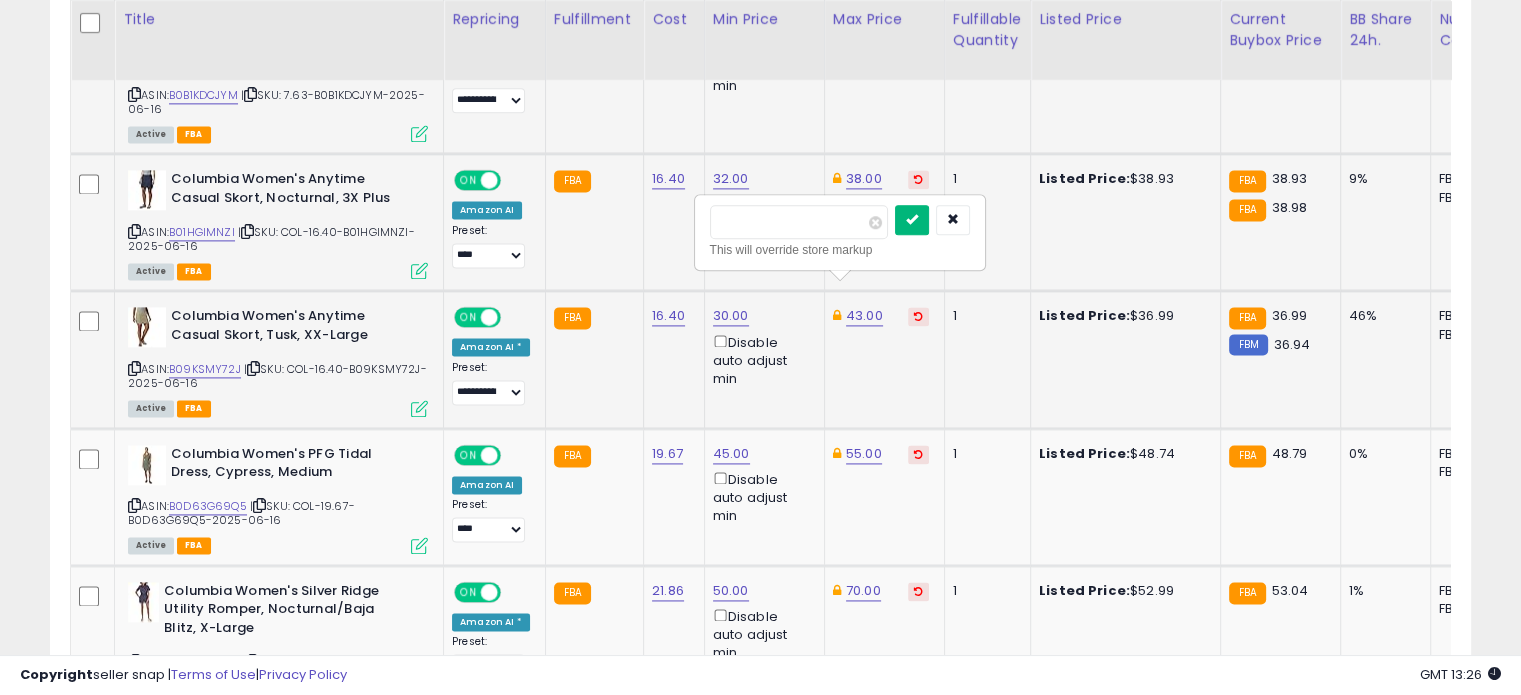 type on "**" 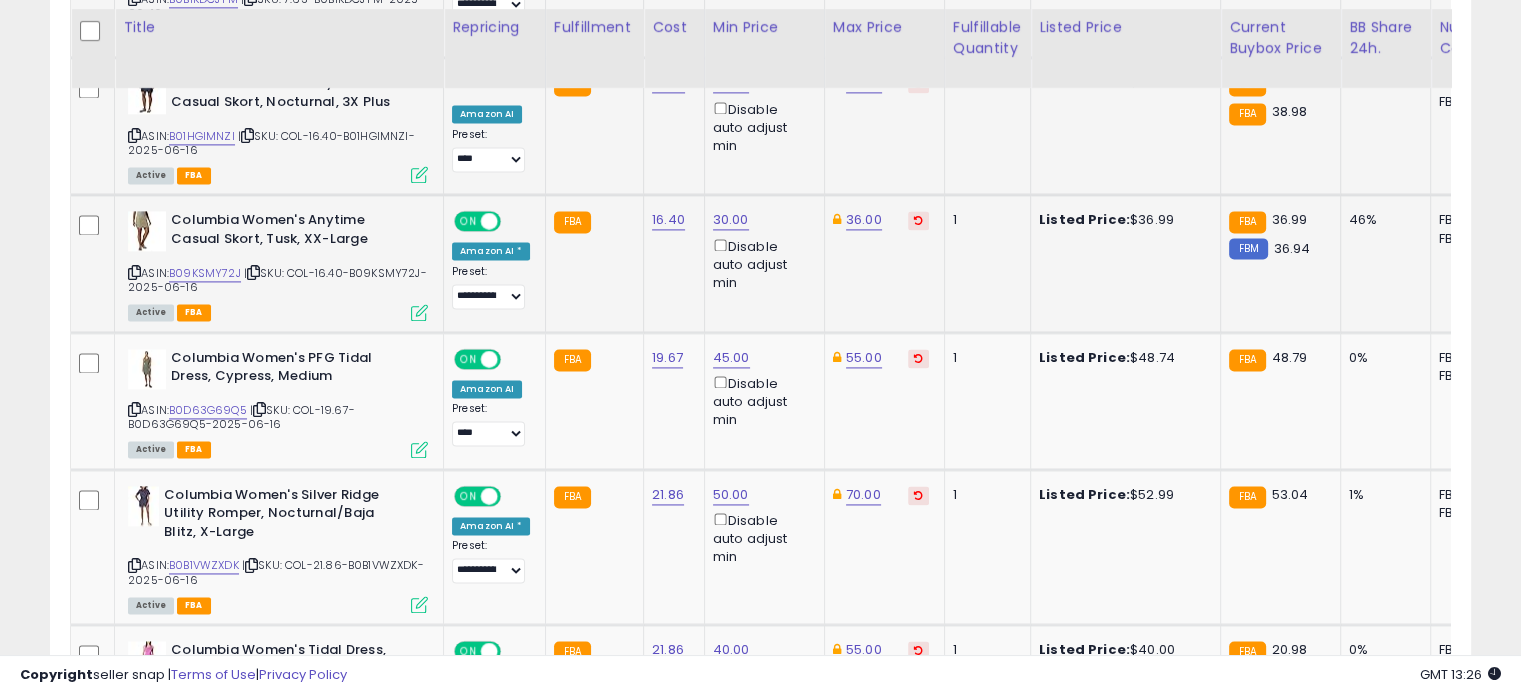 scroll, scrollTop: 2836, scrollLeft: 0, axis: vertical 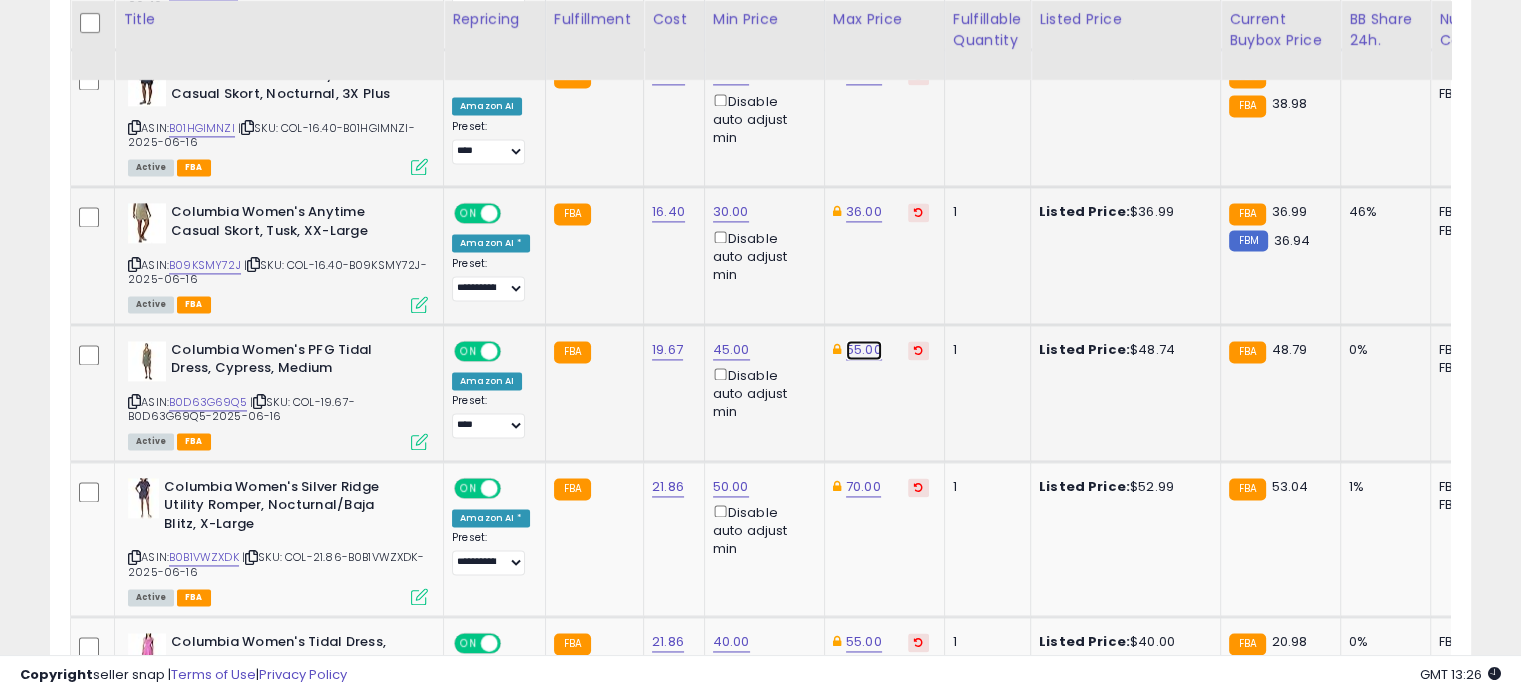 click on "55.00" at bounding box center [864, -1762] 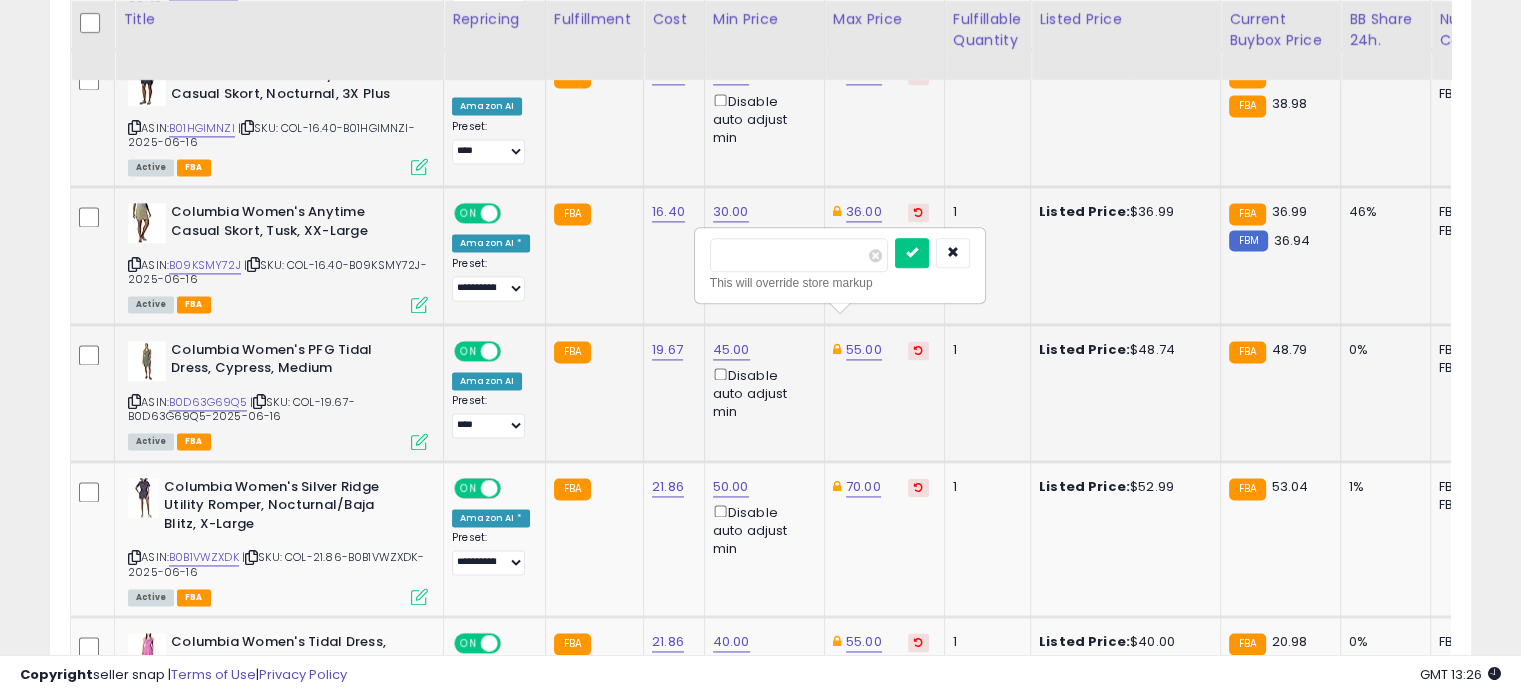 drag, startPoint x: 823, startPoint y: 259, endPoint x: 722, endPoint y: 251, distance: 101.31634 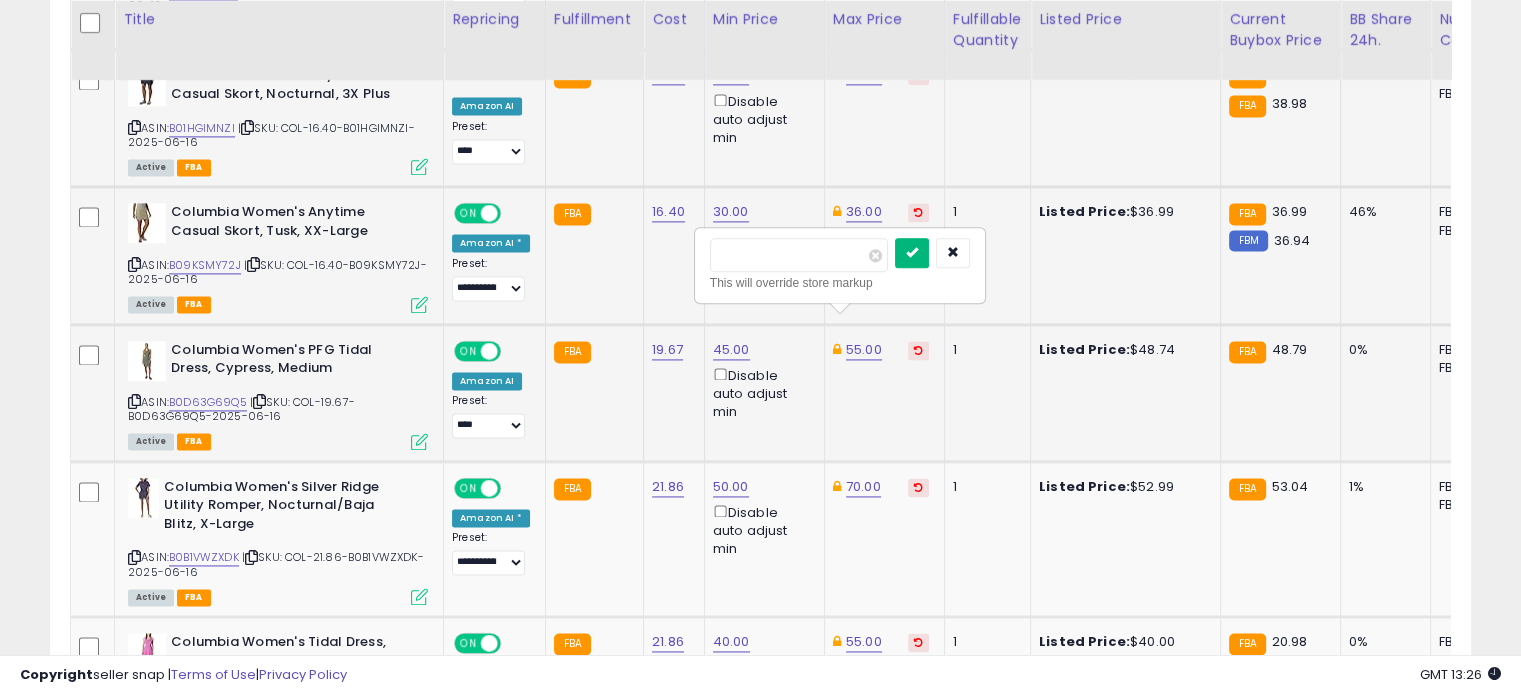 type on "**" 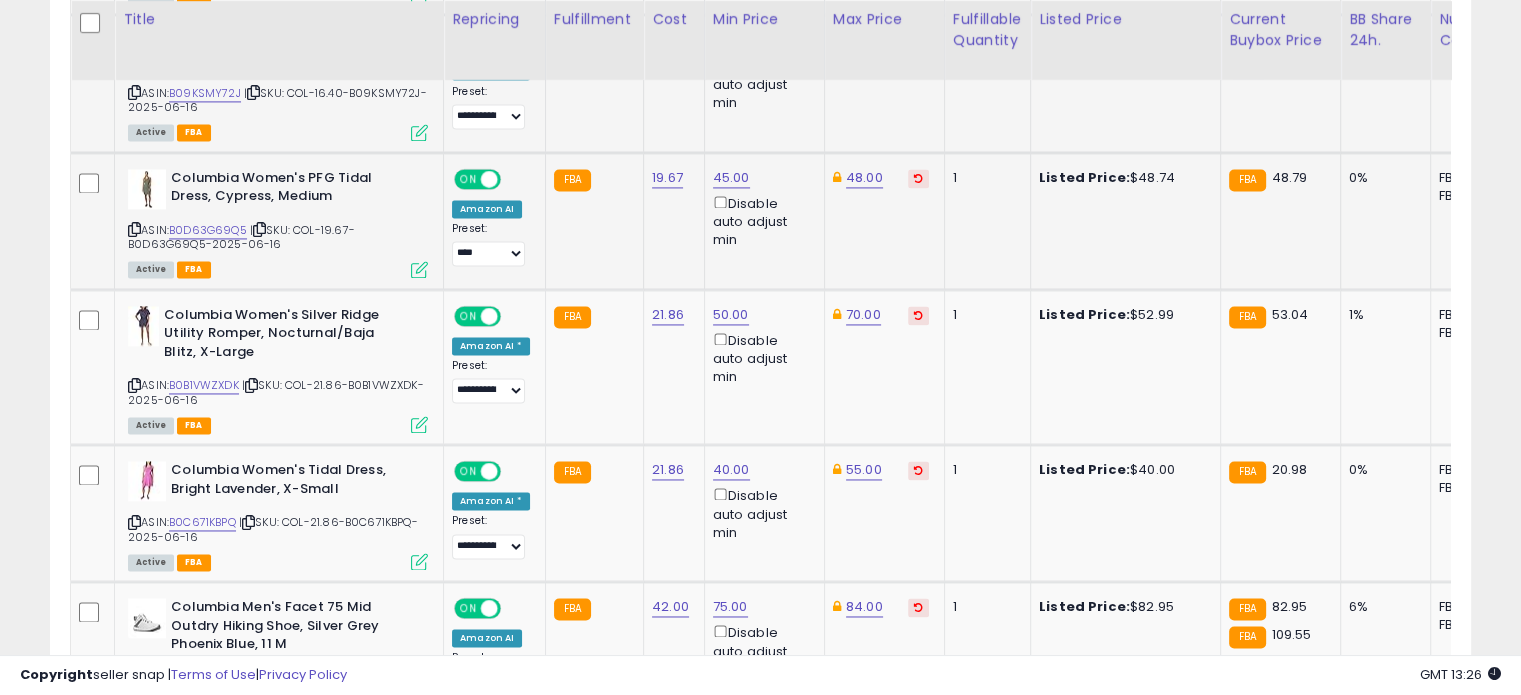 scroll, scrollTop: 3011, scrollLeft: 0, axis: vertical 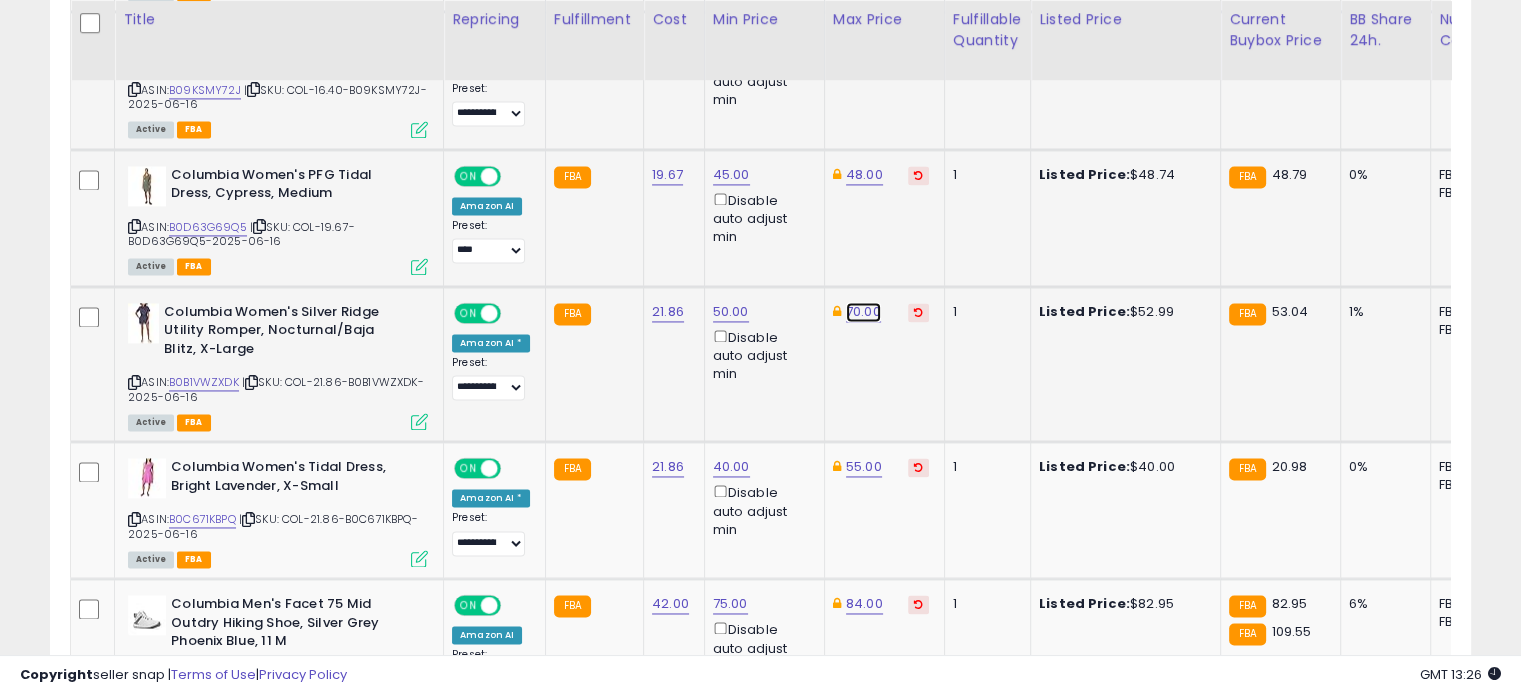 click on "70.00" at bounding box center [864, -1937] 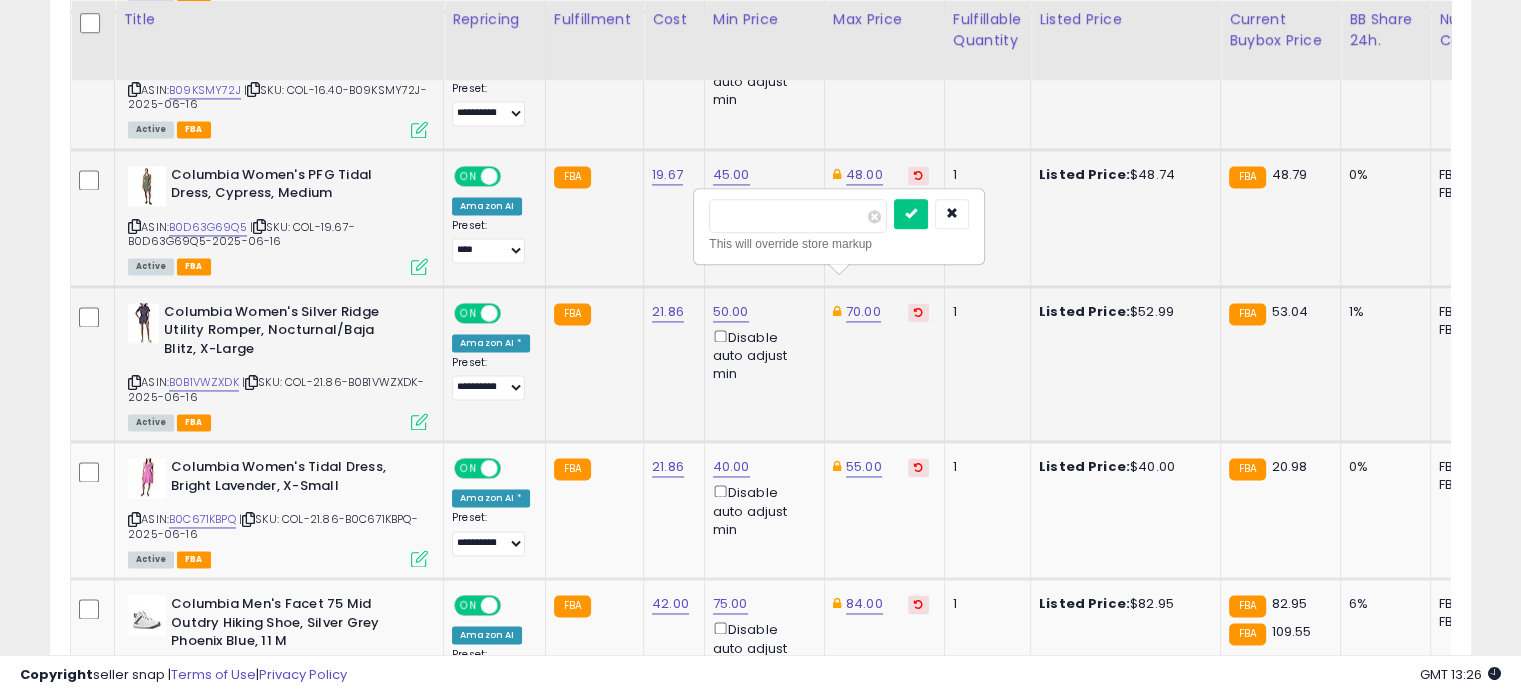 drag, startPoint x: 789, startPoint y: 220, endPoint x: 708, endPoint y: 204, distance: 82.565125 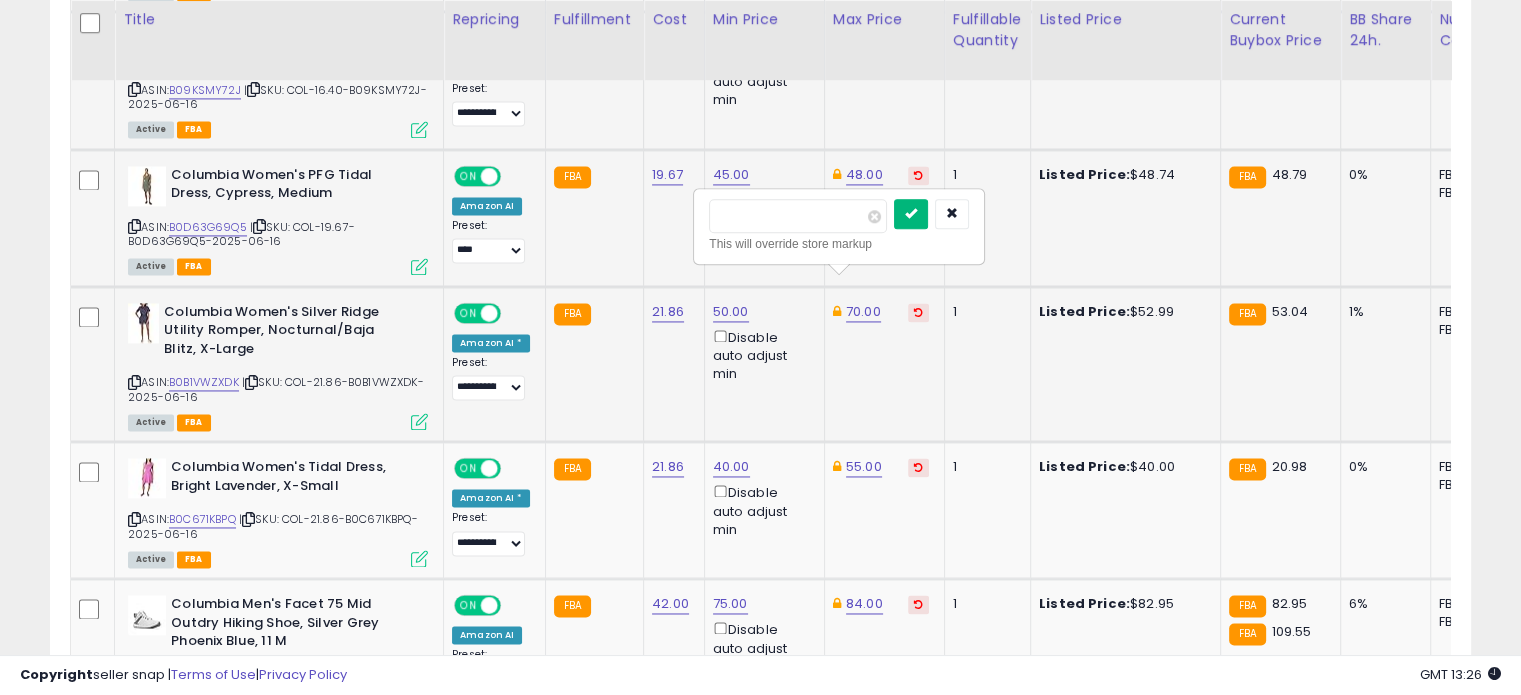 type on "**" 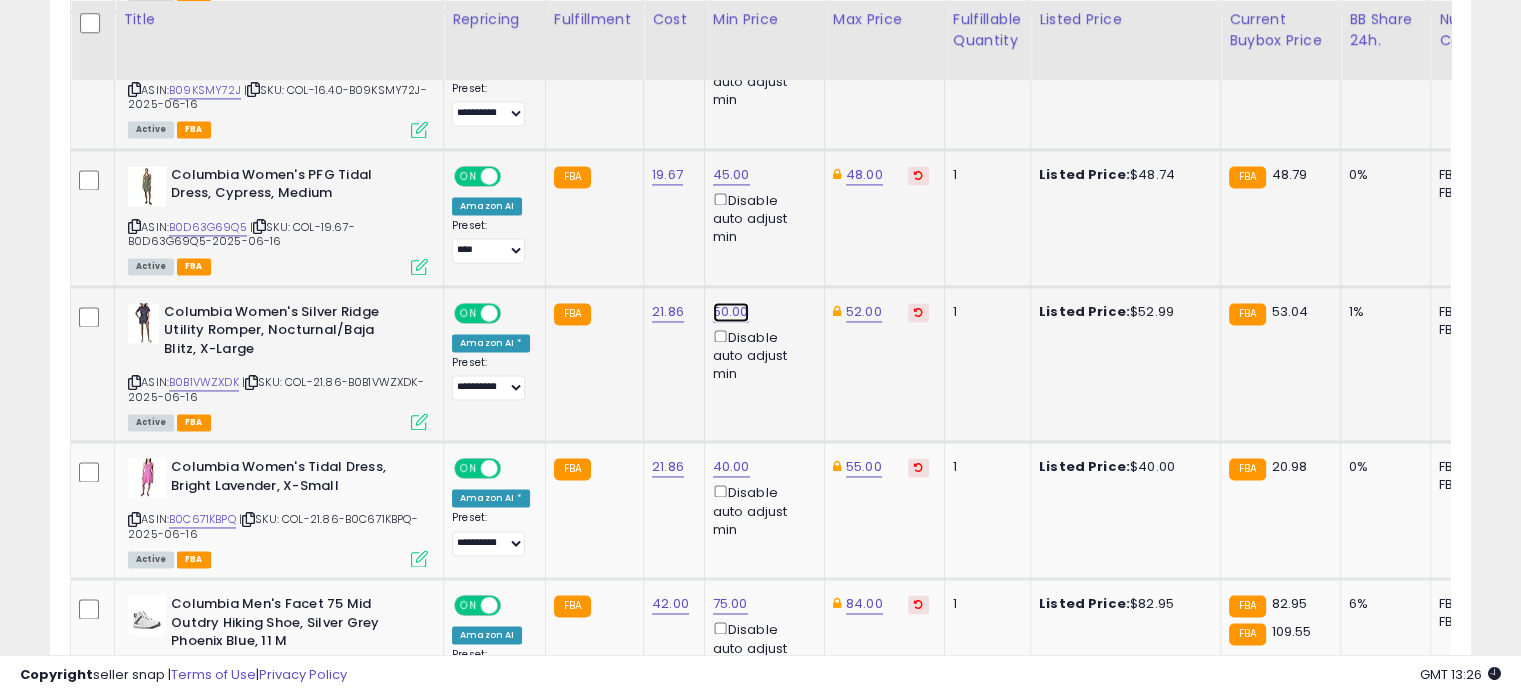 click on "50.00" at bounding box center (727, -1937) 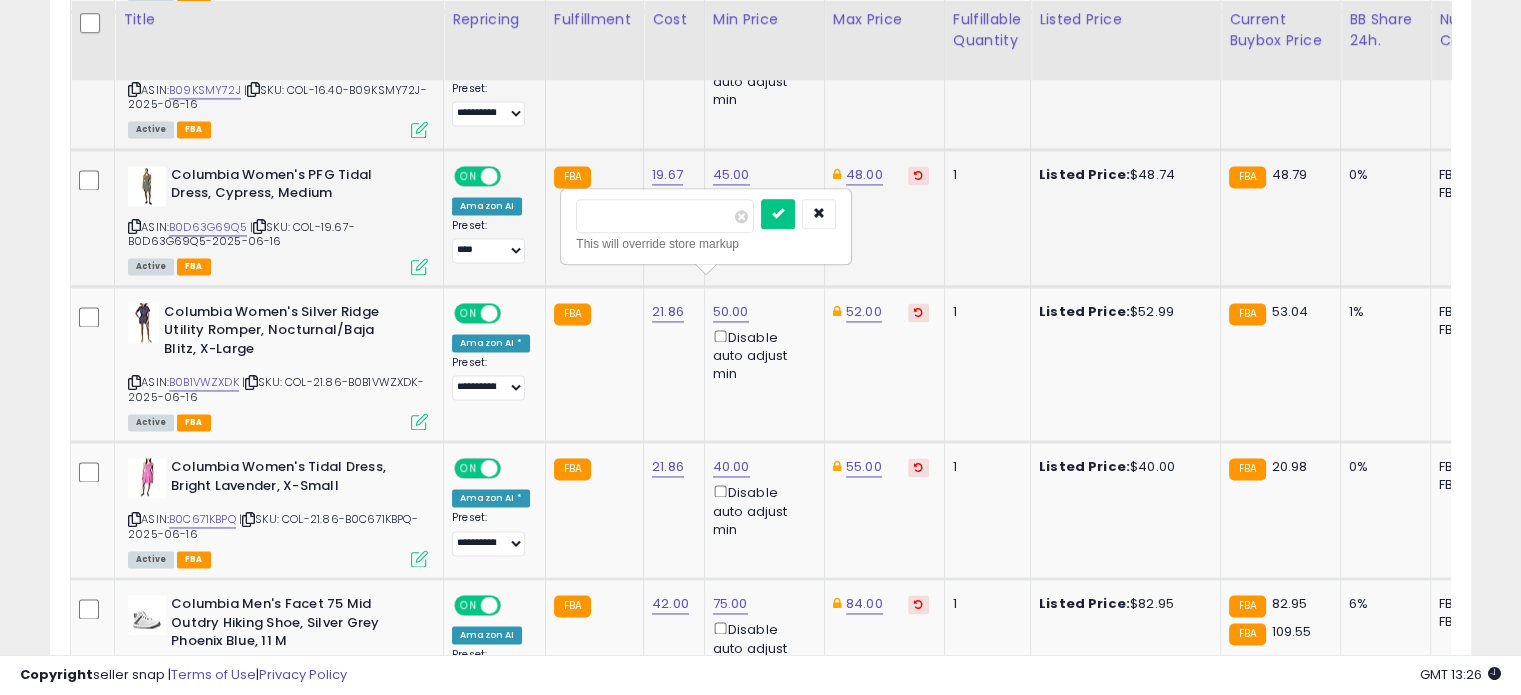 drag, startPoint x: 638, startPoint y: 204, endPoint x: 544, endPoint y: 202, distance: 94.02127 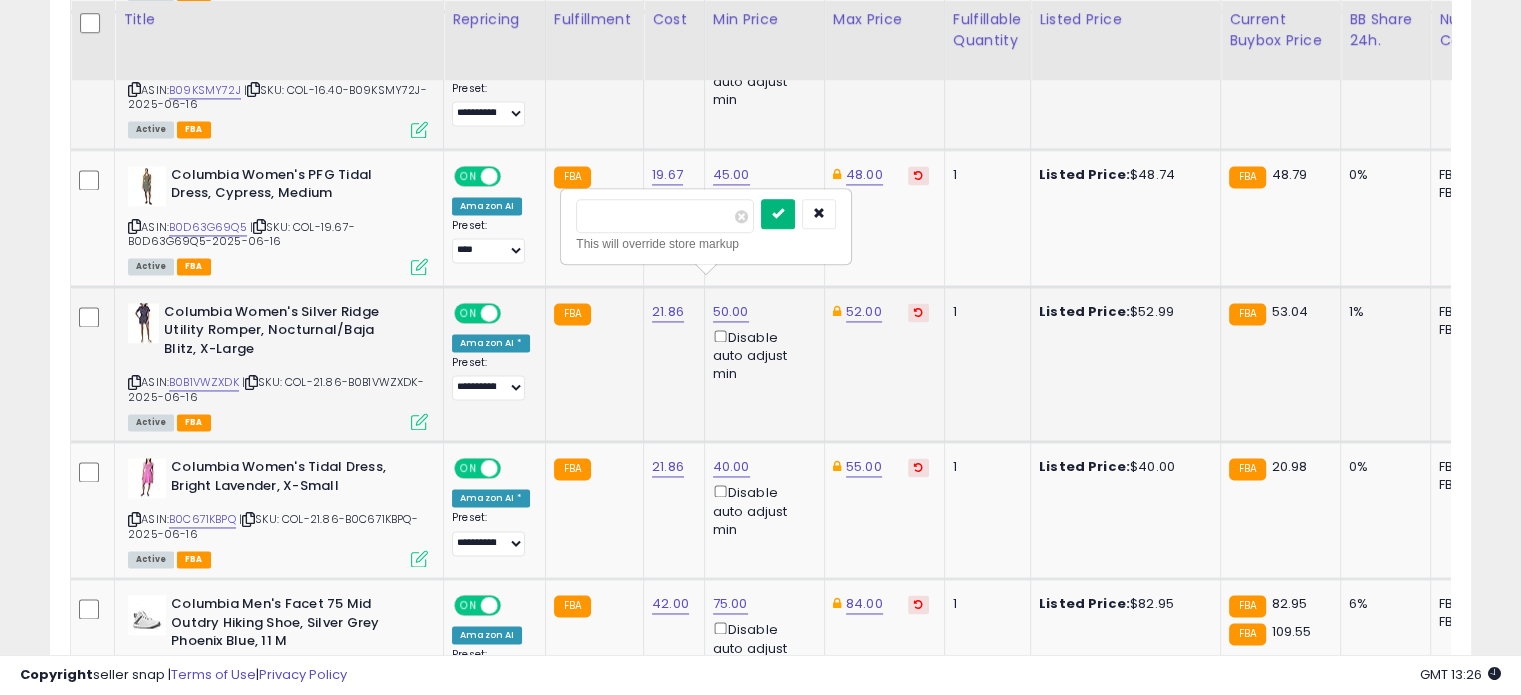 type on "**" 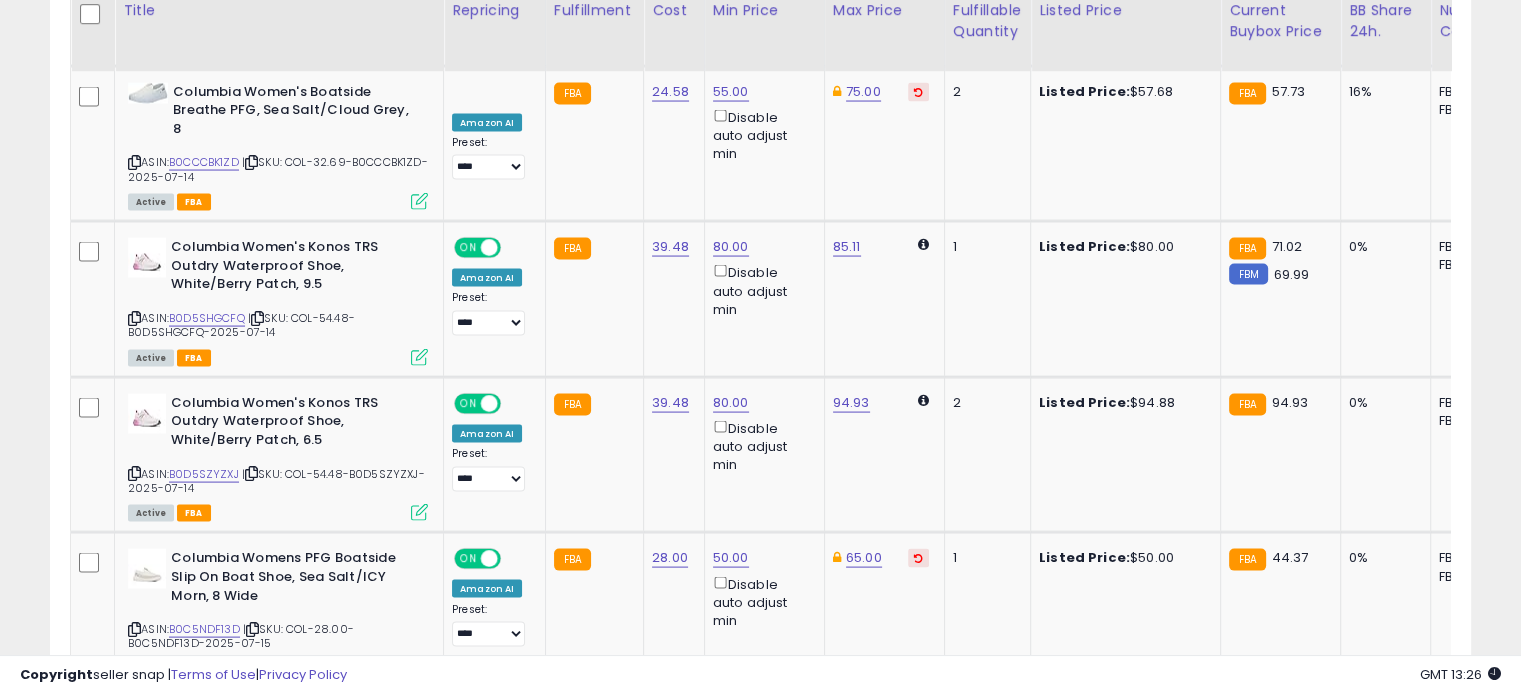 scroll, scrollTop: 4084, scrollLeft: 0, axis: vertical 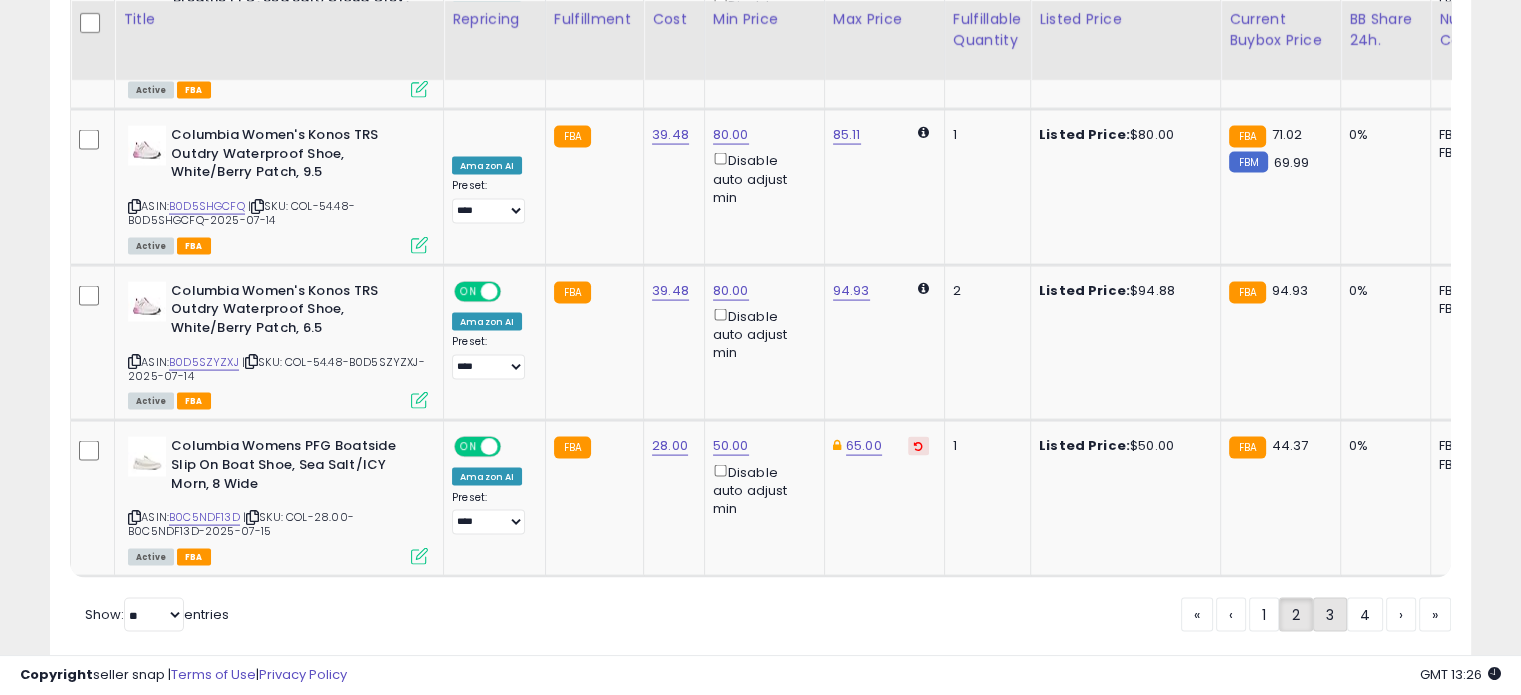click on "3" 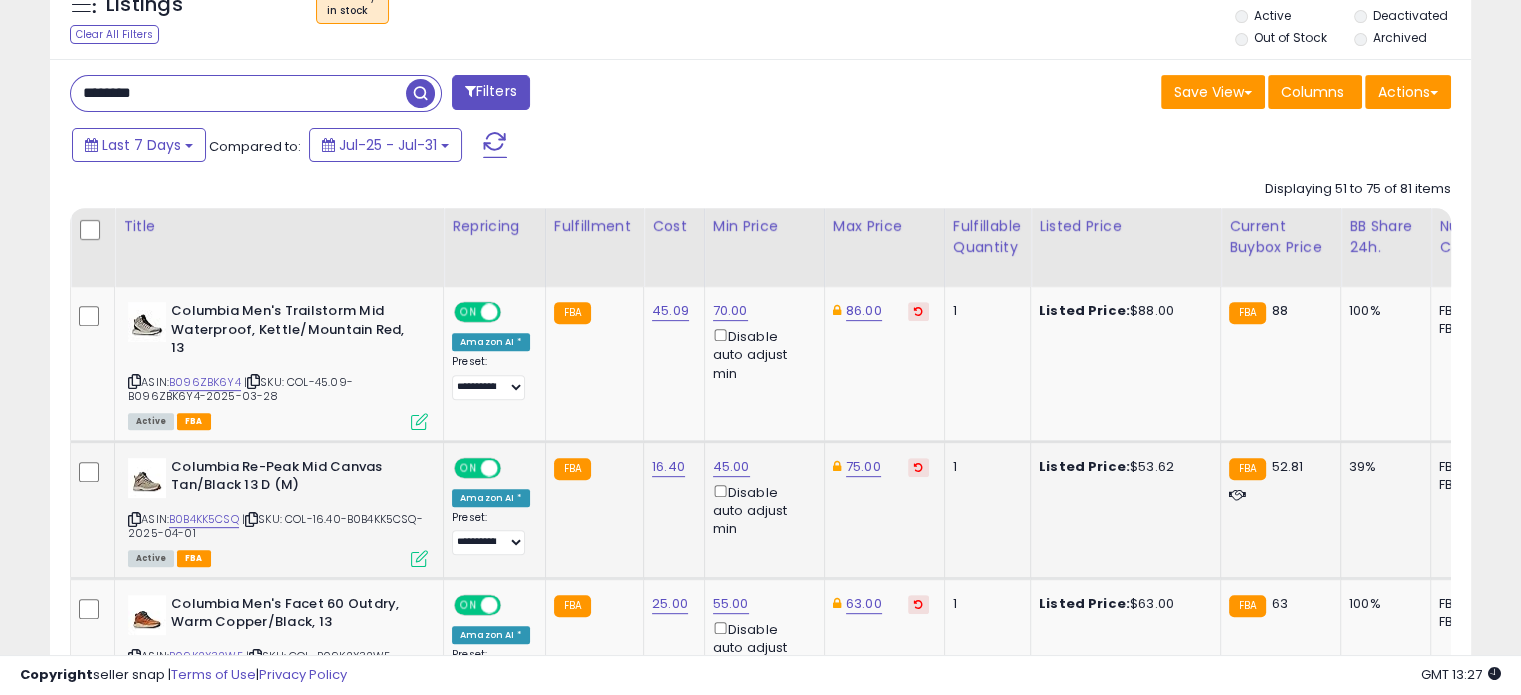 scroll, scrollTop: 764, scrollLeft: 0, axis: vertical 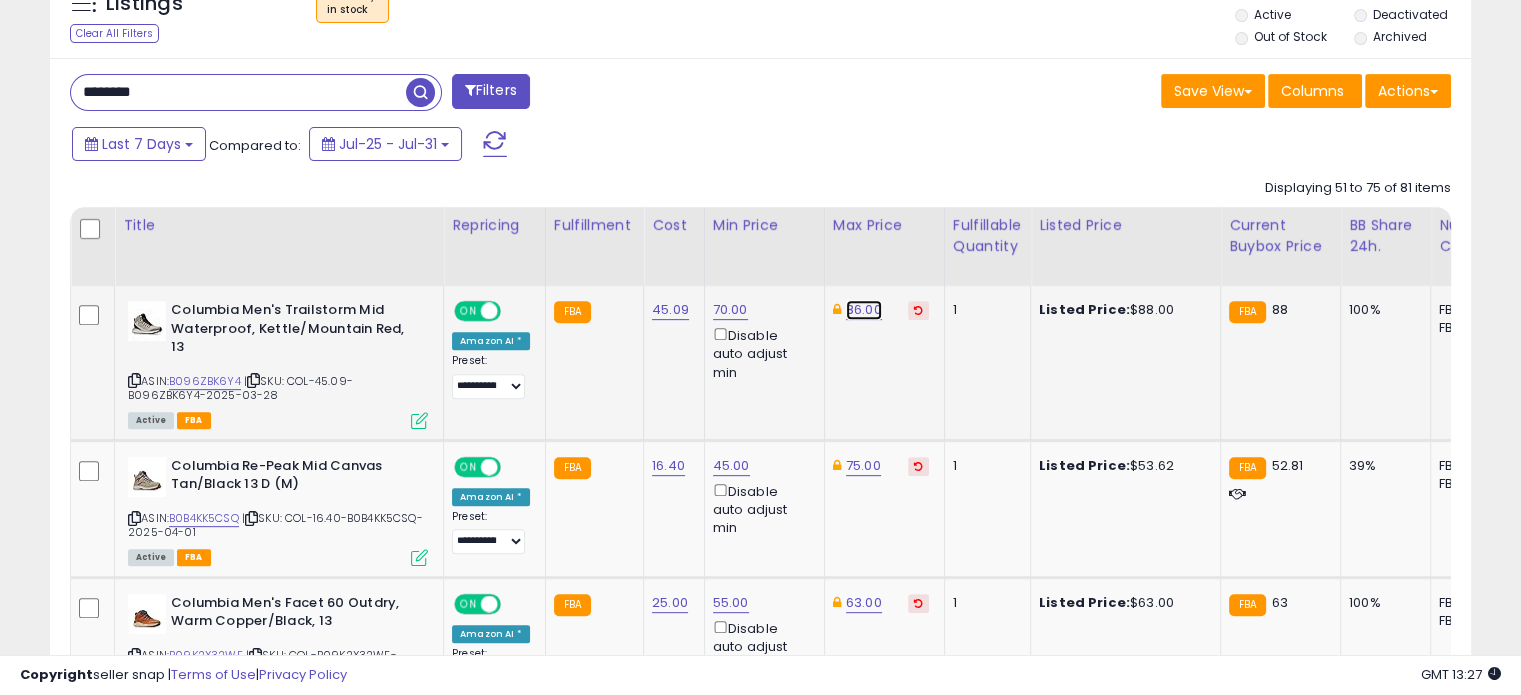 click on "86.00" at bounding box center (864, 310) 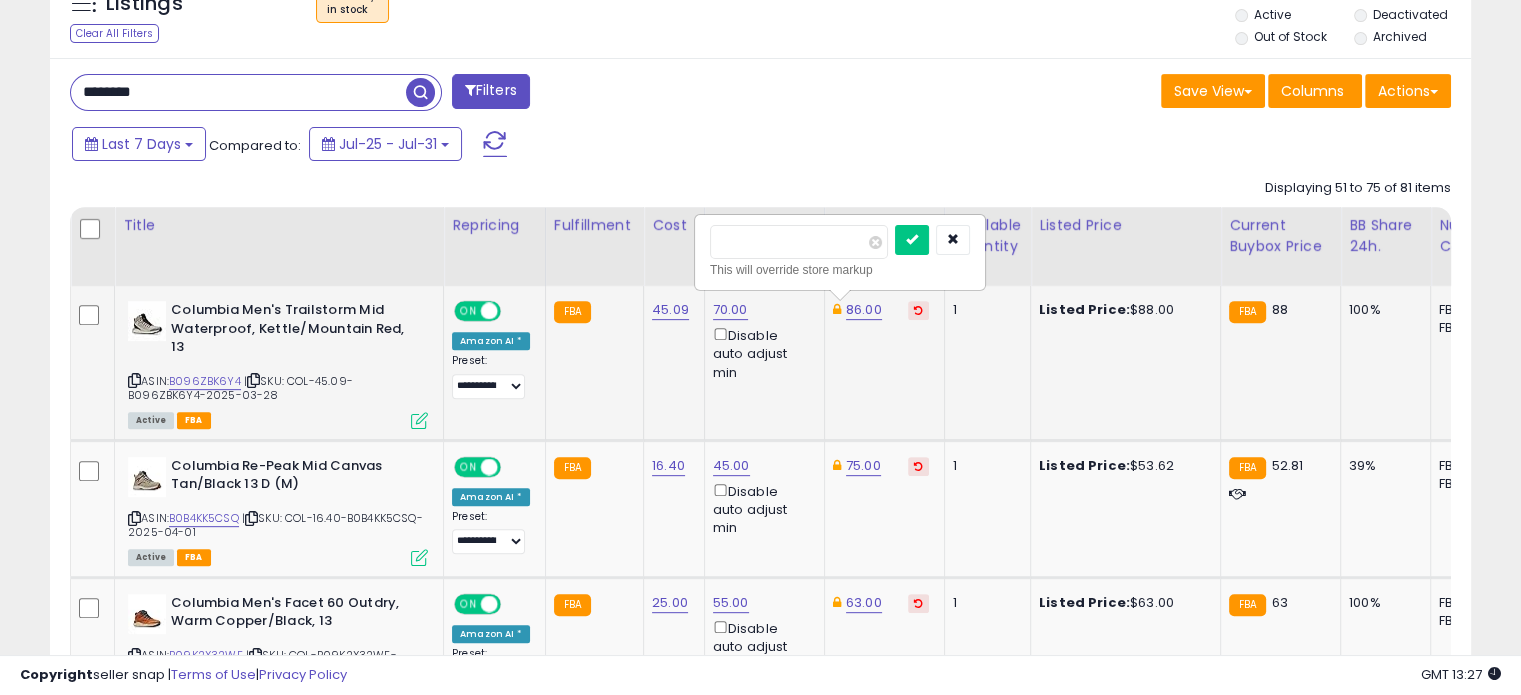 drag, startPoint x: 768, startPoint y: 232, endPoint x: 703, endPoint y: 231, distance: 65.00769 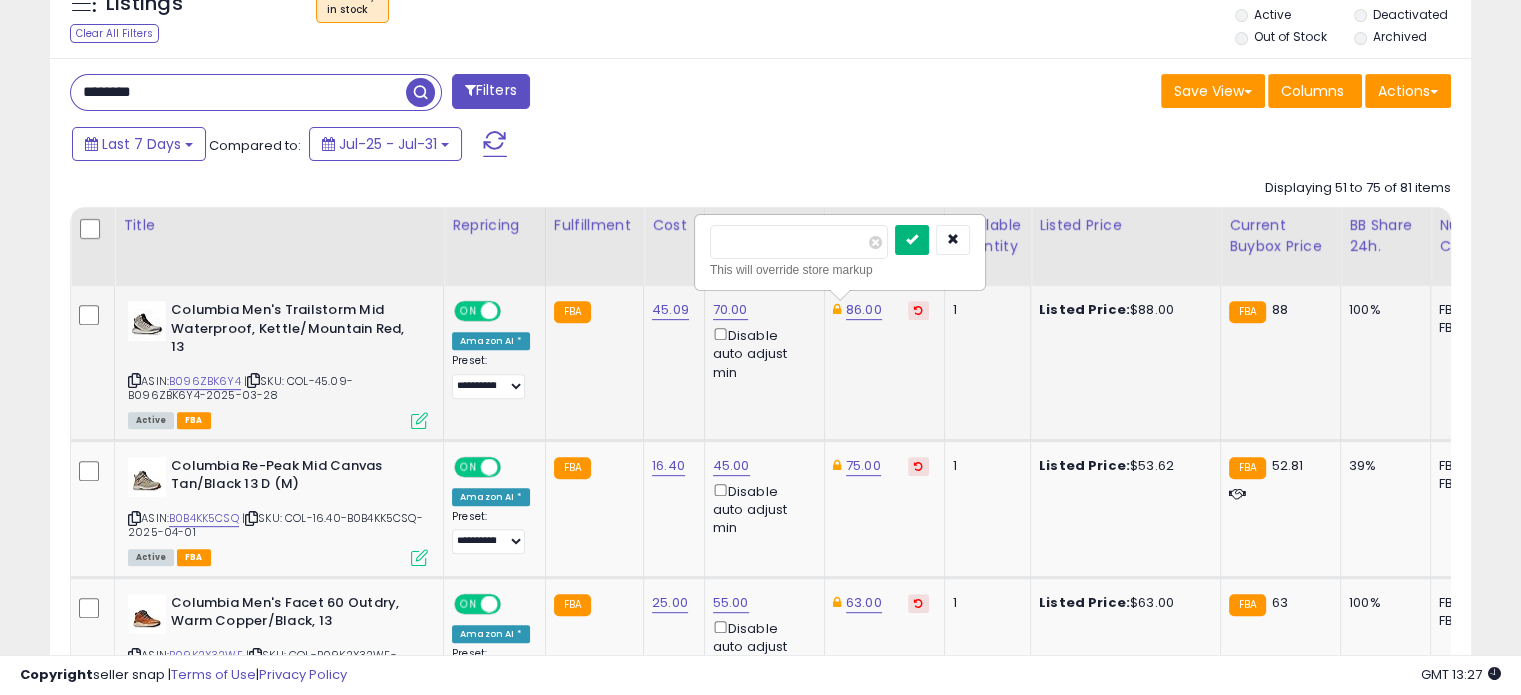 type on "**" 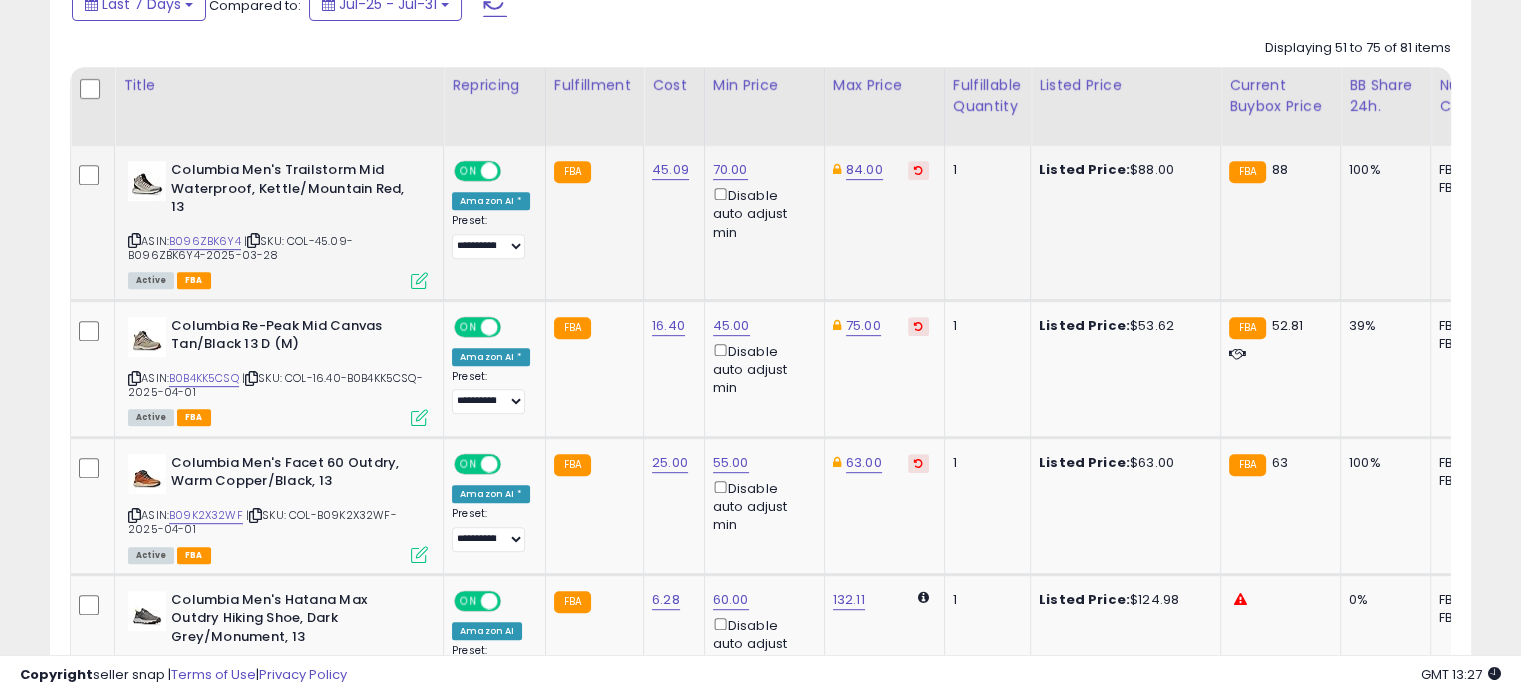 scroll, scrollTop: 916, scrollLeft: 0, axis: vertical 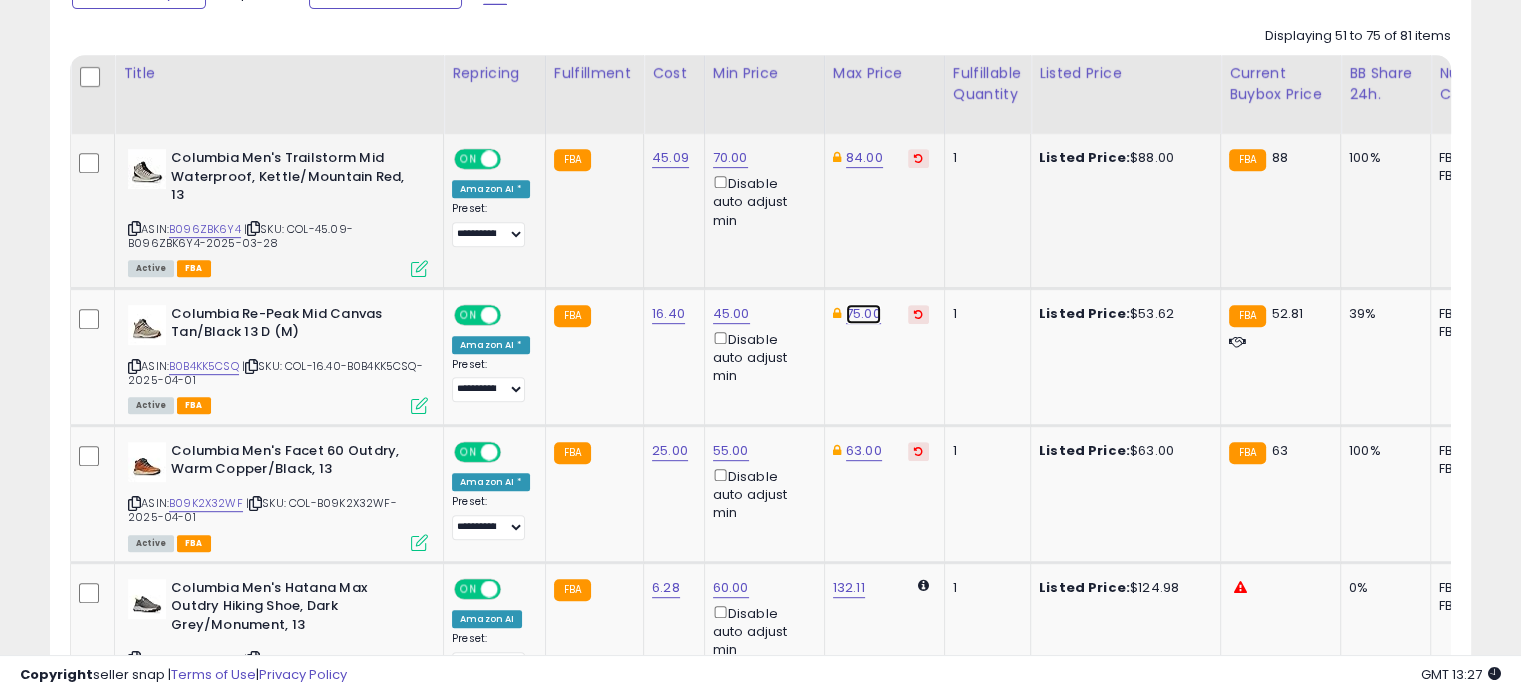 click on "75.00" at bounding box center [864, 158] 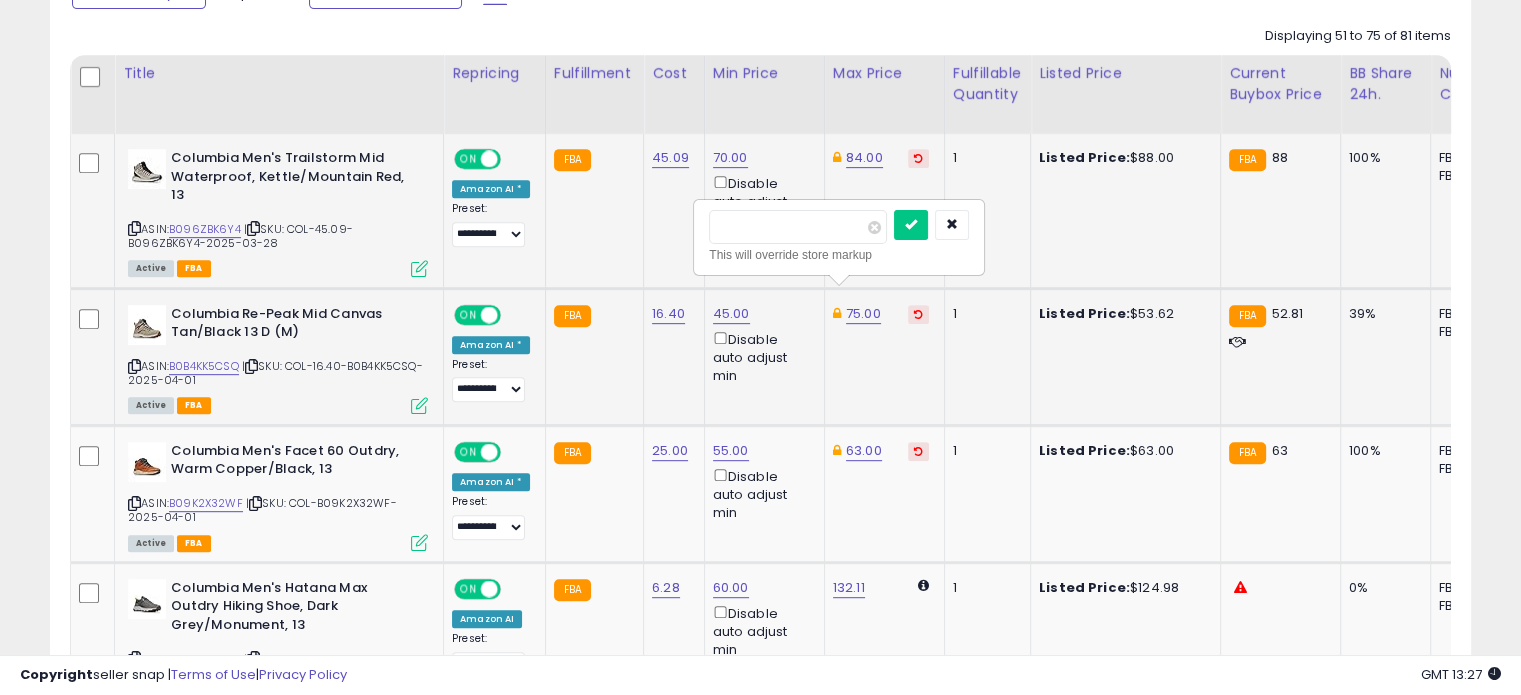 drag, startPoint x: 776, startPoint y: 227, endPoint x: 711, endPoint y: 224, distance: 65.06919 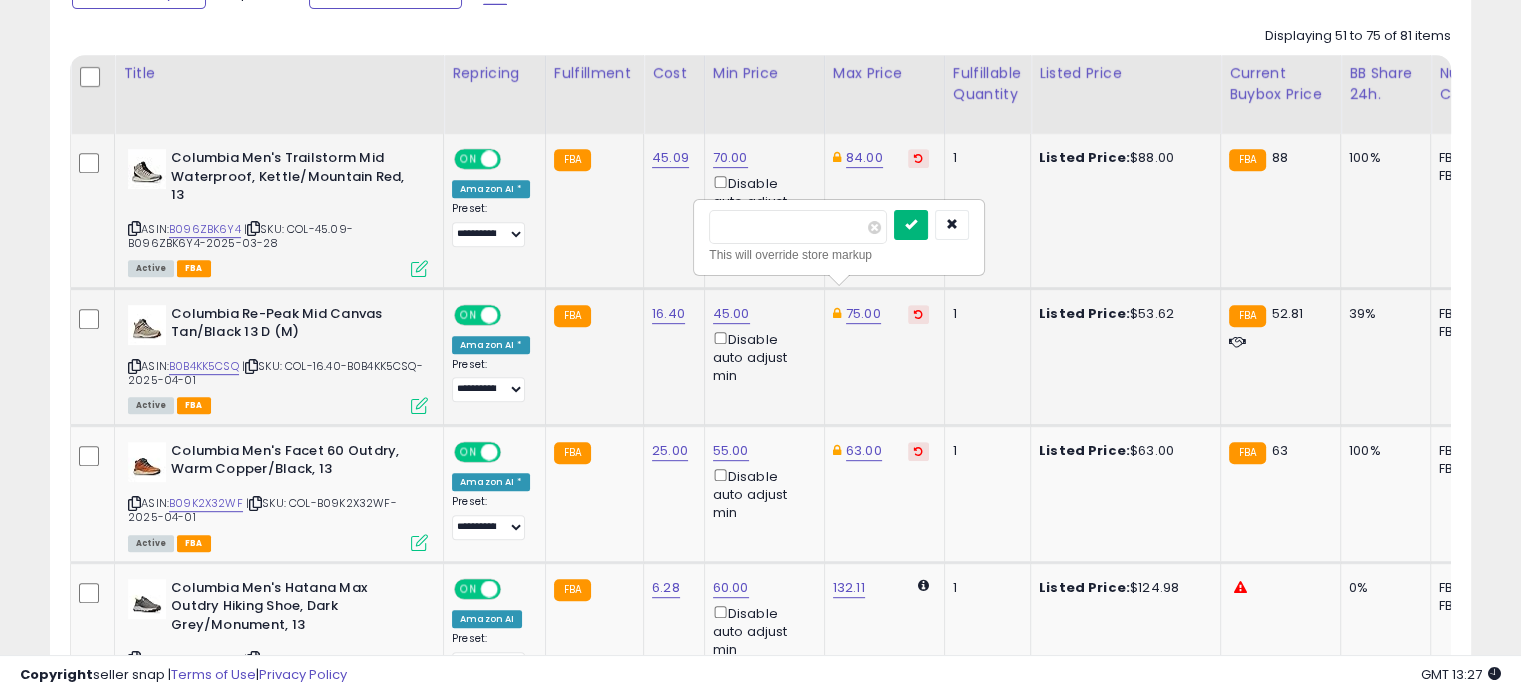 click at bounding box center (911, 224) 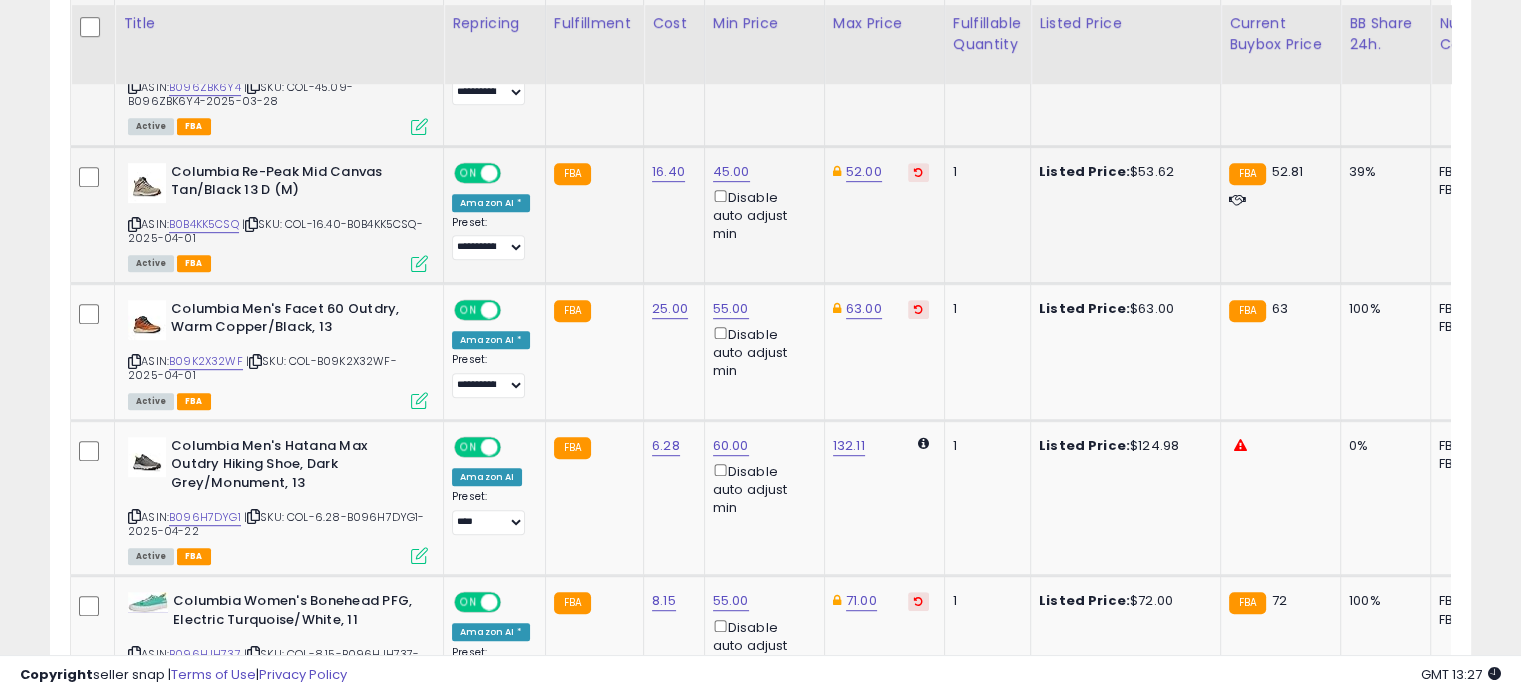 scroll, scrollTop: 1064, scrollLeft: 0, axis: vertical 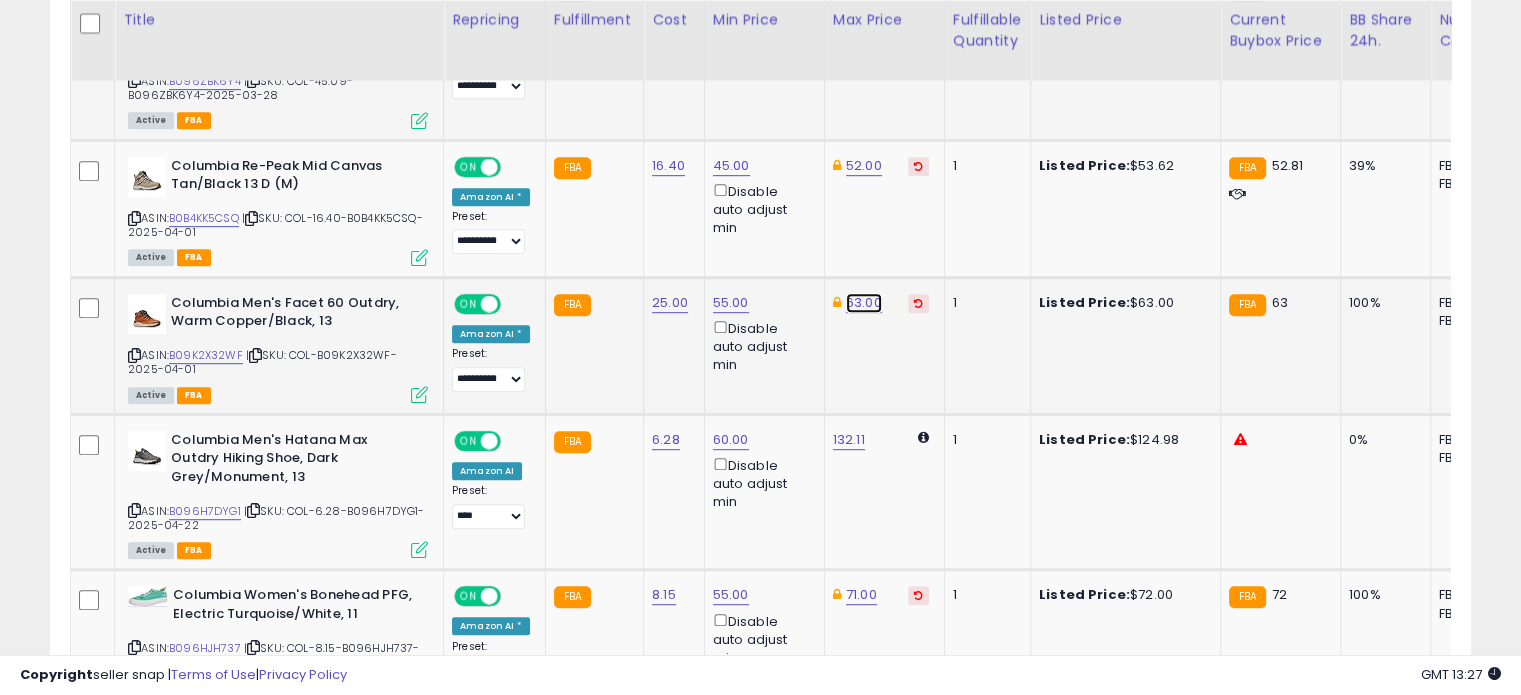 click on "63.00" at bounding box center (864, 10) 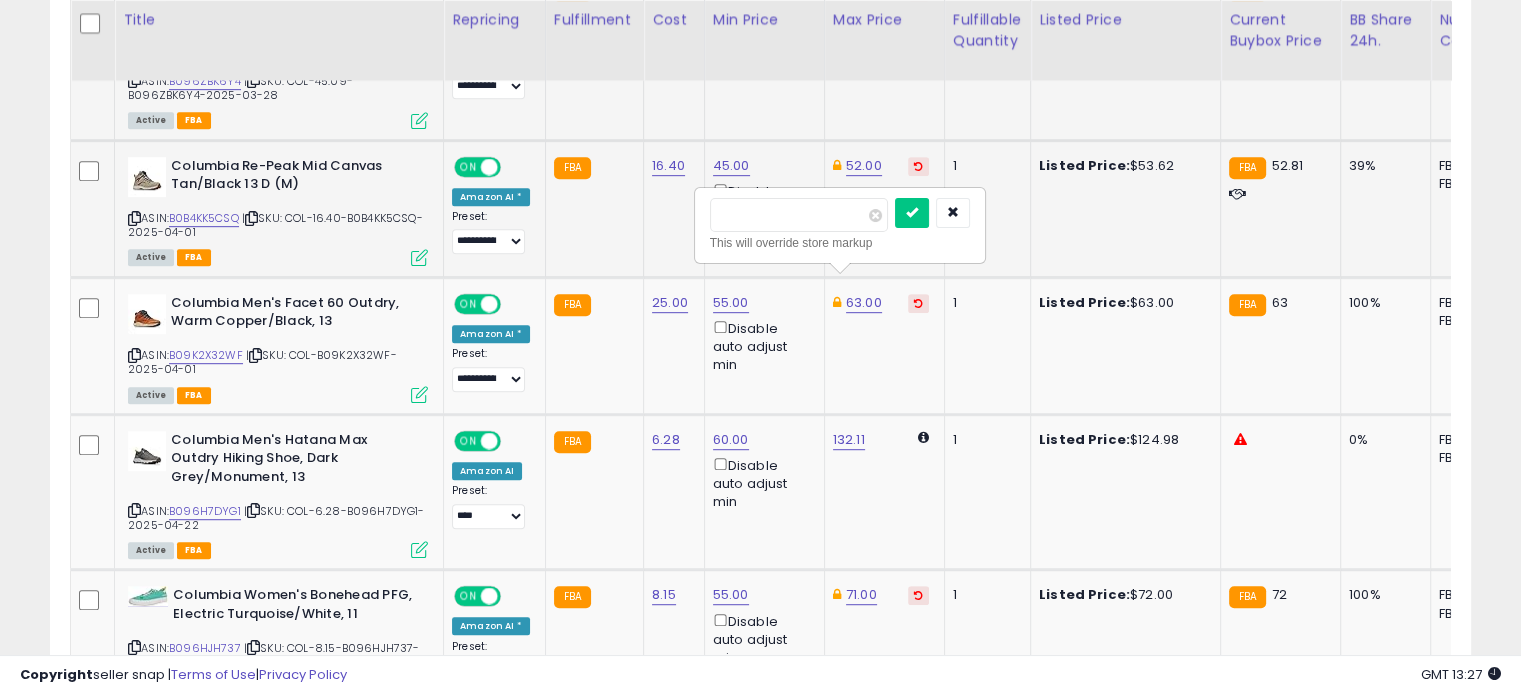 drag, startPoint x: 785, startPoint y: 214, endPoint x: 692, endPoint y: 203, distance: 93.64828 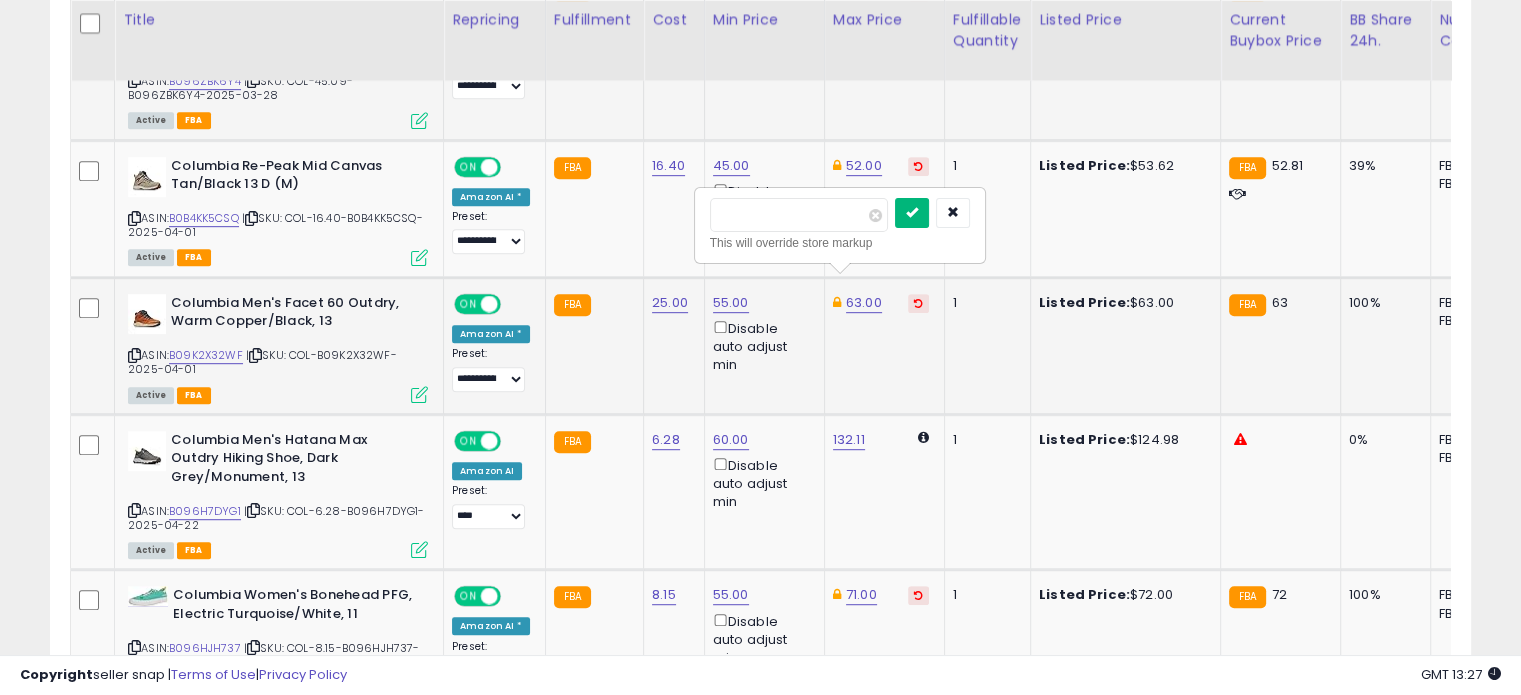 type on "**" 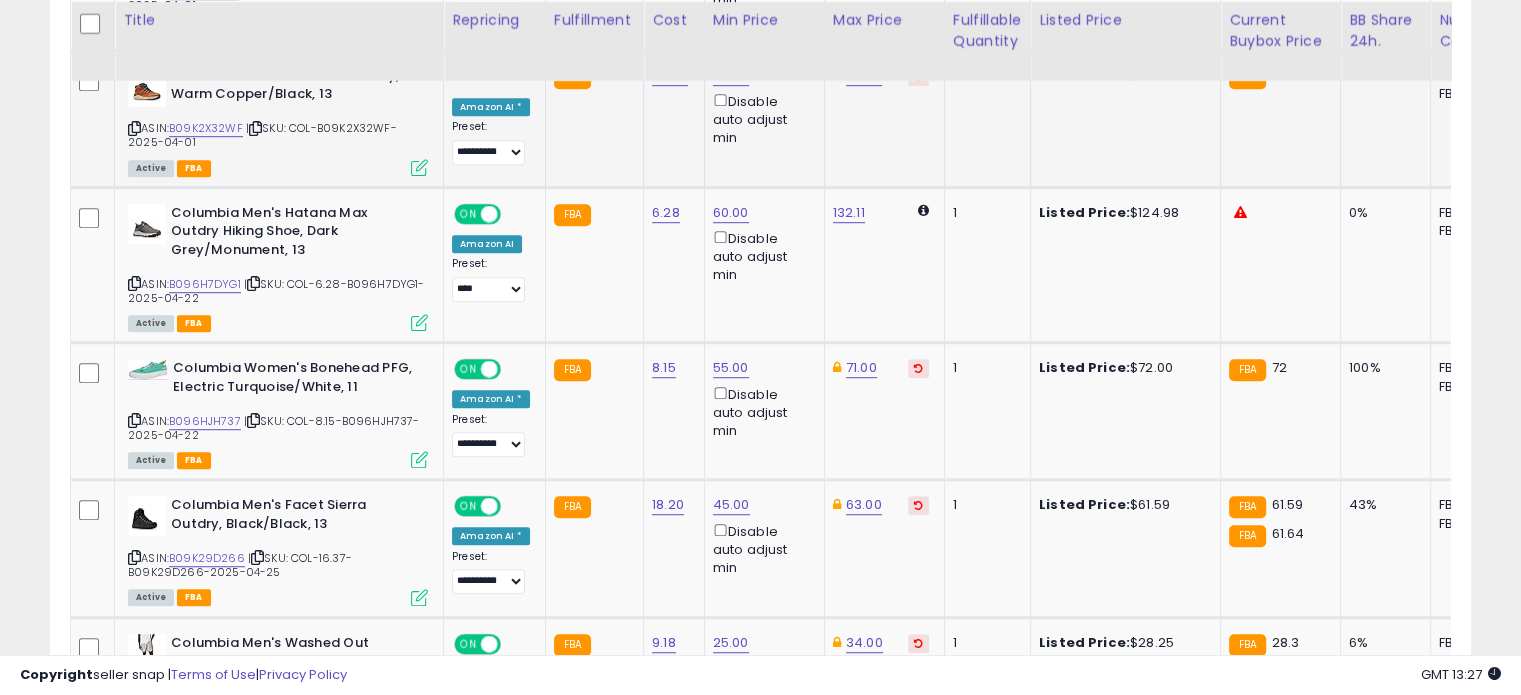 scroll, scrollTop: 1292, scrollLeft: 0, axis: vertical 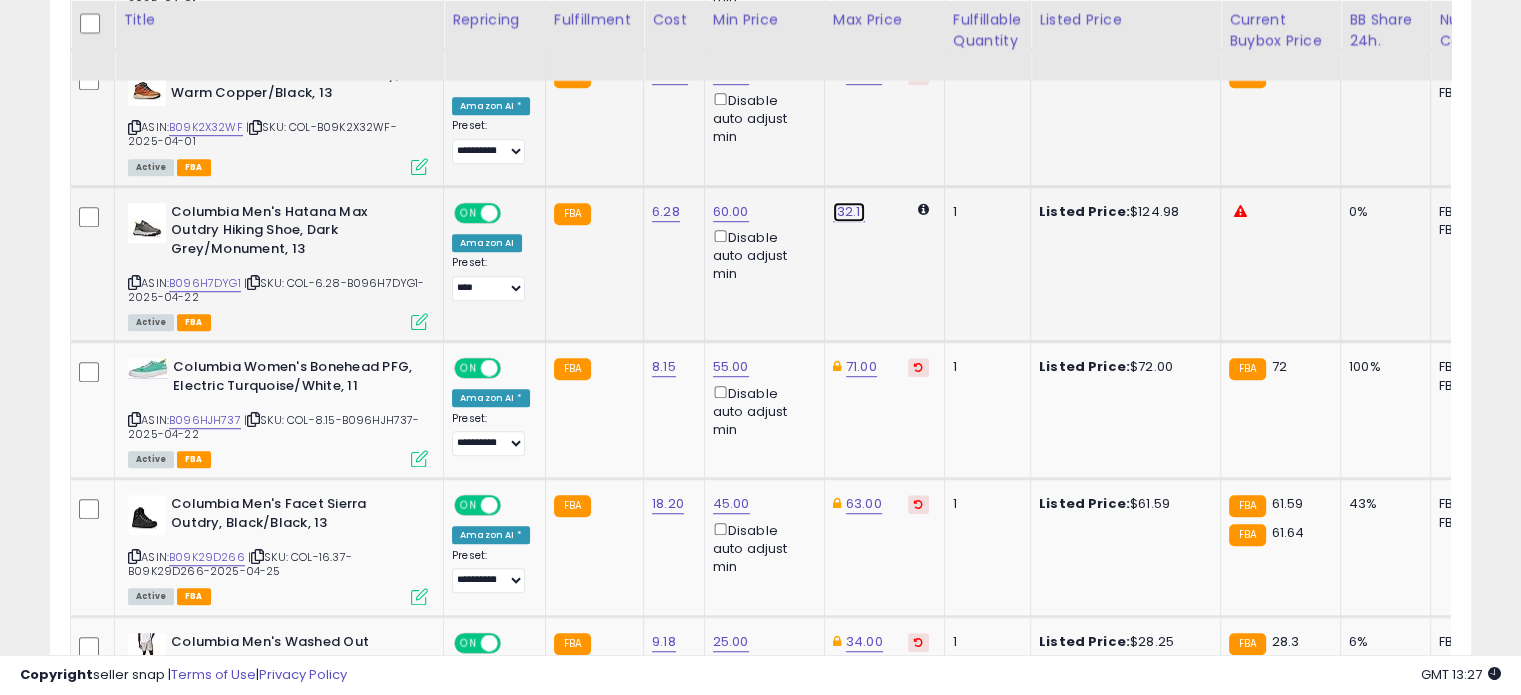 click on "132.11" at bounding box center [849, 212] 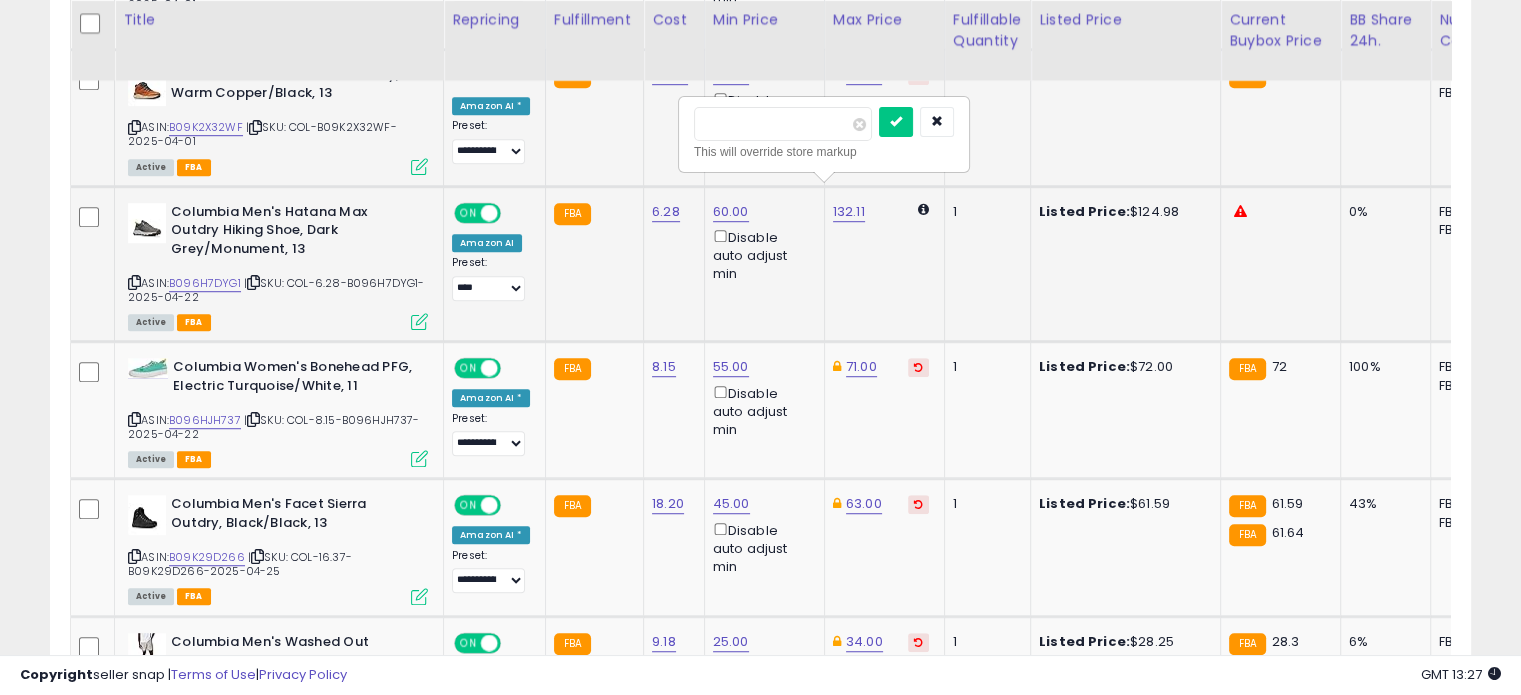 drag, startPoint x: 780, startPoint y: 119, endPoint x: 702, endPoint y: 119, distance: 78 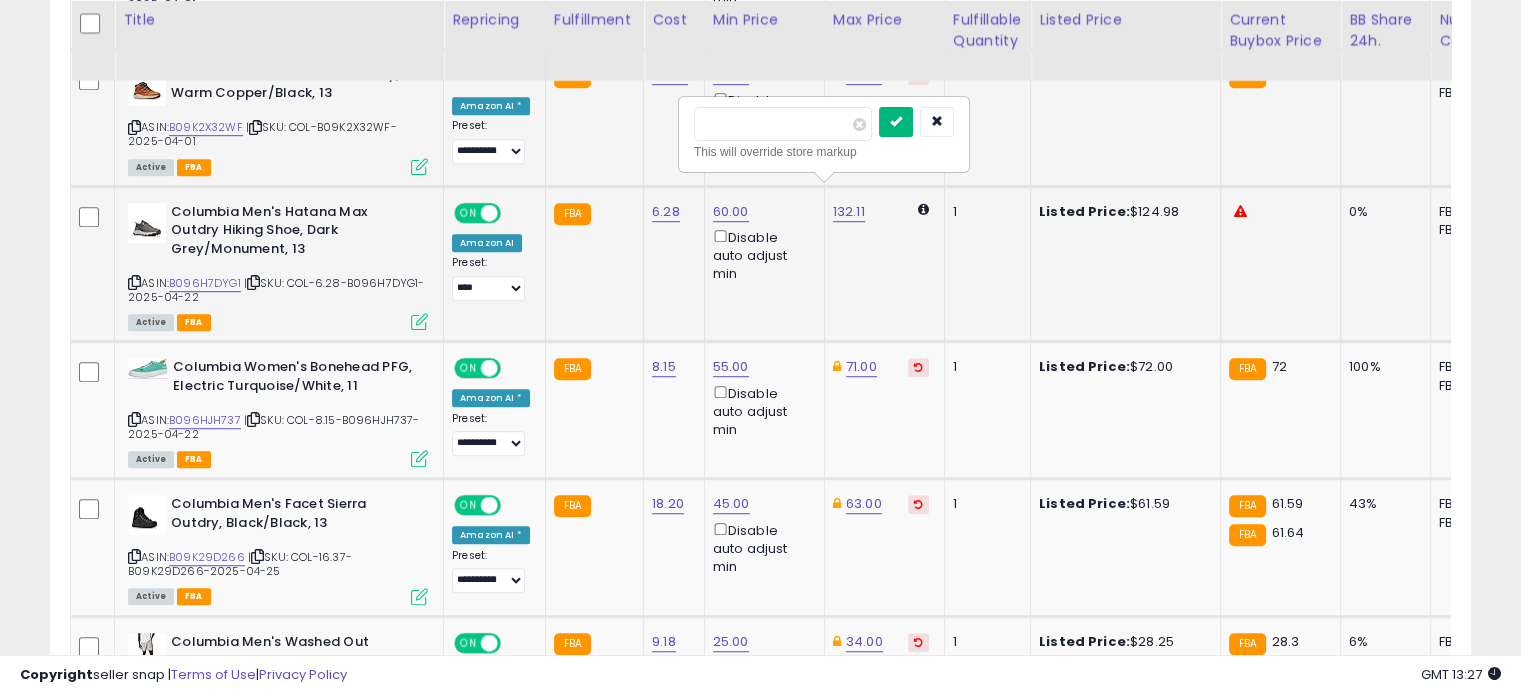 type on "**" 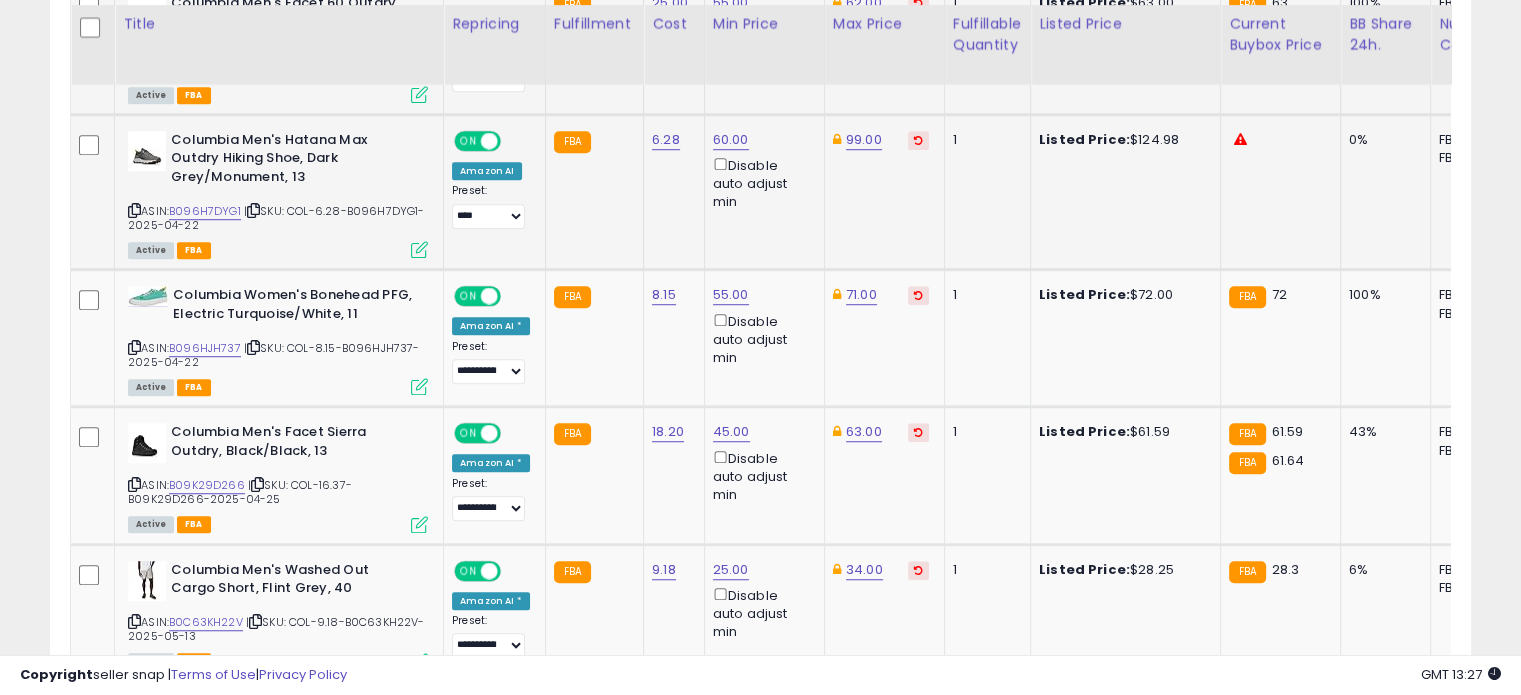 scroll, scrollTop: 1355, scrollLeft: 0, axis: vertical 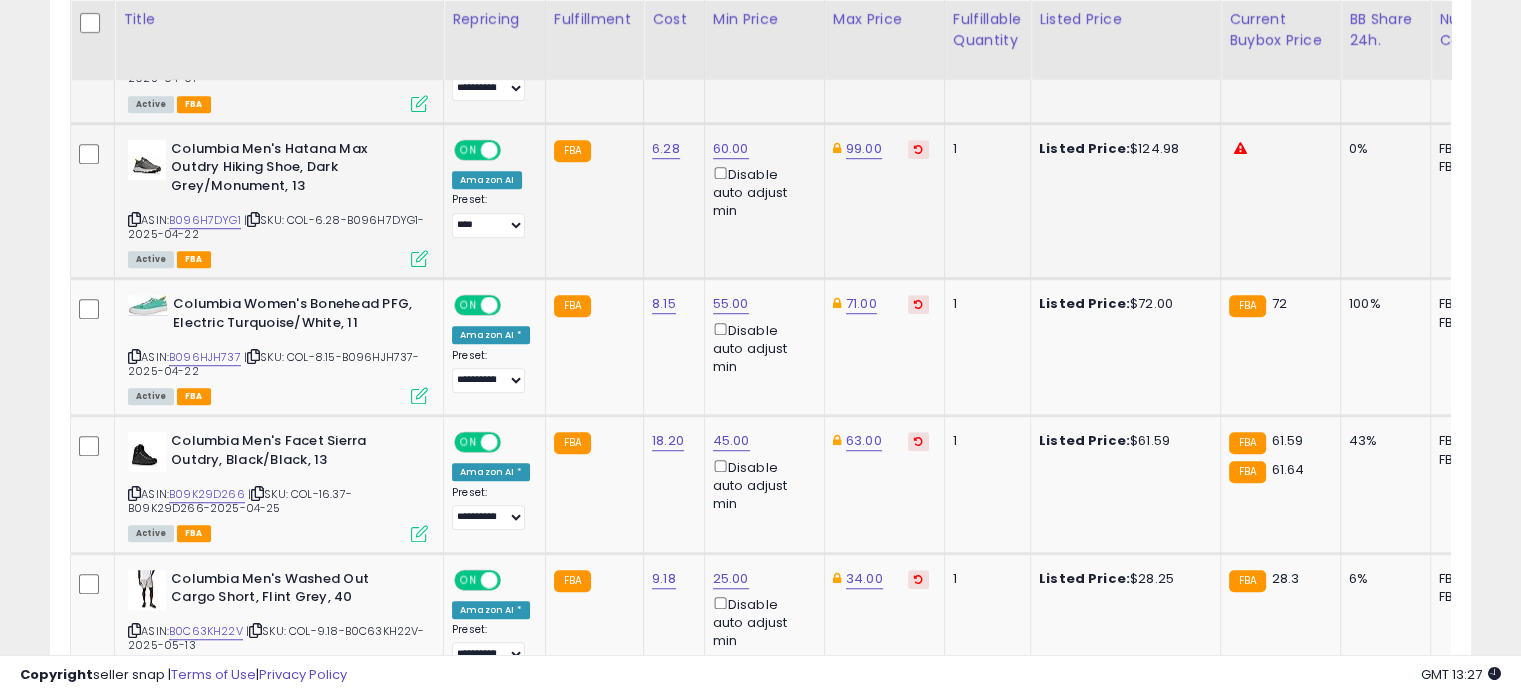 click at bounding box center [918, 149] 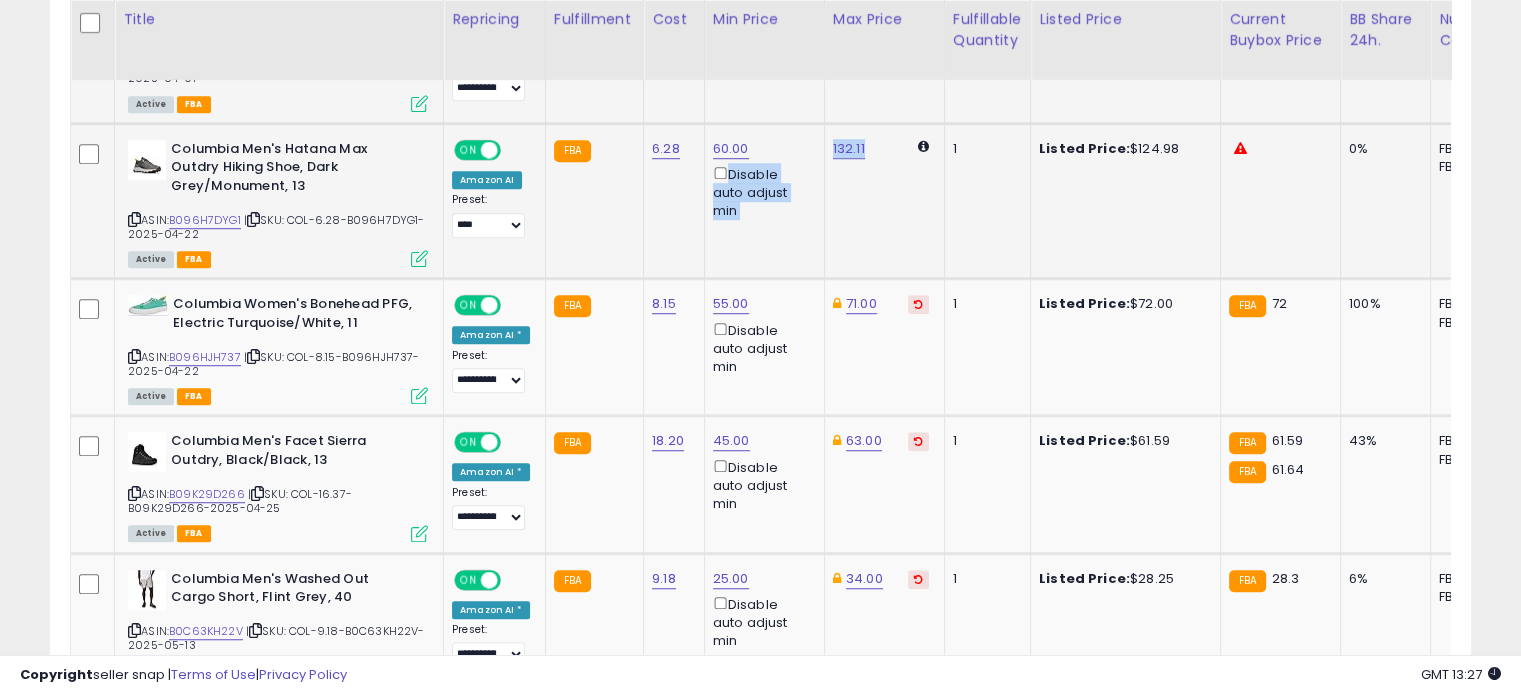 drag, startPoint x: 860, startPoint y: 127, endPoint x: 812, endPoint y: 127, distance: 48 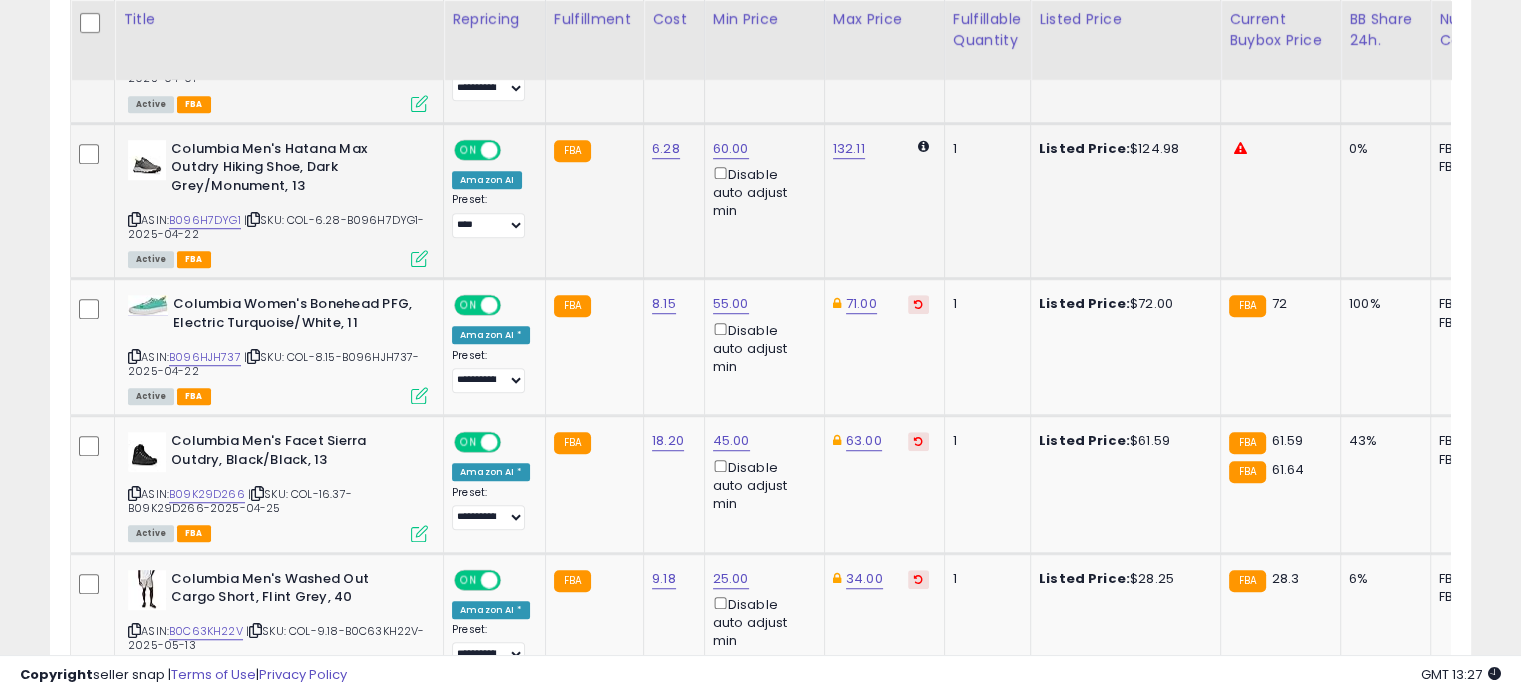 click on "132.11" at bounding box center (881, 149) 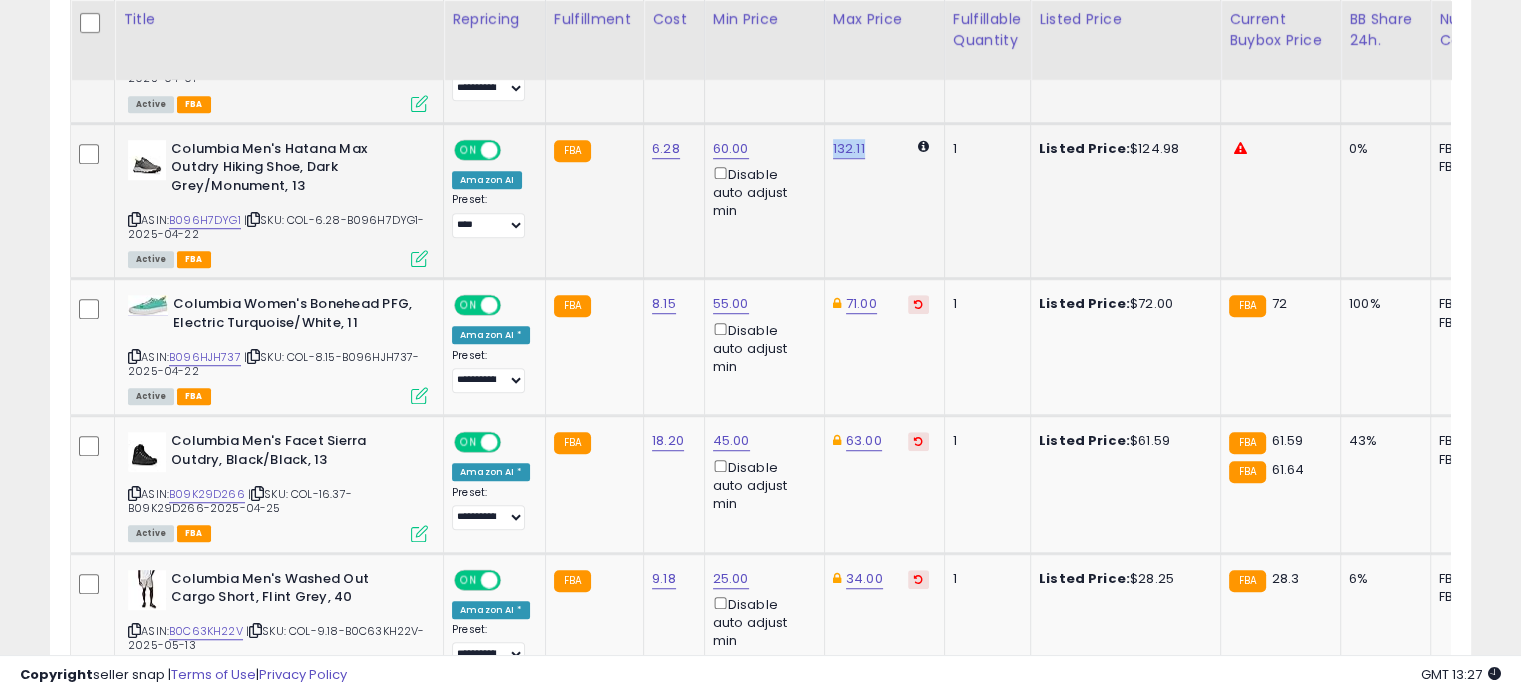 drag, startPoint x: 857, startPoint y: 126, endPoint x: 816, endPoint y: 127, distance: 41.01219 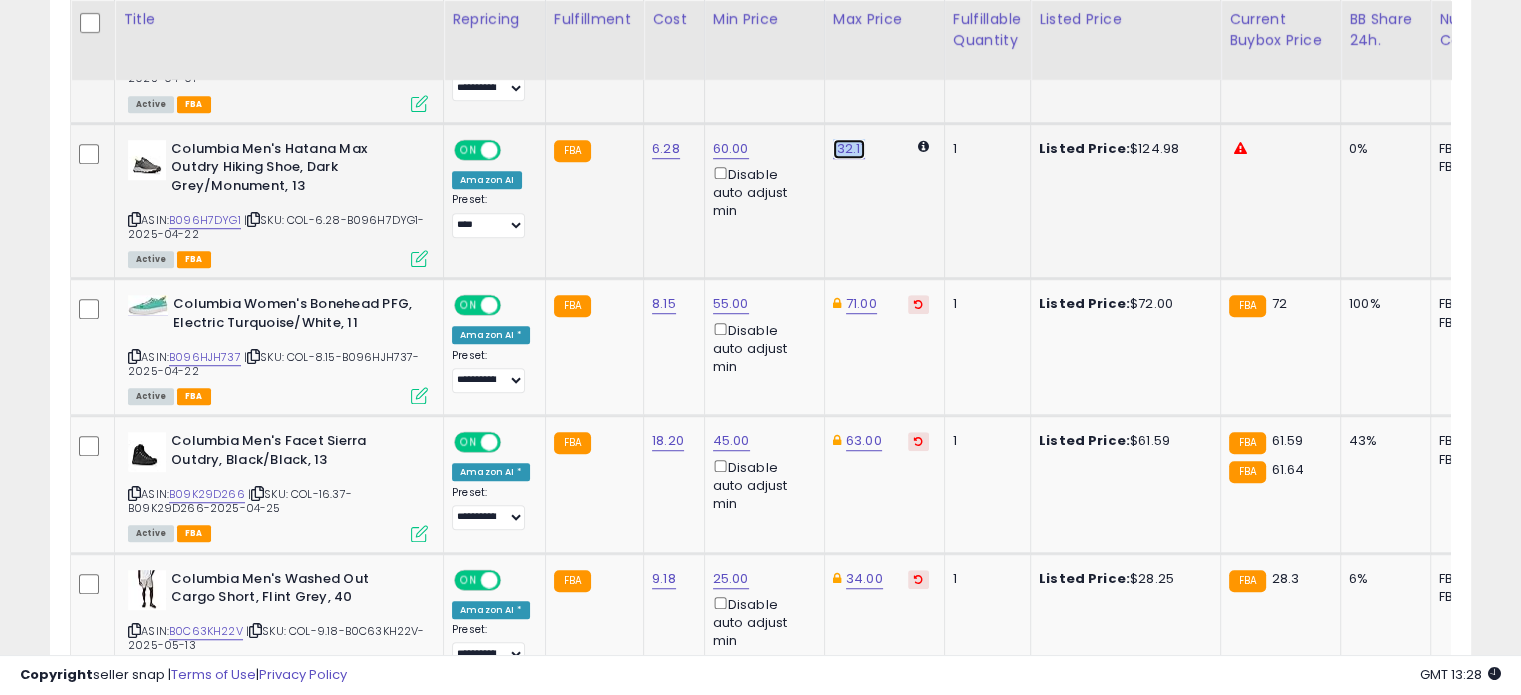 click on "132.11" at bounding box center [849, 149] 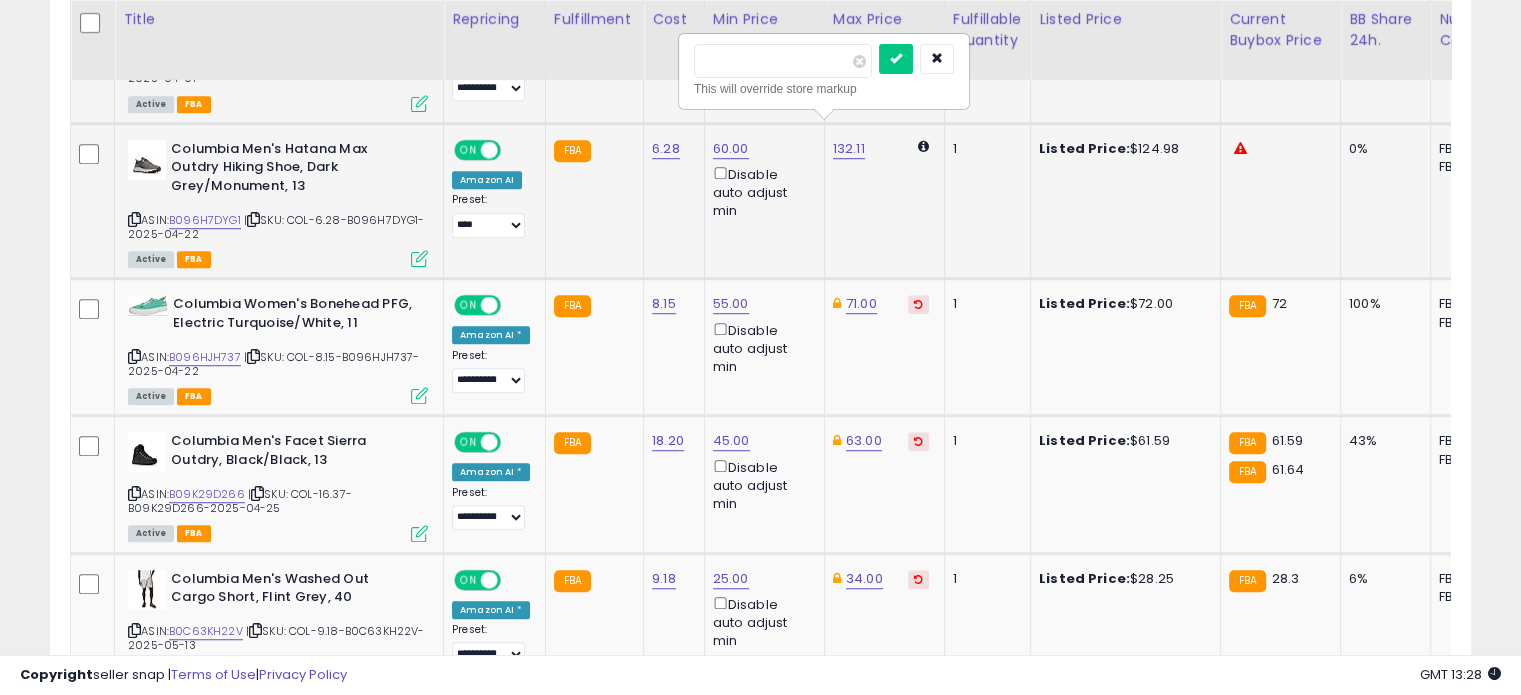 type on "*" 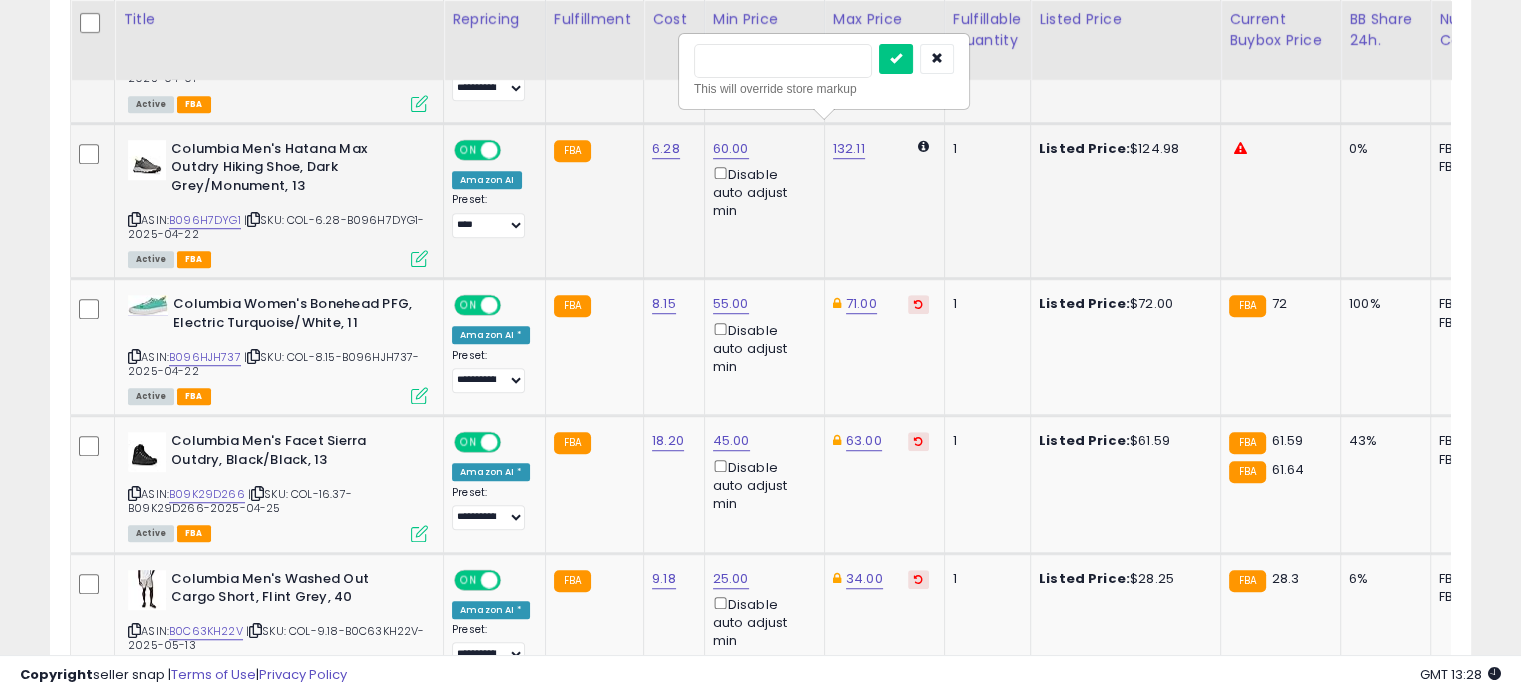 type on "**" 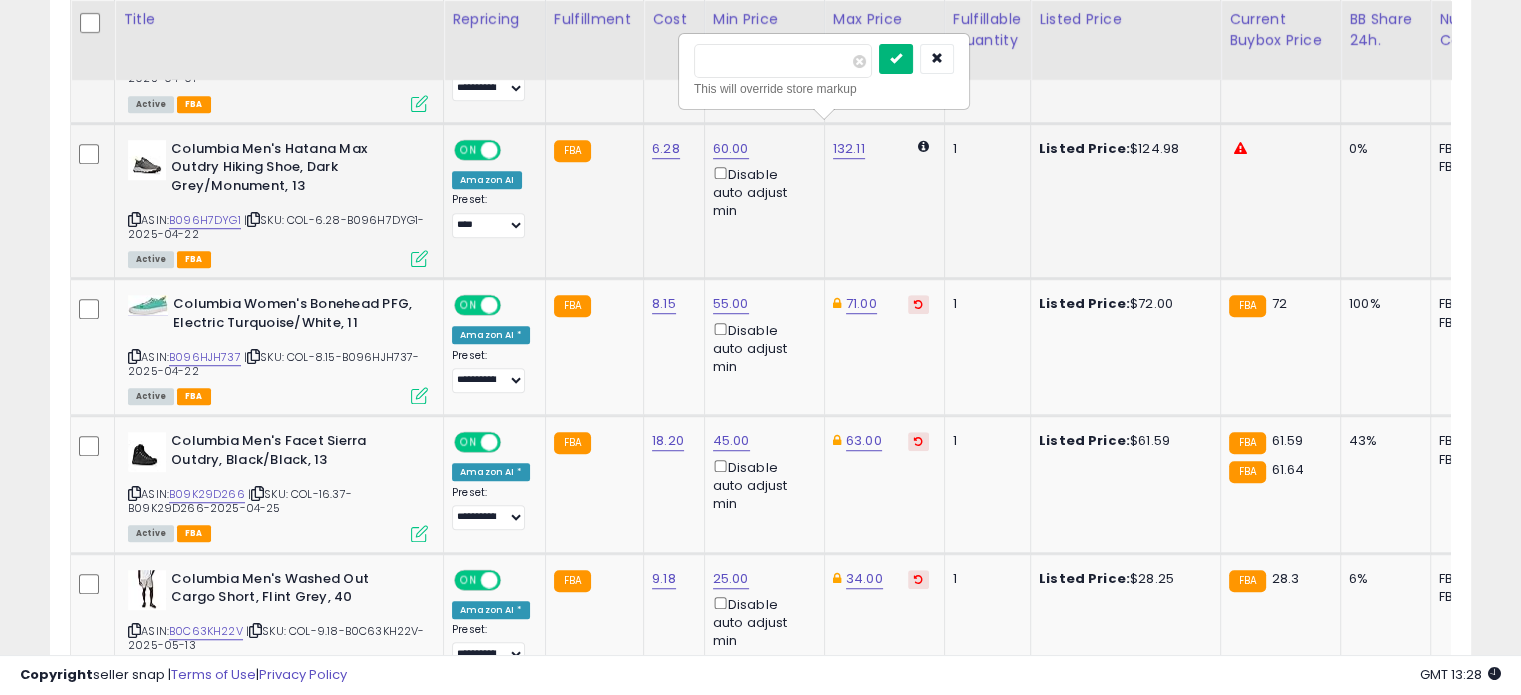 click at bounding box center [896, 59] 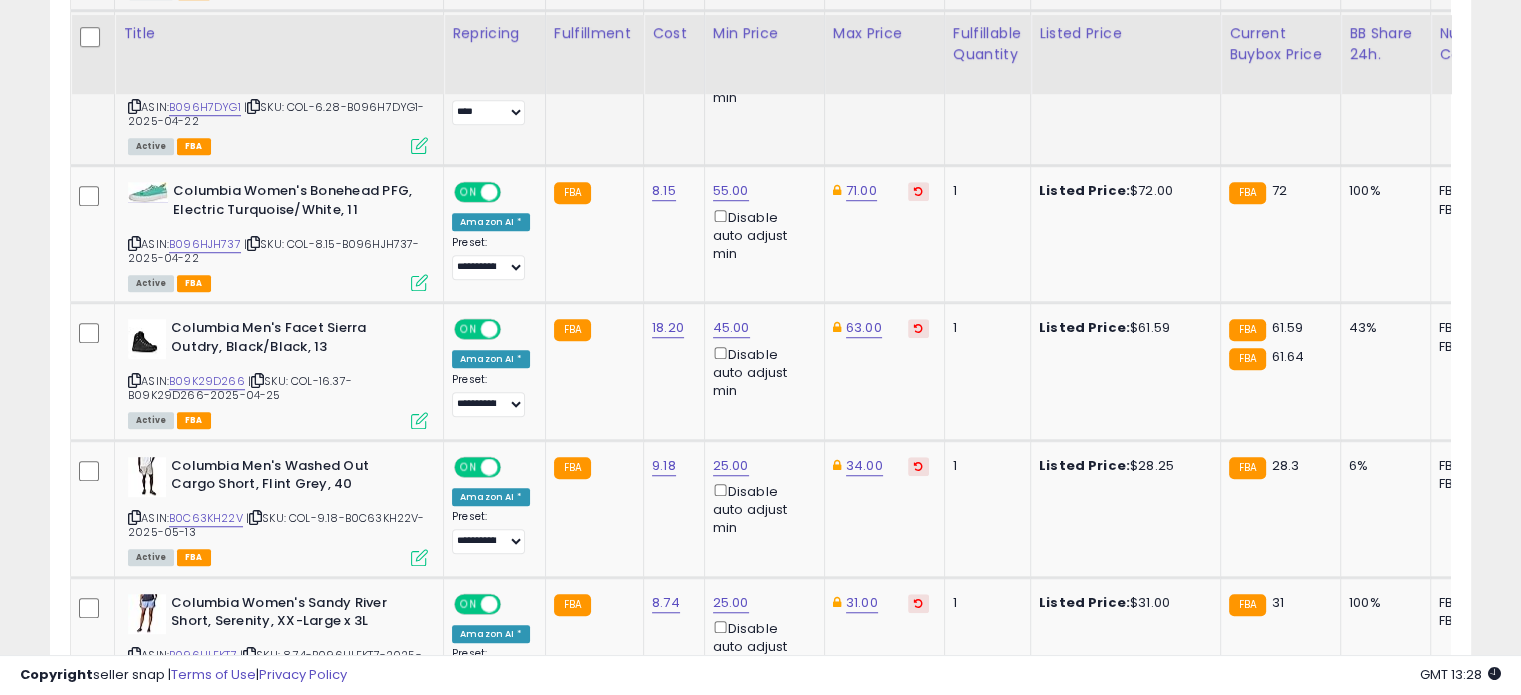 scroll, scrollTop: 1500, scrollLeft: 0, axis: vertical 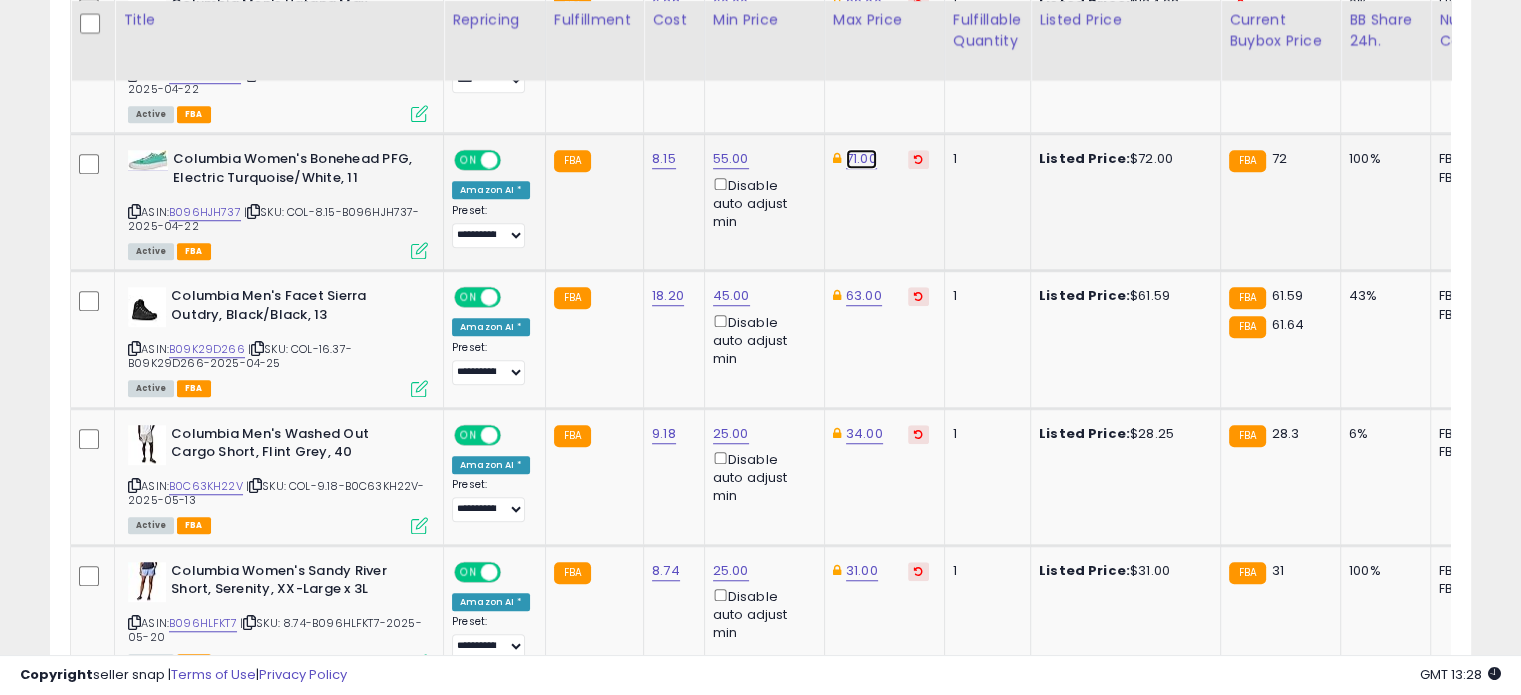 click on "71.00" at bounding box center [864, -426] 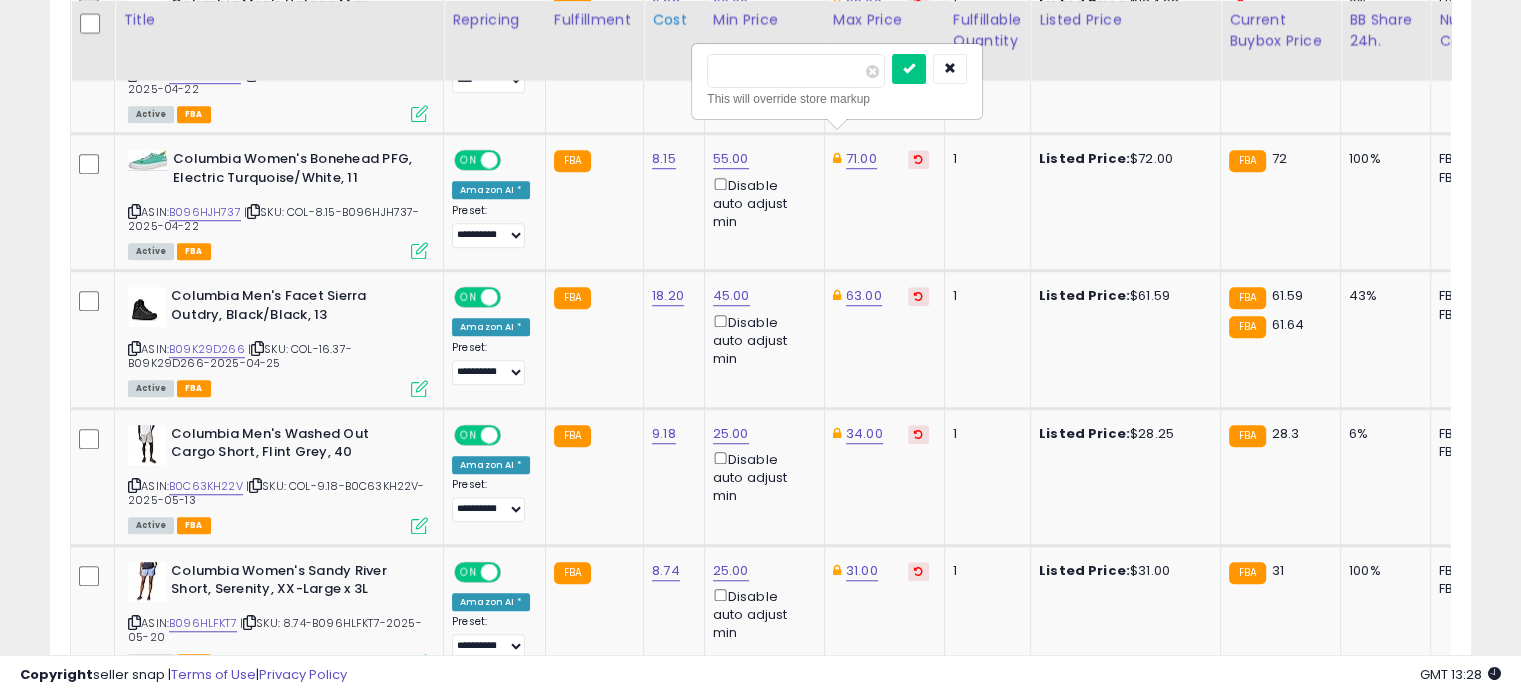 drag, startPoint x: 764, startPoint y: 65, endPoint x: 687, endPoint y: 59, distance: 77.23341 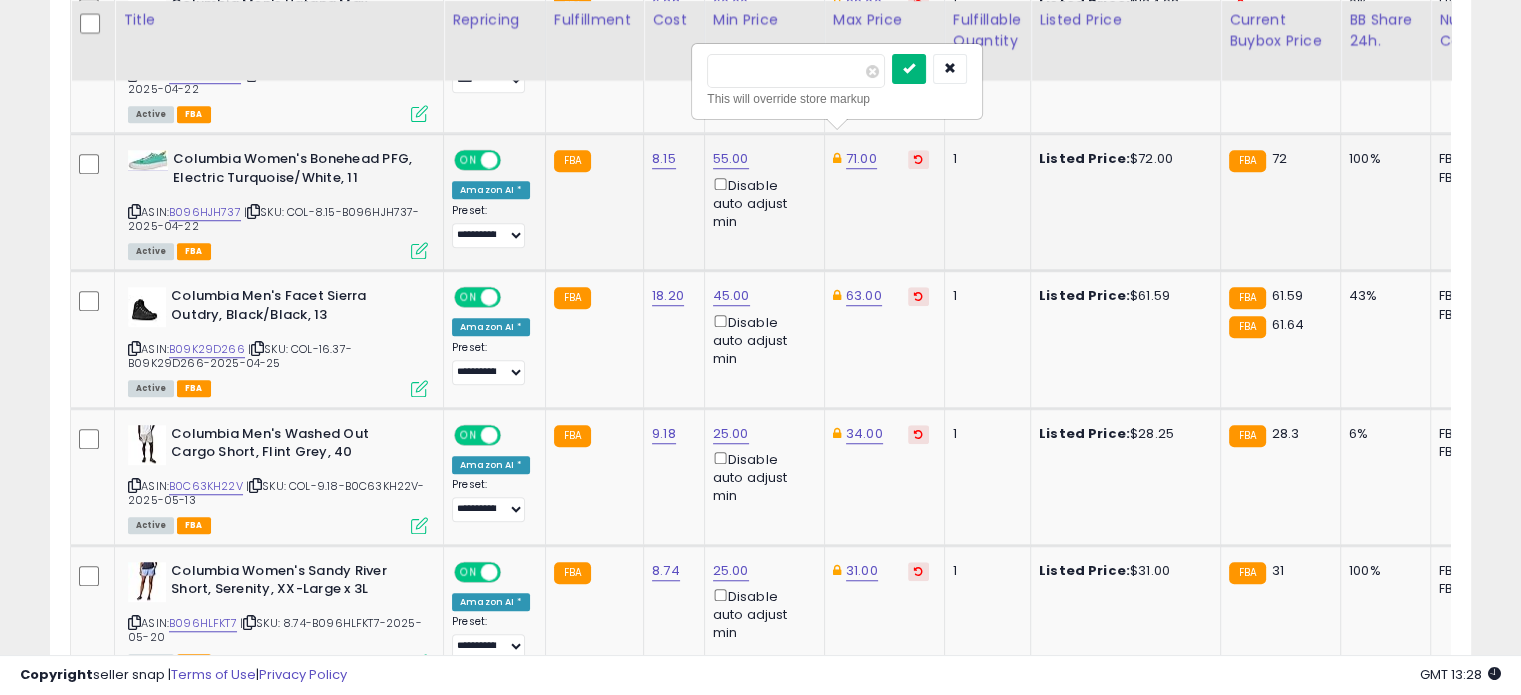 type on "**" 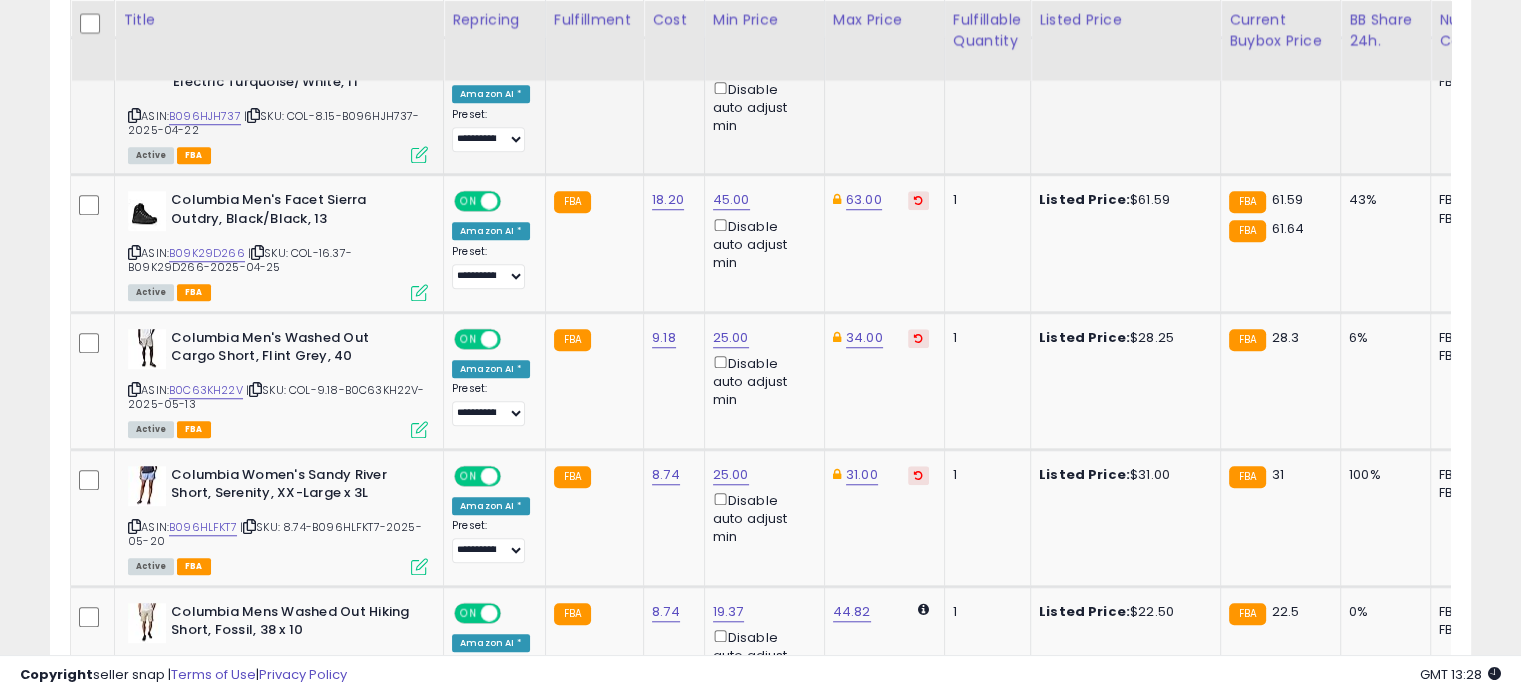 scroll, scrollTop: 1604, scrollLeft: 0, axis: vertical 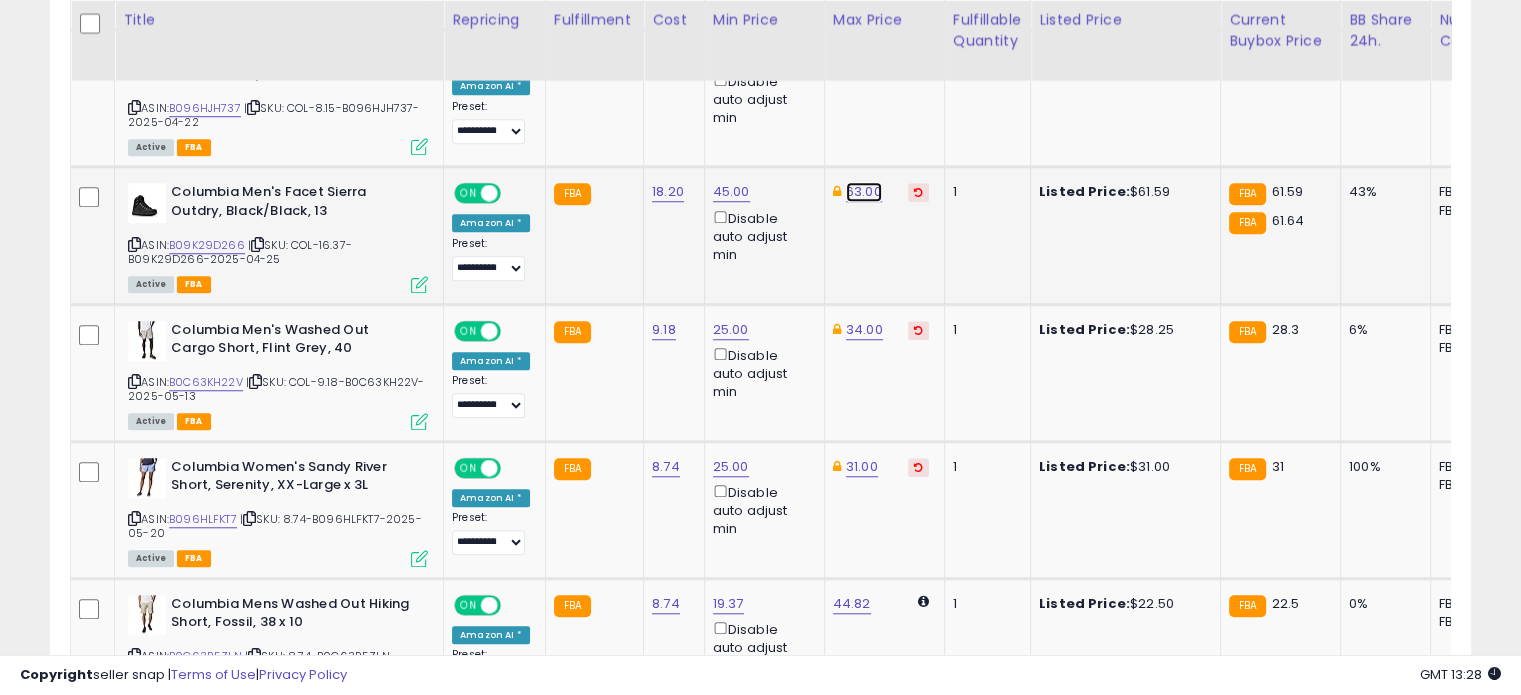 click on "63.00" at bounding box center [864, -530] 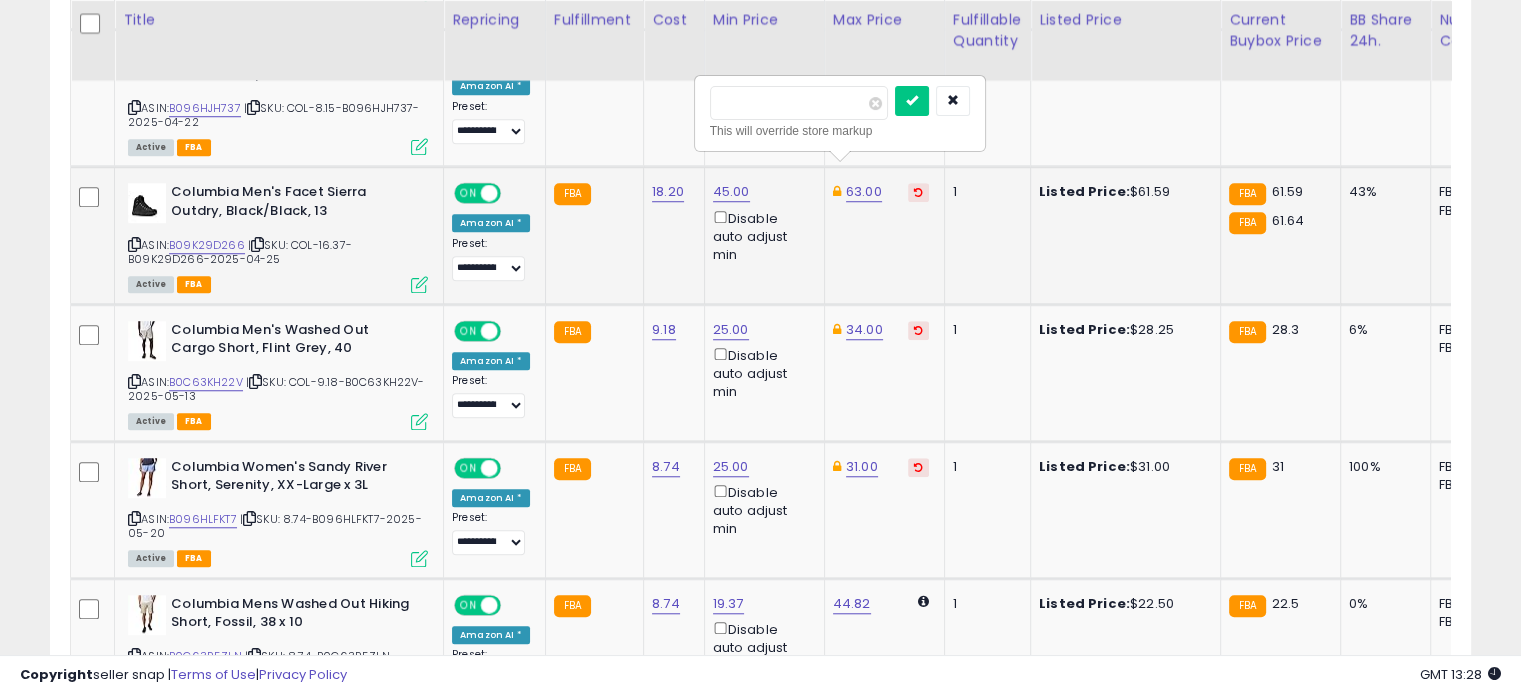 drag, startPoint x: 780, startPoint y: 97, endPoint x: 704, endPoint y: 93, distance: 76.105194 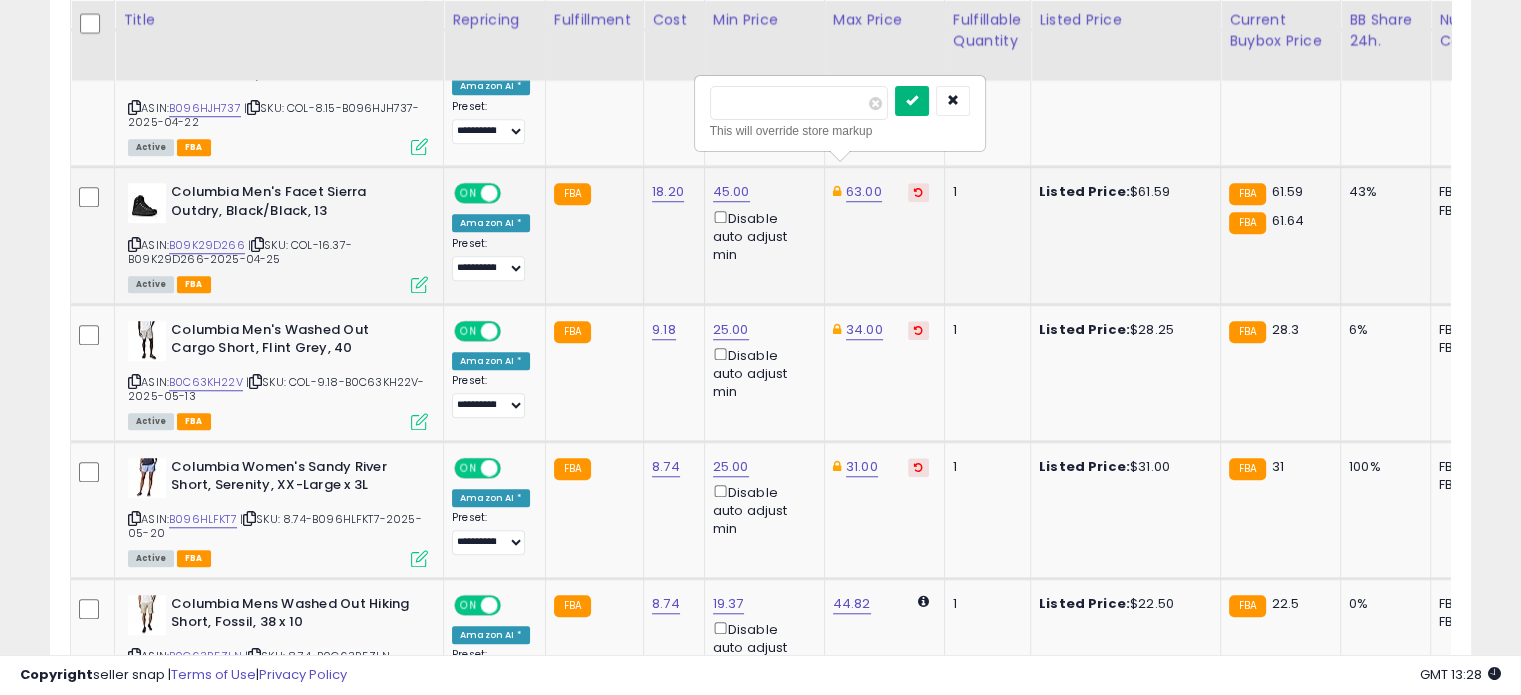 type on "**" 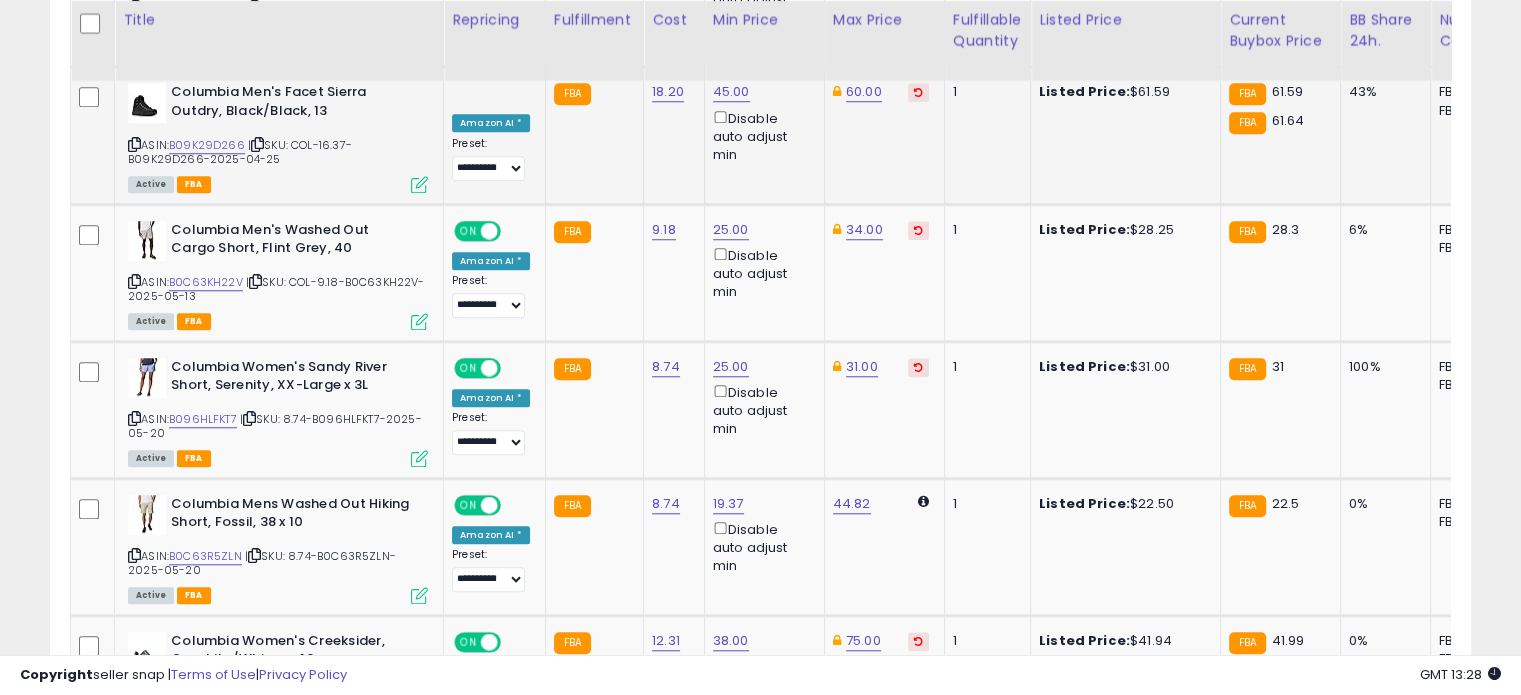 scroll, scrollTop: 1706, scrollLeft: 0, axis: vertical 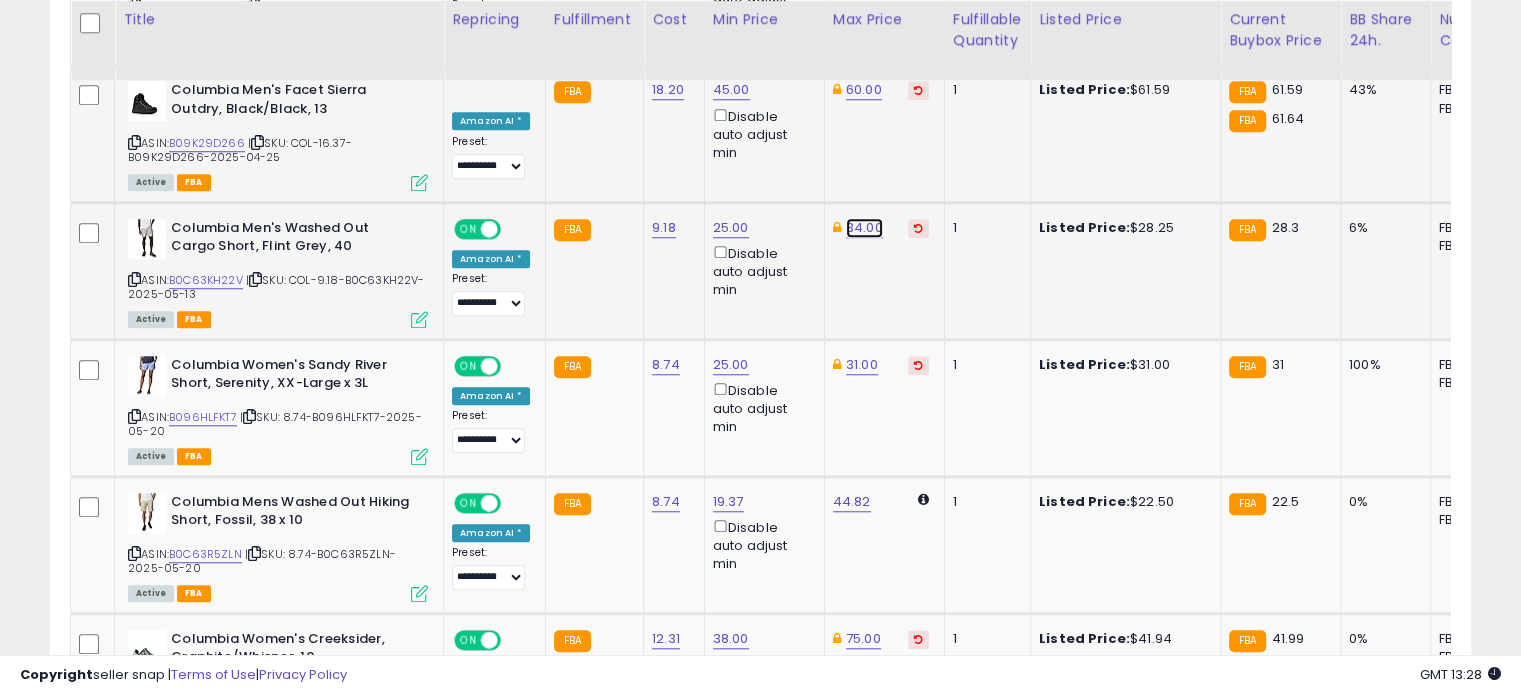 click on "34.00" at bounding box center [864, -632] 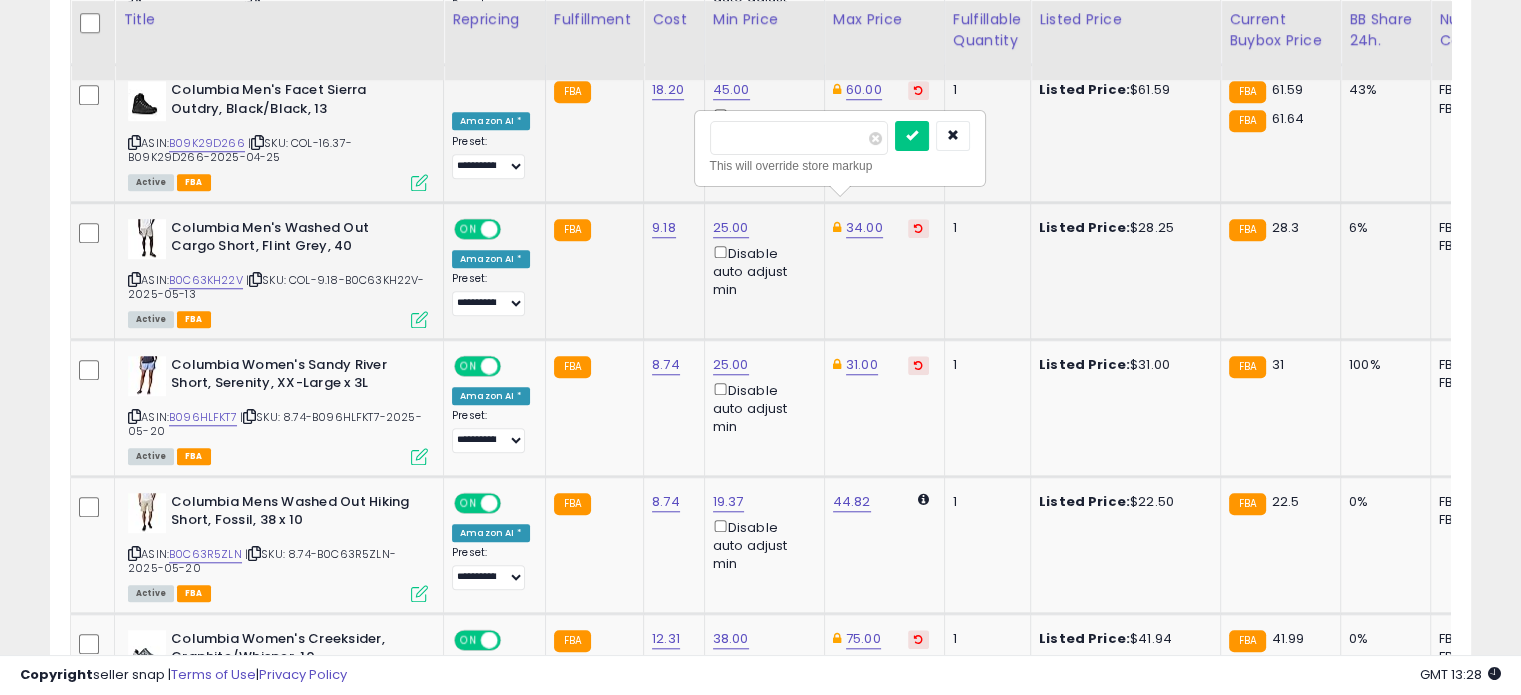 drag, startPoint x: 776, startPoint y: 136, endPoint x: 696, endPoint y: 137, distance: 80.00625 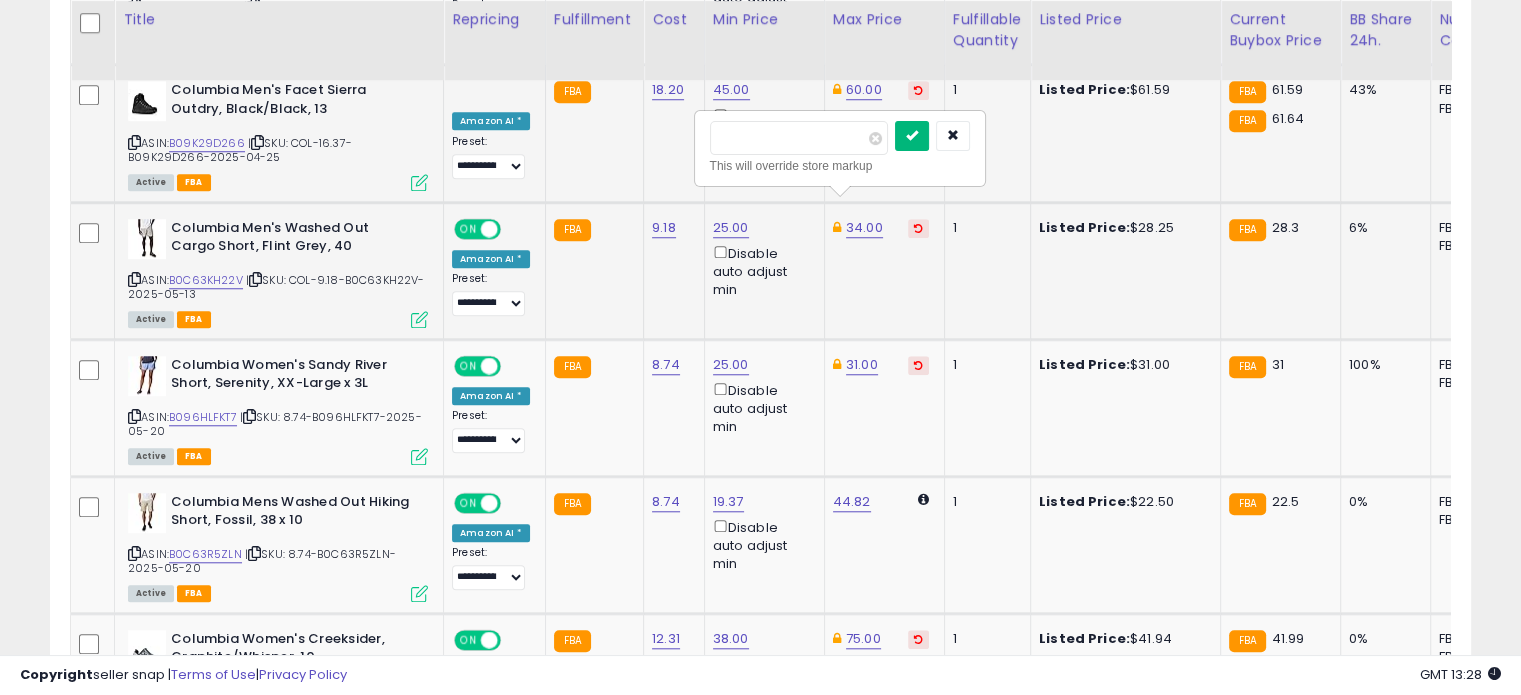 click at bounding box center [912, 135] 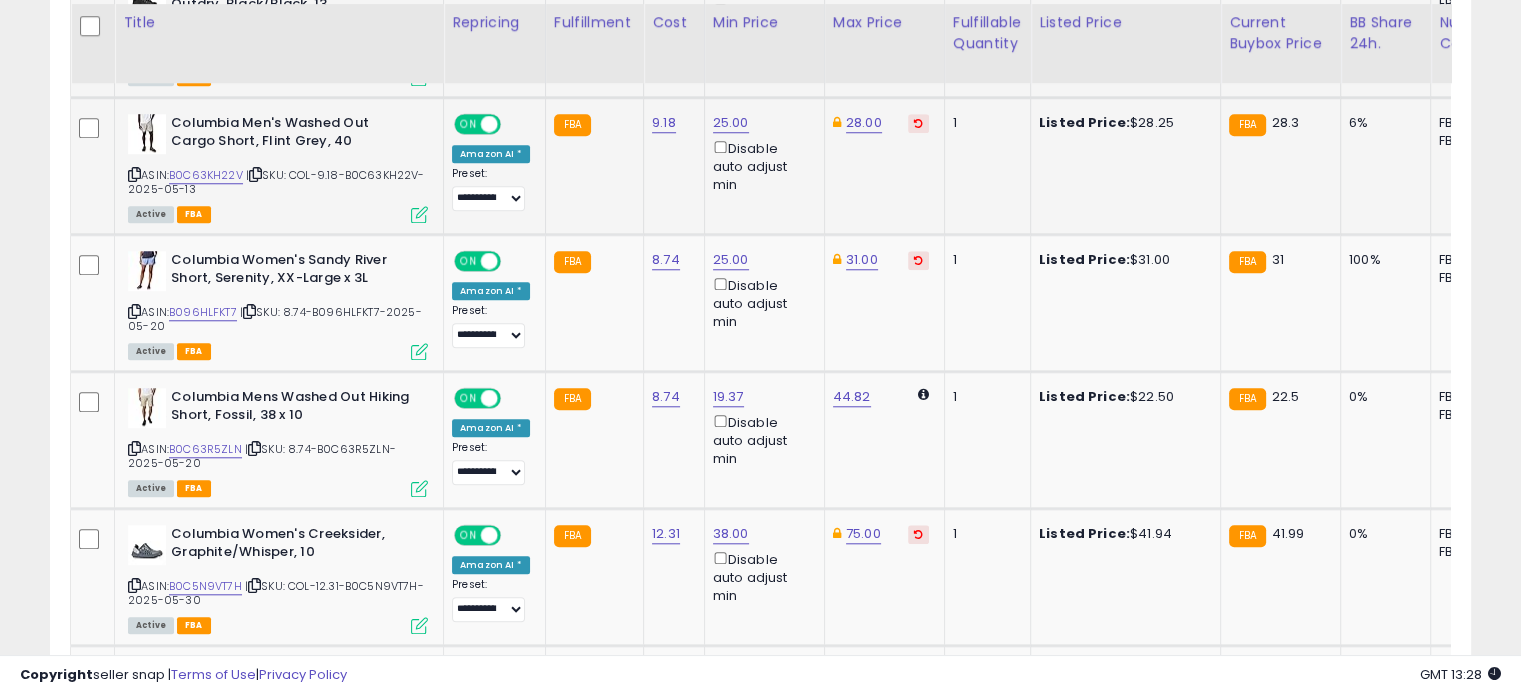 scroll, scrollTop: 1814, scrollLeft: 0, axis: vertical 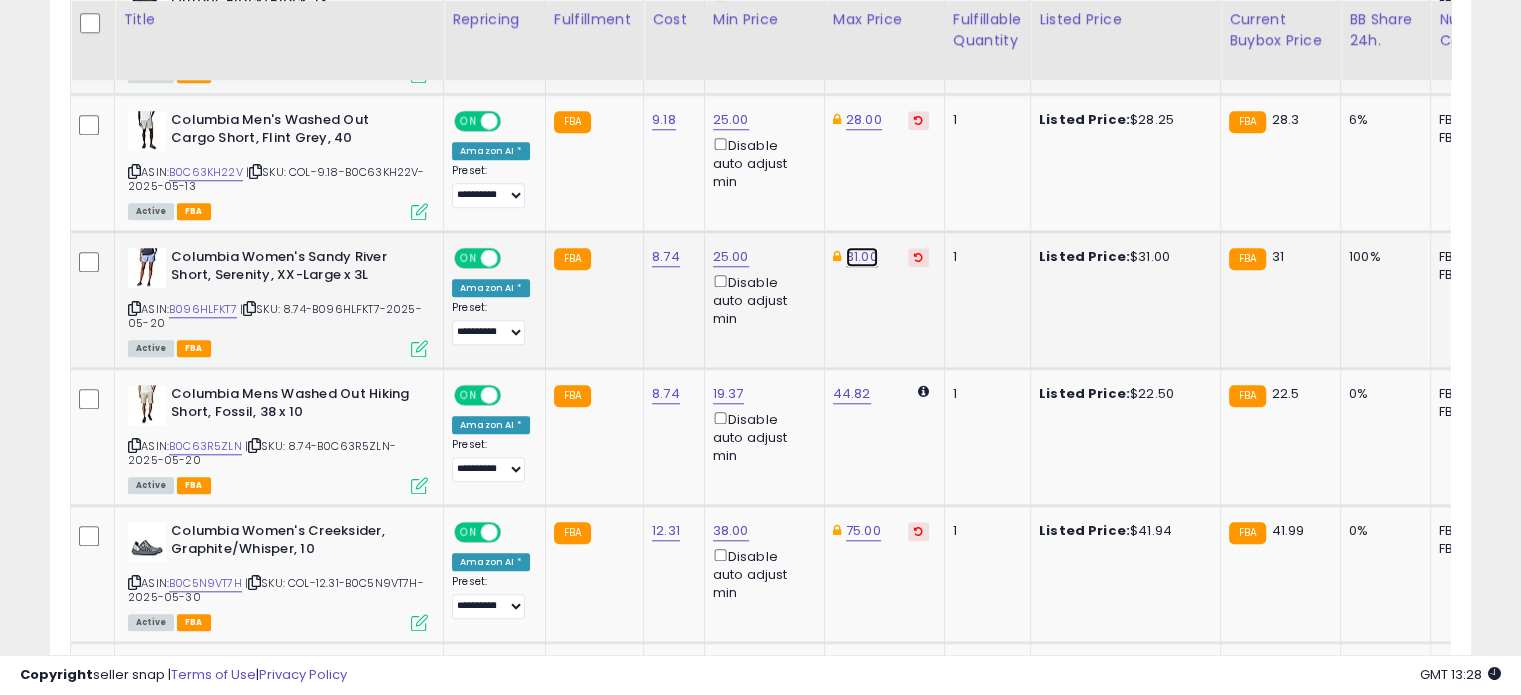 click on "31.00" at bounding box center (864, -740) 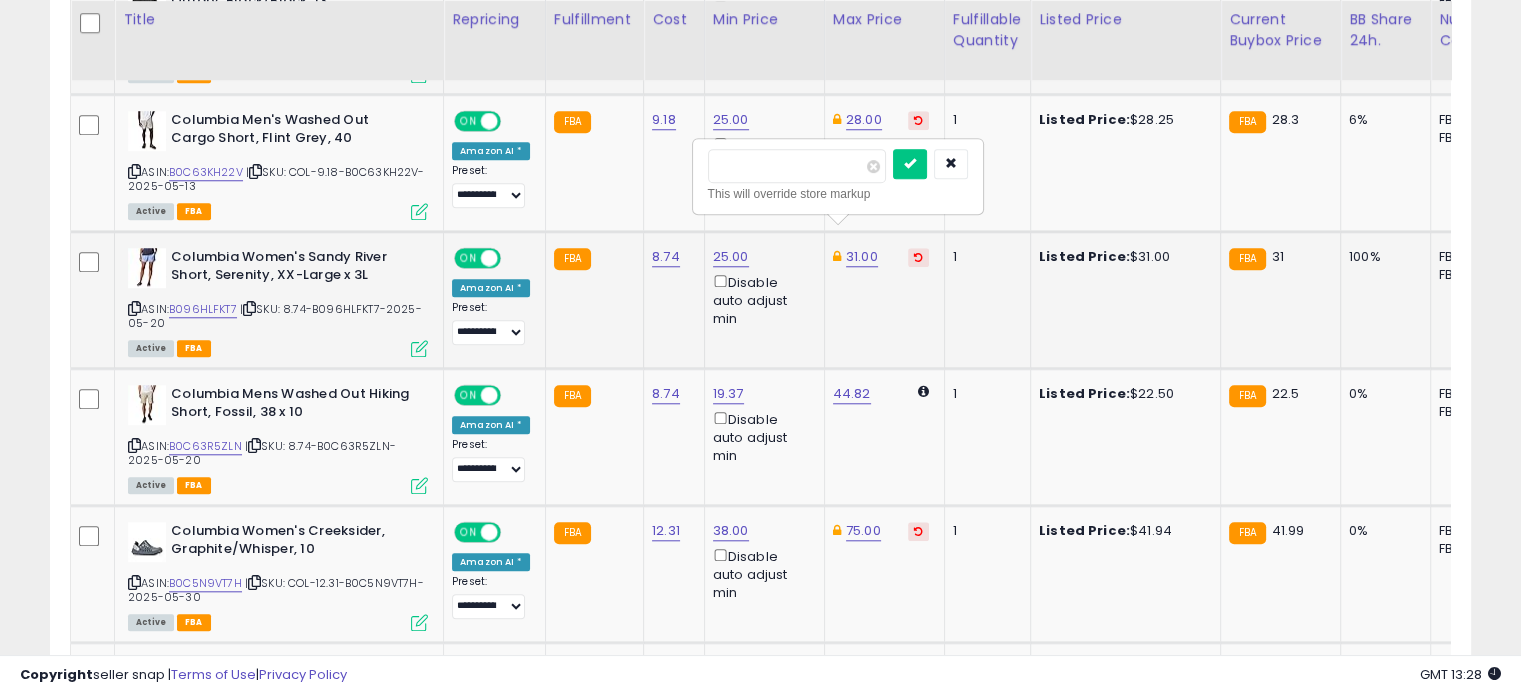 drag, startPoint x: 799, startPoint y: 172, endPoint x: 691, endPoint y: 165, distance: 108.226616 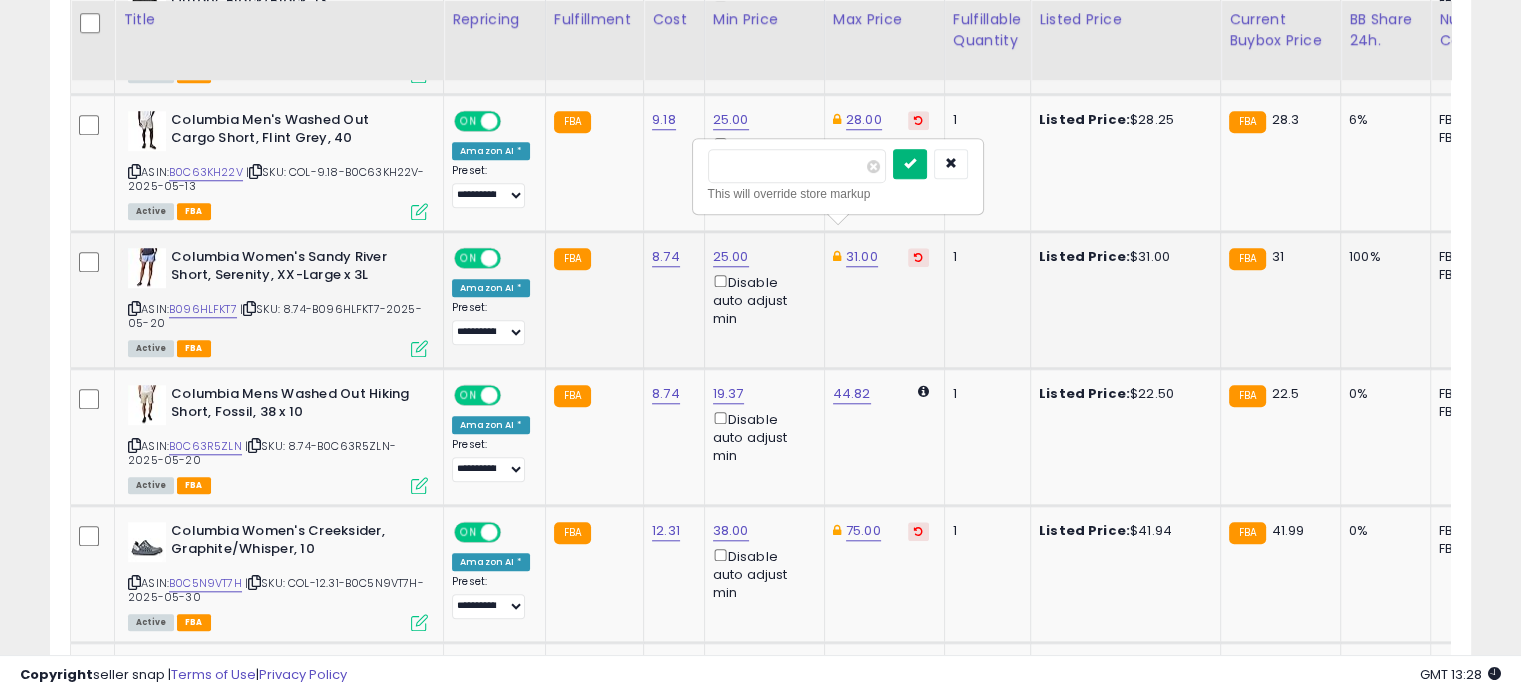 type on "**" 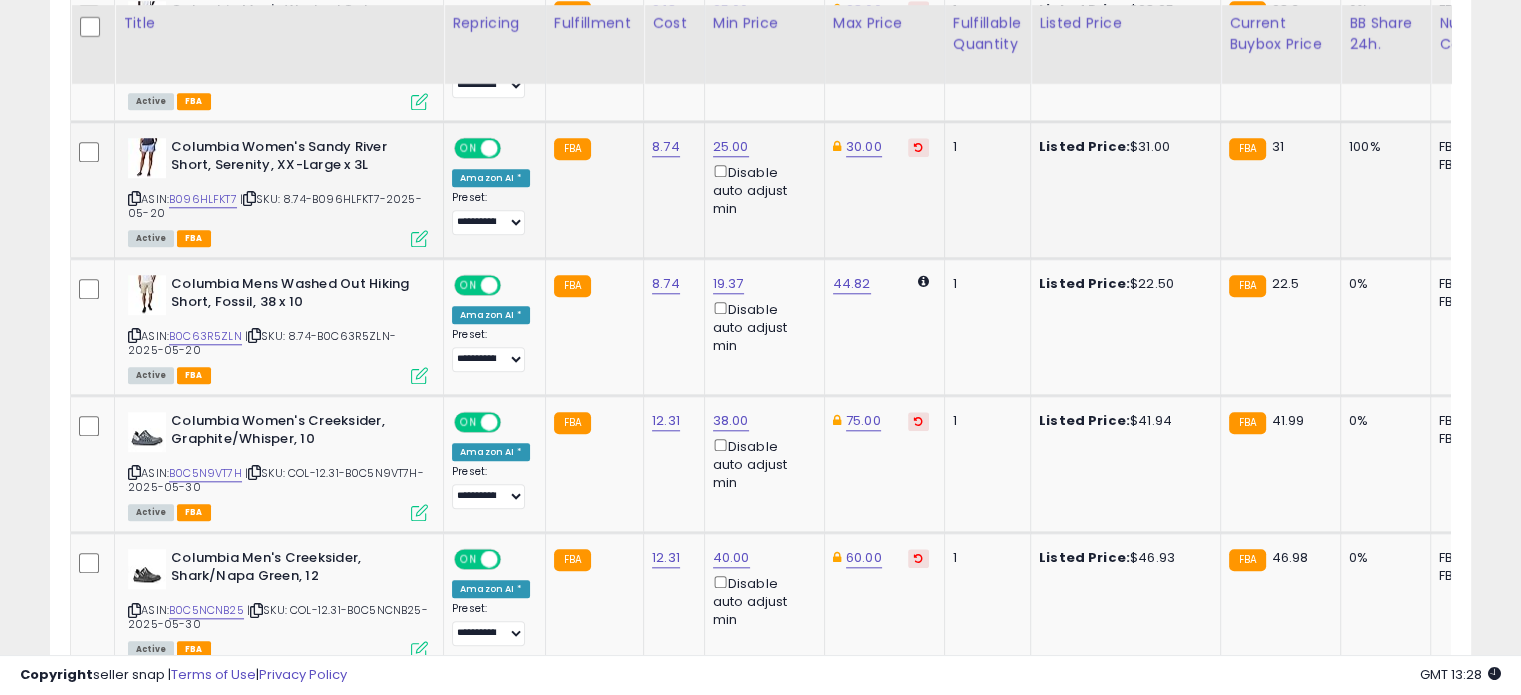 scroll, scrollTop: 1932, scrollLeft: 0, axis: vertical 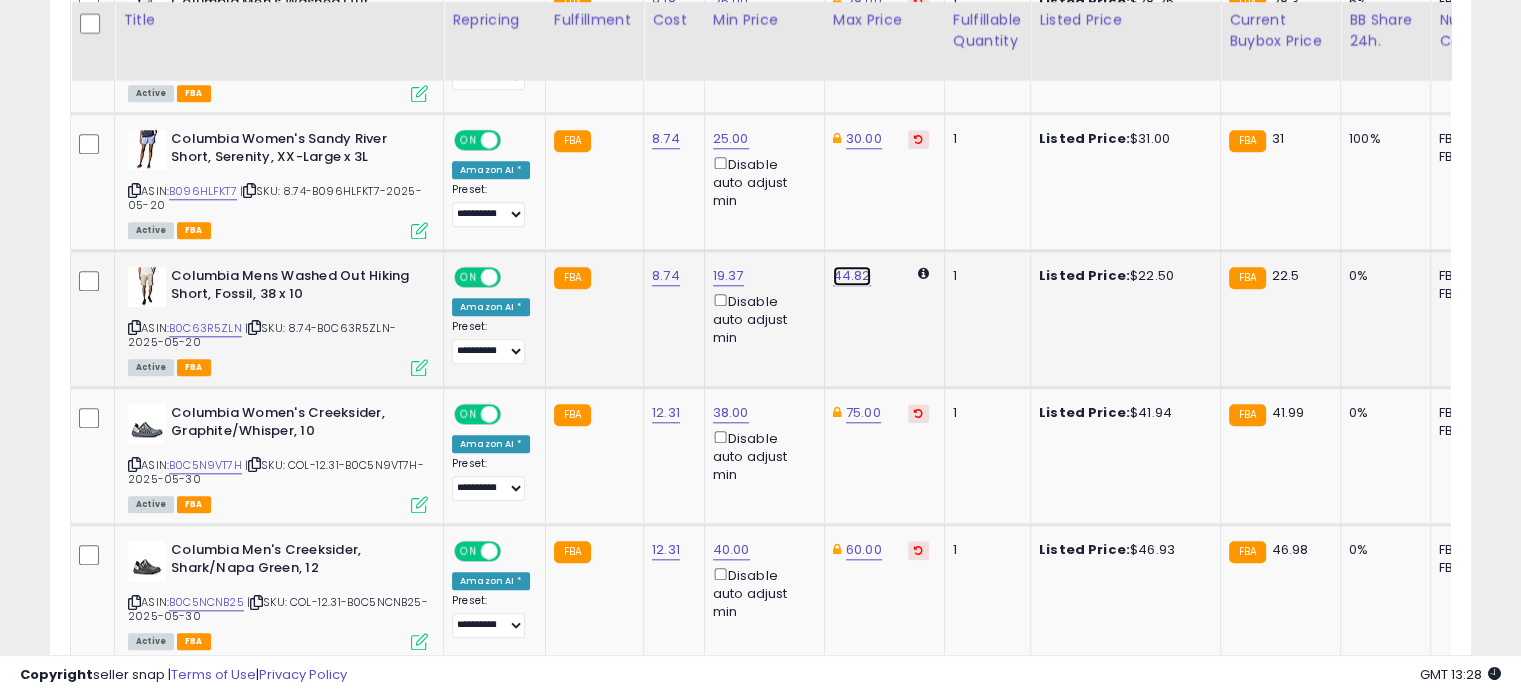 click on "44.82" at bounding box center [852, 276] 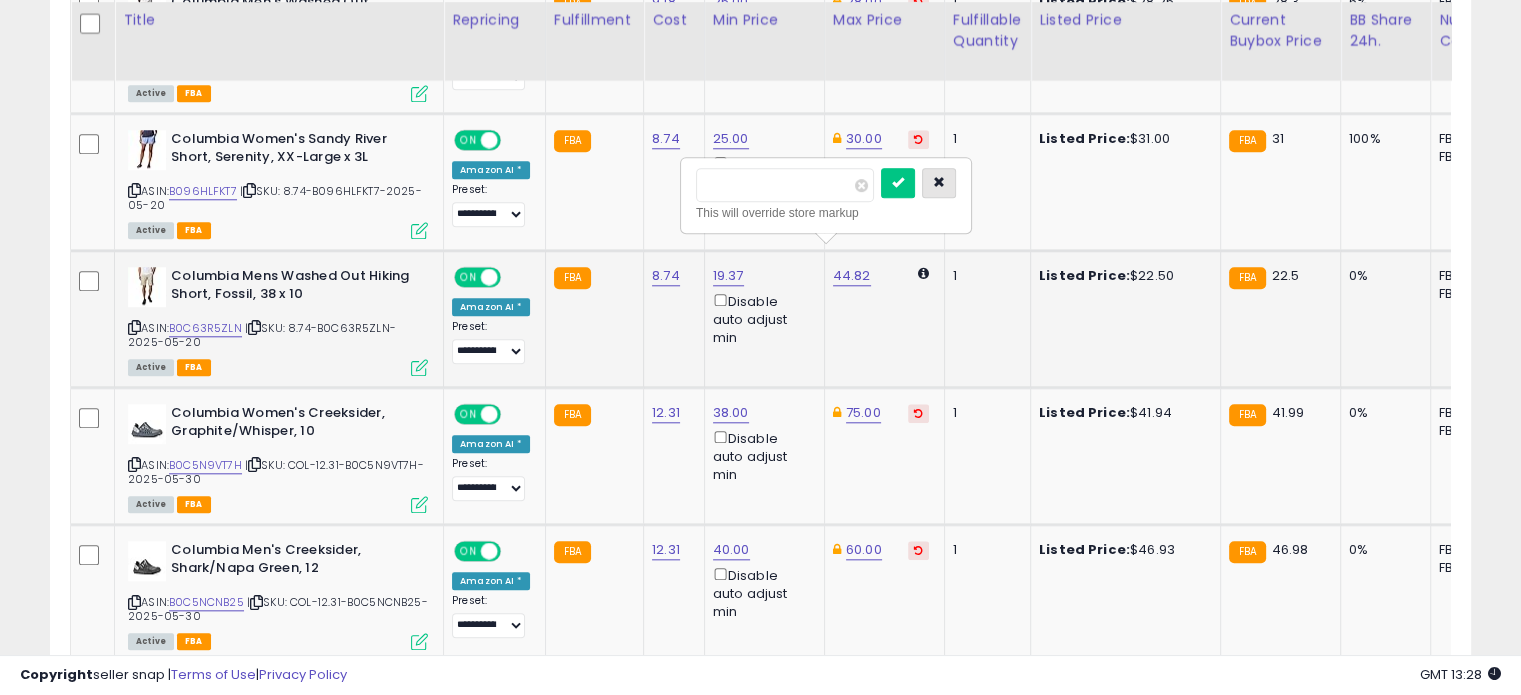 click at bounding box center [939, 182] 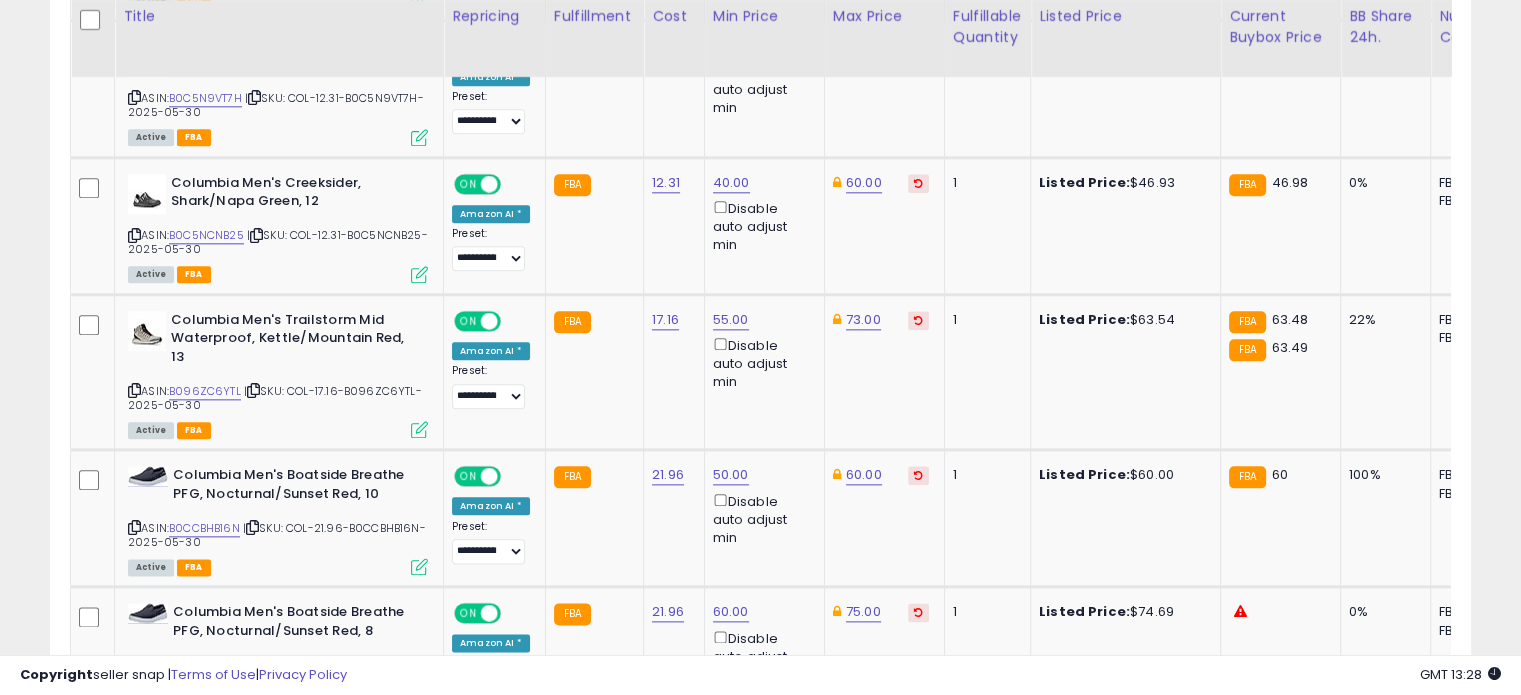 scroll, scrollTop: 2300, scrollLeft: 0, axis: vertical 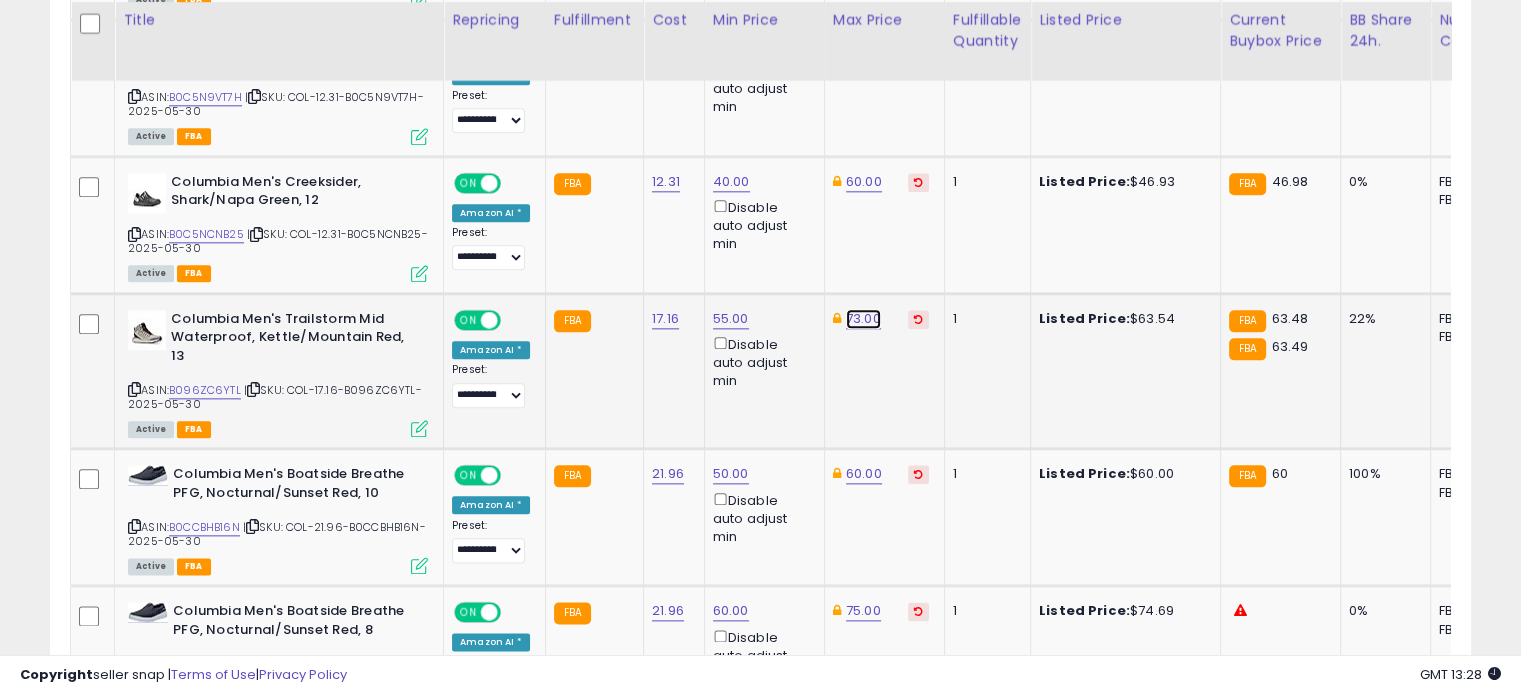 click on "73.00" at bounding box center [864, -1226] 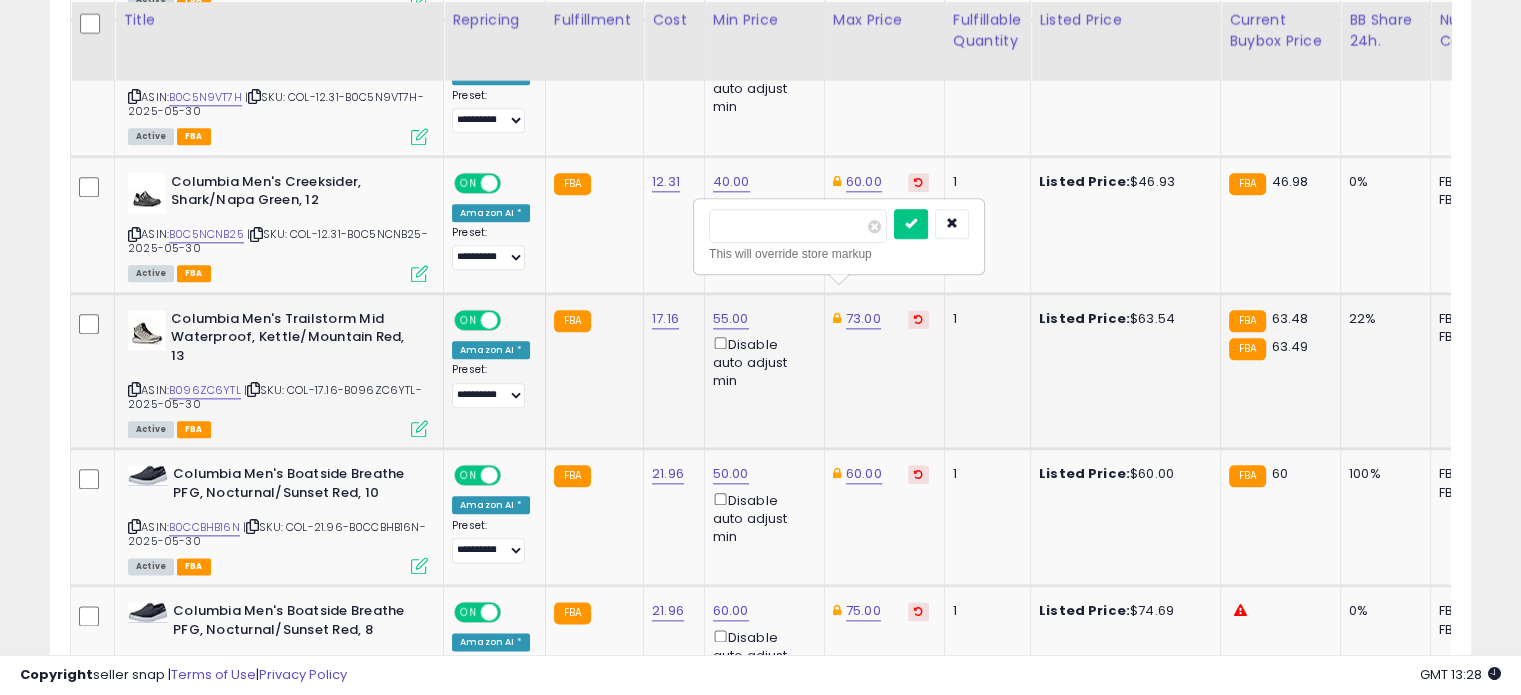 drag, startPoint x: 792, startPoint y: 225, endPoint x: 707, endPoint y: 213, distance: 85.84288 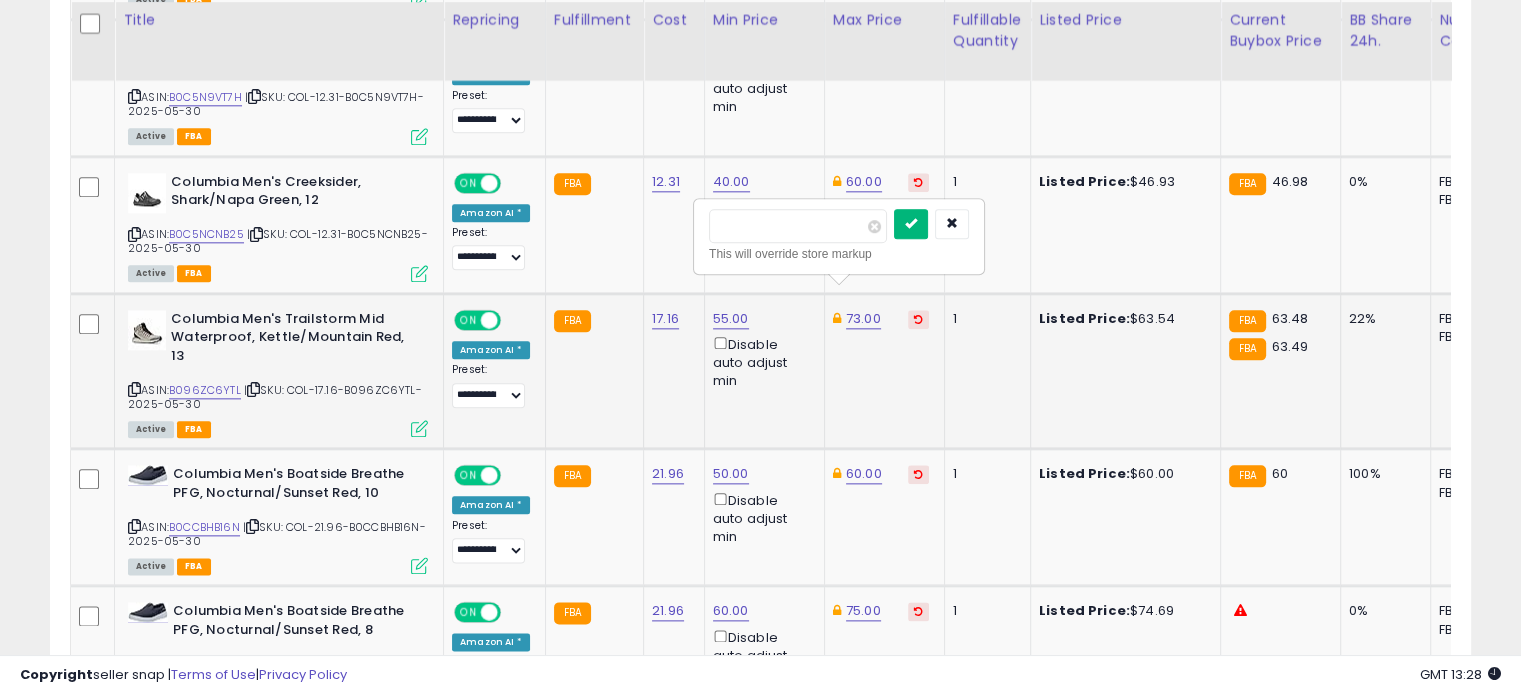 type on "**" 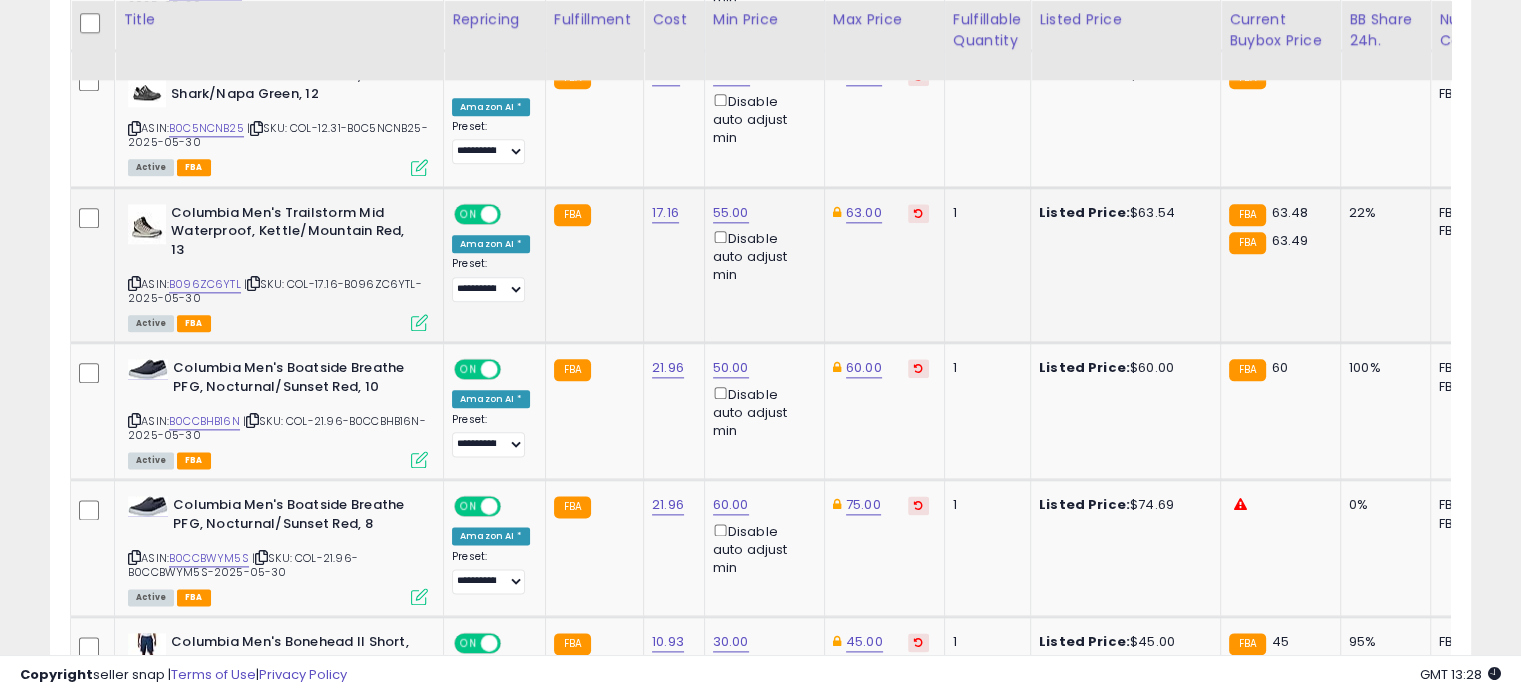 scroll, scrollTop: 2407, scrollLeft: 0, axis: vertical 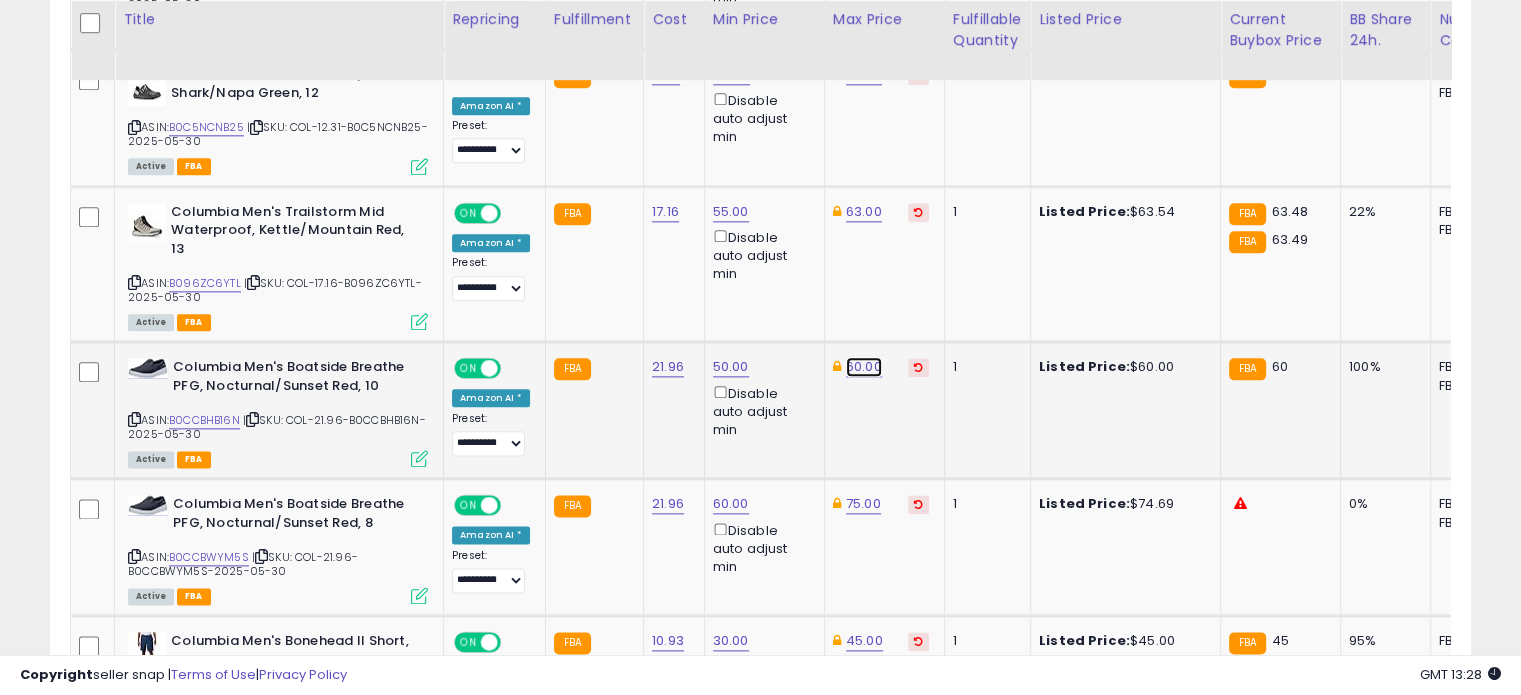 click on "60.00" at bounding box center [864, -1333] 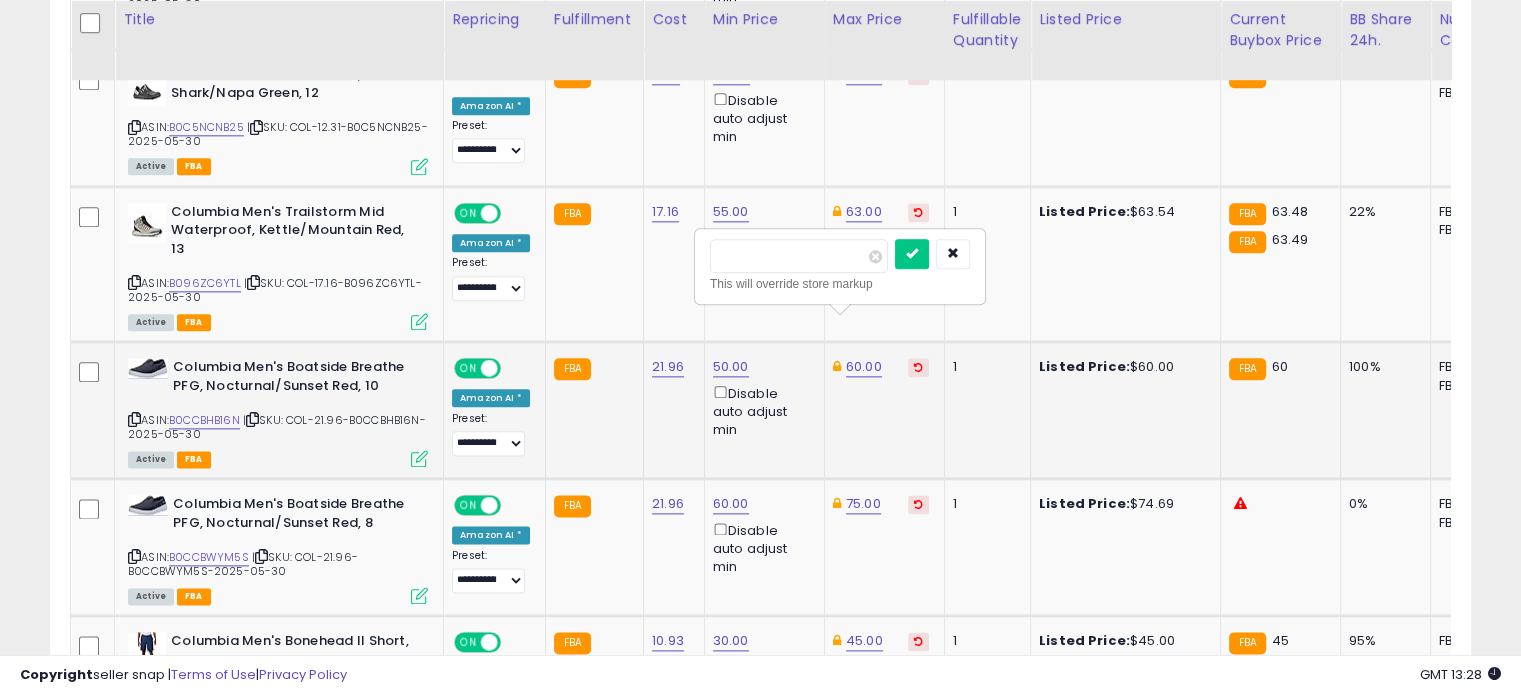 drag, startPoint x: 803, startPoint y: 259, endPoint x: 717, endPoint y: 251, distance: 86.37129 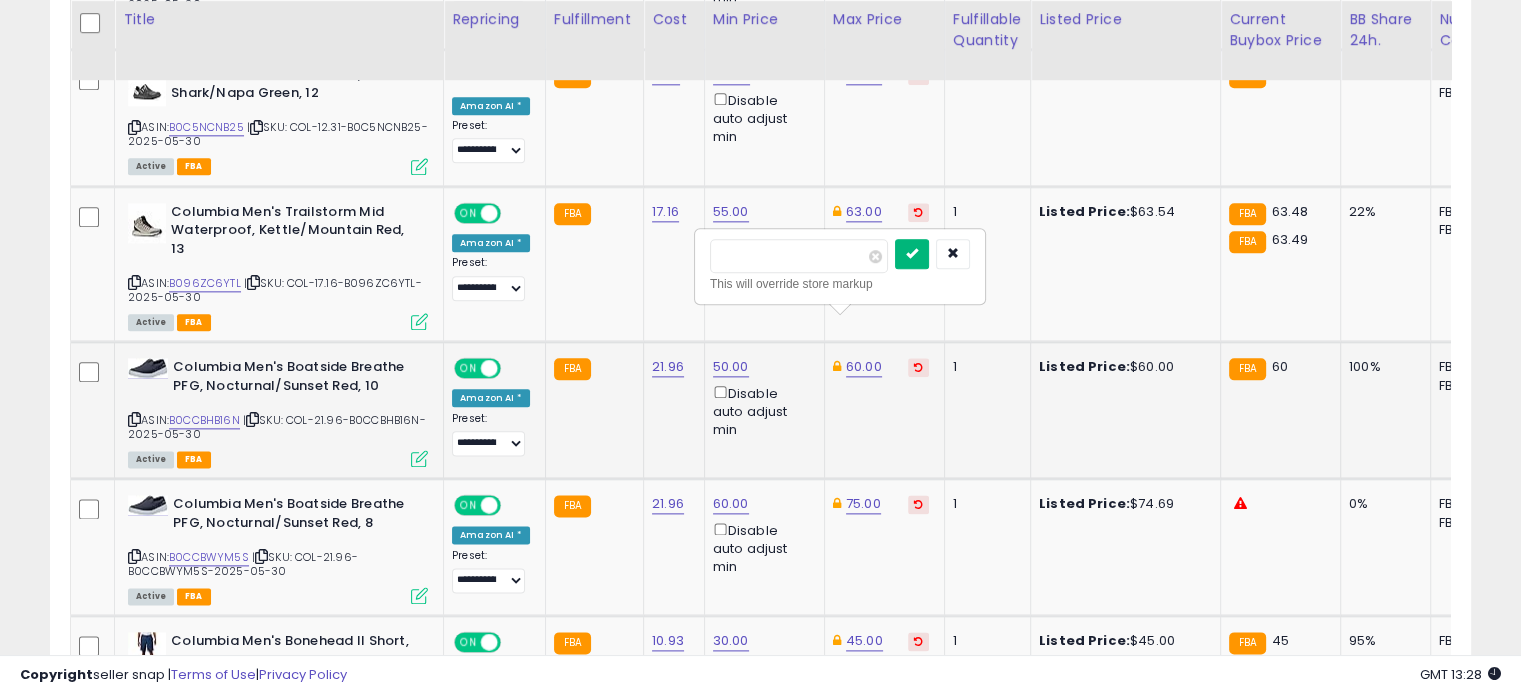 click at bounding box center (912, 254) 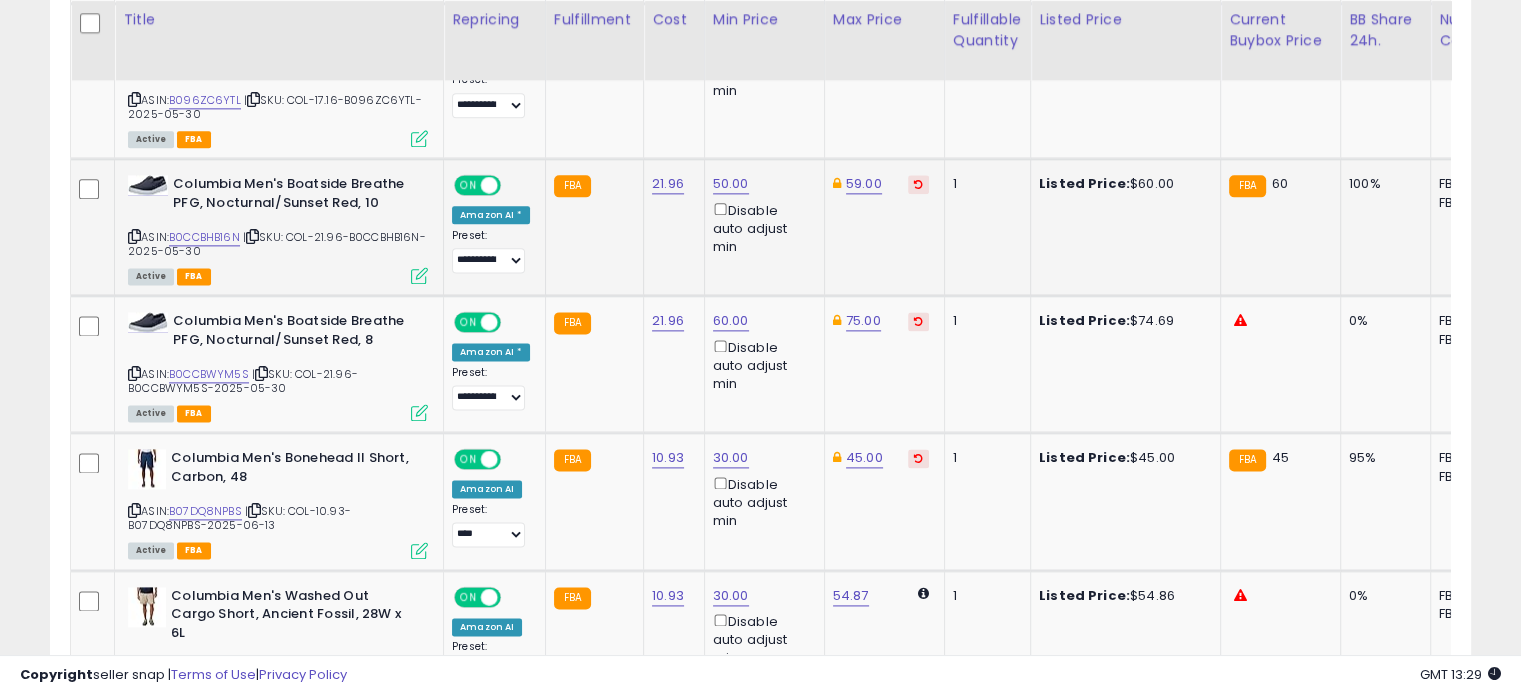 scroll, scrollTop: 2598, scrollLeft: 0, axis: vertical 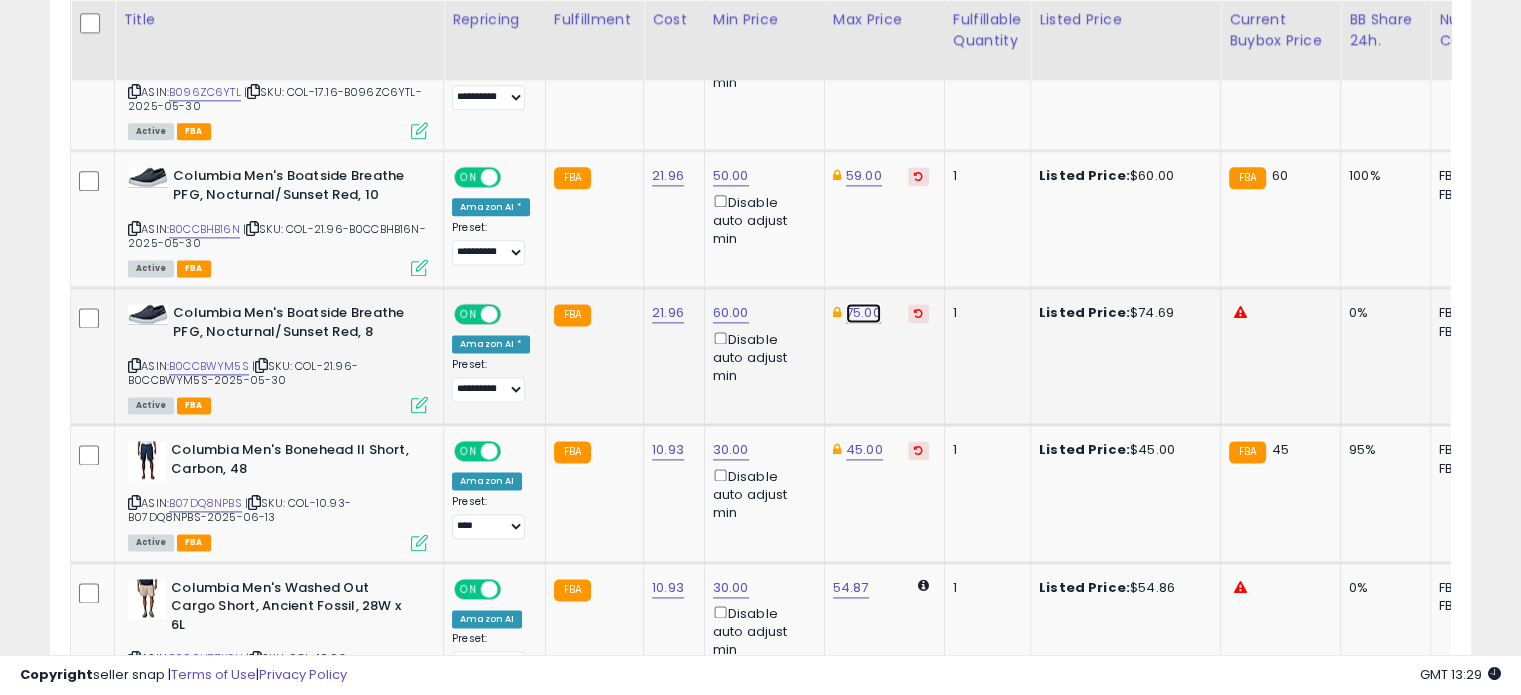 click on "75.00" at bounding box center [864, -1524] 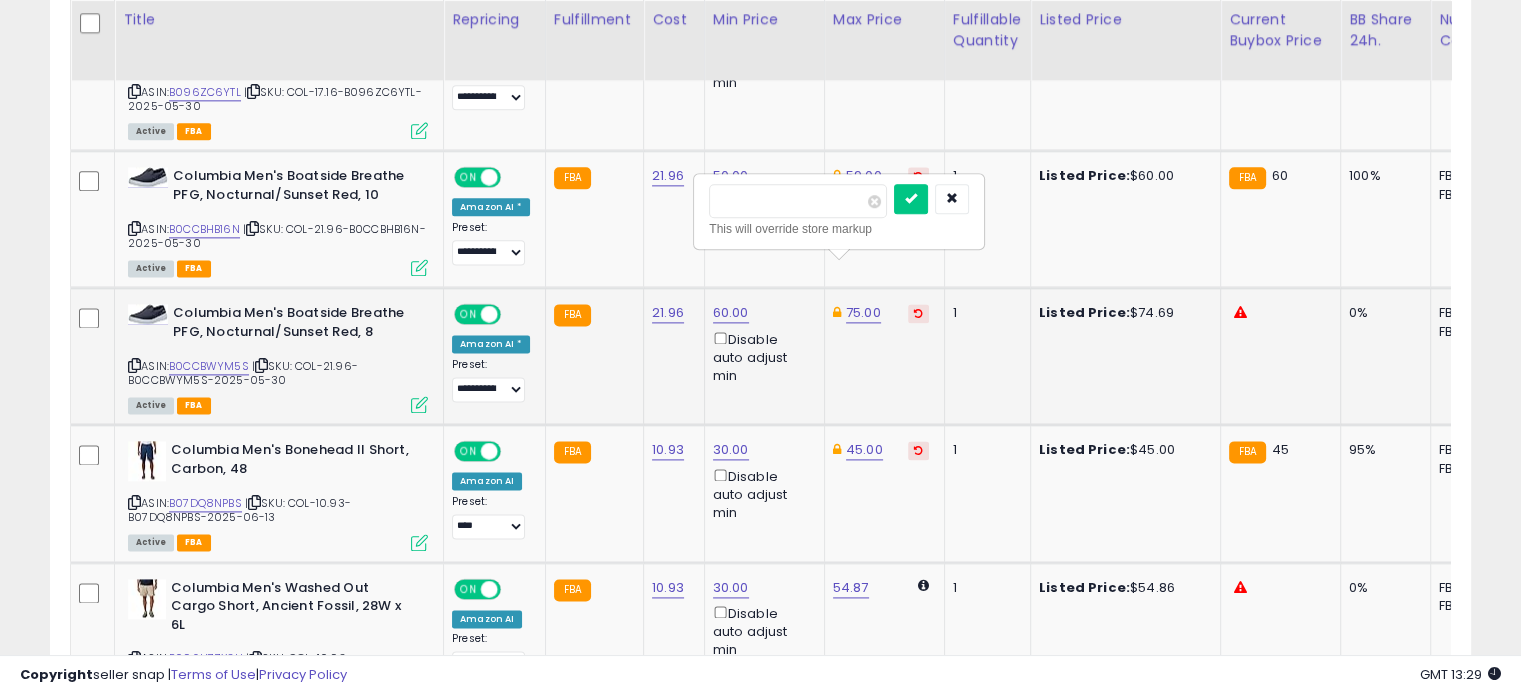 drag, startPoint x: 798, startPoint y: 203, endPoint x: 712, endPoint y: 191, distance: 86.833176 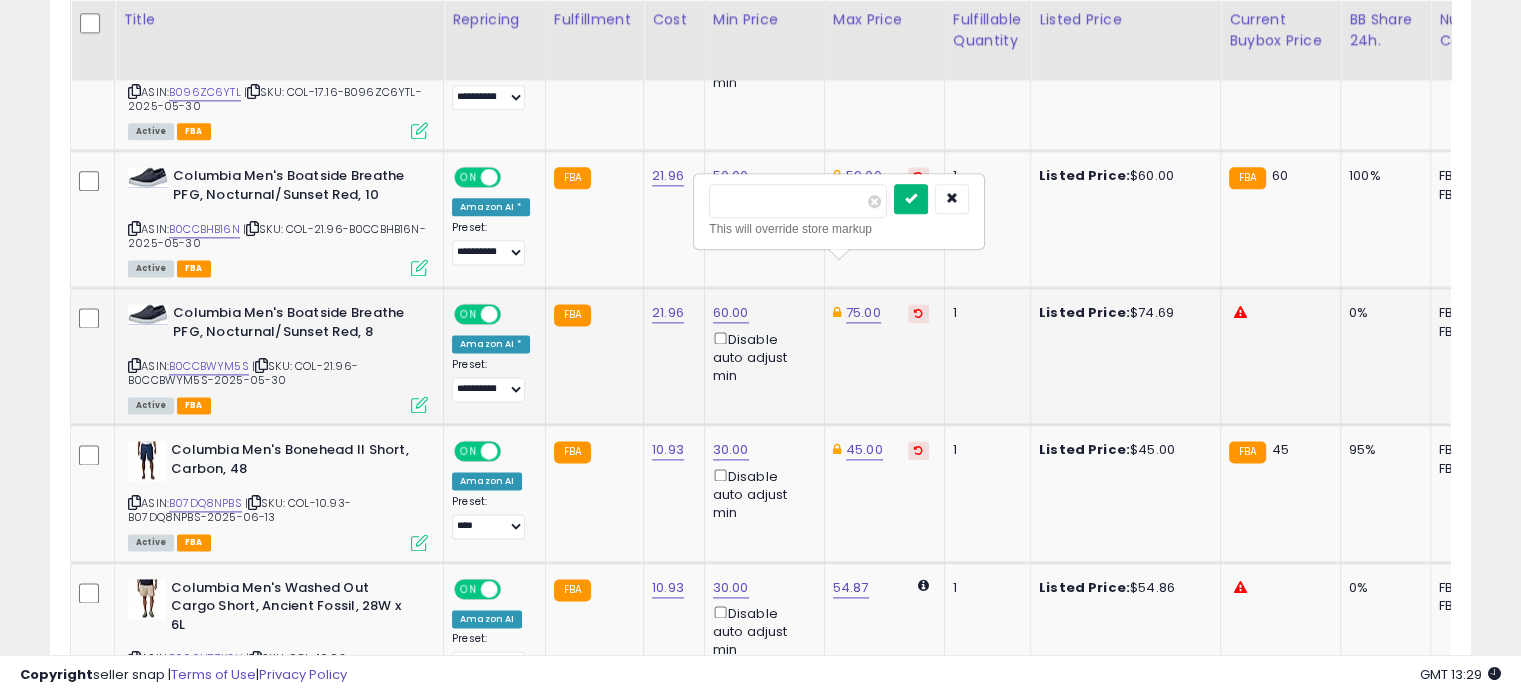 type on "**" 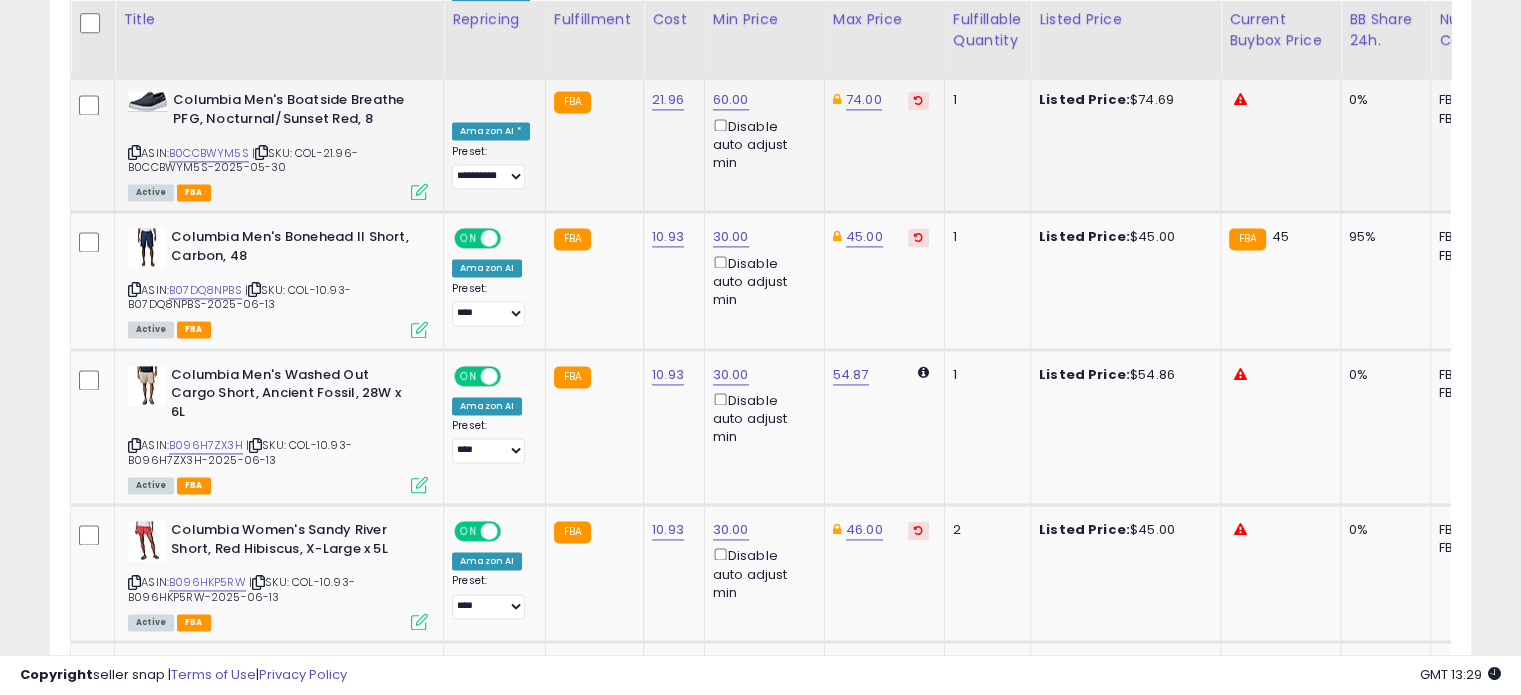 scroll, scrollTop: 2812, scrollLeft: 0, axis: vertical 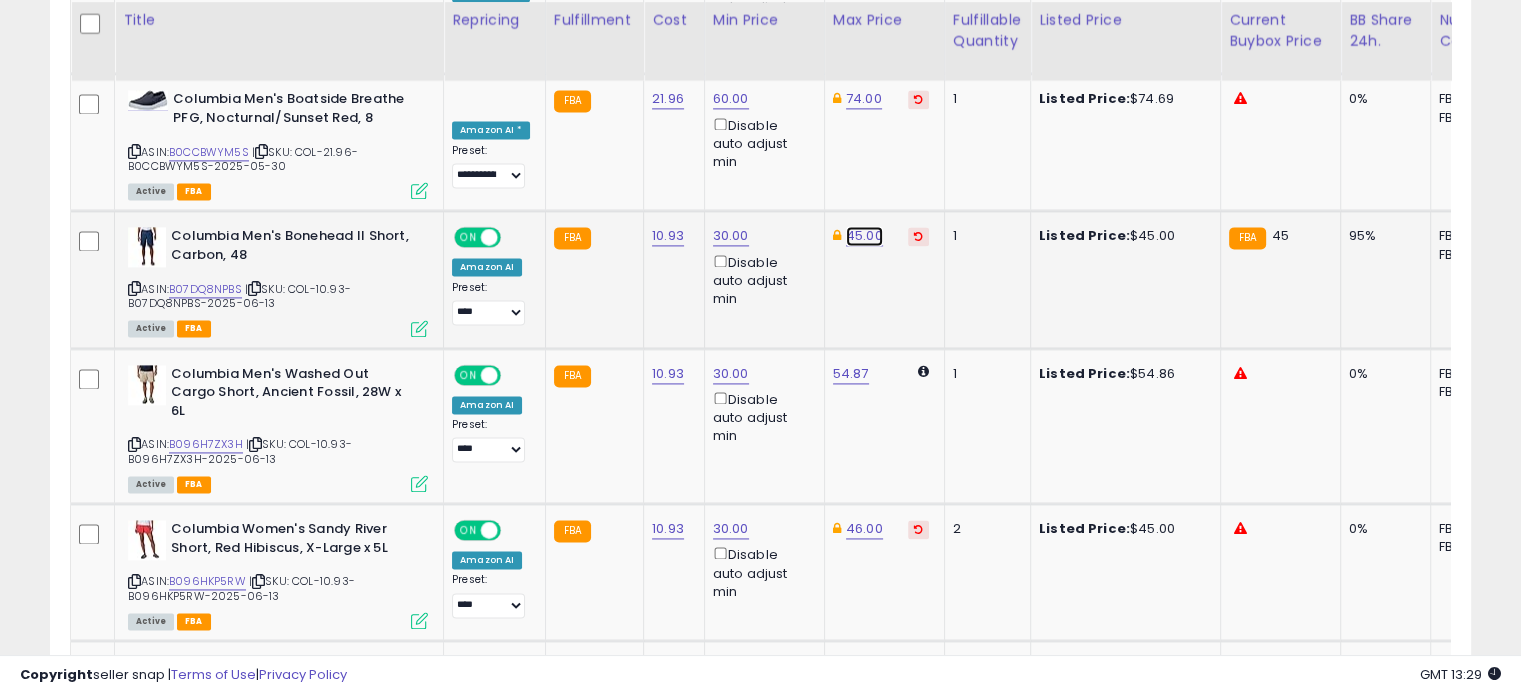 click on "45.00" at bounding box center (864, -1738) 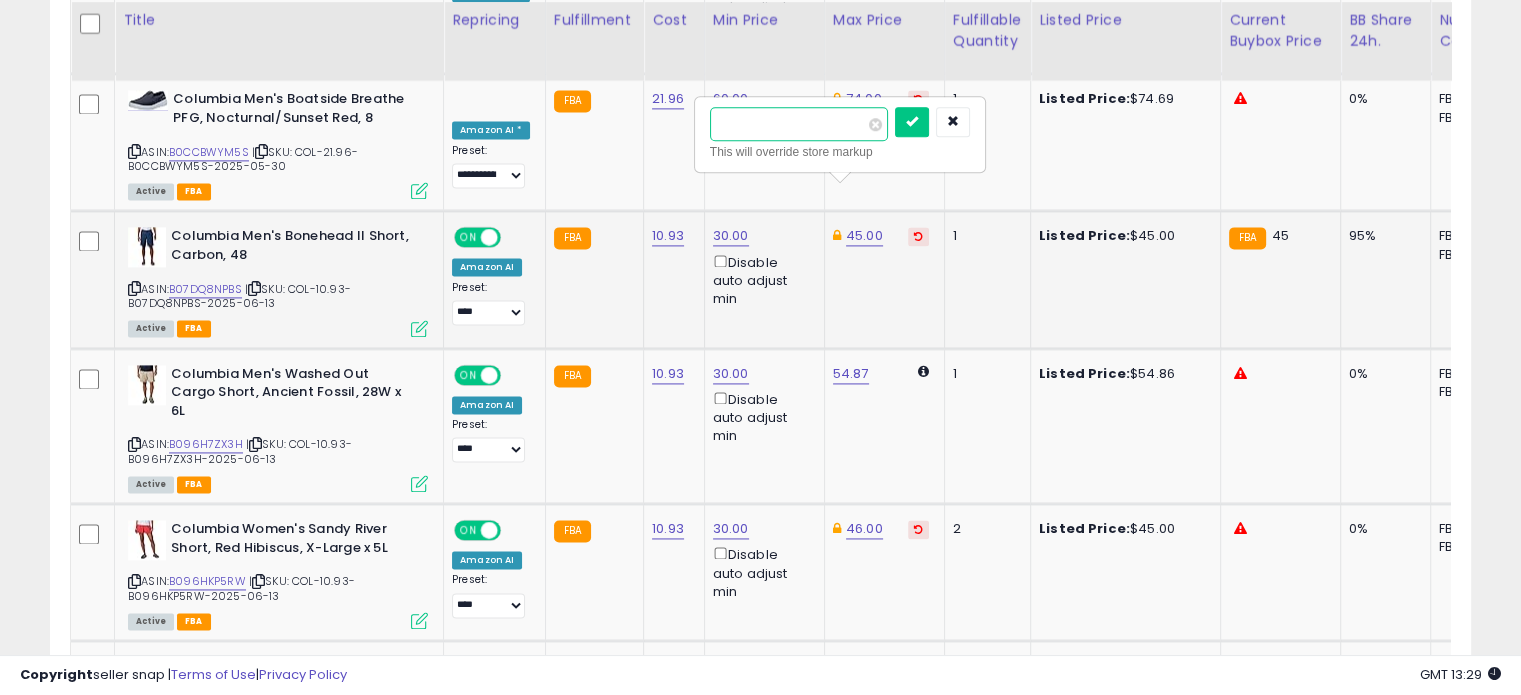 drag, startPoint x: 774, startPoint y: 123, endPoint x: 698, endPoint y: 125, distance: 76.02631 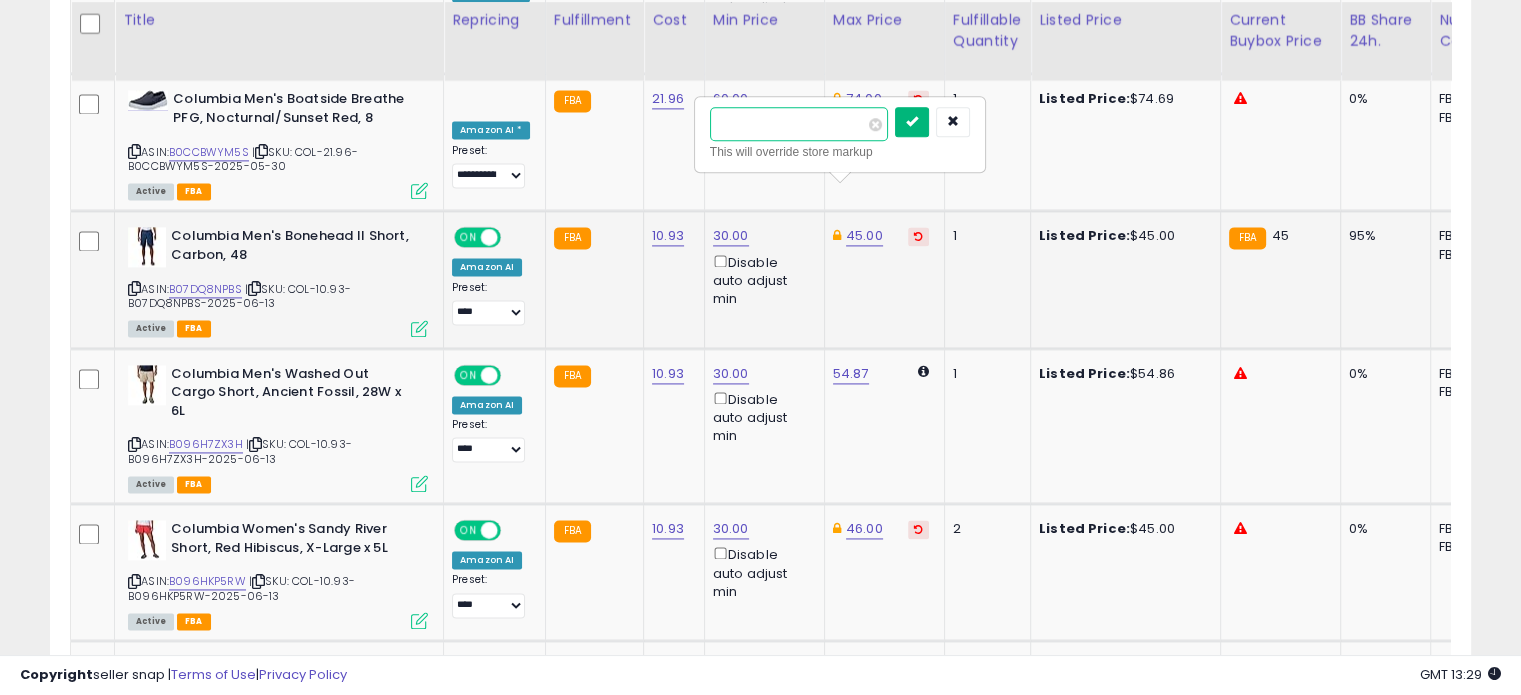 type on "**" 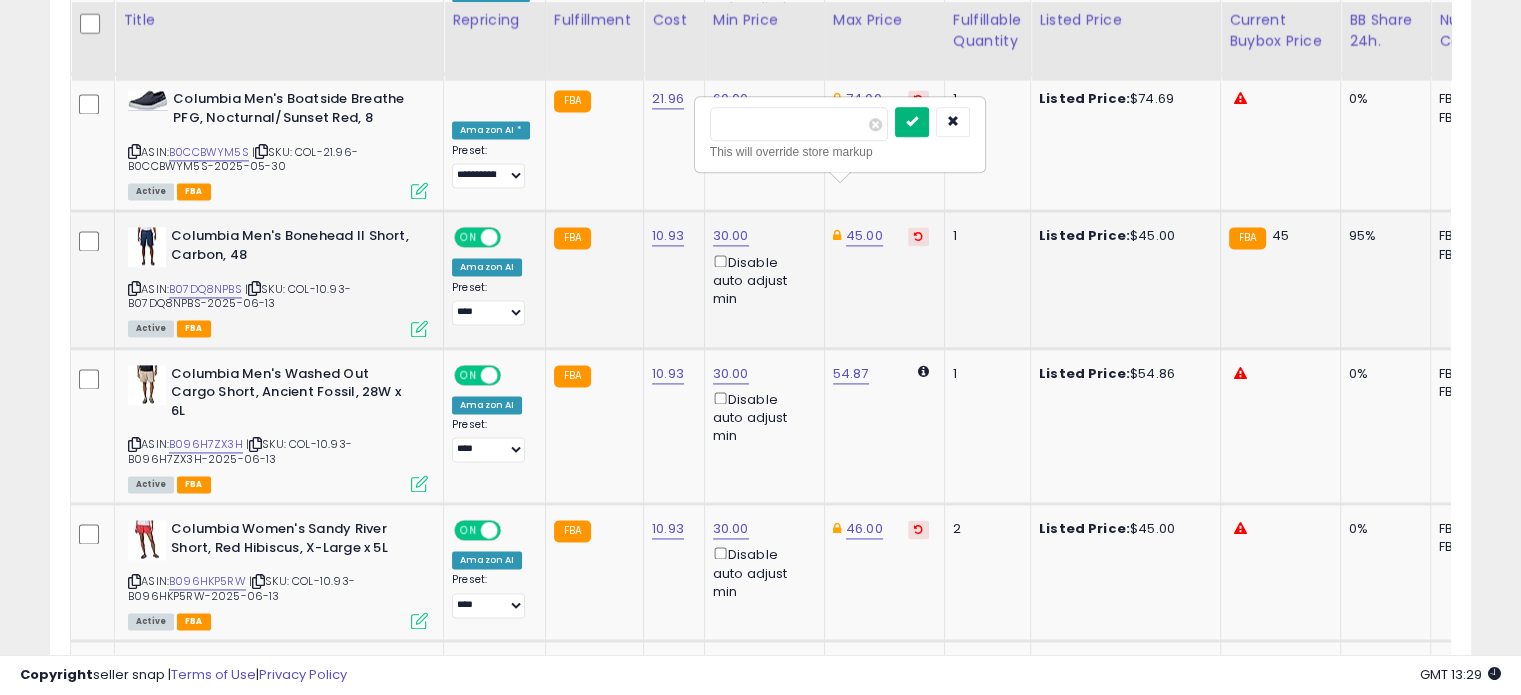 click at bounding box center [912, 121] 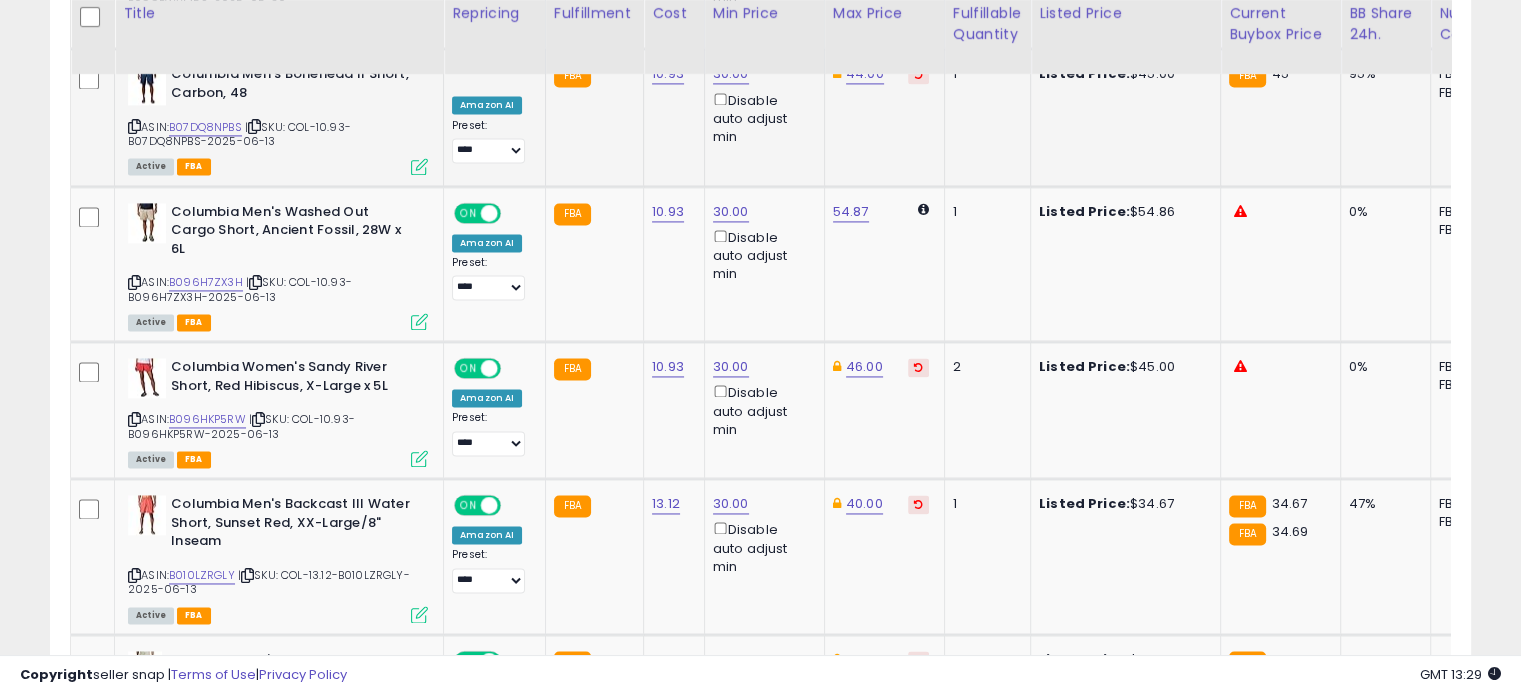scroll, scrollTop: 2976, scrollLeft: 0, axis: vertical 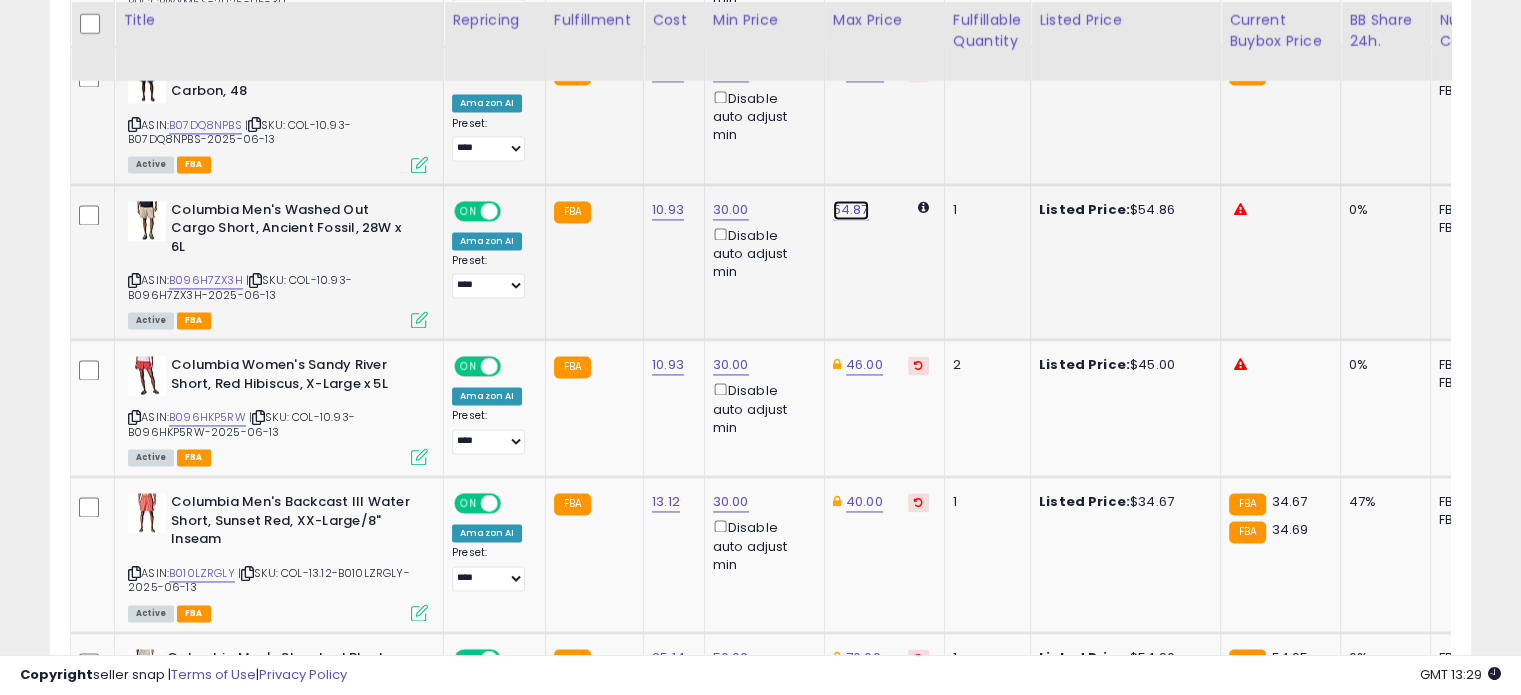 click on "54.87" at bounding box center (852, -768) 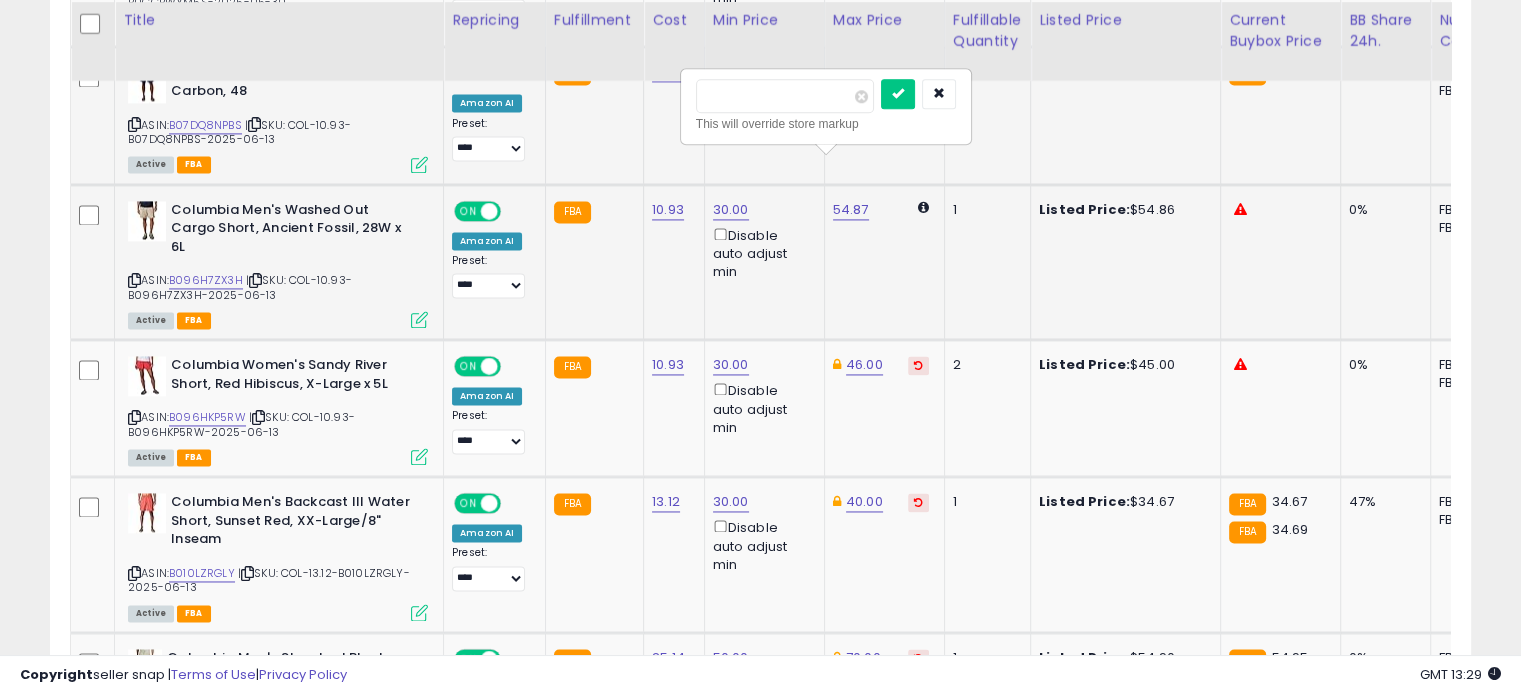 drag, startPoint x: 765, startPoint y: 91, endPoint x: 699, endPoint y: 90, distance: 66.007576 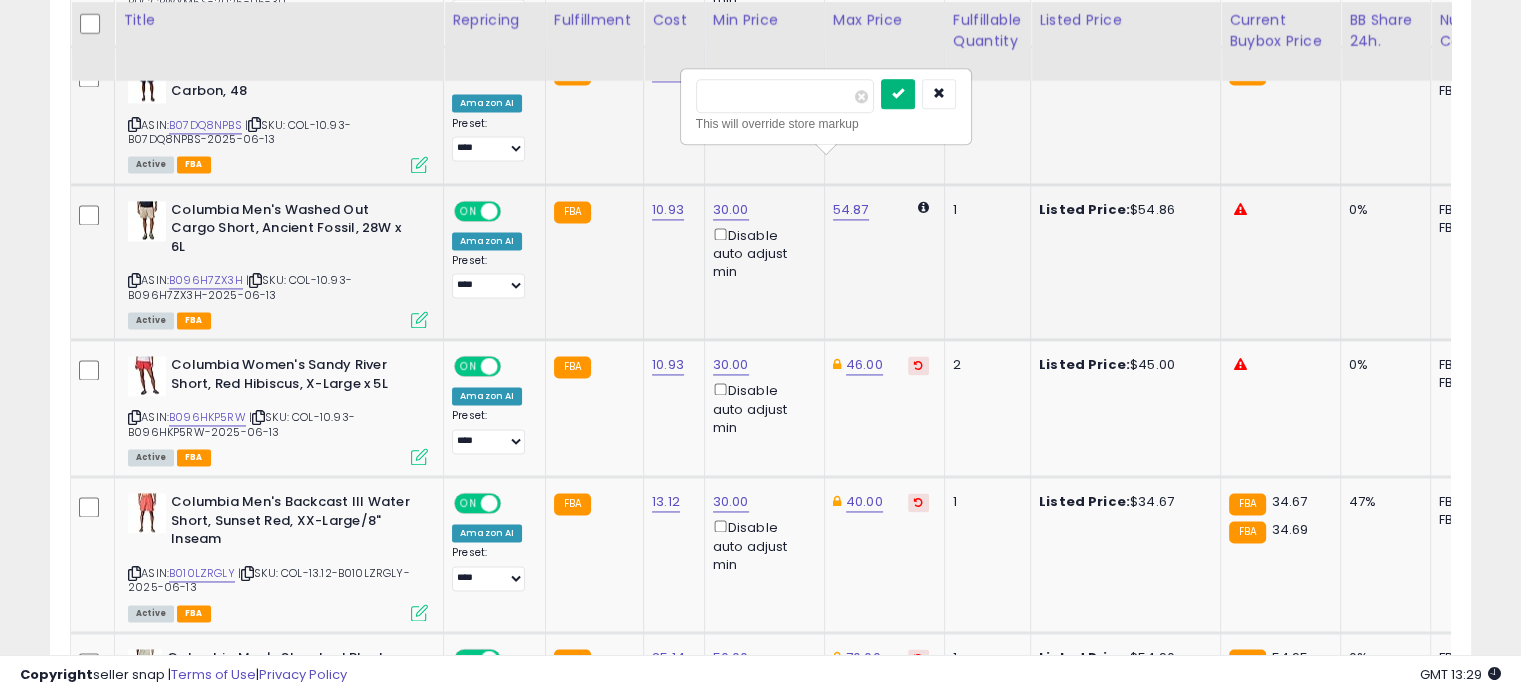 type on "**" 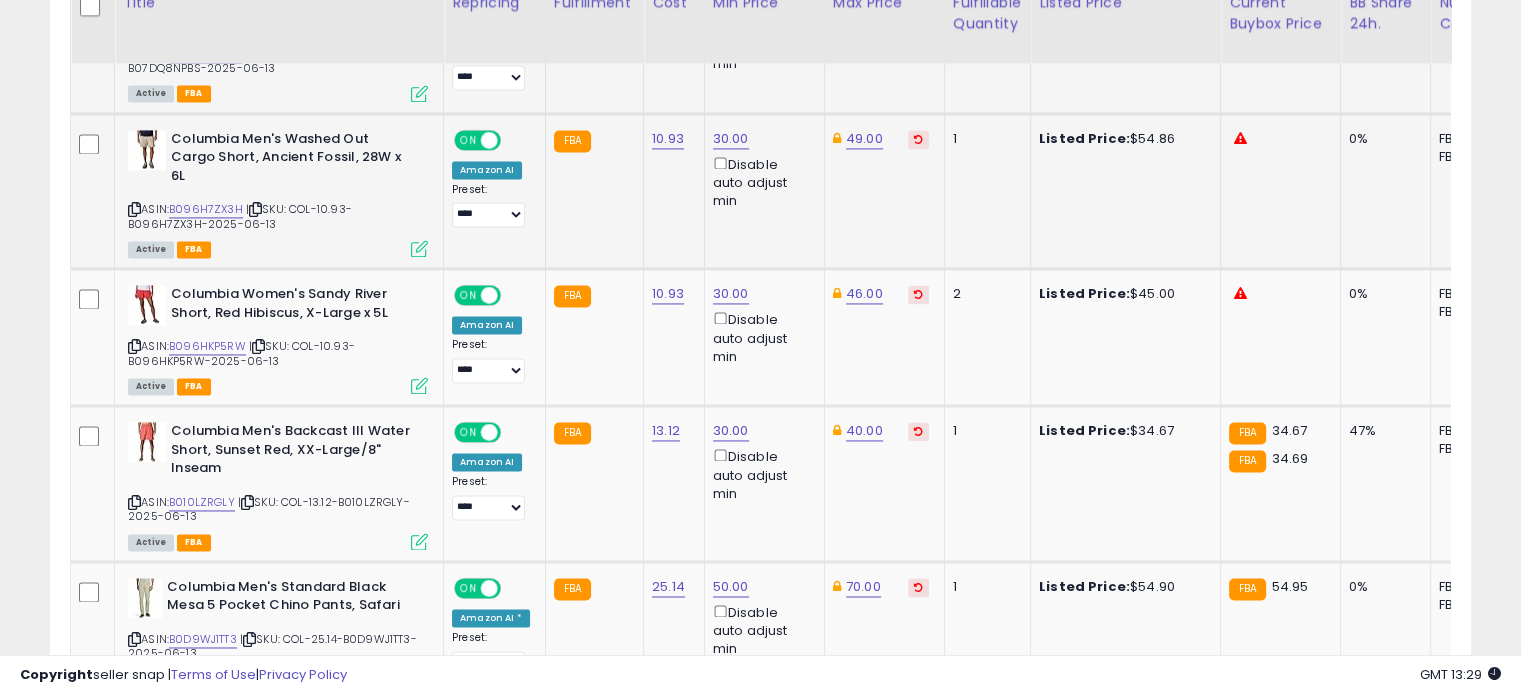 scroll, scrollTop: 3048, scrollLeft: 0, axis: vertical 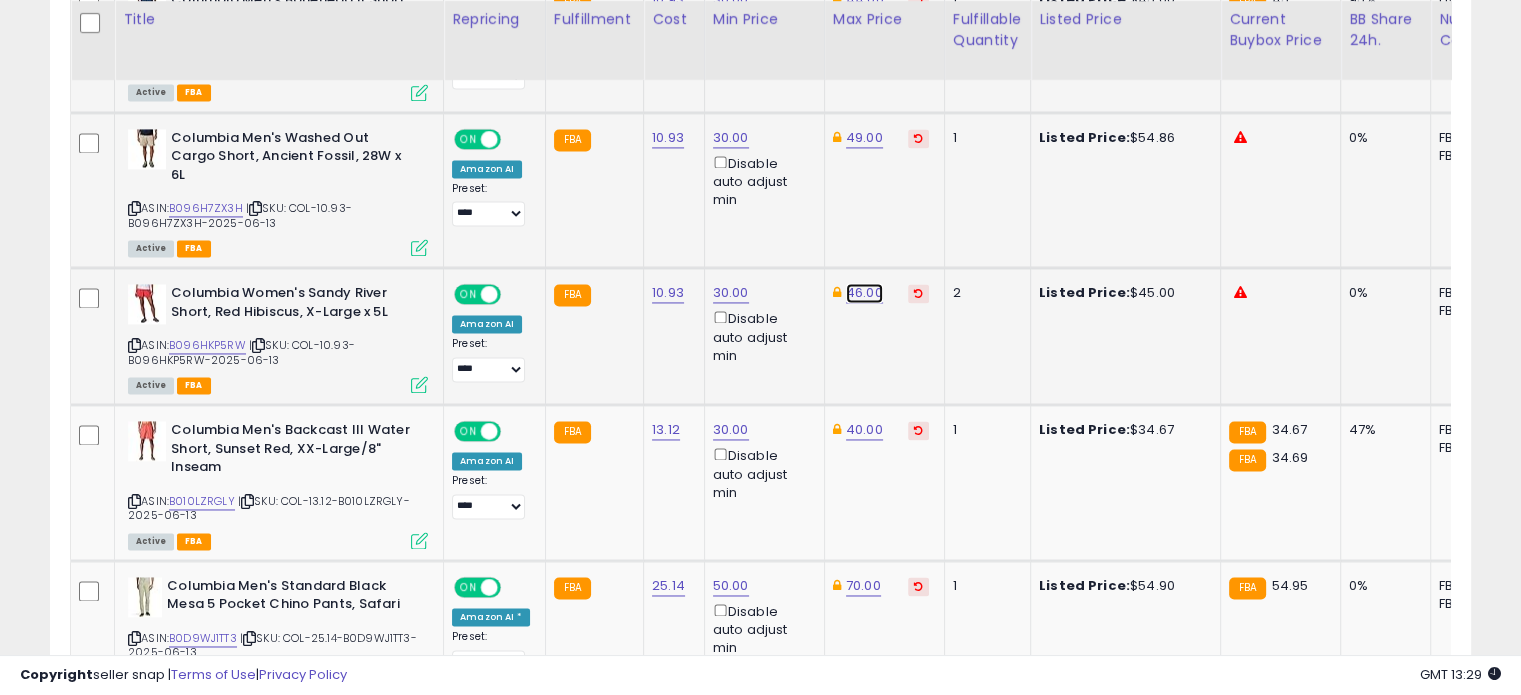 click on "46.00" at bounding box center (864, -1974) 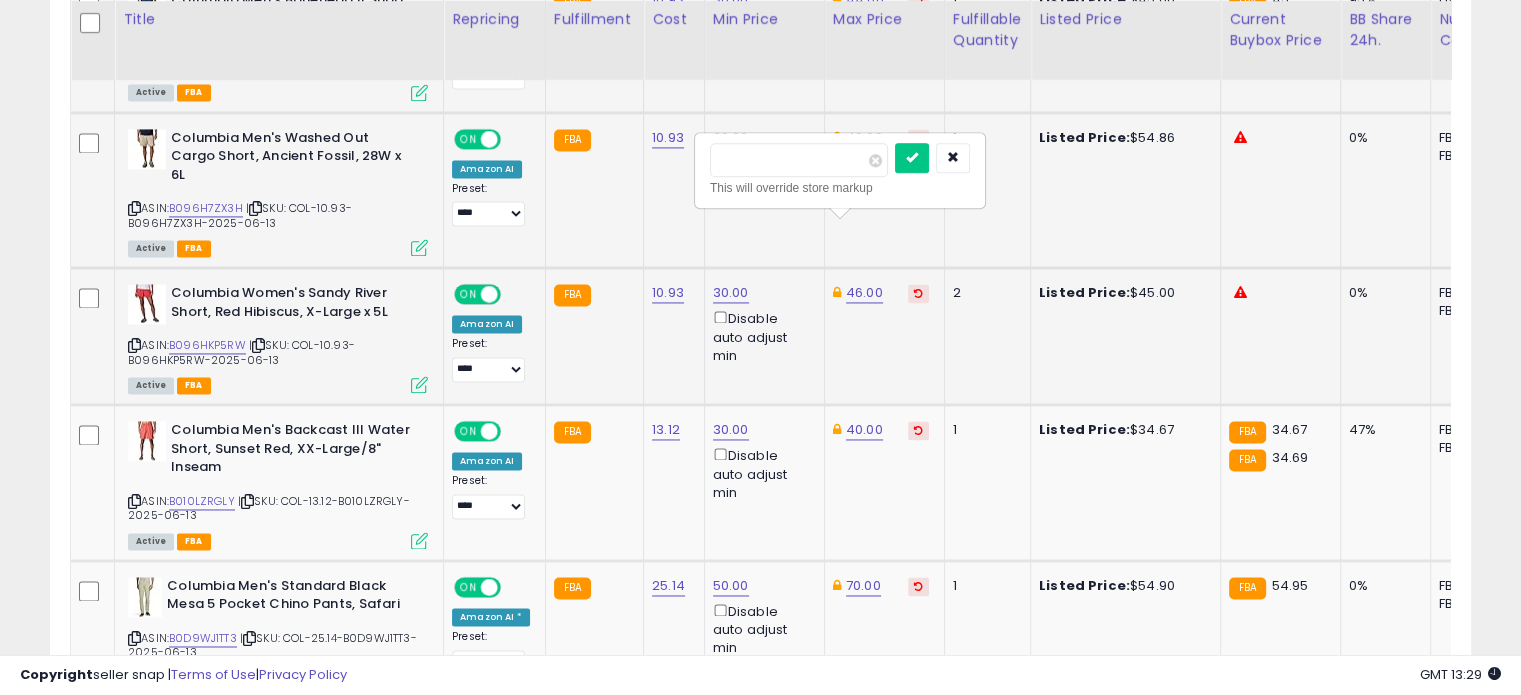 drag, startPoint x: 764, startPoint y: 158, endPoint x: 716, endPoint y: 161, distance: 48.09366 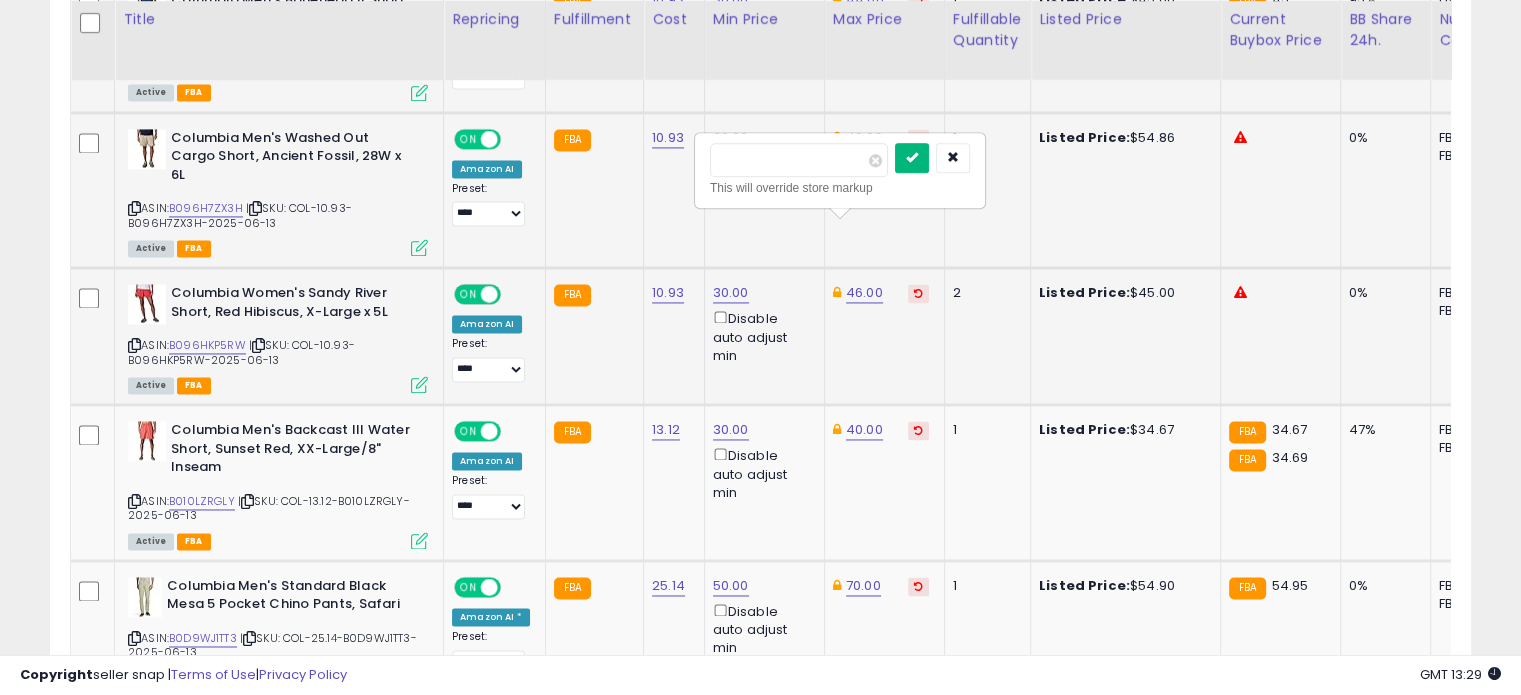 type on "**" 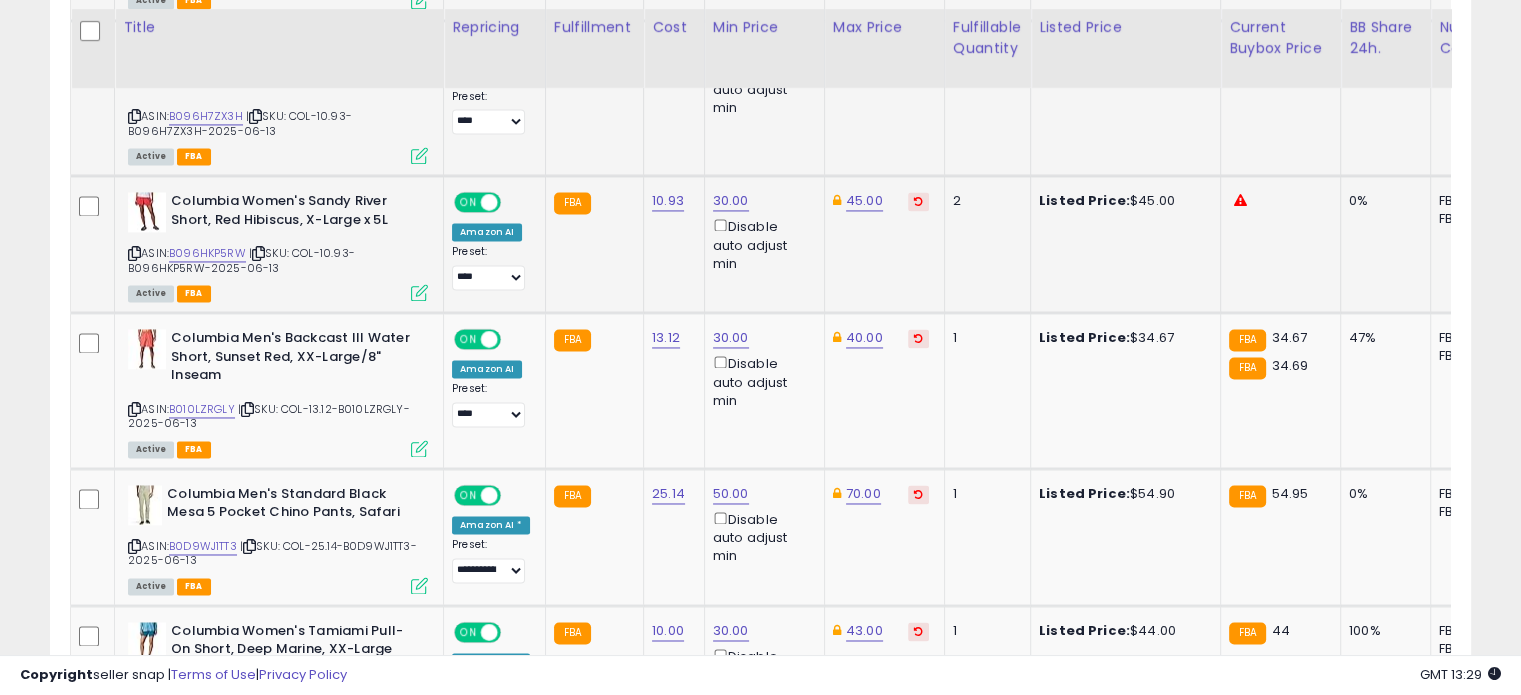 scroll, scrollTop: 3150, scrollLeft: 0, axis: vertical 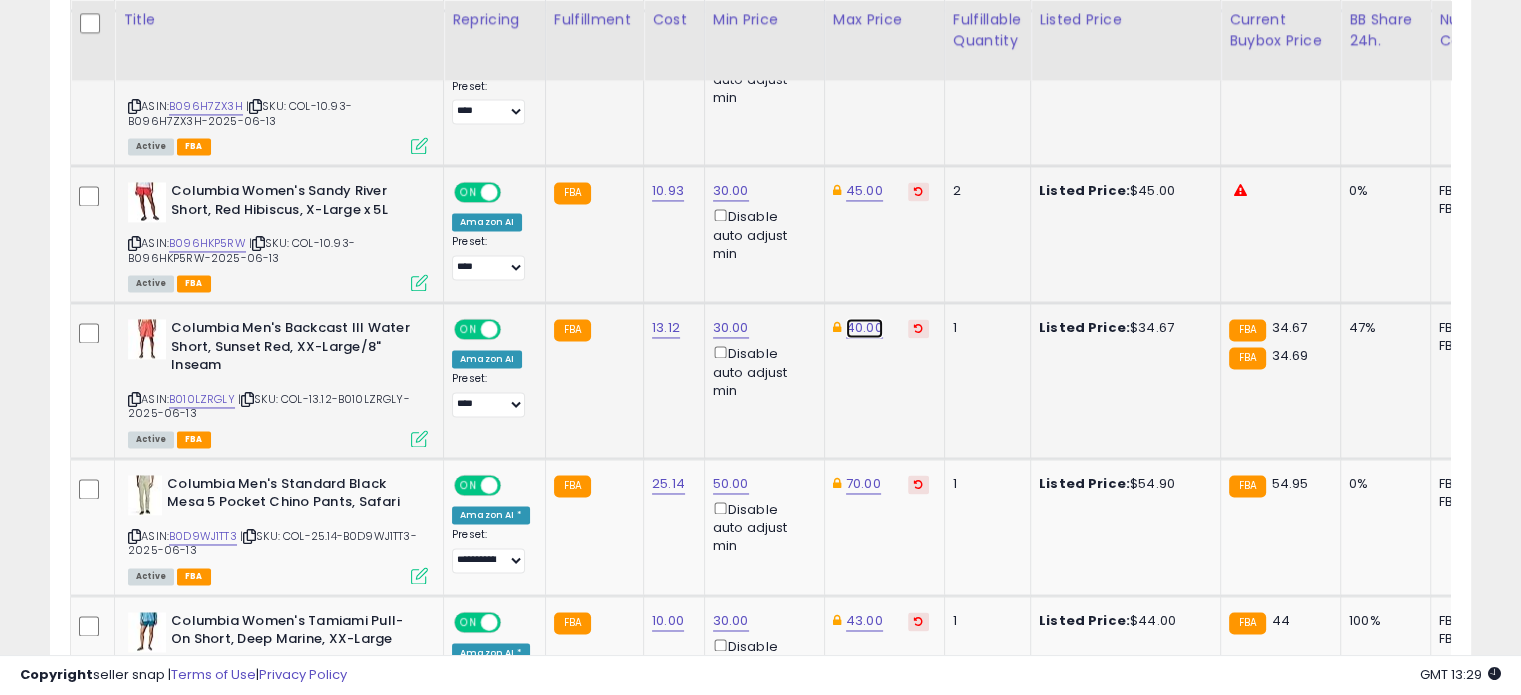 click on "40.00" at bounding box center [864, -2076] 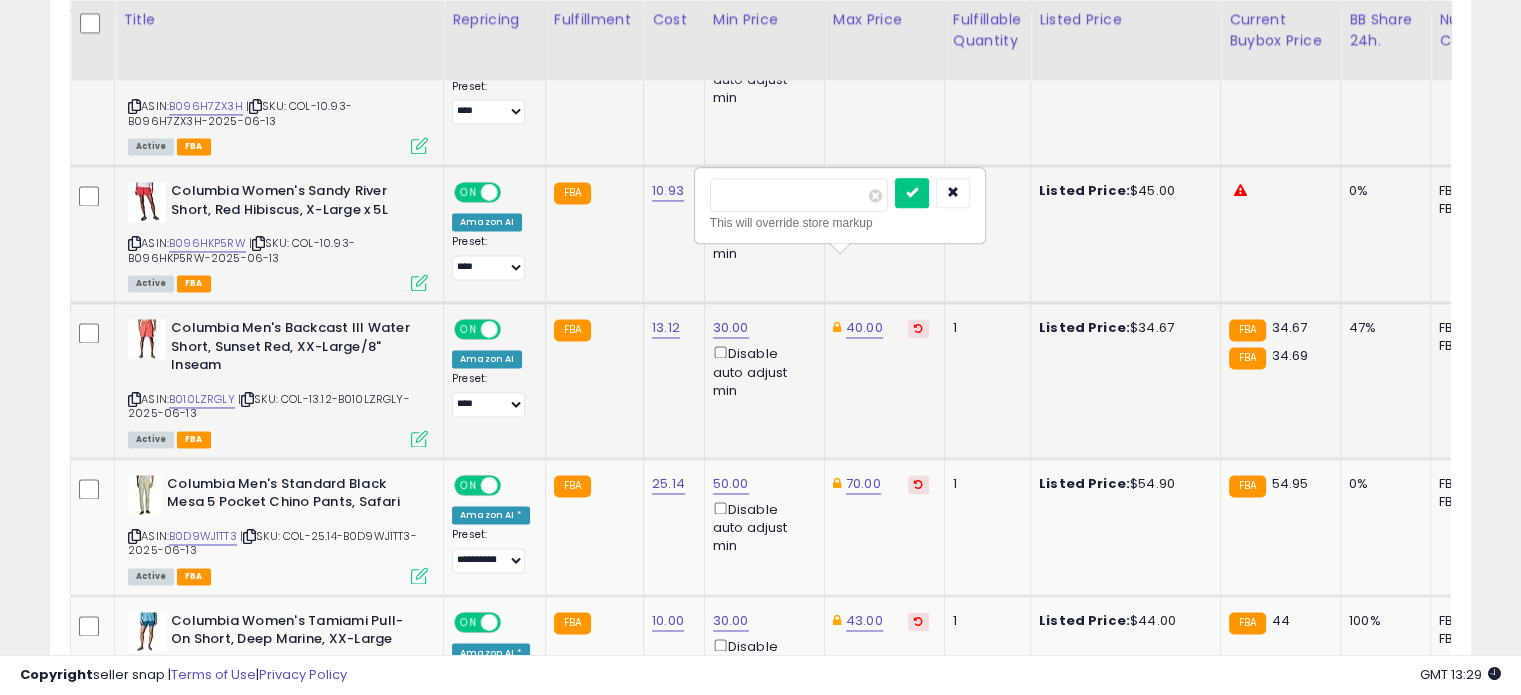 drag, startPoint x: 792, startPoint y: 198, endPoint x: 719, endPoint y: 199, distance: 73.00685 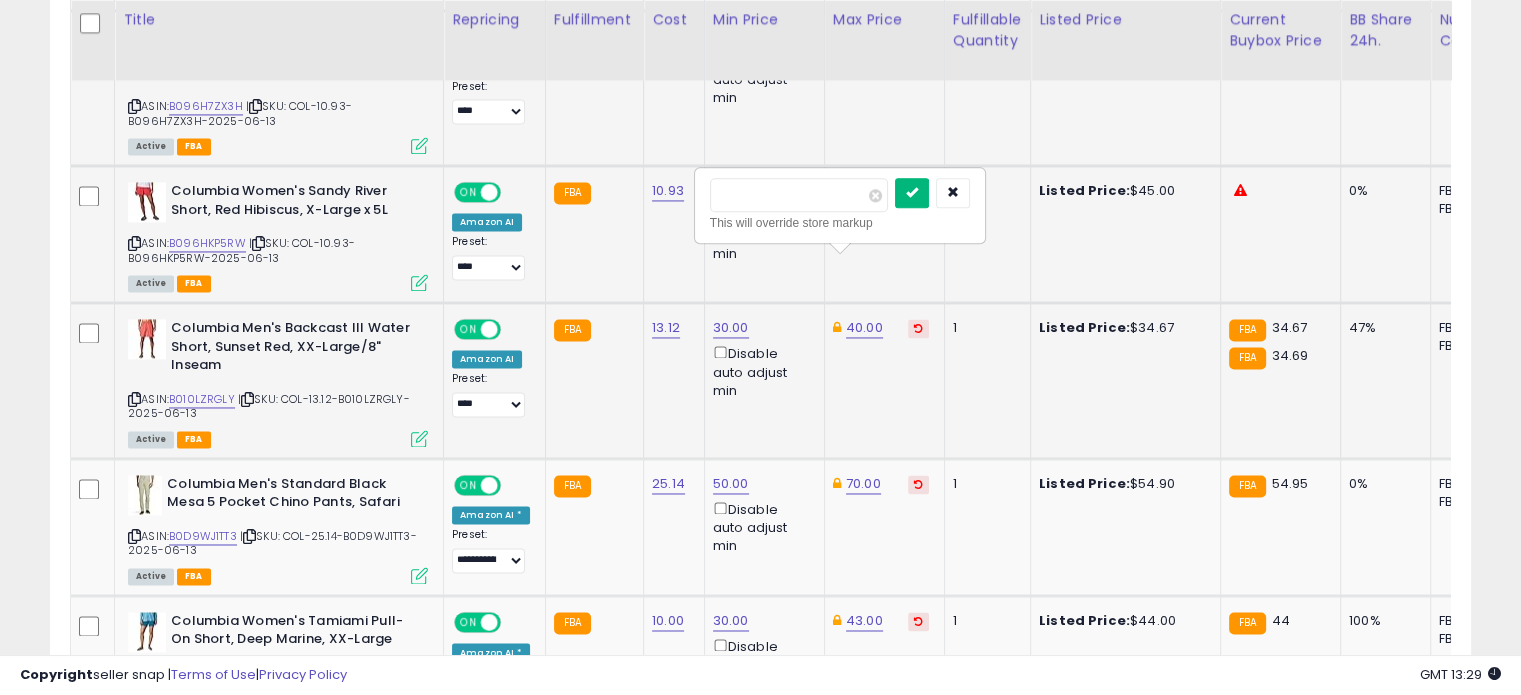 click at bounding box center [912, 192] 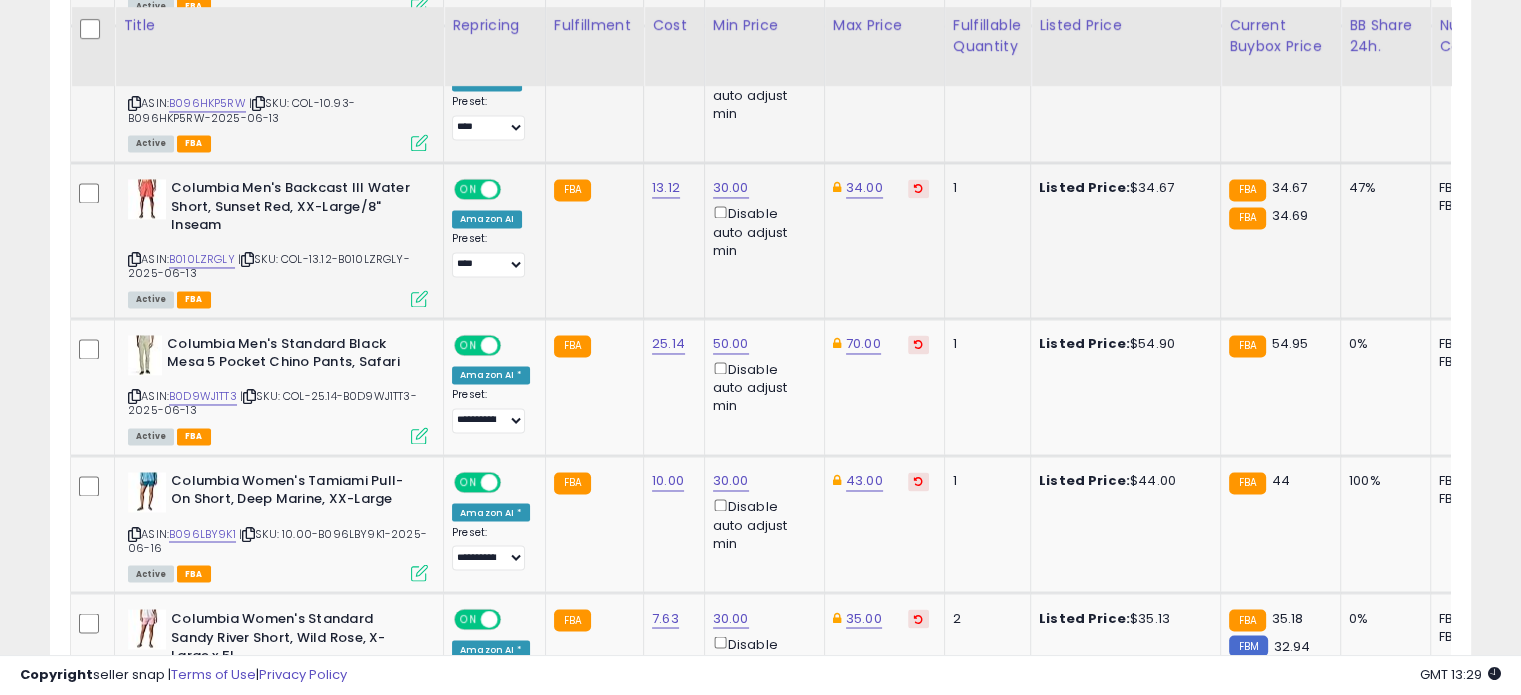 scroll, scrollTop: 3296, scrollLeft: 0, axis: vertical 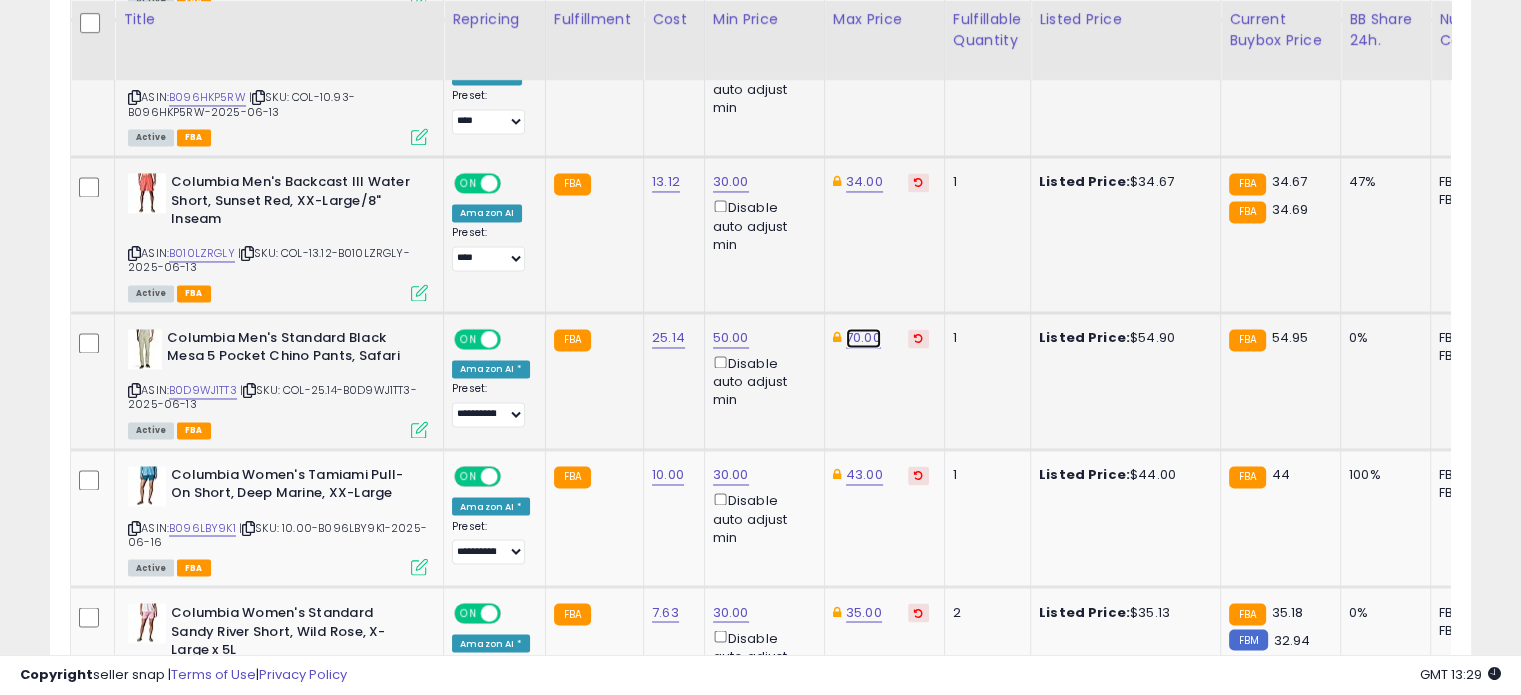 click on "70.00" at bounding box center [864, -2222] 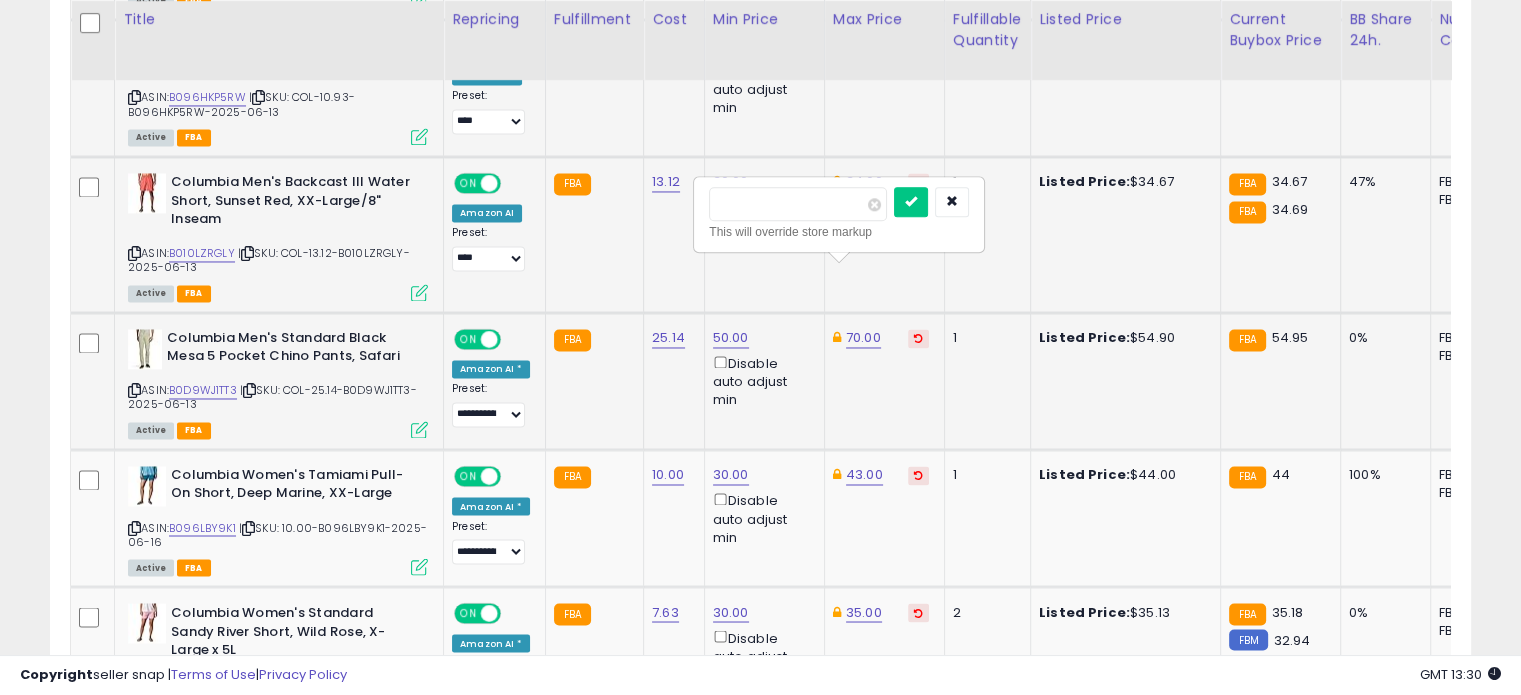 drag, startPoint x: 786, startPoint y: 206, endPoint x: 723, endPoint y: 205, distance: 63.007935 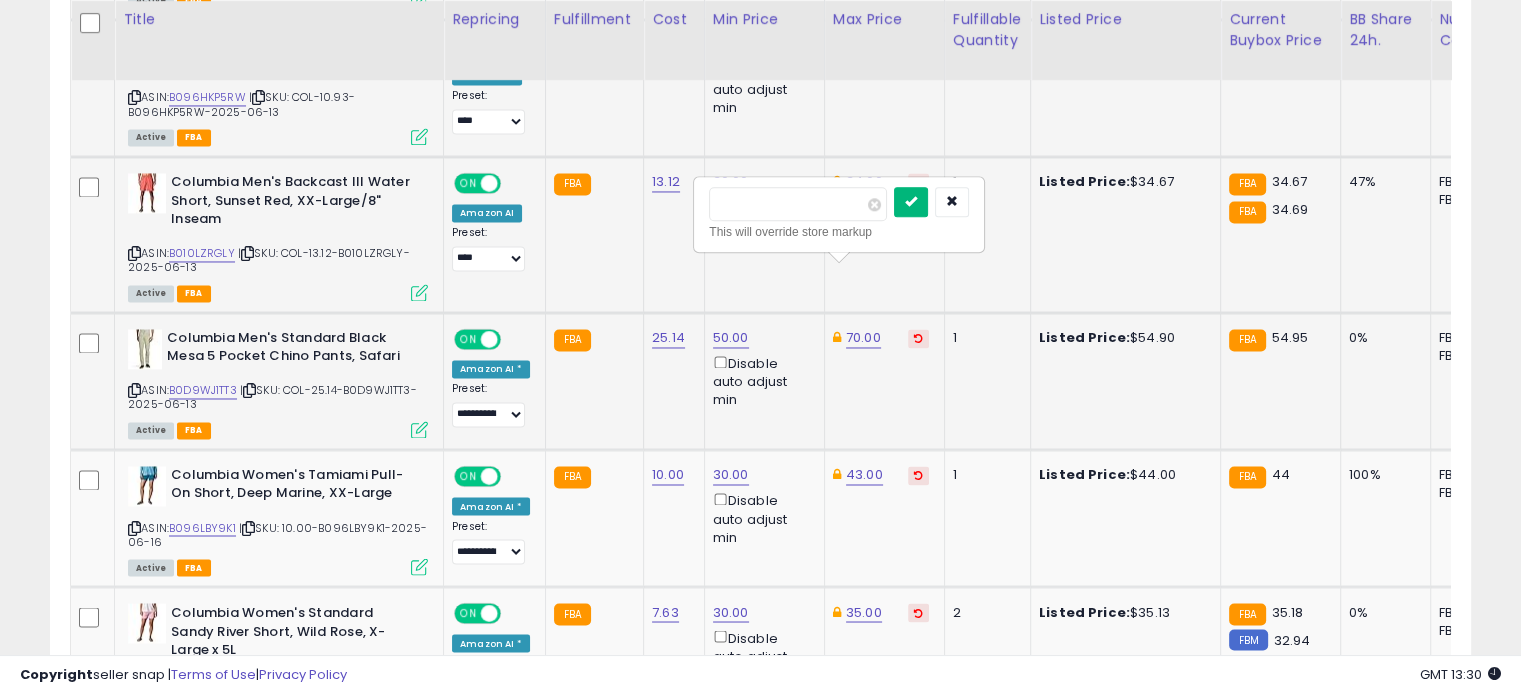 type on "**" 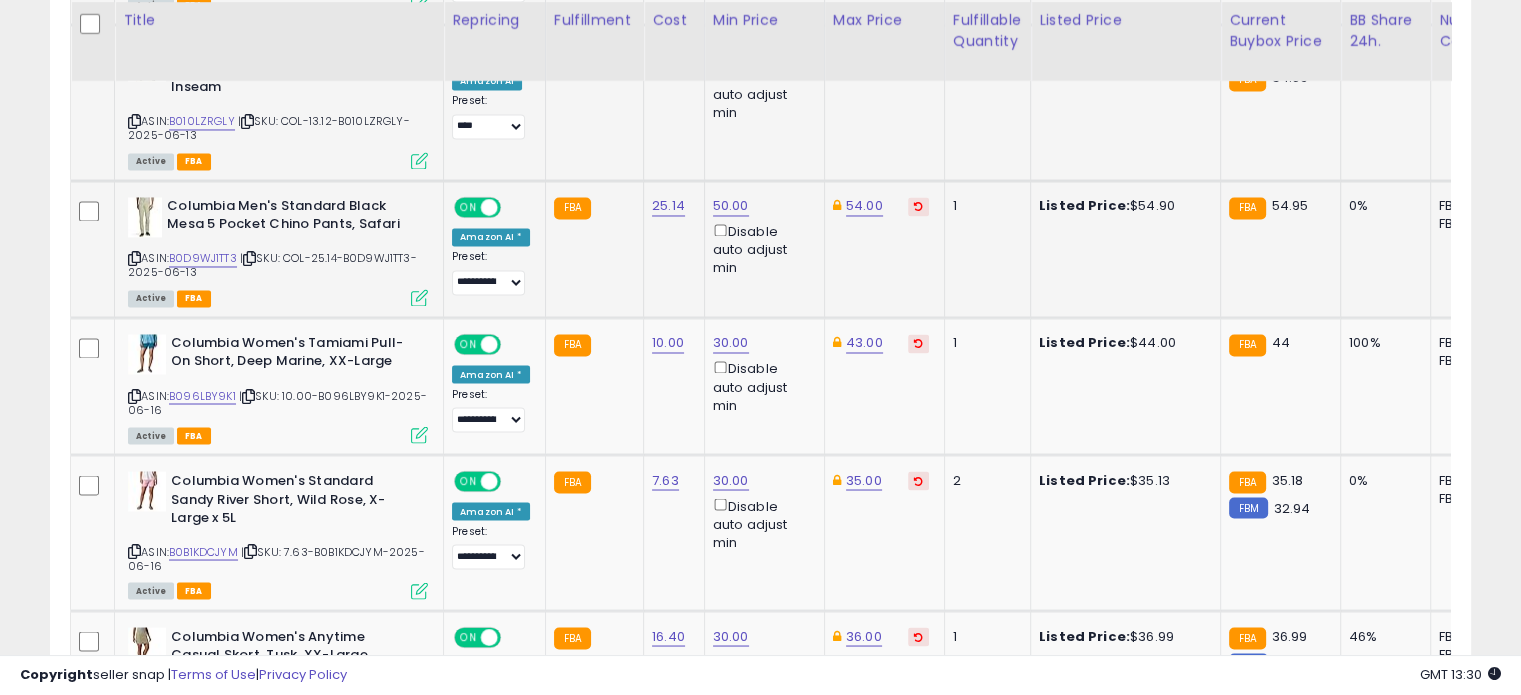 scroll, scrollTop: 3432, scrollLeft: 0, axis: vertical 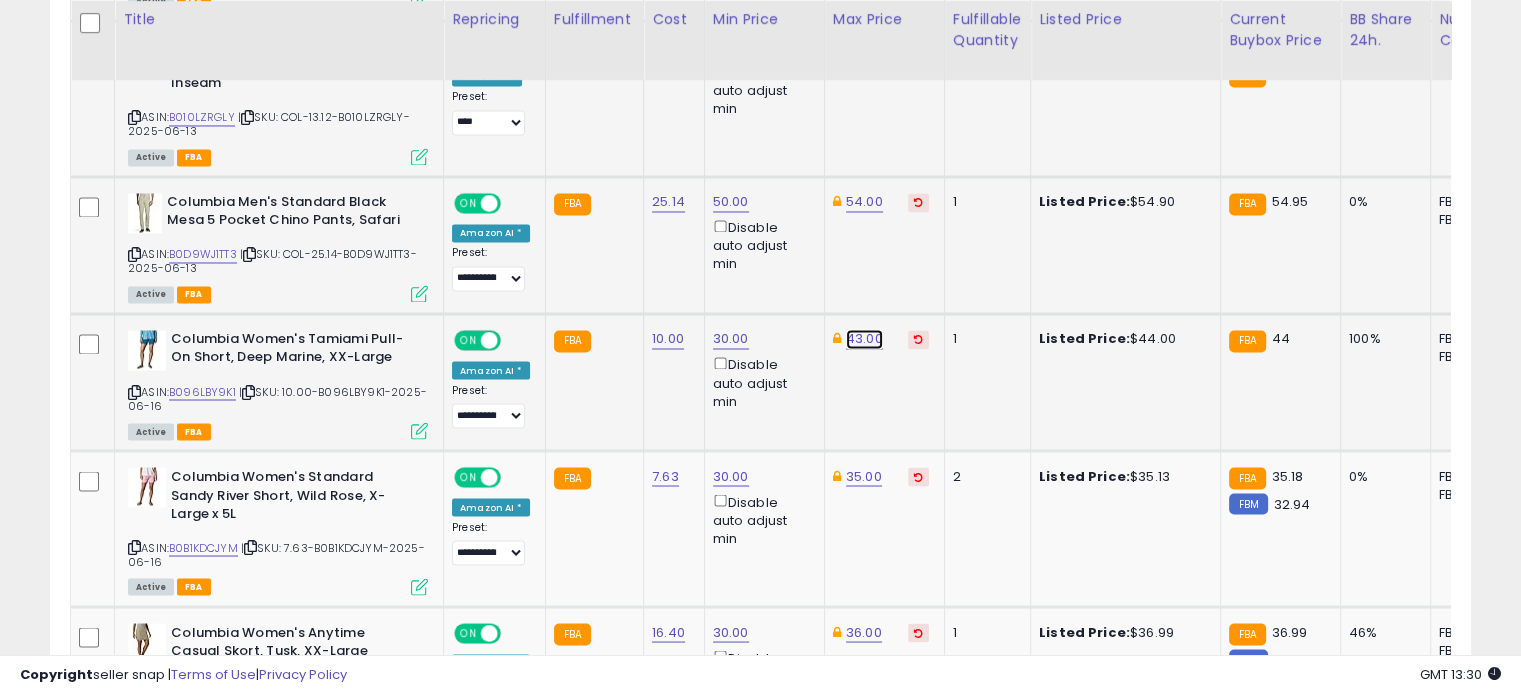 click on "43.00" at bounding box center [864, -2358] 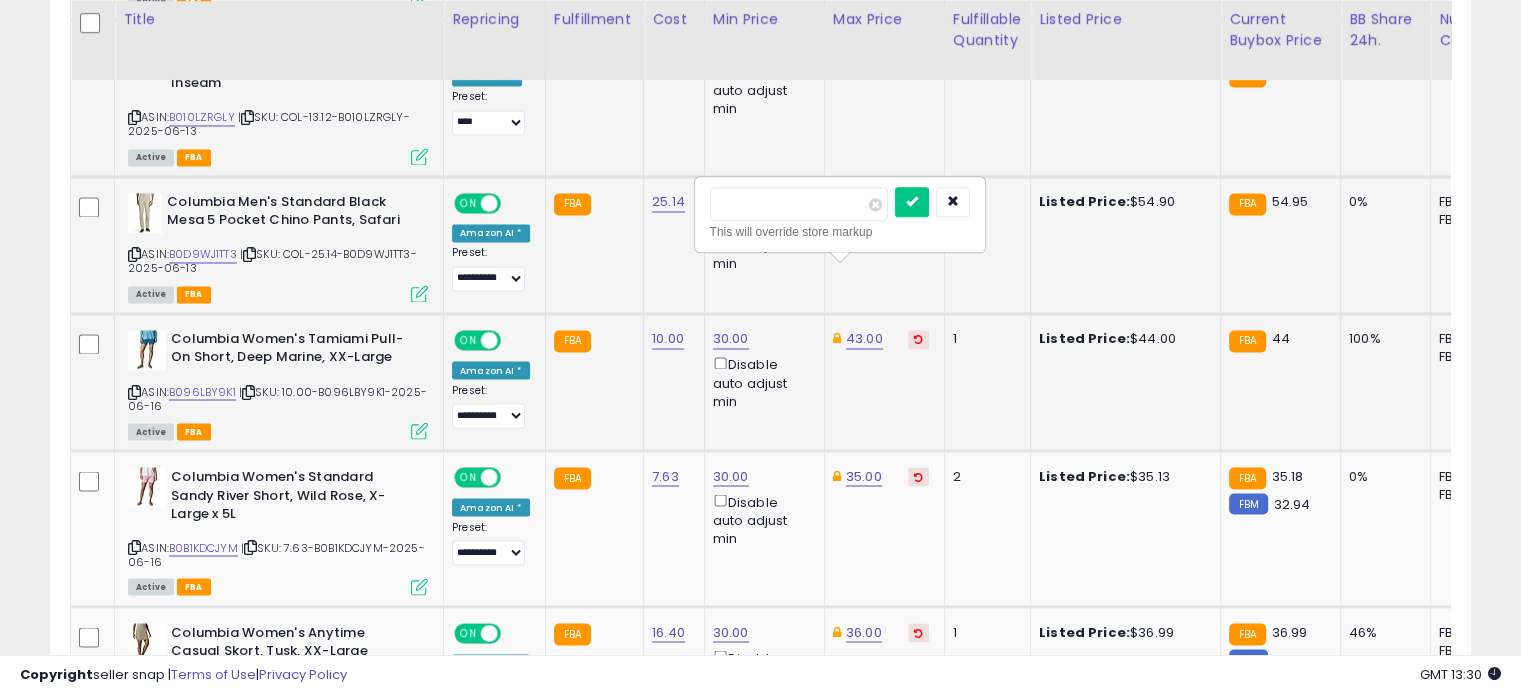 drag, startPoint x: 793, startPoint y: 203, endPoint x: 724, endPoint y: 204, distance: 69.00725 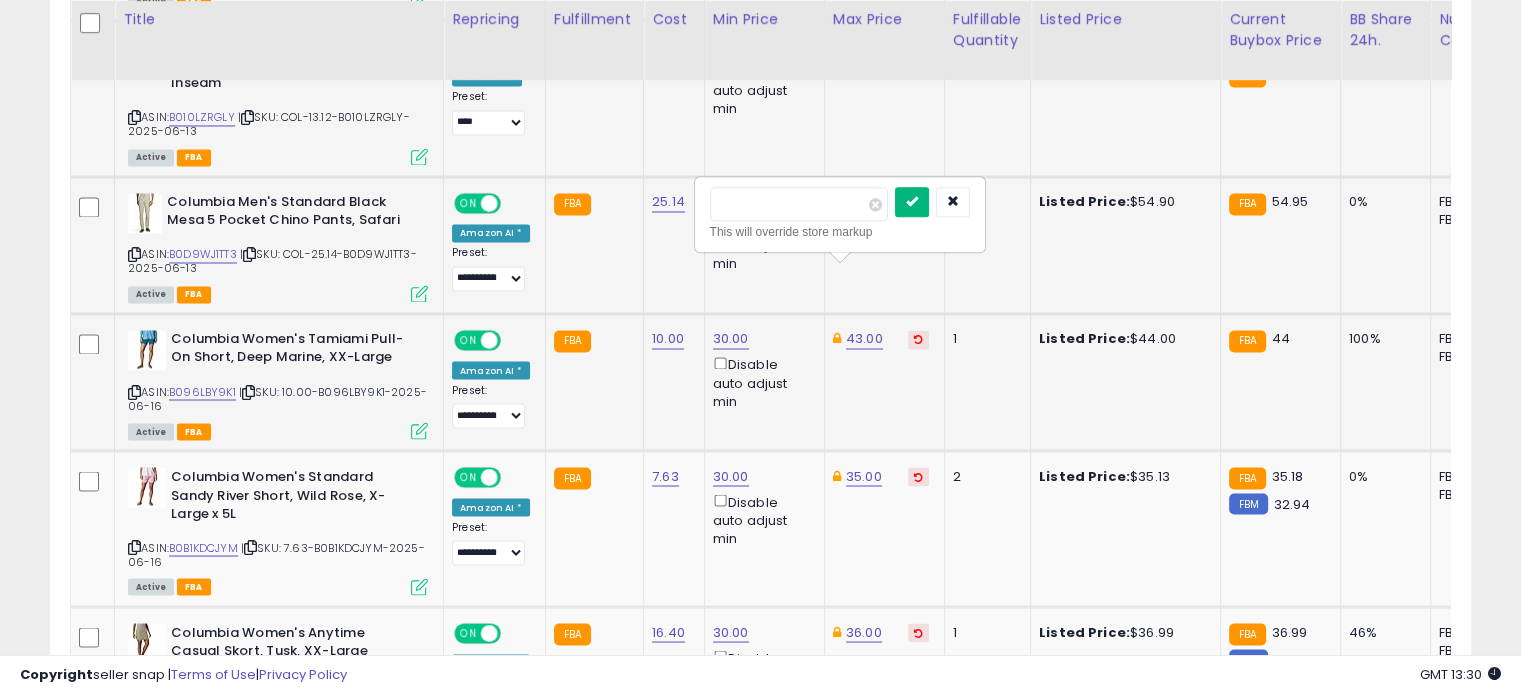 click at bounding box center [912, 202] 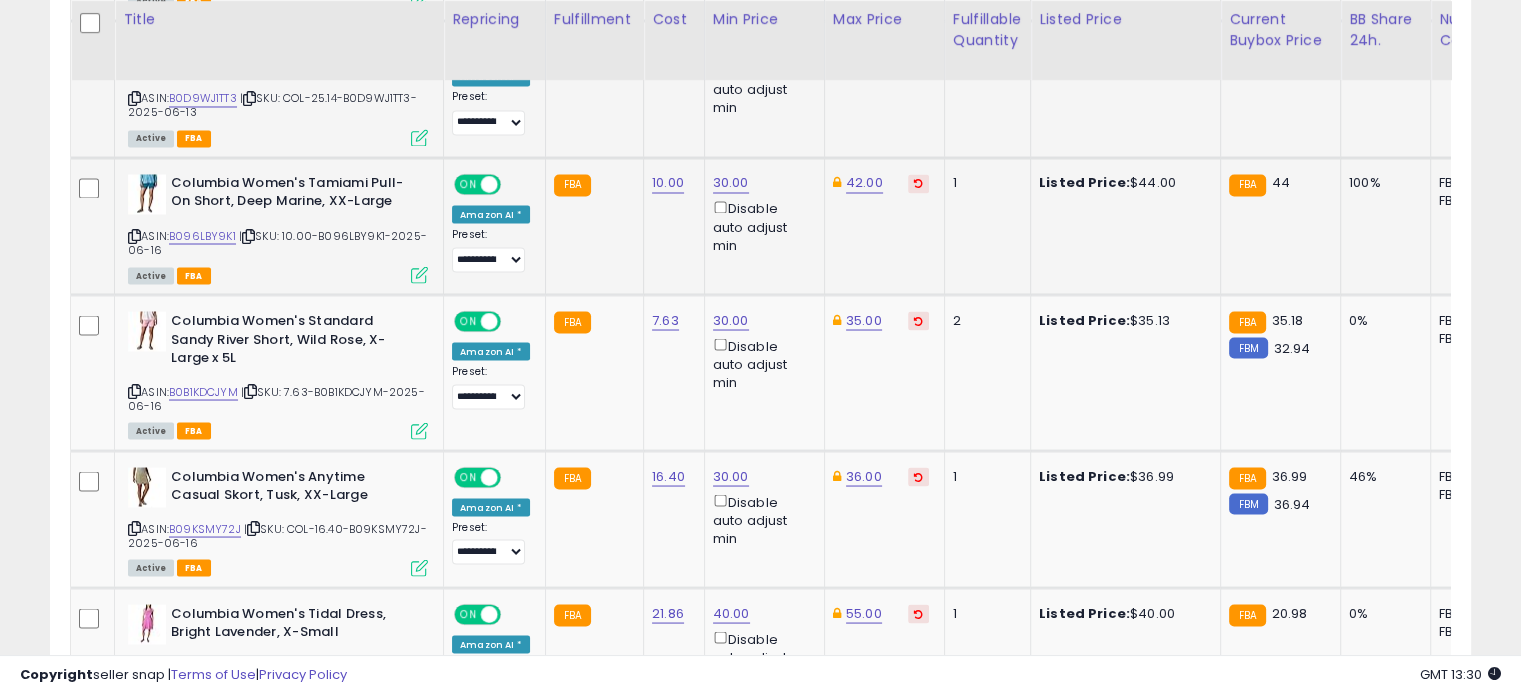 scroll, scrollTop: 3592, scrollLeft: 0, axis: vertical 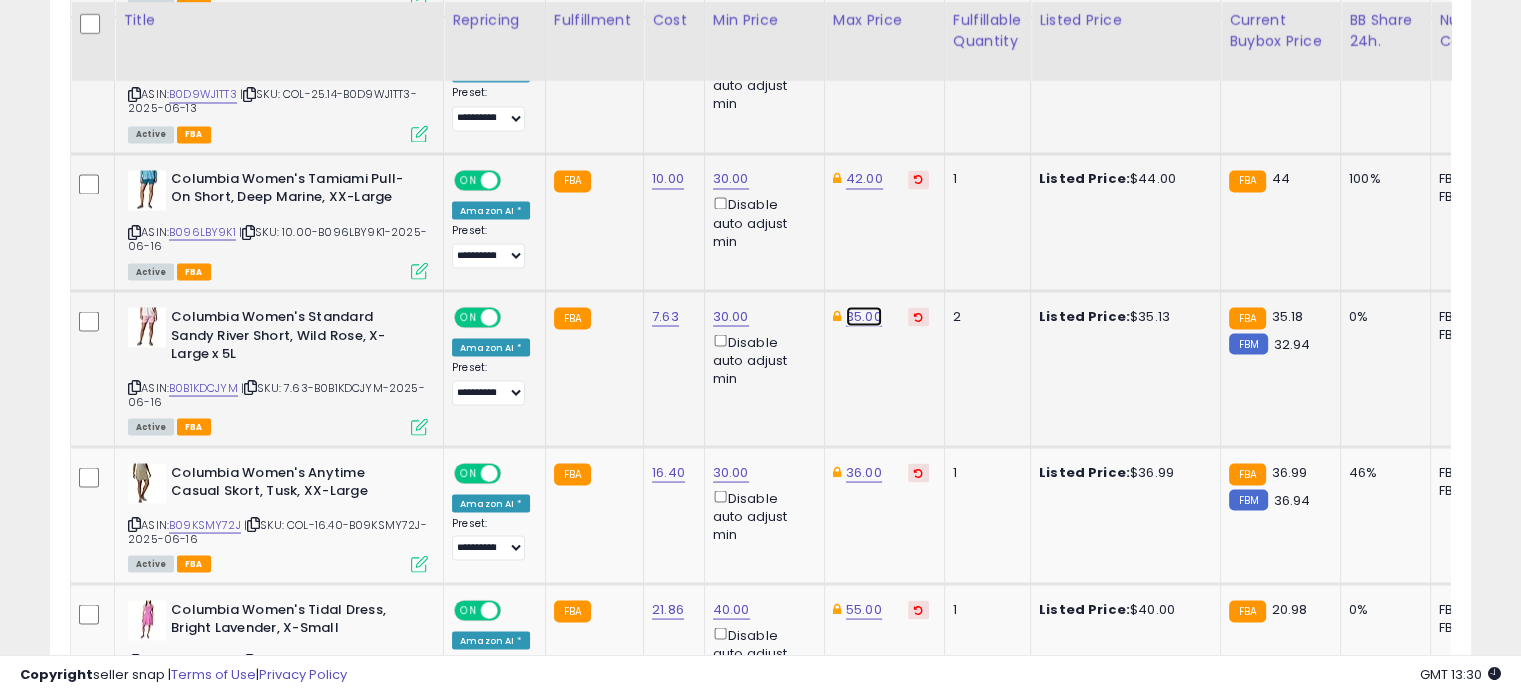 click on "35.00" at bounding box center (864, -2518) 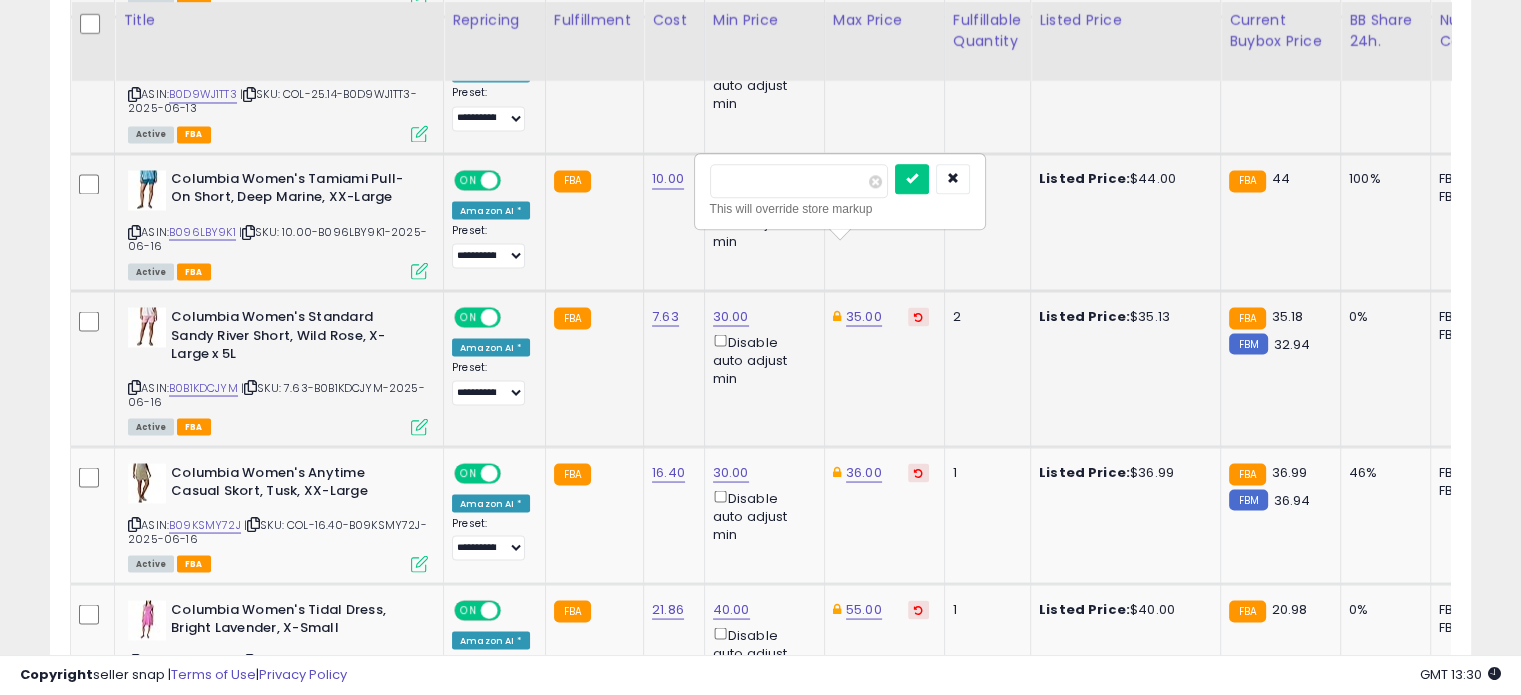drag, startPoint x: 798, startPoint y: 183, endPoint x: 719, endPoint y: 175, distance: 79.40403 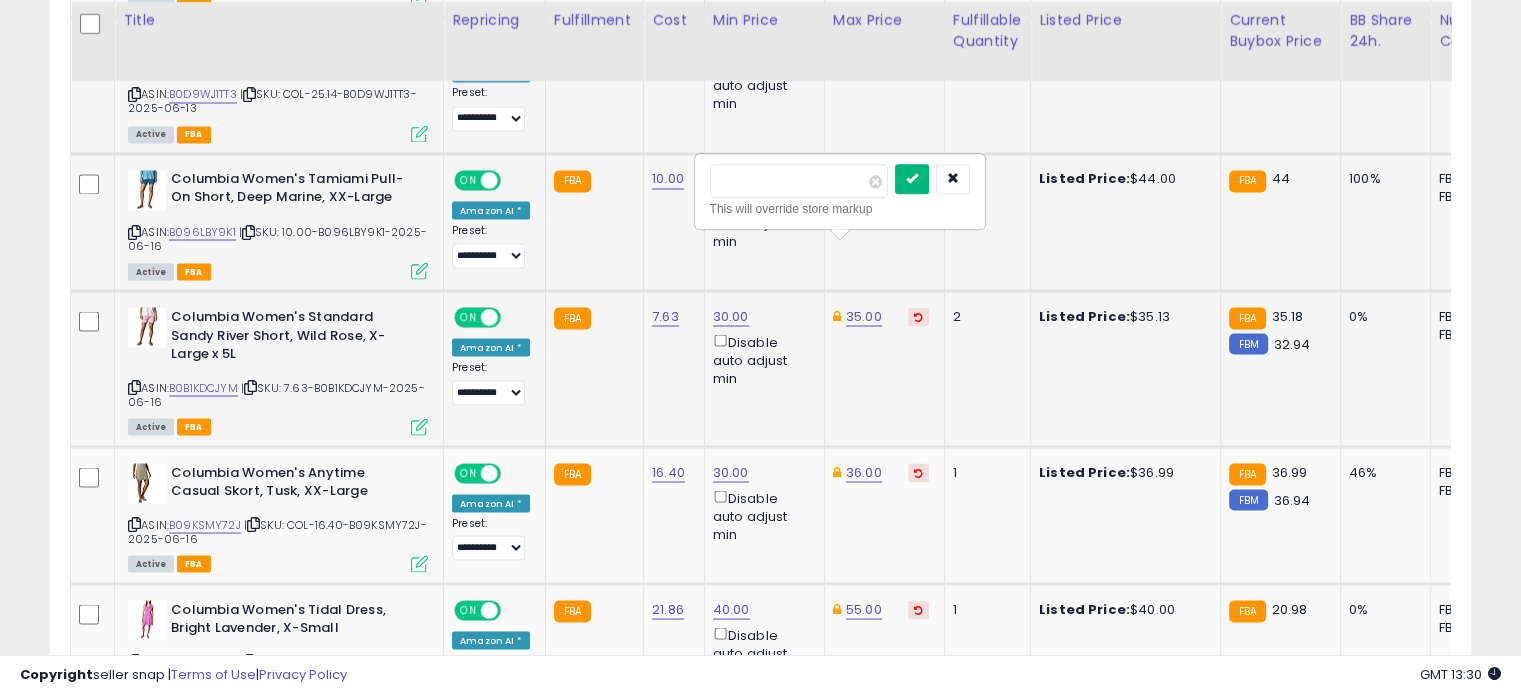 type on "**" 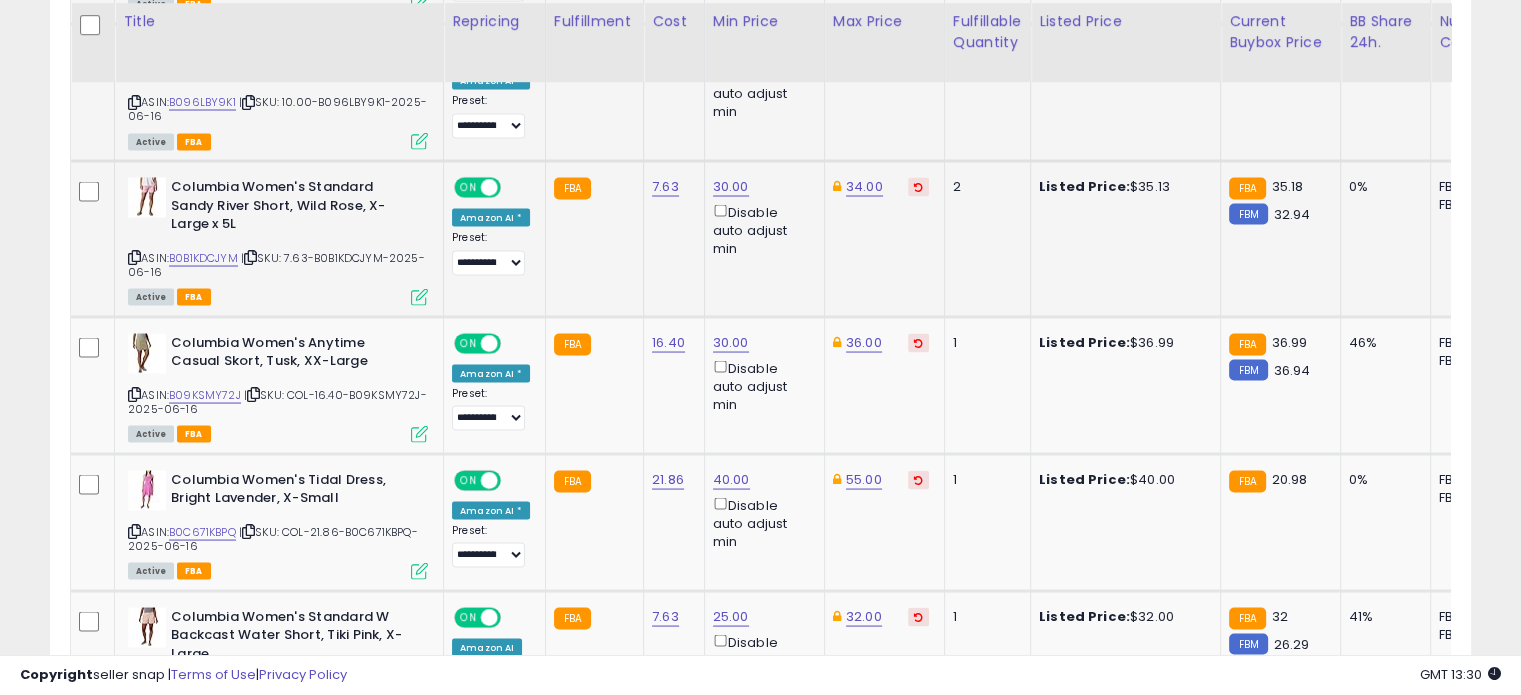scroll, scrollTop: 3724, scrollLeft: 0, axis: vertical 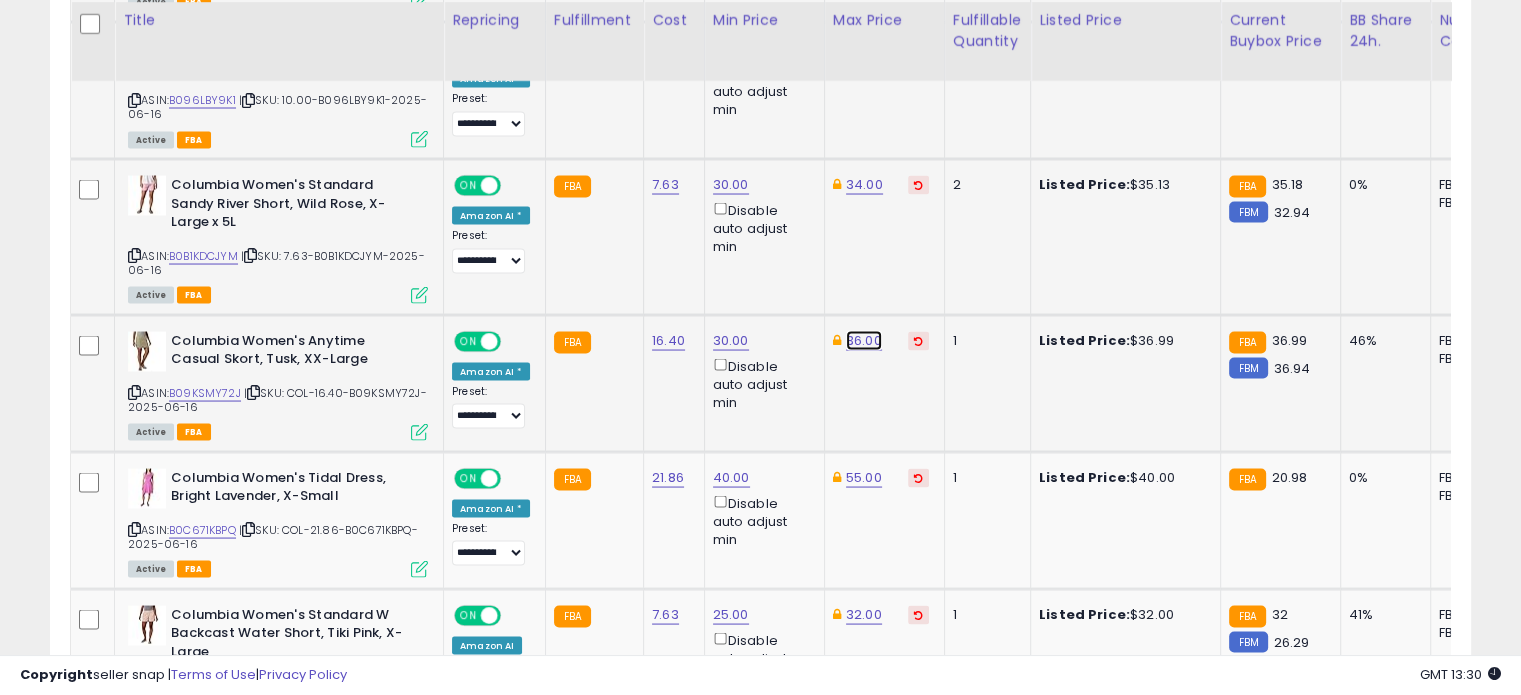click on "36.00" at bounding box center (864, -2650) 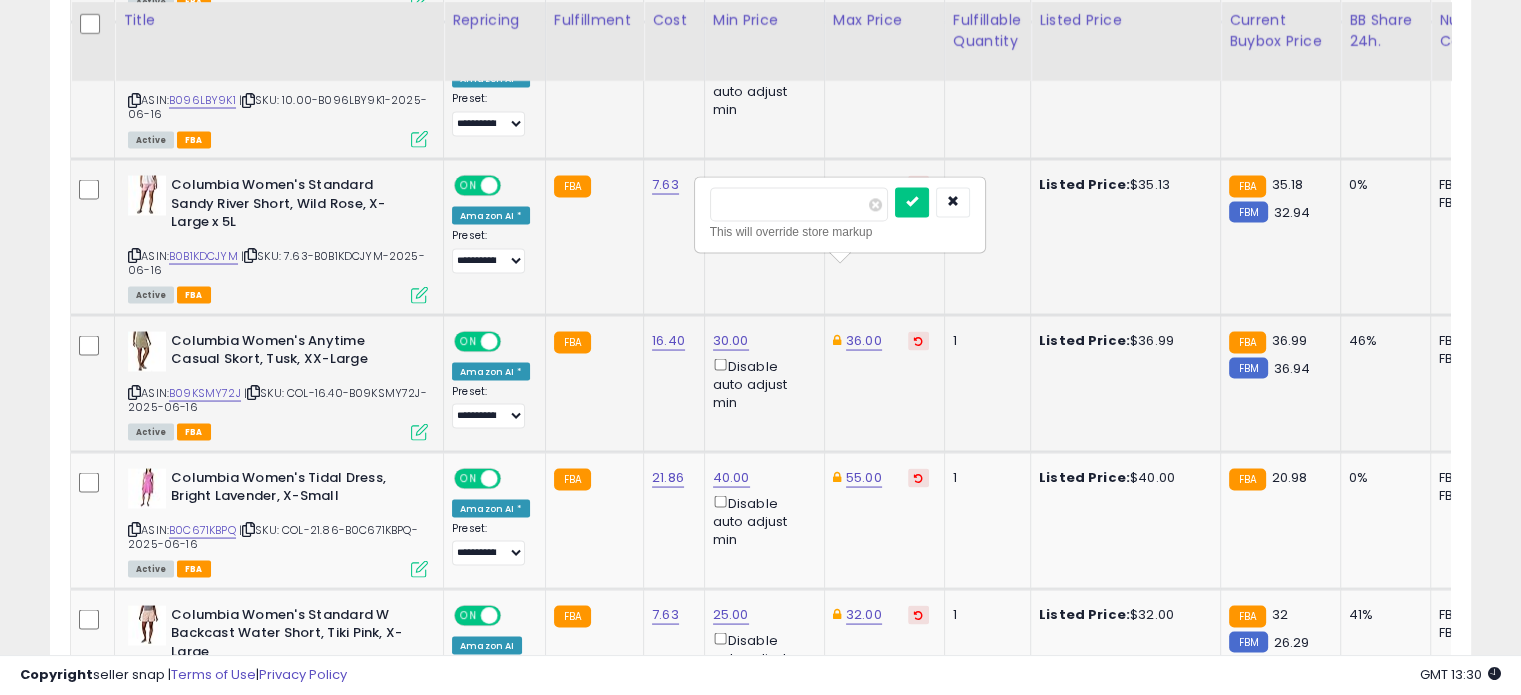drag, startPoint x: 780, startPoint y: 199, endPoint x: 712, endPoint y: 199, distance: 68 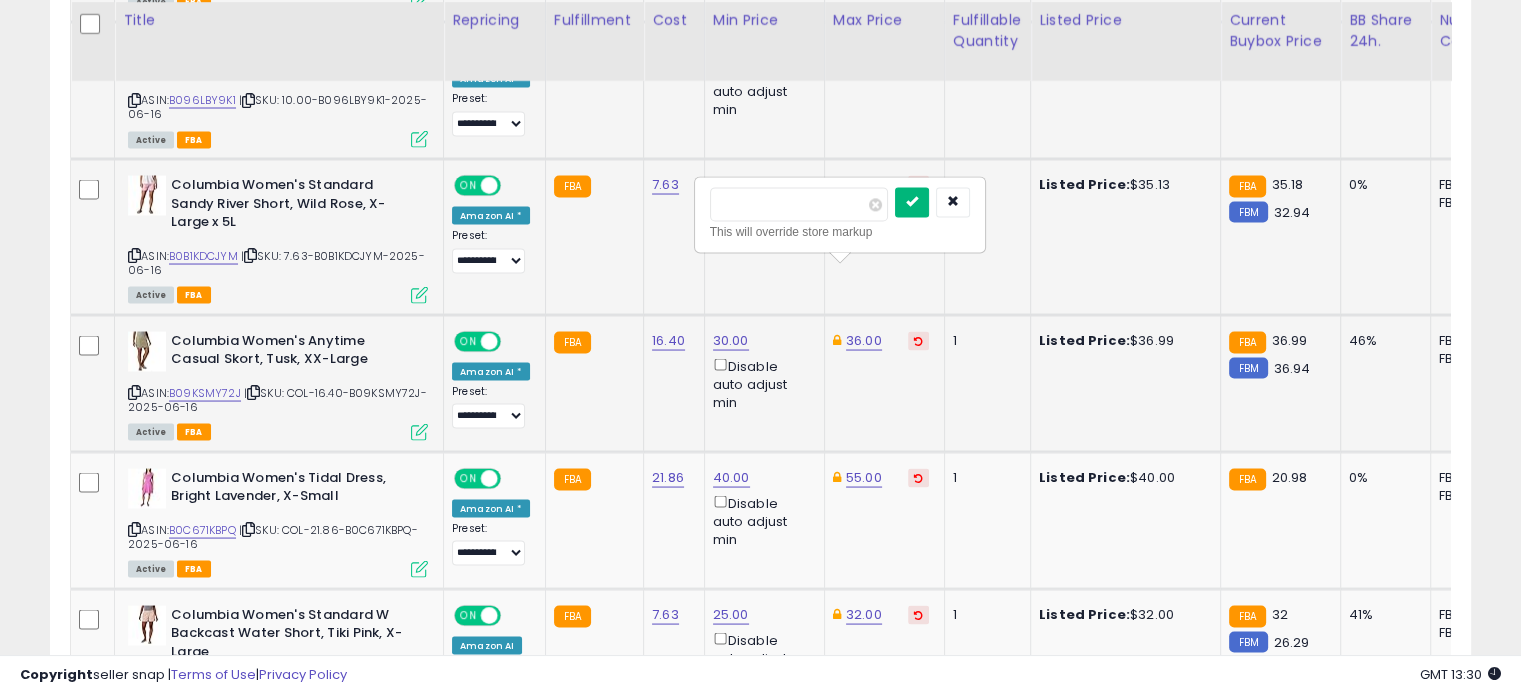 type on "**" 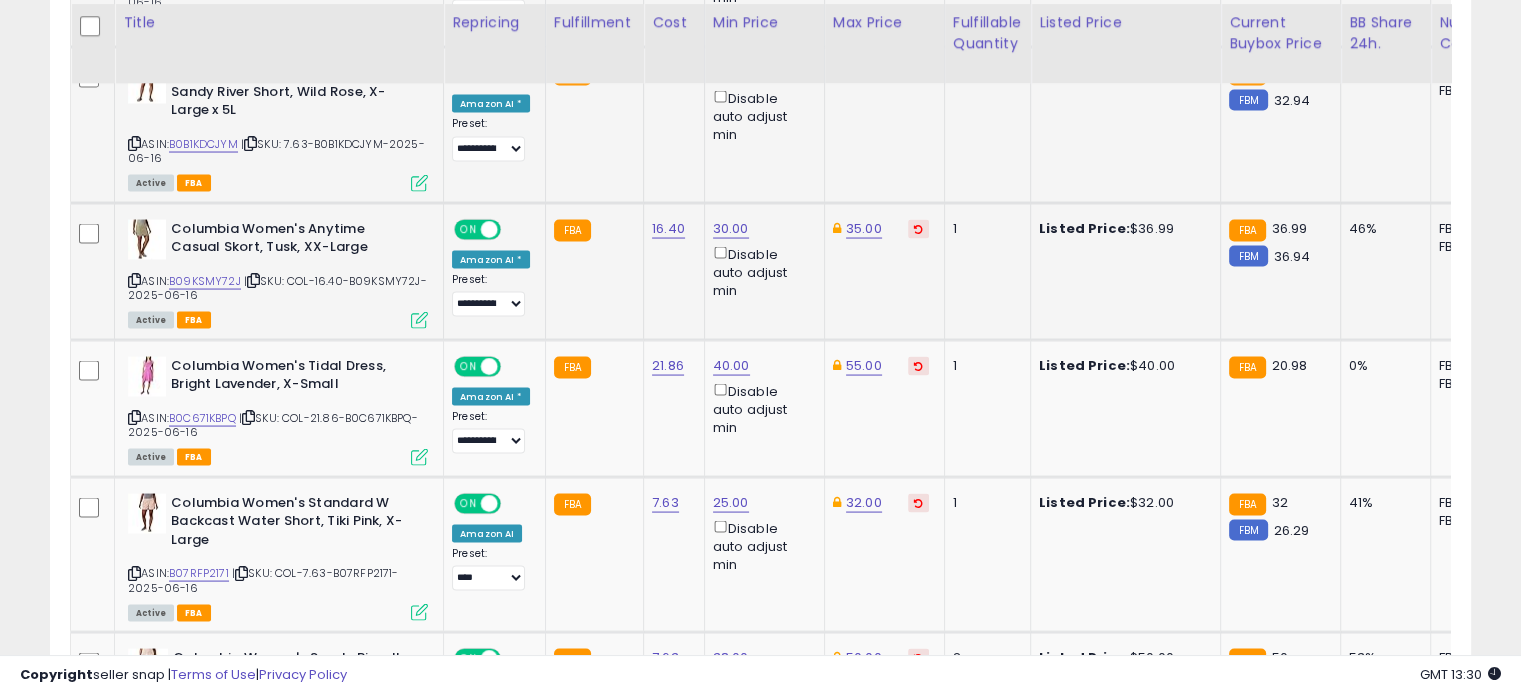 scroll, scrollTop: 3844, scrollLeft: 0, axis: vertical 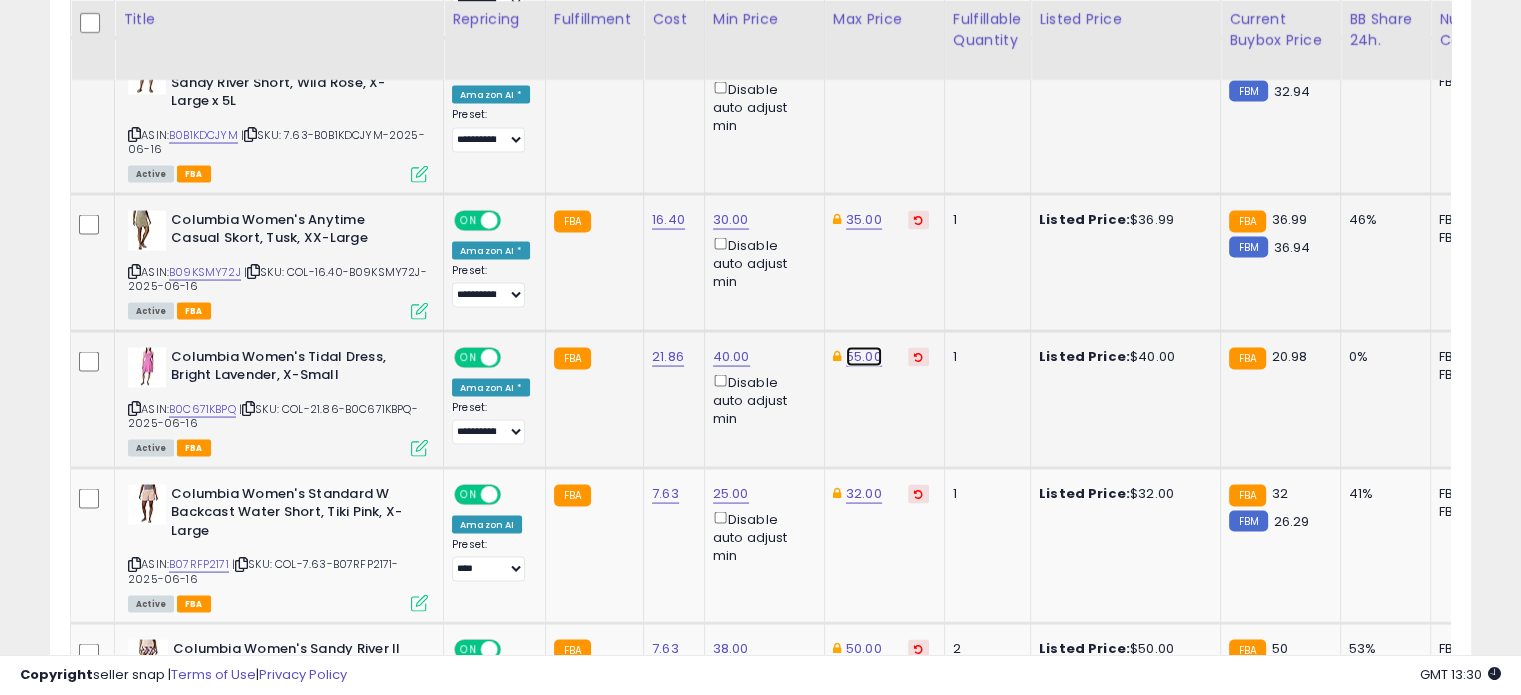 click on "55.00" at bounding box center (864, -2770) 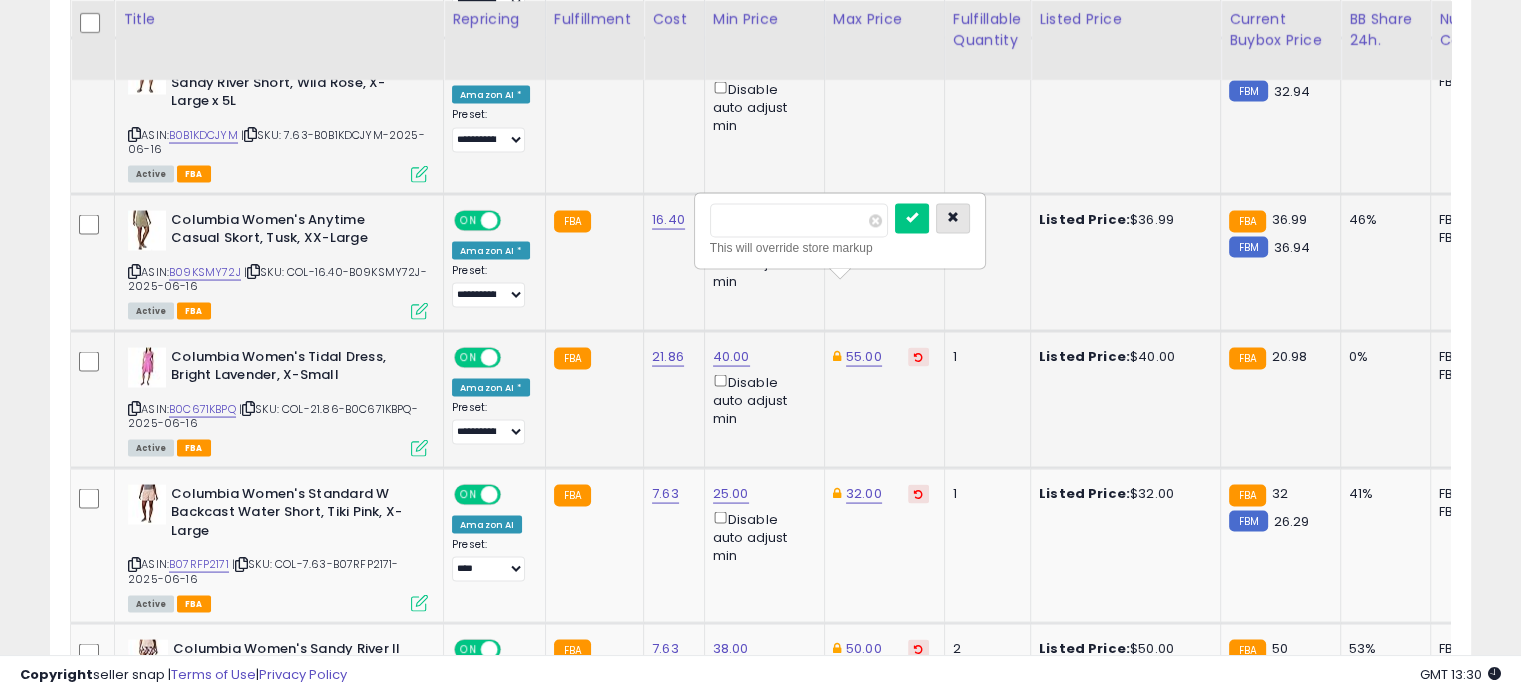 click at bounding box center (953, 219) 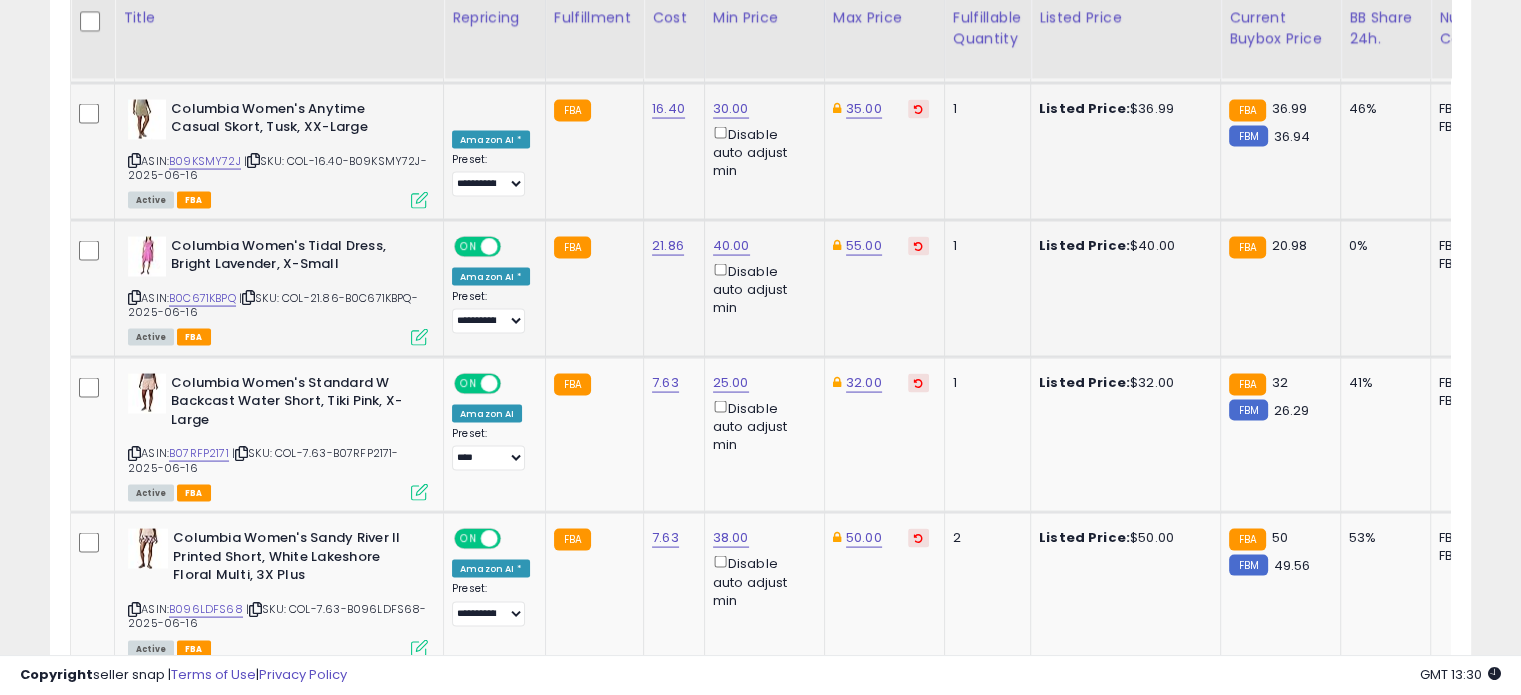 scroll, scrollTop: 3956, scrollLeft: 0, axis: vertical 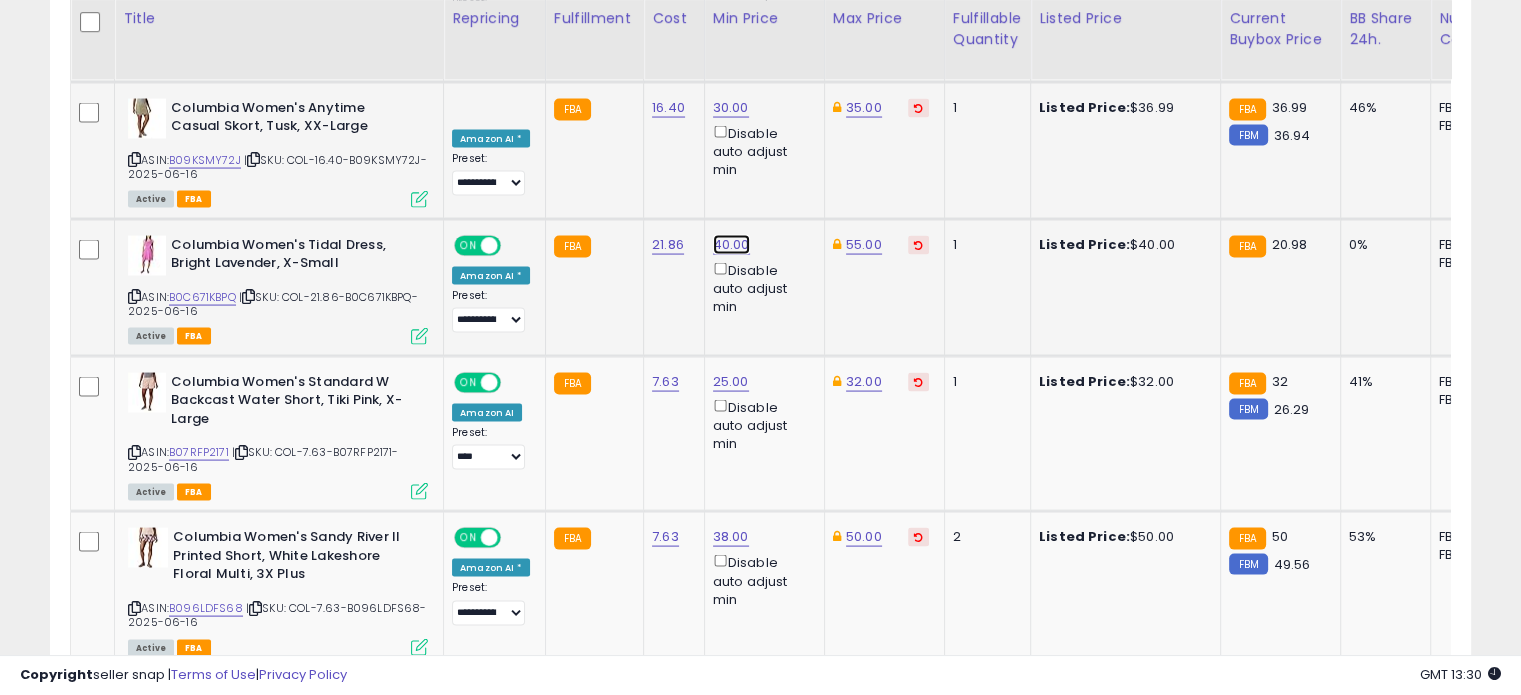click on "40.00" at bounding box center (730, -2882) 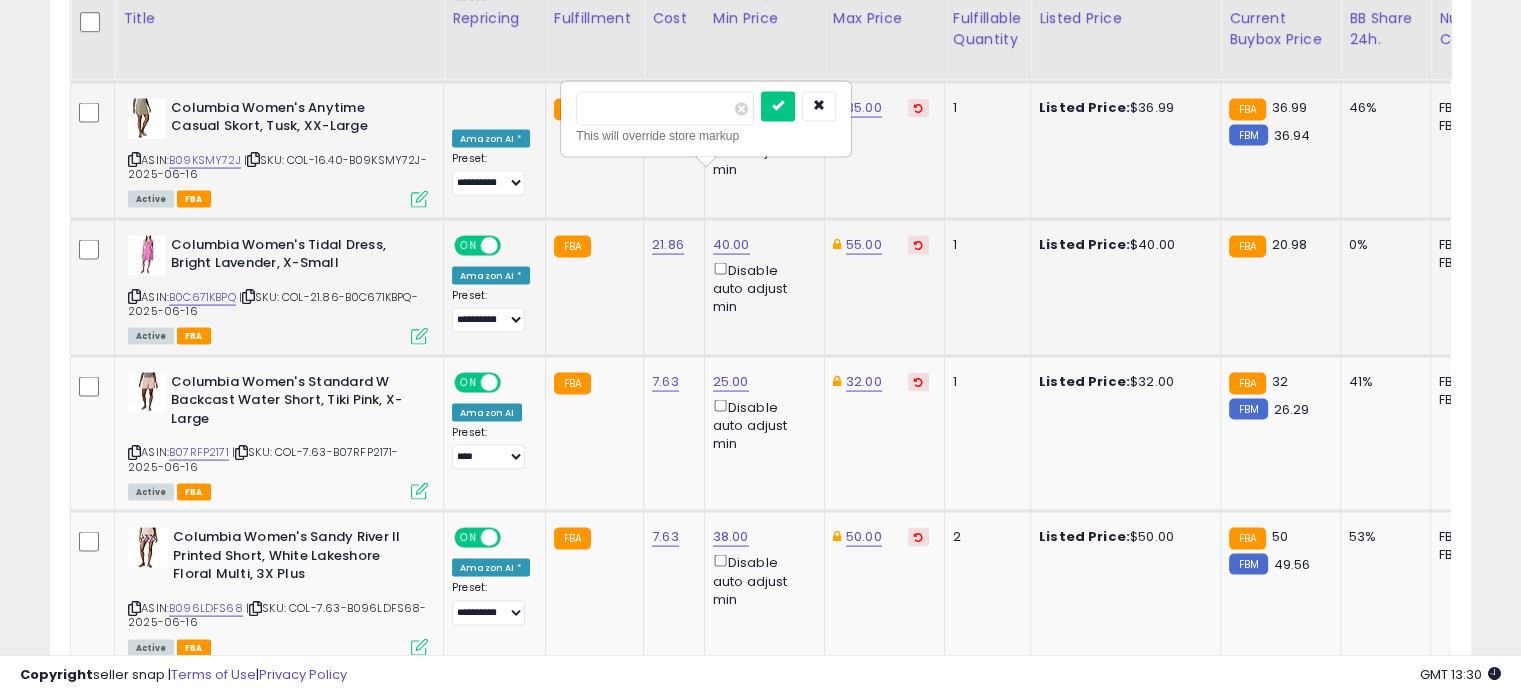 drag, startPoint x: 653, startPoint y: 103, endPoint x: 591, endPoint y: 103, distance: 62 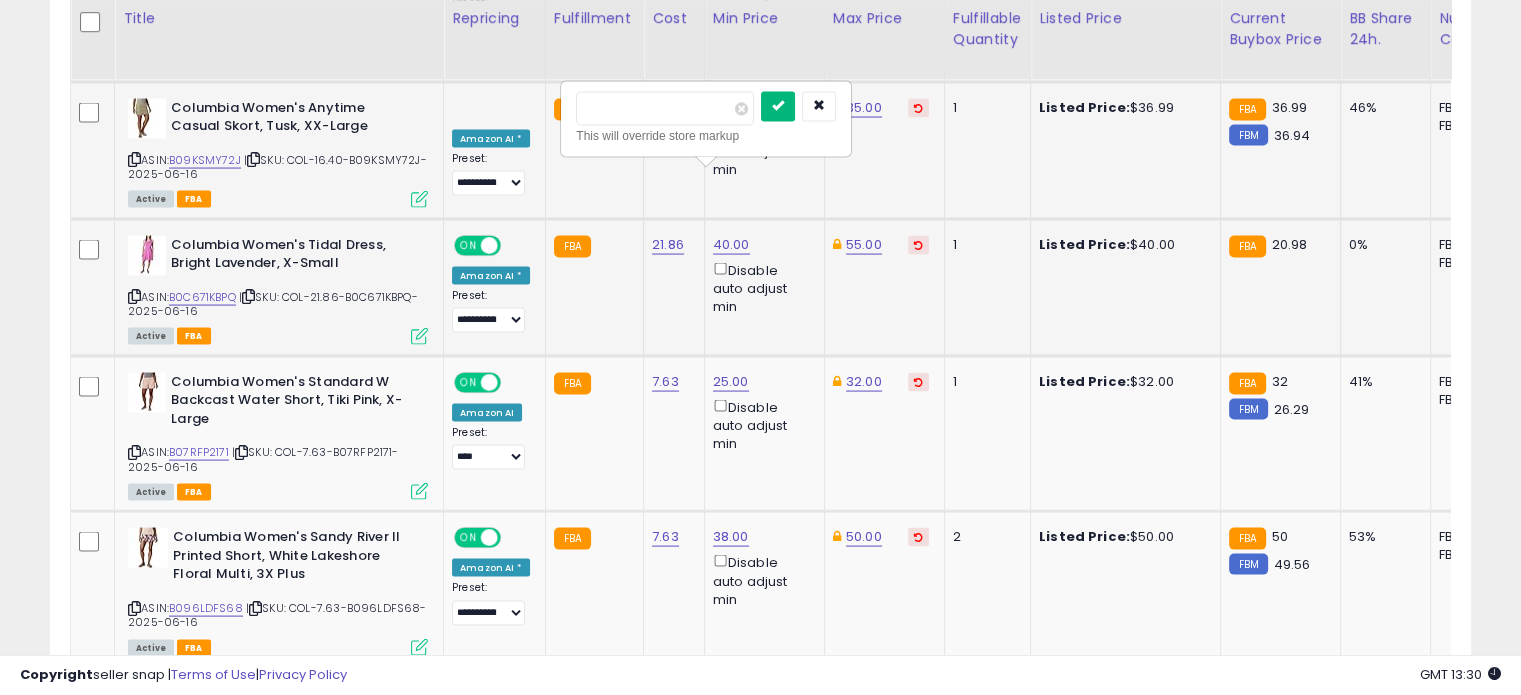 click at bounding box center [778, 107] 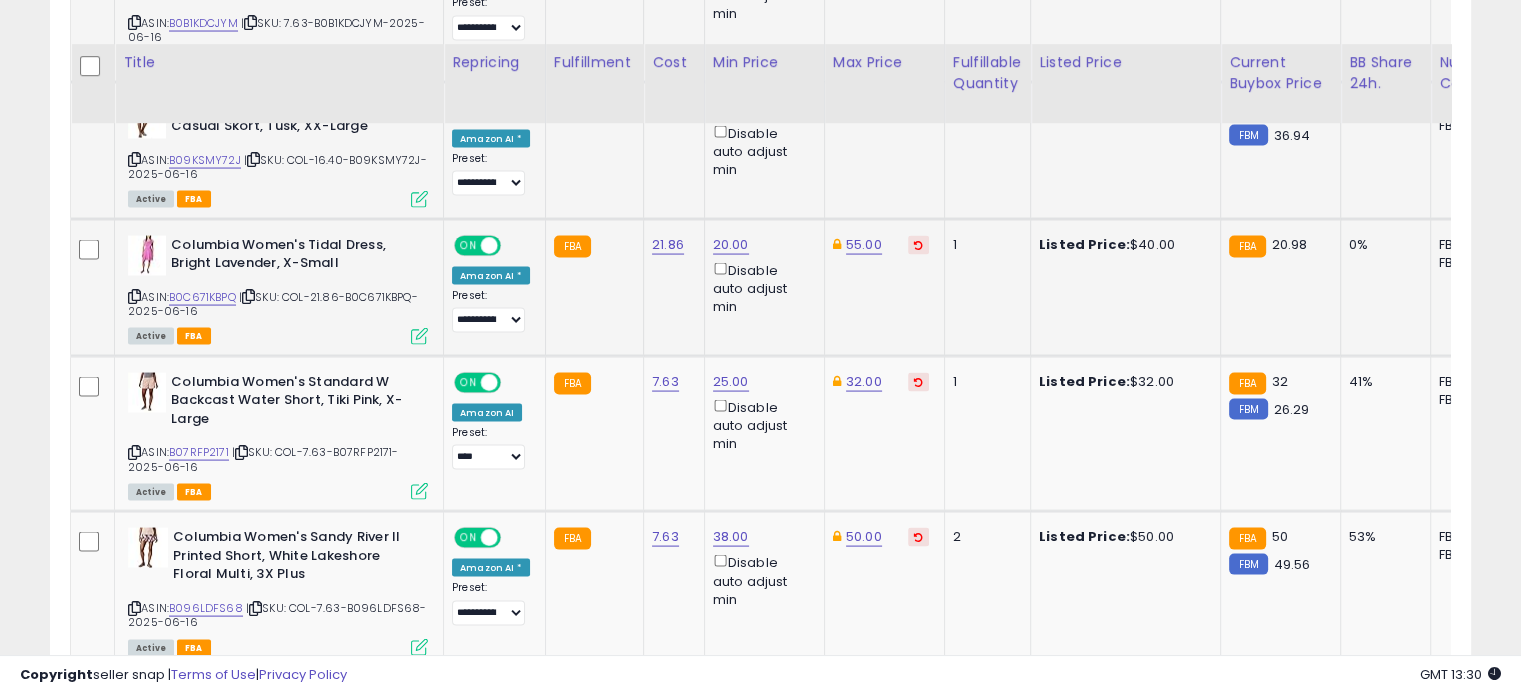 scroll, scrollTop: 4010, scrollLeft: 0, axis: vertical 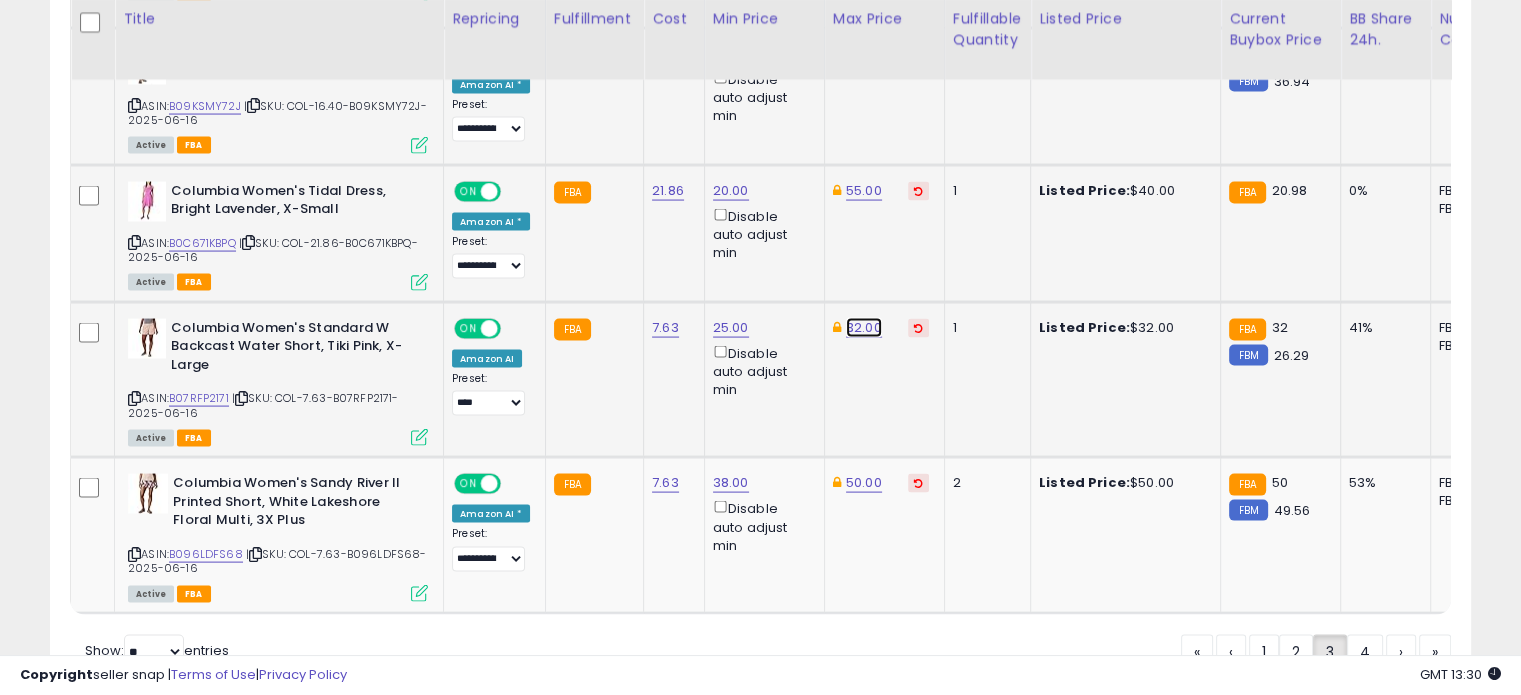 click on "32.00" at bounding box center [864, -2936] 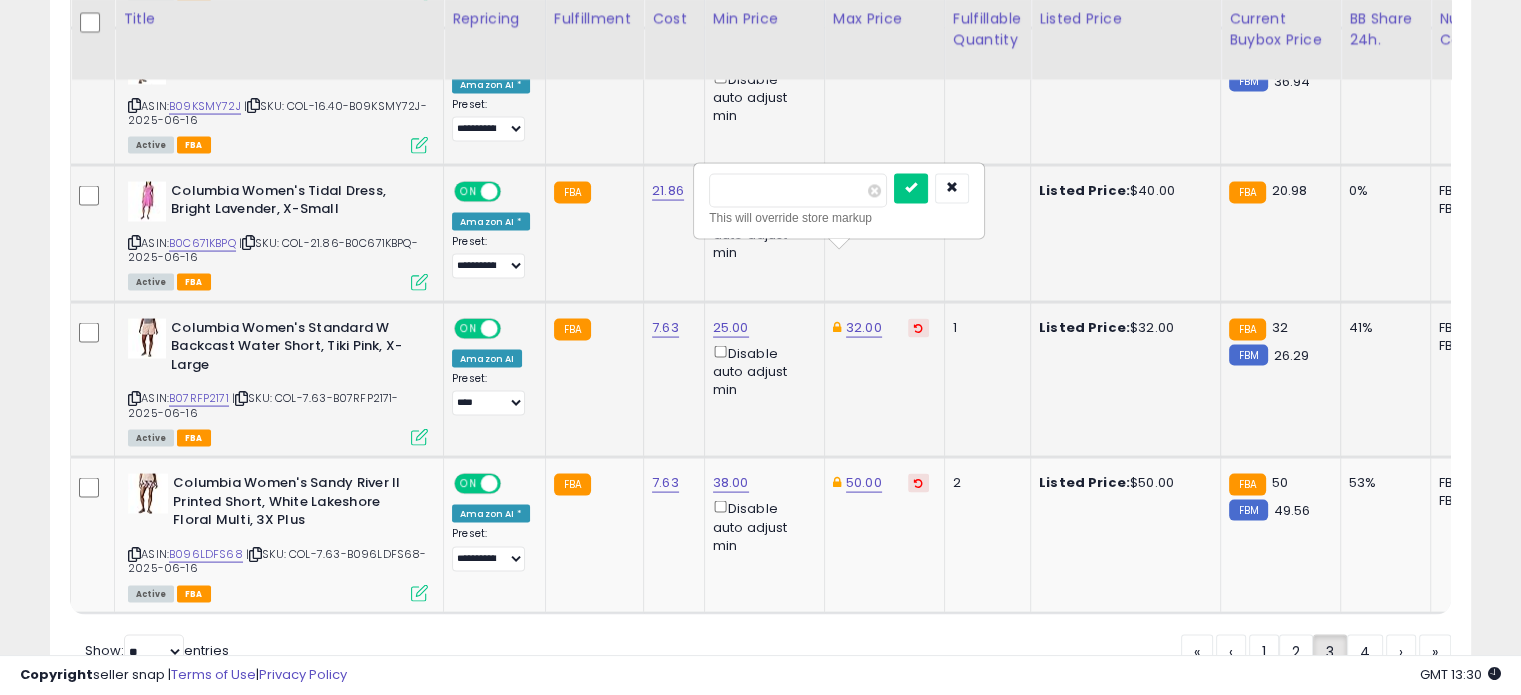 click on "*****" at bounding box center [798, 191] 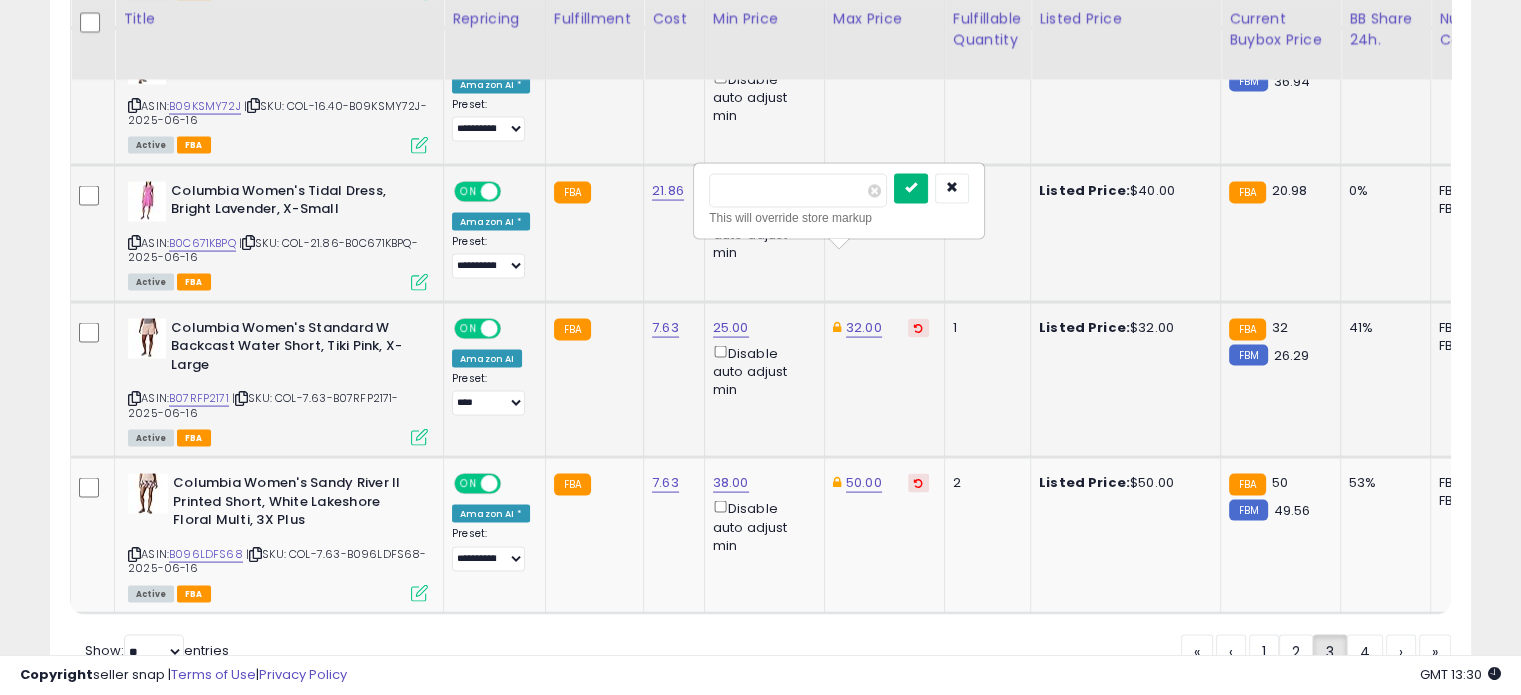type on "**" 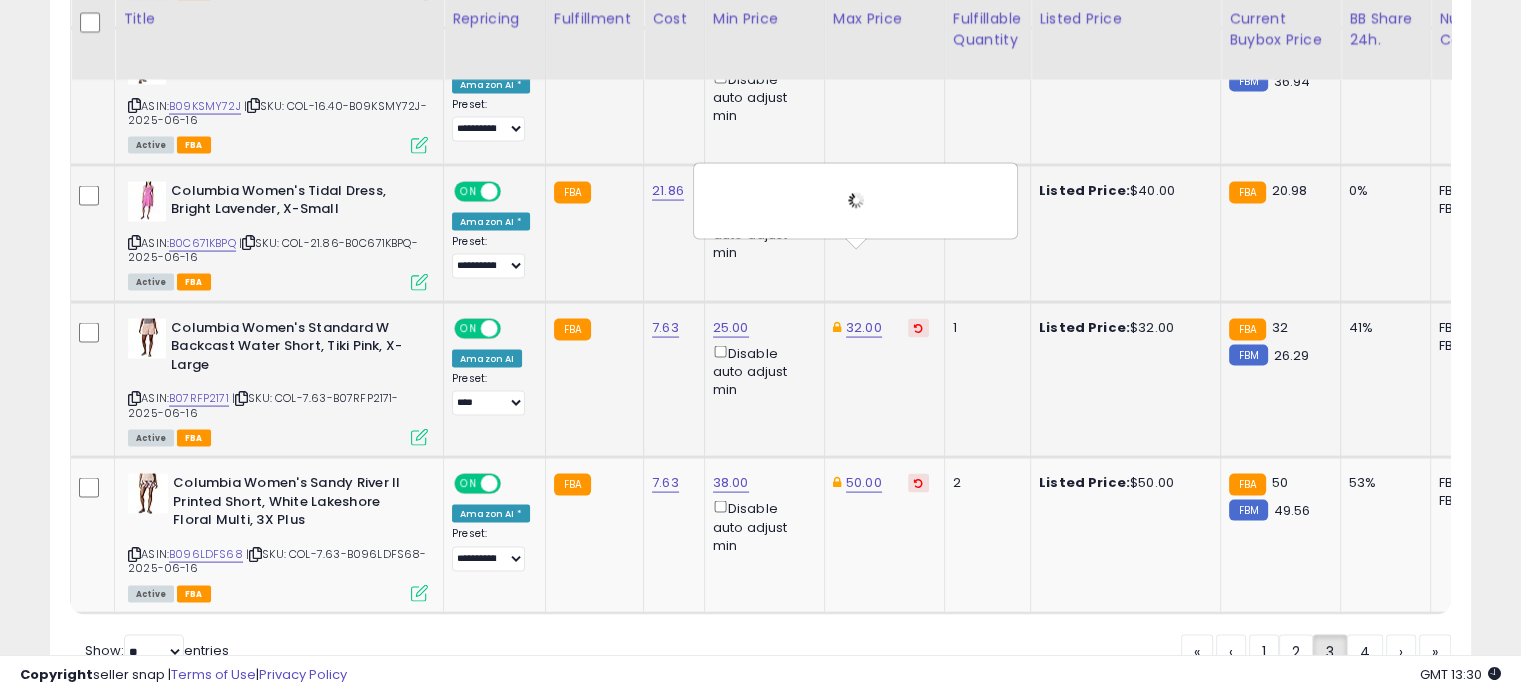 scroll, scrollTop: 4048, scrollLeft: 0, axis: vertical 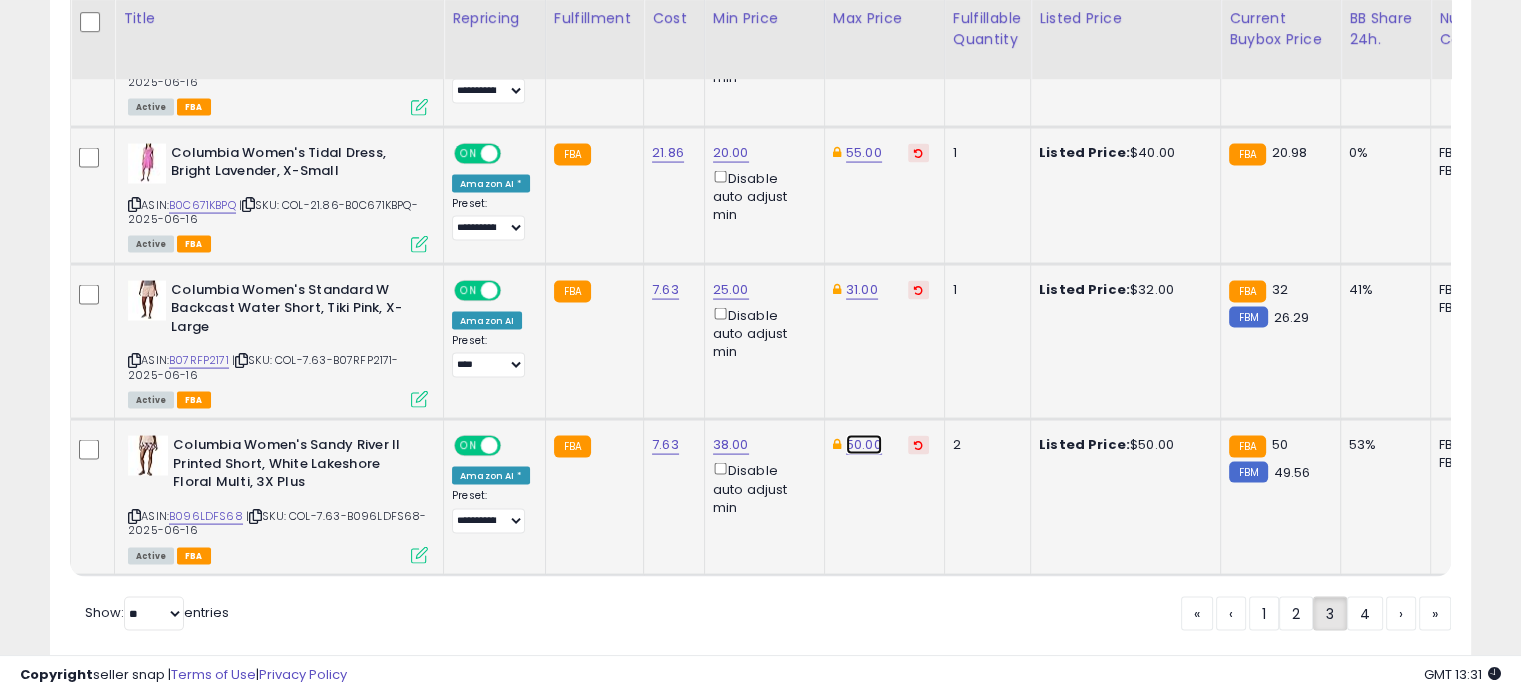 click on "50.00" at bounding box center (864, -2974) 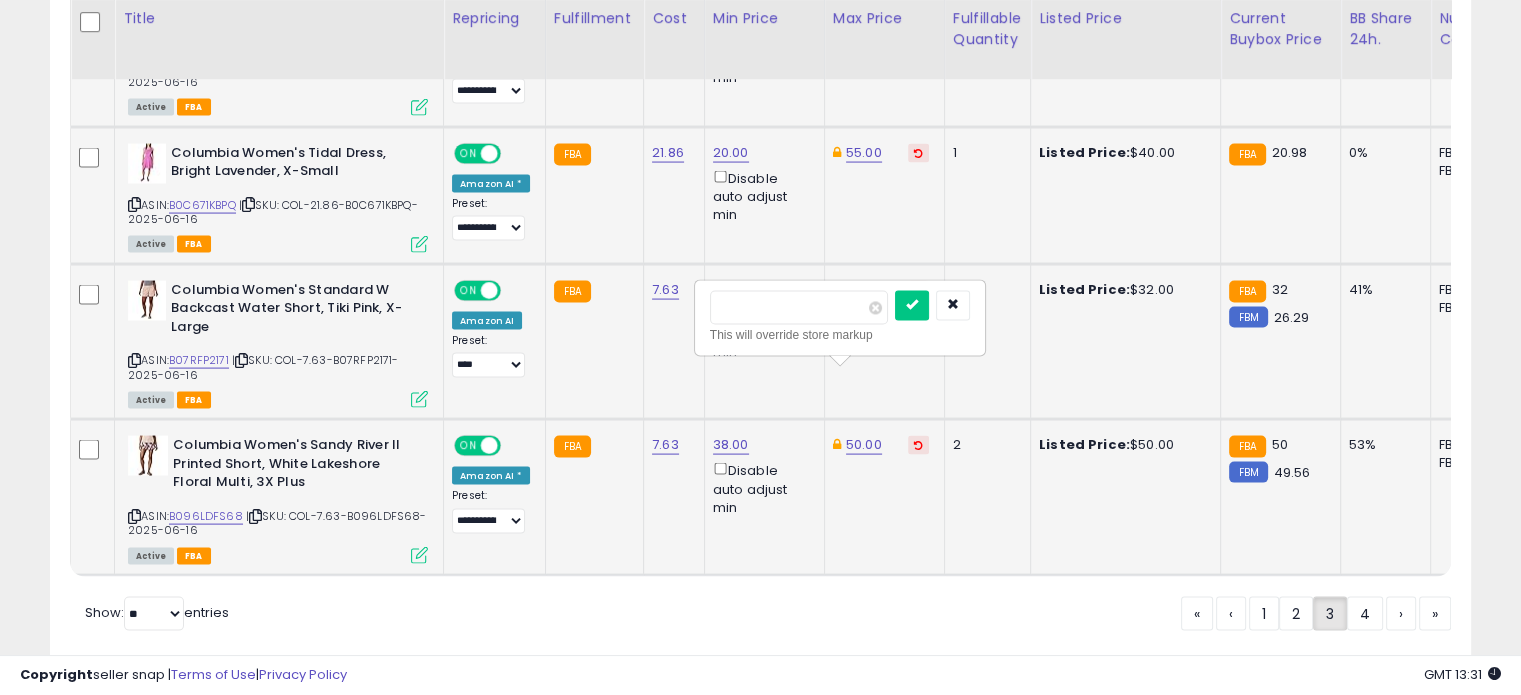 drag, startPoint x: 804, startPoint y: 308, endPoint x: 710, endPoint y: 305, distance: 94.04786 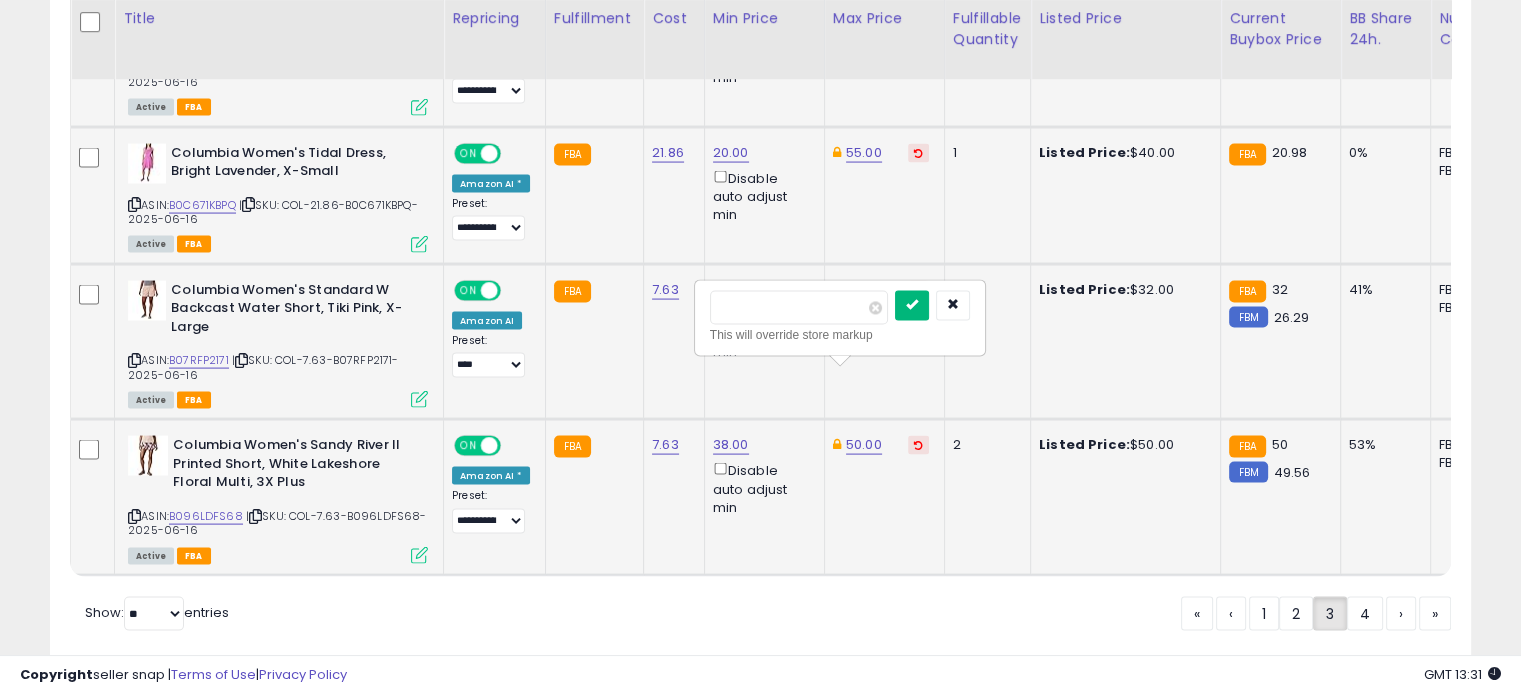 click at bounding box center [912, 305] 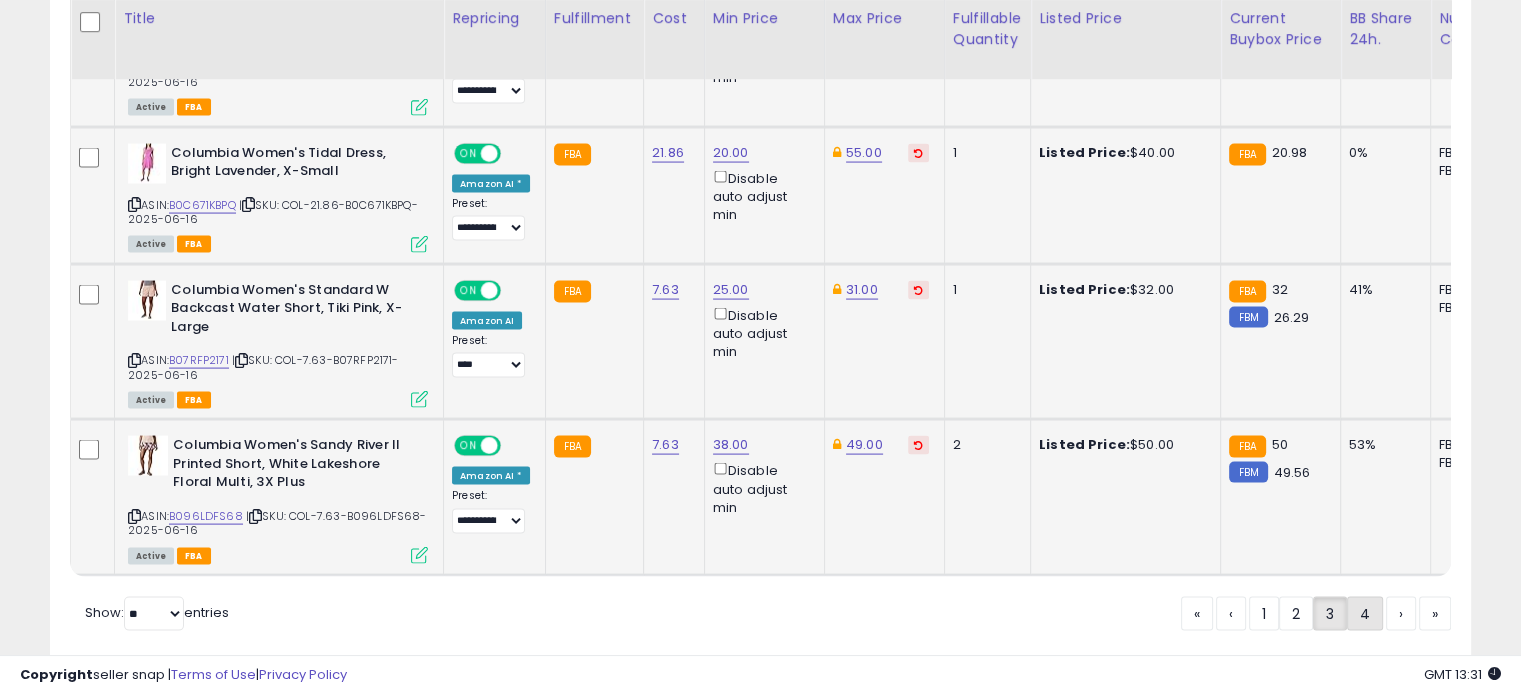 click on "4" 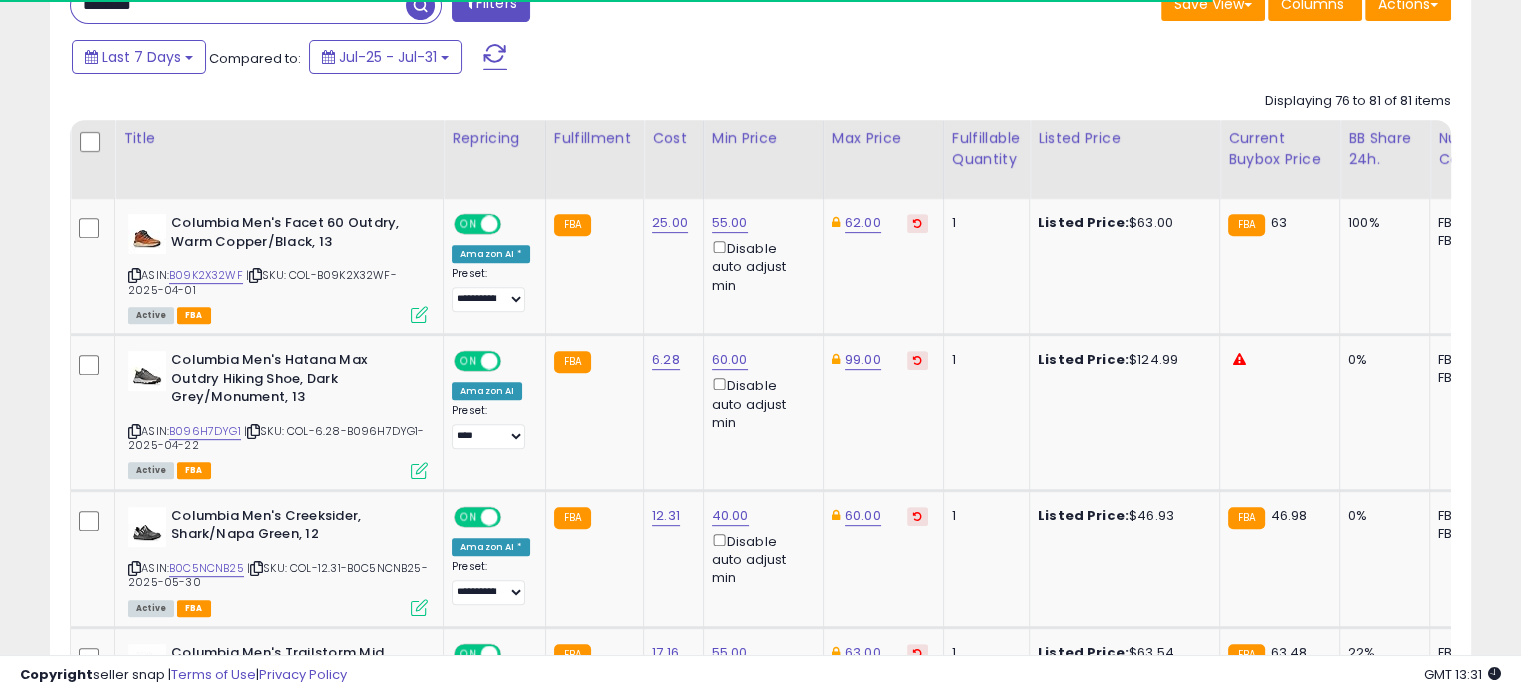 scroll, scrollTop: 852, scrollLeft: 0, axis: vertical 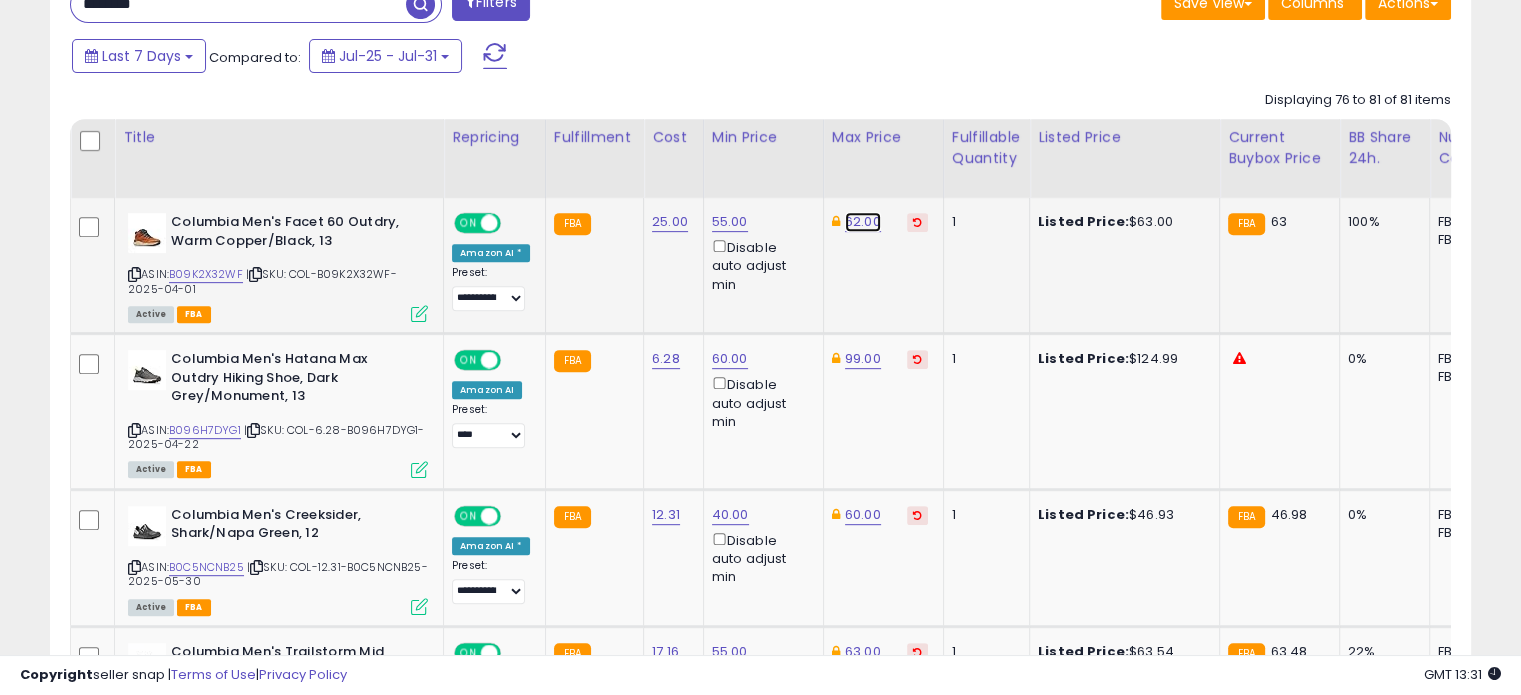click on "62.00" at bounding box center [863, 222] 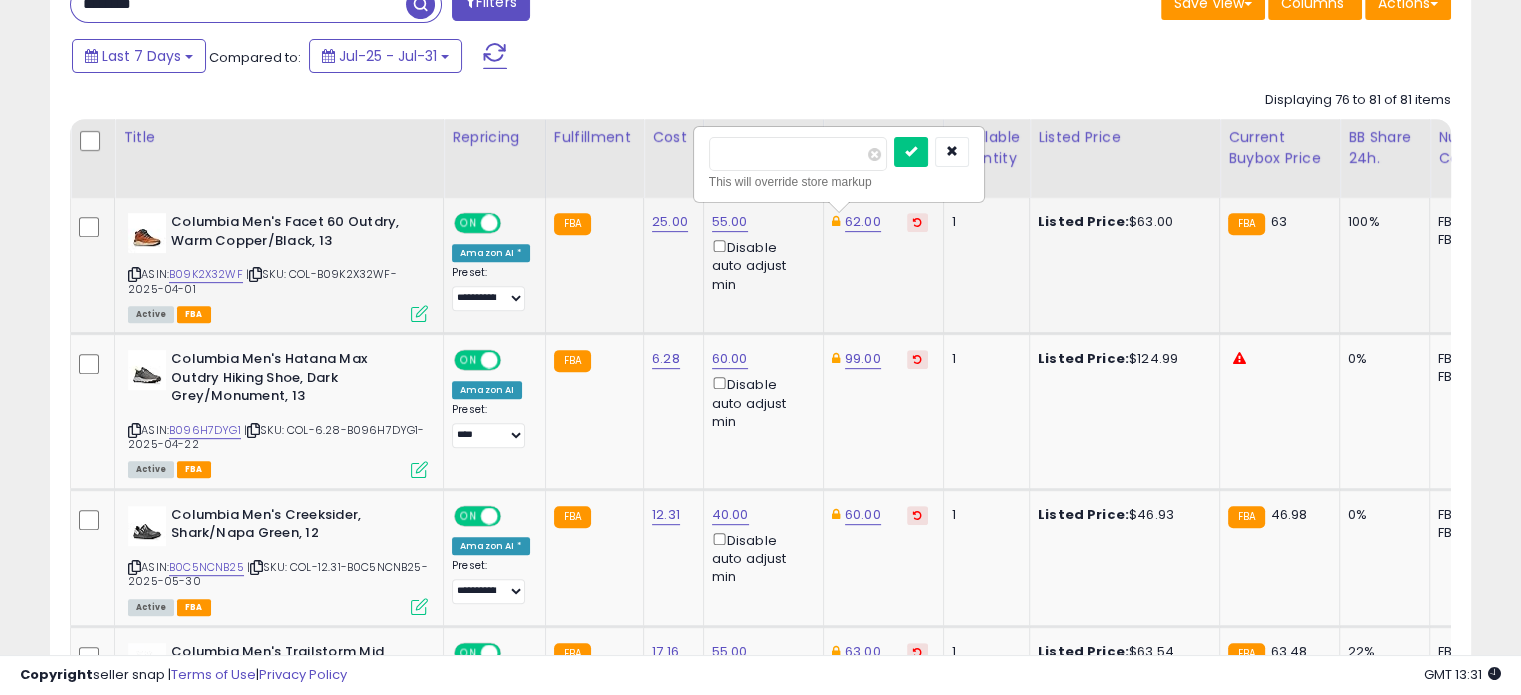 drag, startPoint x: 776, startPoint y: 141, endPoint x: 705, endPoint y: 140, distance: 71.00704 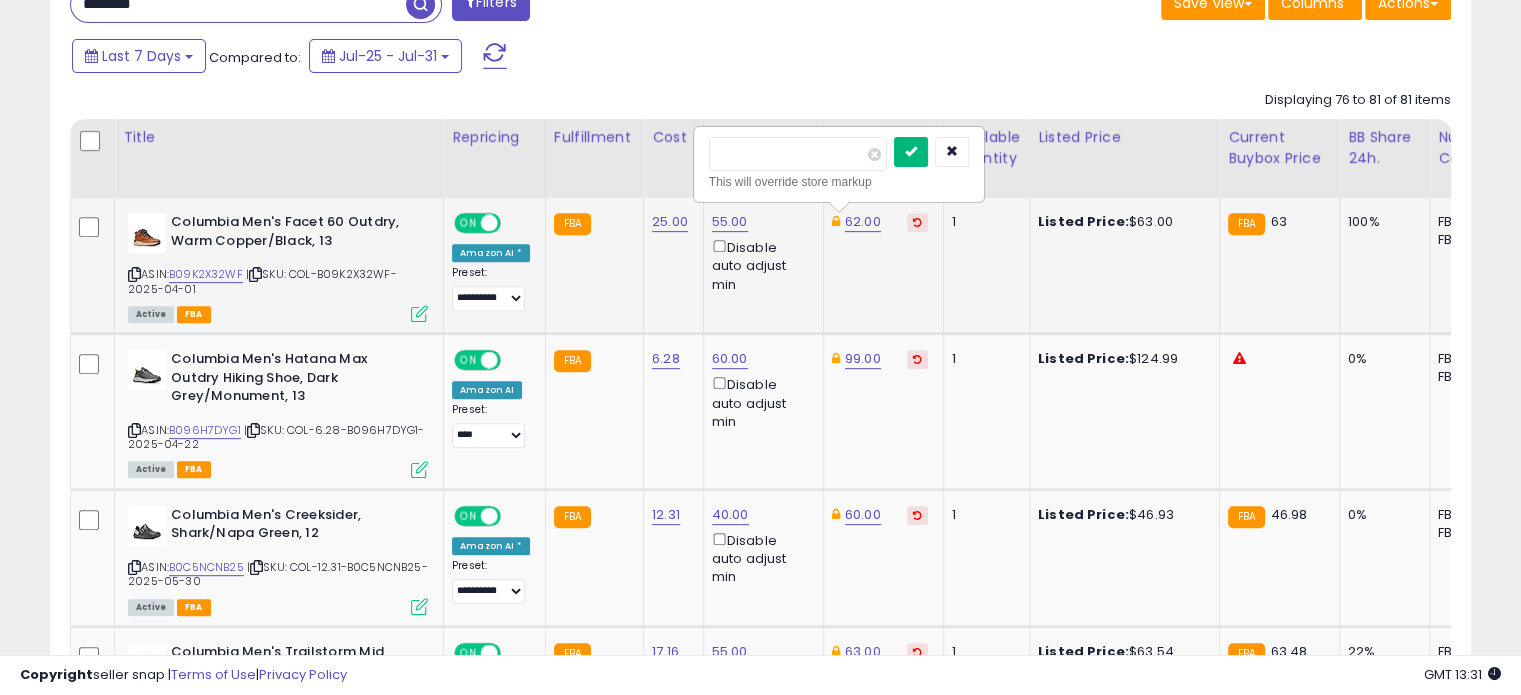 type on "**" 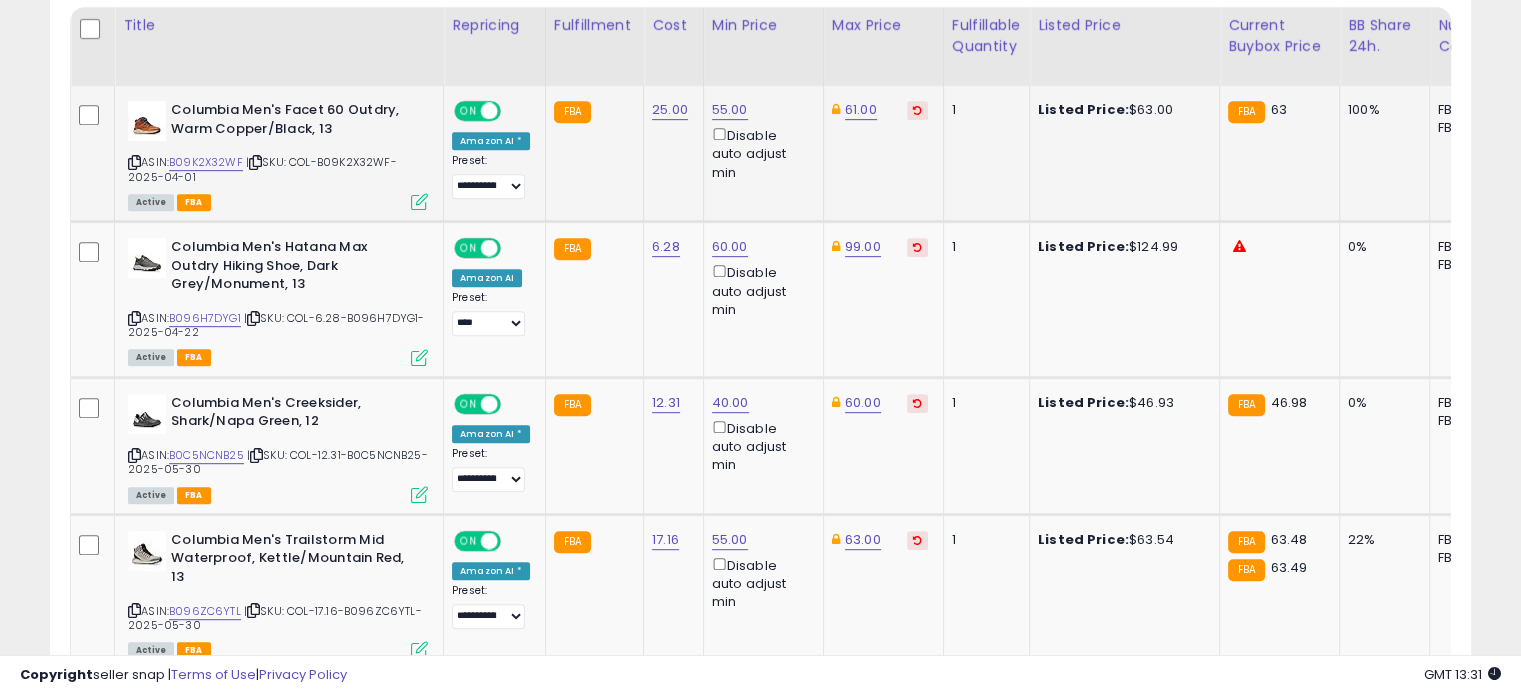 scroll, scrollTop: 966, scrollLeft: 0, axis: vertical 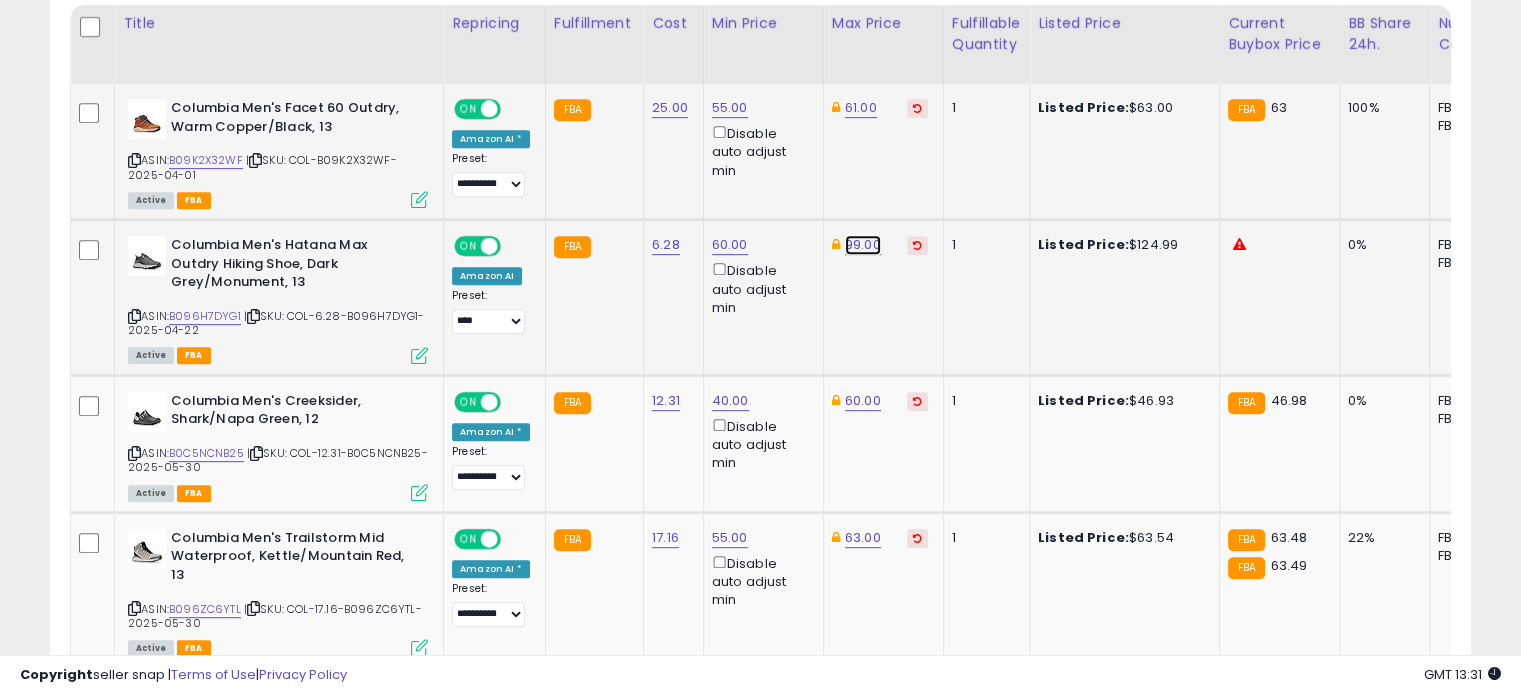 click on "99.00" at bounding box center [861, 108] 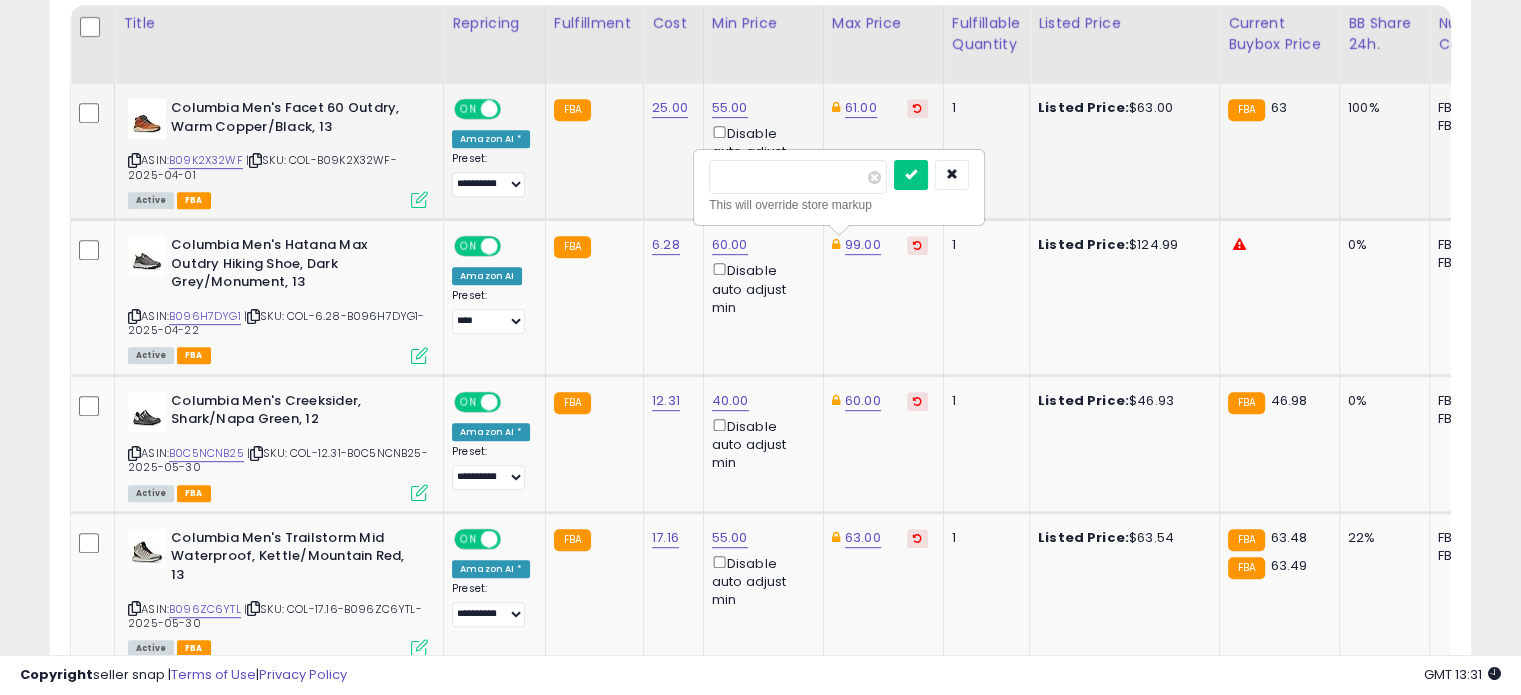 drag, startPoint x: 772, startPoint y: 172, endPoint x: 688, endPoint y: 171, distance: 84.00595 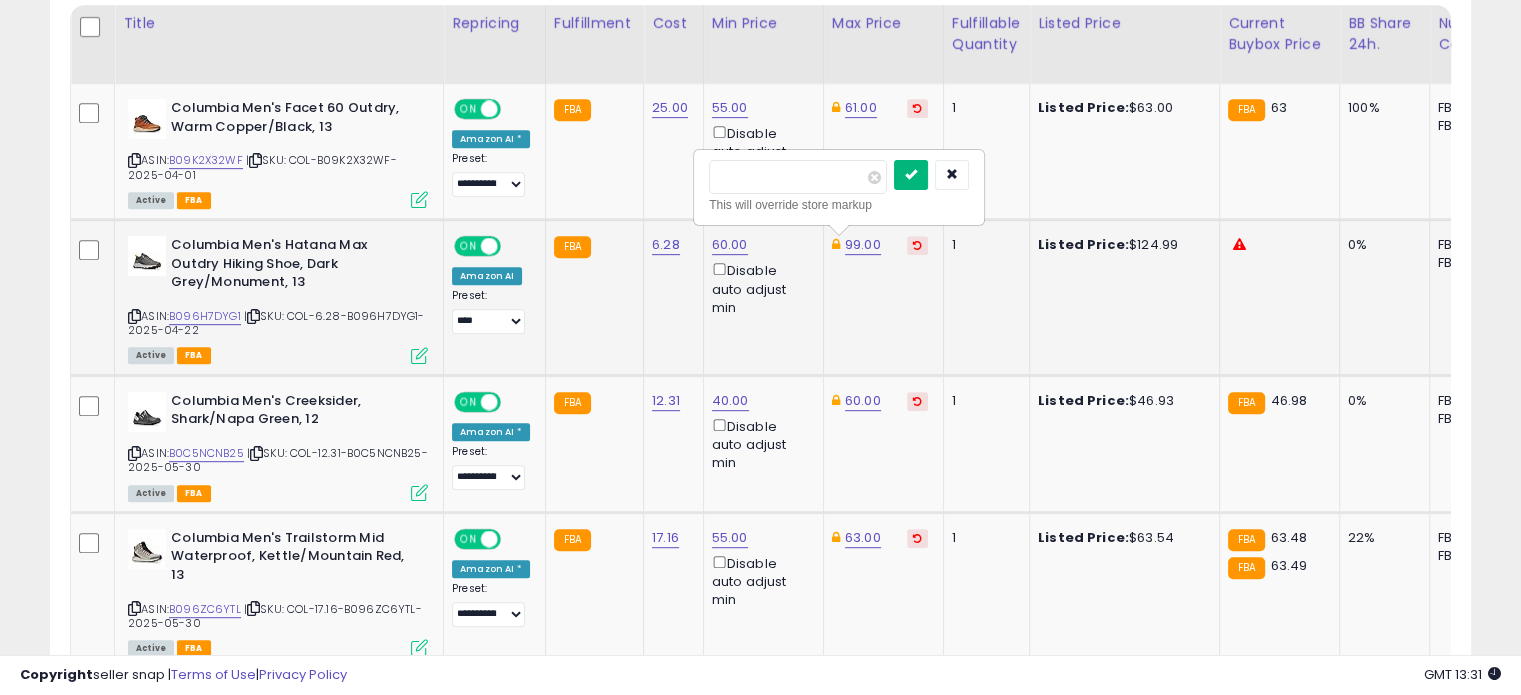 type on "**" 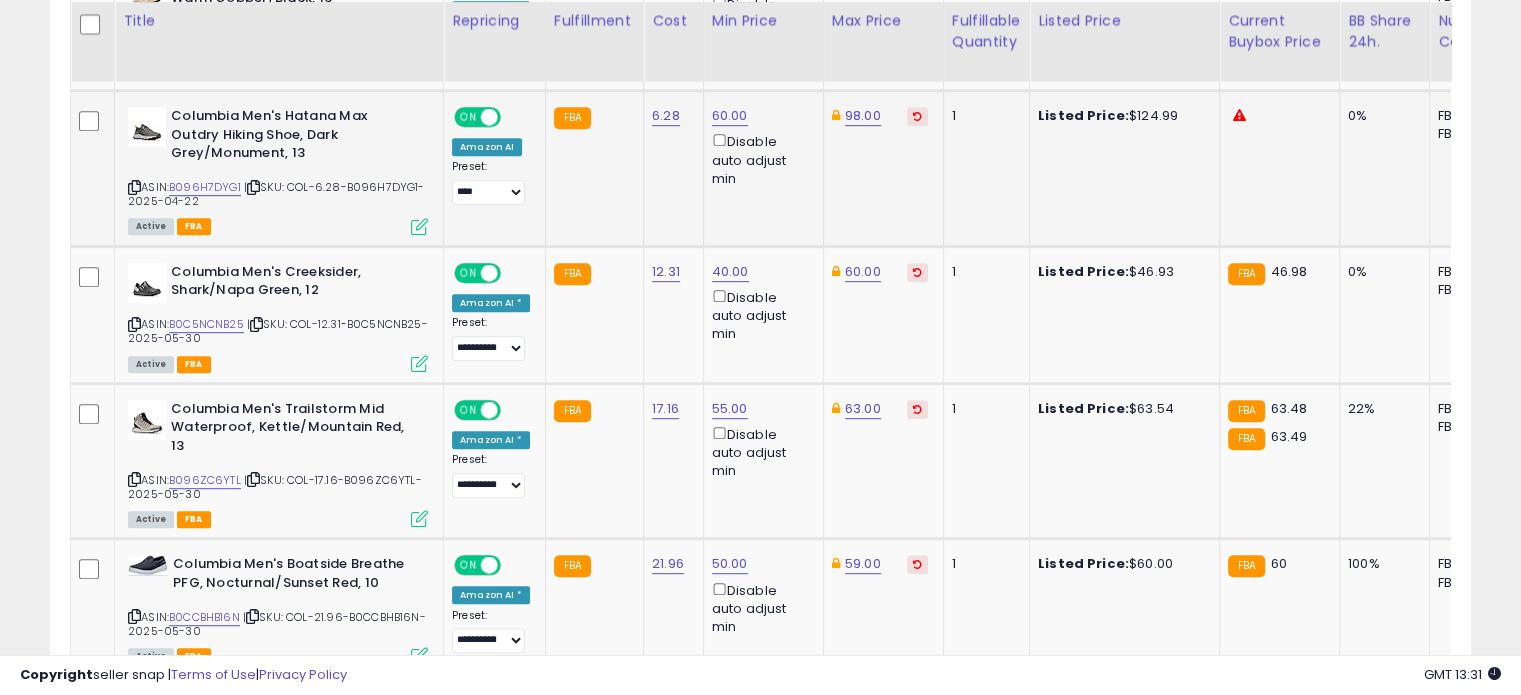 scroll, scrollTop: 1098, scrollLeft: 0, axis: vertical 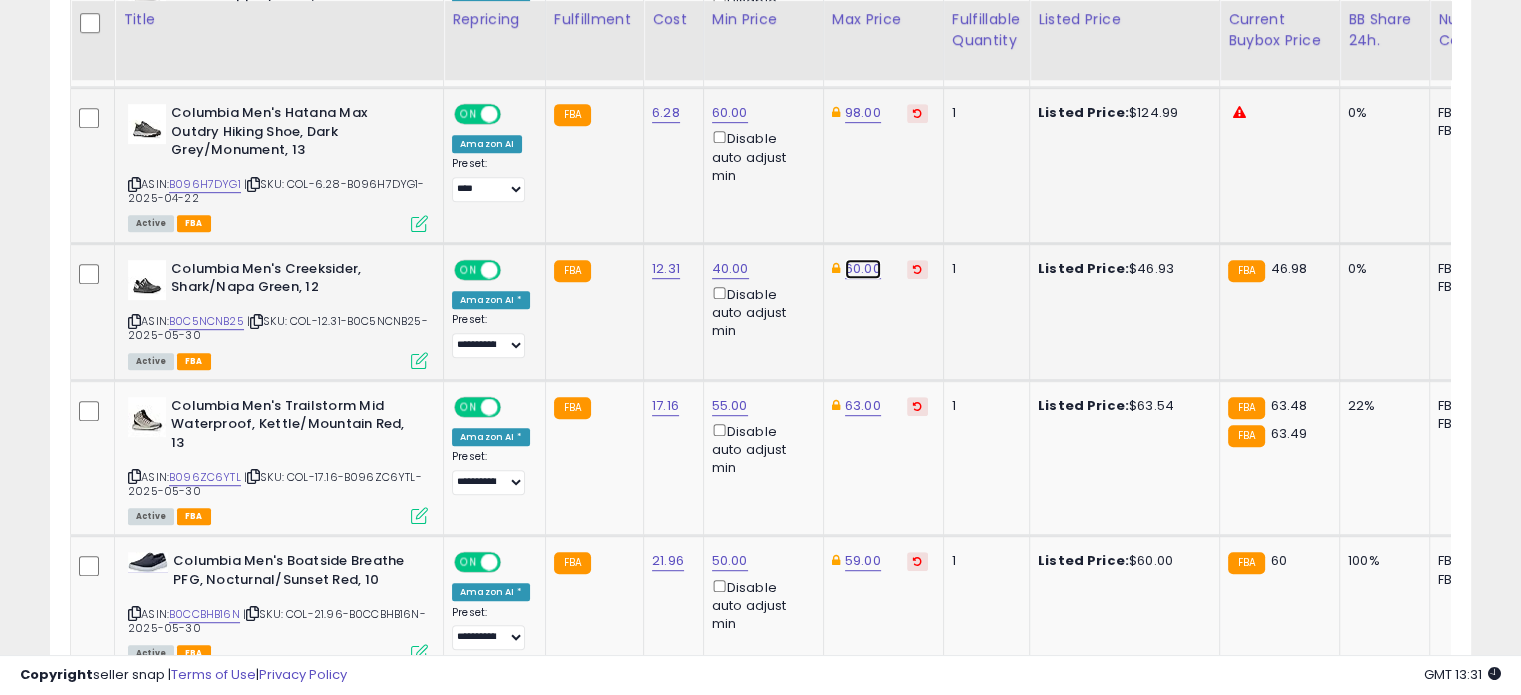 click on "60.00" at bounding box center (861, -24) 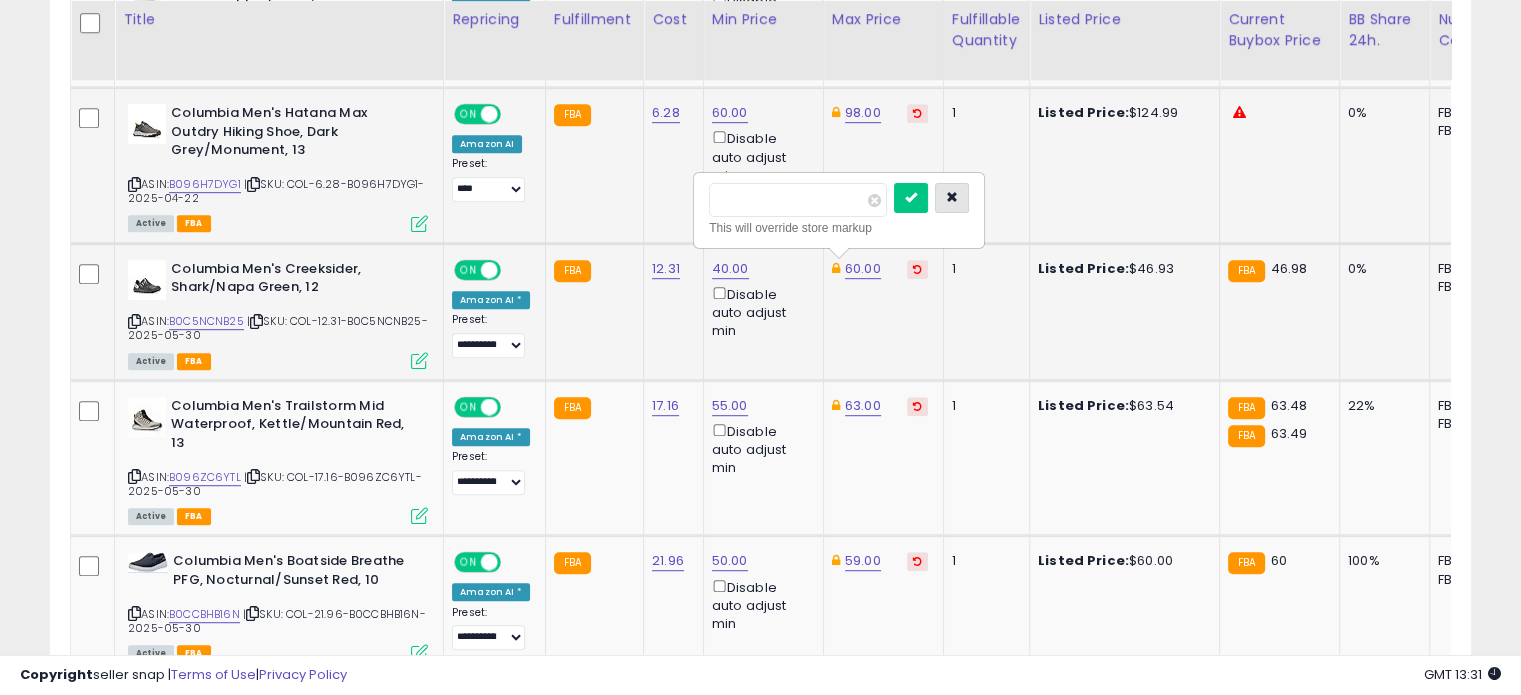 click at bounding box center [952, 197] 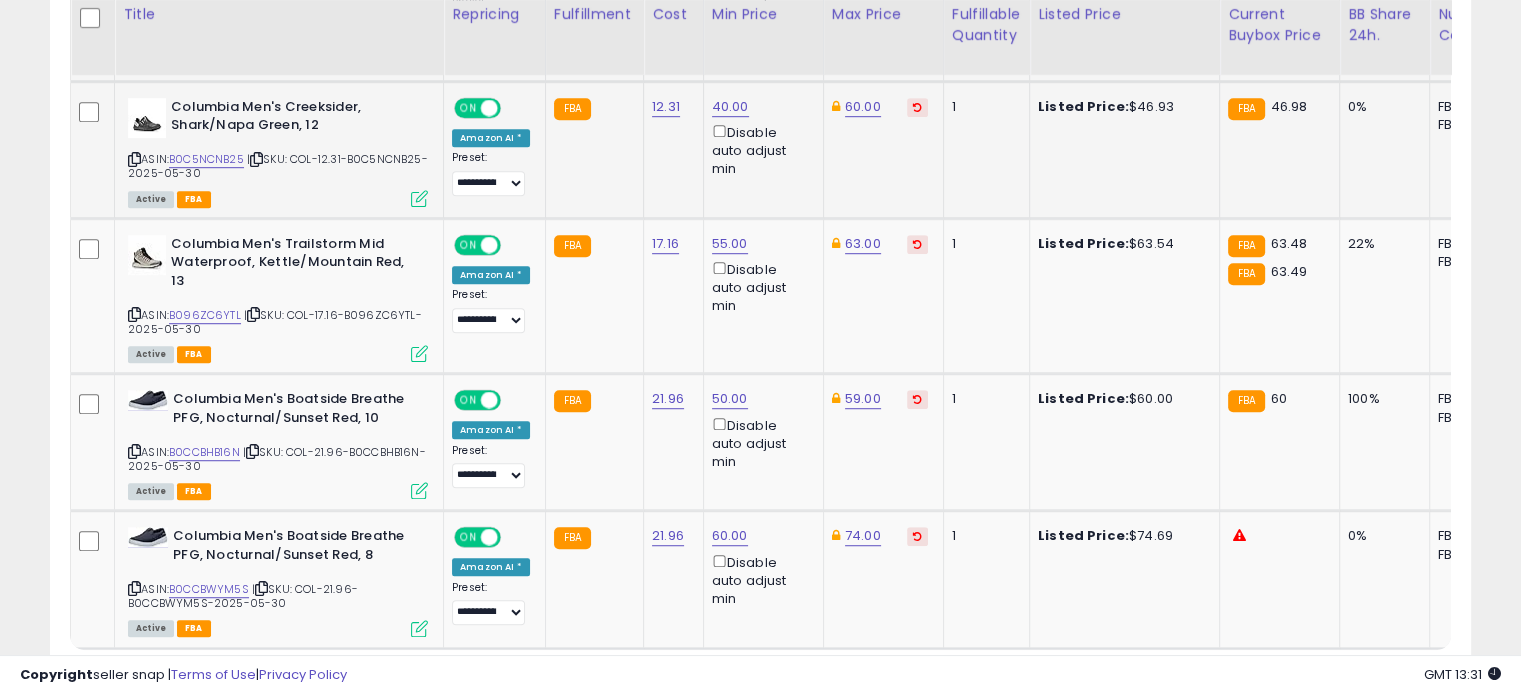 scroll, scrollTop: 1266, scrollLeft: 0, axis: vertical 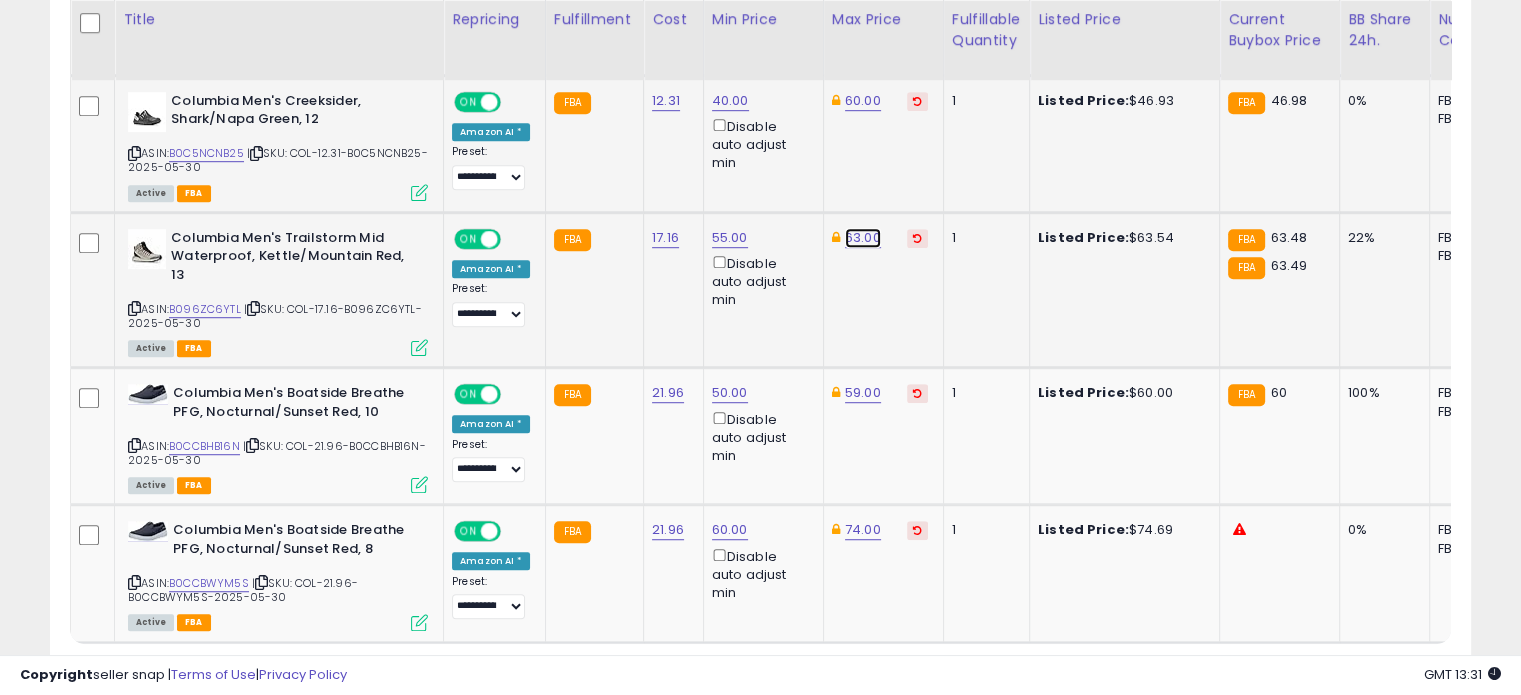 click on "63.00" at bounding box center [861, -192] 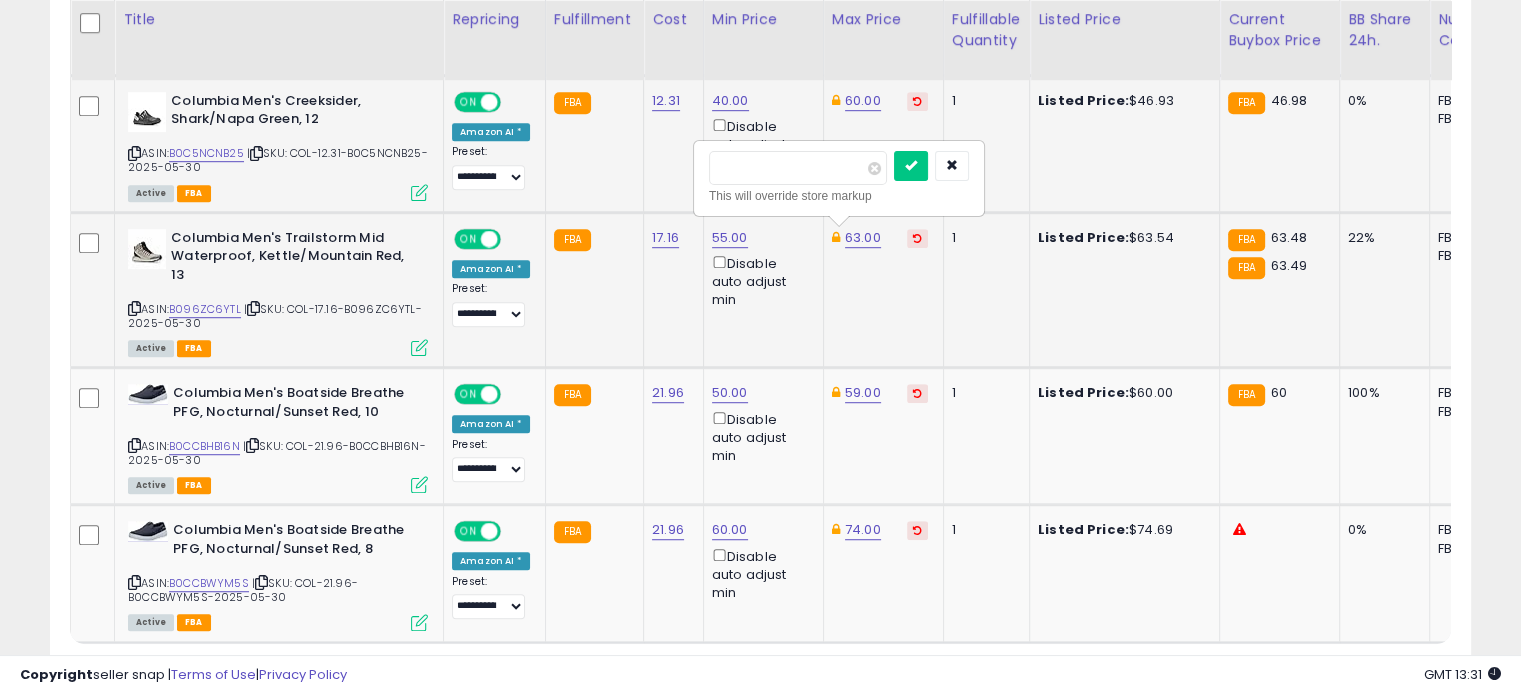 drag, startPoint x: 792, startPoint y: 175, endPoint x: 708, endPoint y: 169, distance: 84.21401 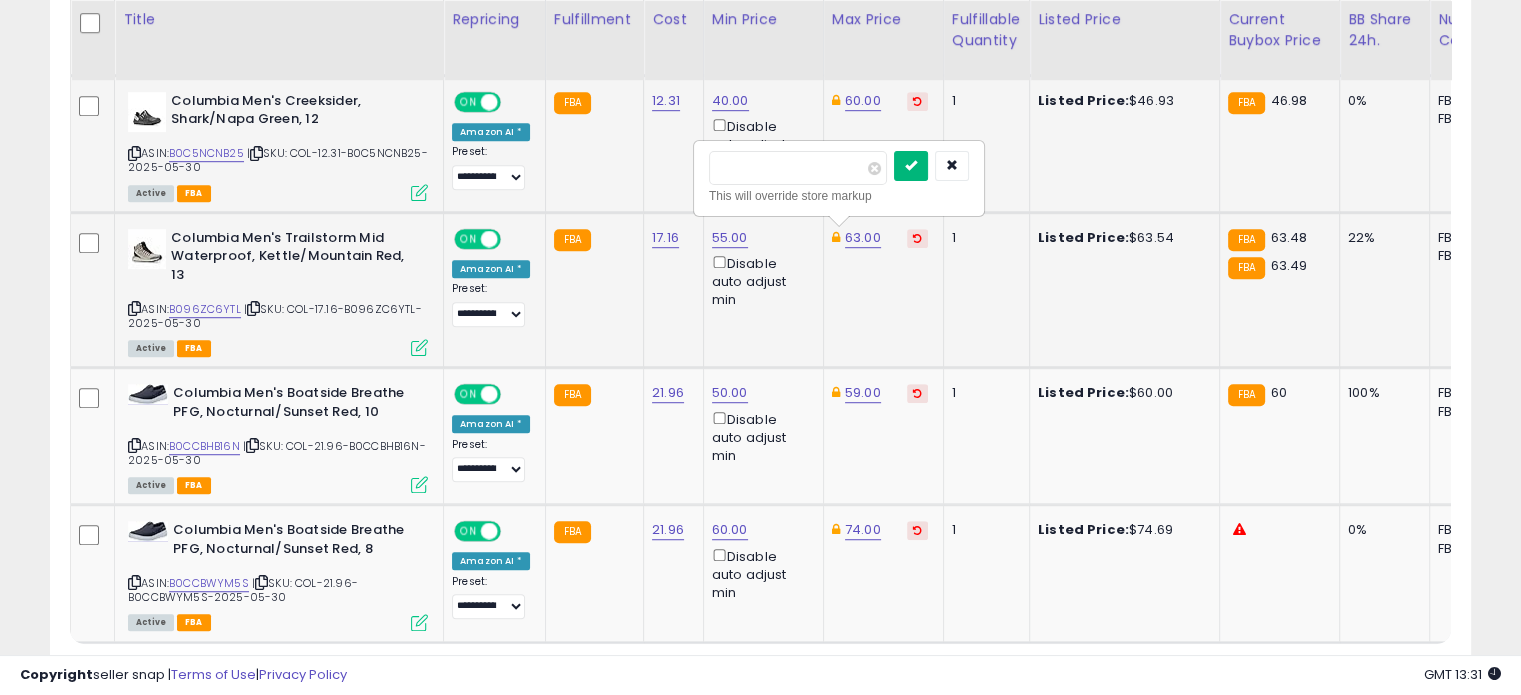 type on "**" 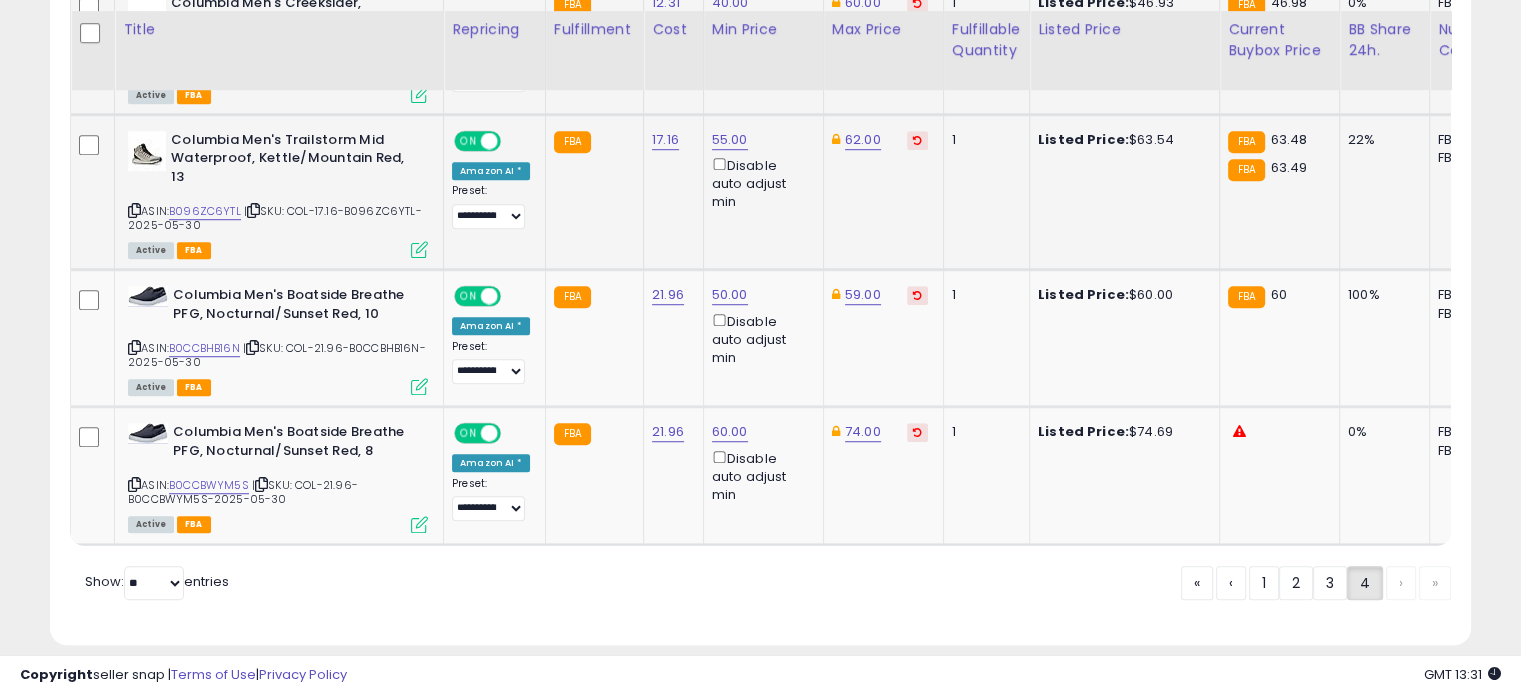 scroll, scrollTop: 1380, scrollLeft: 0, axis: vertical 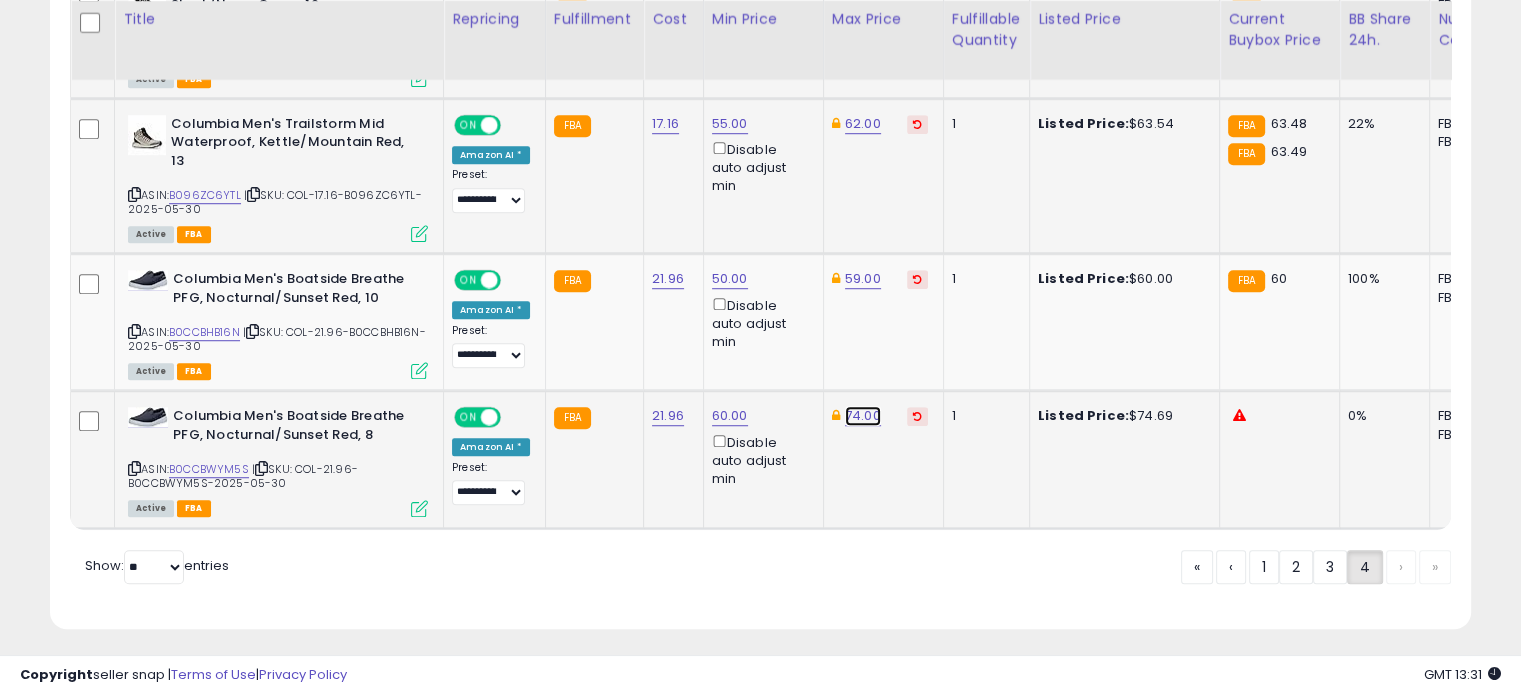 click on "74.00" at bounding box center [861, -306] 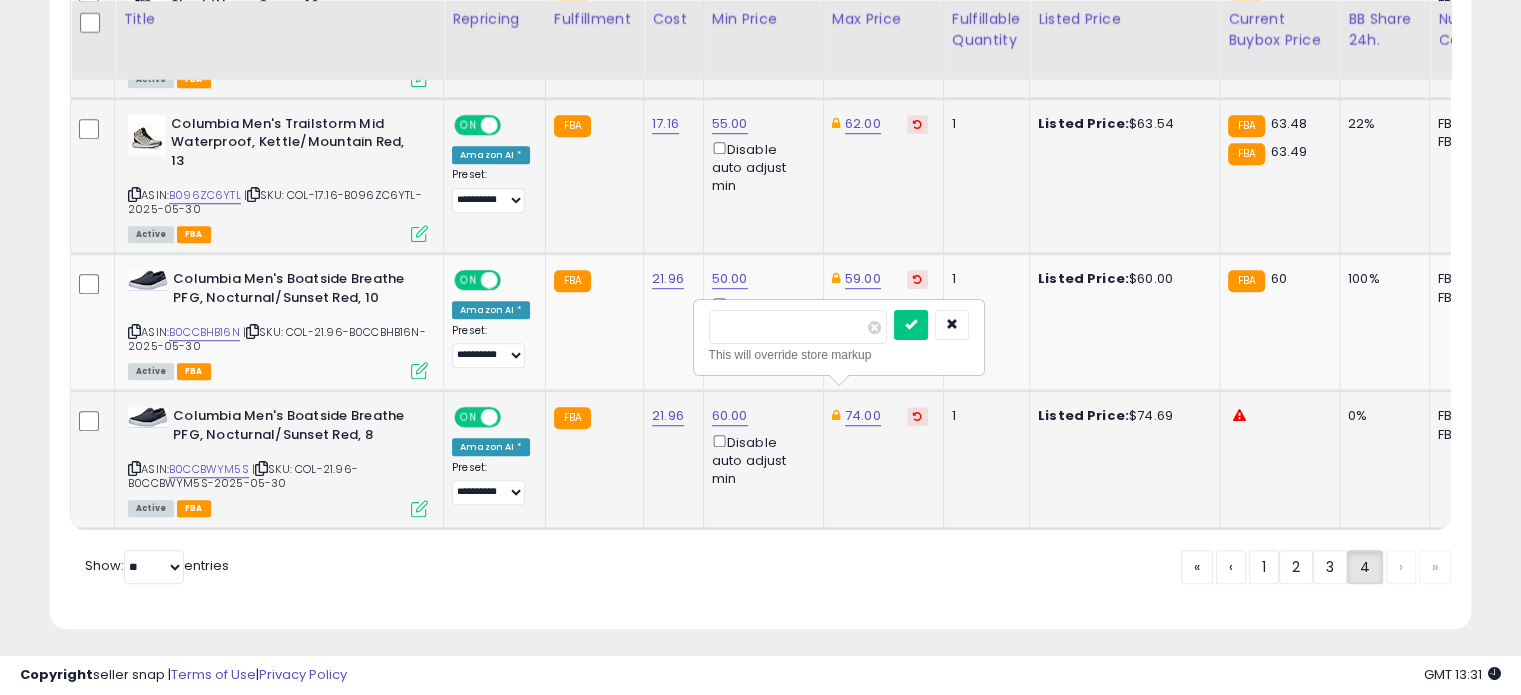 drag, startPoint x: 793, startPoint y: 327, endPoint x: 711, endPoint y: 324, distance: 82.05486 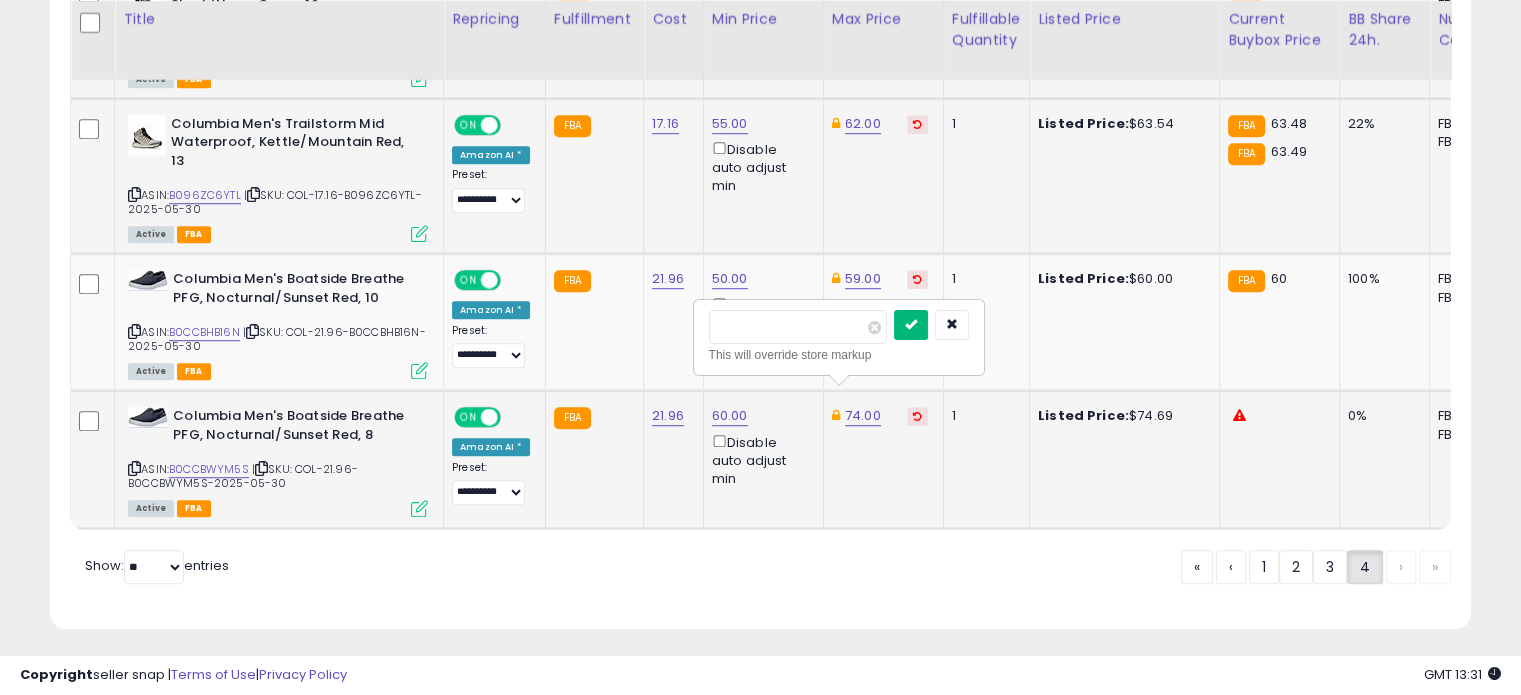 type on "**" 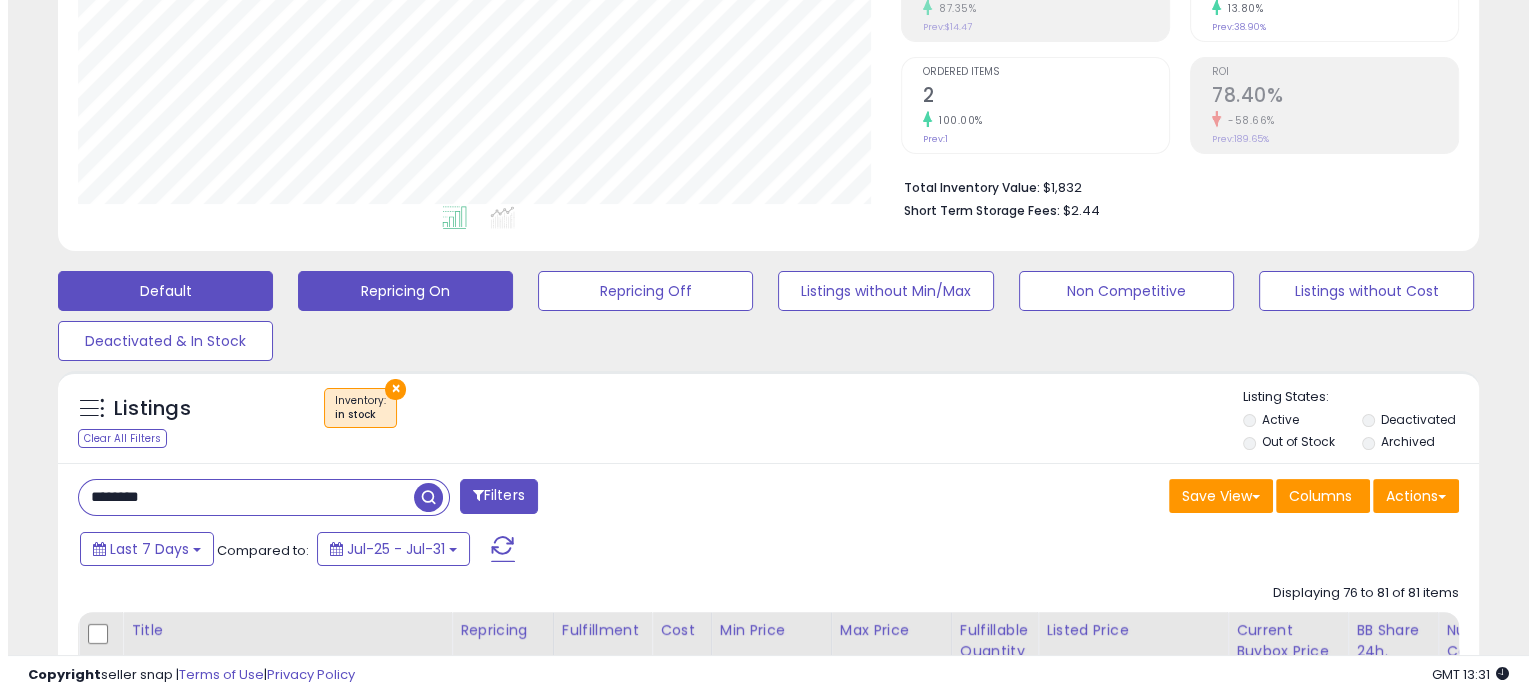 scroll, scrollTop: 364, scrollLeft: 0, axis: vertical 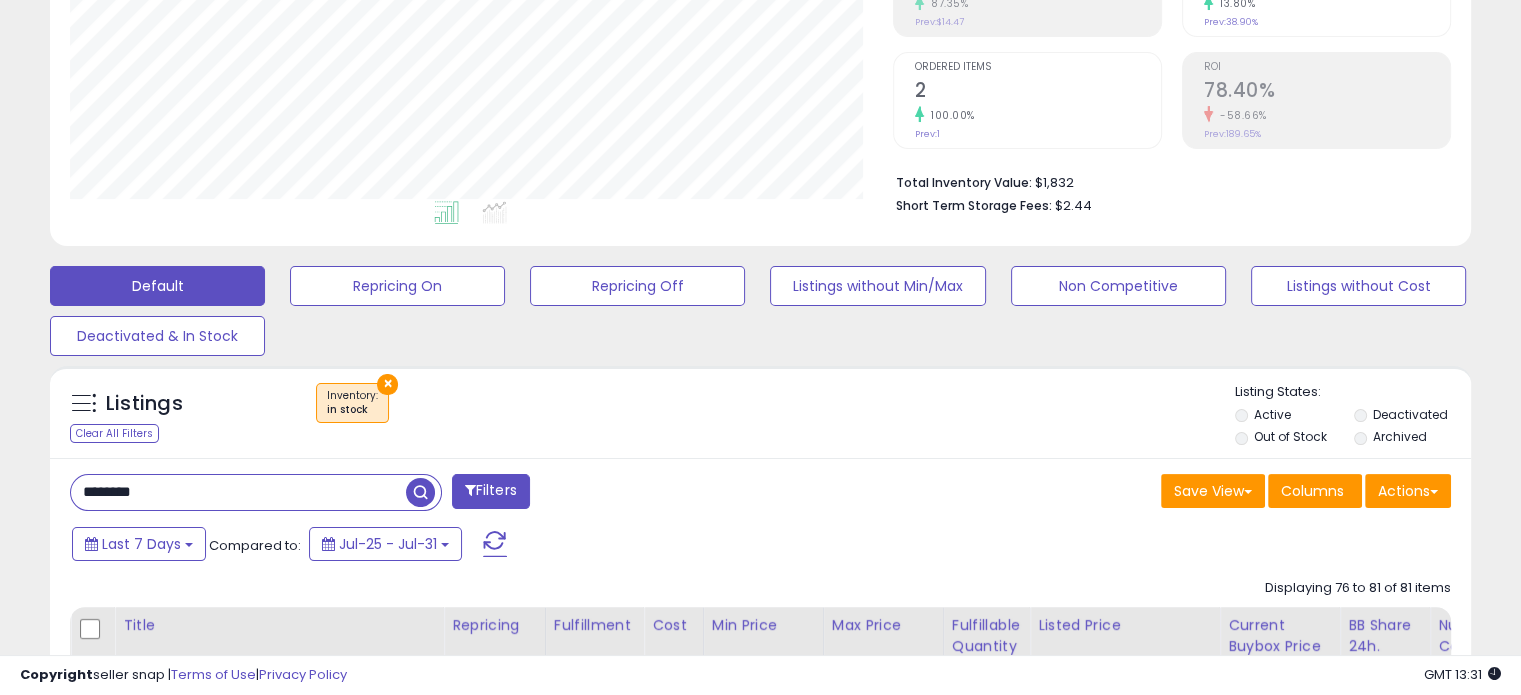 click on "********" at bounding box center (238, 492) 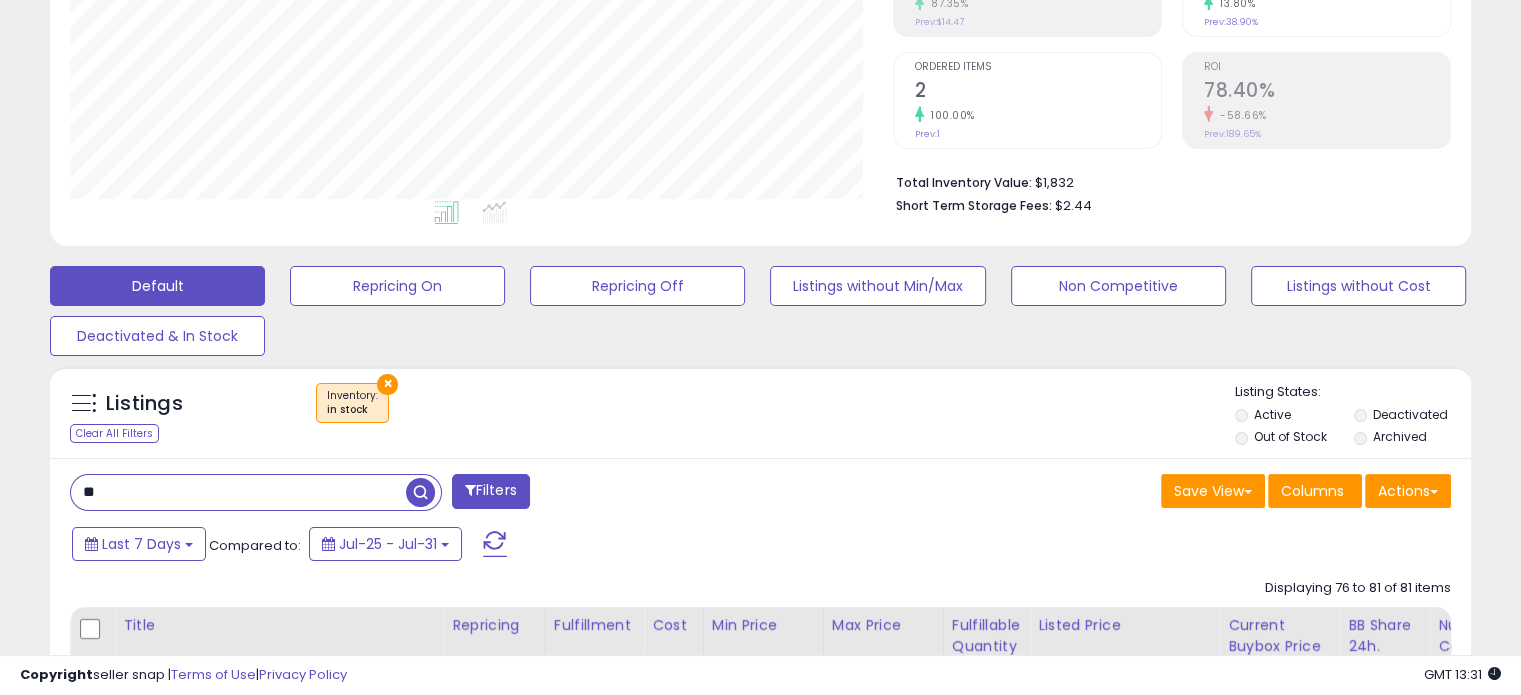 type on "*" 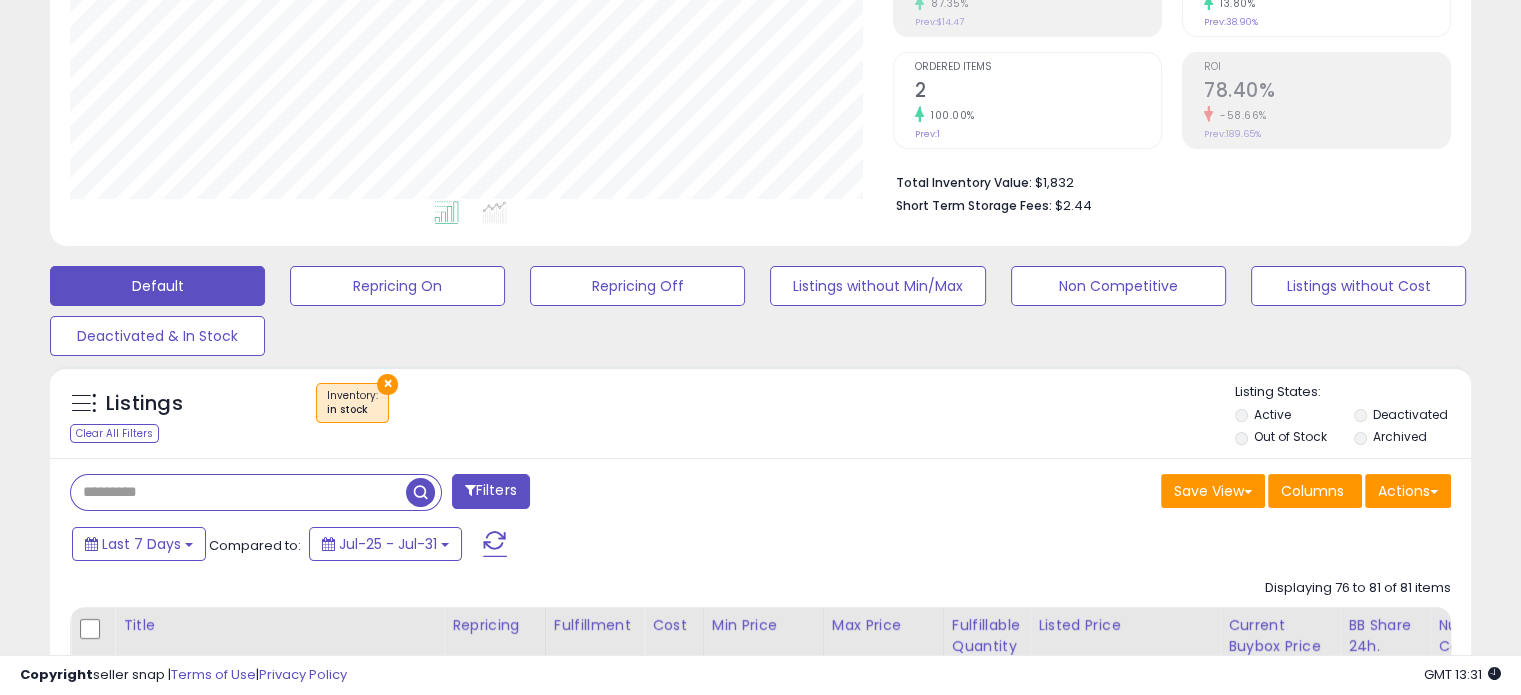 click at bounding box center (238, 492) 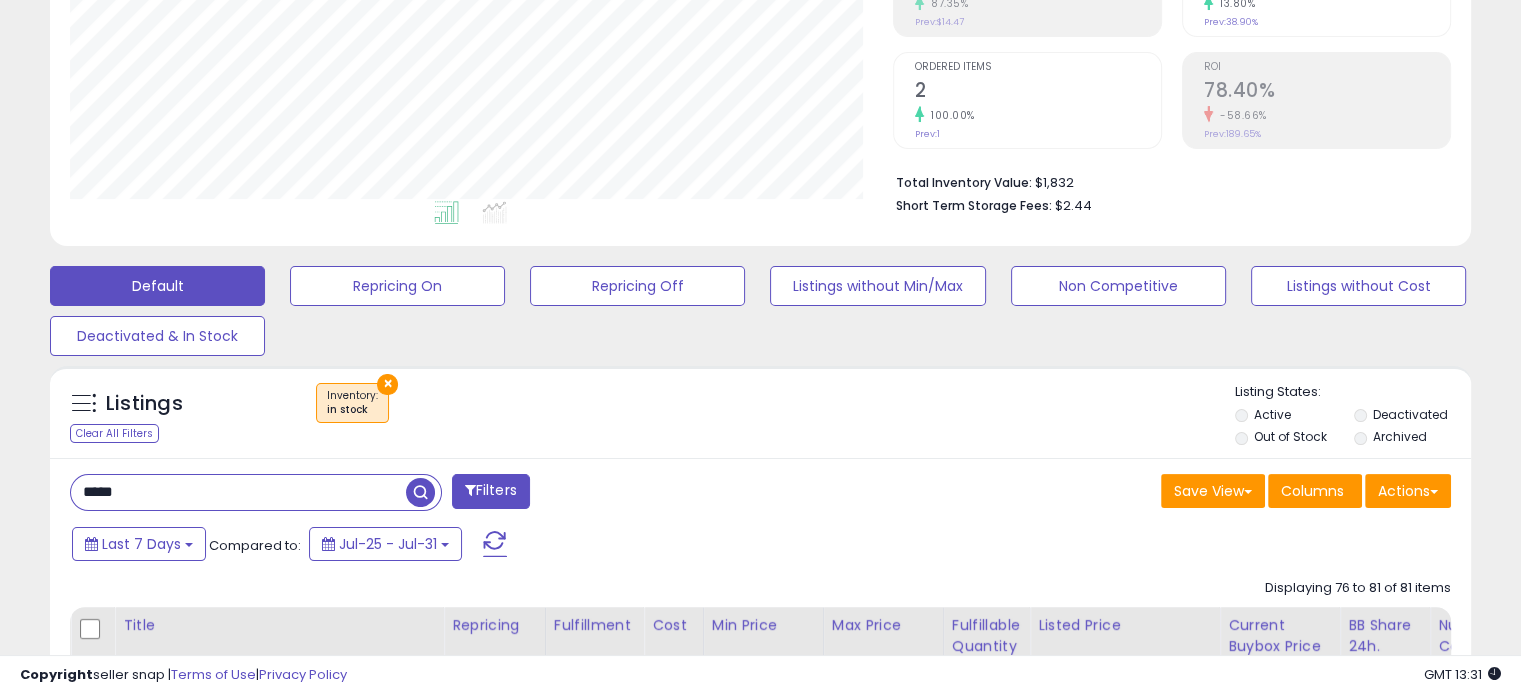 type on "*****" 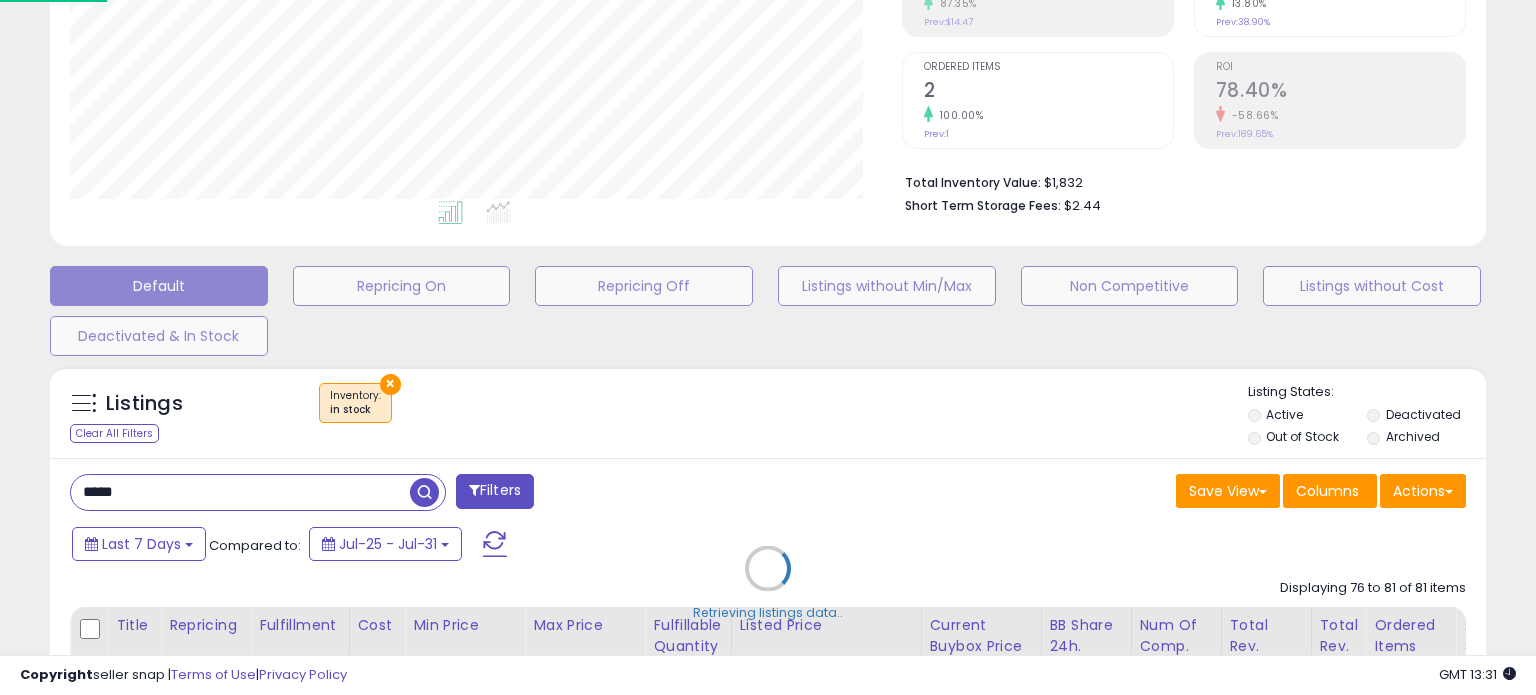 scroll, scrollTop: 999589, scrollLeft: 999168, axis: both 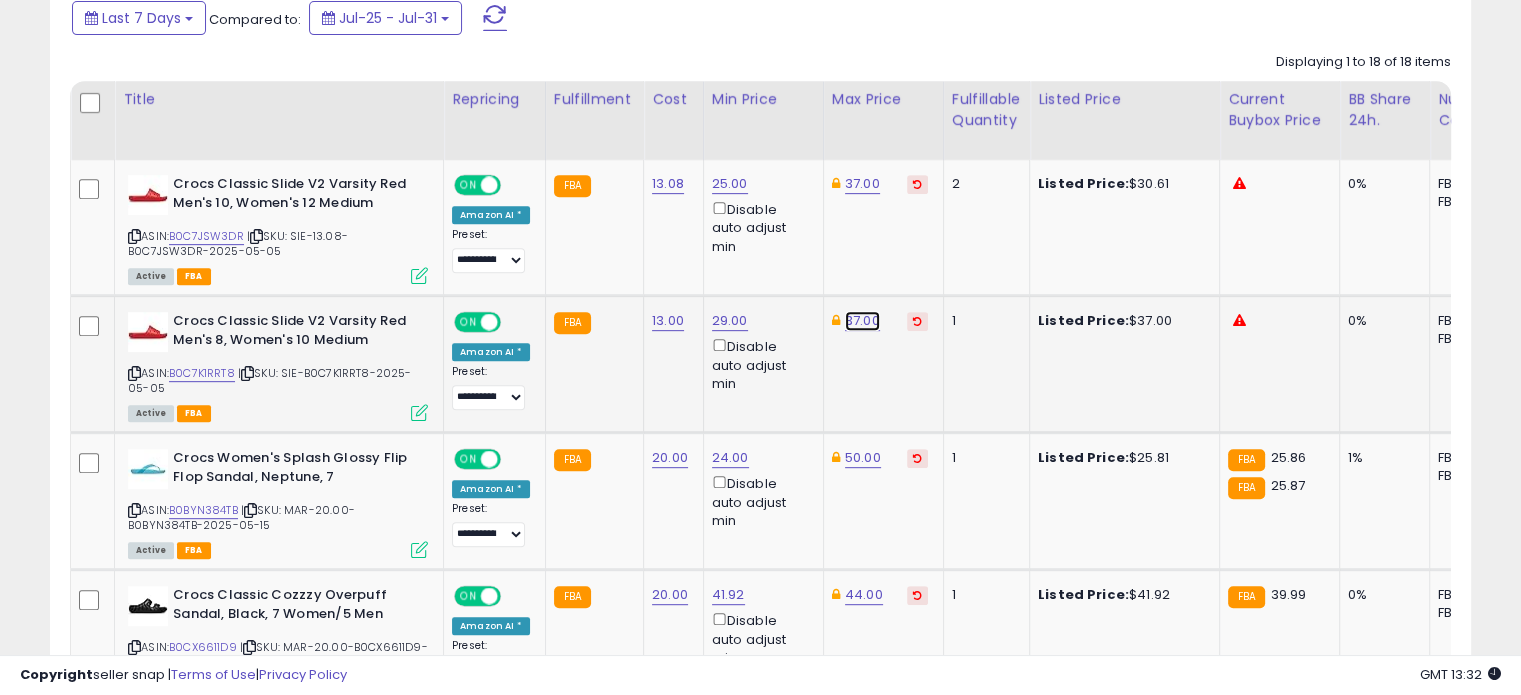 click on "37.00" at bounding box center [862, 184] 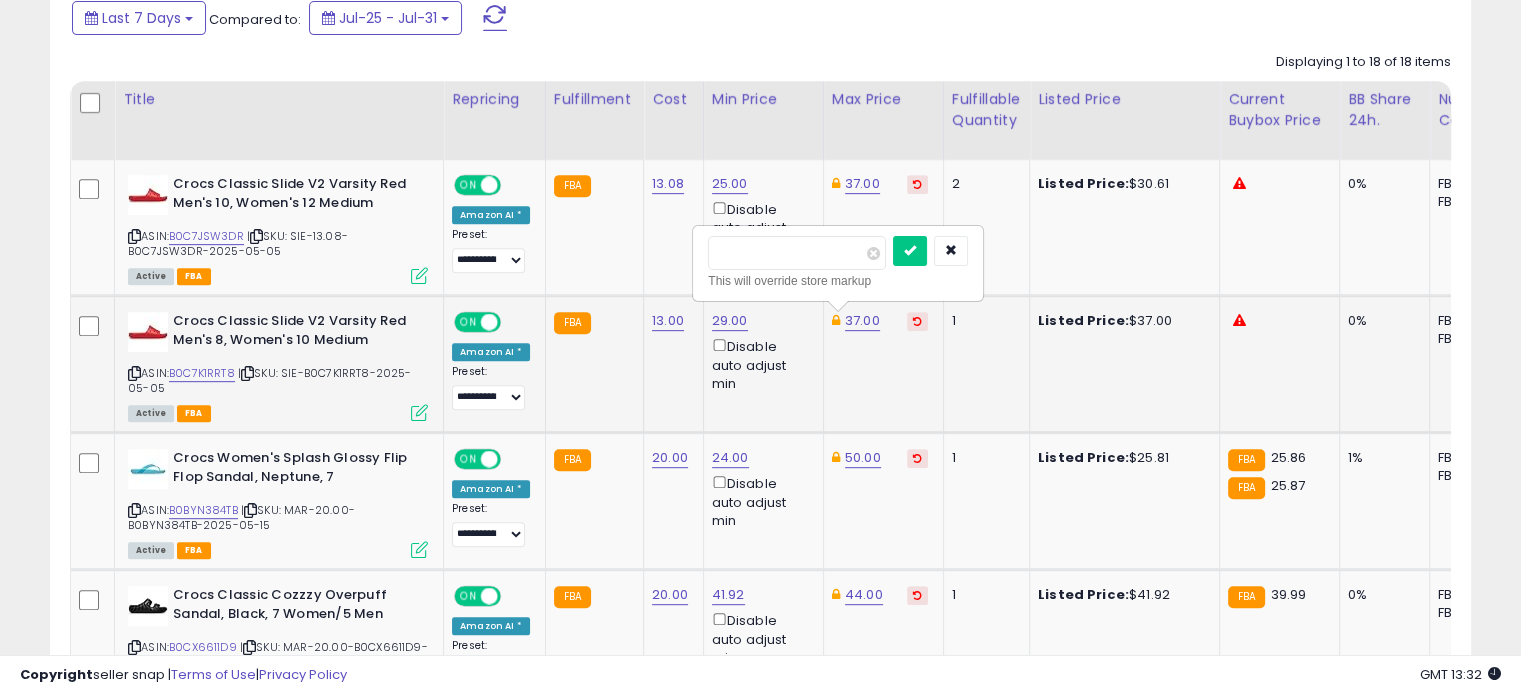 drag, startPoint x: 769, startPoint y: 253, endPoint x: 700, endPoint y: 255, distance: 69.02898 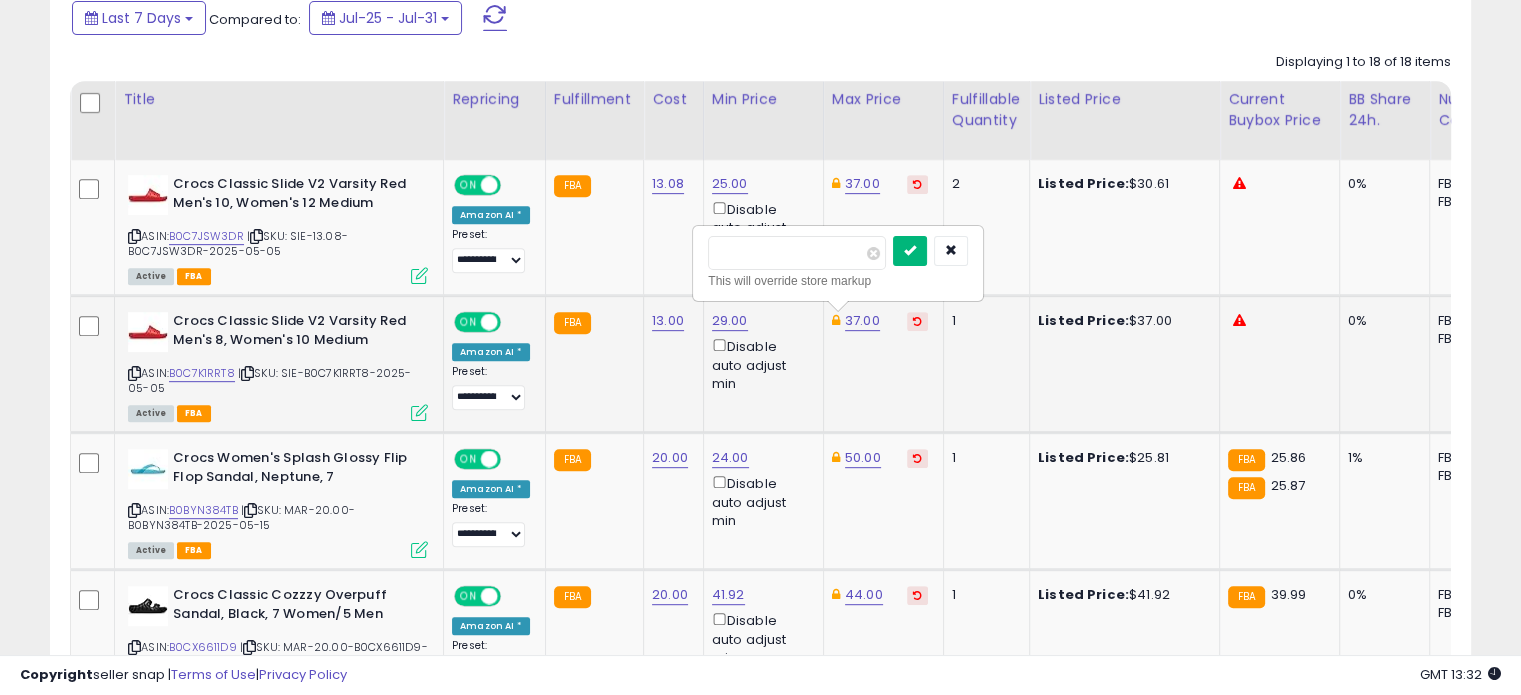type on "**" 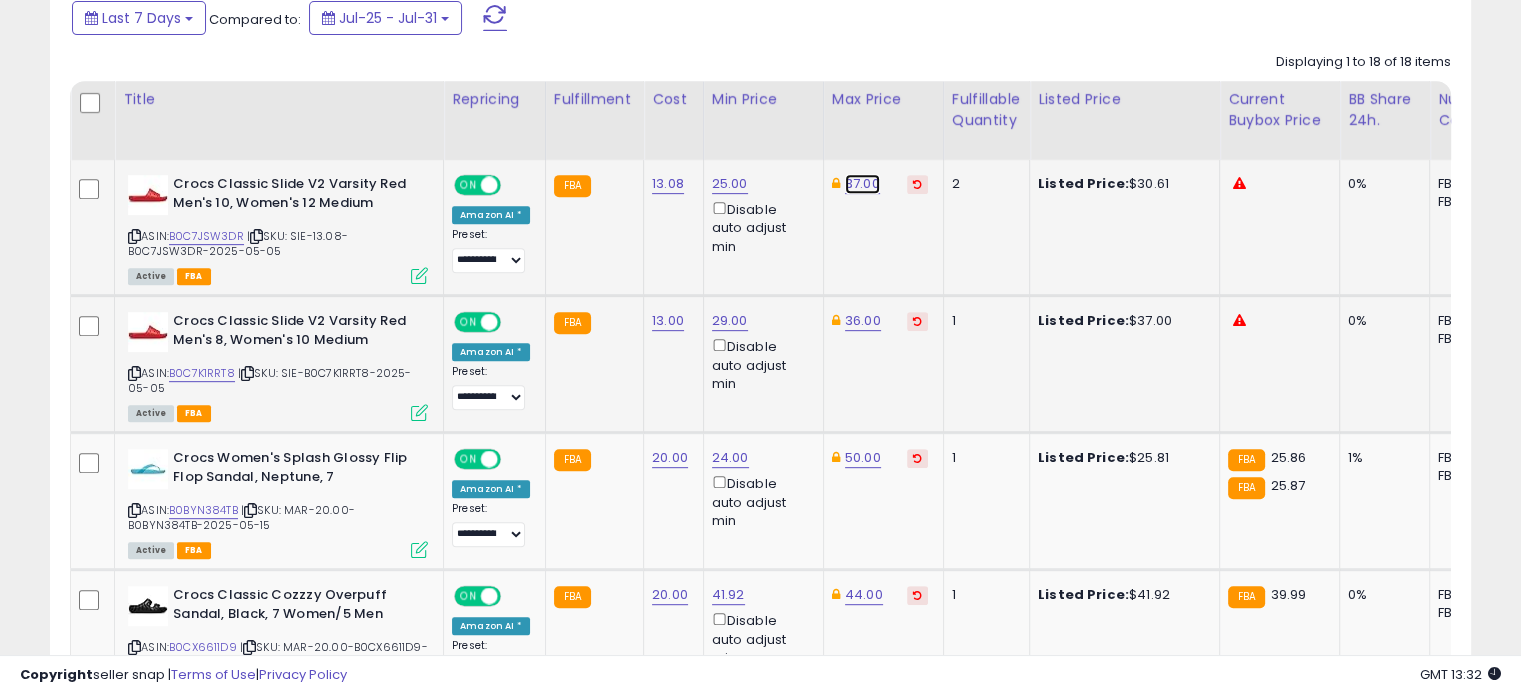 click on "37.00" at bounding box center (862, 184) 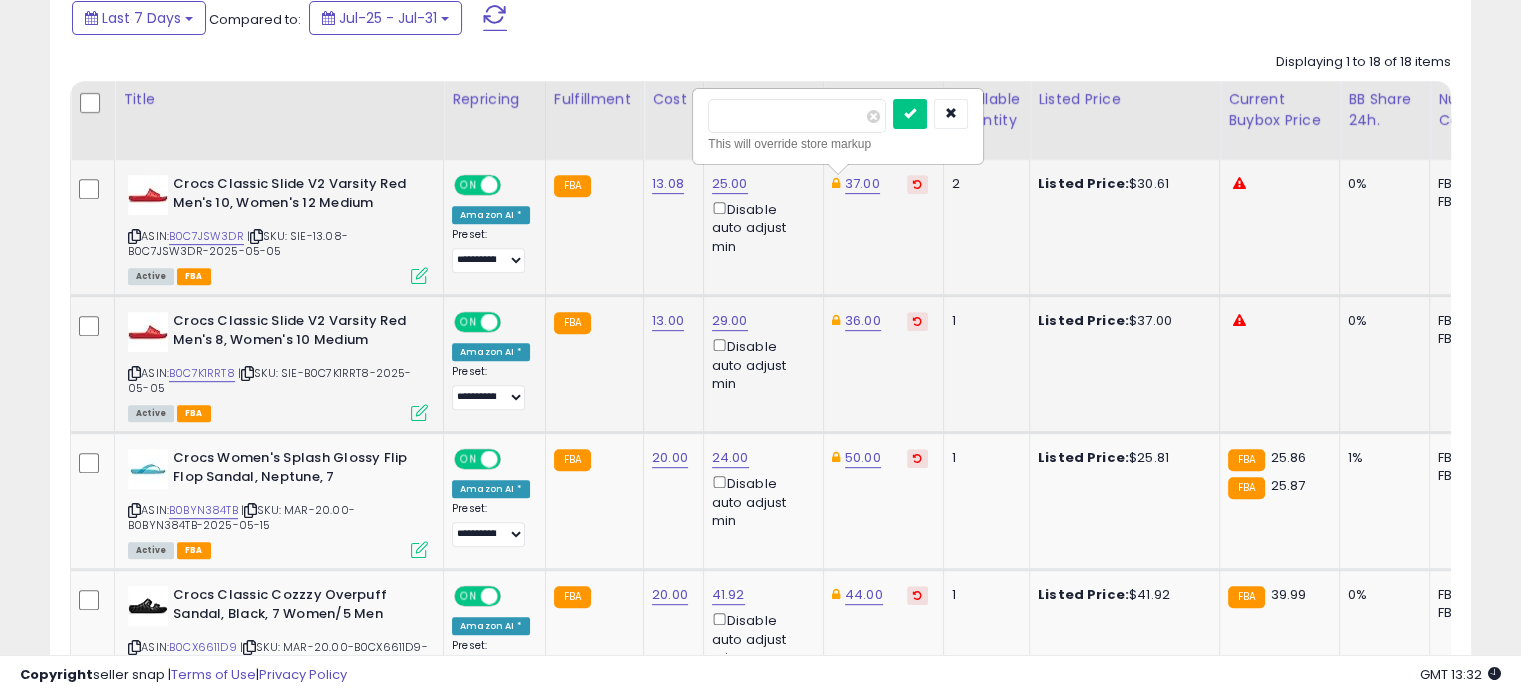 drag, startPoint x: 788, startPoint y: 119, endPoint x: 708, endPoint y: 115, distance: 80.09994 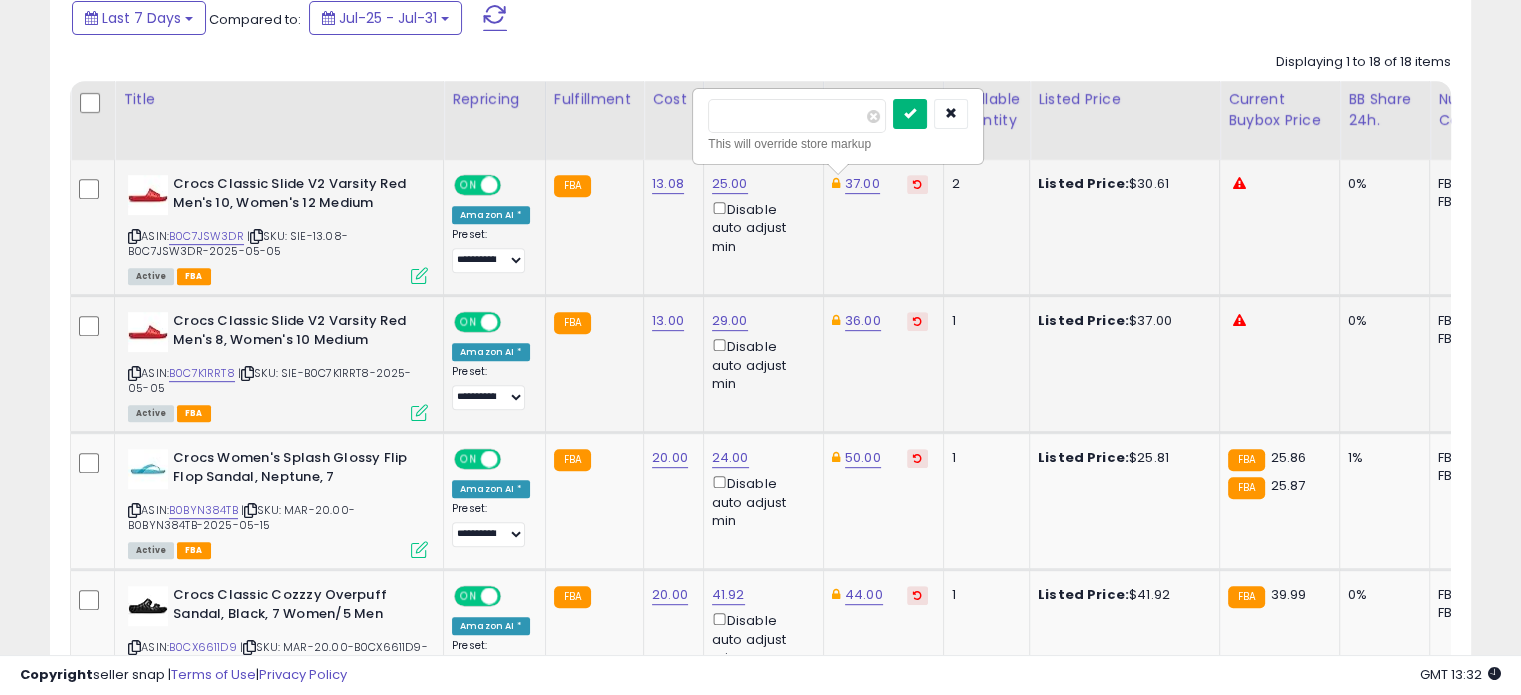 type on "**" 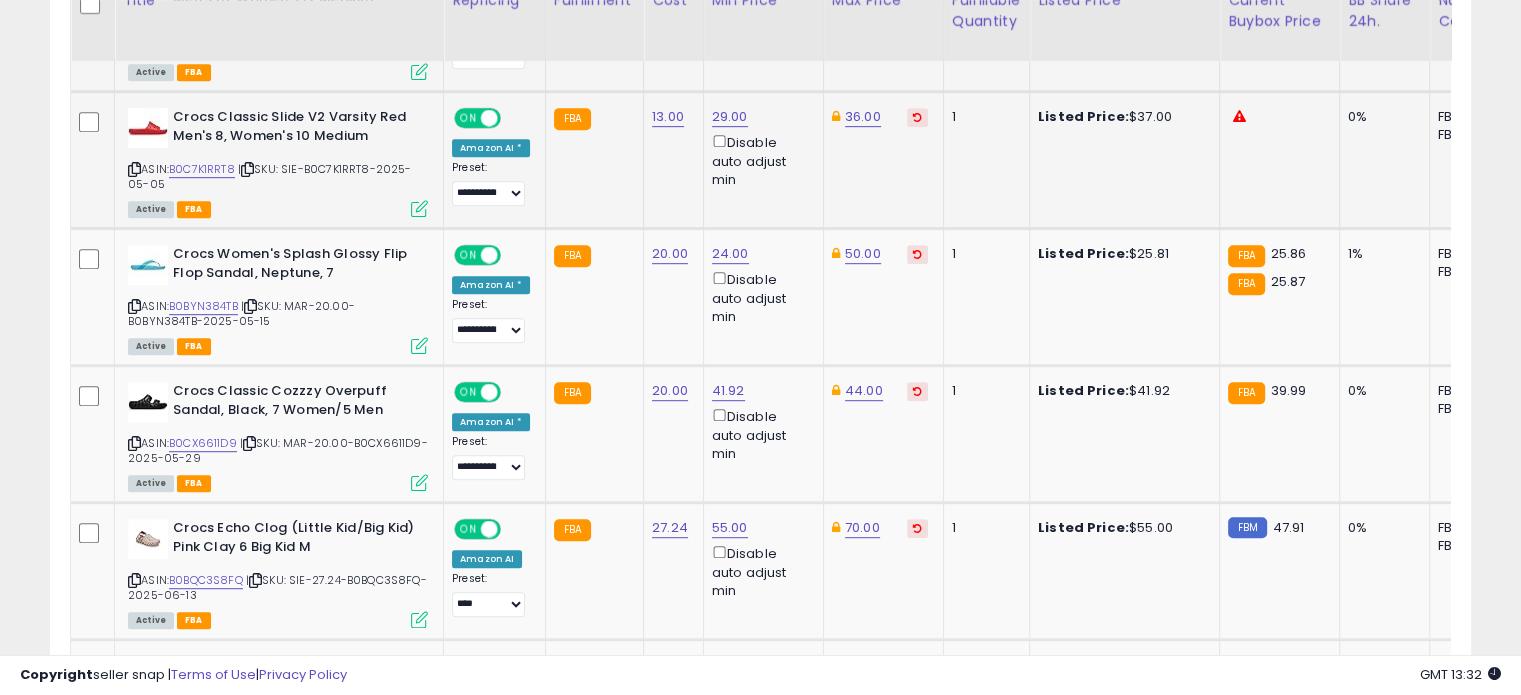 scroll, scrollTop: 1103, scrollLeft: 0, axis: vertical 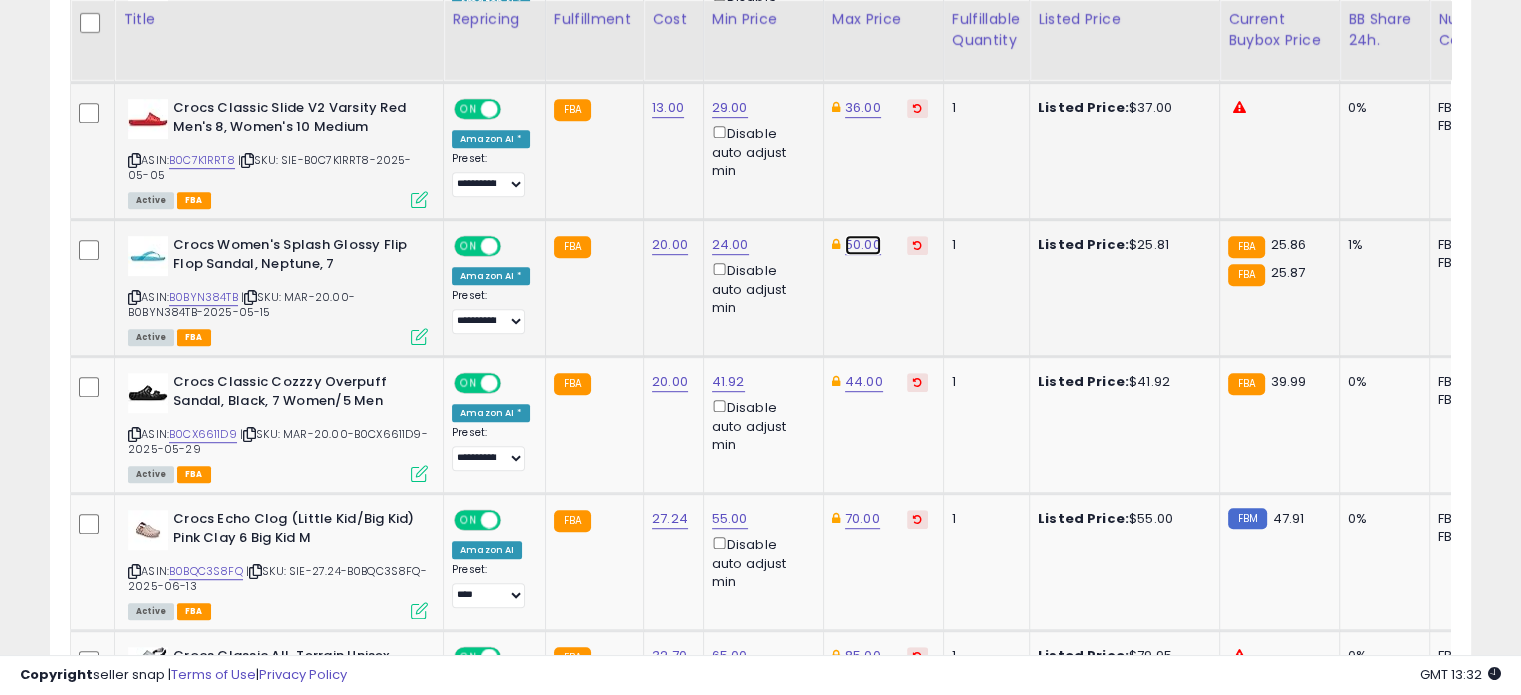 click on "50.00" at bounding box center (863, -29) 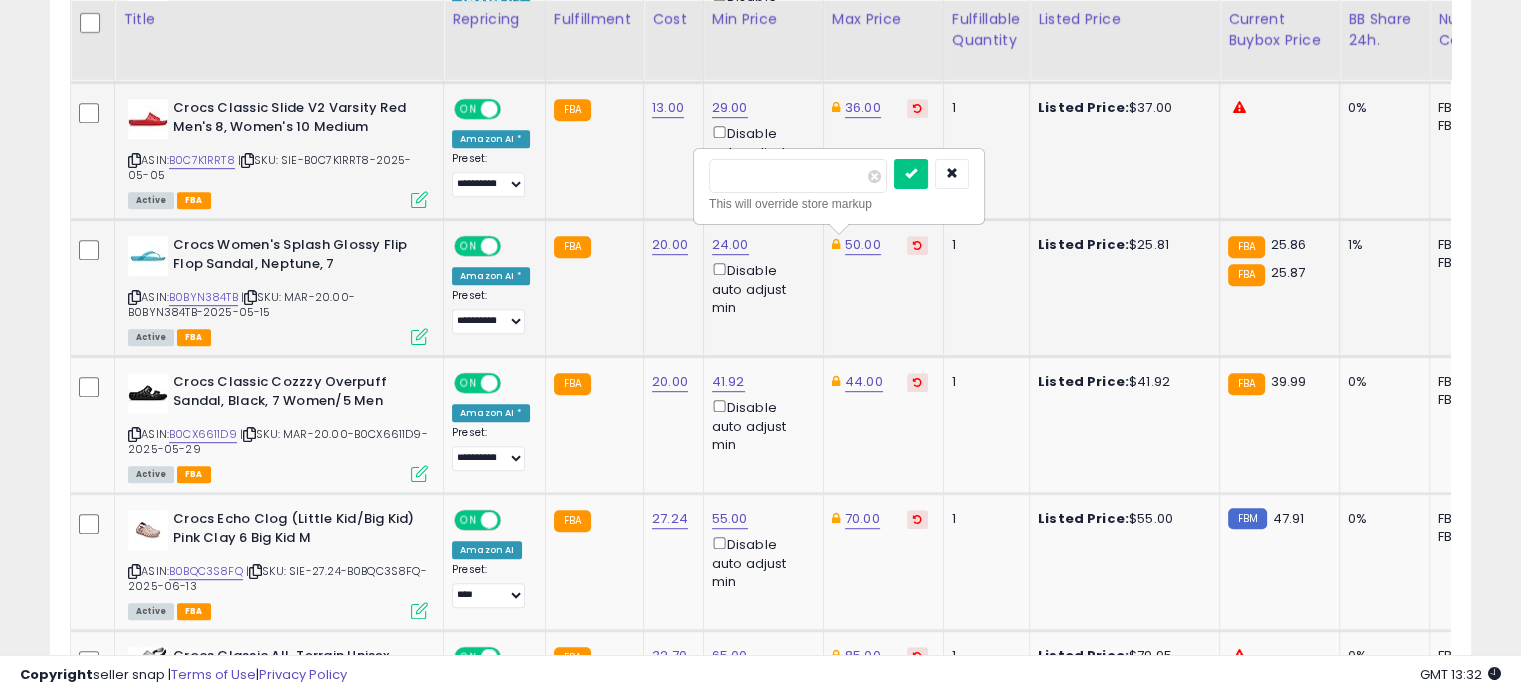 drag, startPoint x: 807, startPoint y: 176, endPoint x: 709, endPoint y: 179, distance: 98.045906 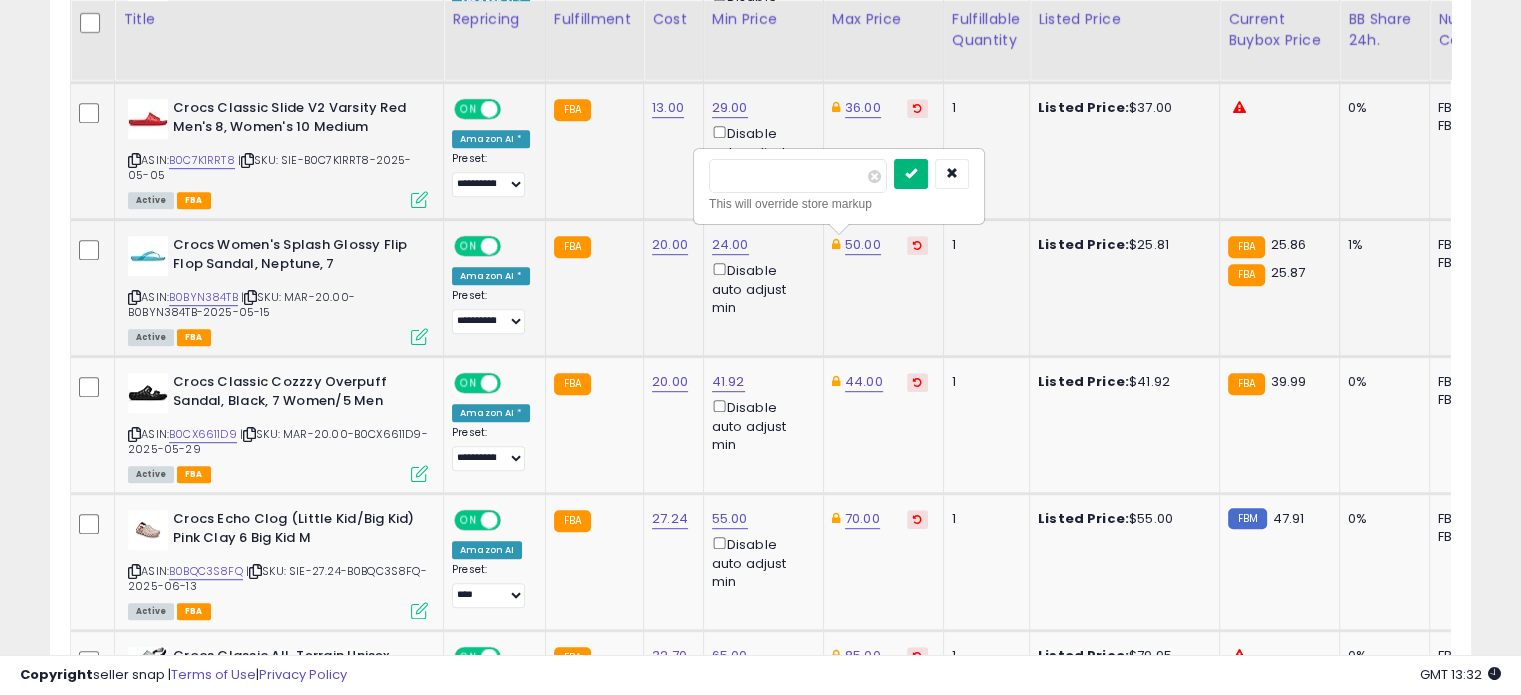 click at bounding box center [911, 174] 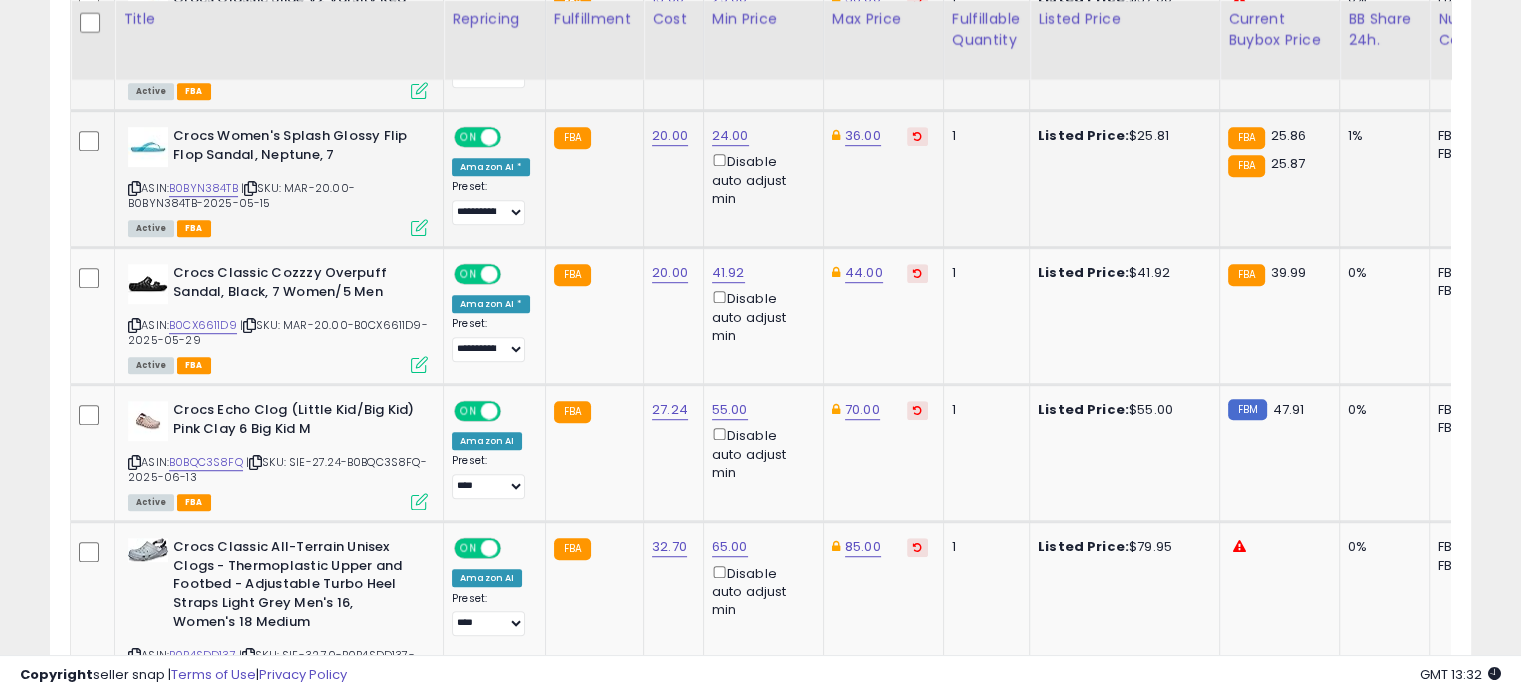 scroll, scrollTop: 1216, scrollLeft: 0, axis: vertical 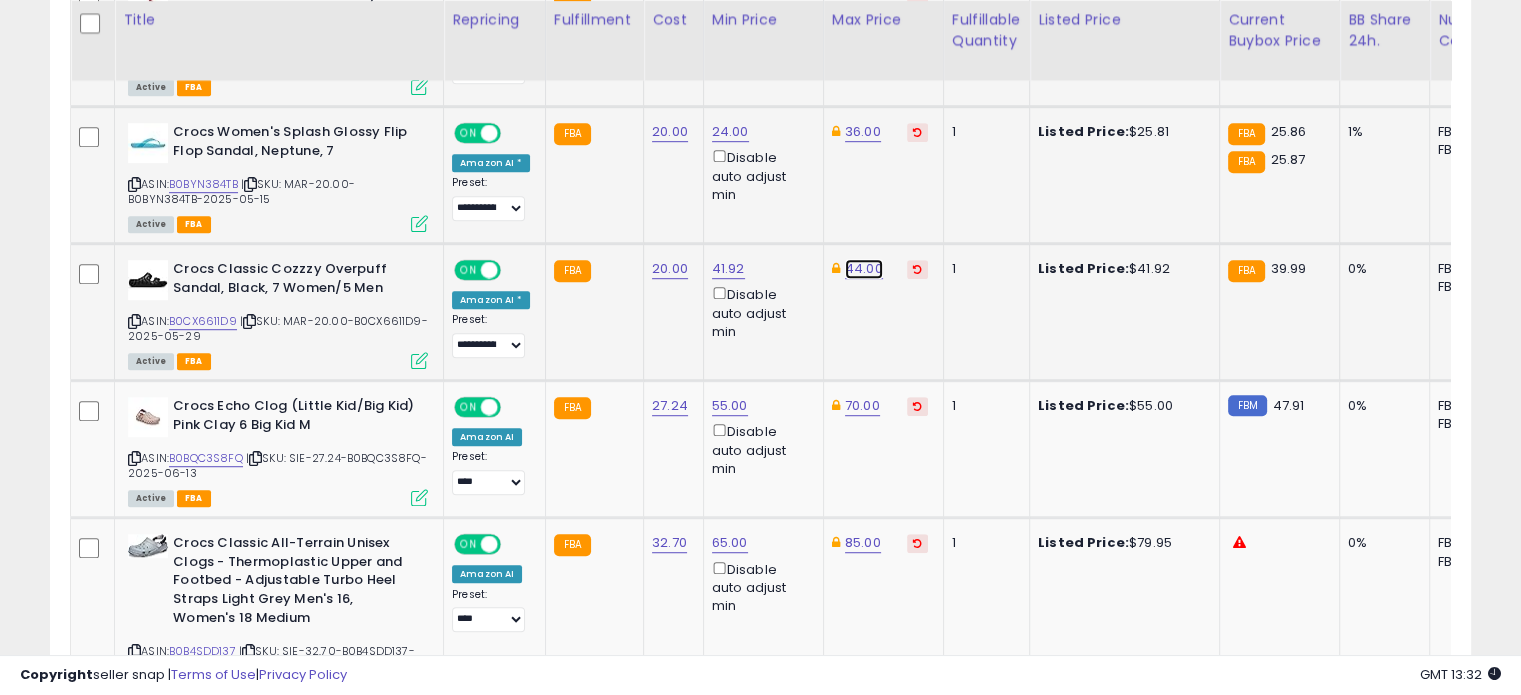 click on "44.00" at bounding box center (863, -142) 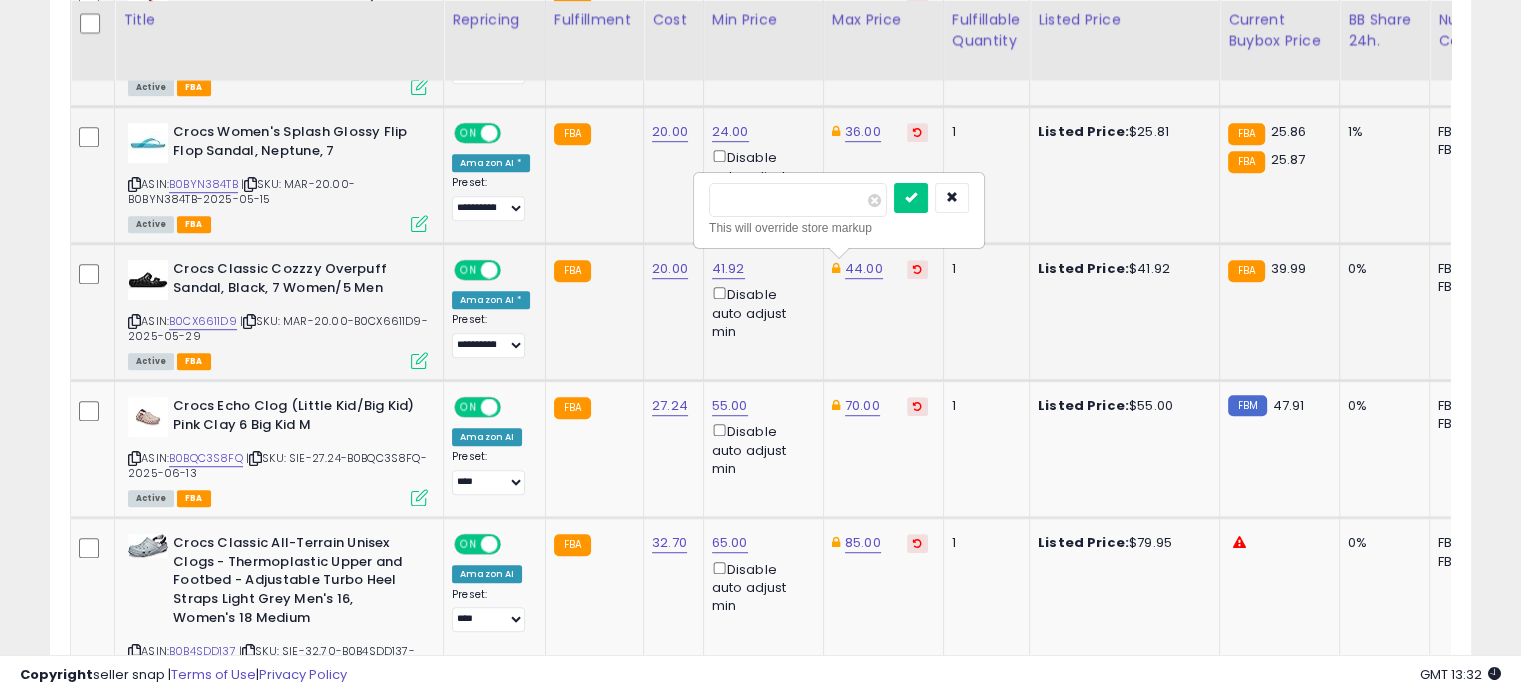 drag, startPoint x: 804, startPoint y: 198, endPoint x: 719, endPoint y: 201, distance: 85.052925 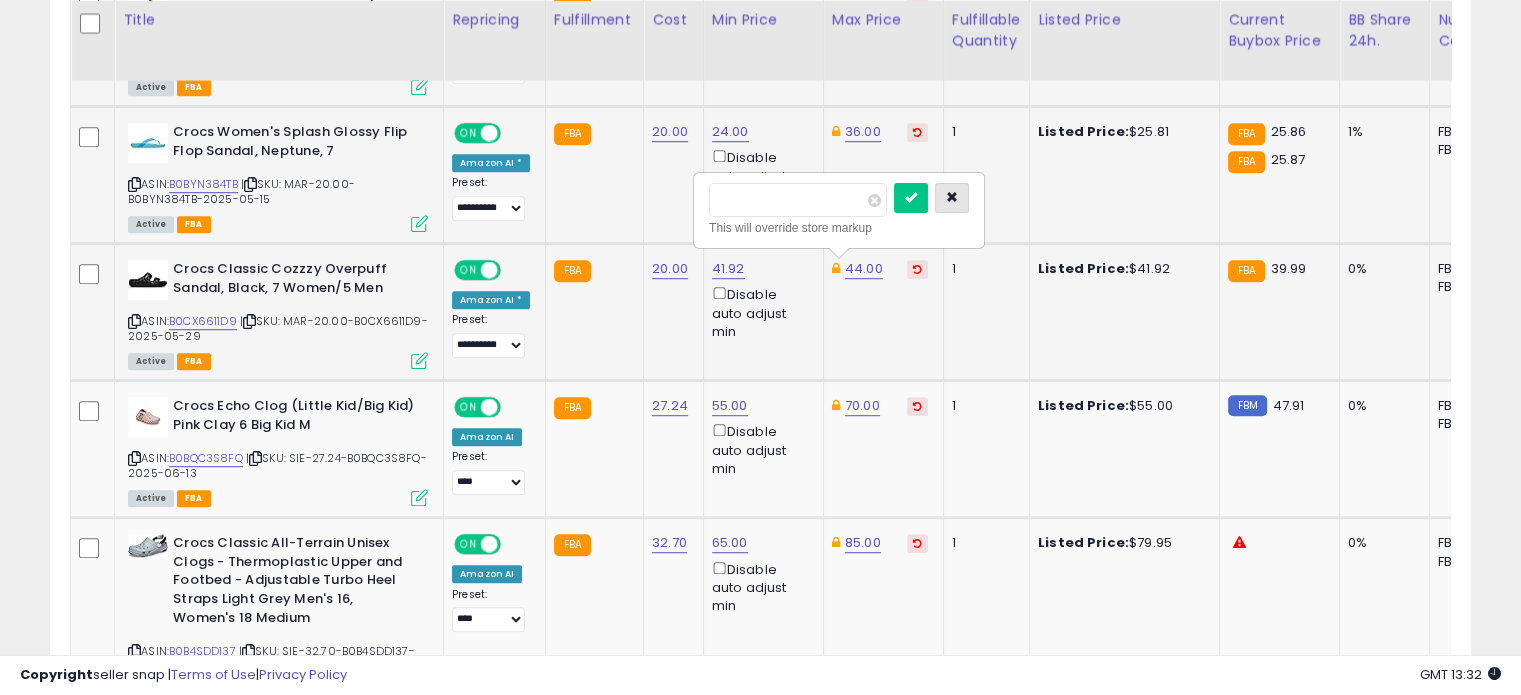 click at bounding box center [952, 197] 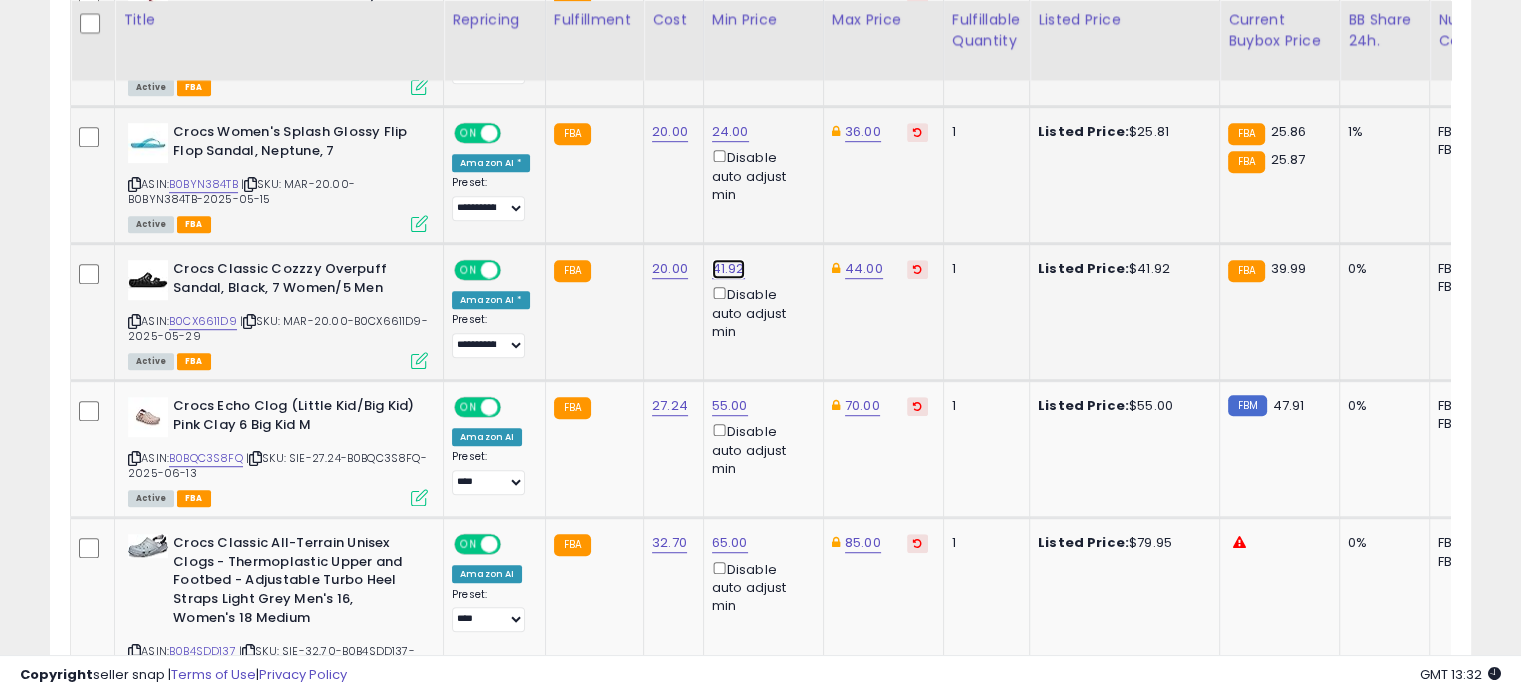 click on "41.92" at bounding box center [730, -142] 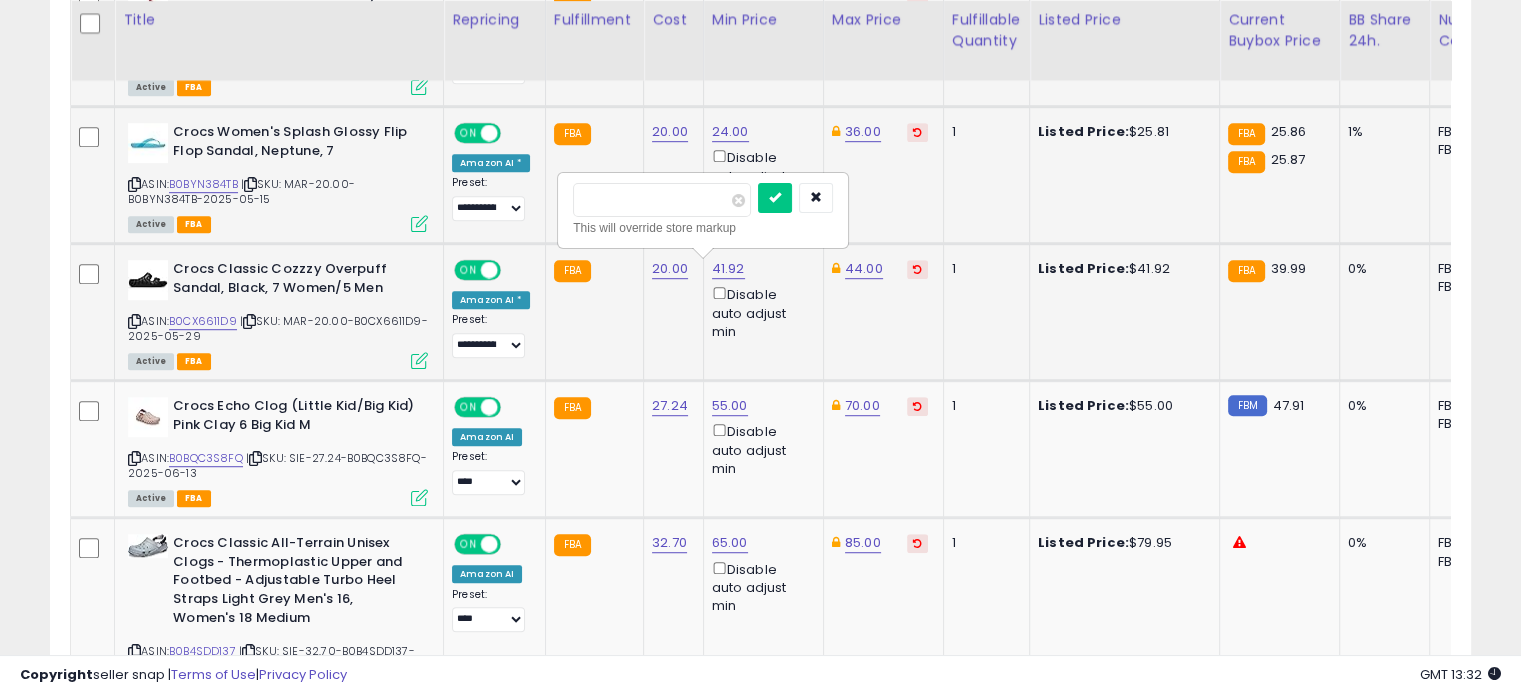 drag, startPoint x: 631, startPoint y: 203, endPoint x: 580, endPoint y: 203, distance: 51 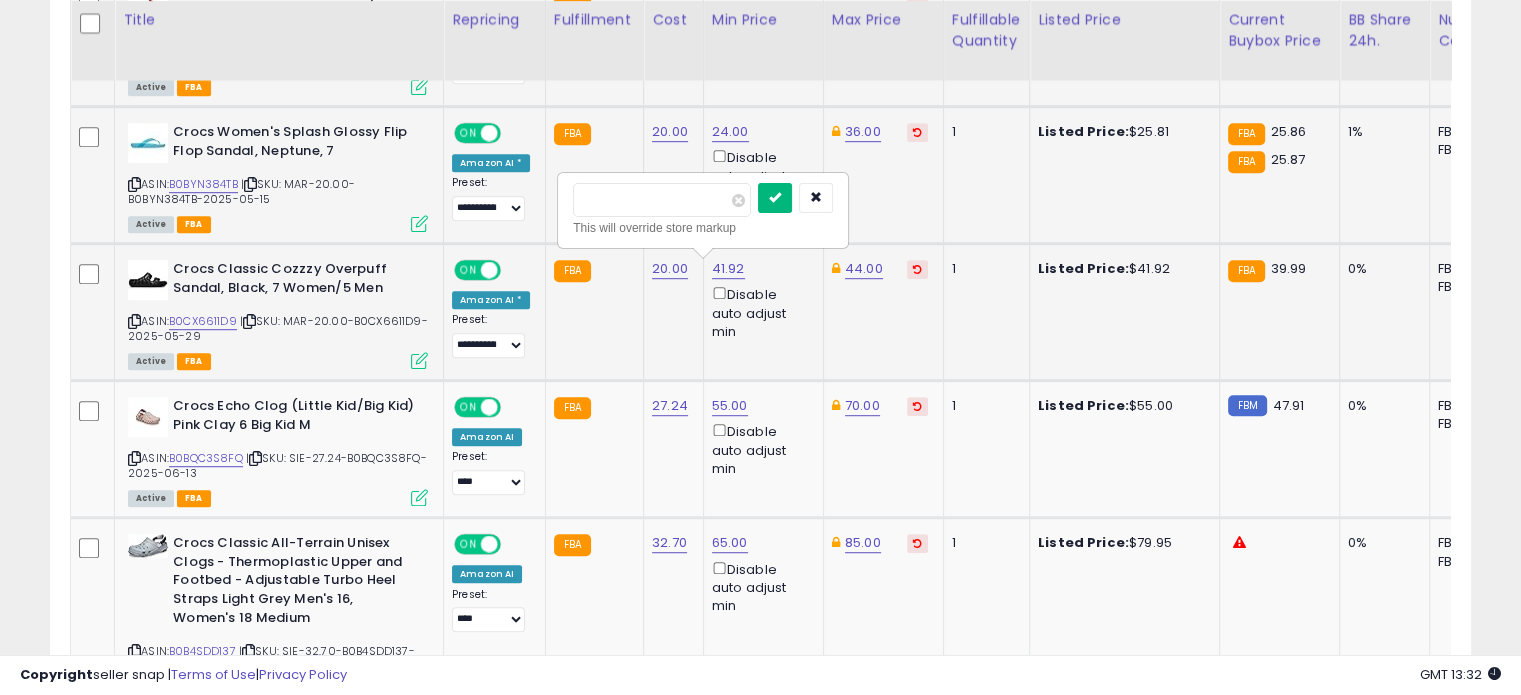 type on "**" 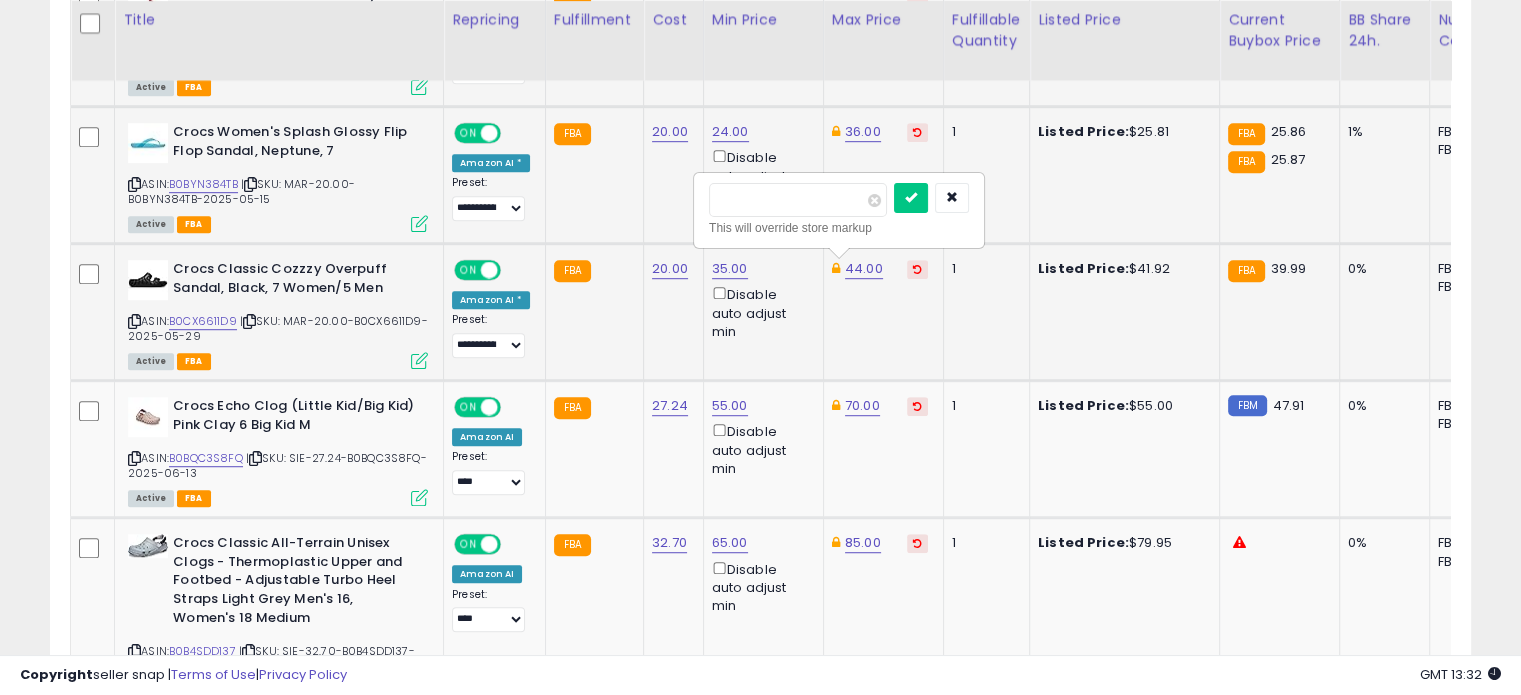 drag, startPoint x: 780, startPoint y: 200, endPoint x: 707, endPoint y: 195, distance: 73.171036 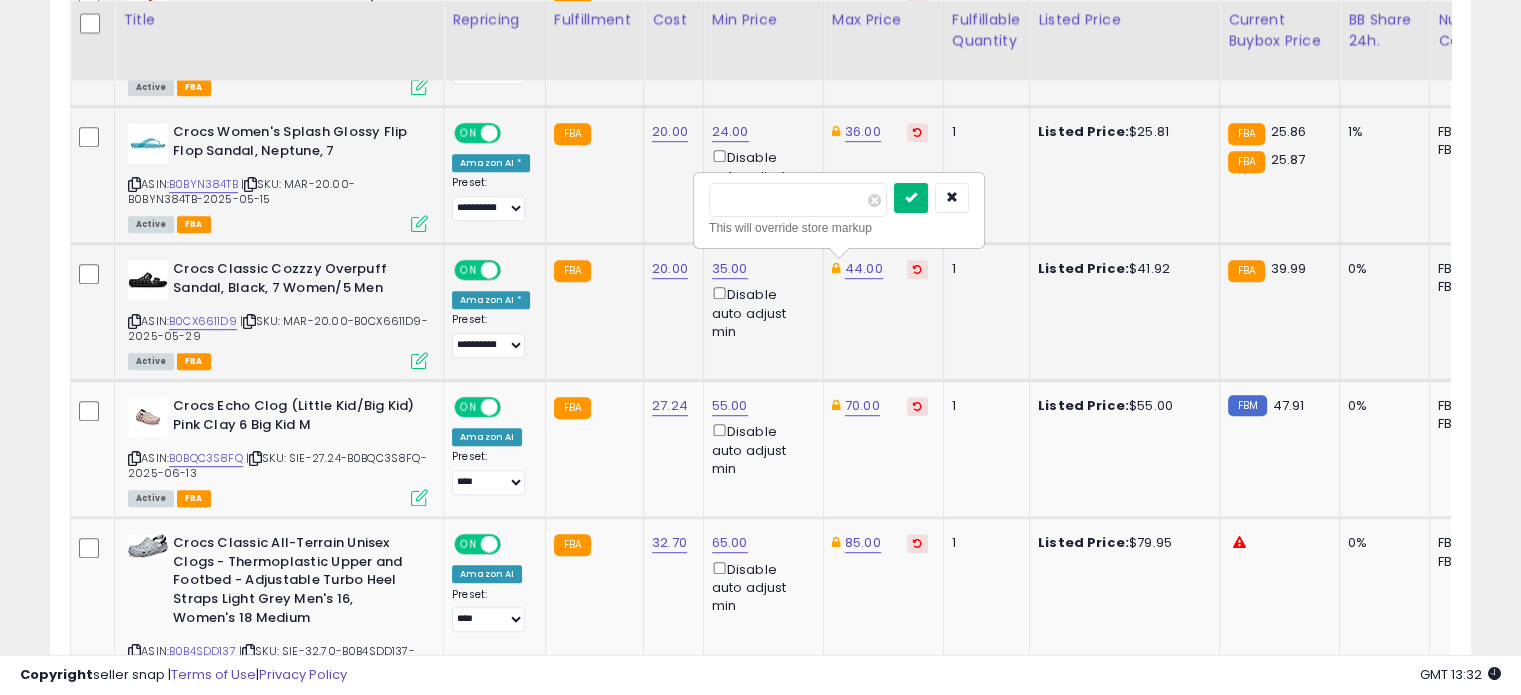 click at bounding box center (911, 197) 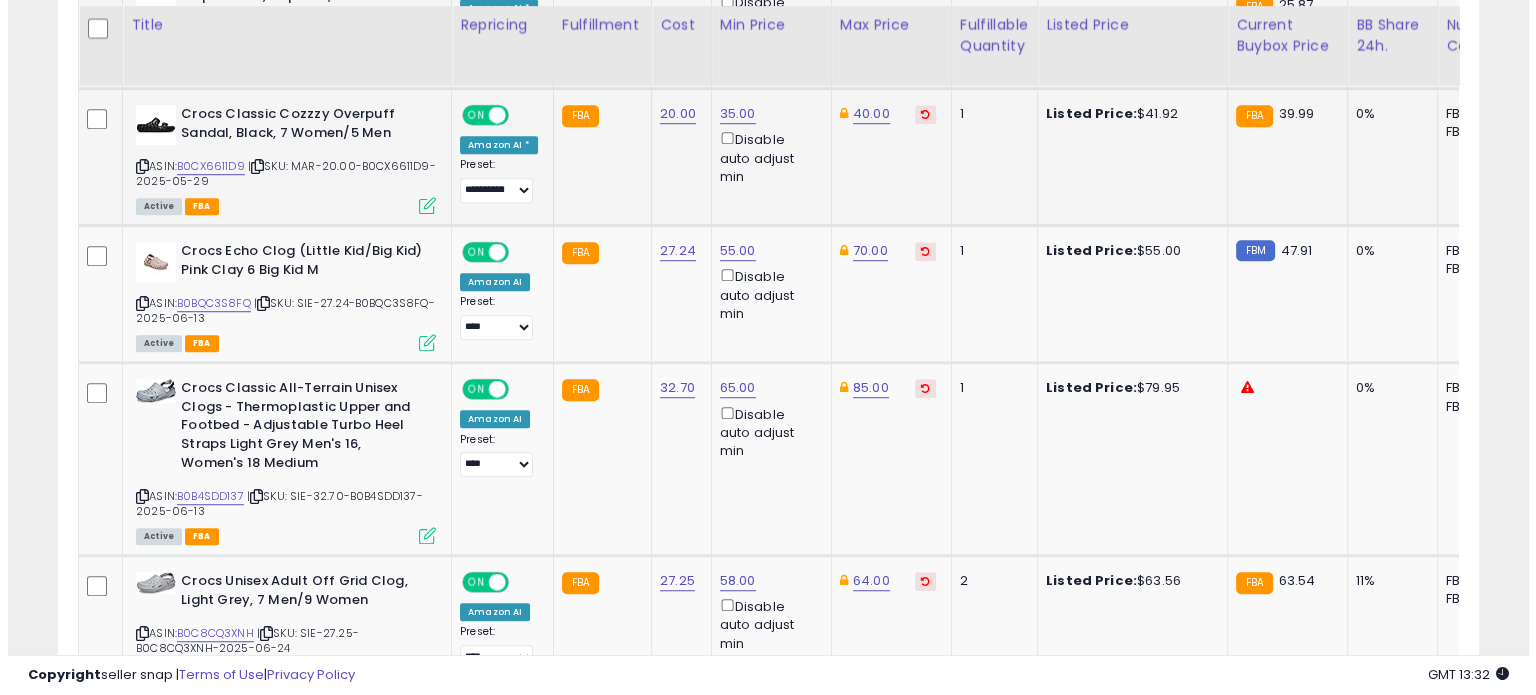 scroll, scrollTop: 1384, scrollLeft: 0, axis: vertical 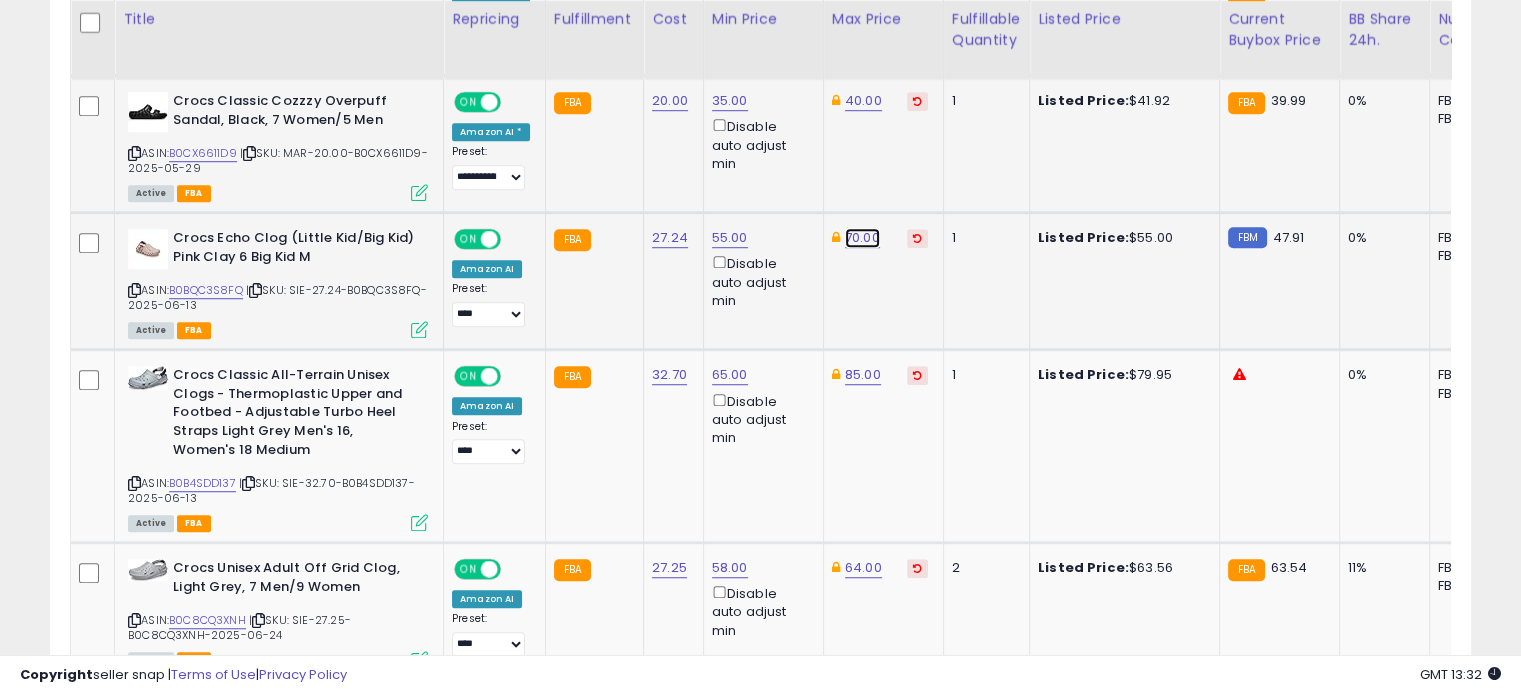 click on "70.00" at bounding box center [863, -310] 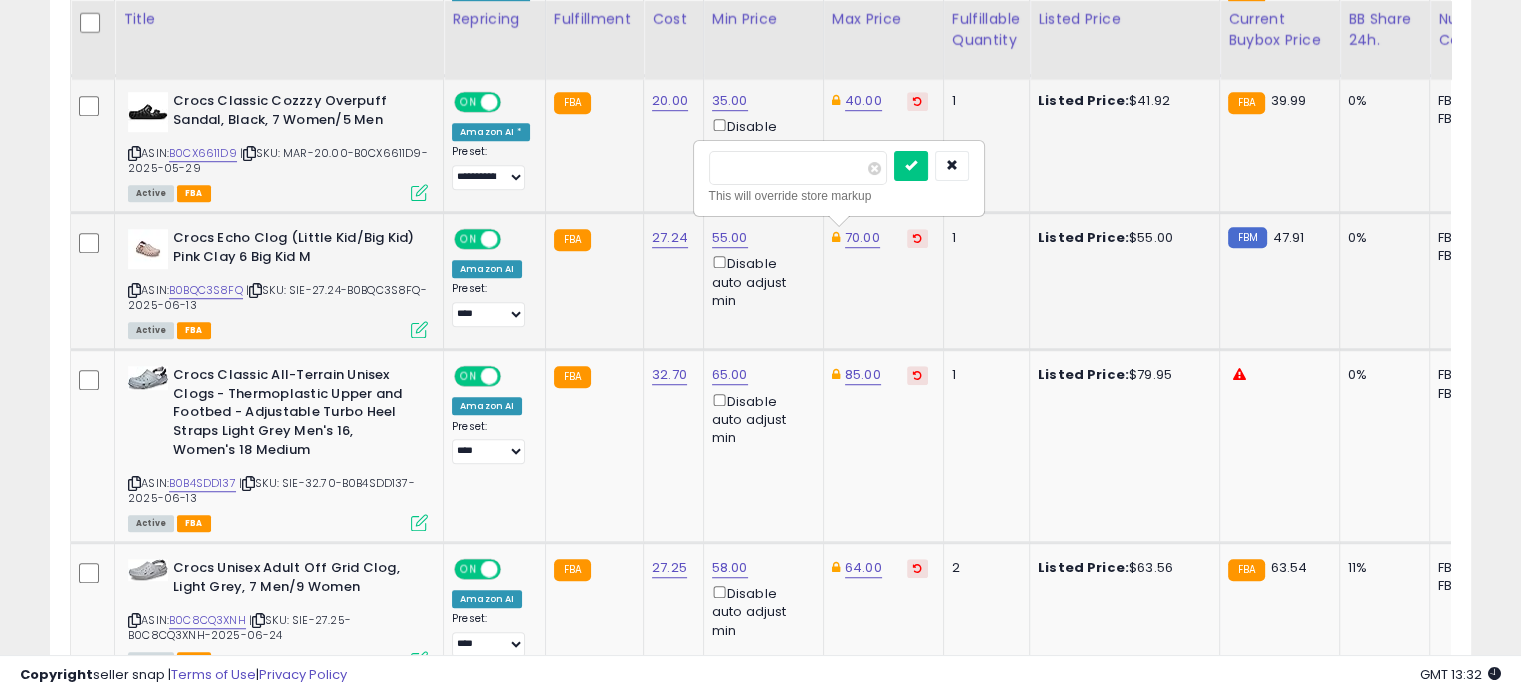 drag, startPoint x: 780, startPoint y: 165, endPoint x: 717, endPoint y: 164, distance: 63.007935 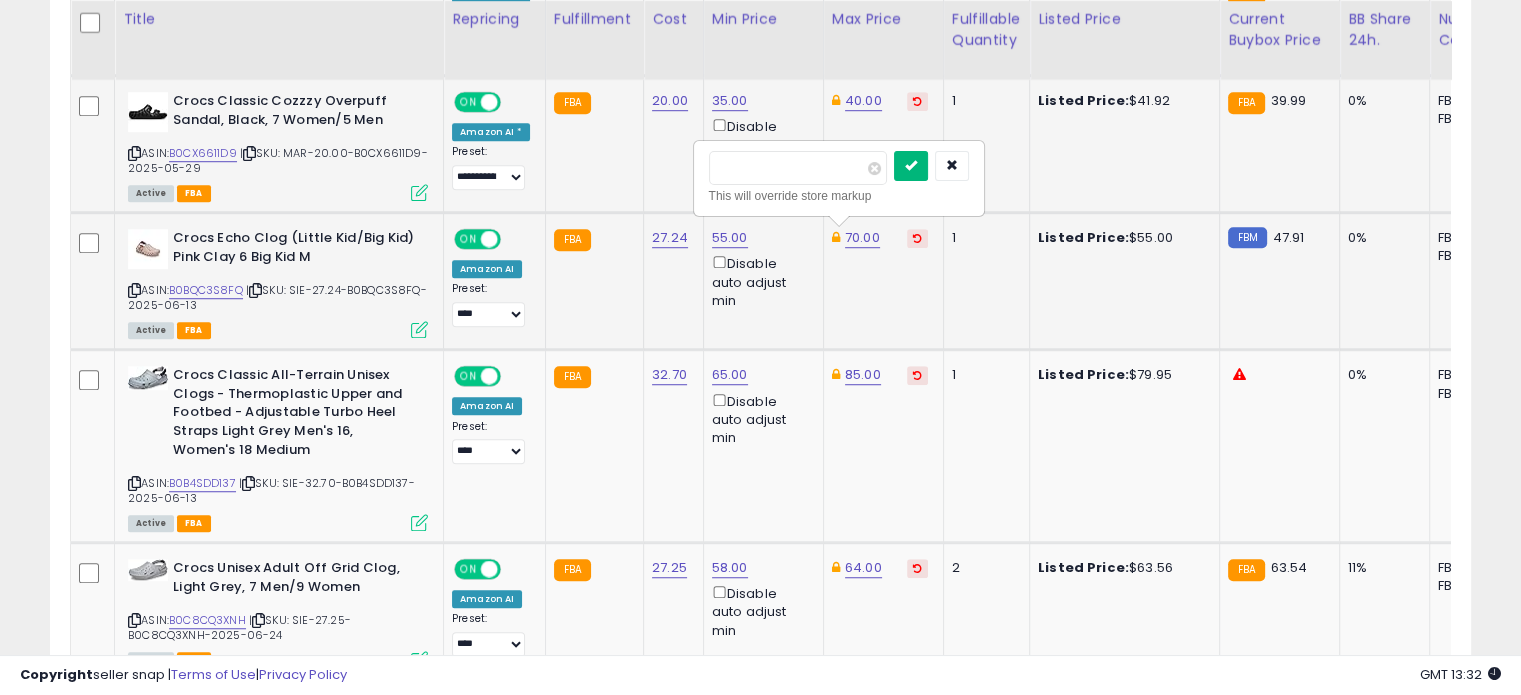 type on "**" 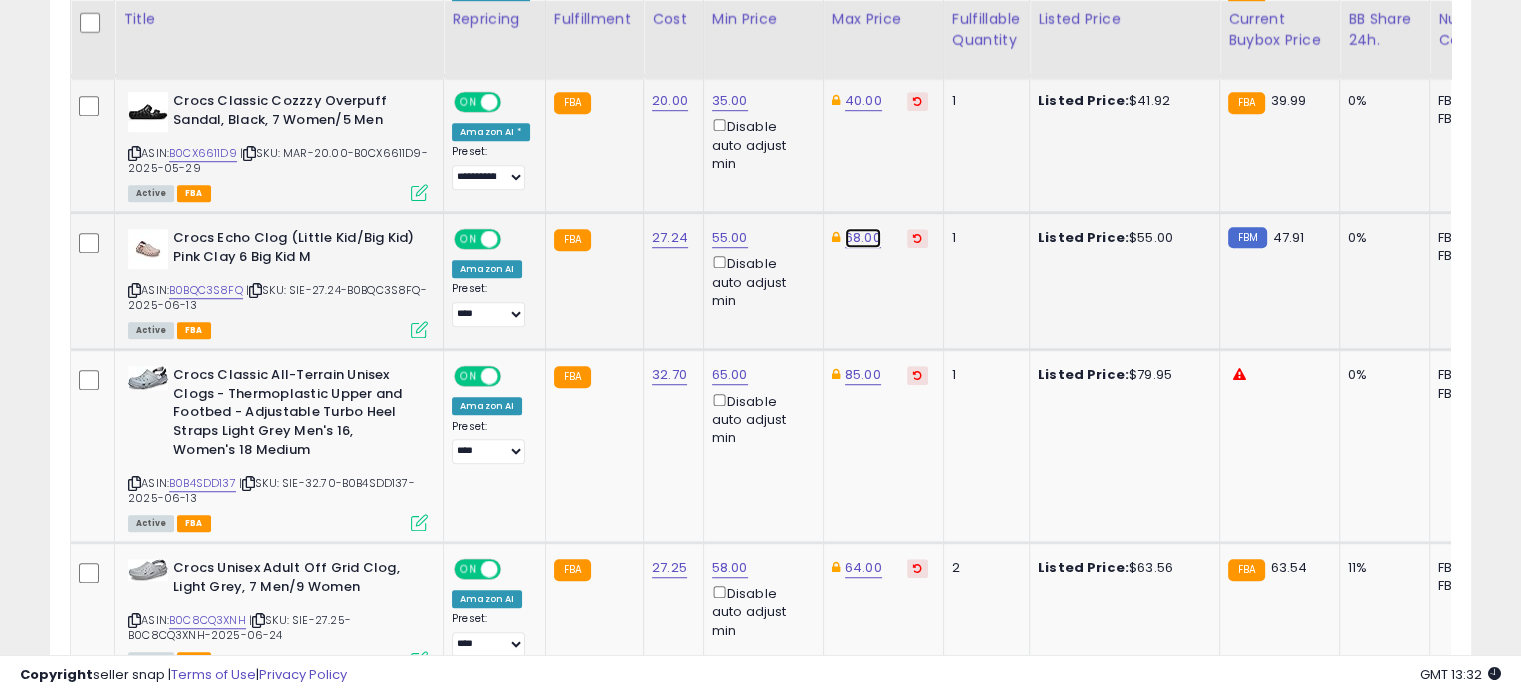 click on "68.00" at bounding box center (863, -310) 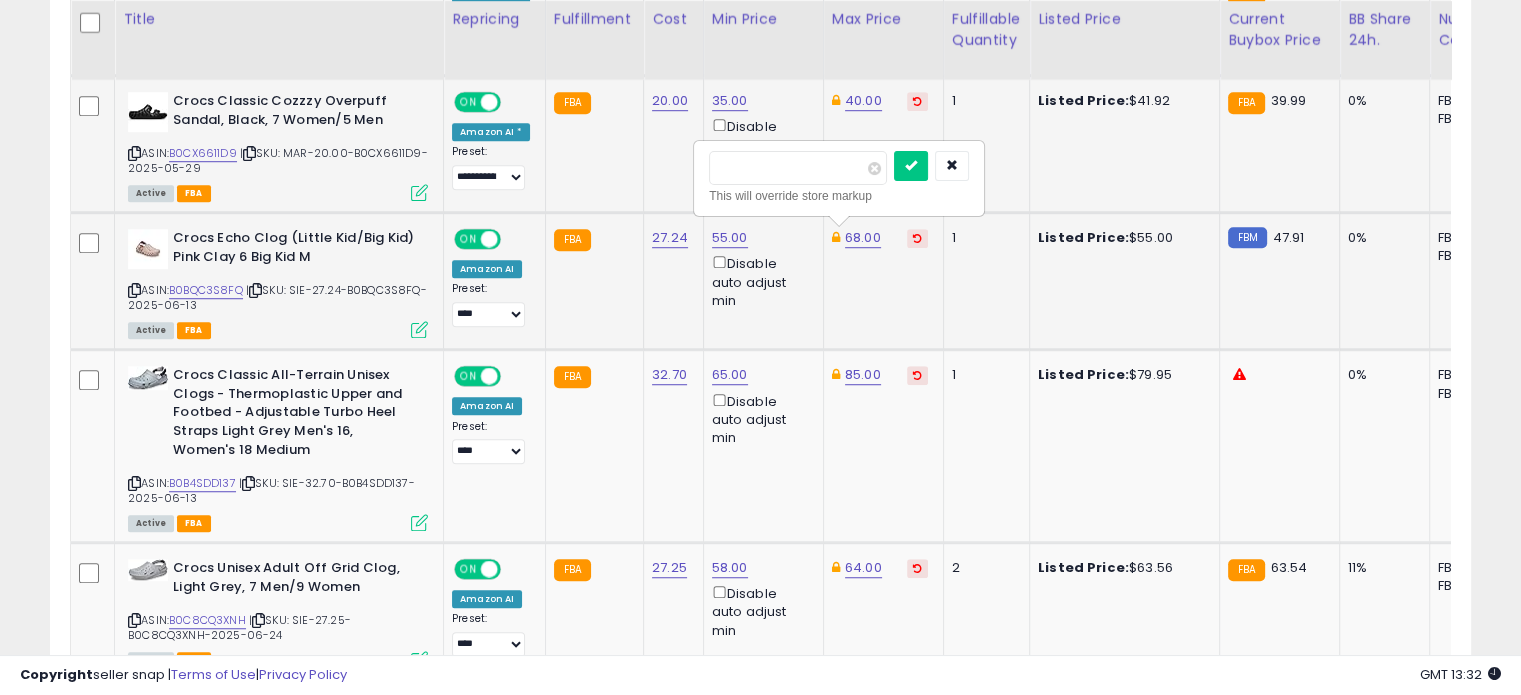 drag, startPoint x: 788, startPoint y: 178, endPoint x: 700, endPoint y: 167, distance: 88.68484 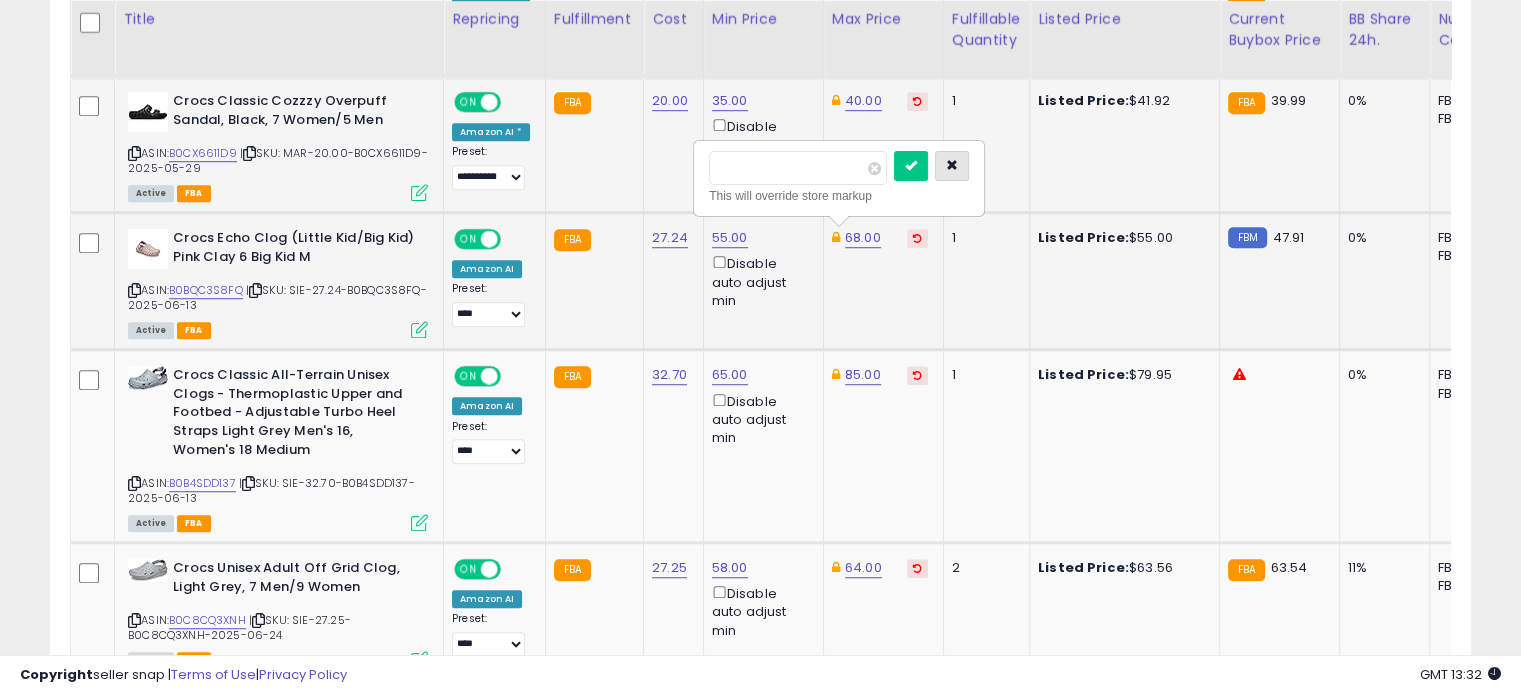 click at bounding box center (952, 165) 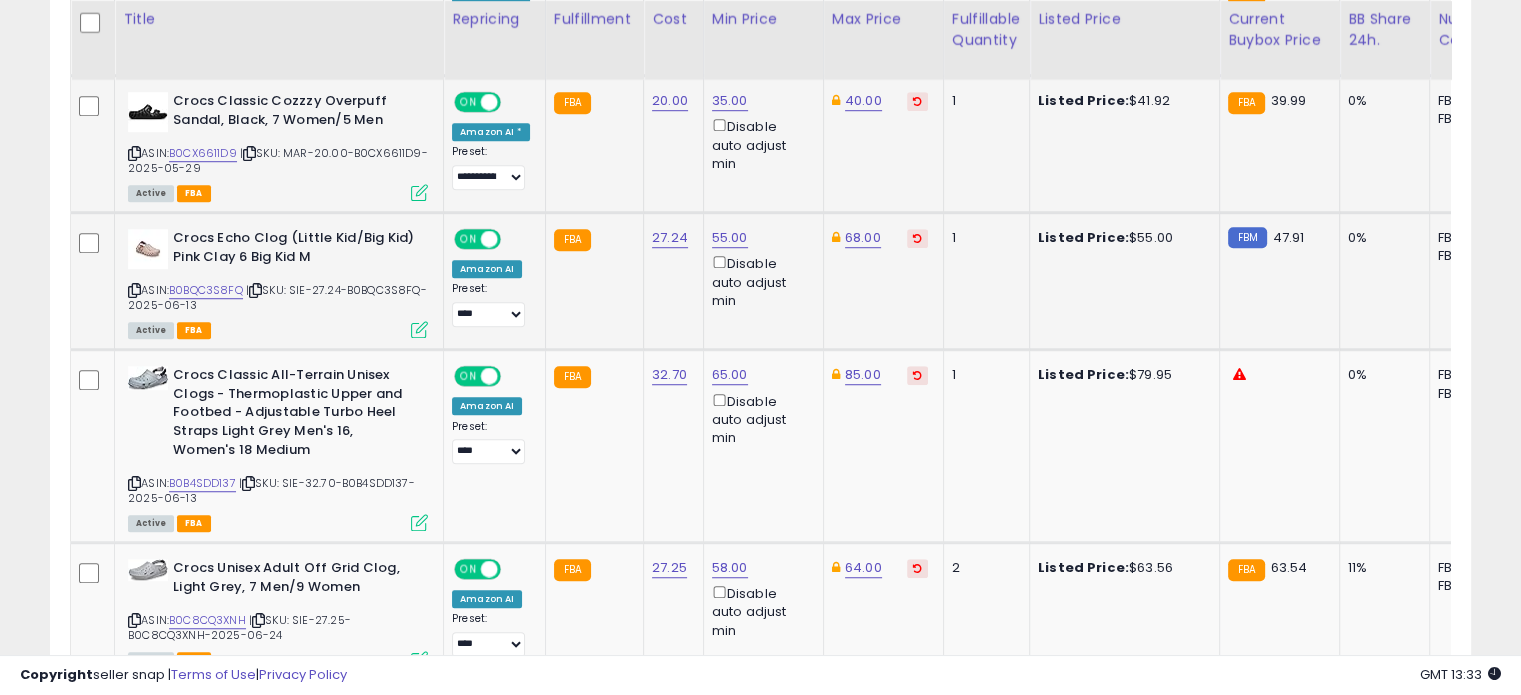 click at bounding box center [419, 329] 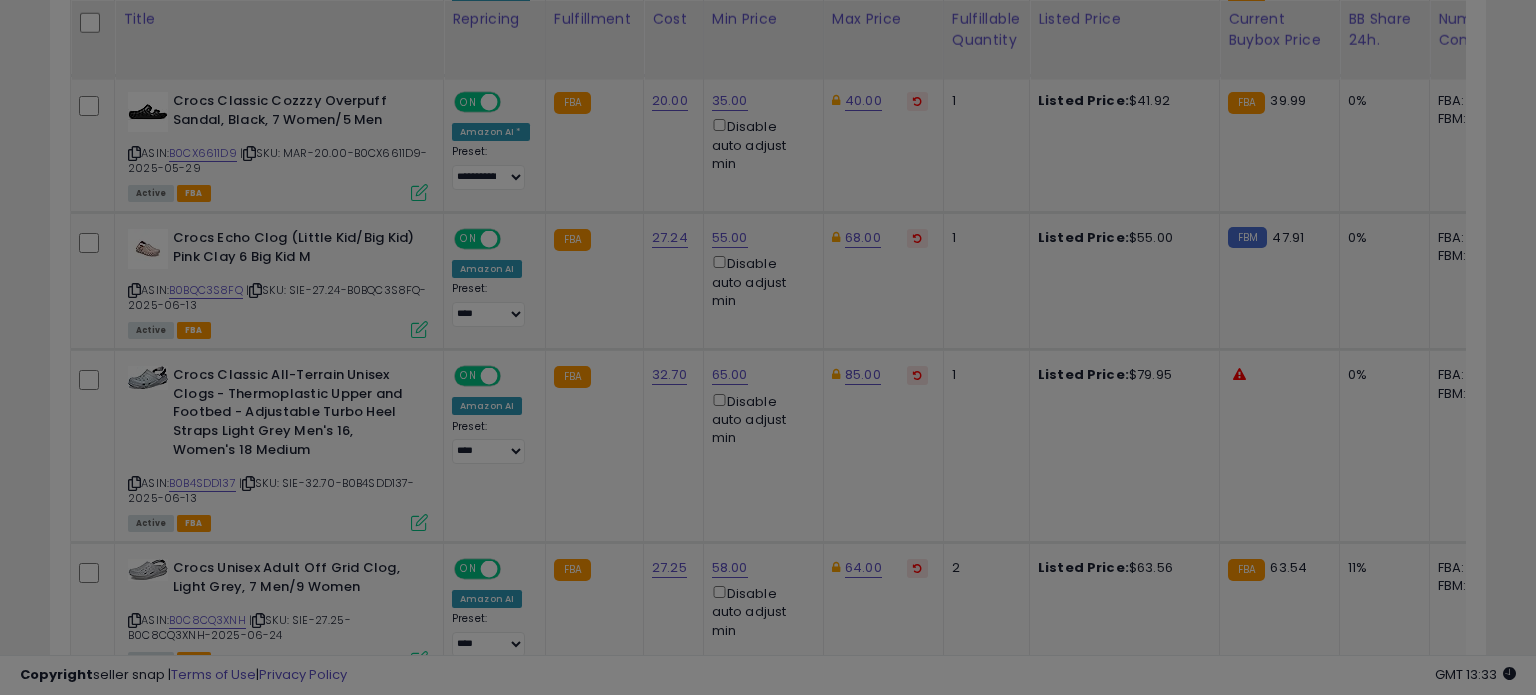 scroll, scrollTop: 999589, scrollLeft: 999168, axis: both 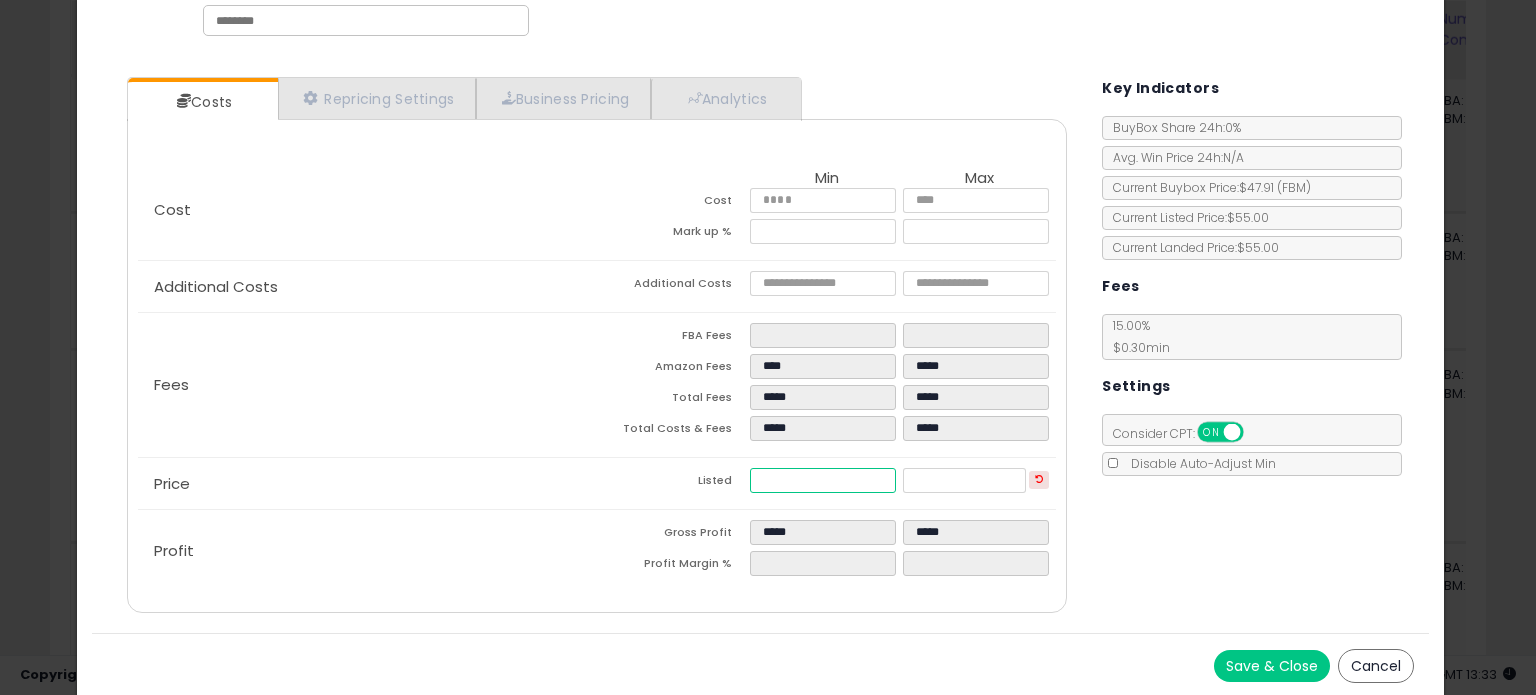 drag, startPoint x: 803, startPoint y: 476, endPoint x: 737, endPoint y: 476, distance: 66 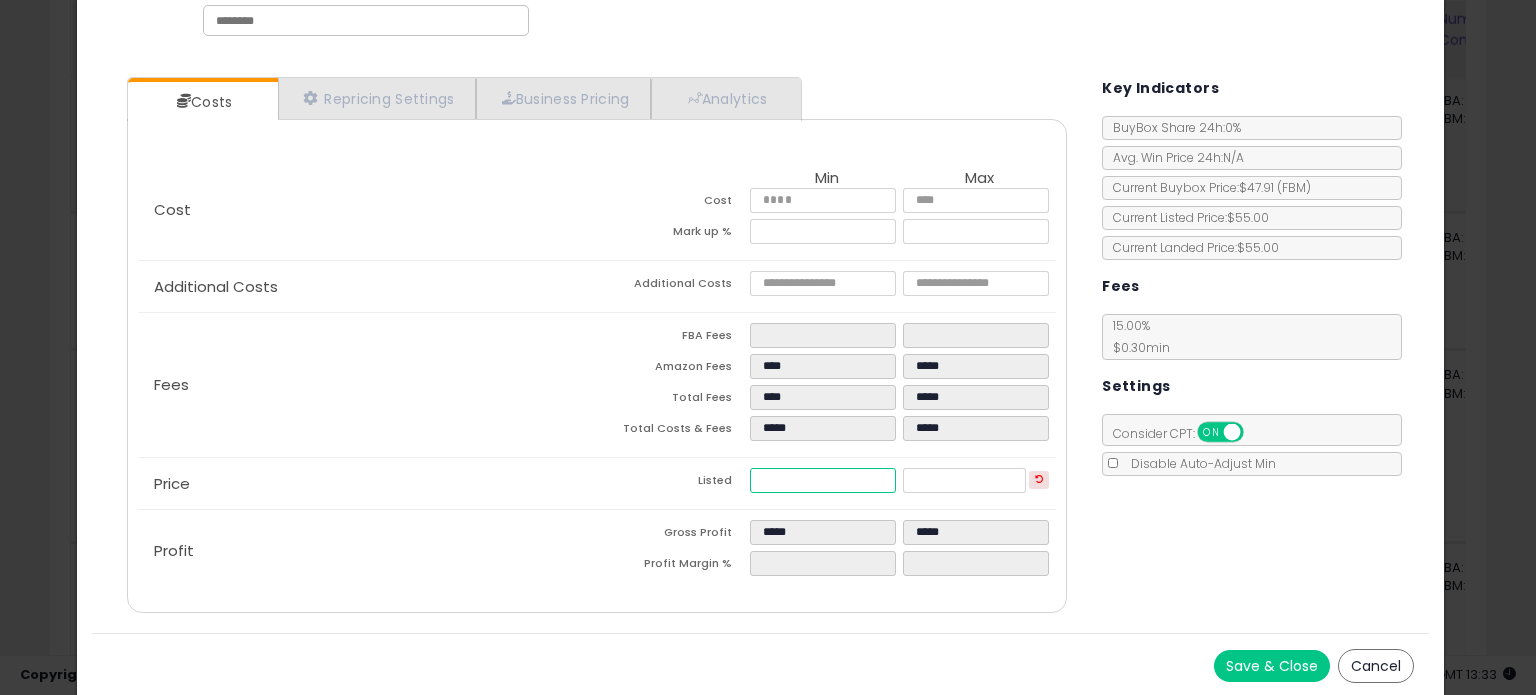 type on "****" 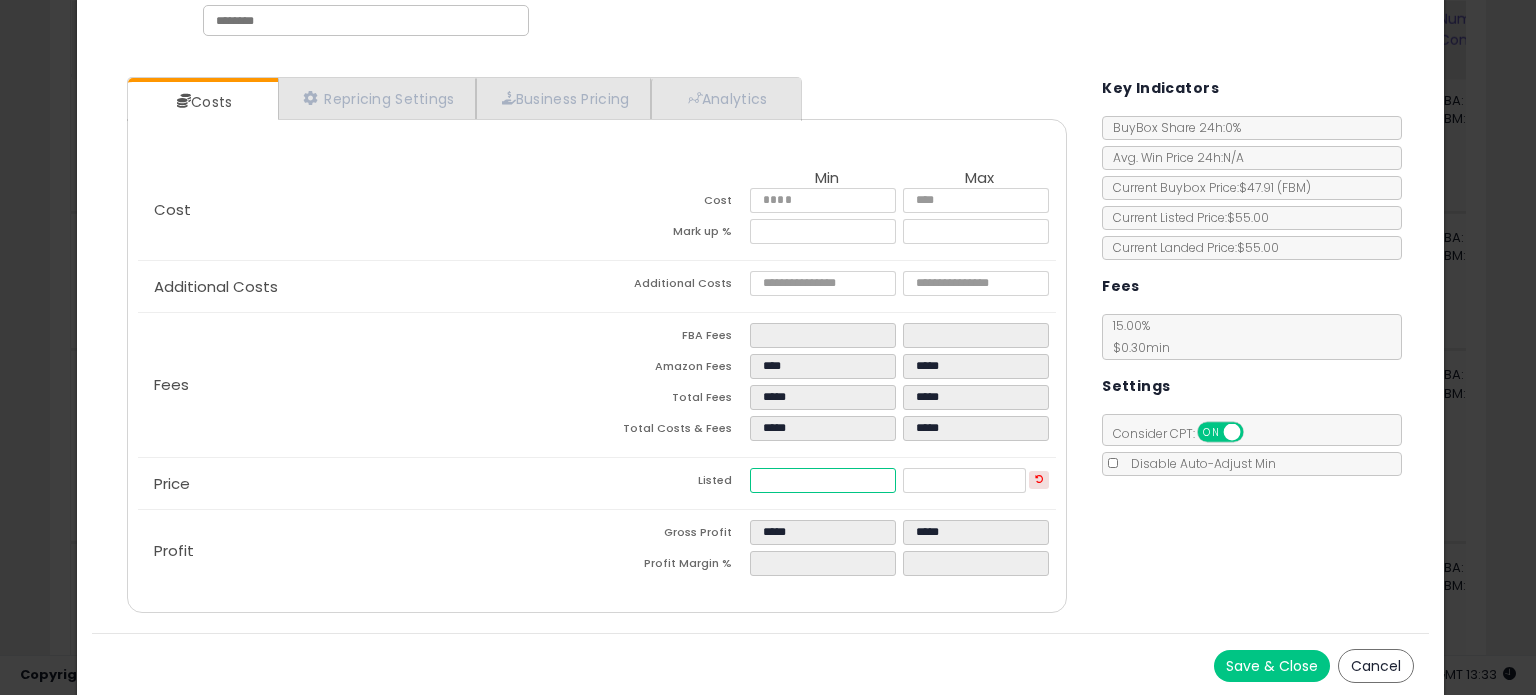 type on "**" 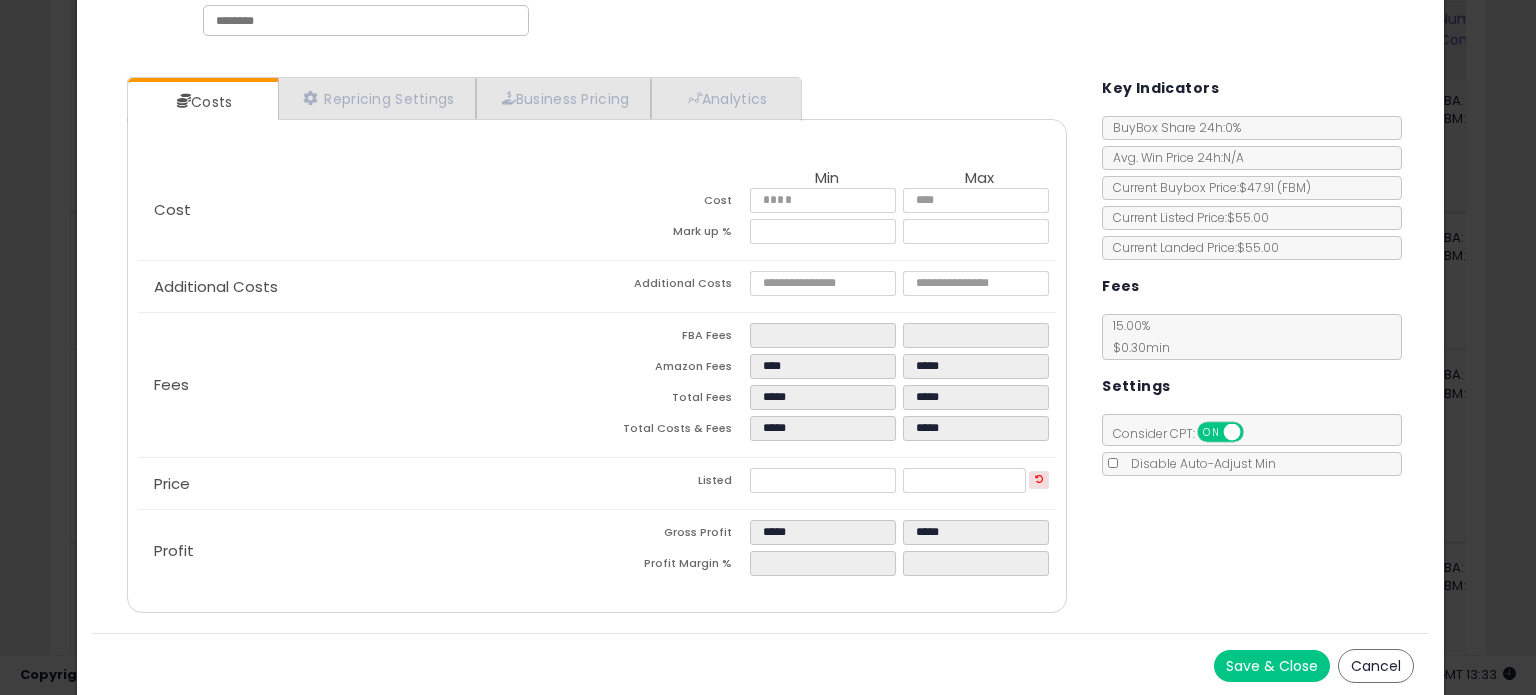 type on "*****" 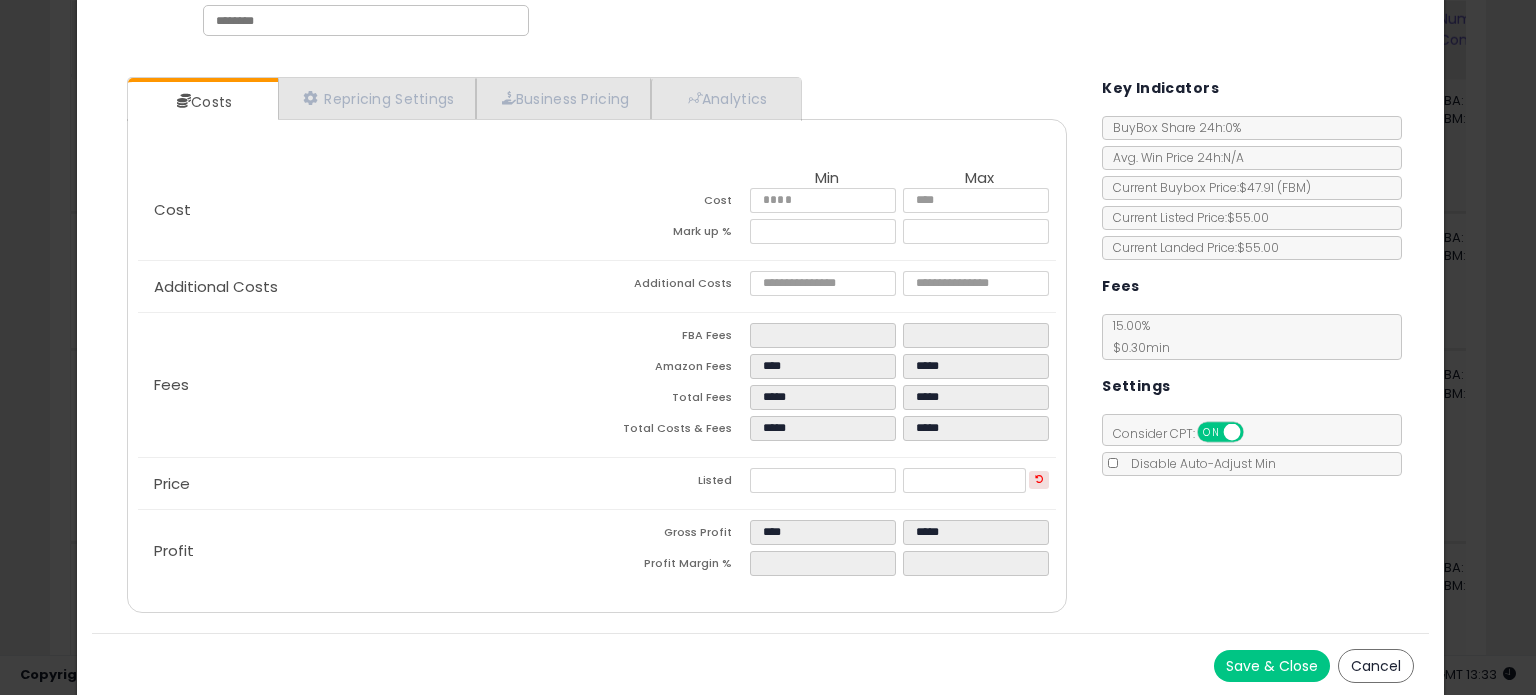 click on "Costs
Repricing Settings
Business Pricing
Analytics
Cost" at bounding box center [760, 347] 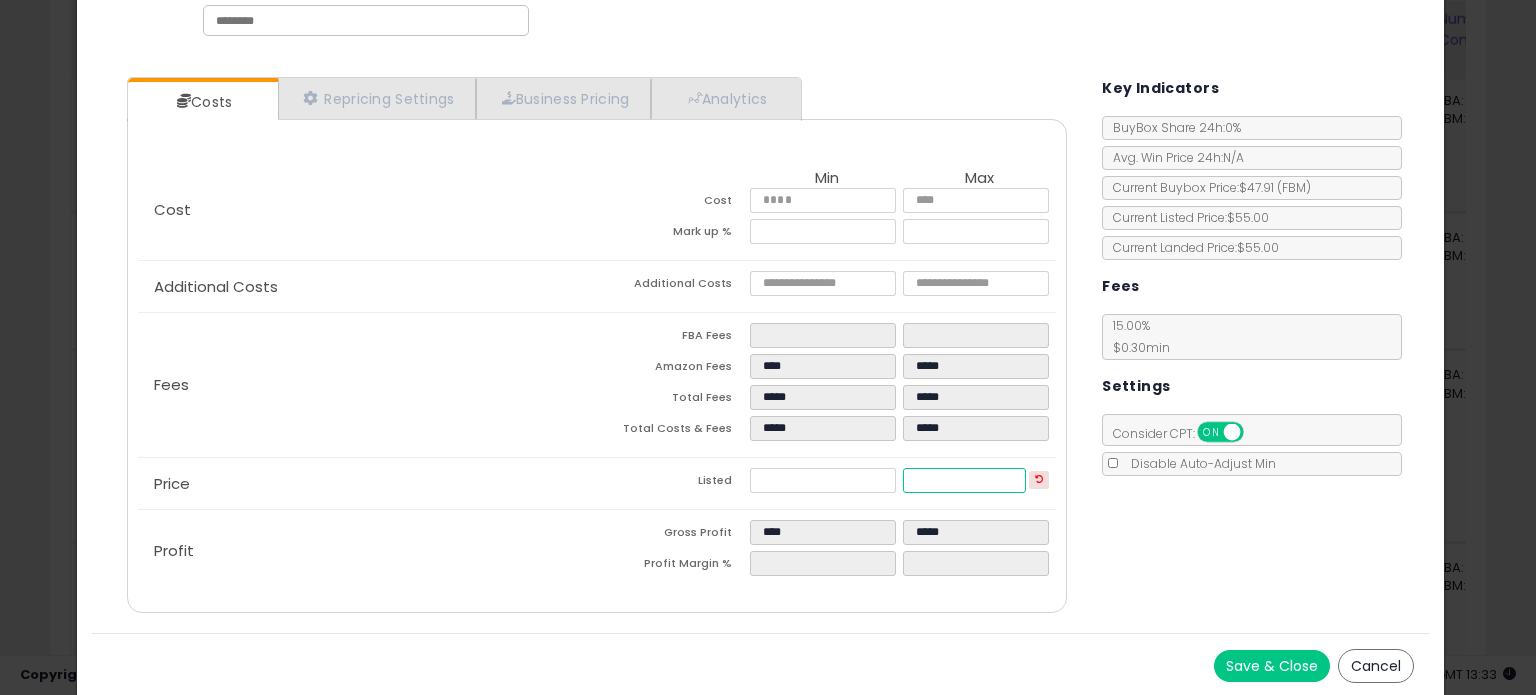 drag, startPoint x: 968, startPoint y: 480, endPoint x: 896, endPoint y: 480, distance: 72 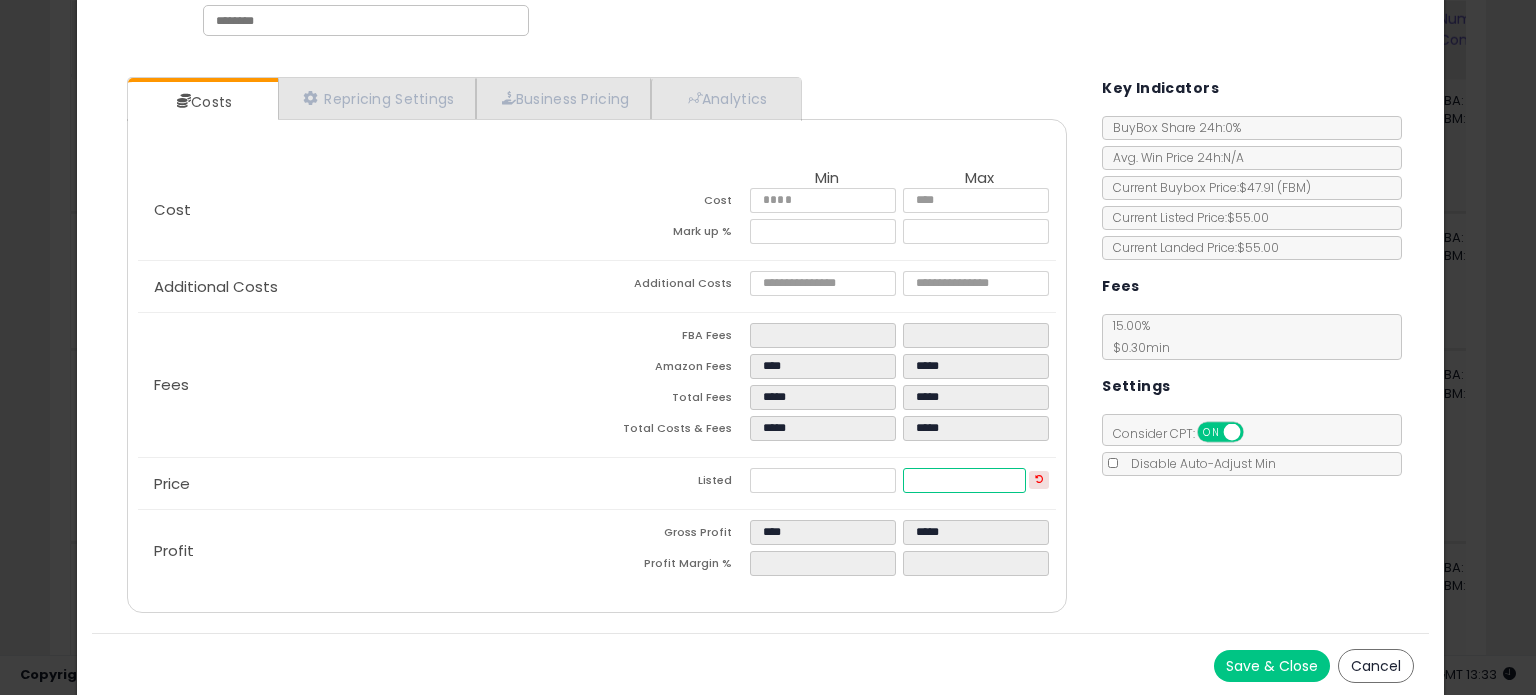 type on "****" 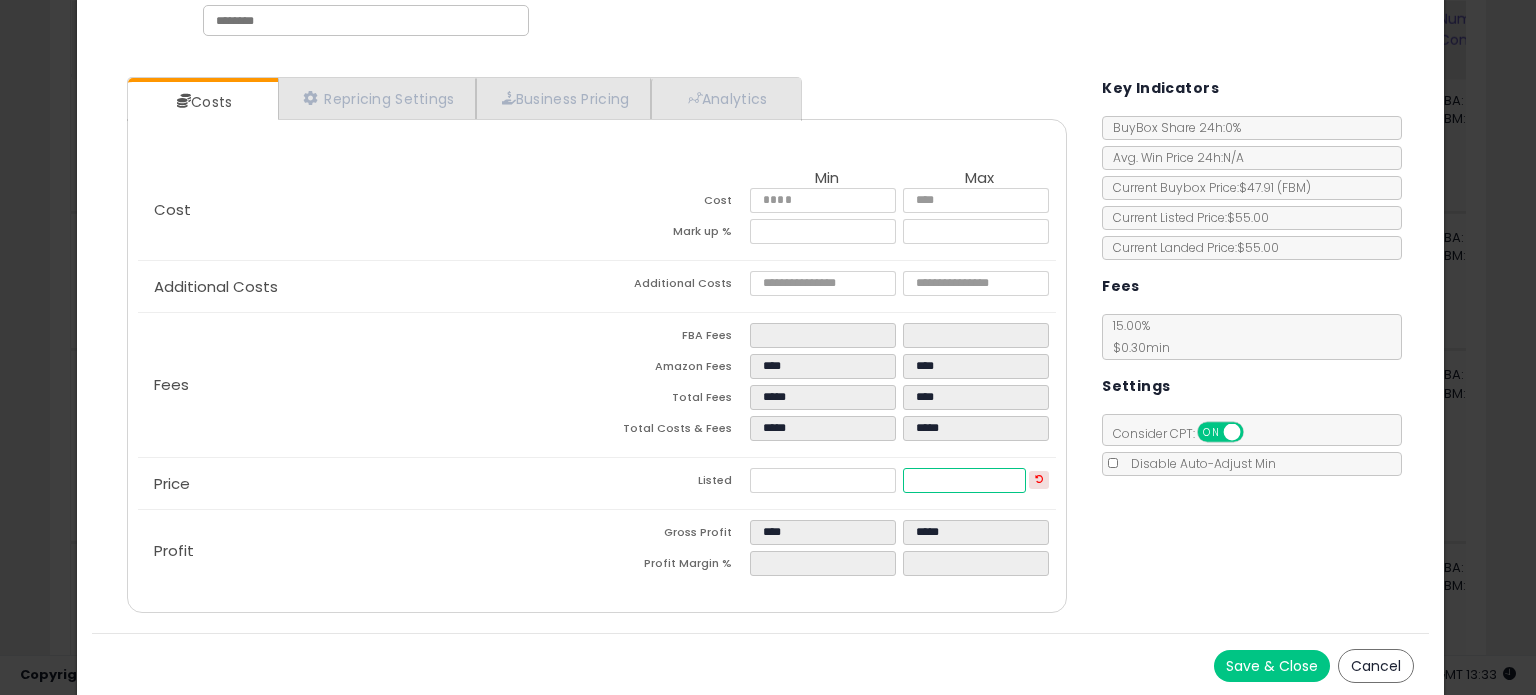 type on "****" 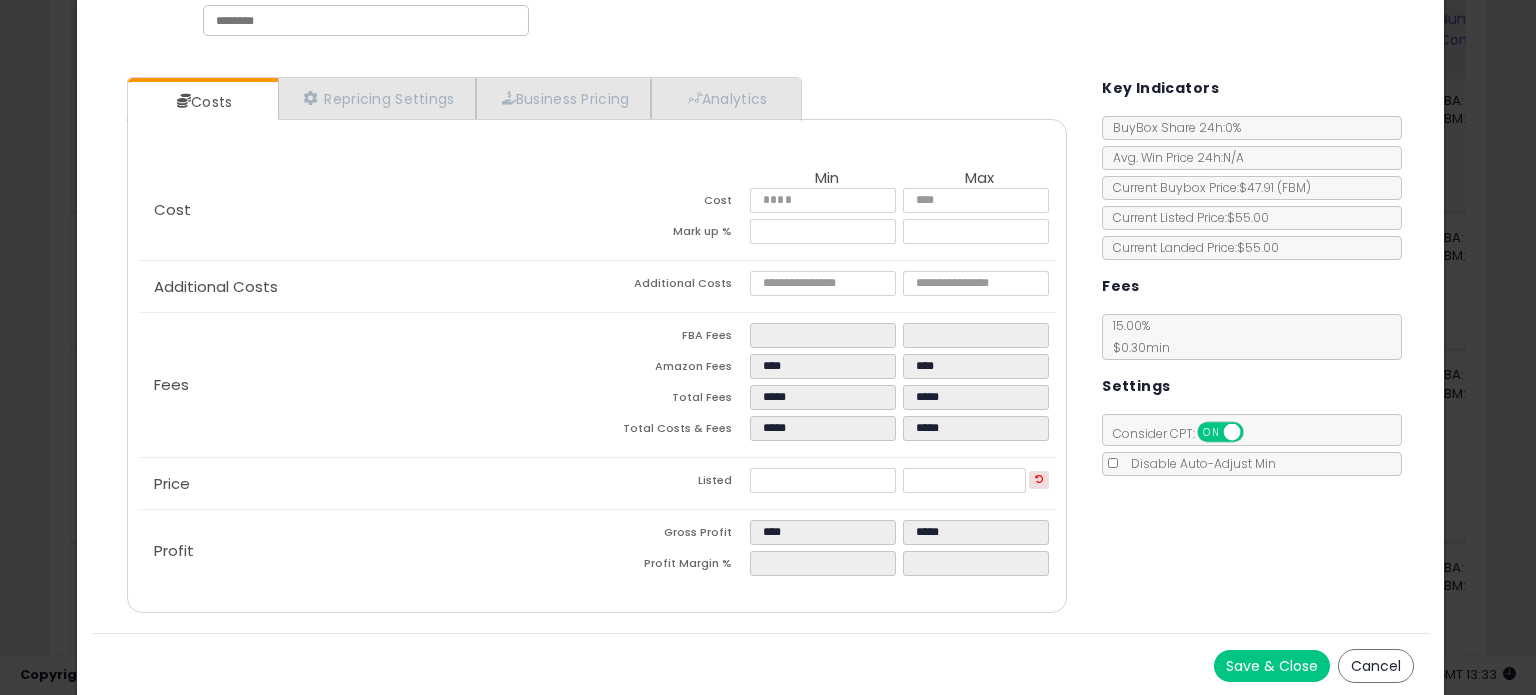 click on "Save & Close" at bounding box center [1272, 666] 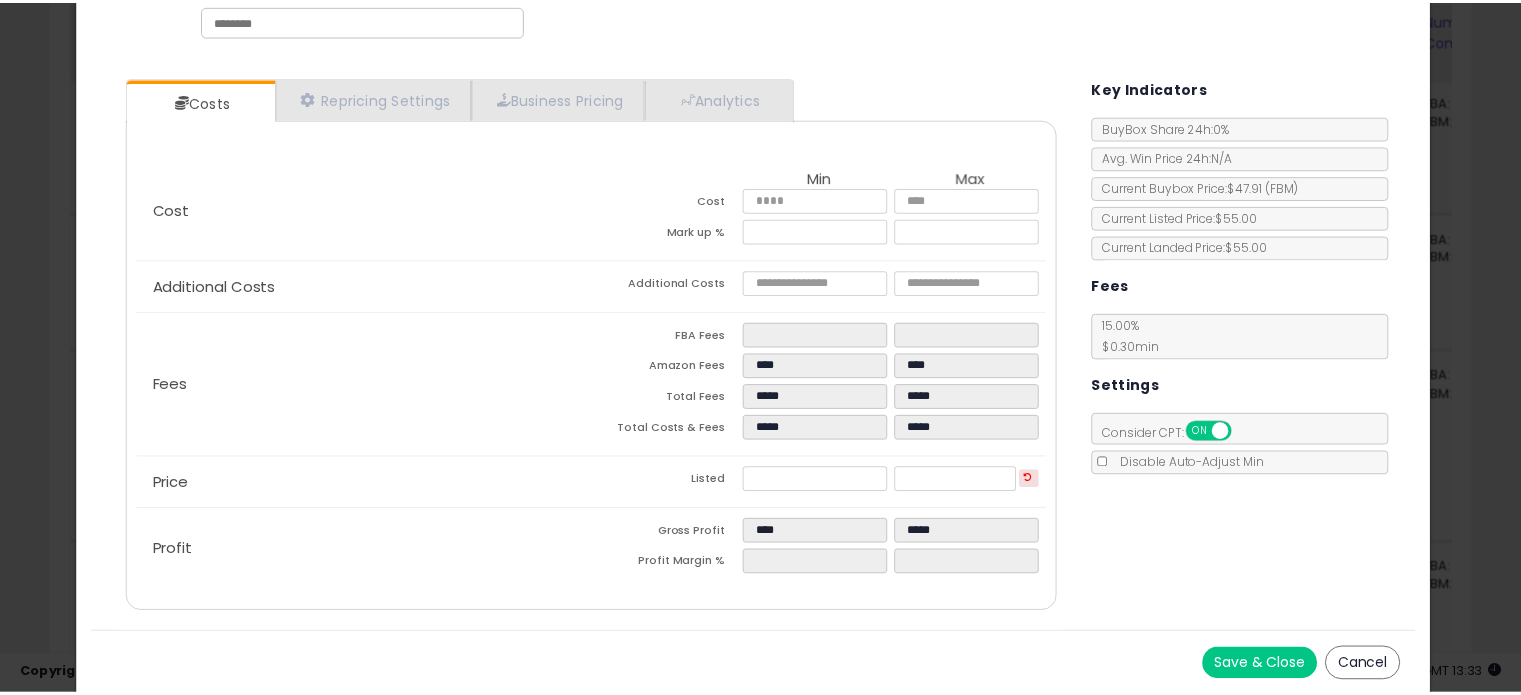 scroll, scrollTop: 0, scrollLeft: 0, axis: both 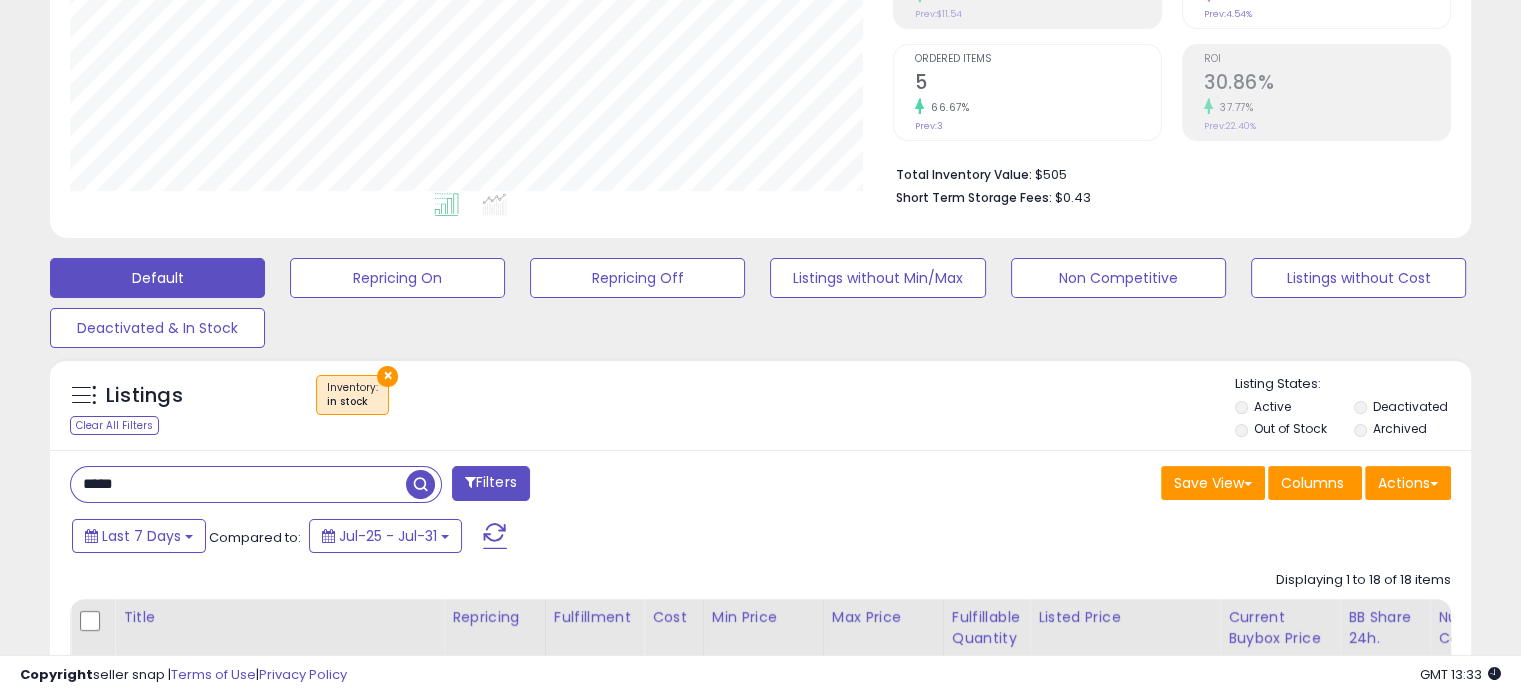 drag, startPoint x: 183, startPoint y: 487, endPoint x: 58, endPoint y: 475, distance: 125.57468 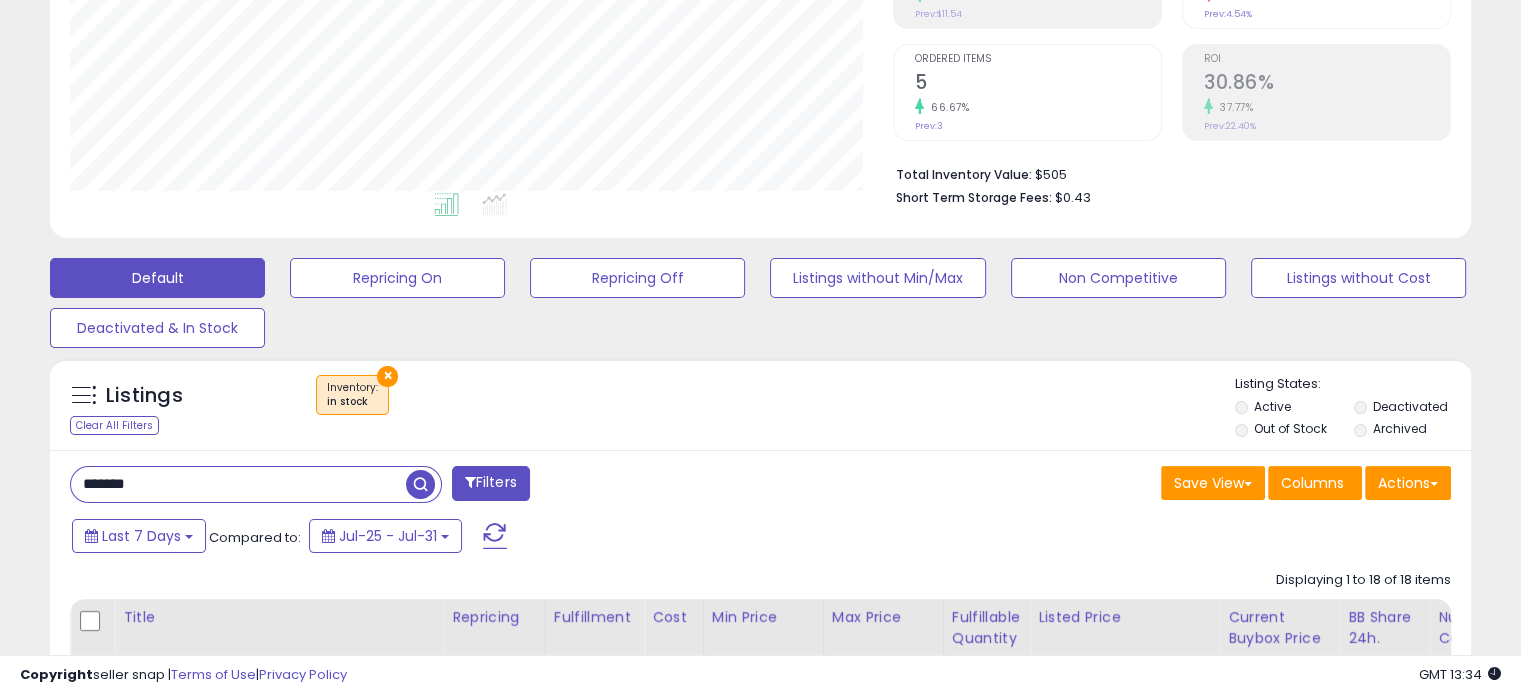 type on "*******" 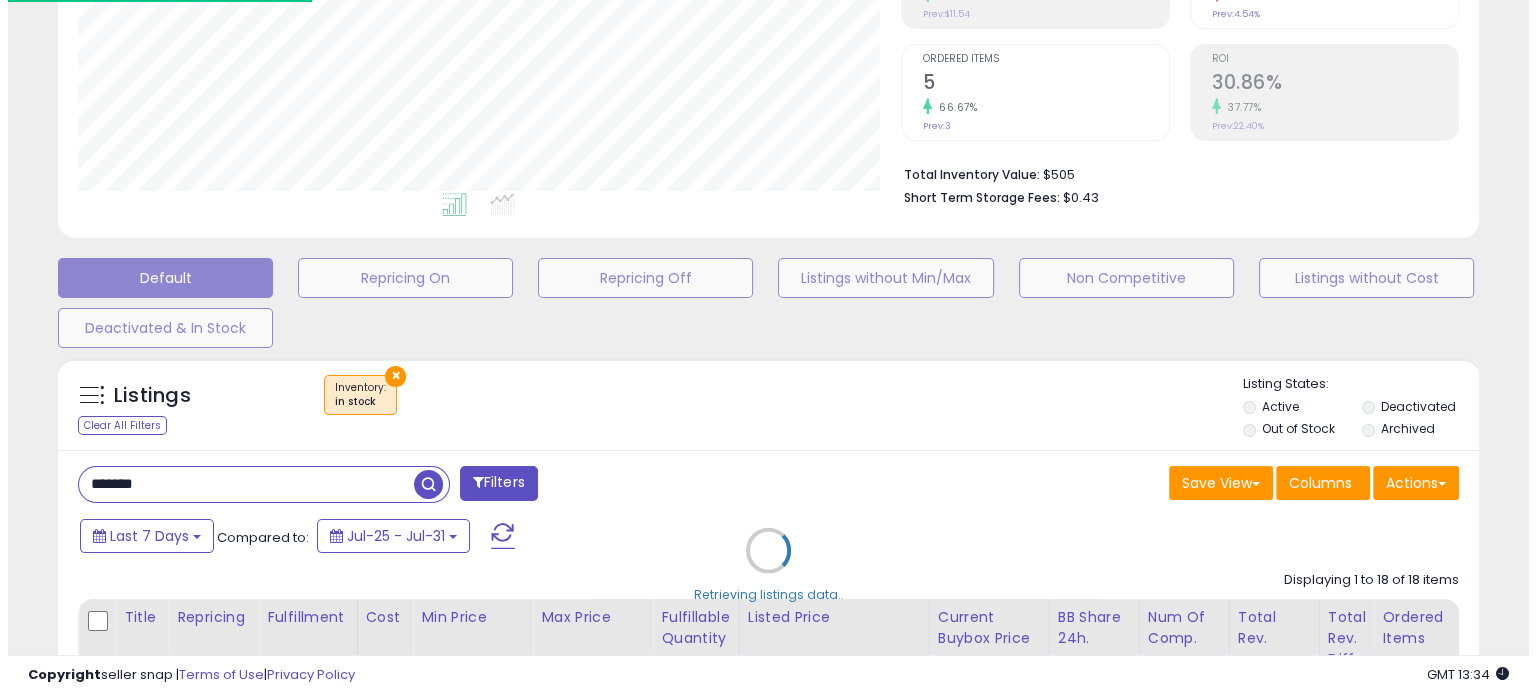 scroll, scrollTop: 999589, scrollLeft: 999168, axis: both 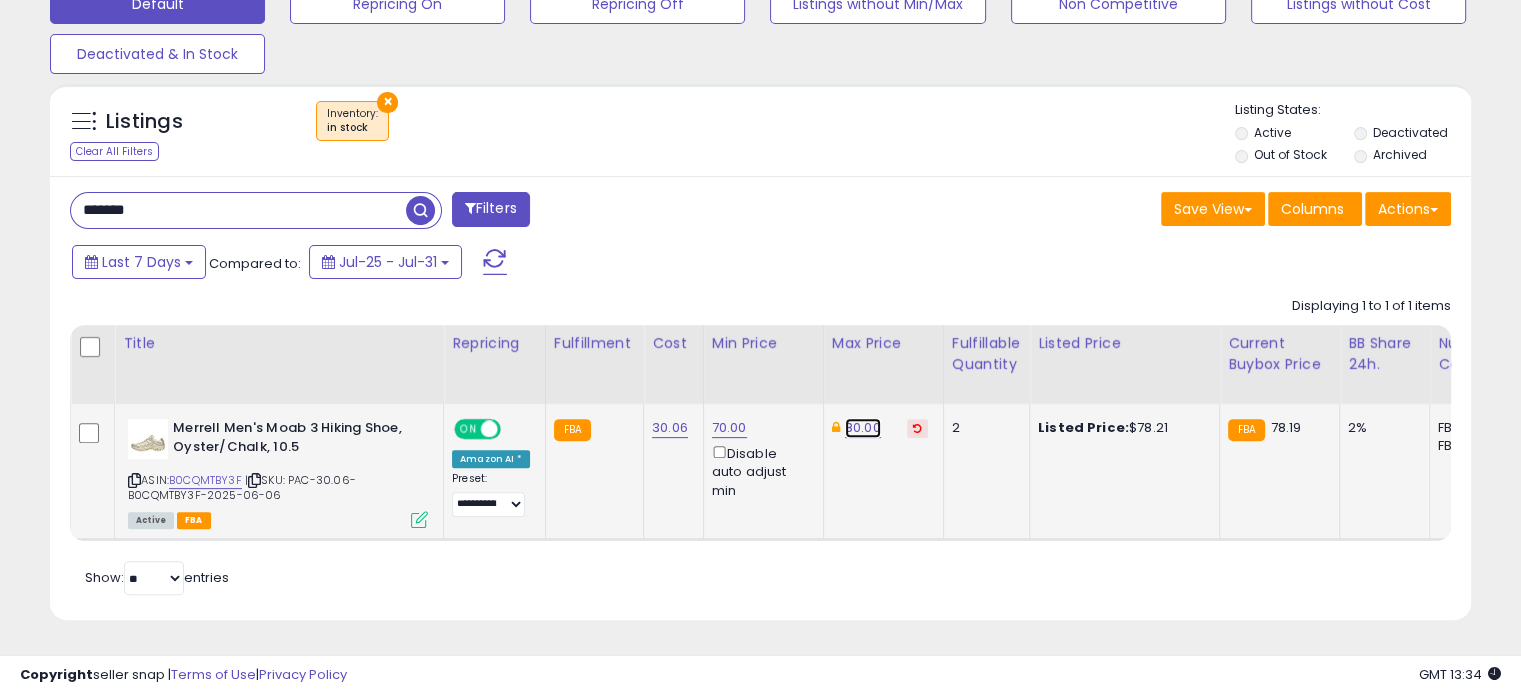 click on "80.00" at bounding box center [863, 428] 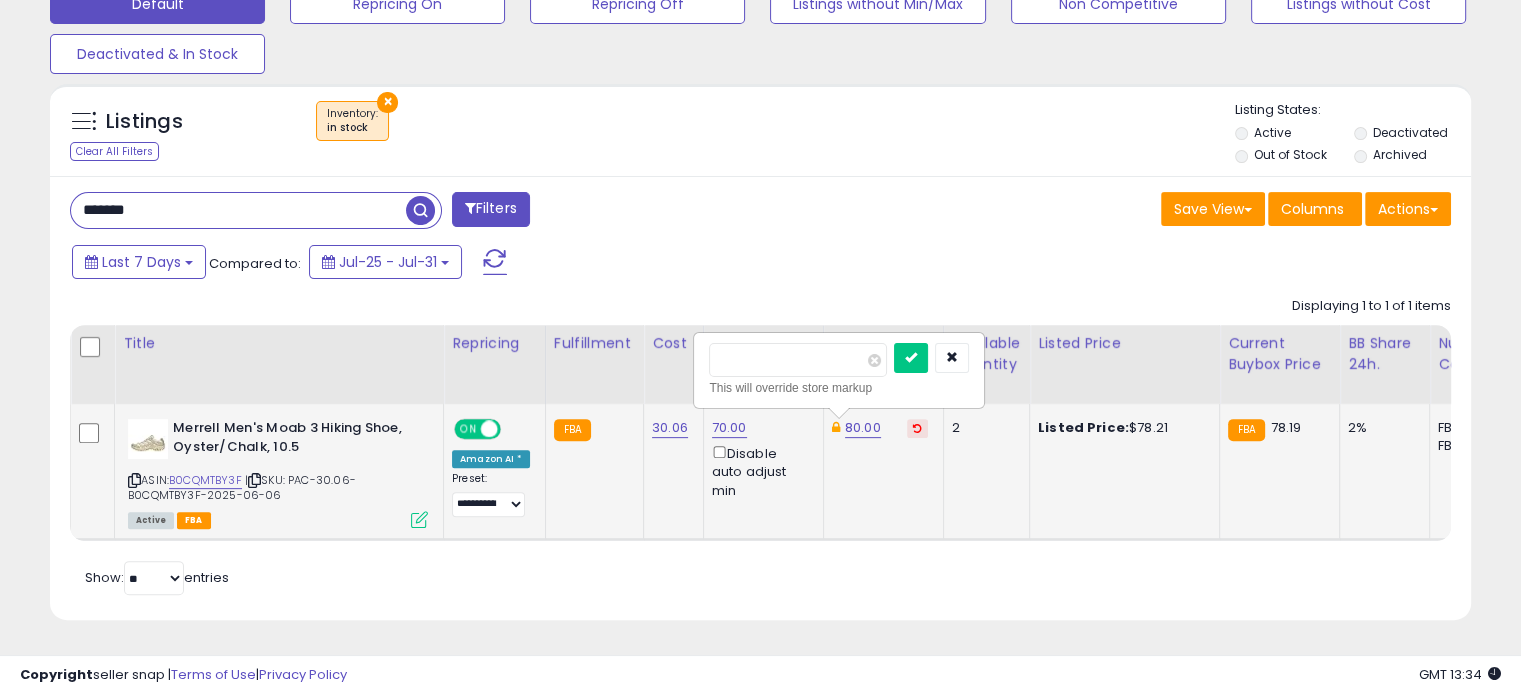 drag, startPoint x: 788, startPoint y: 335, endPoint x: 708, endPoint y: 335, distance: 80 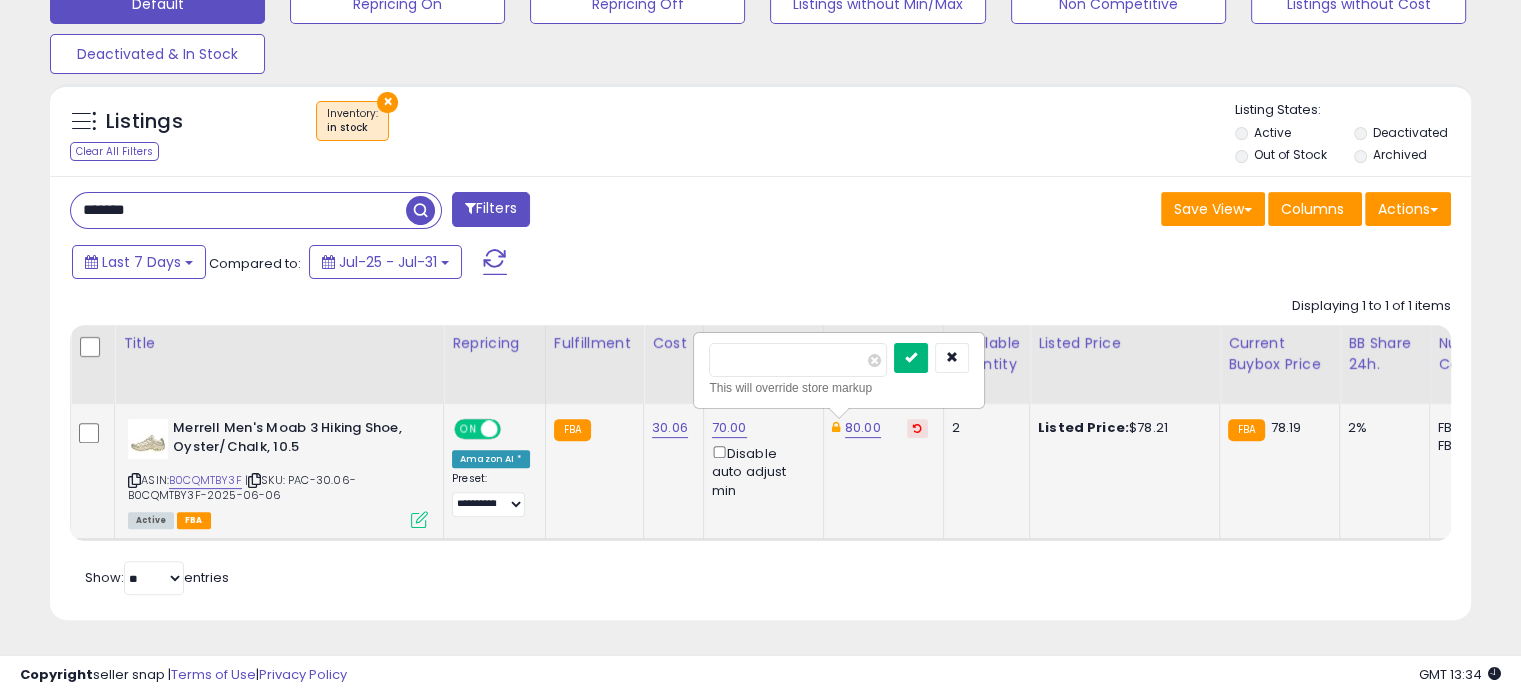 type on "**" 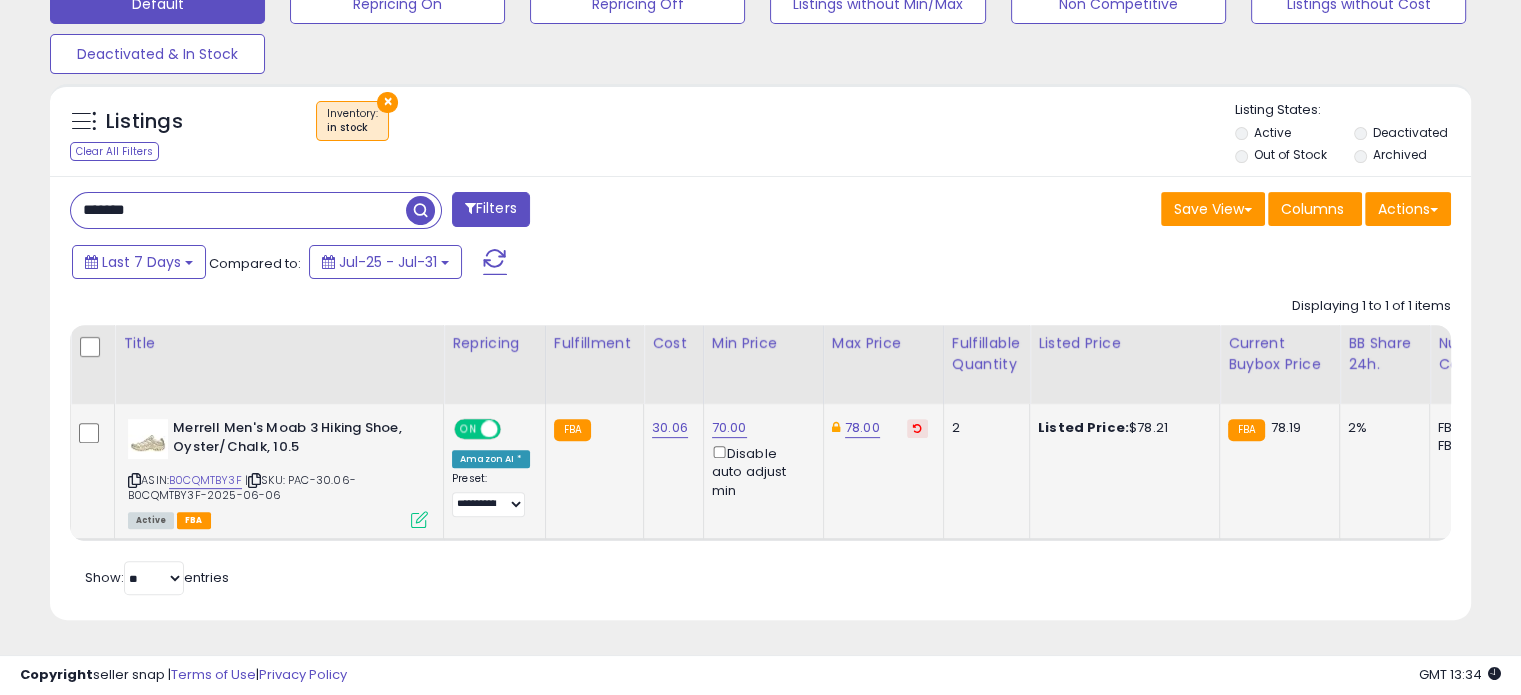 drag, startPoint x: 150, startPoint y: 204, endPoint x: 73, endPoint y: 202, distance: 77.02597 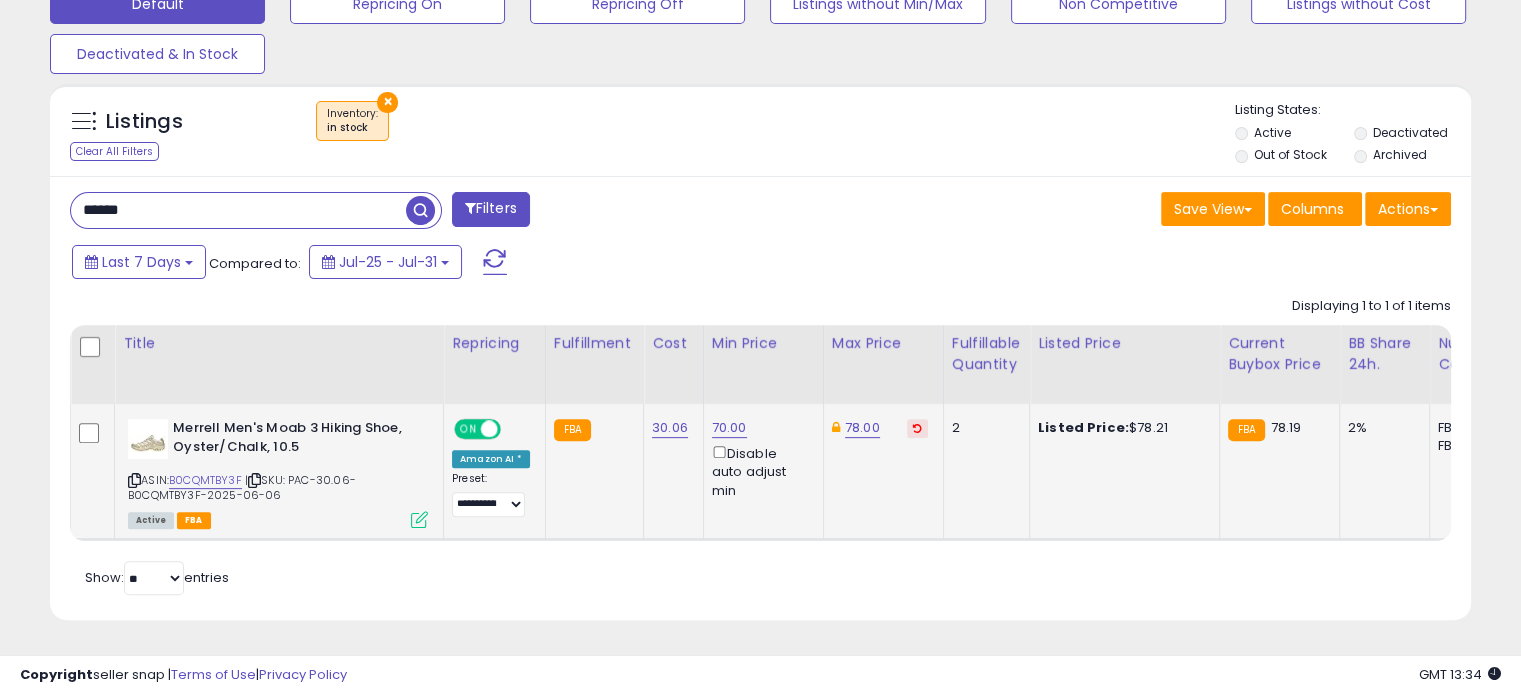 type on "******" 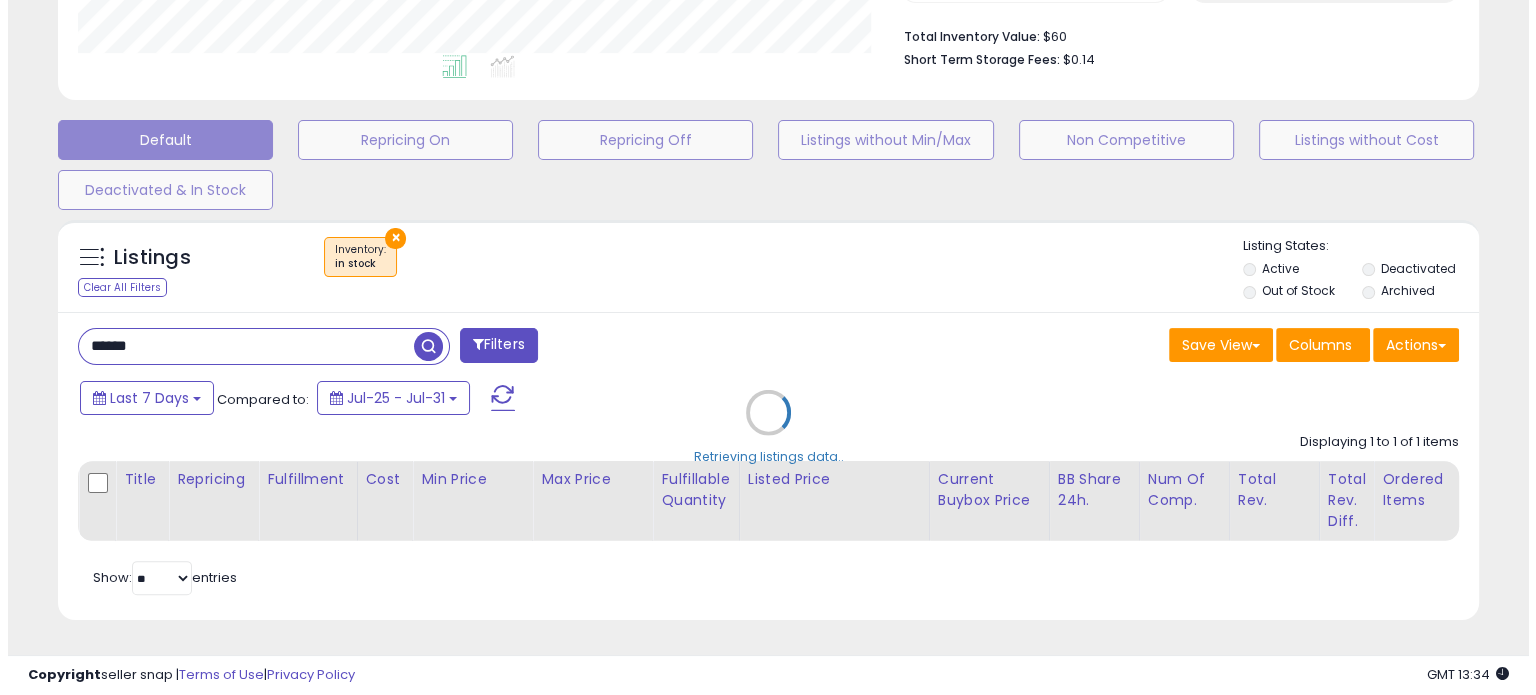 scroll, scrollTop: 524, scrollLeft: 0, axis: vertical 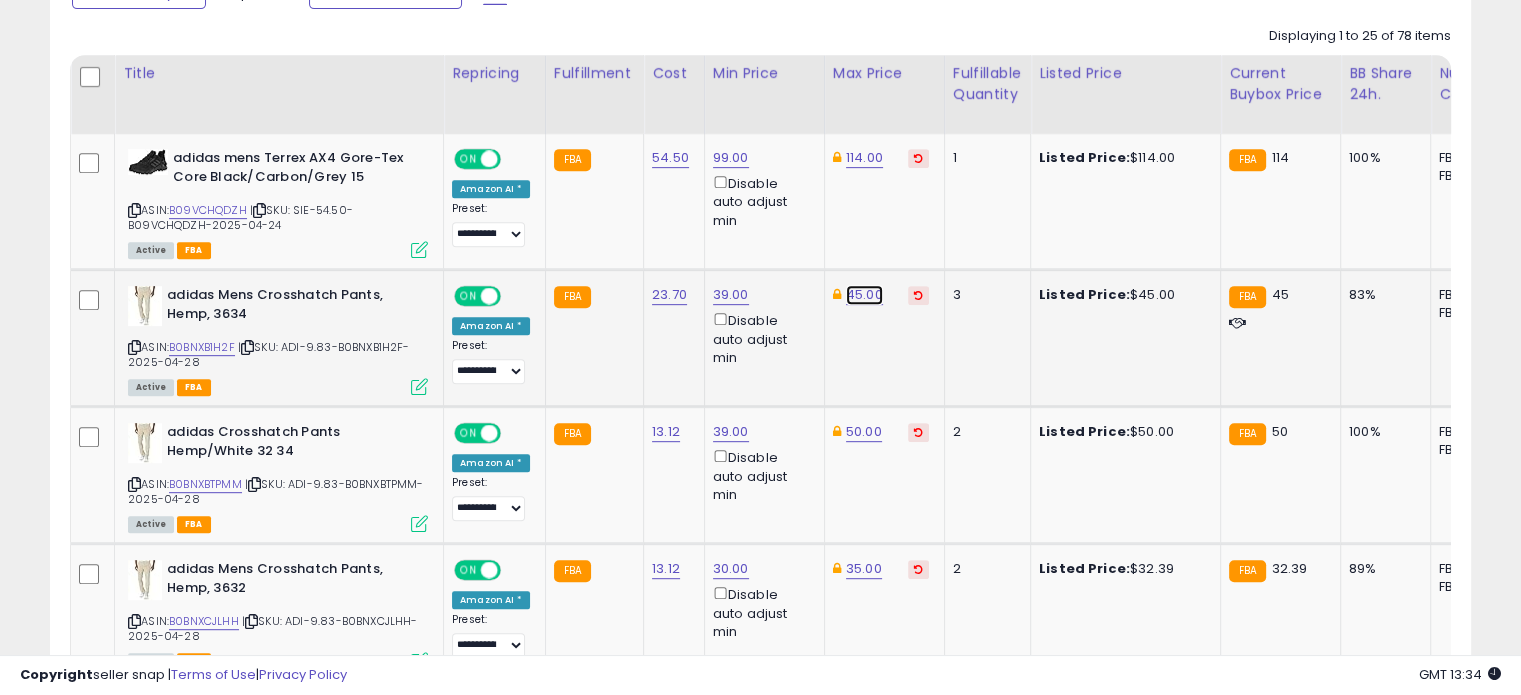 click on "45.00" at bounding box center (864, 158) 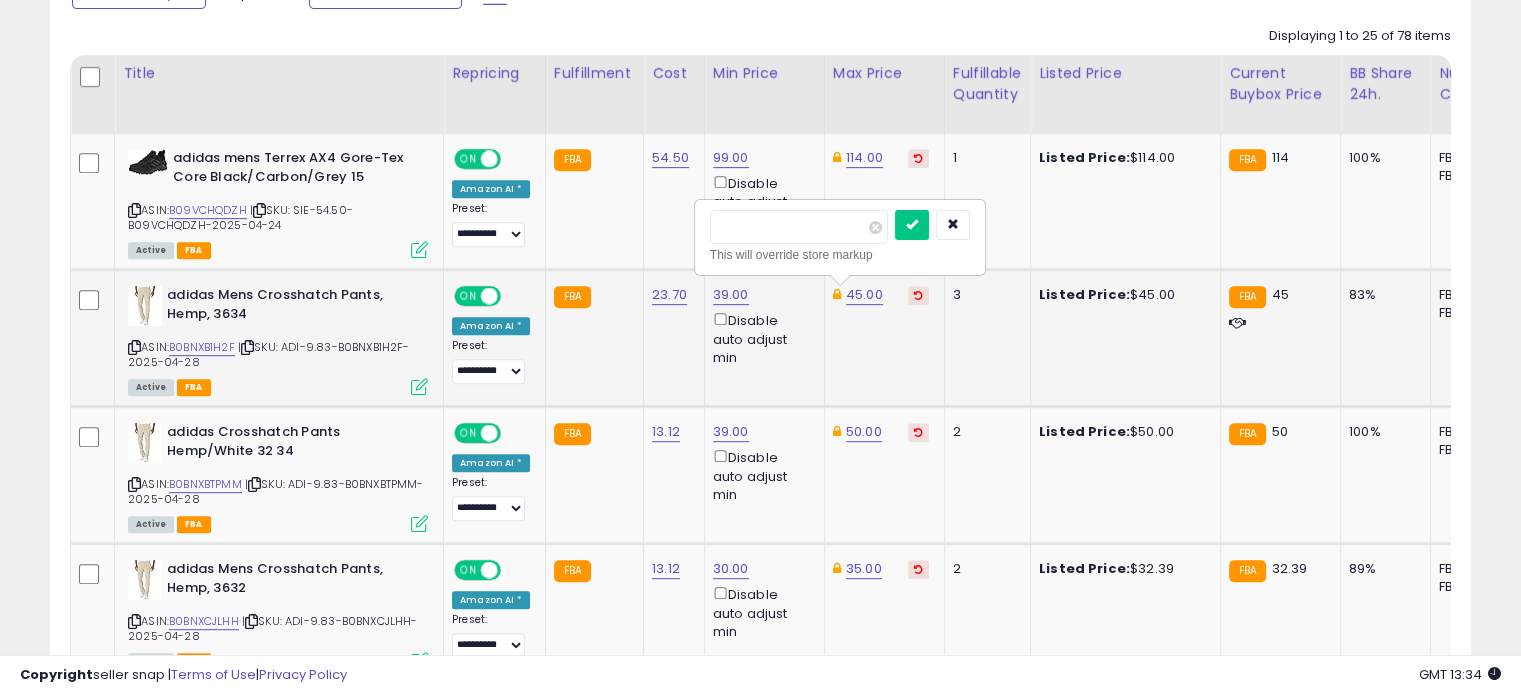 drag, startPoint x: 780, startPoint y: 231, endPoint x: 695, endPoint y: 231, distance: 85 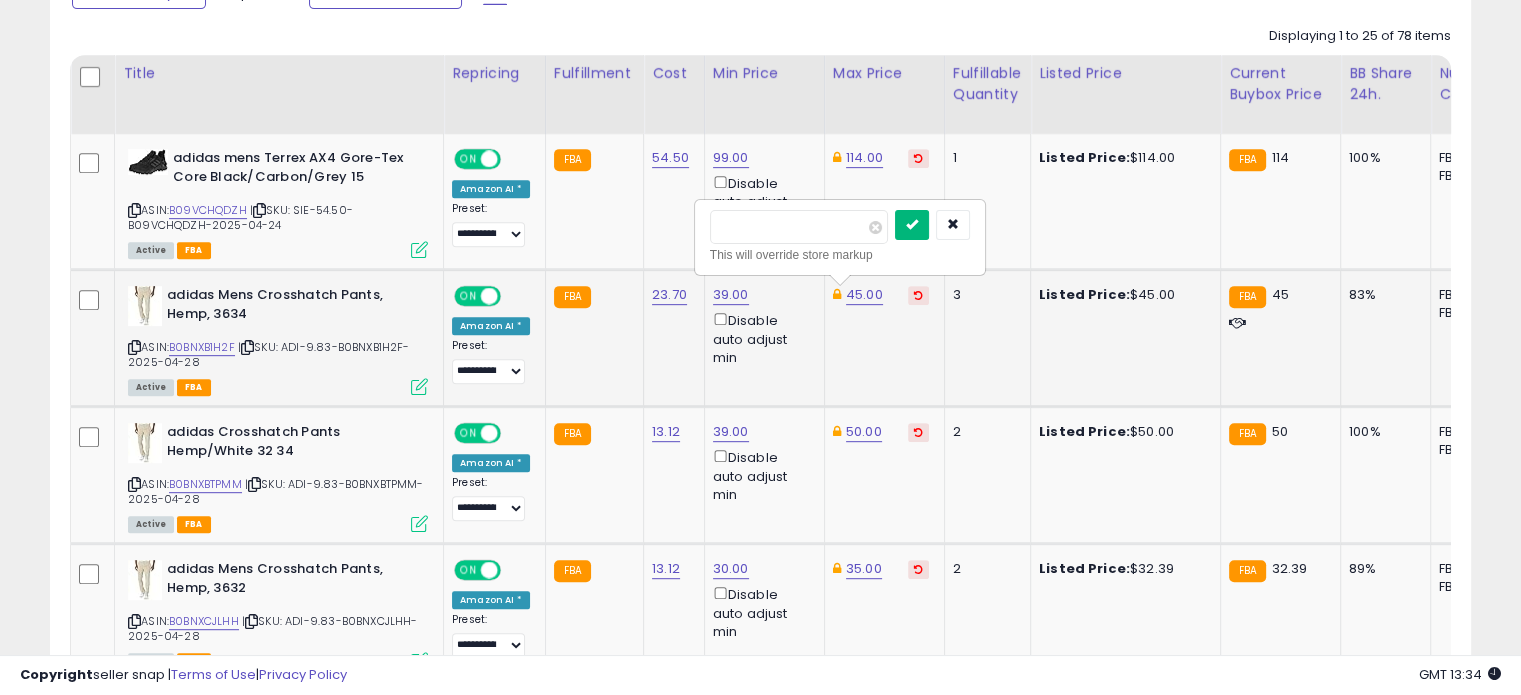 type on "**" 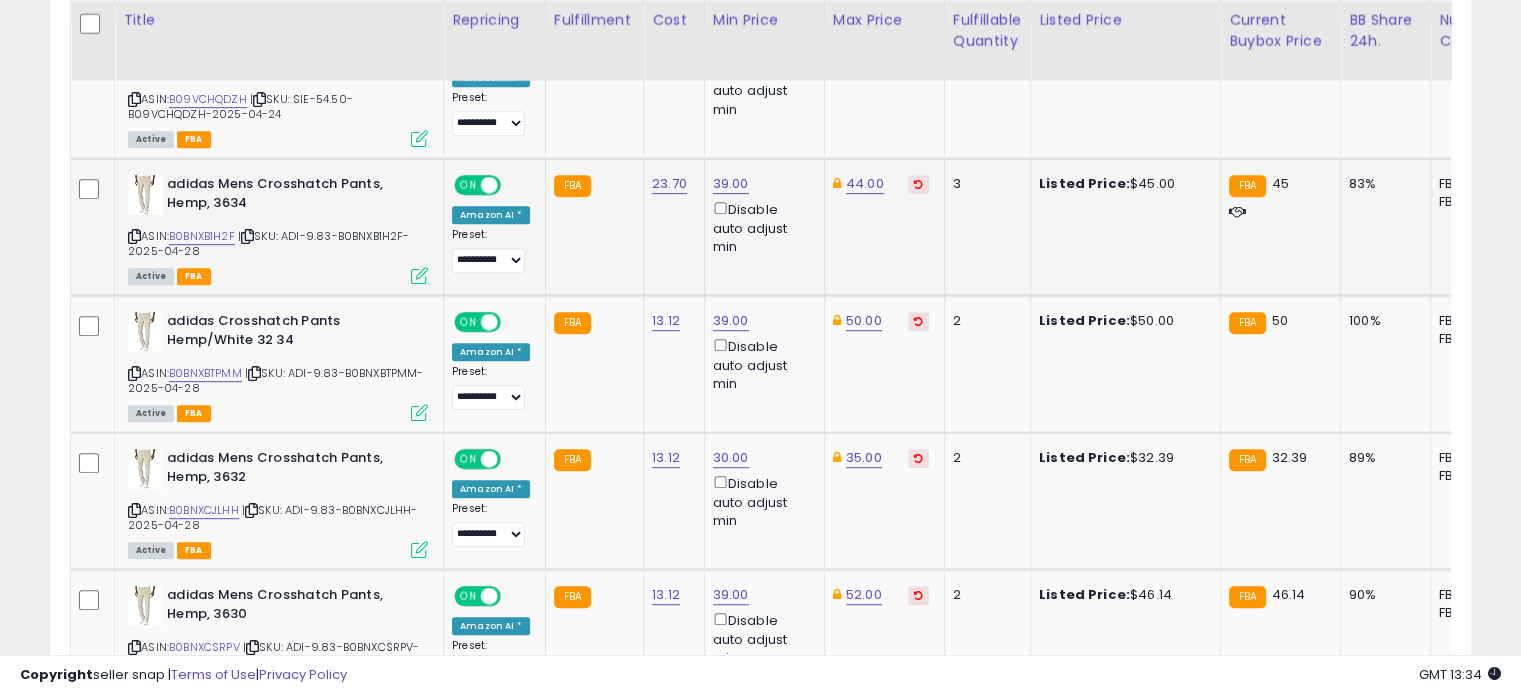 scroll, scrollTop: 1028, scrollLeft: 0, axis: vertical 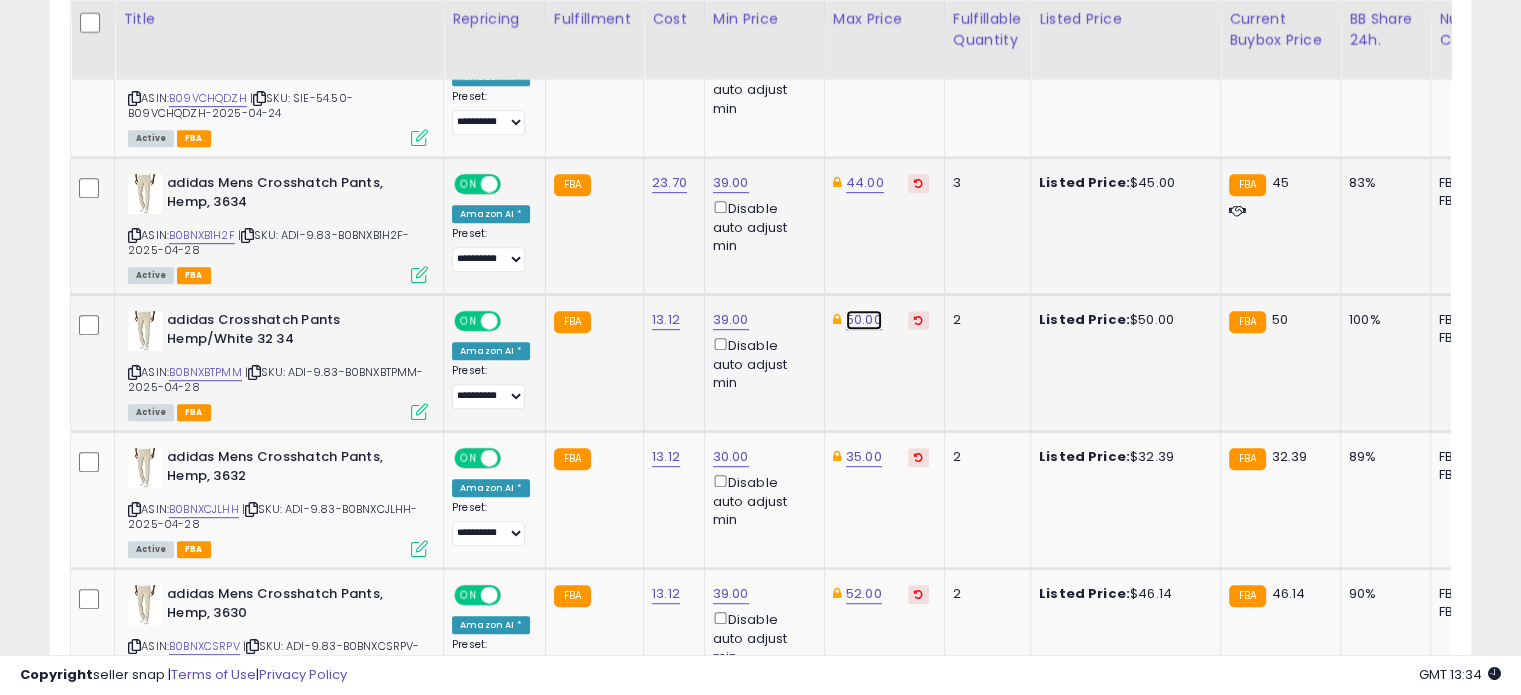 click on "50.00" at bounding box center (864, 46) 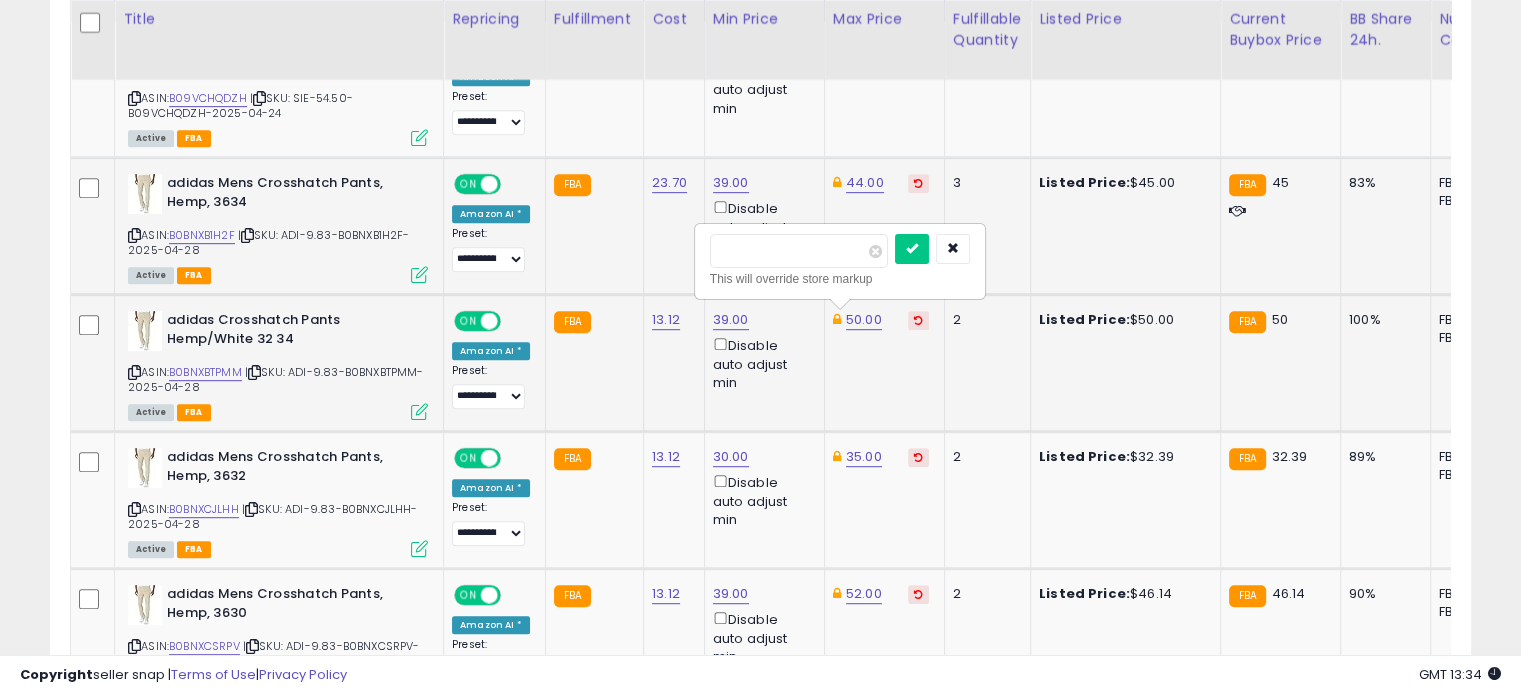 drag, startPoint x: 790, startPoint y: 257, endPoint x: 710, endPoint y: 248, distance: 80.50466 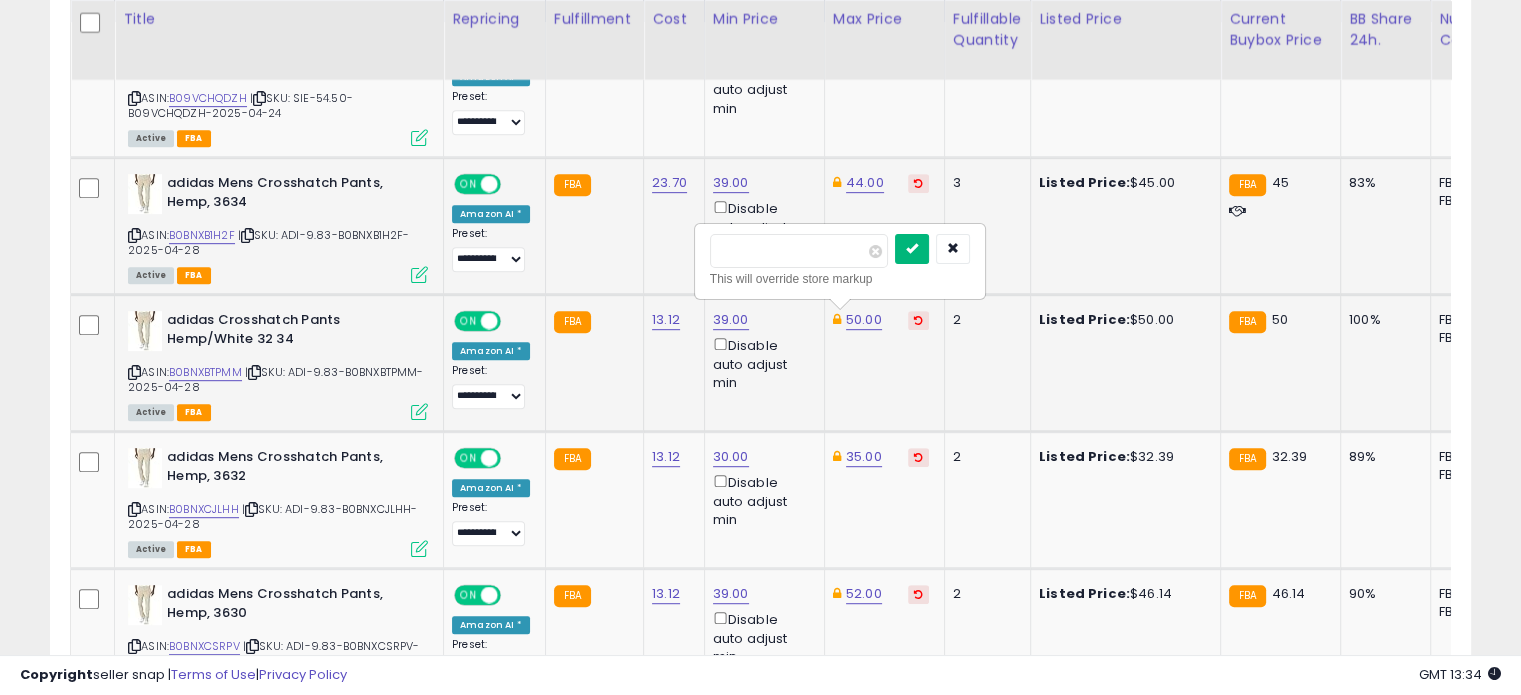click at bounding box center [912, 249] 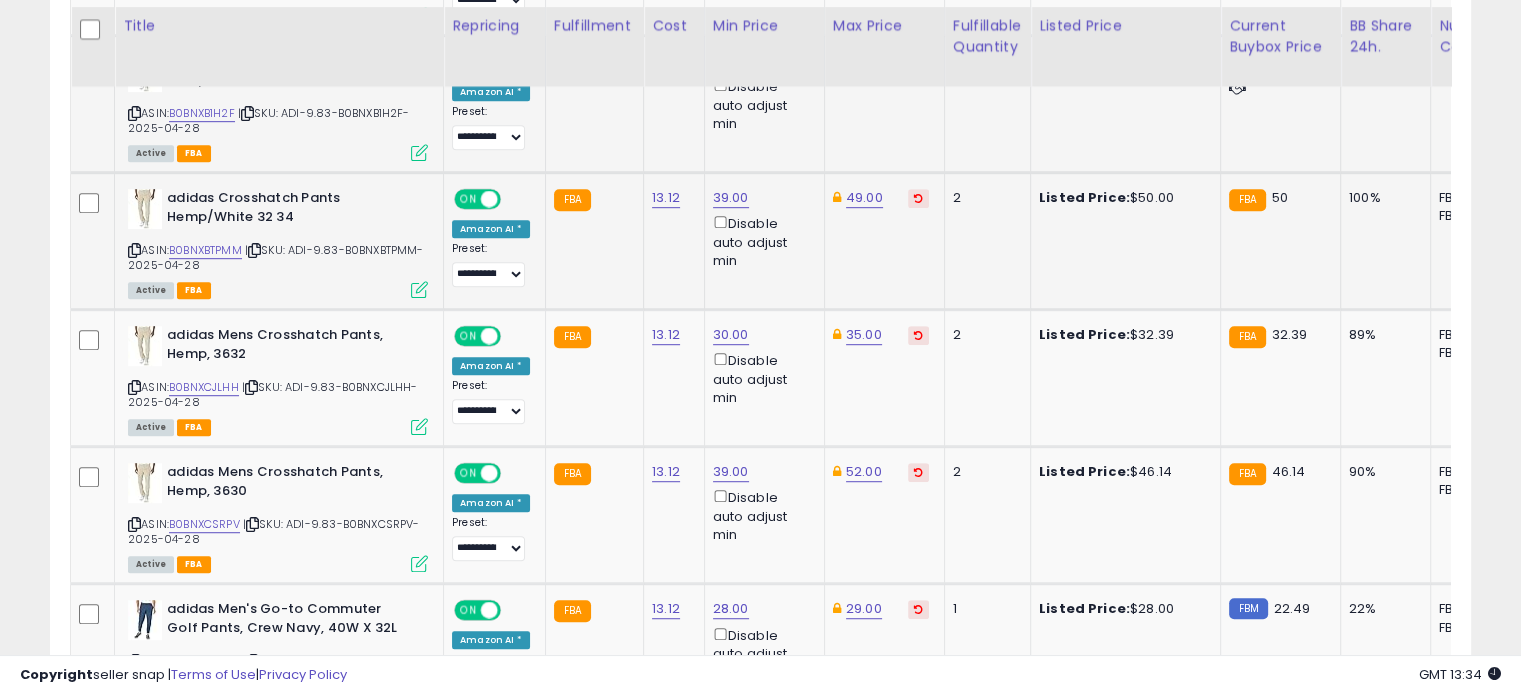 scroll, scrollTop: 1158, scrollLeft: 0, axis: vertical 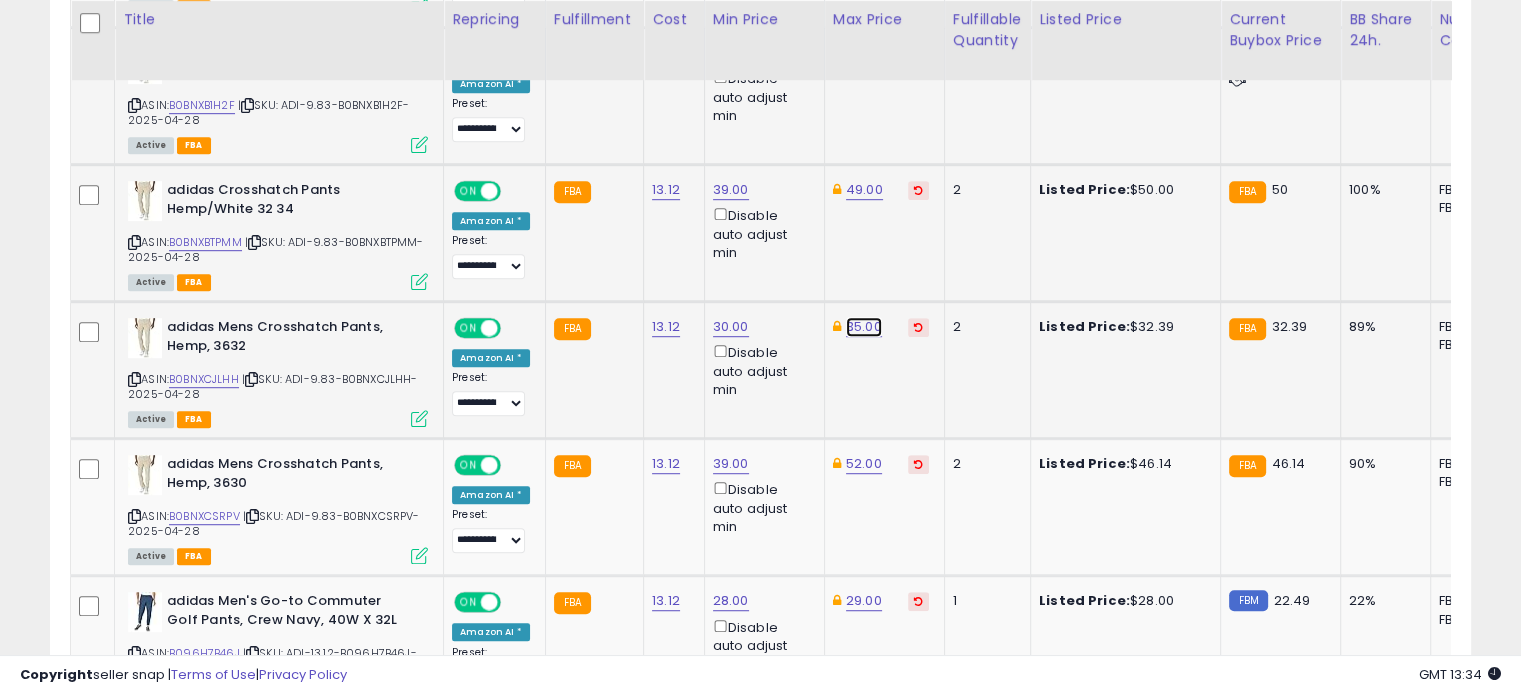 click on "35.00" at bounding box center (864, -84) 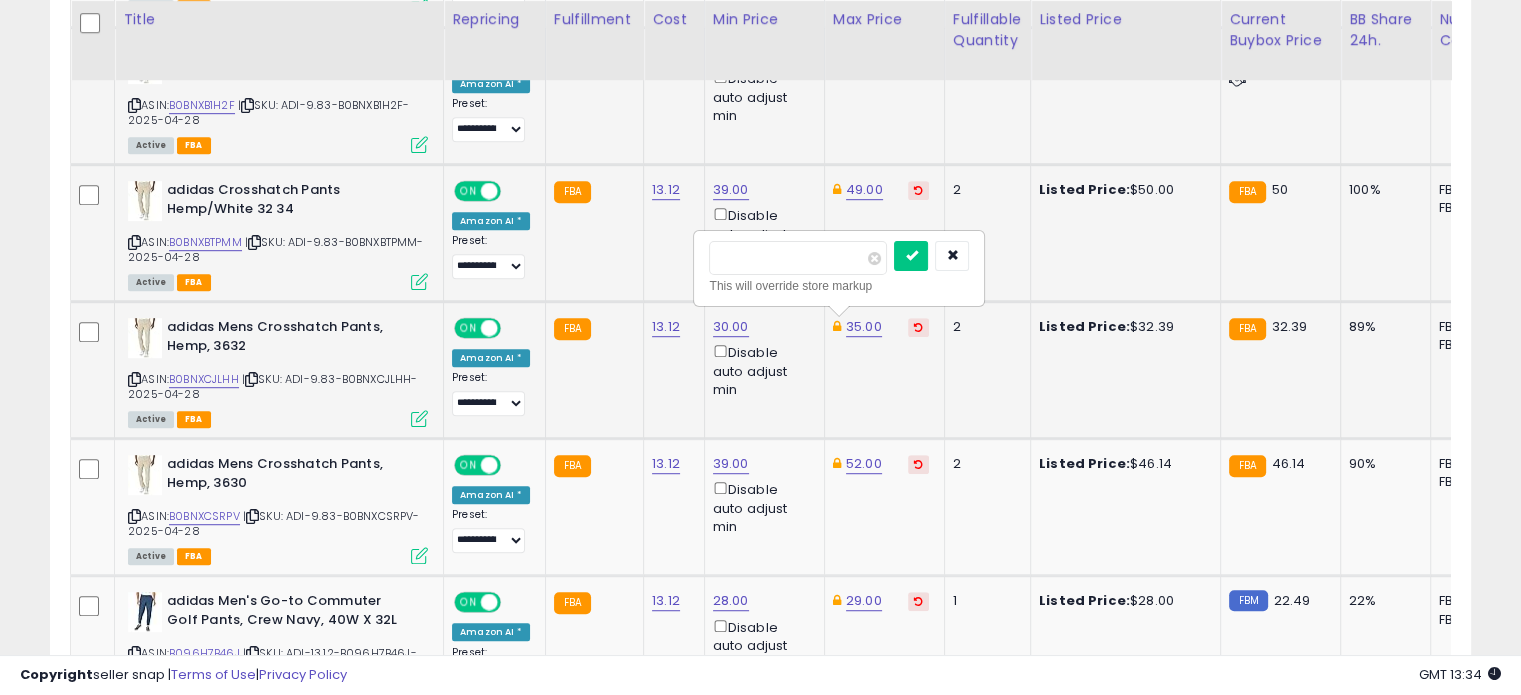 drag, startPoint x: 802, startPoint y: 259, endPoint x: 703, endPoint y: 259, distance: 99 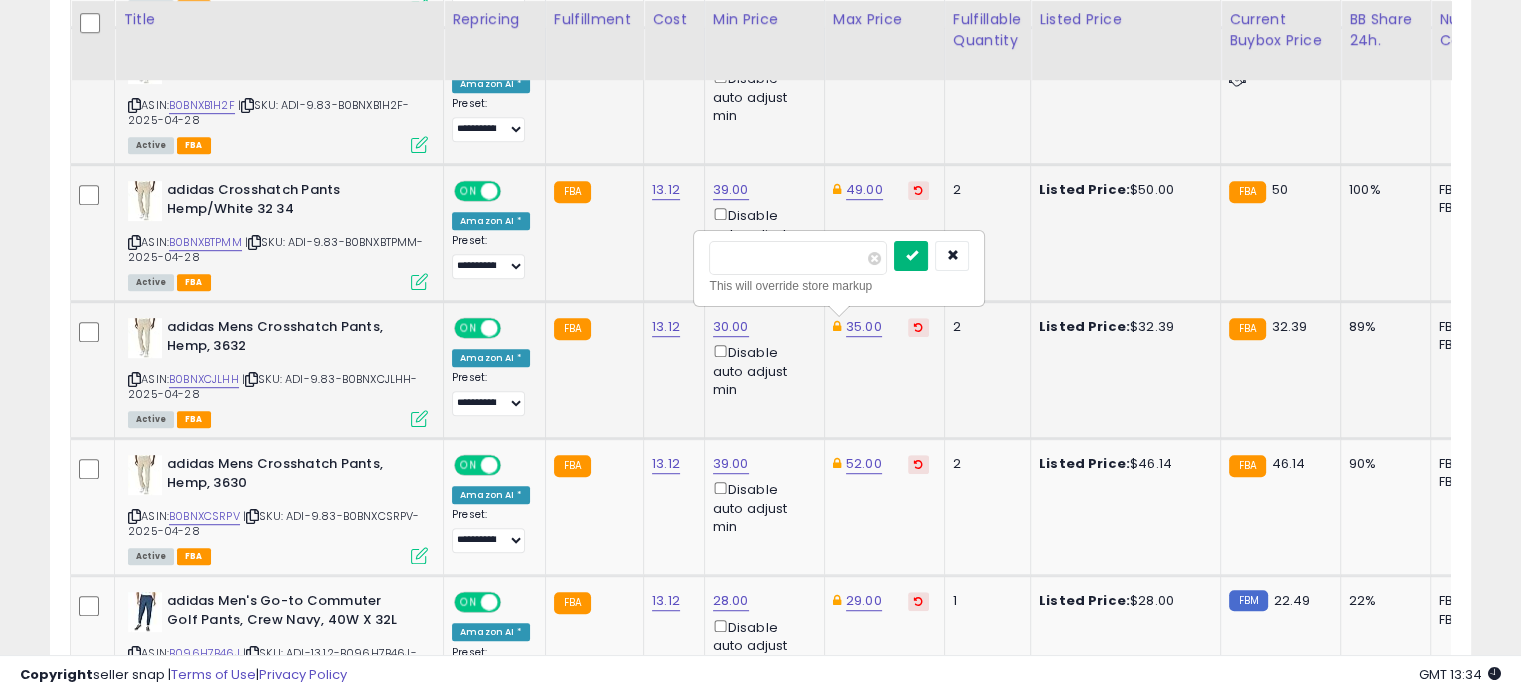 type on "**" 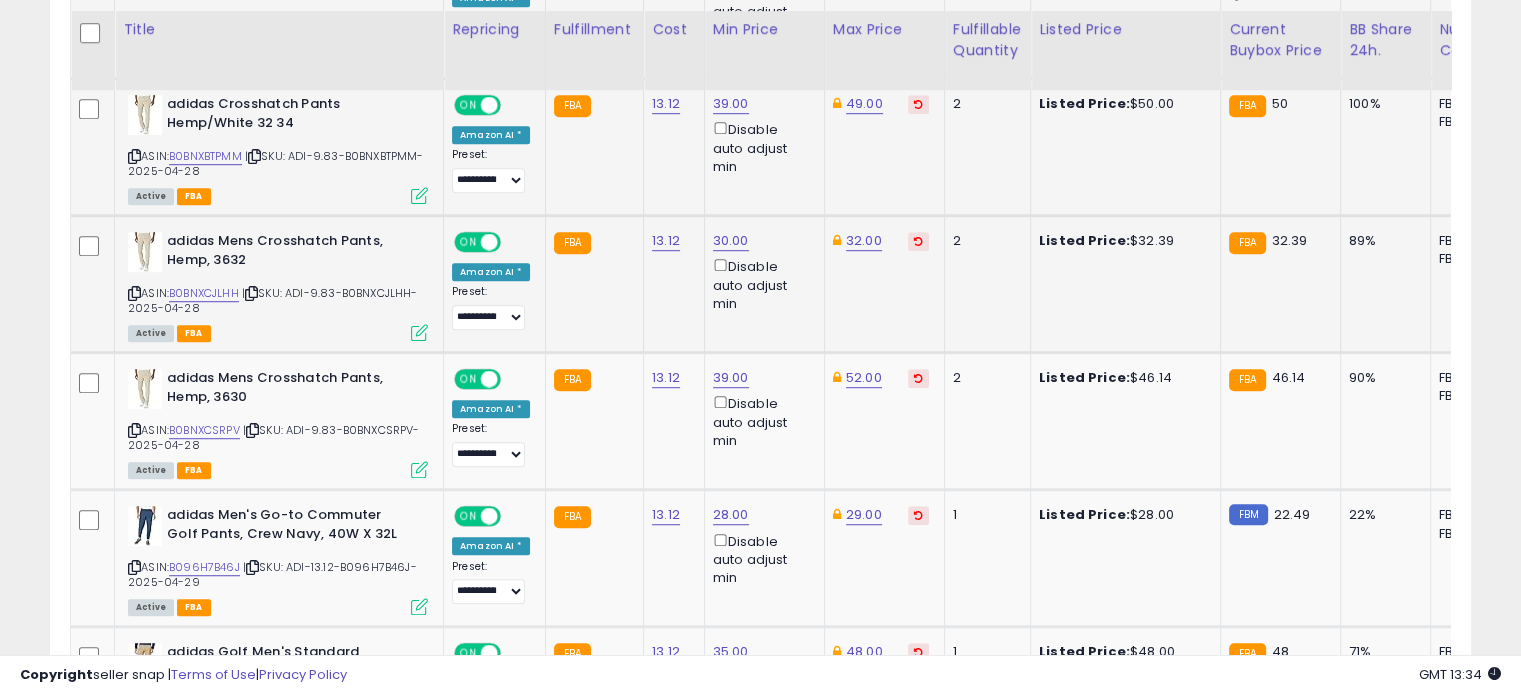 scroll, scrollTop: 1271, scrollLeft: 0, axis: vertical 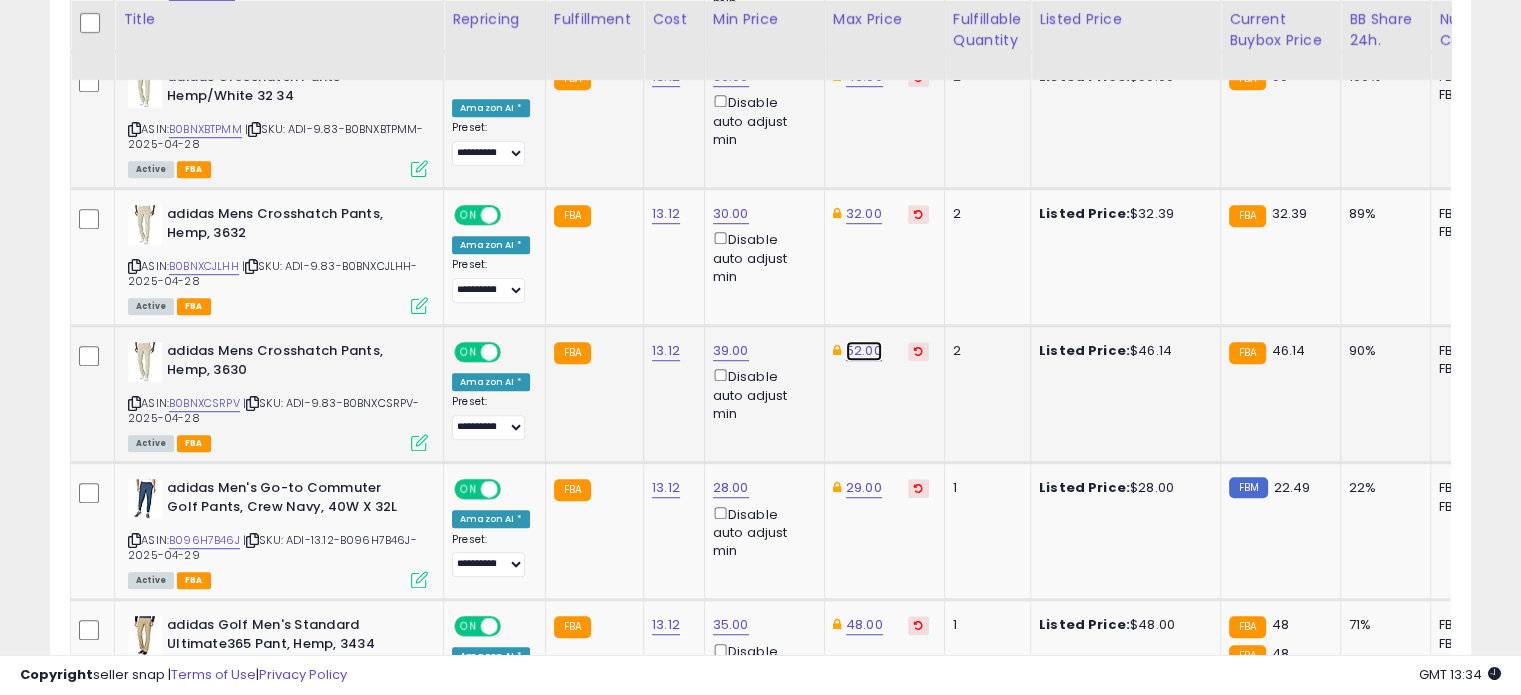 click on "52.00" at bounding box center (864, -197) 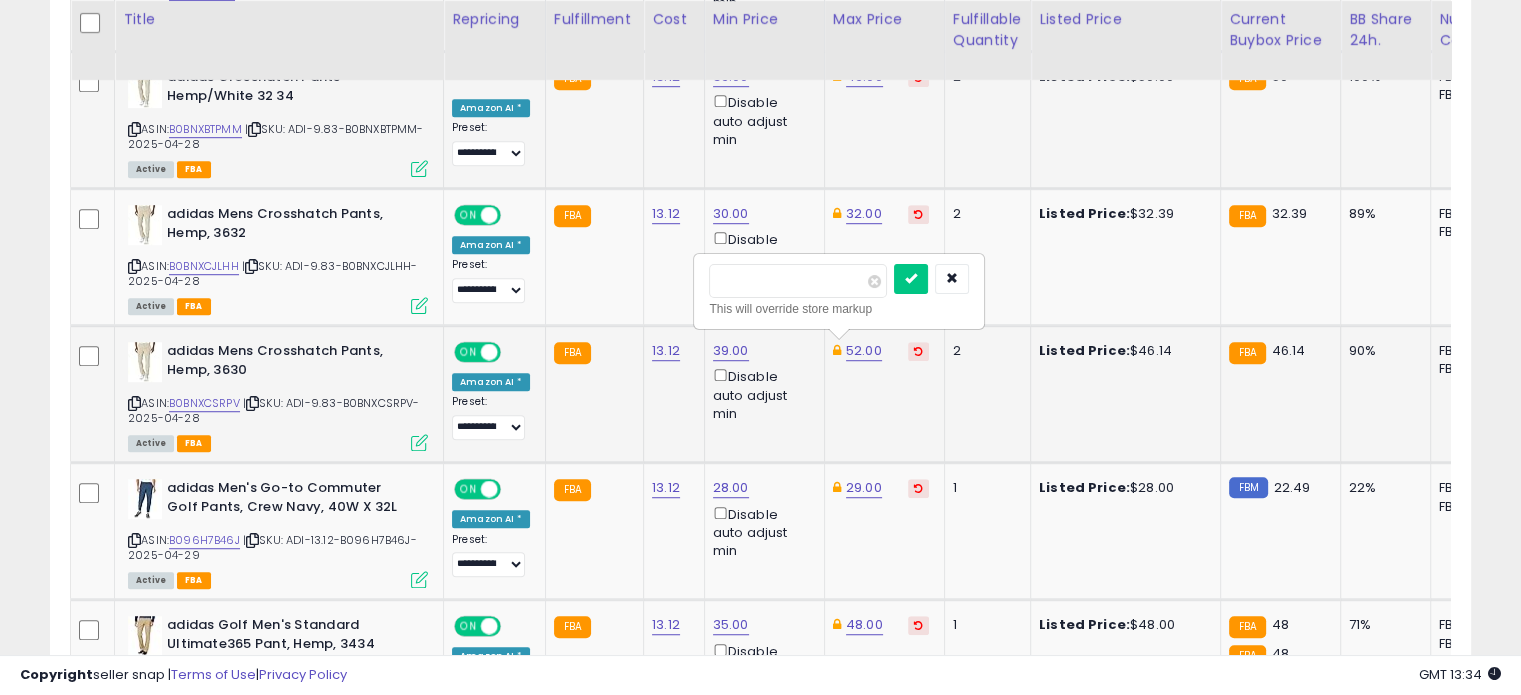 drag, startPoint x: 808, startPoint y: 272, endPoint x: 695, endPoint y: 289, distance: 114.27161 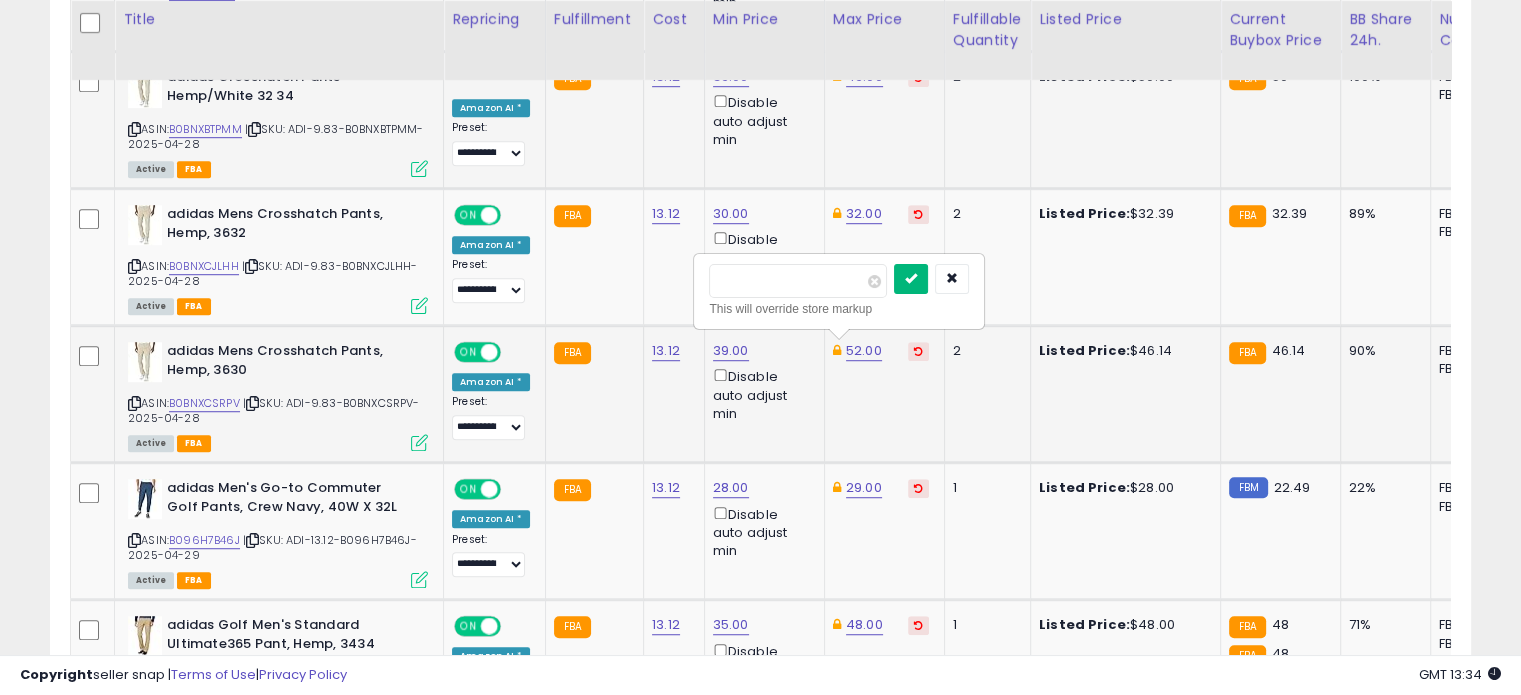type on "**" 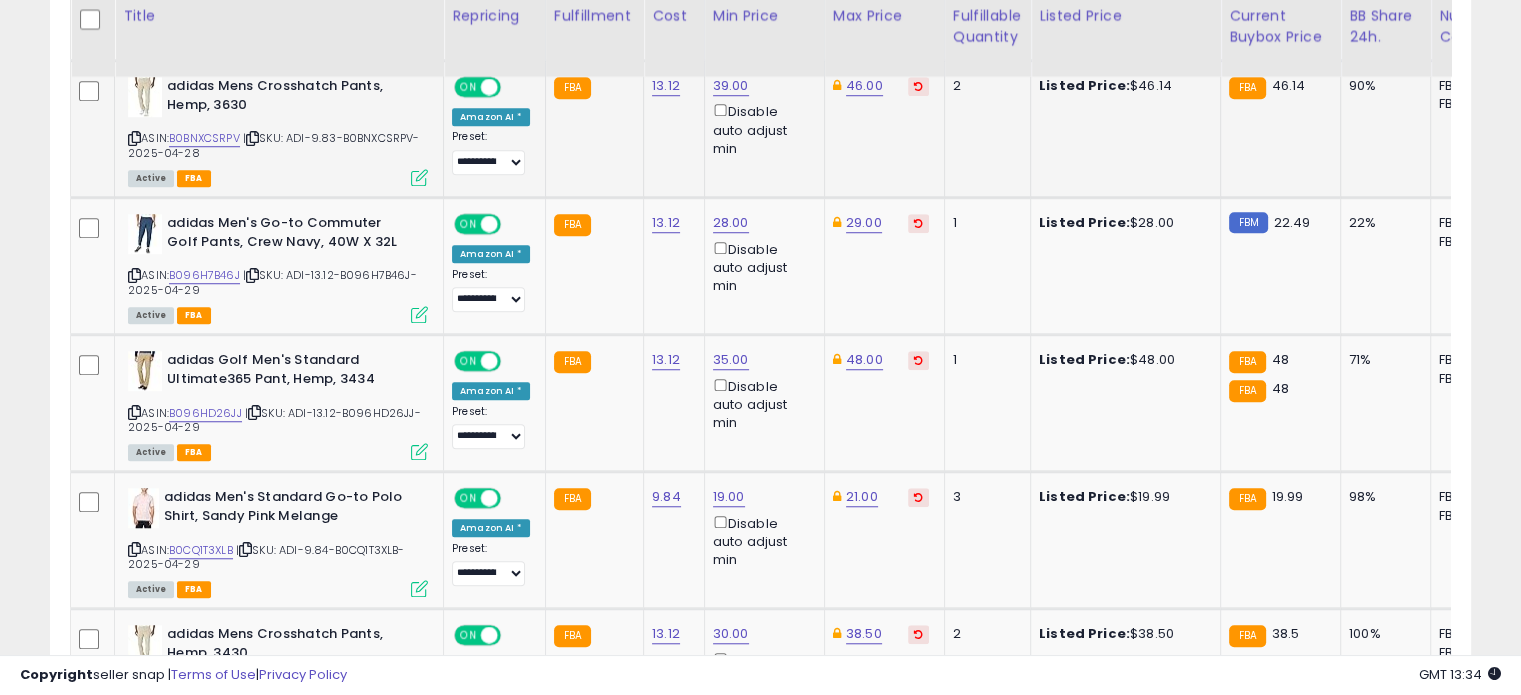 scroll, scrollTop: 1543, scrollLeft: 0, axis: vertical 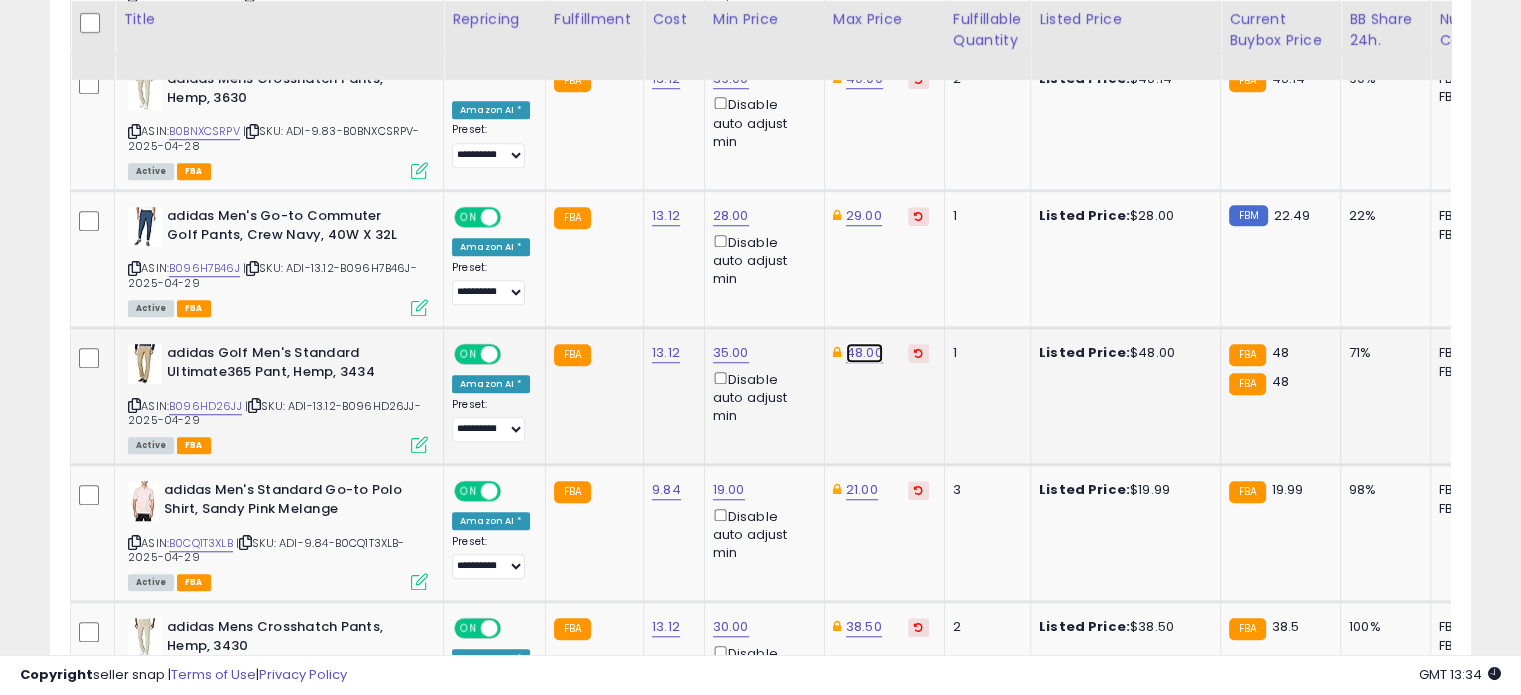 click on "48.00" at bounding box center [864, -469] 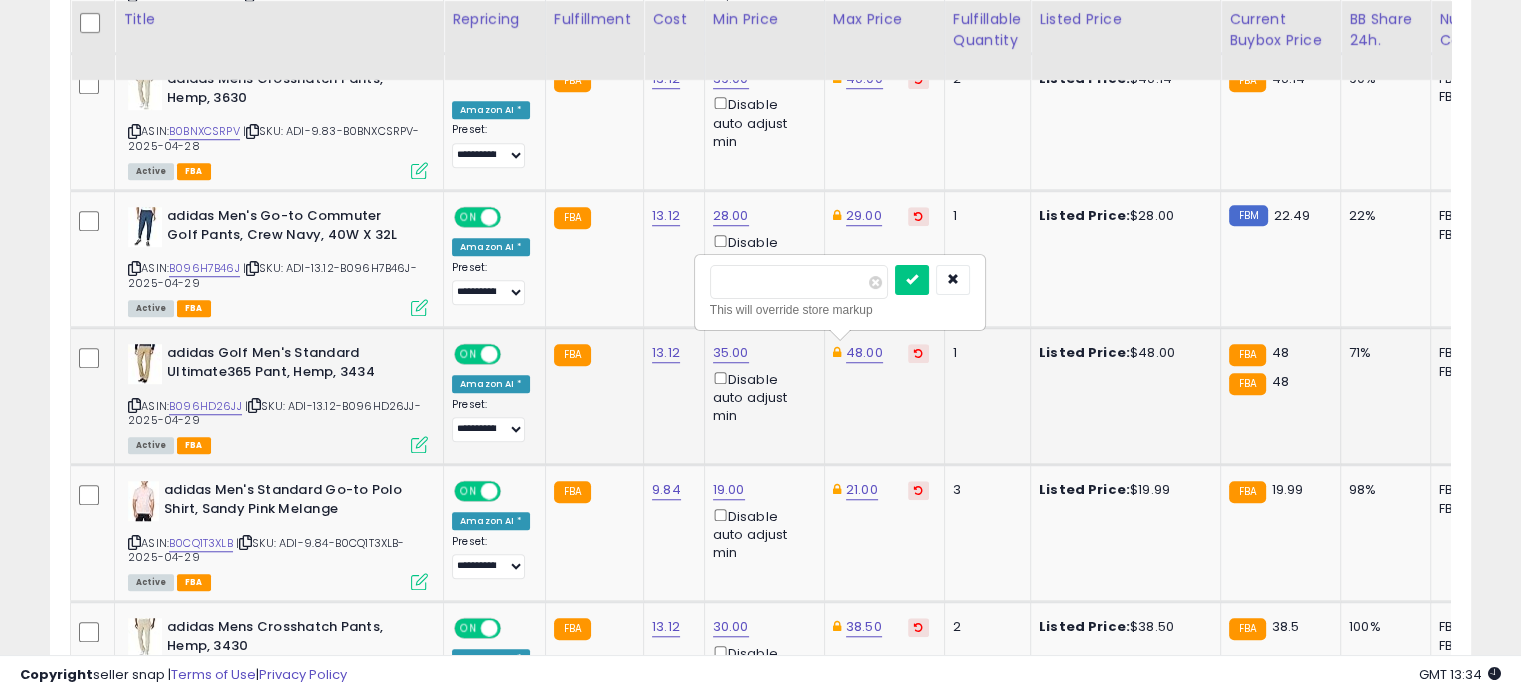 drag, startPoint x: 786, startPoint y: 279, endPoint x: 711, endPoint y: 279, distance: 75 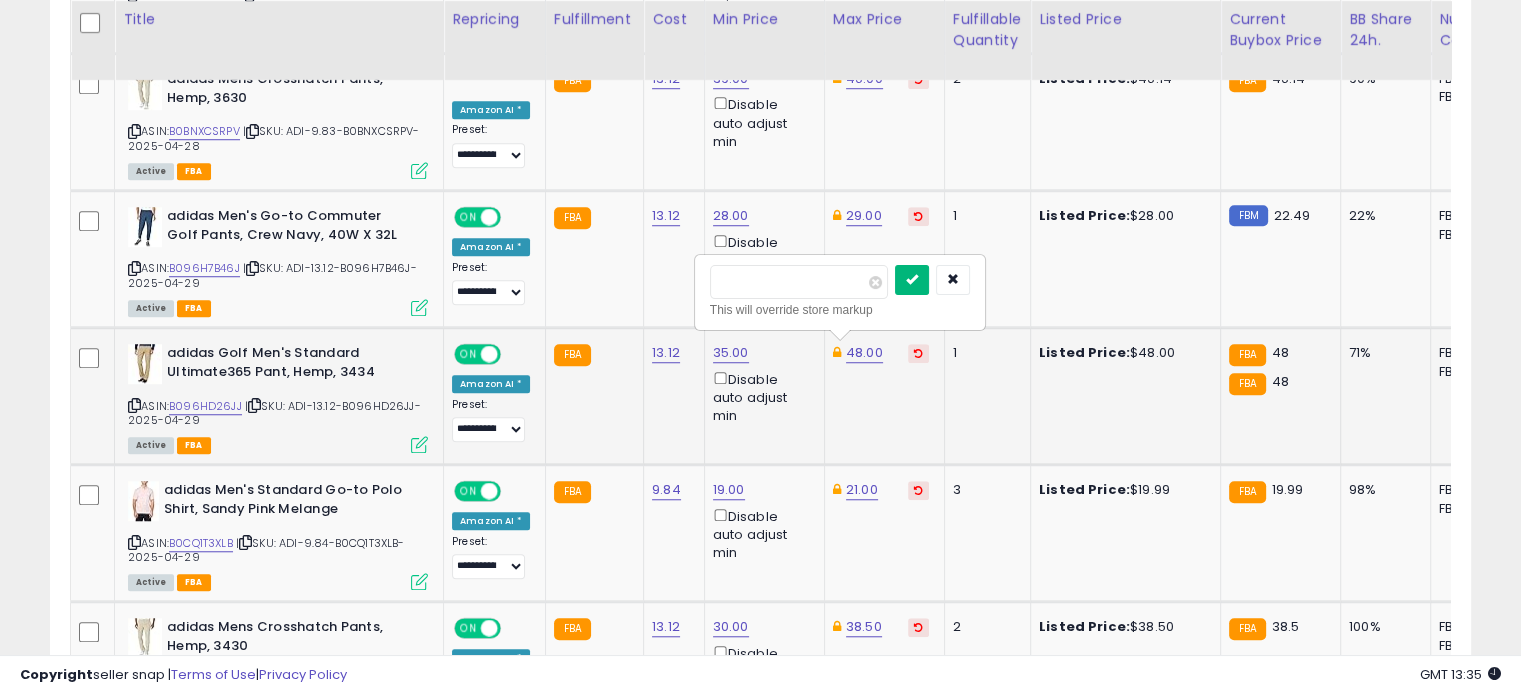 type on "**" 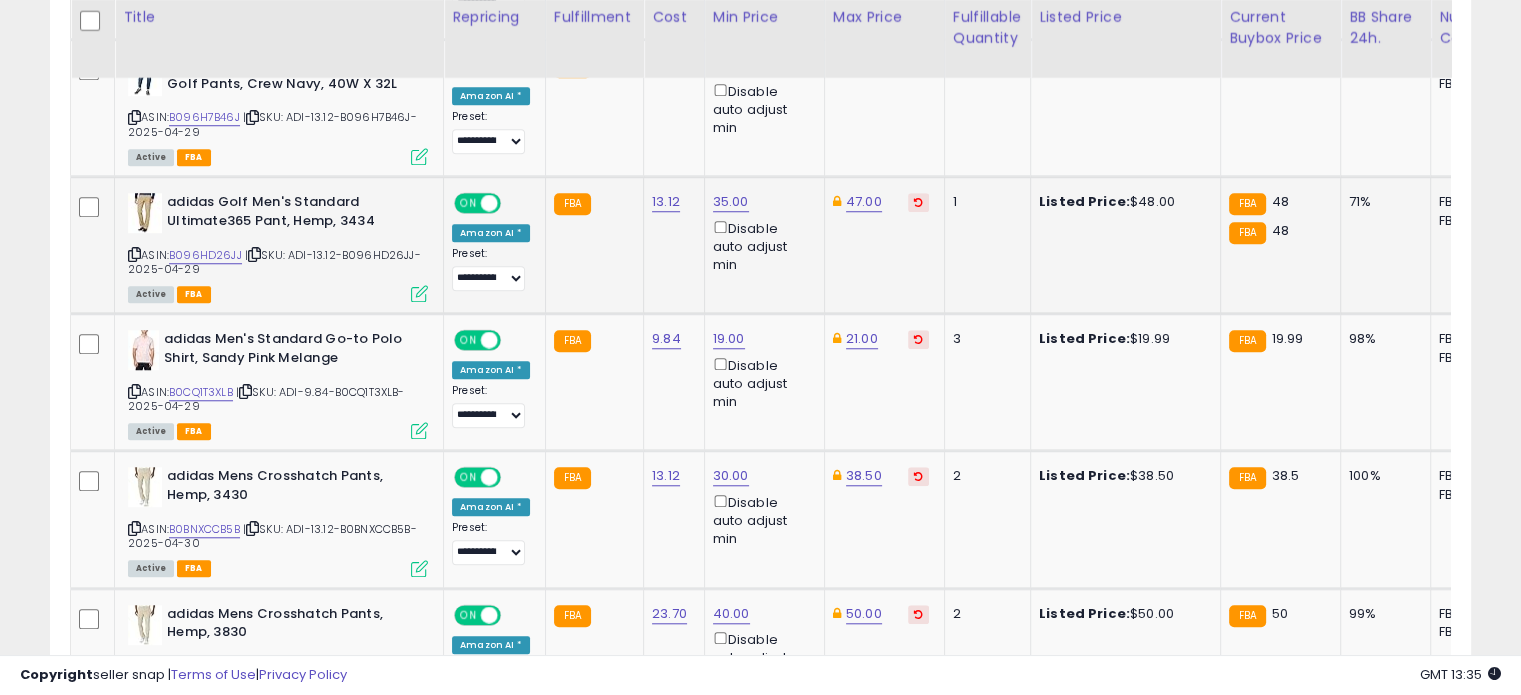 scroll, scrollTop: 1695, scrollLeft: 0, axis: vertical 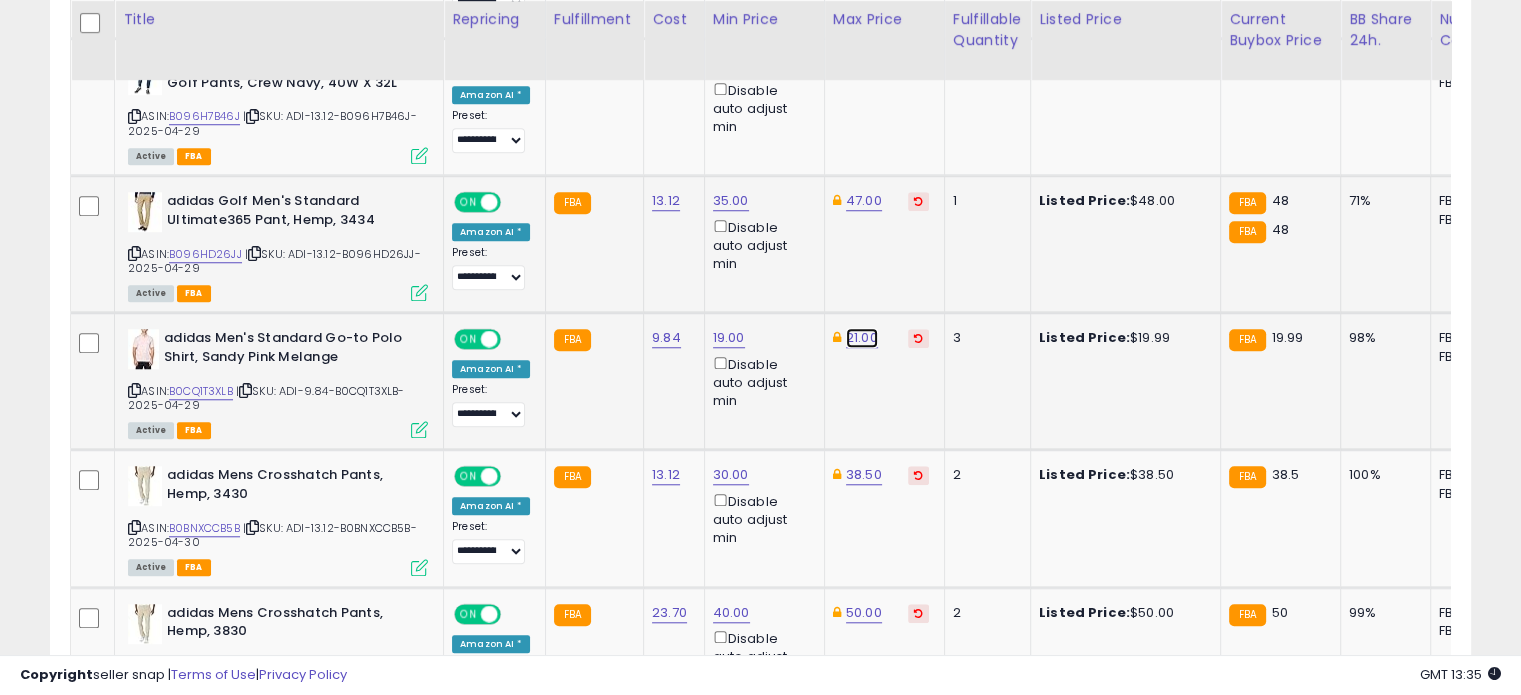 click on "21.00" at bounding box center [864, -621] 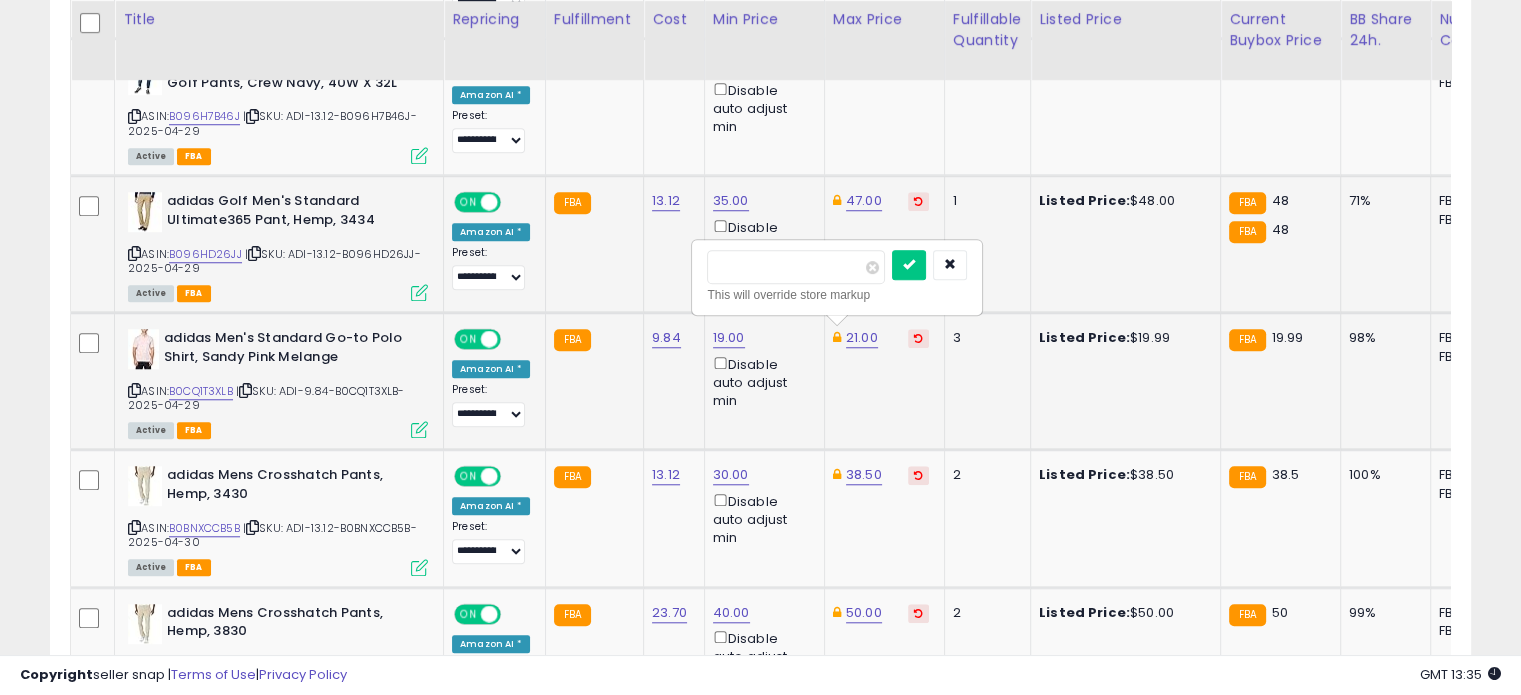 drag, startPoint x: 780, startPoint y: 266, endPoint x: 698, endPoint y: 262, distance: 82.0975 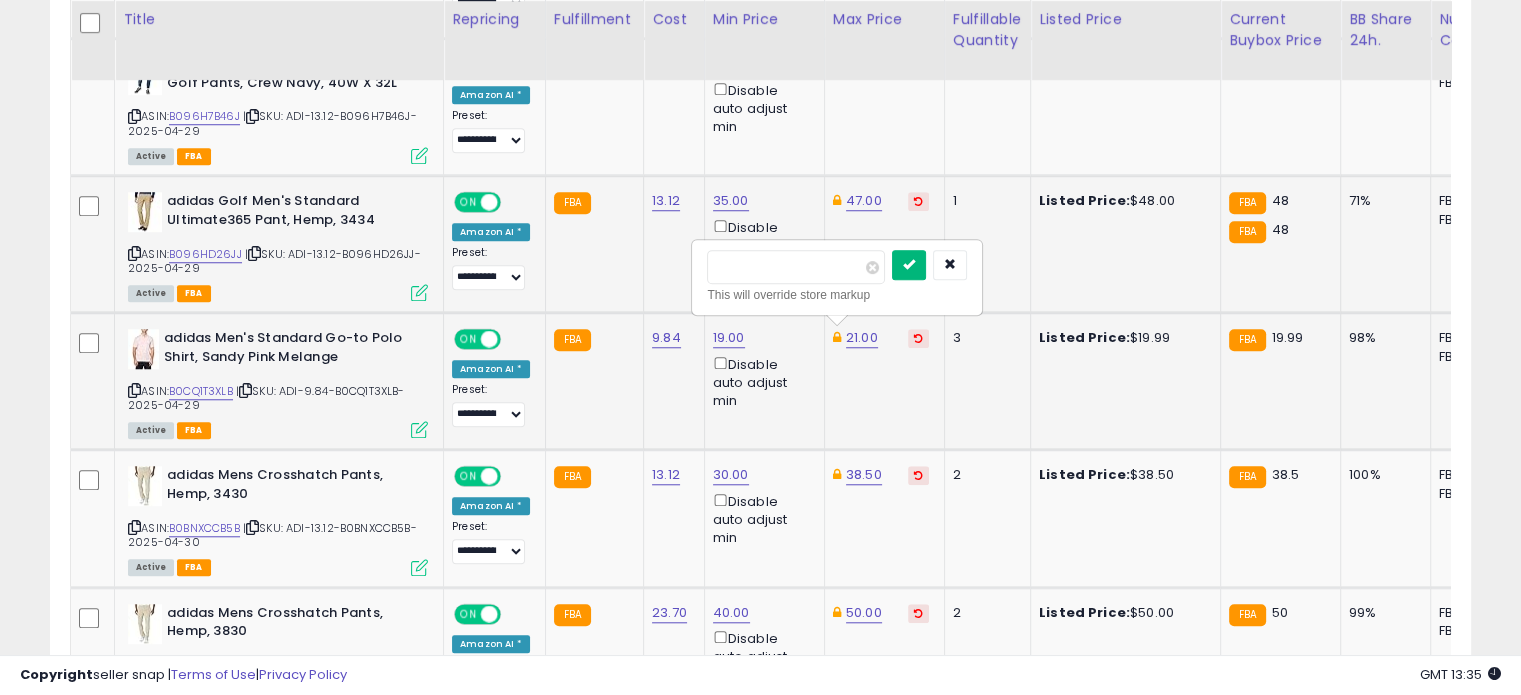 type on "**" 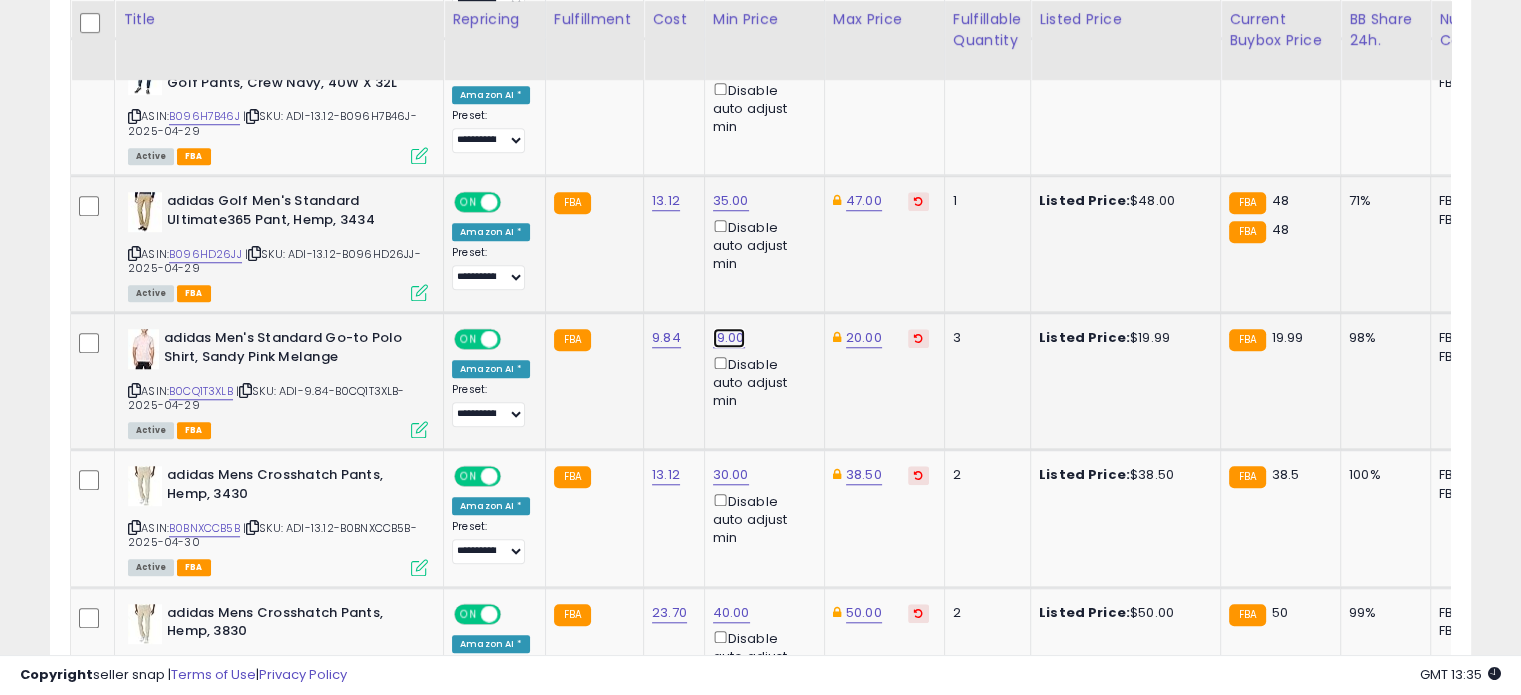click on "19.00" at bounding box center [731, -621] 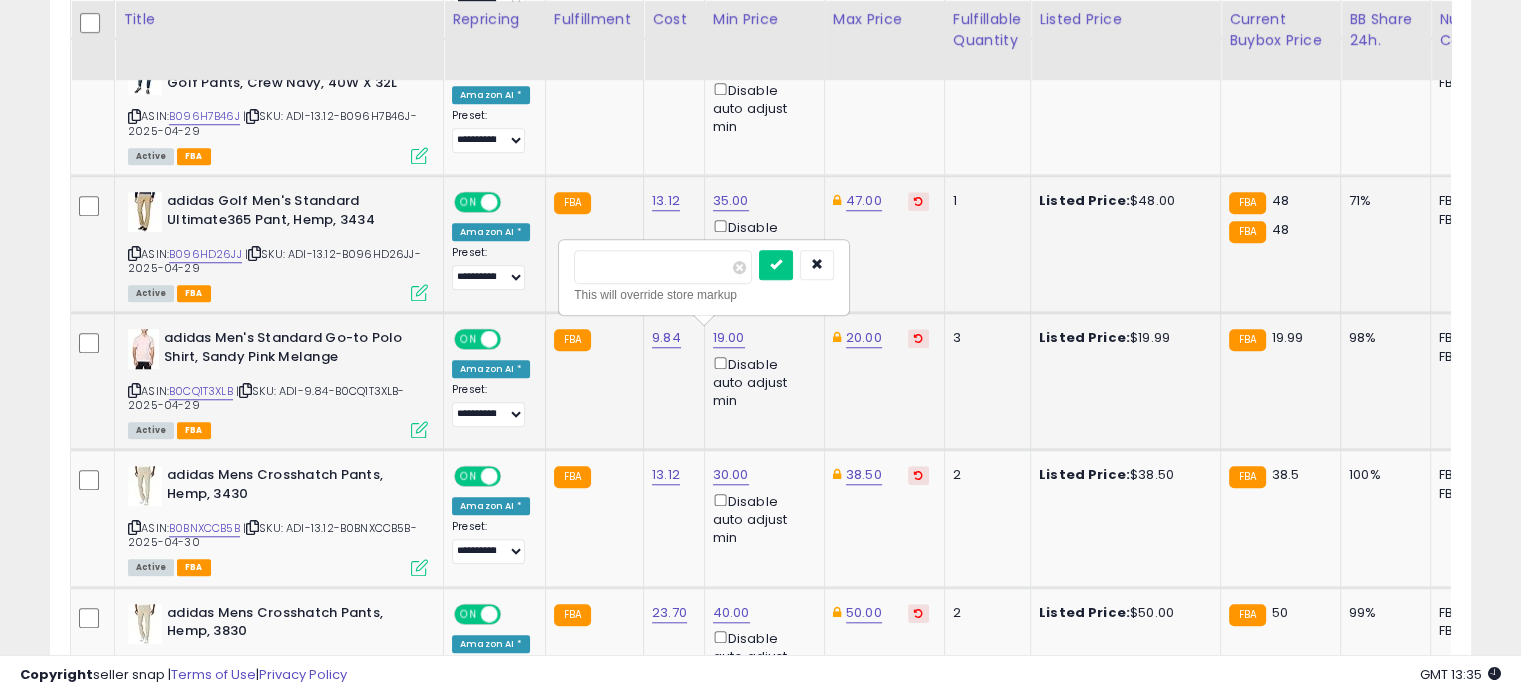 drag, startPoint x: 674, startPoint y: 261, endPoint x: 588, endPoint y: 262, distance: 86.00581 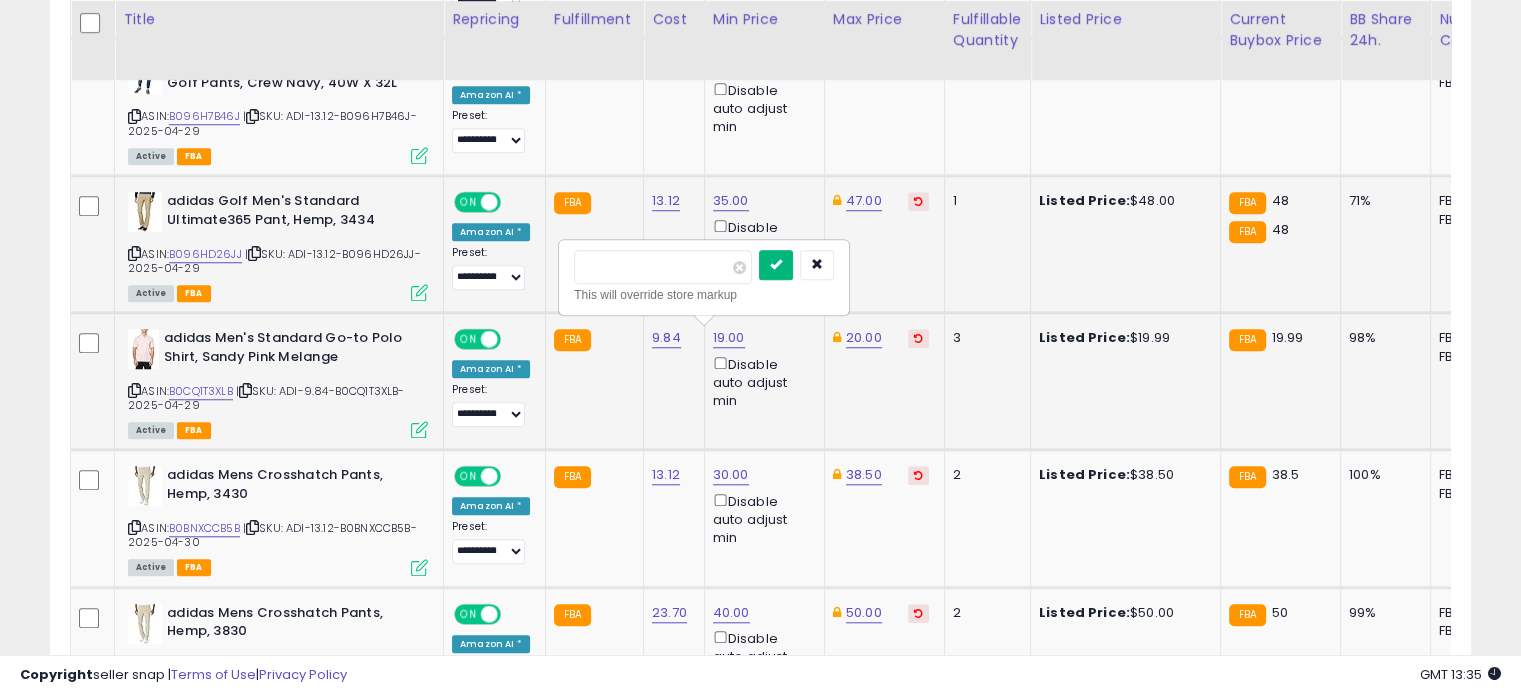 type on "**" 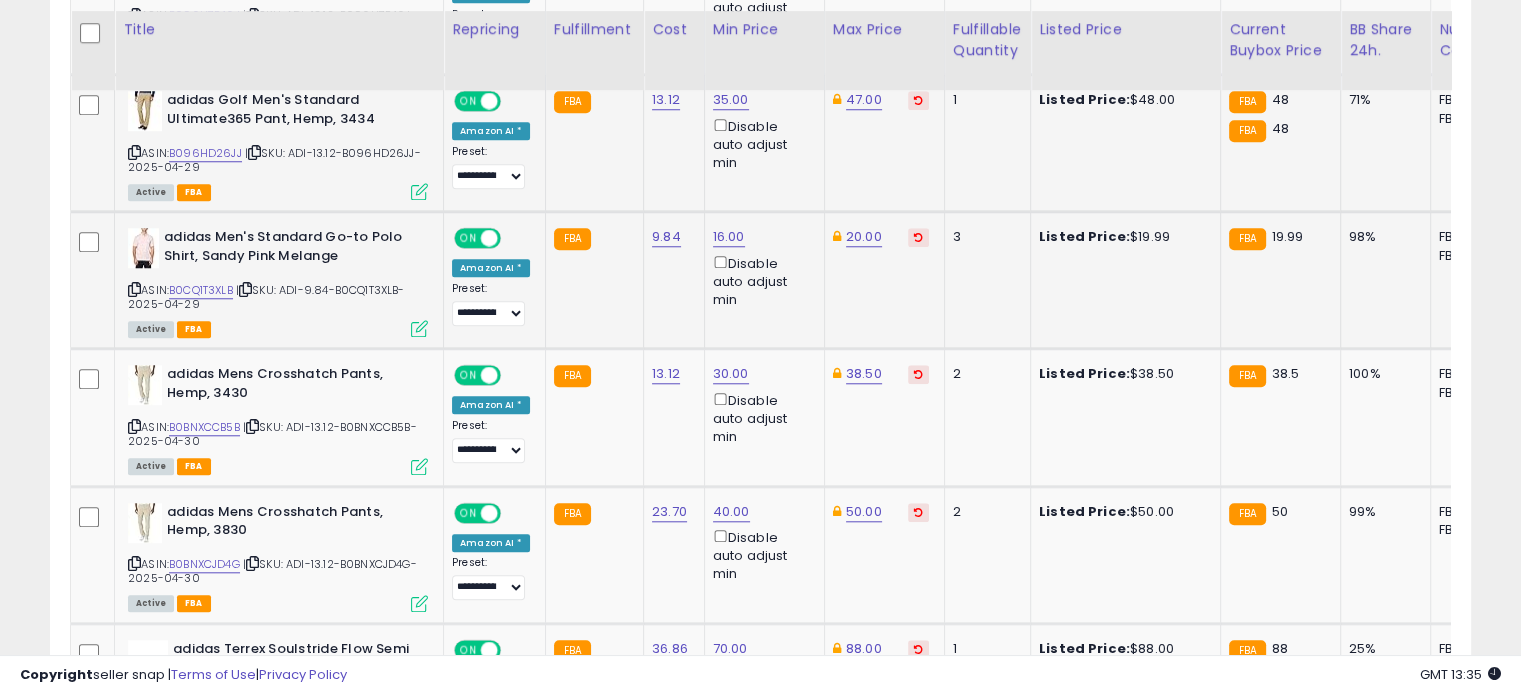 scroll, scrollTop: 1806, scrollLeft: 0, axis: vertical 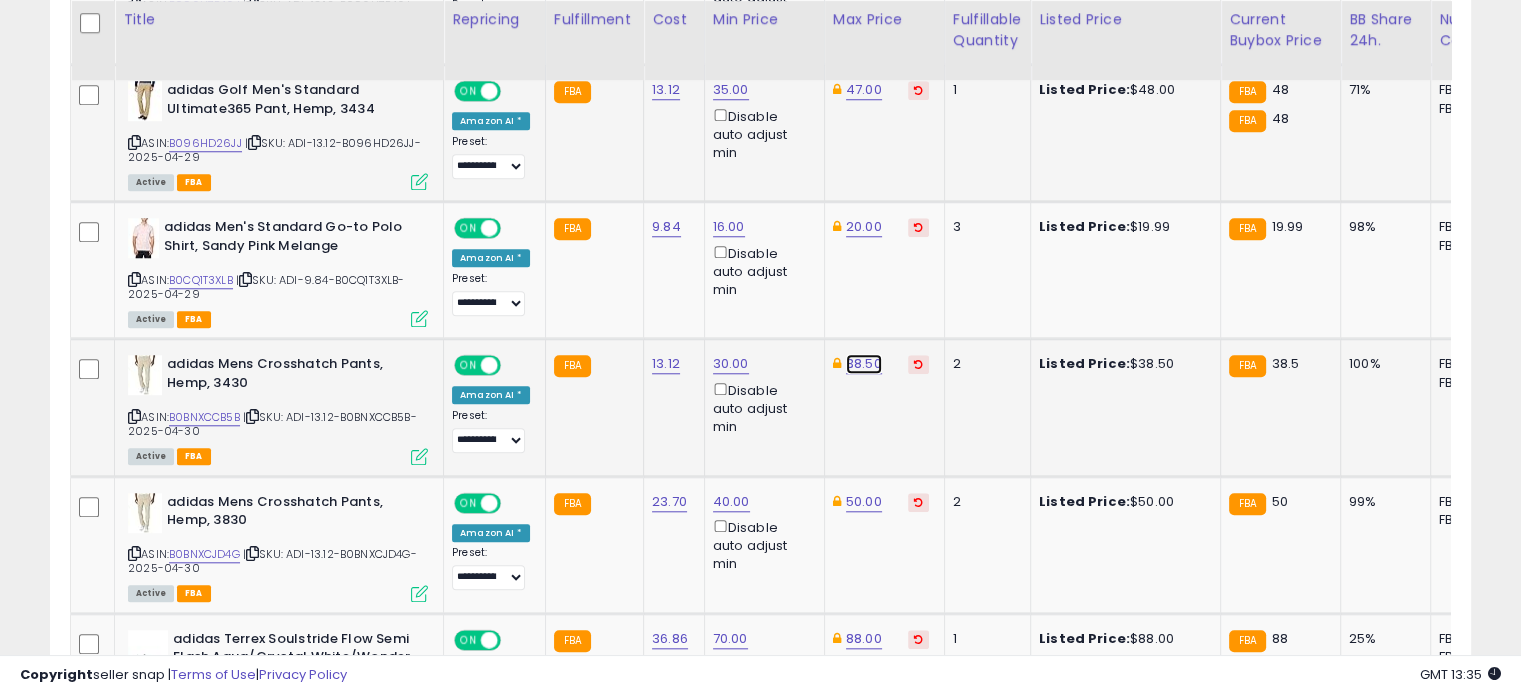 click on "38.50" at bounding box center (864, -732) 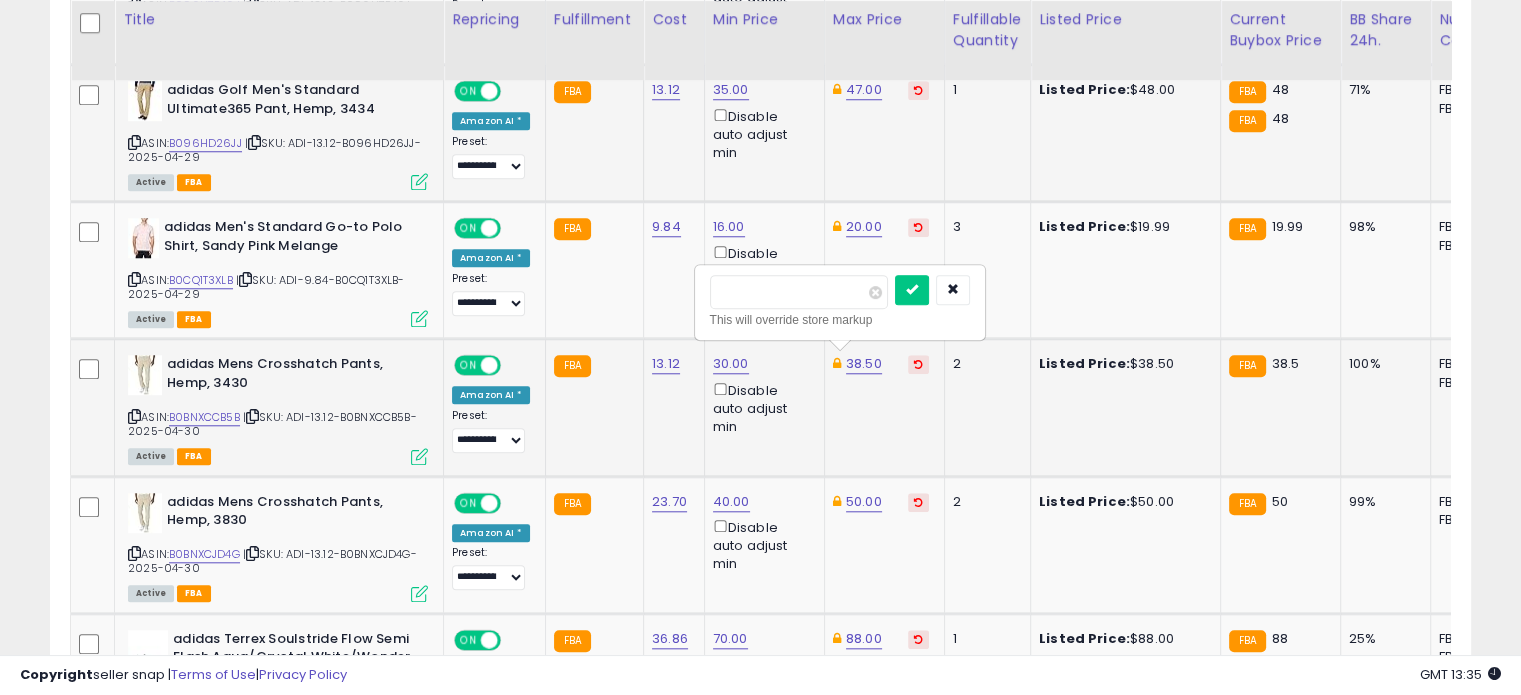drag, startPoint x: 817, startPoint y: 299, endPoint x: 720, endPoint y: 297, distance: 97.020615 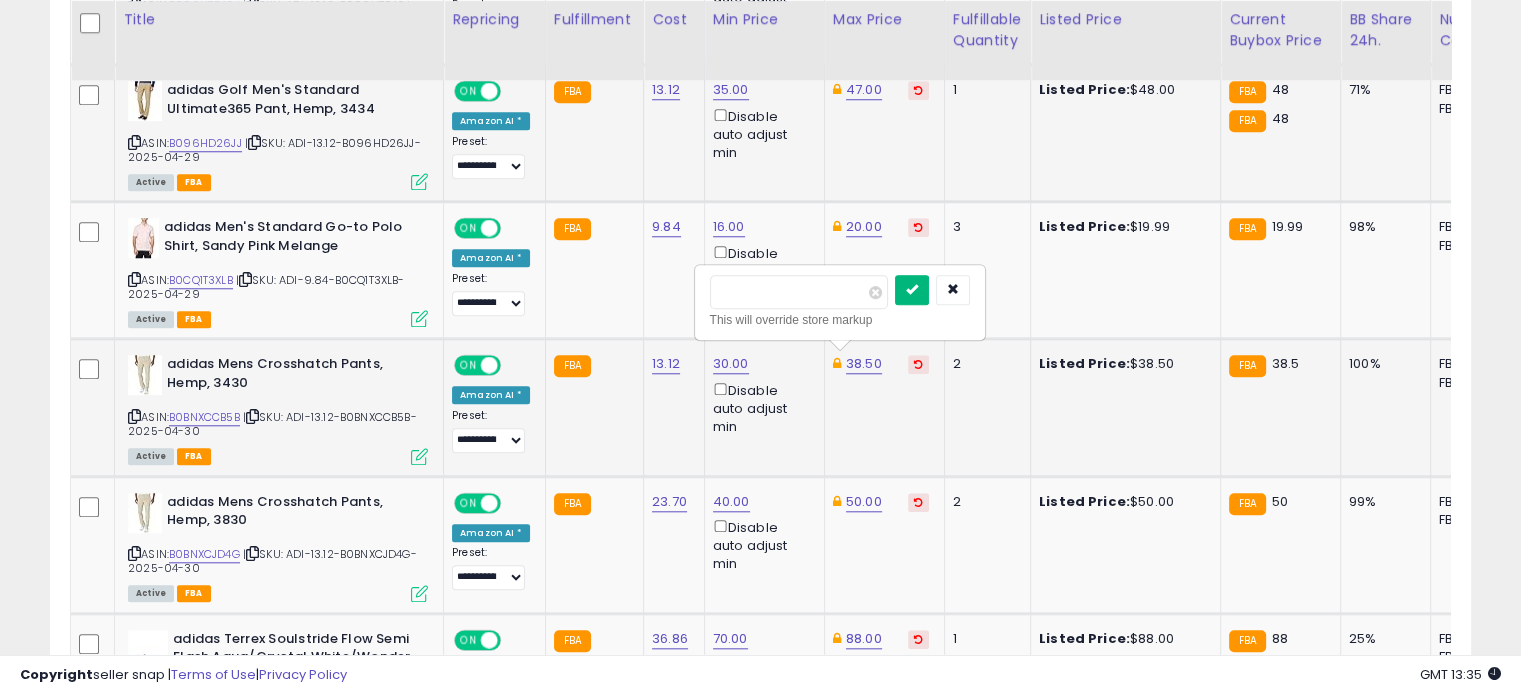 click at bounding box center [912, 290] 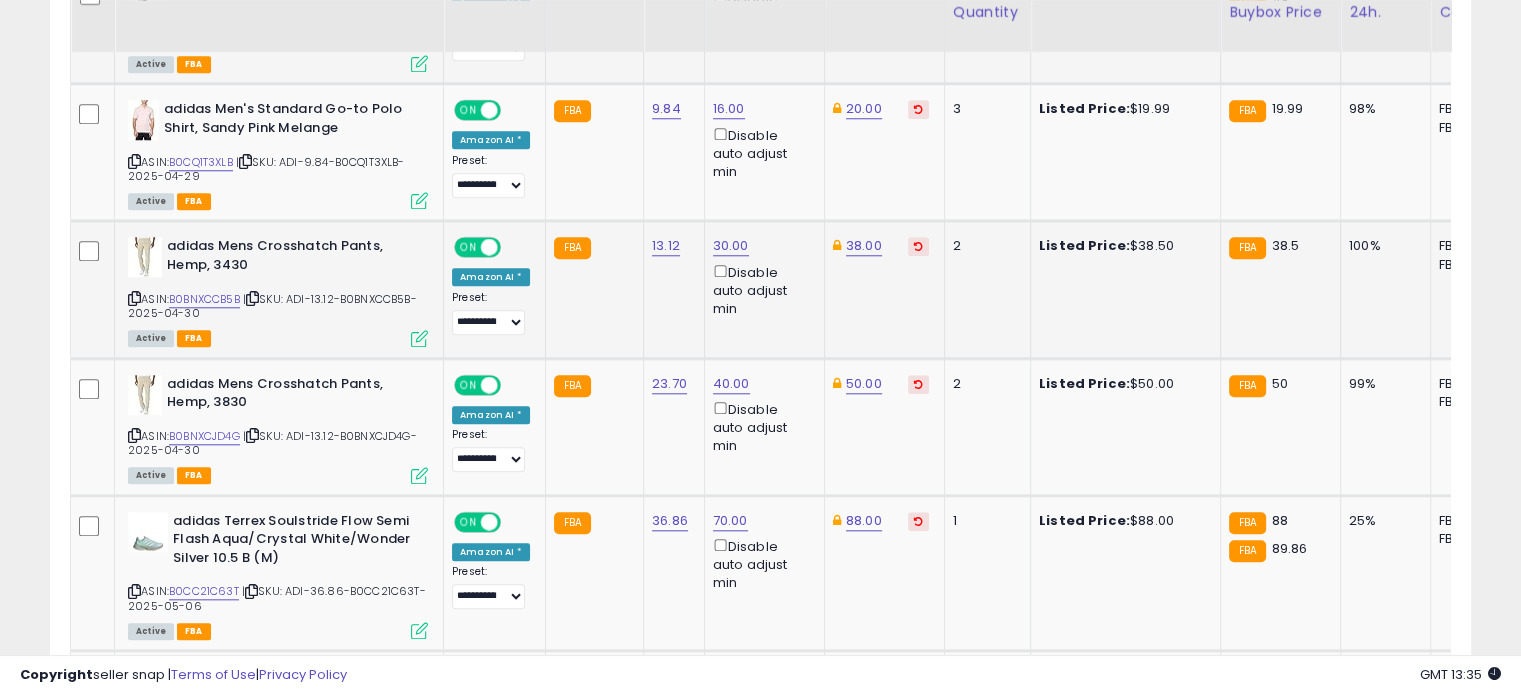 scroll, scrollTop: 1927, scrollLeft: 0, axis: vertical 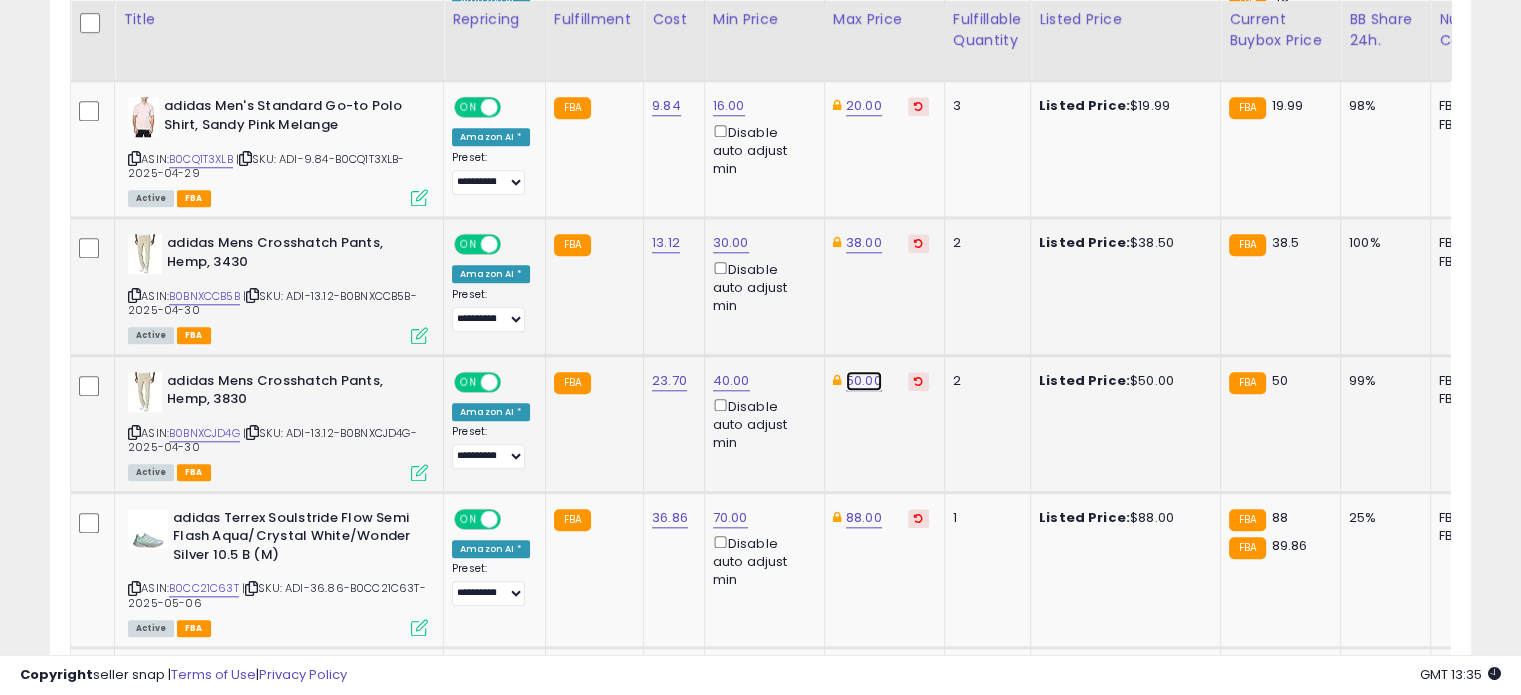 click on "50.00" at bounding box center (864, -853) 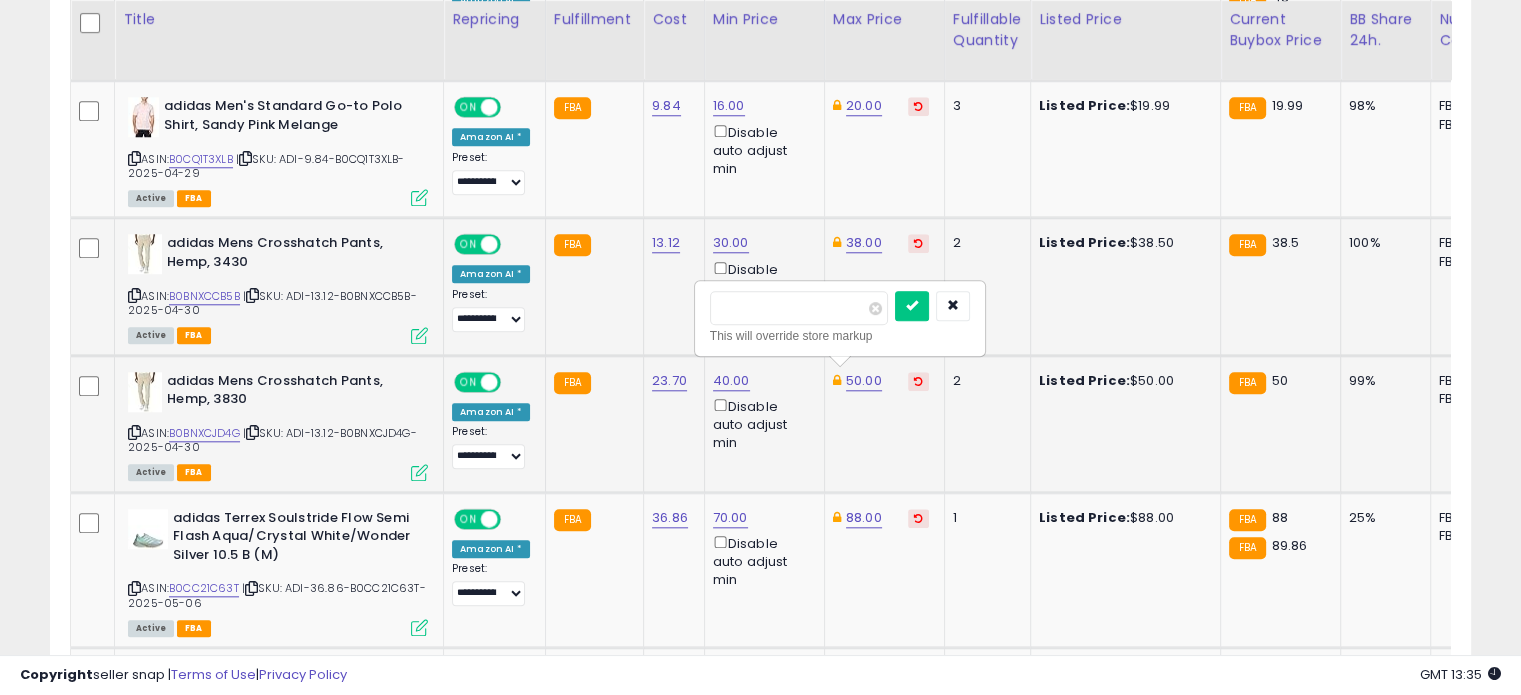 drag, startPoint x: 808, startPoint y: 302, endPoint x: 711, endPoint y: 311, distance: 97.41663 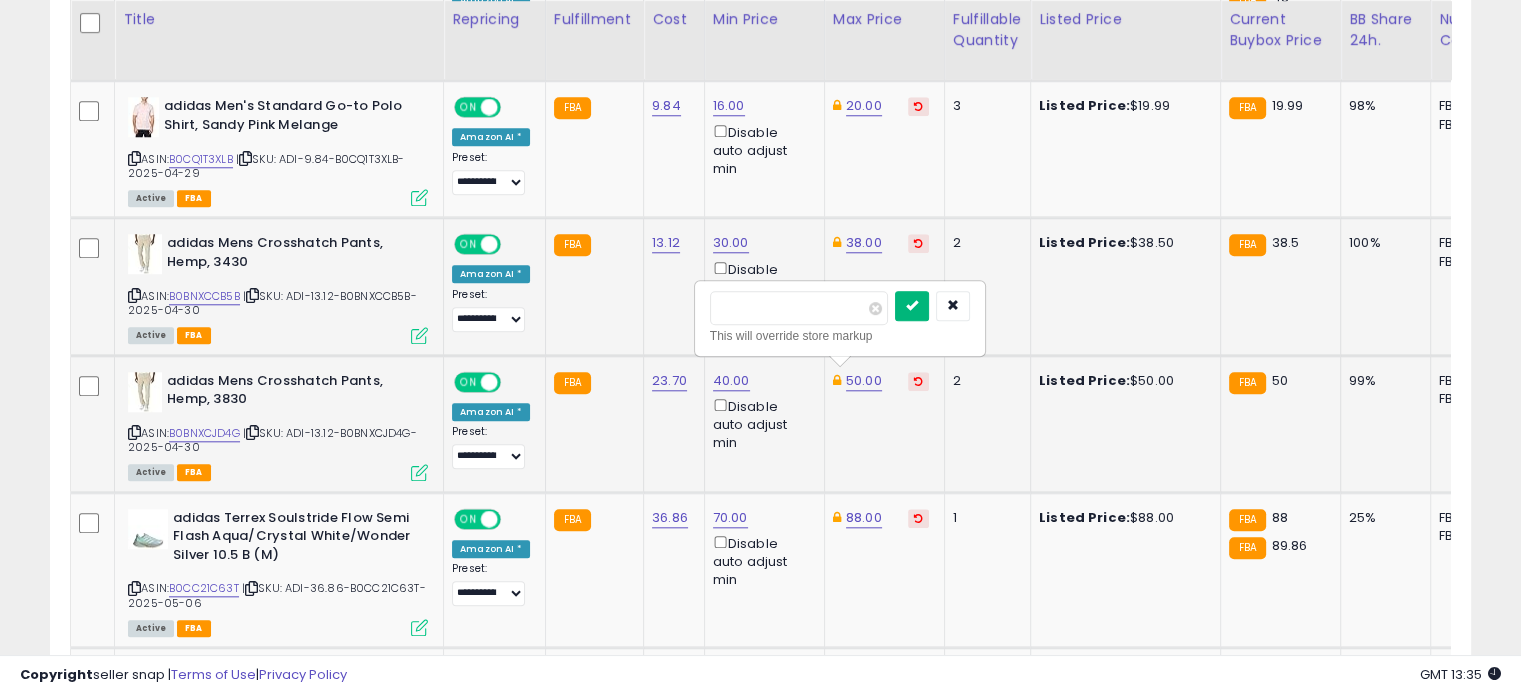 type on "**" 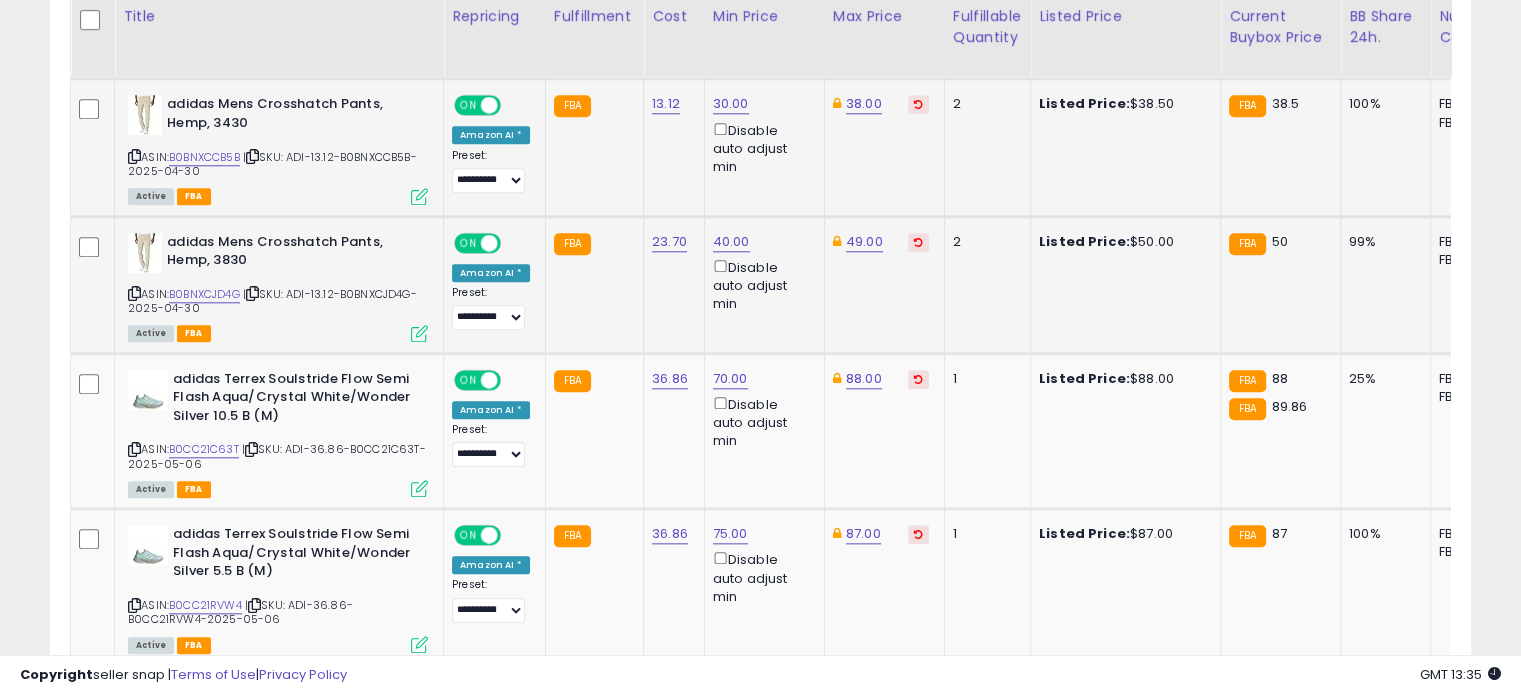 scroll, scrollTop: 2067, scrollLeft: 0, axis: vertical 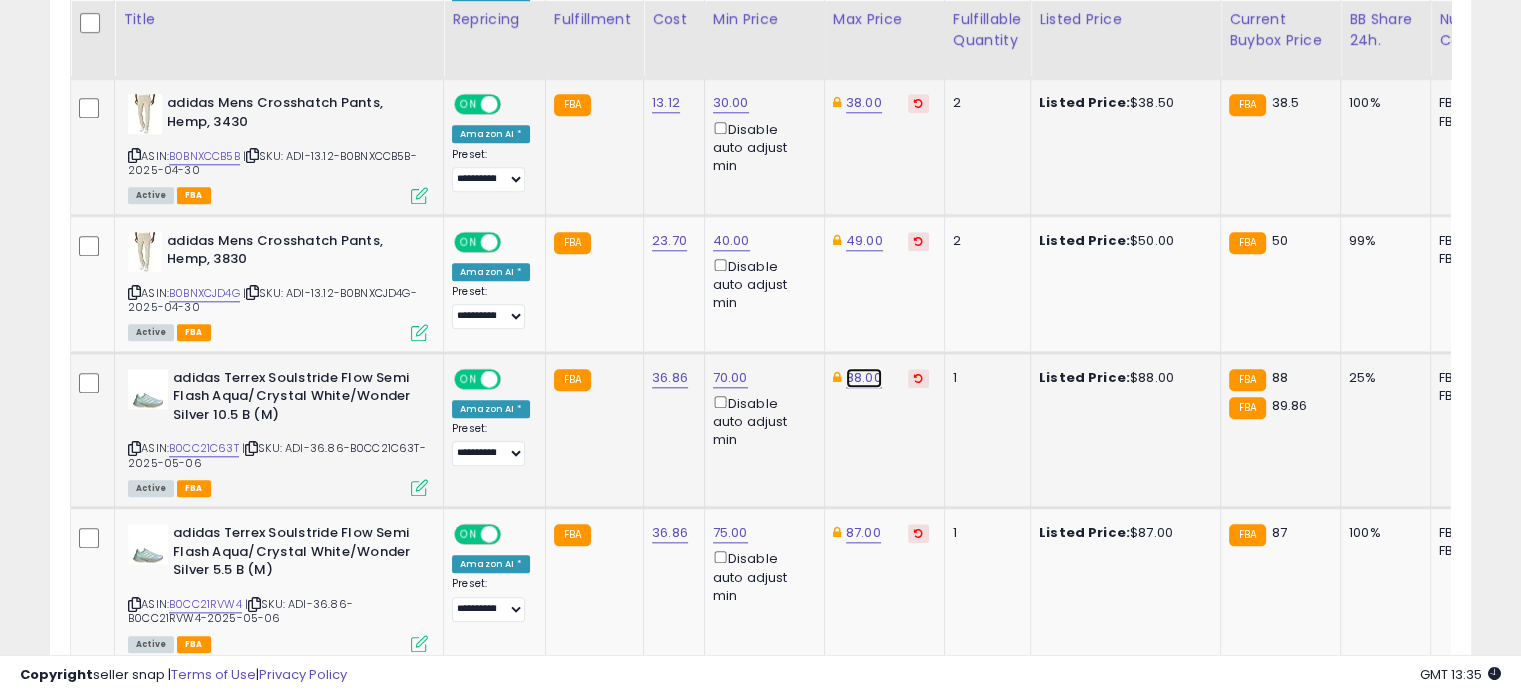 click on "88.00" at bounding box center [864, -993] 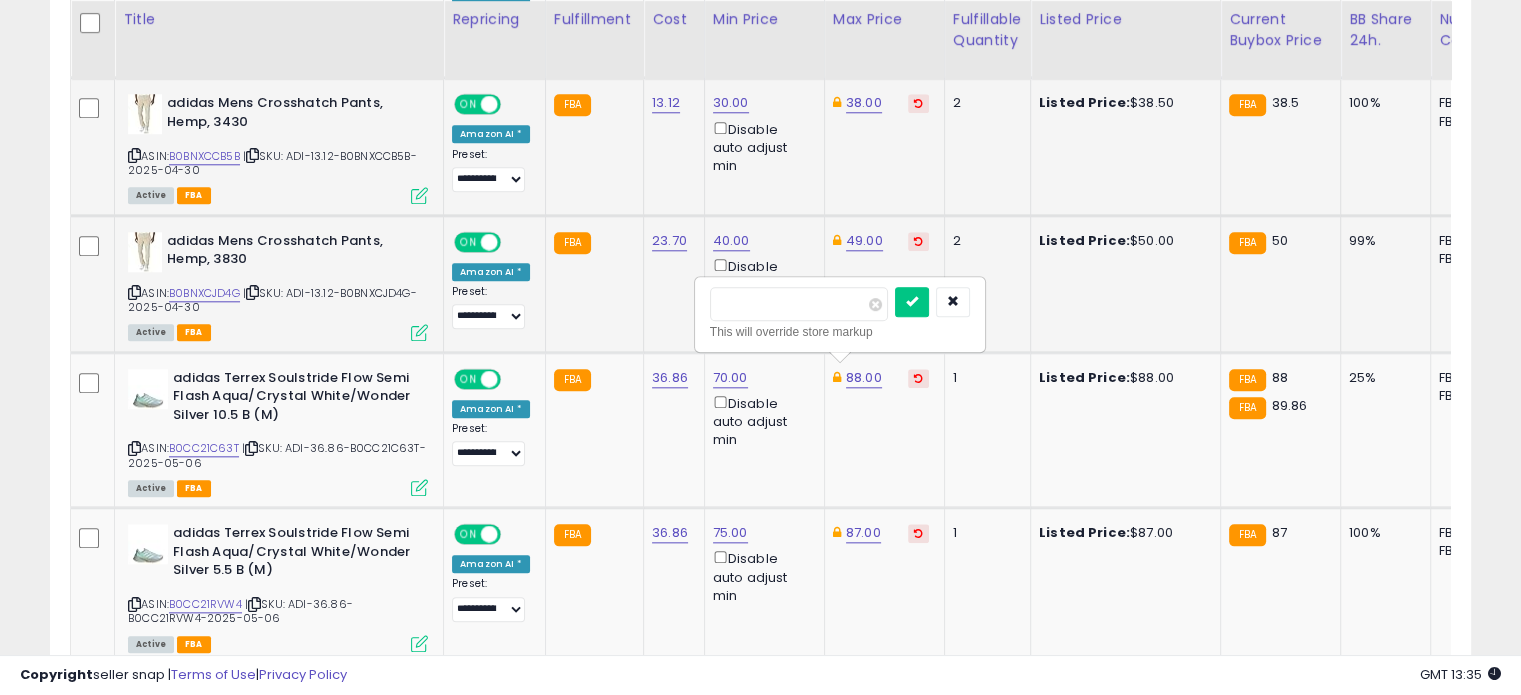 drag, startPoint x: 824, startPoint y: 311, endPoint x: 692, endPoint y: 314, distance: 132.03409 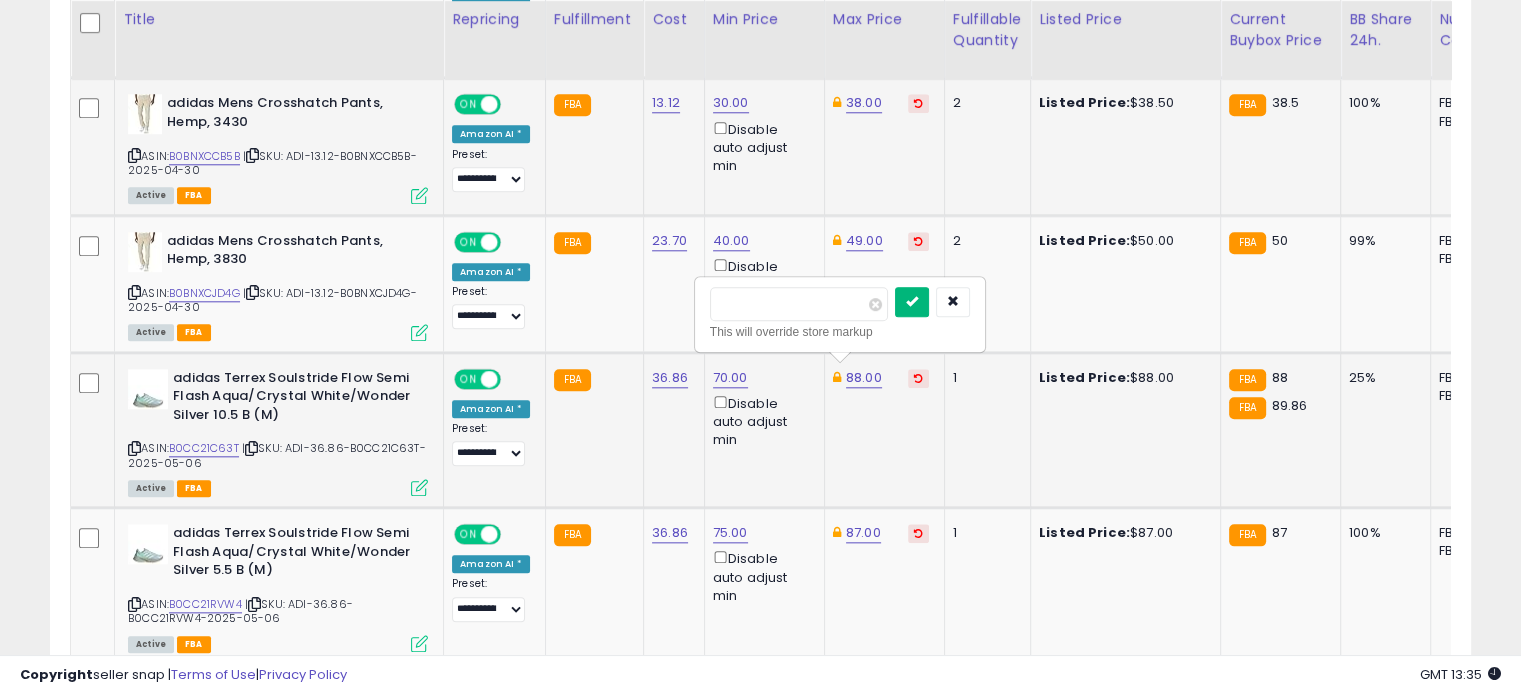 click at bounding box center (912, 302) 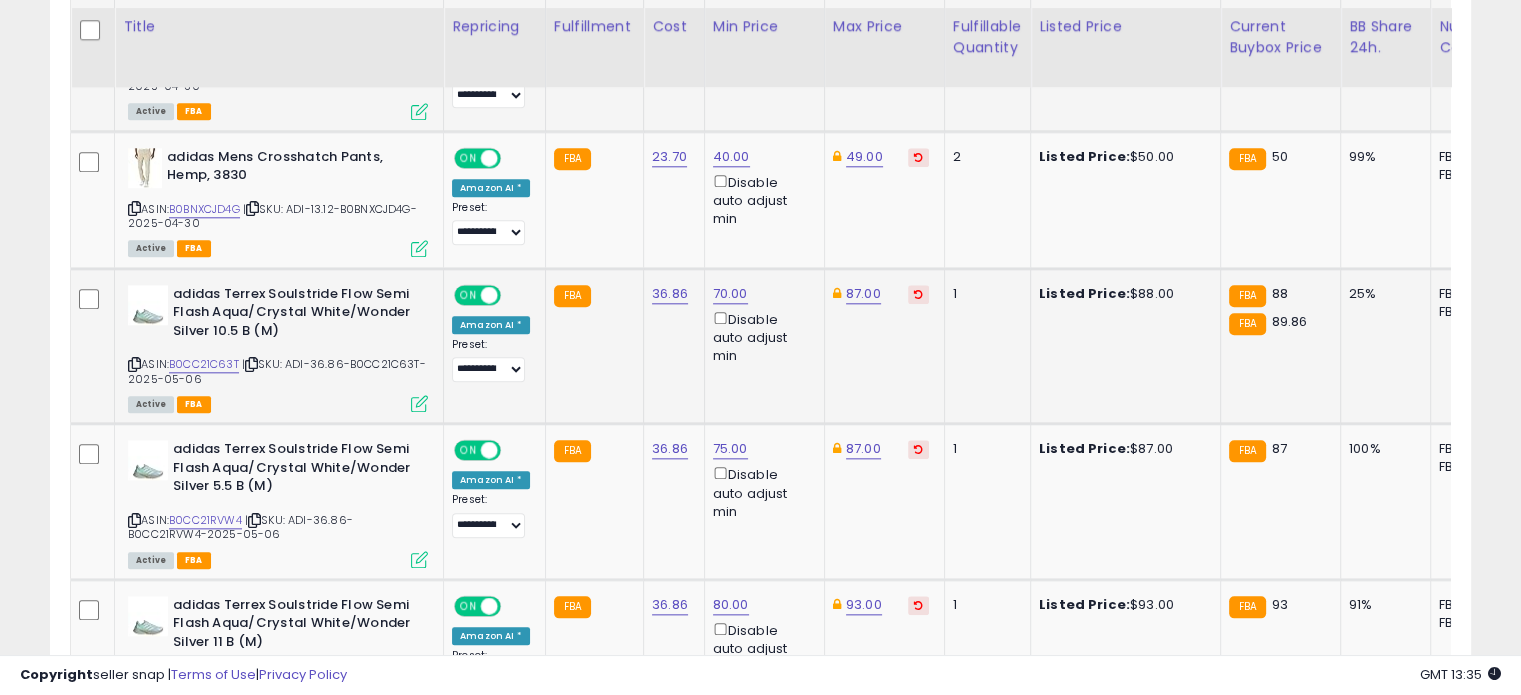 scroll, scrollTop: 2159, scrollLeft: 0, axis: vertical 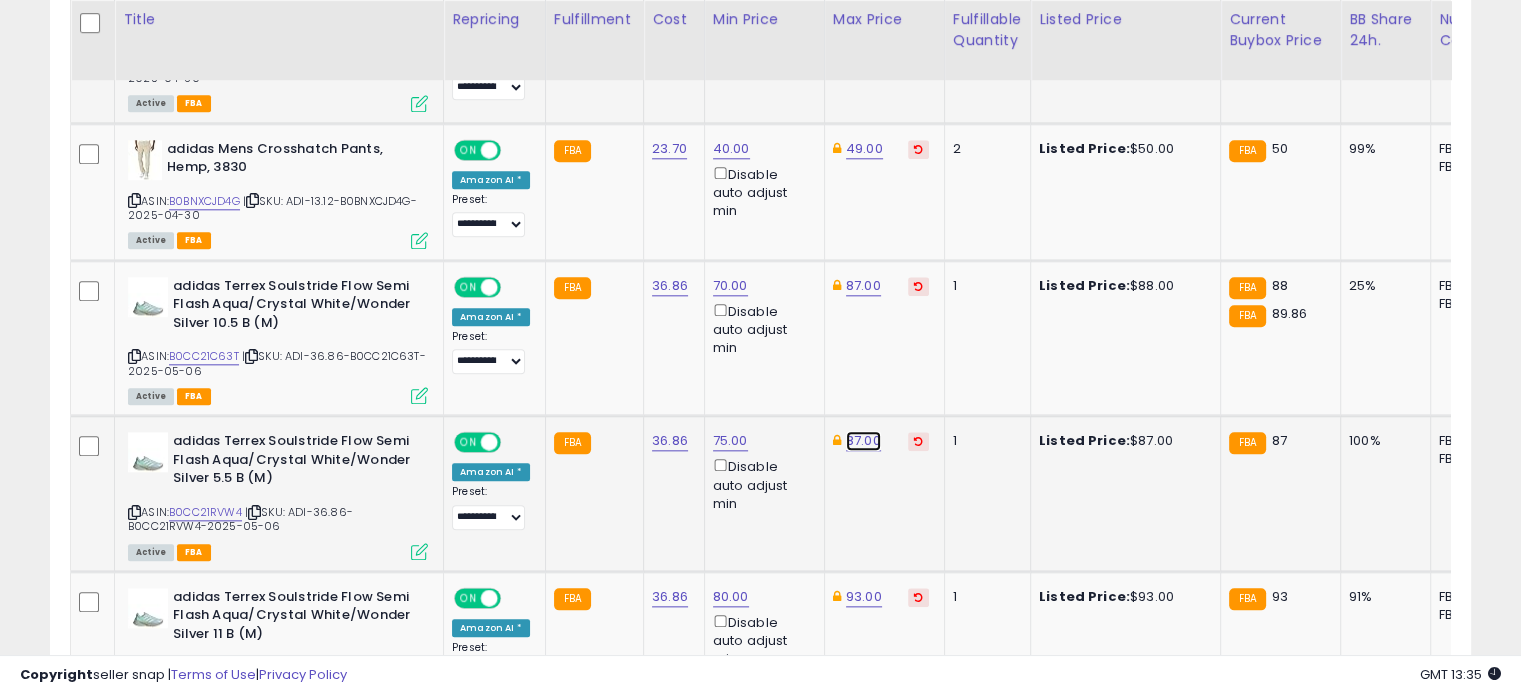 click on "87.00" at bounding box center [864, -1085] 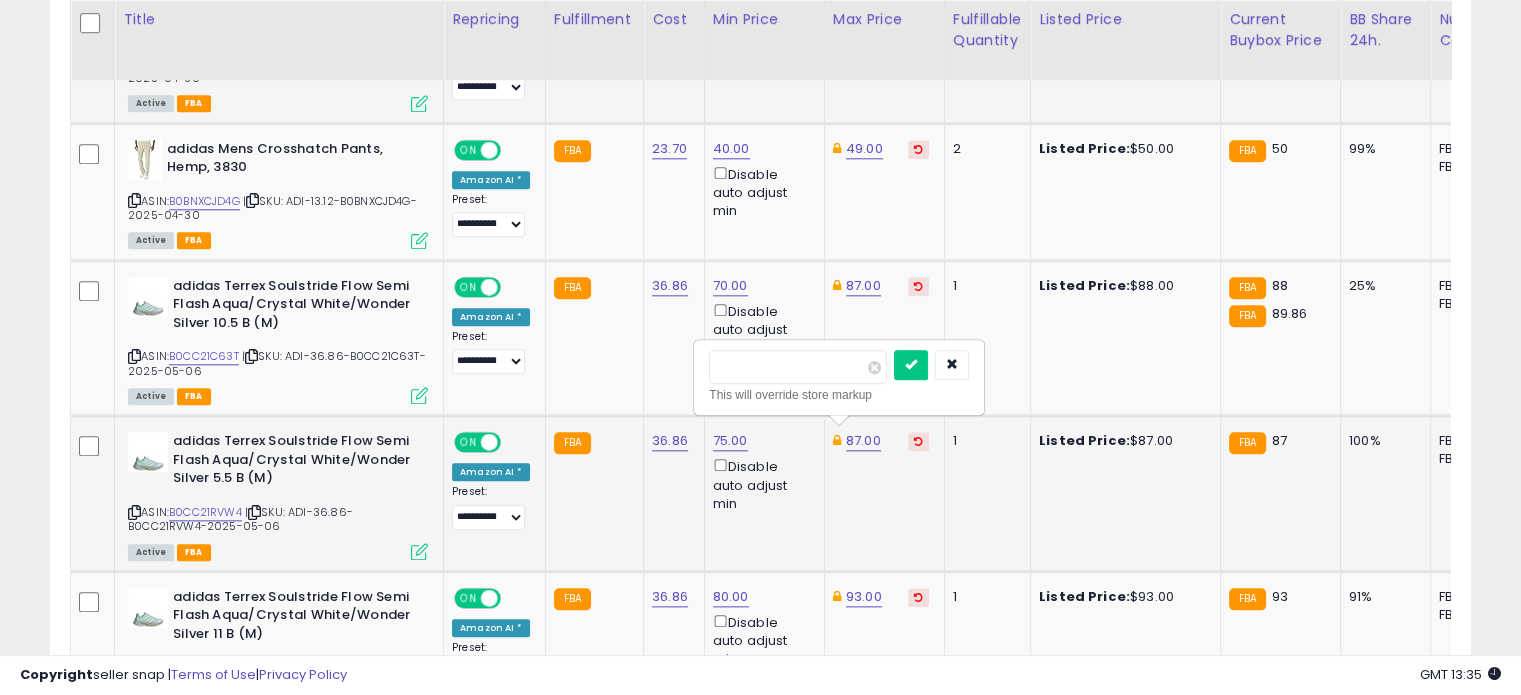 drag, startPoint x: 811, startPoint y: 368, endPoint x: 694, endPoint y: 366, distance: 117.01709 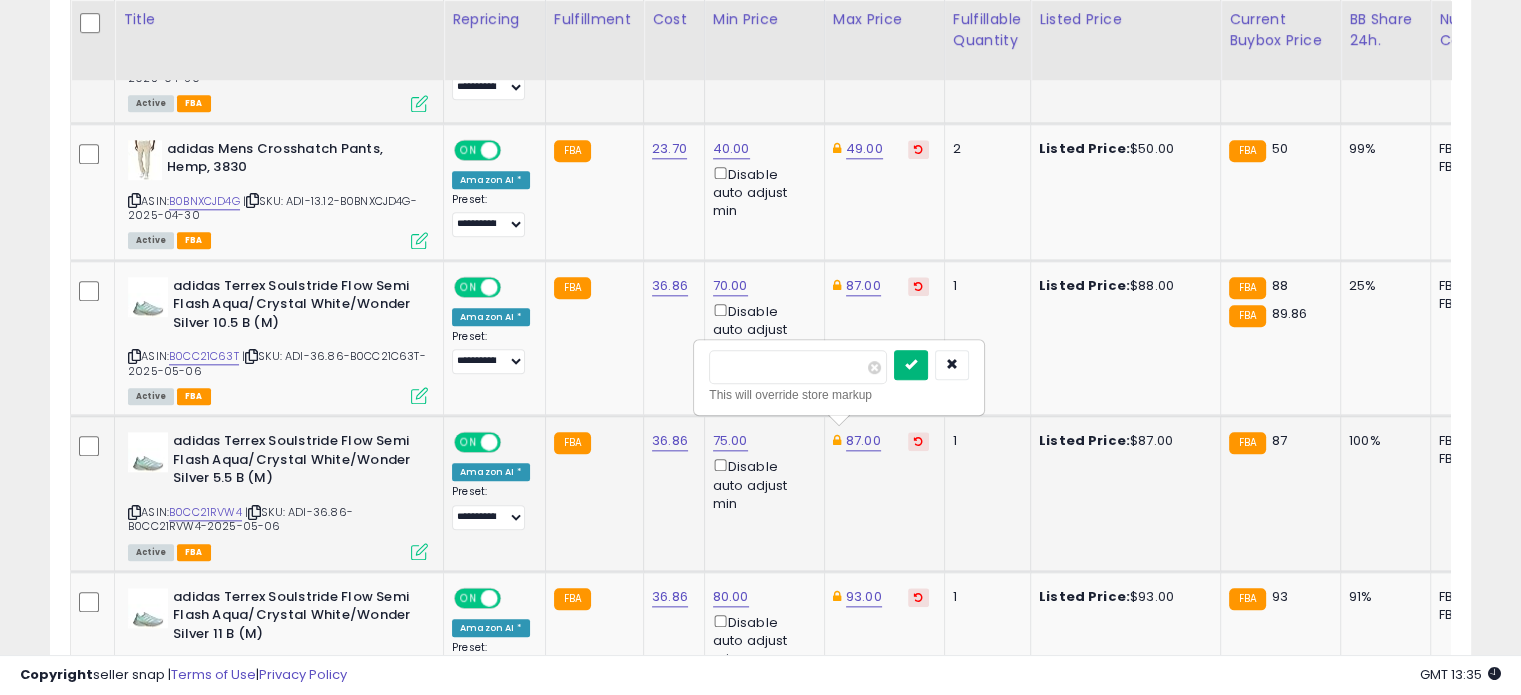 click at bounding box center [911, 364] 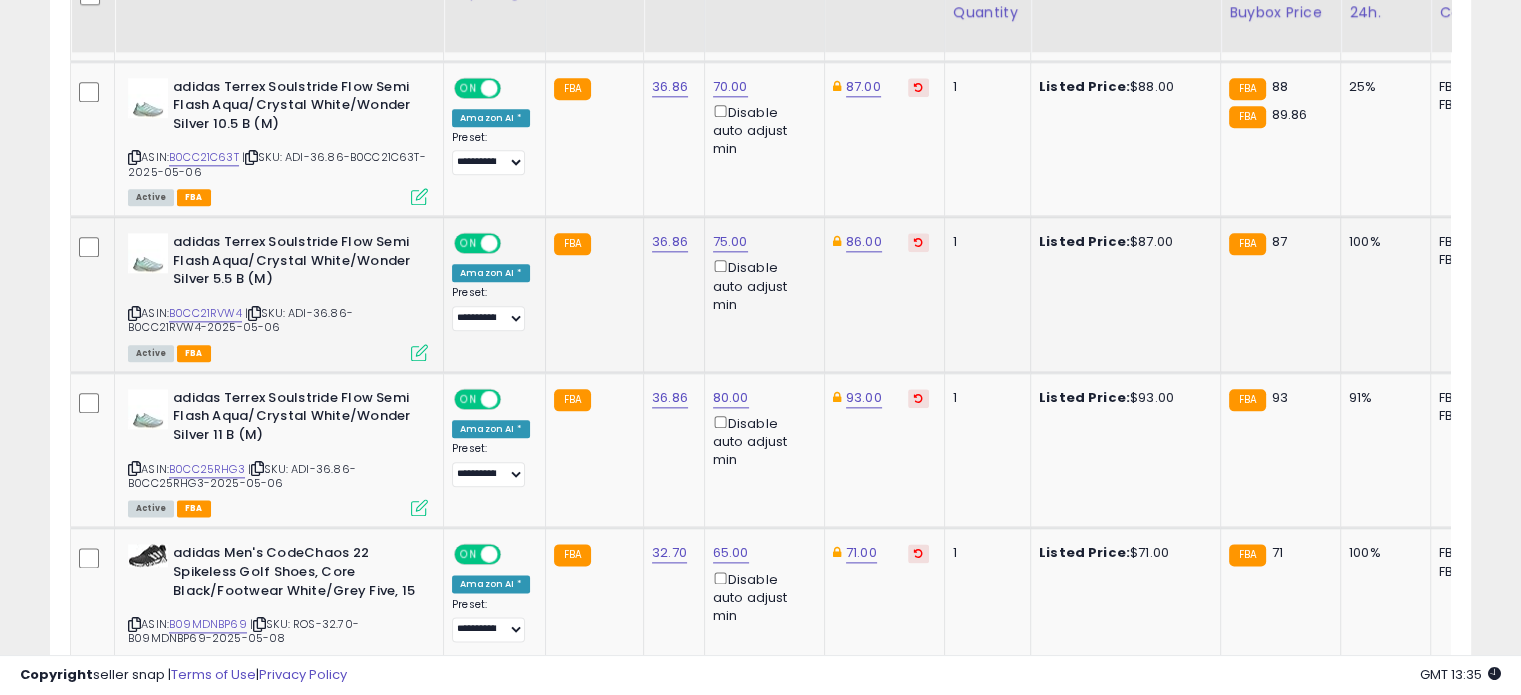 scroll, scrollTop: 2362, scrollLeft: 0, axis: vertical 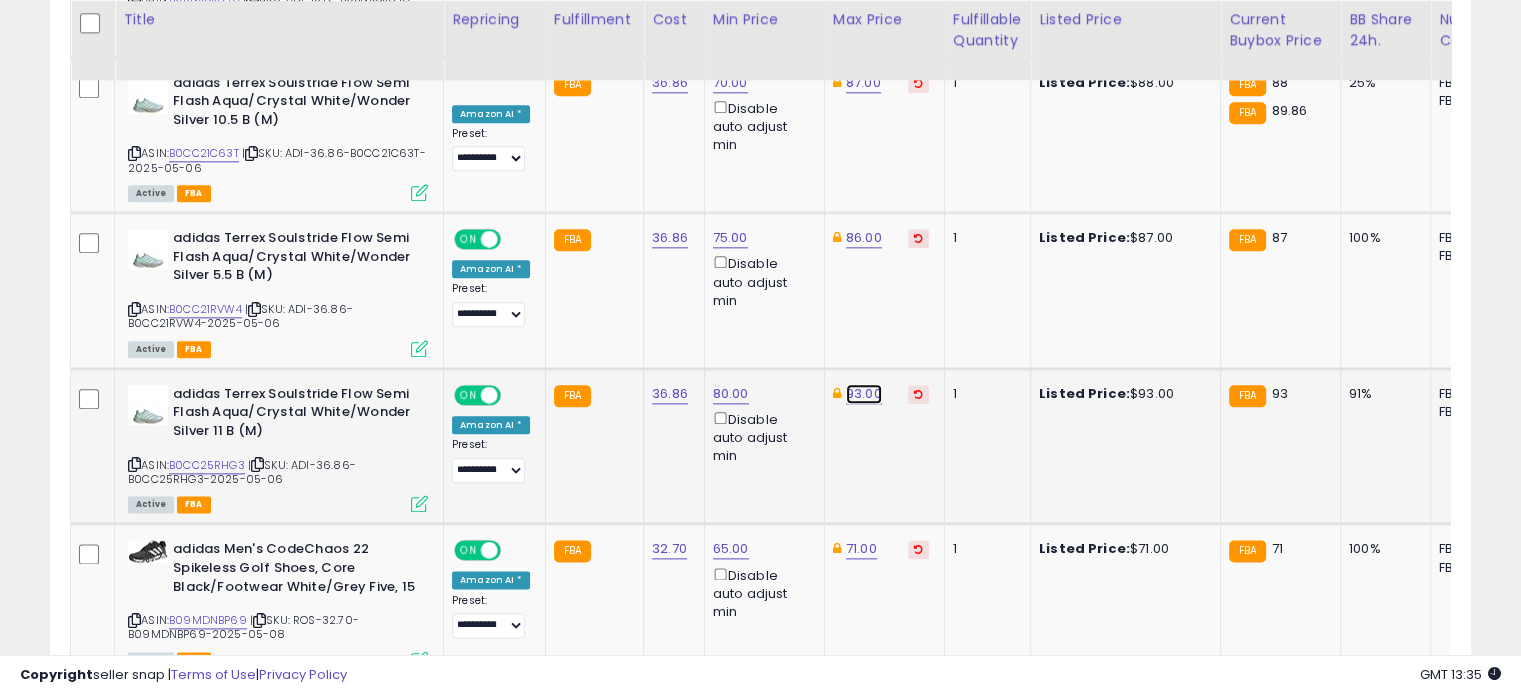 click on "93.00" at bounding box center [864, -1288] 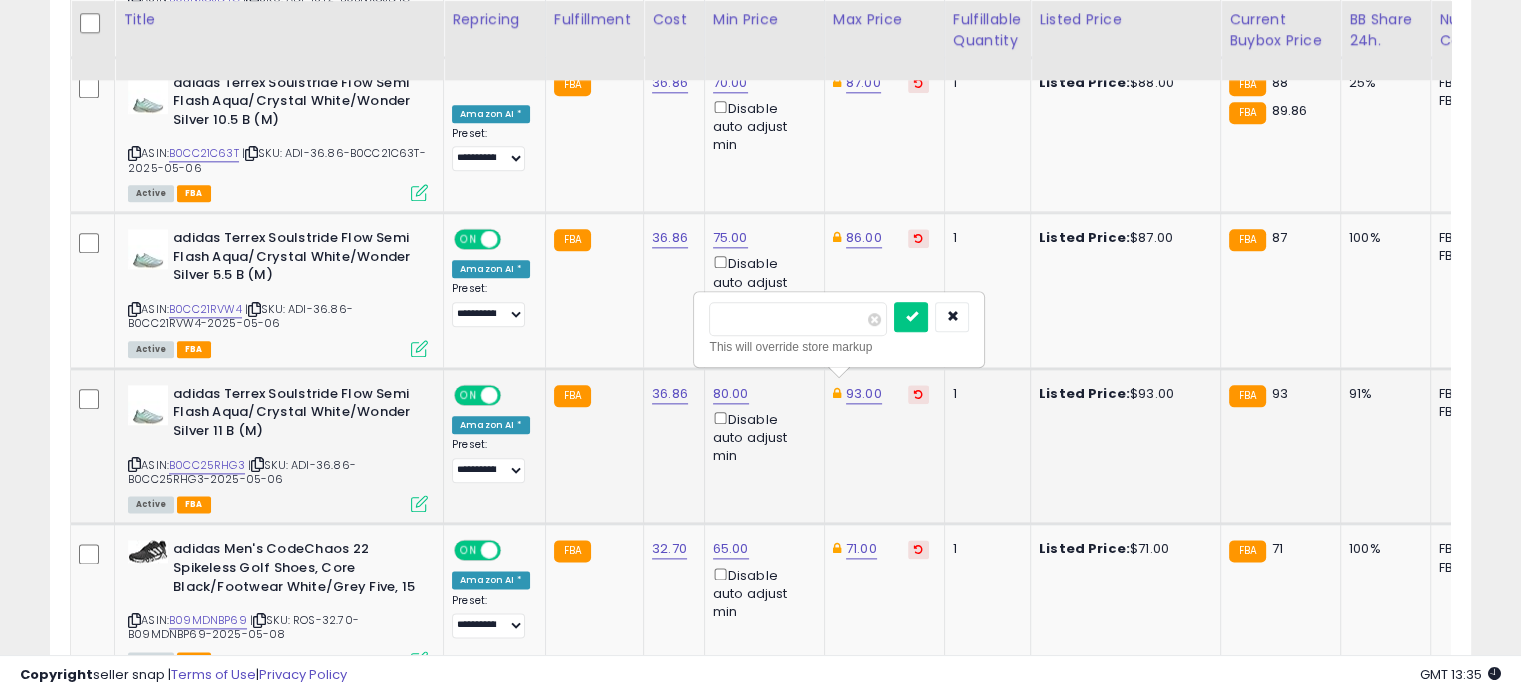drag, startPoint x: 780, startPoint y: 317, endPoint x: 705, endPoint y: 314, distance: 75.059975 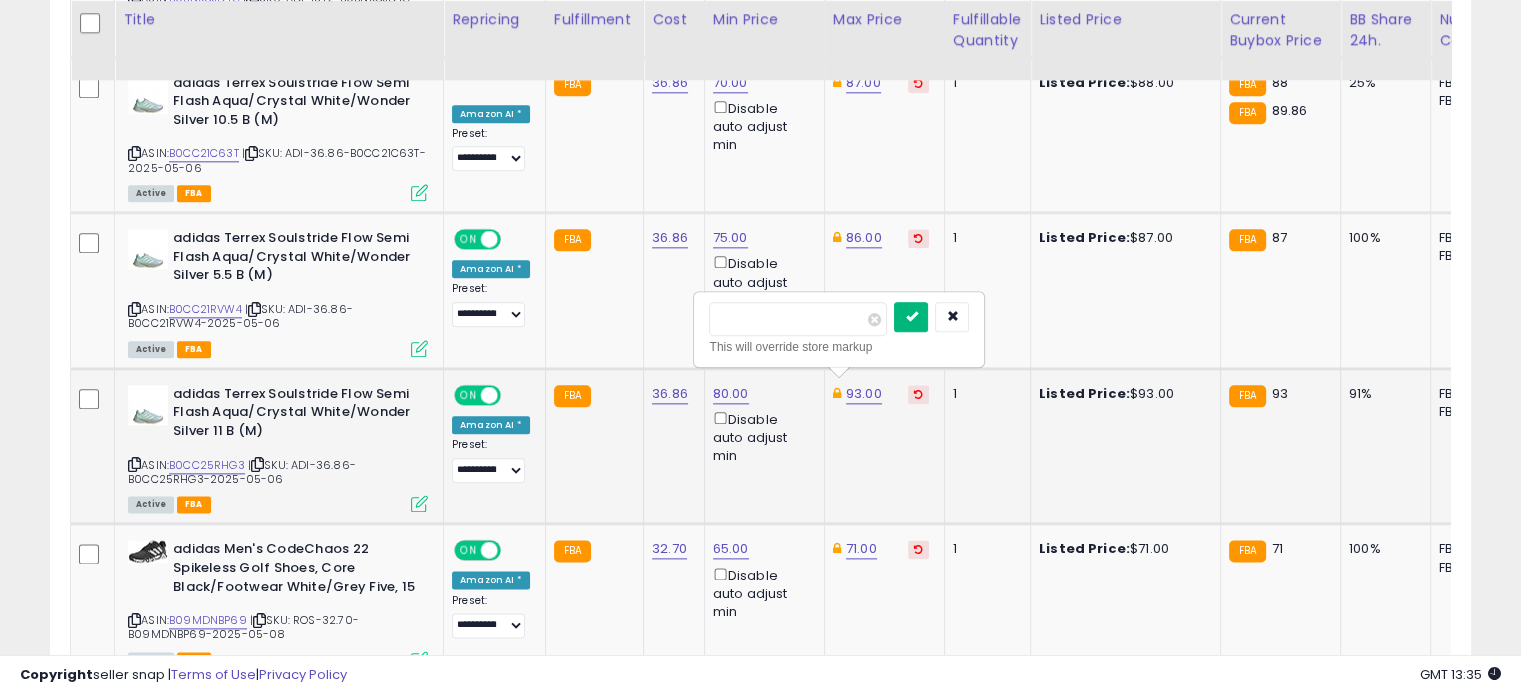type on "**" 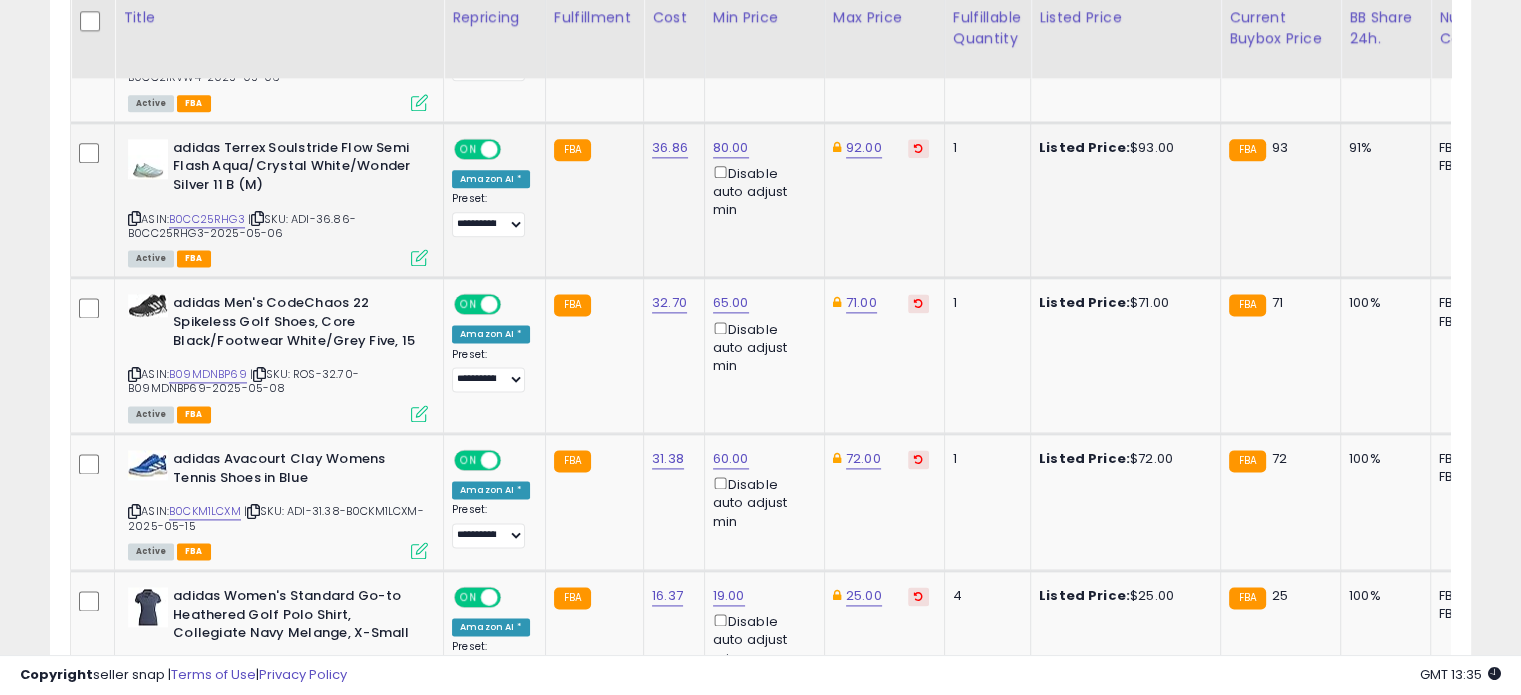 scroll, scrollTop: 2615, scrollLeft: 0, axis: vertical 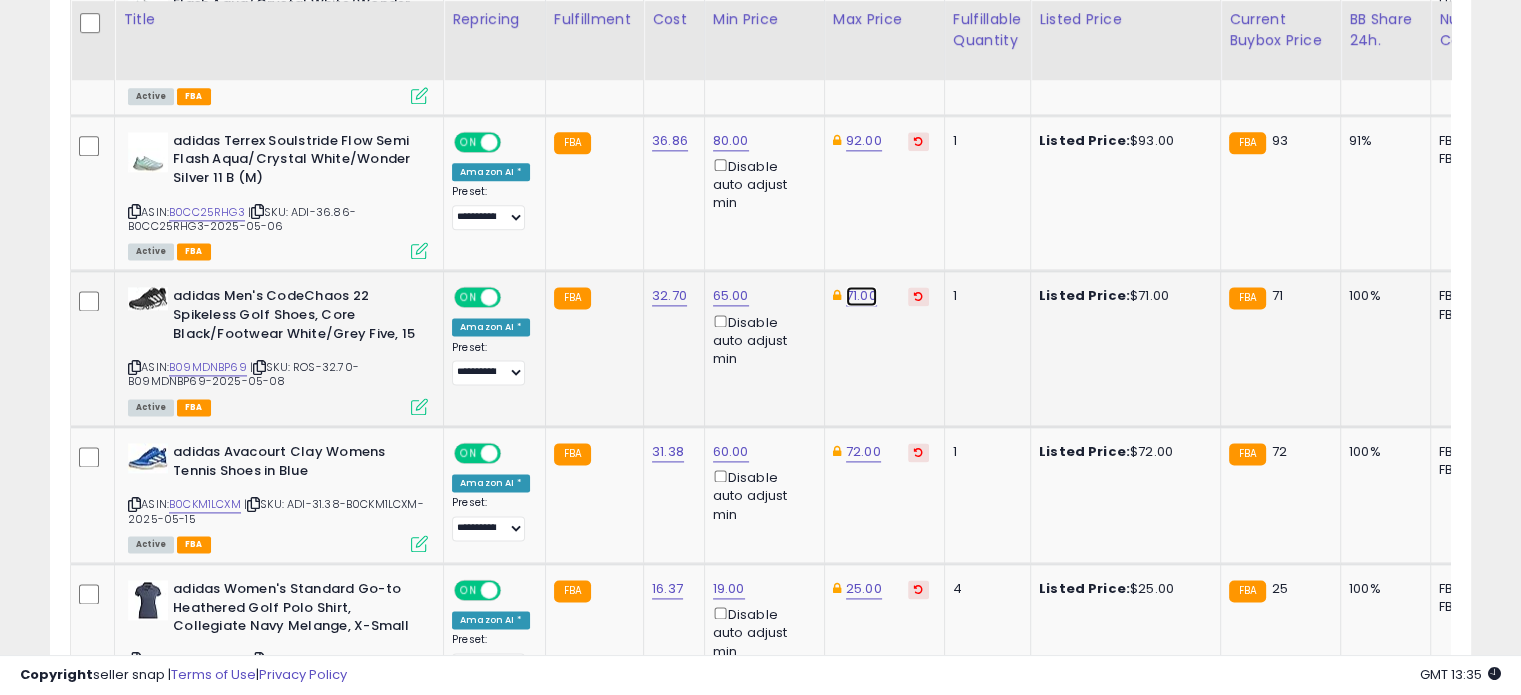 click on "71.00" at bounding box center [864, -1541] 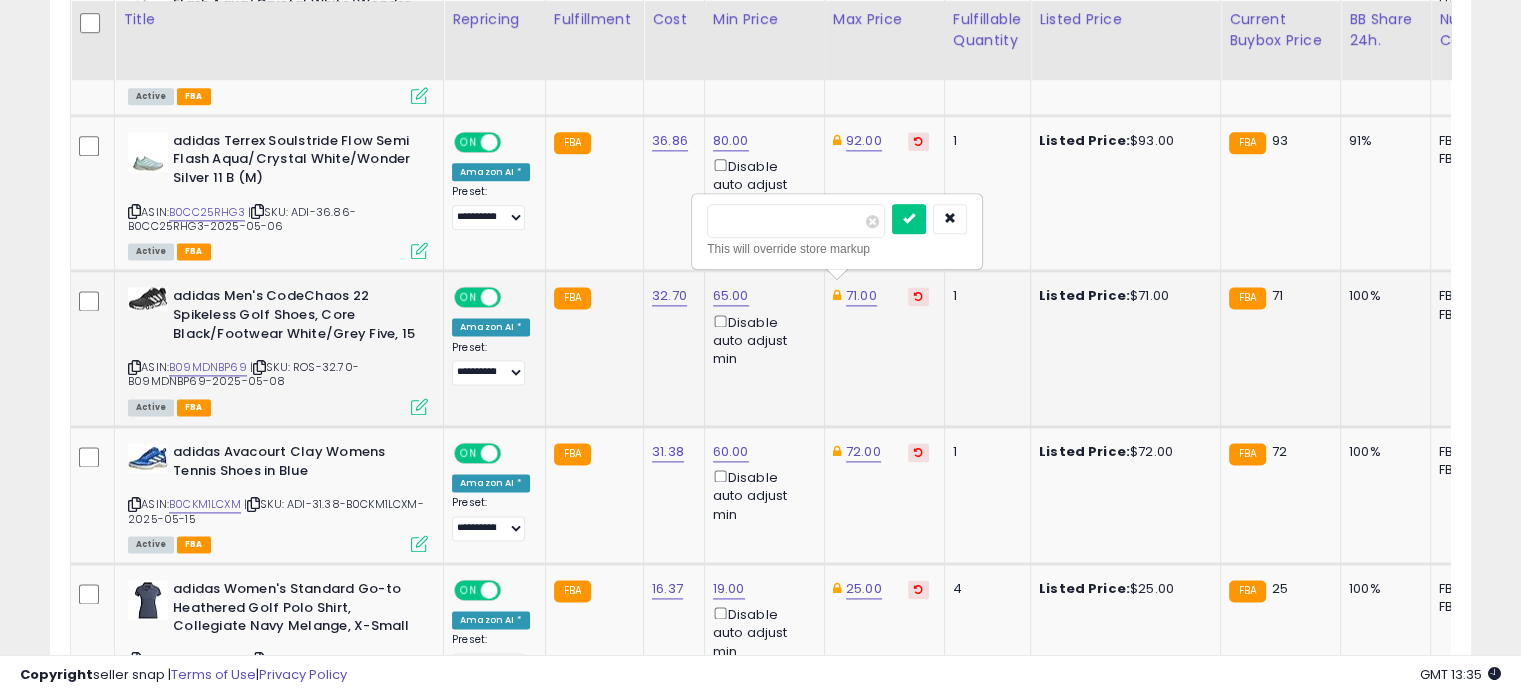 drag, startPoint x: 775, startPoint y: 212, endPoint x: 711, endPoint y: 214, distance: 64.03124 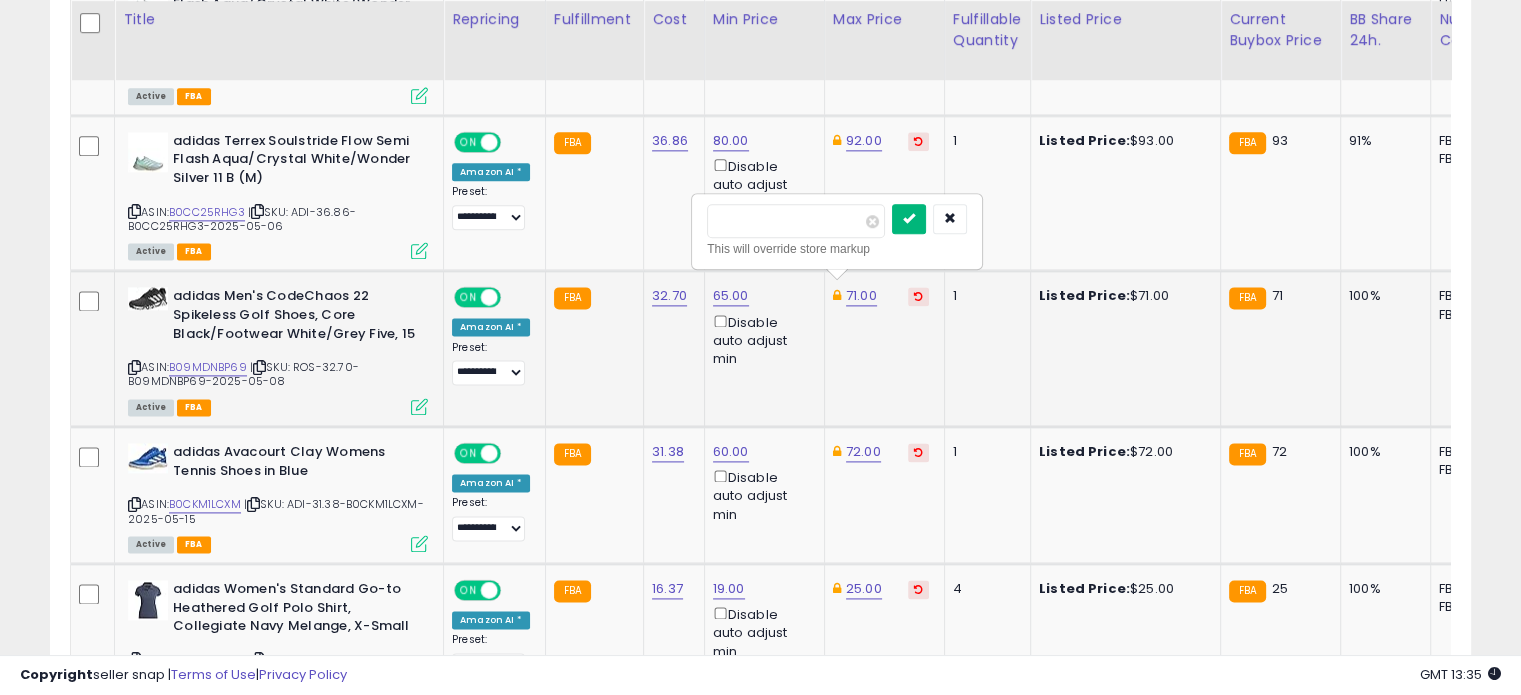 type on "**" 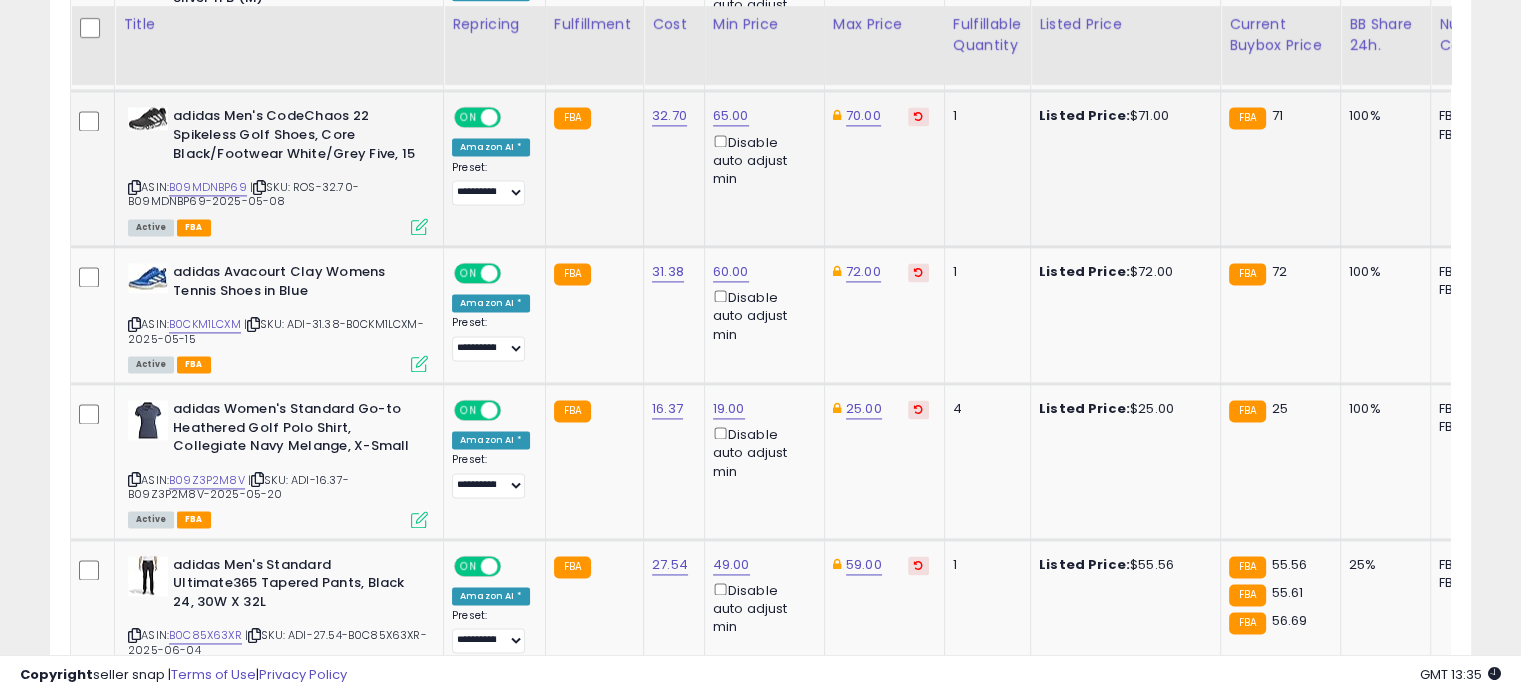 scroll, scrollTop: 2800, scrollLeft: 0, axis: vertical 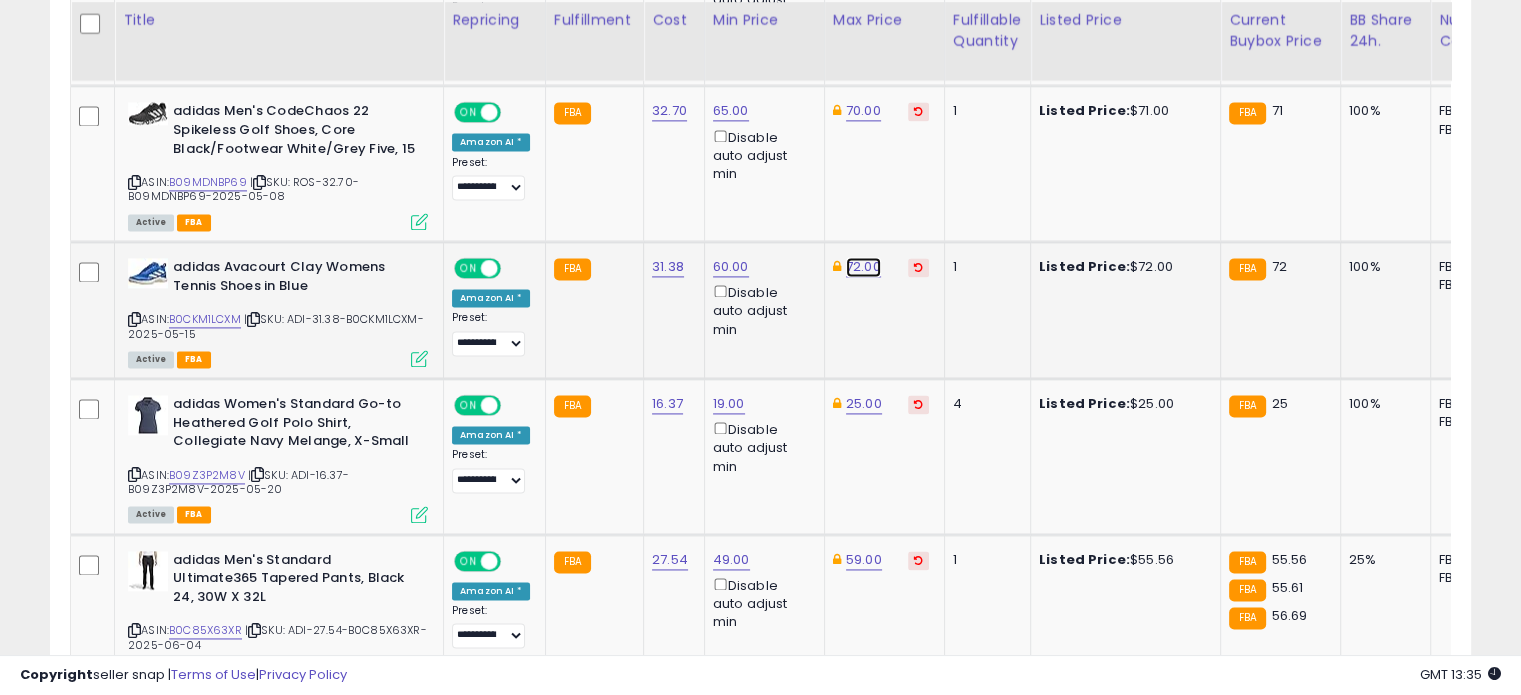 click on "72.00" at bounding box center [864, -1726] 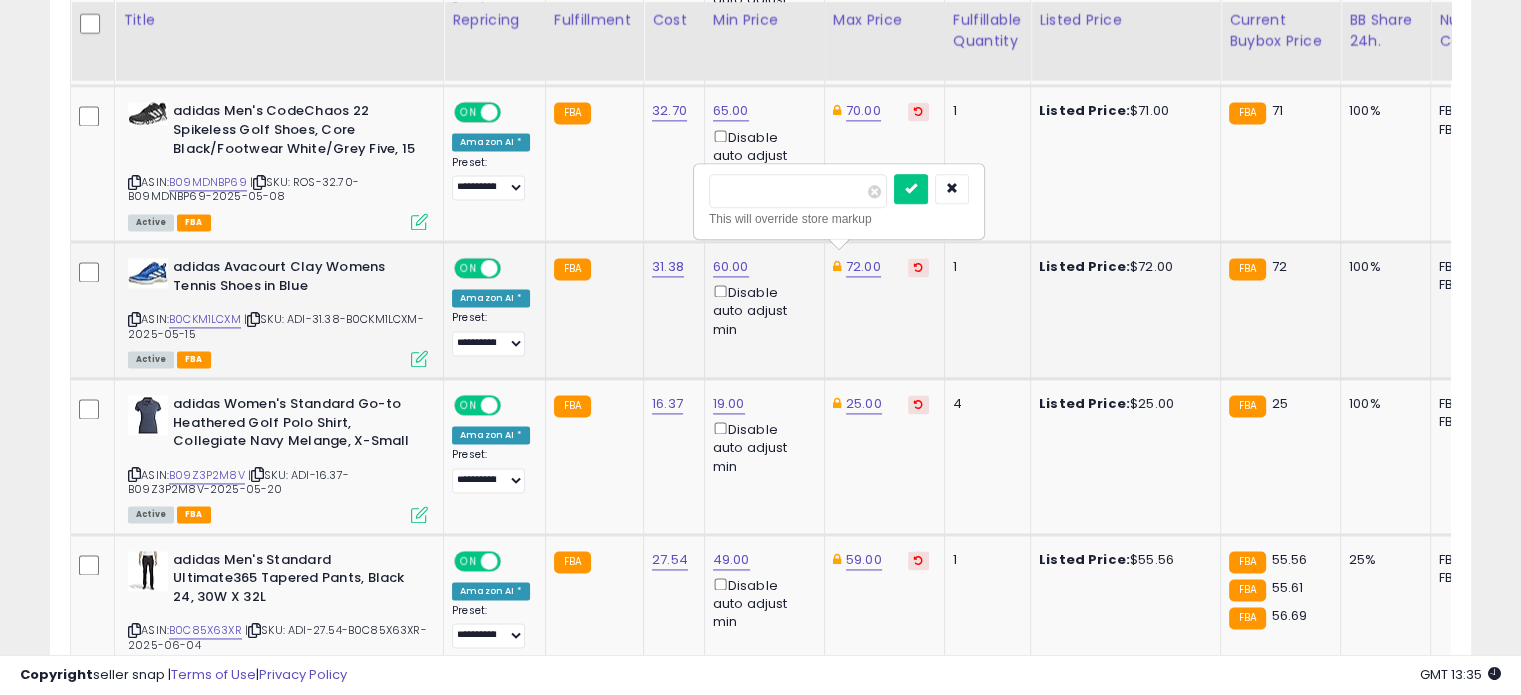 drag, startPoint x: 790, startPoint y: 186, endPoint x: 696, endPoint y: 181, distance: 94.13288 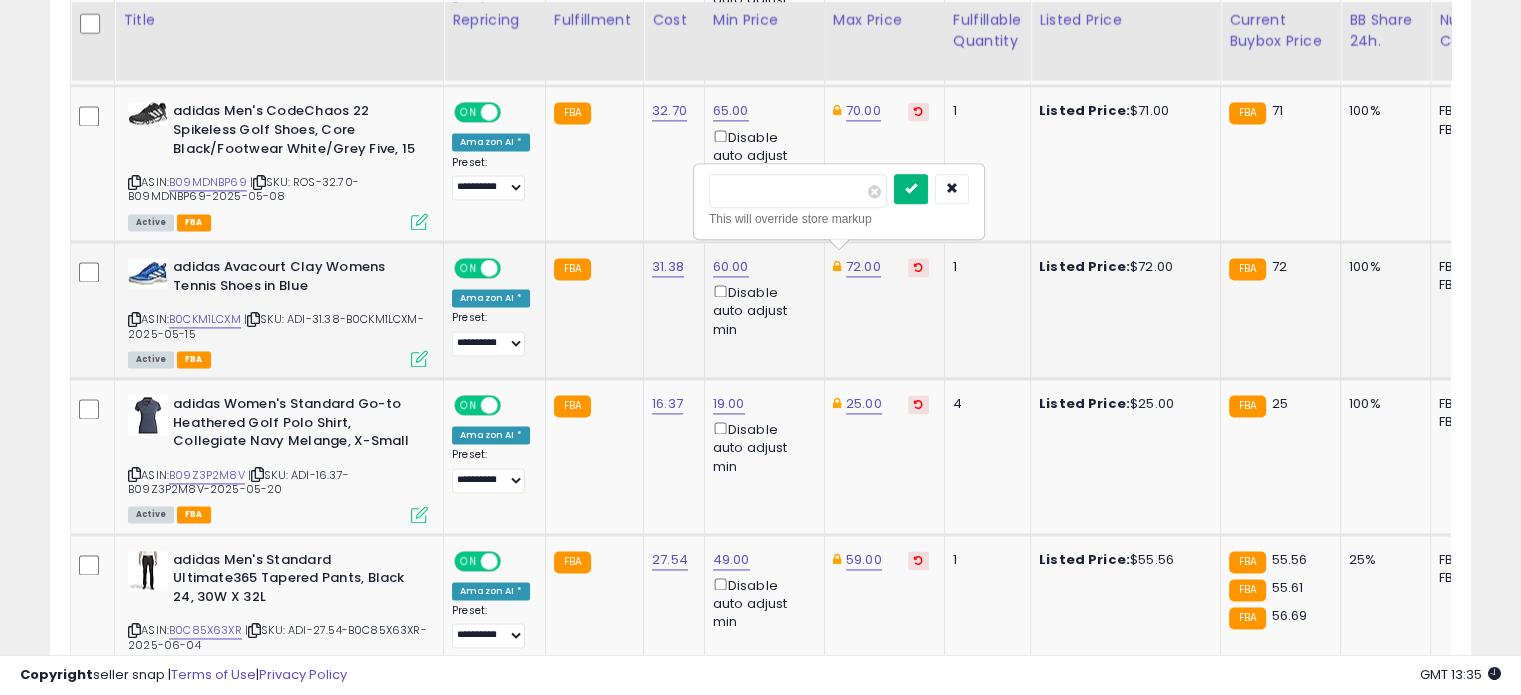 type on "**" 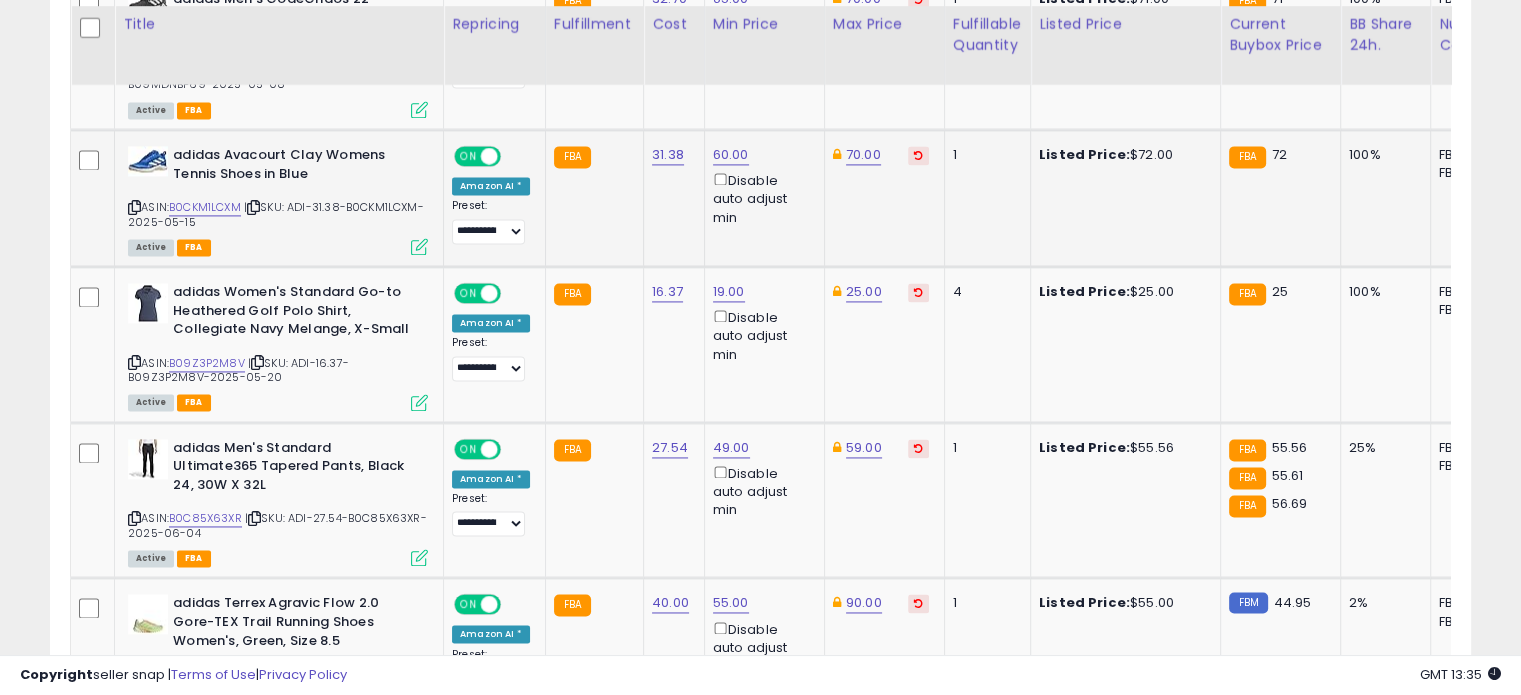scroll, scrollTop: 2919, scrollLeft: 0, axis: vertical 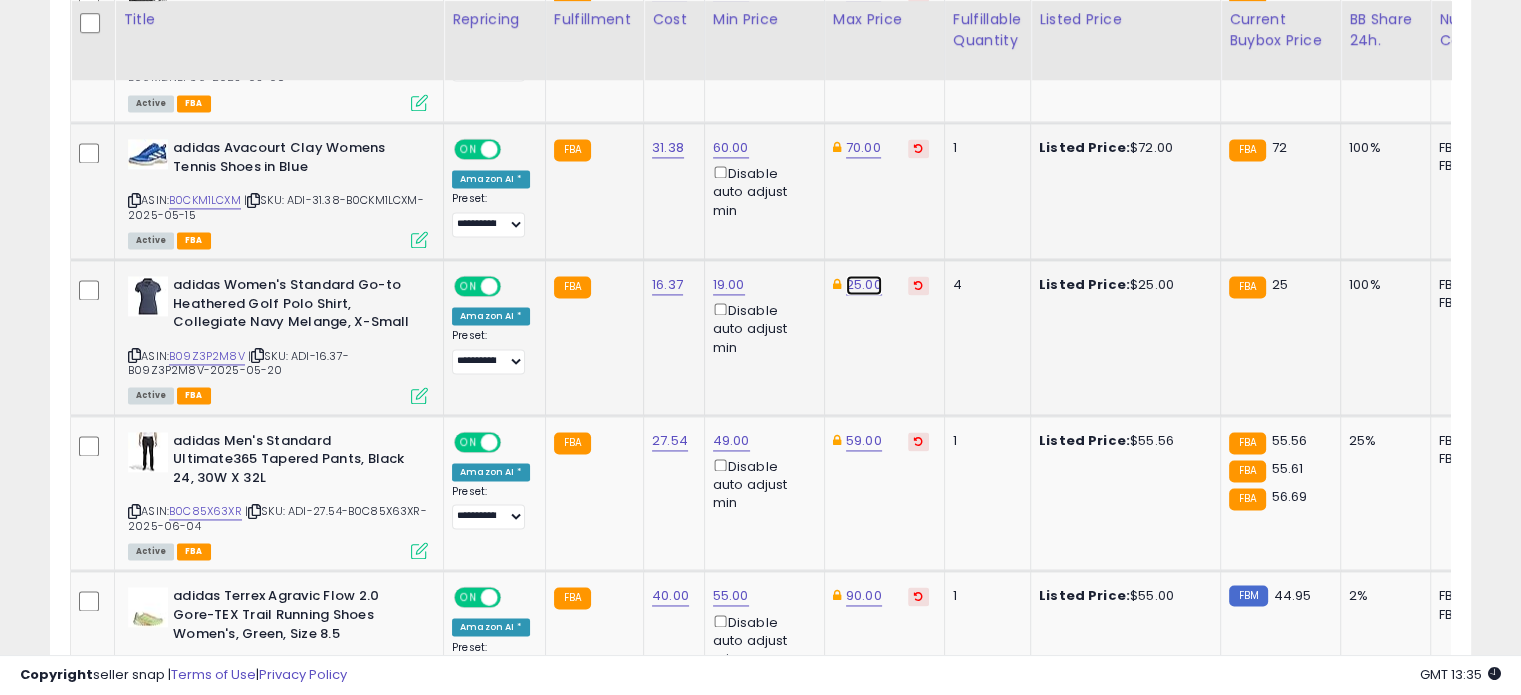 click on "25.00" at bounding box center (864, -1845) 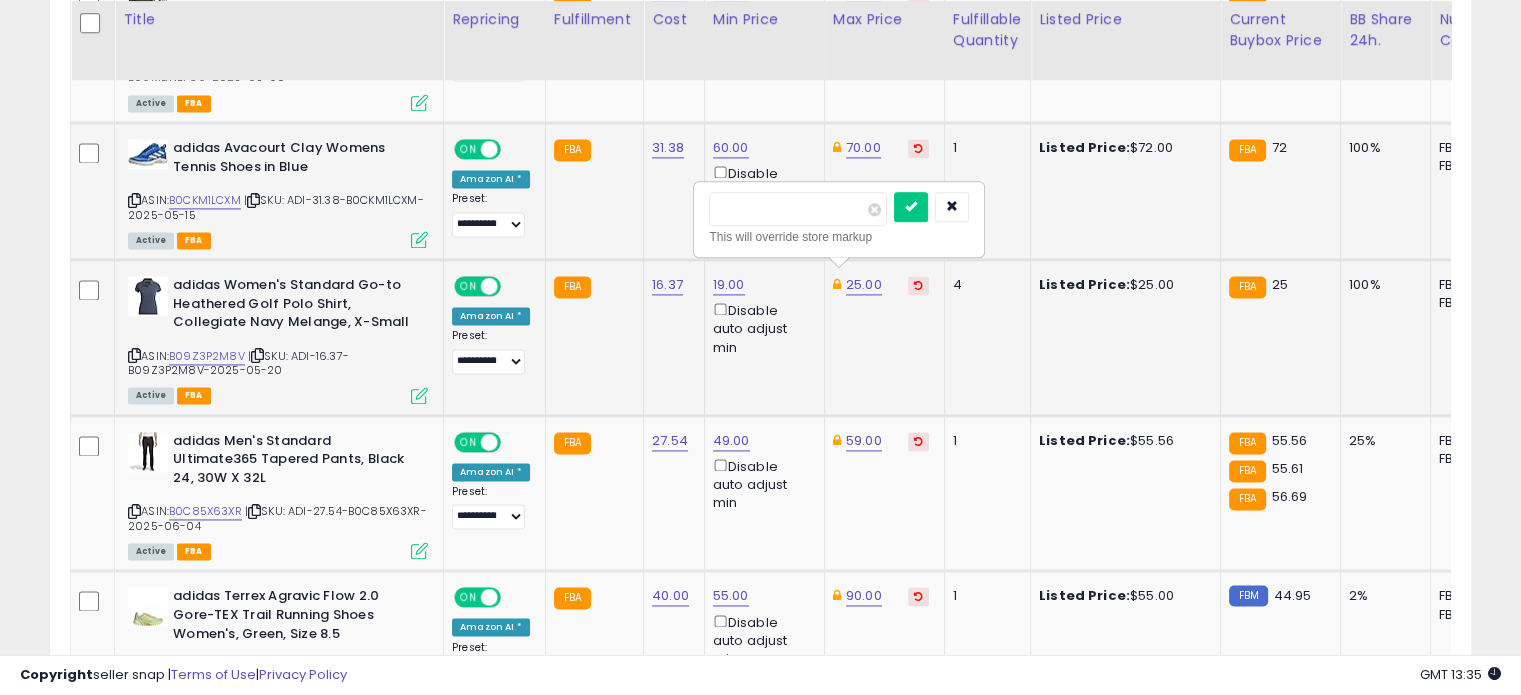 drag, startPoint x: 793, startPoint y: 204, endPoint x: 704, endPoint y: 205, distance: 89.005615 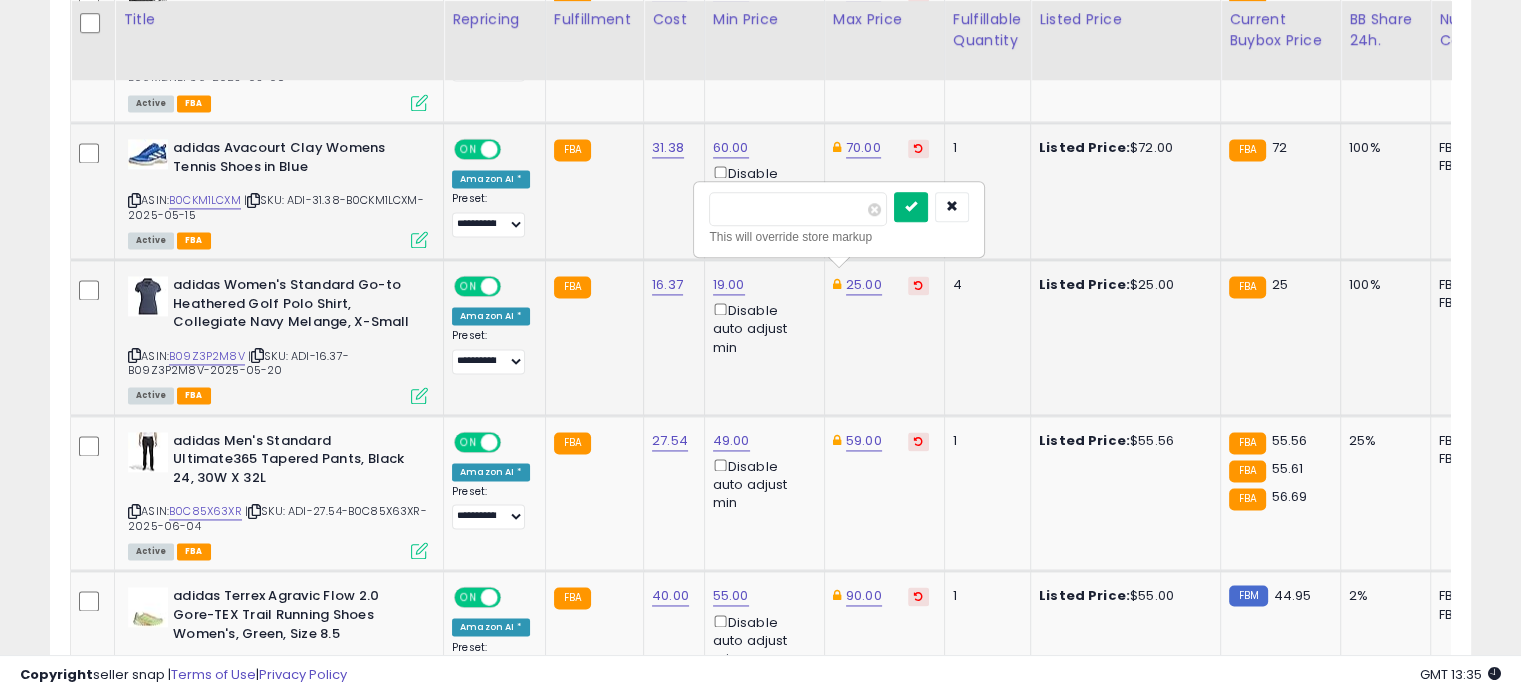 type on "**" 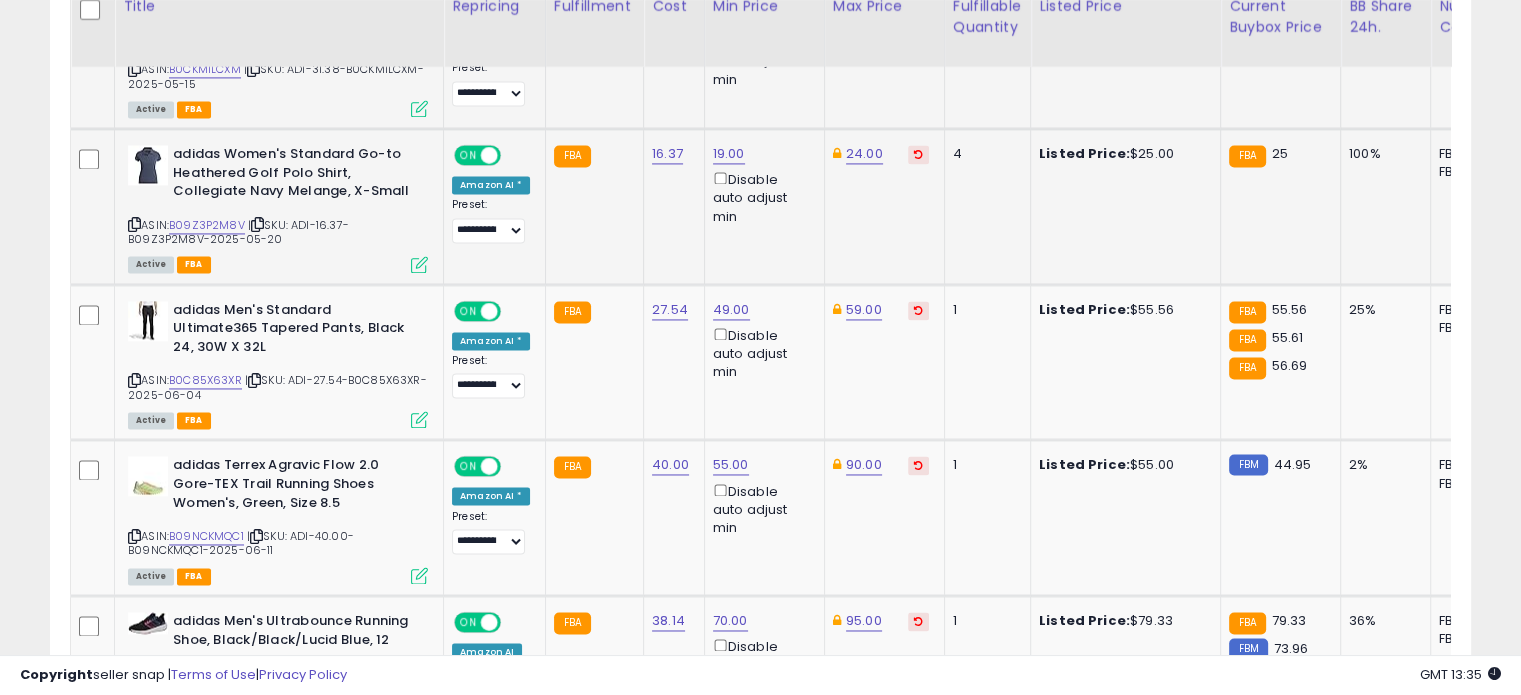 scroll, scrollTop: 3052, scrollLeft: 0, axis: vertical 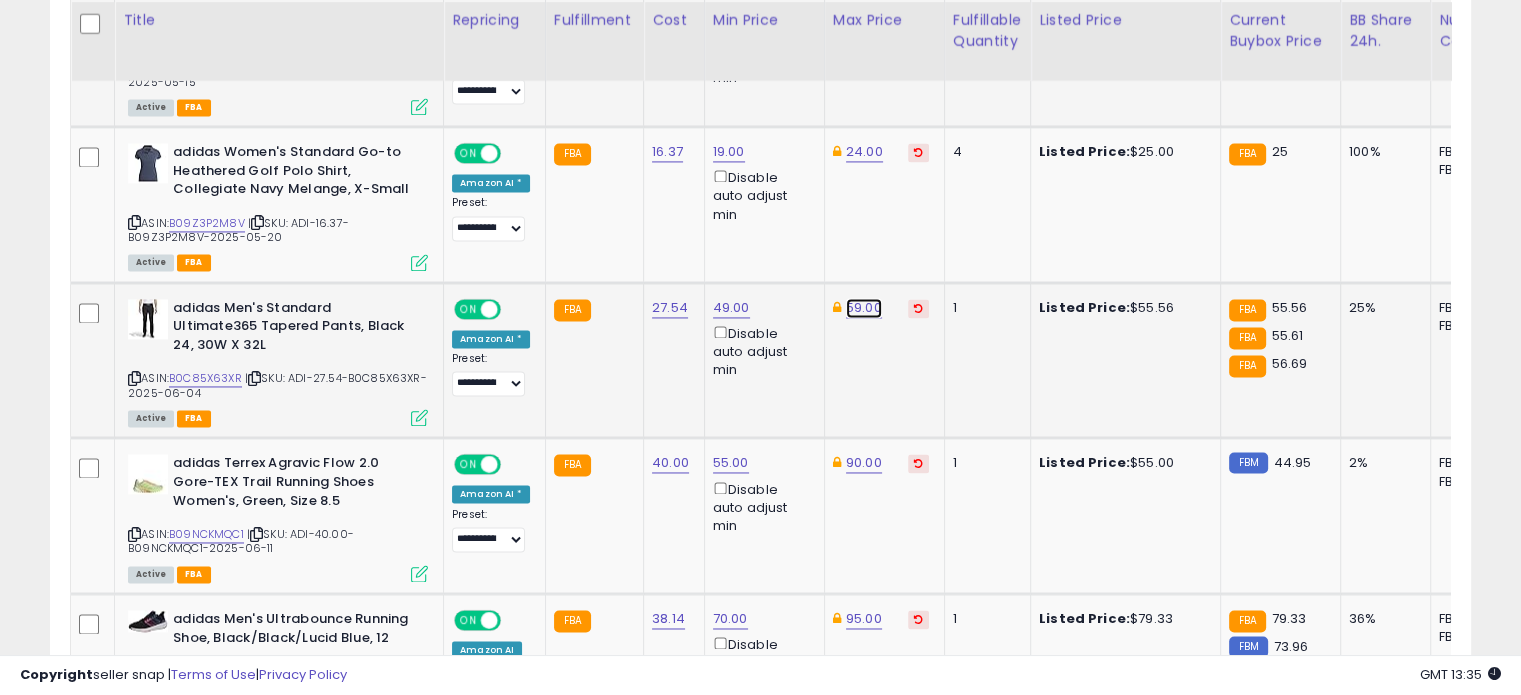 click on "59.00" at bounding box center (864, -1978) 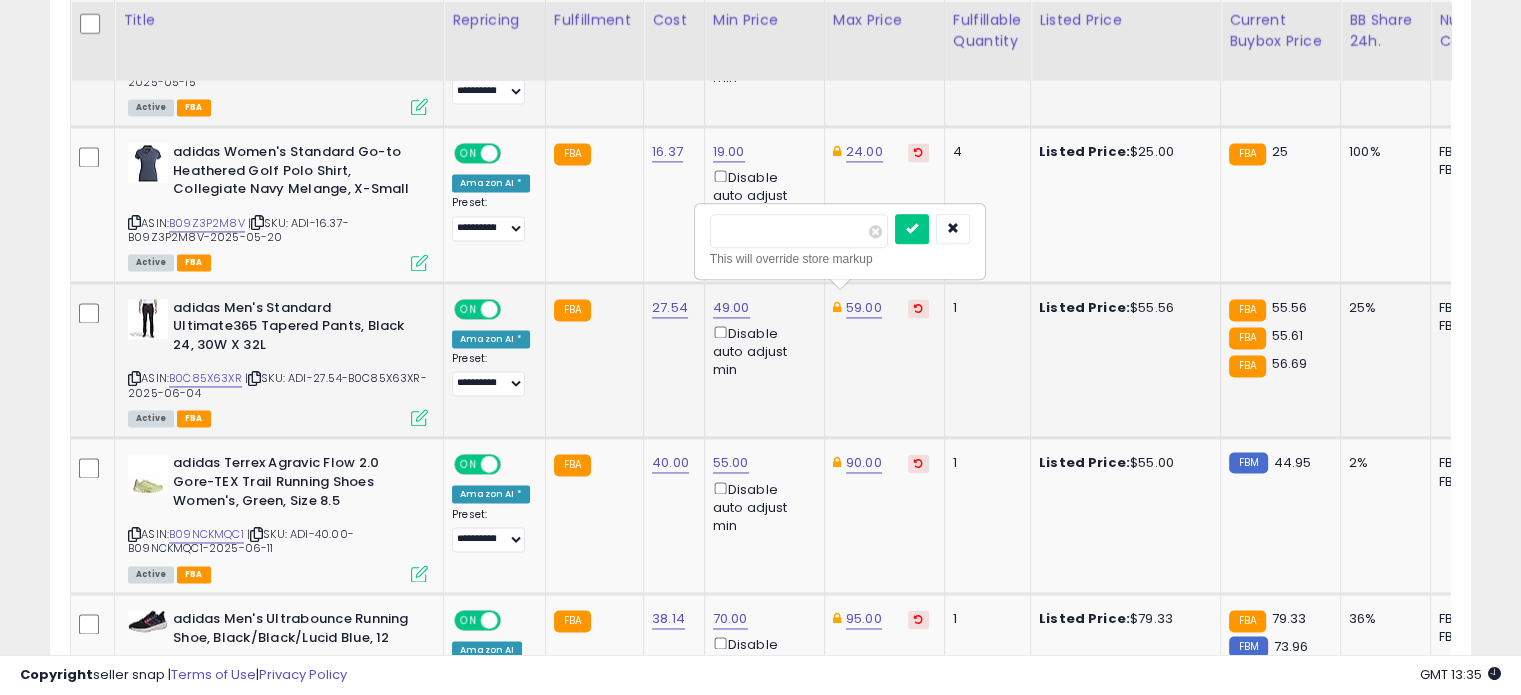 drag, startPoint x: 812, startPoint y: 238, endPoint x: 709, endPoint y: 223, distance: 104.0865 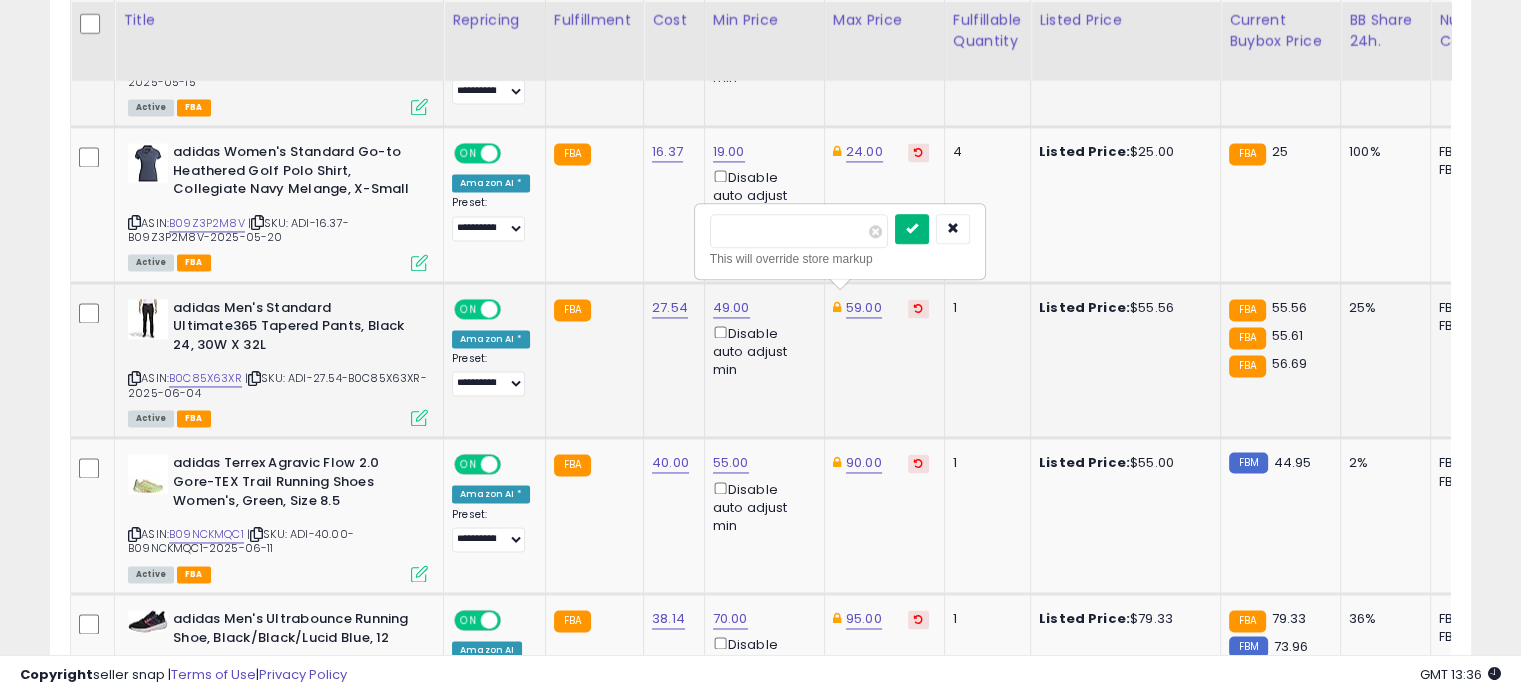 type on "**" 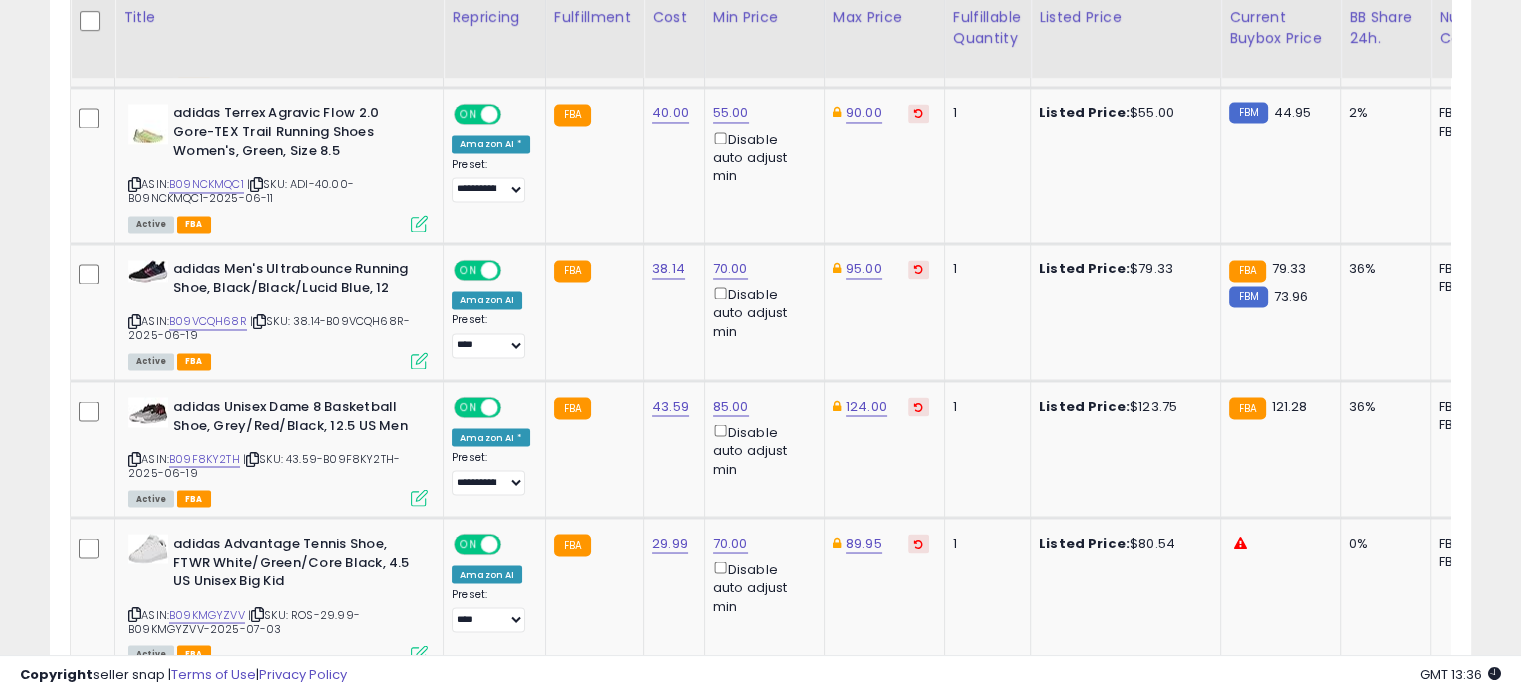 scroll, scrollTop: 3404, scrollLeft: 0, axis: vertical 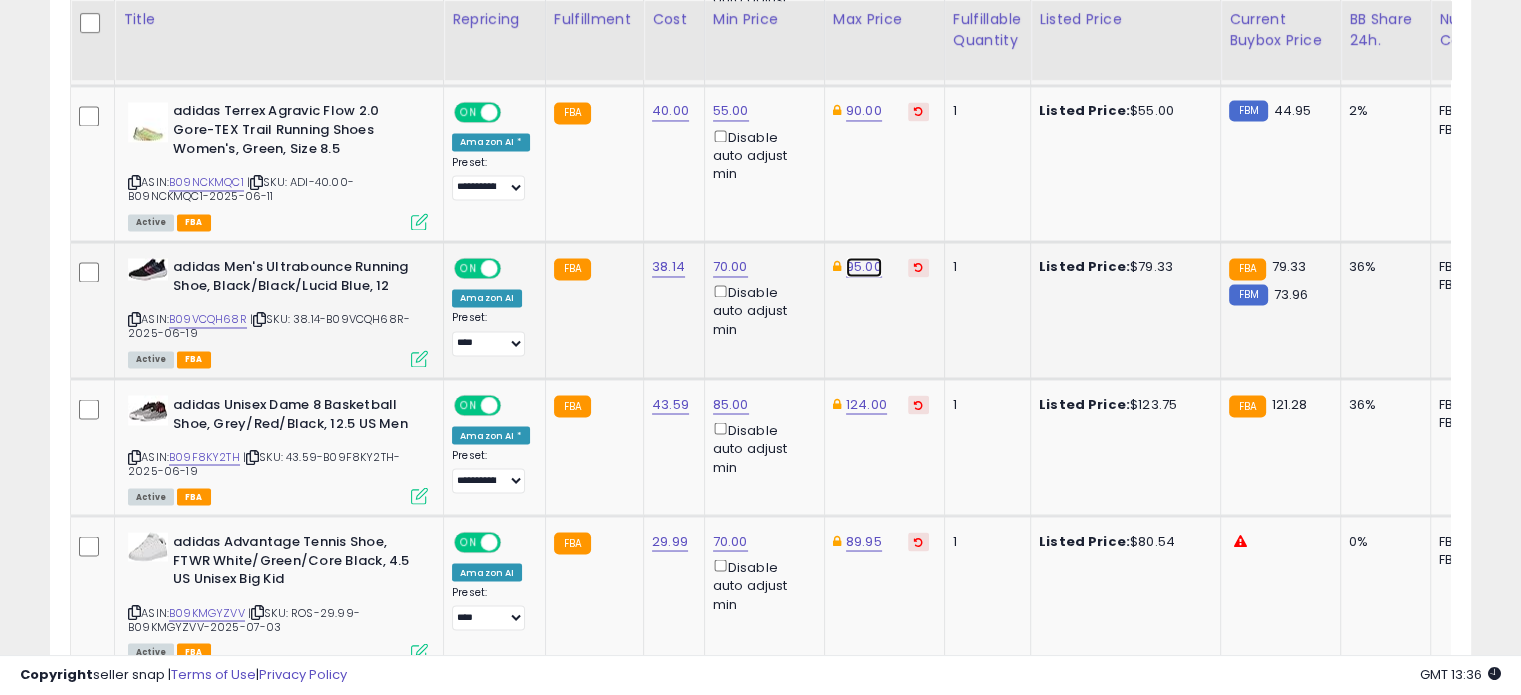 click on "95.00" at bounding box center [864, -2330] 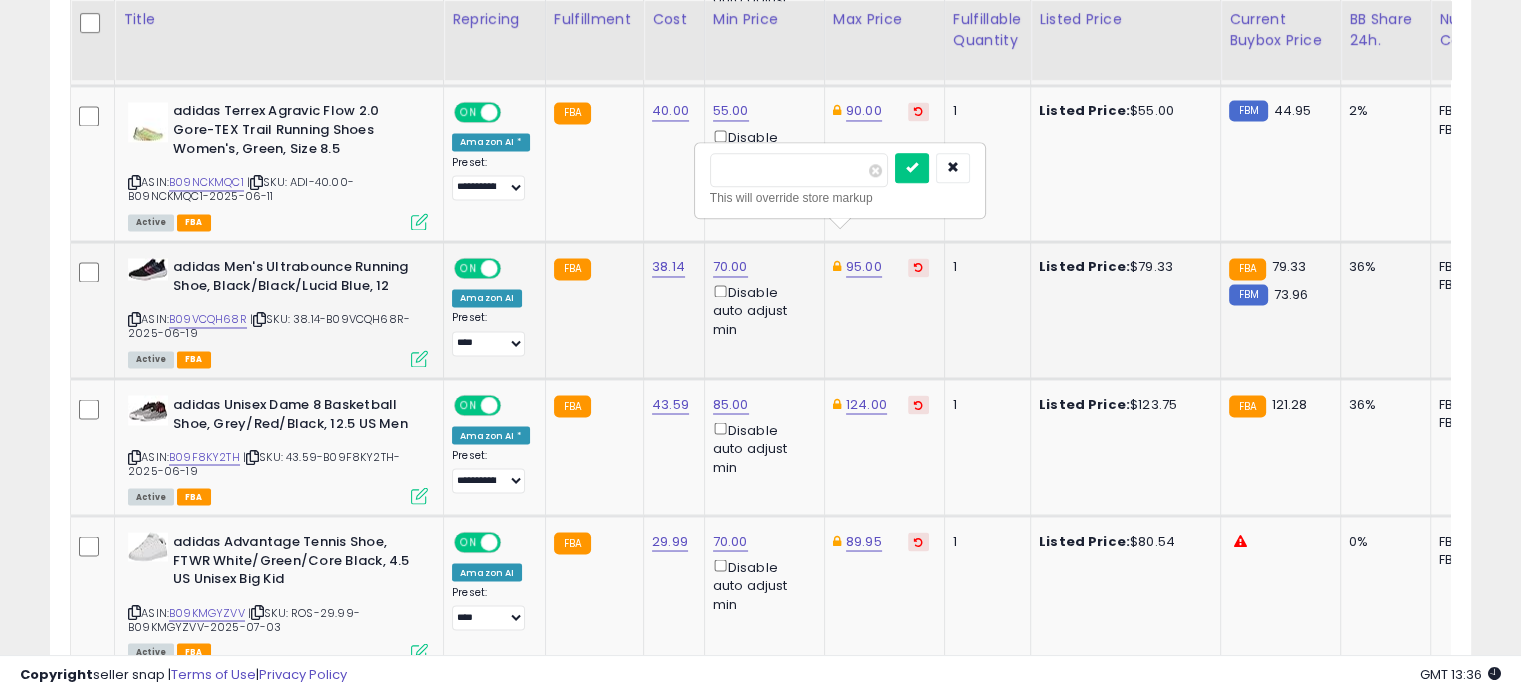 drag, startPoint x: 767, startPoint y: 156, endPoint x: 704, endPoint y: 156, distance: 63 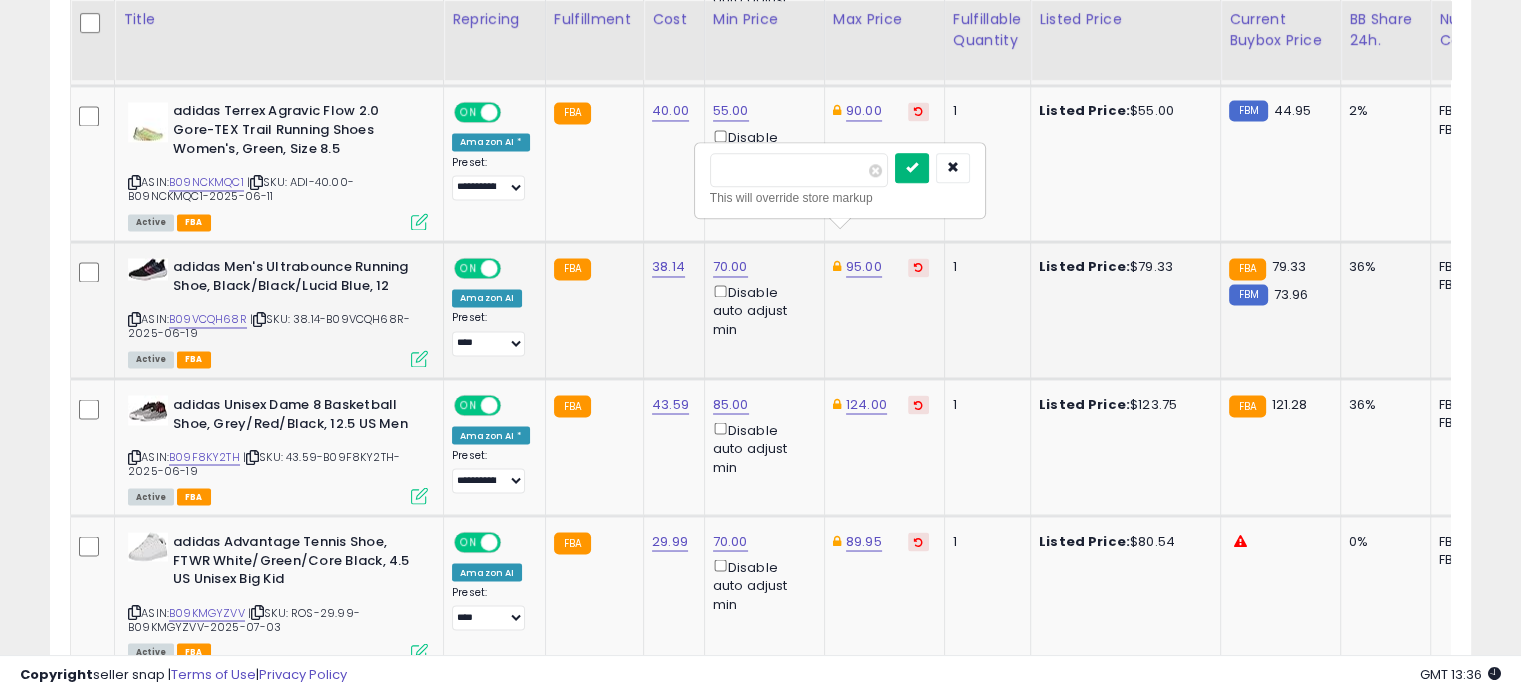 type on "**" 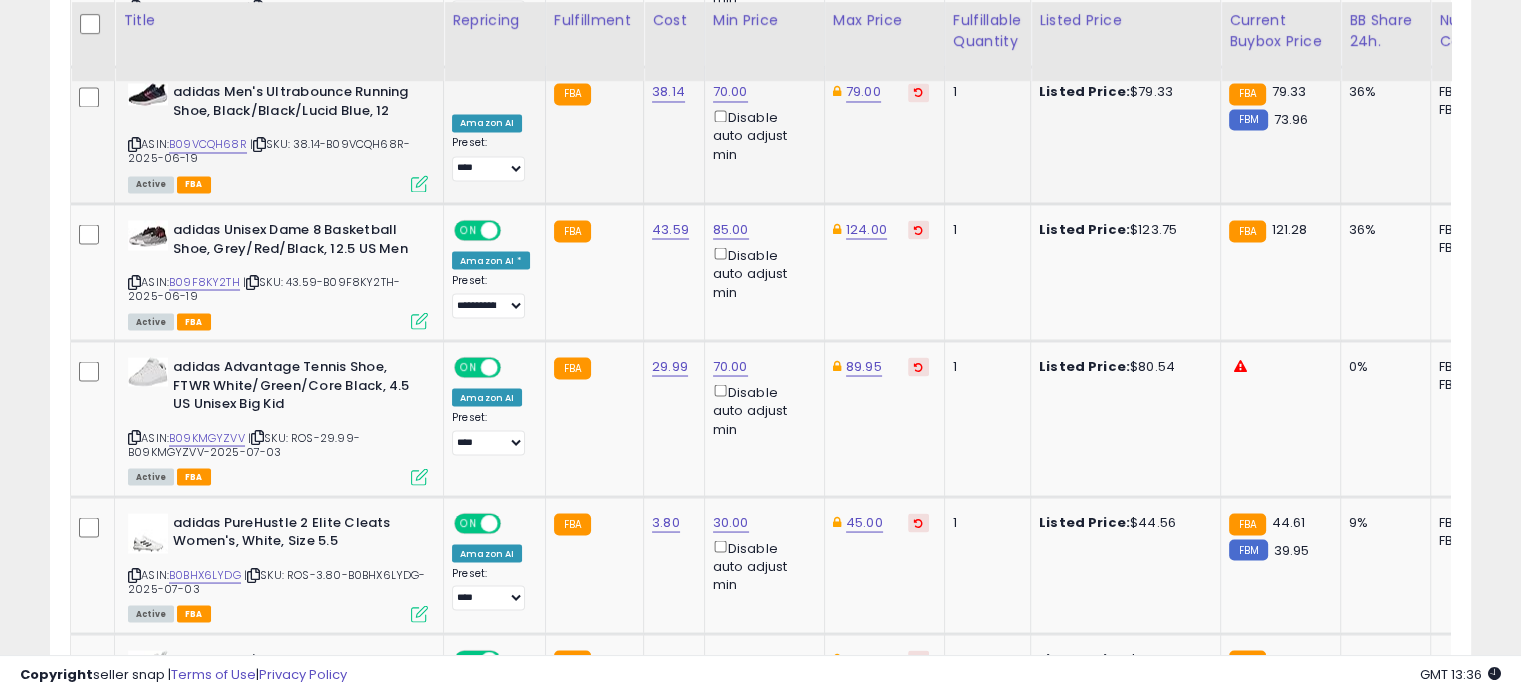 scroll, scrollTop: 3580, scrollLeft: 0, axis: vertical 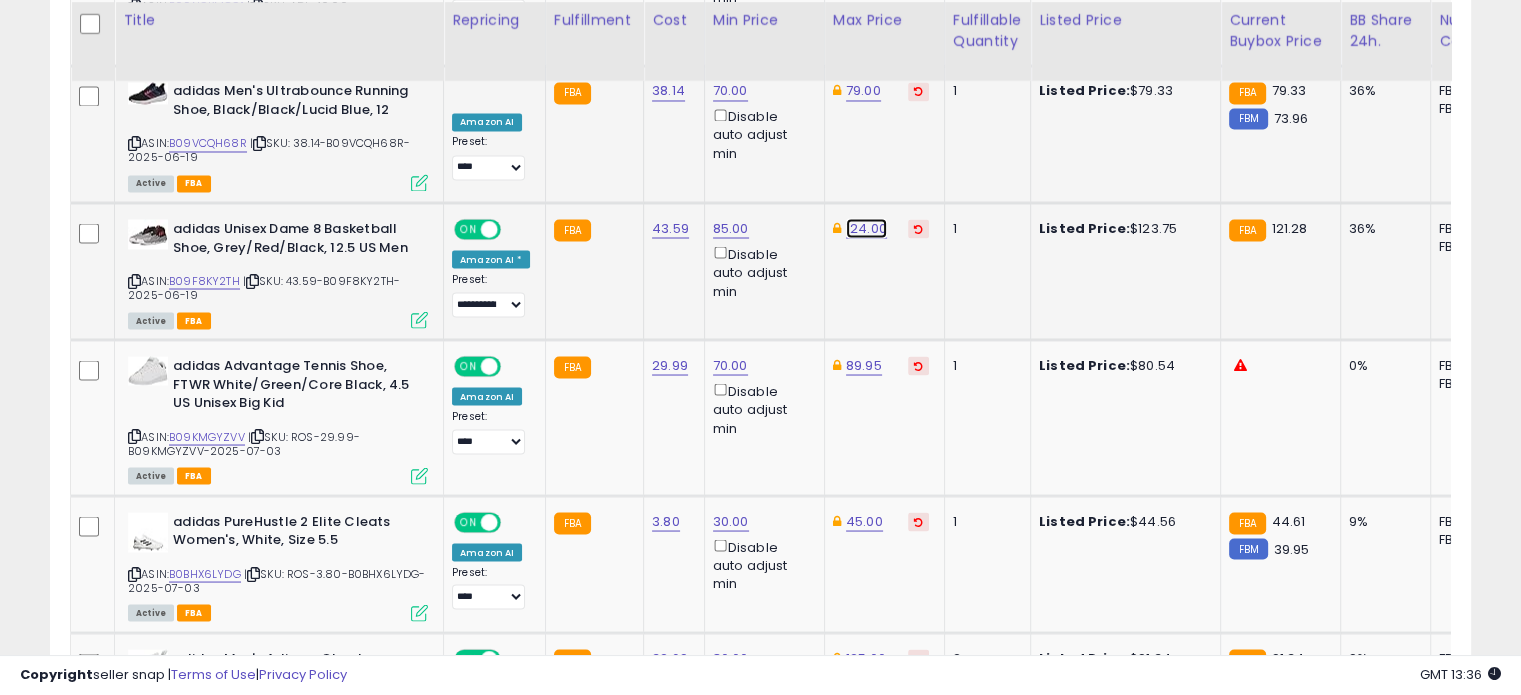 click on "124.00" at bounding box center [864, -2506] 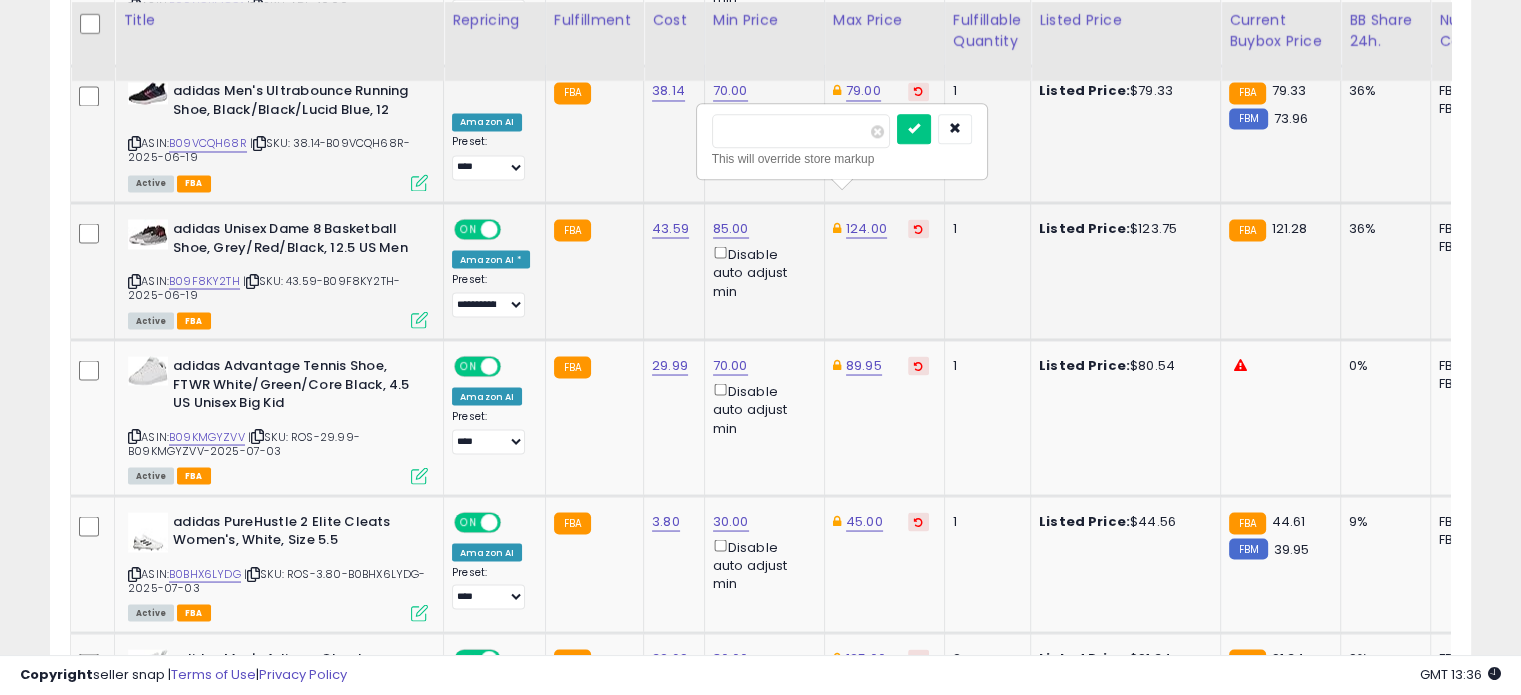 drag, startPoint x: 790, startPoint y: 126, endPoint x: 721, endPoint y: 126, distance: 69 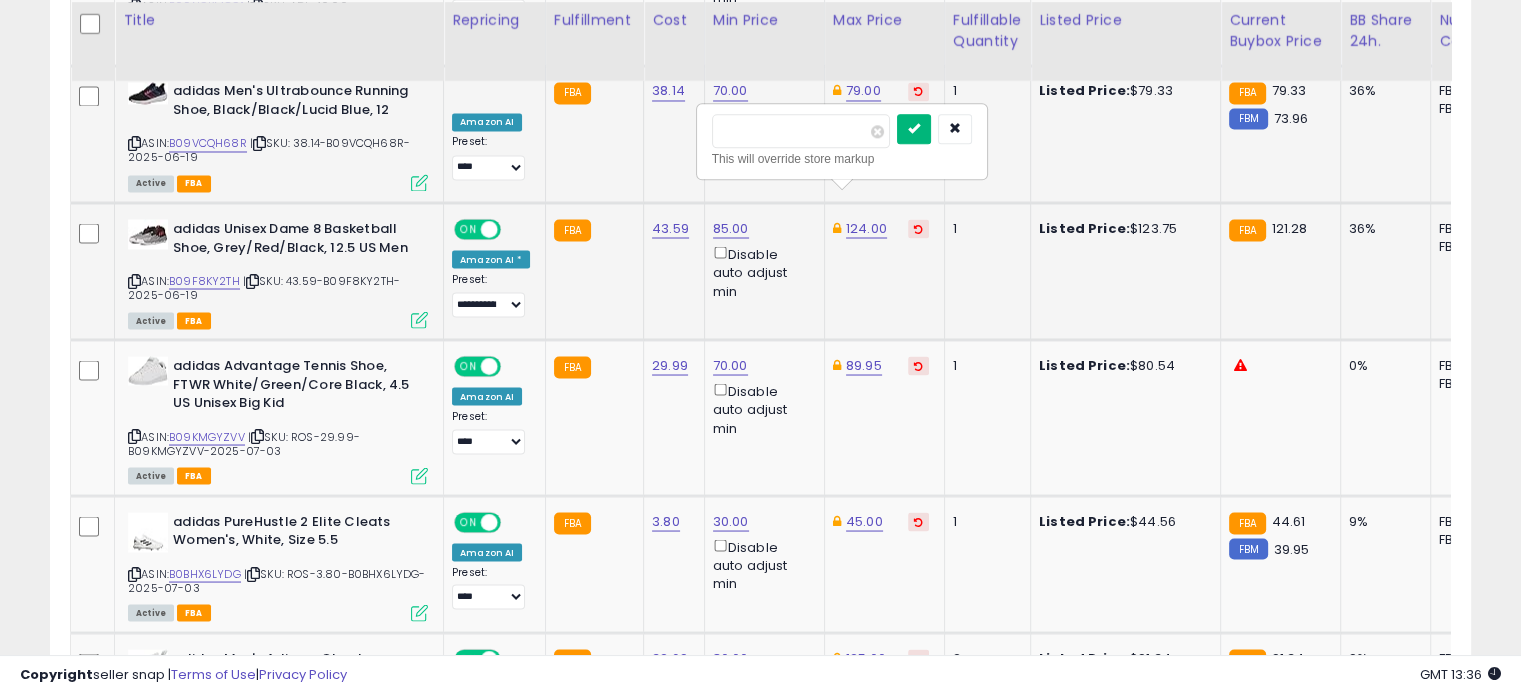type on "***" 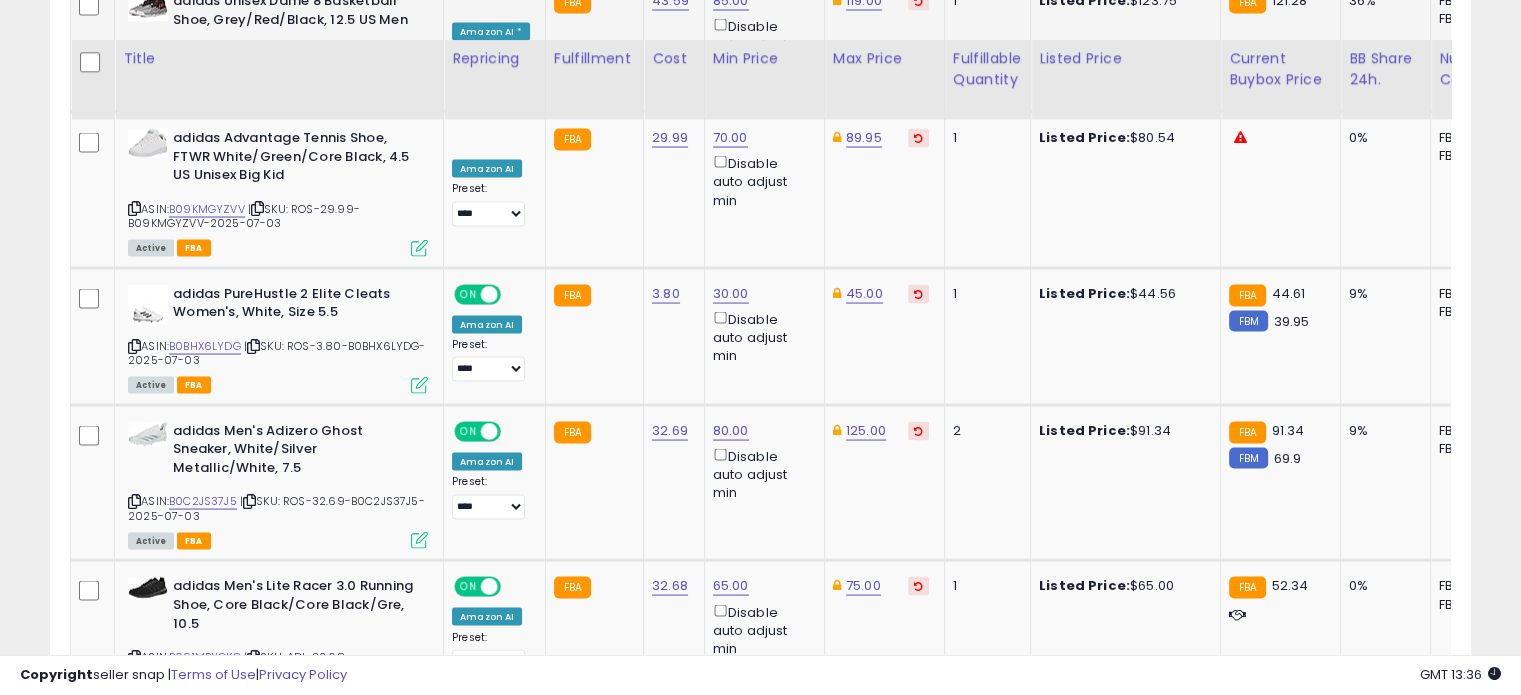 scroll, scrollTop: 3867, scrollLeft: 0, axis: vertical 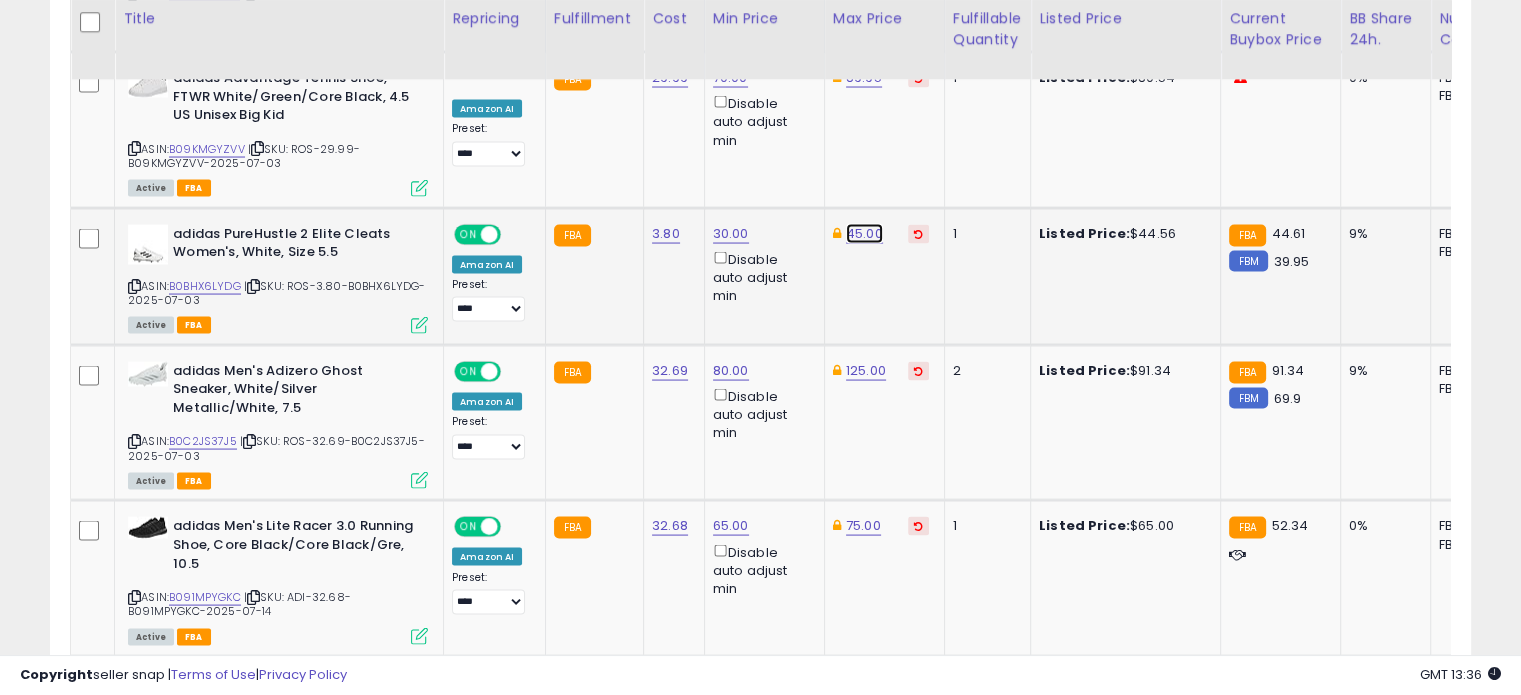 click on "45.00" at bounding box center [864, -2793] 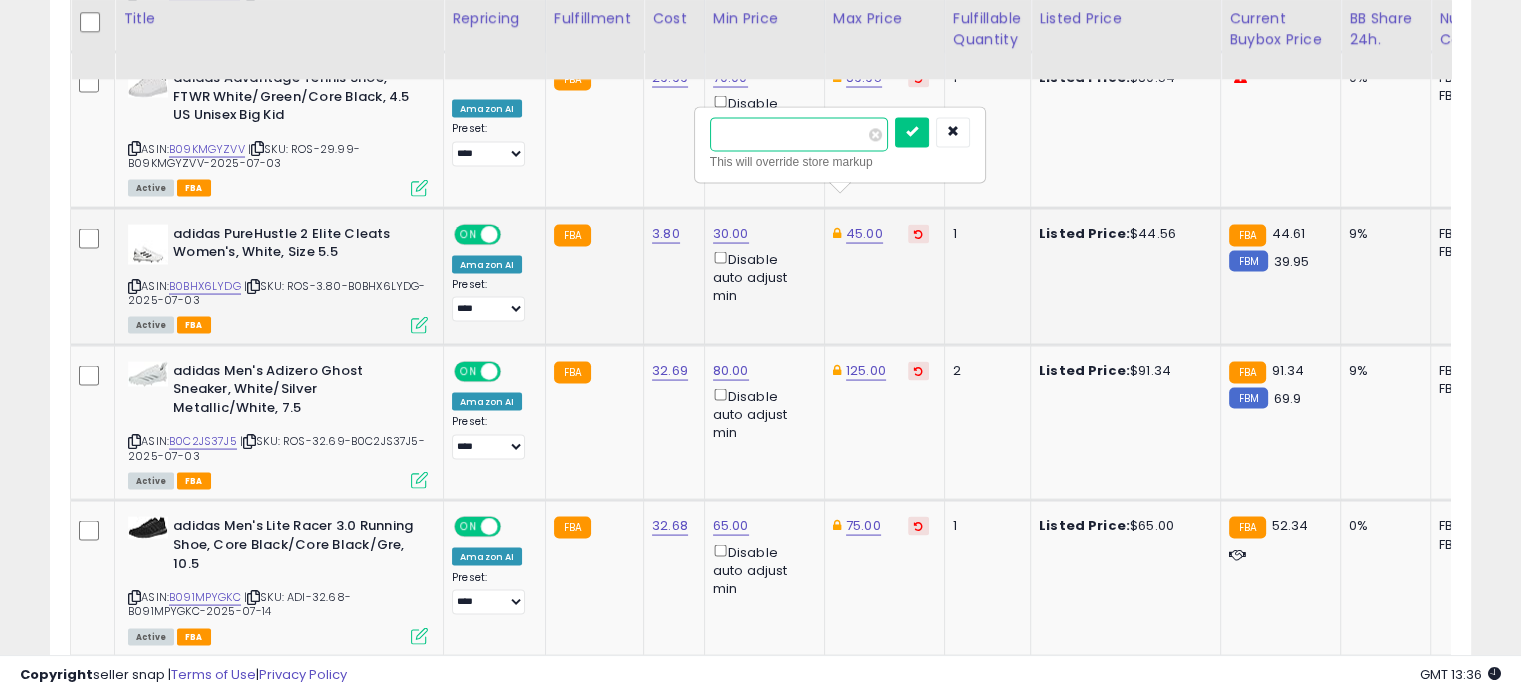 drag, startPoint x: 792, startPoint y: 123, endPoint x: 717, endPoint y: 132, distance: 75.53807 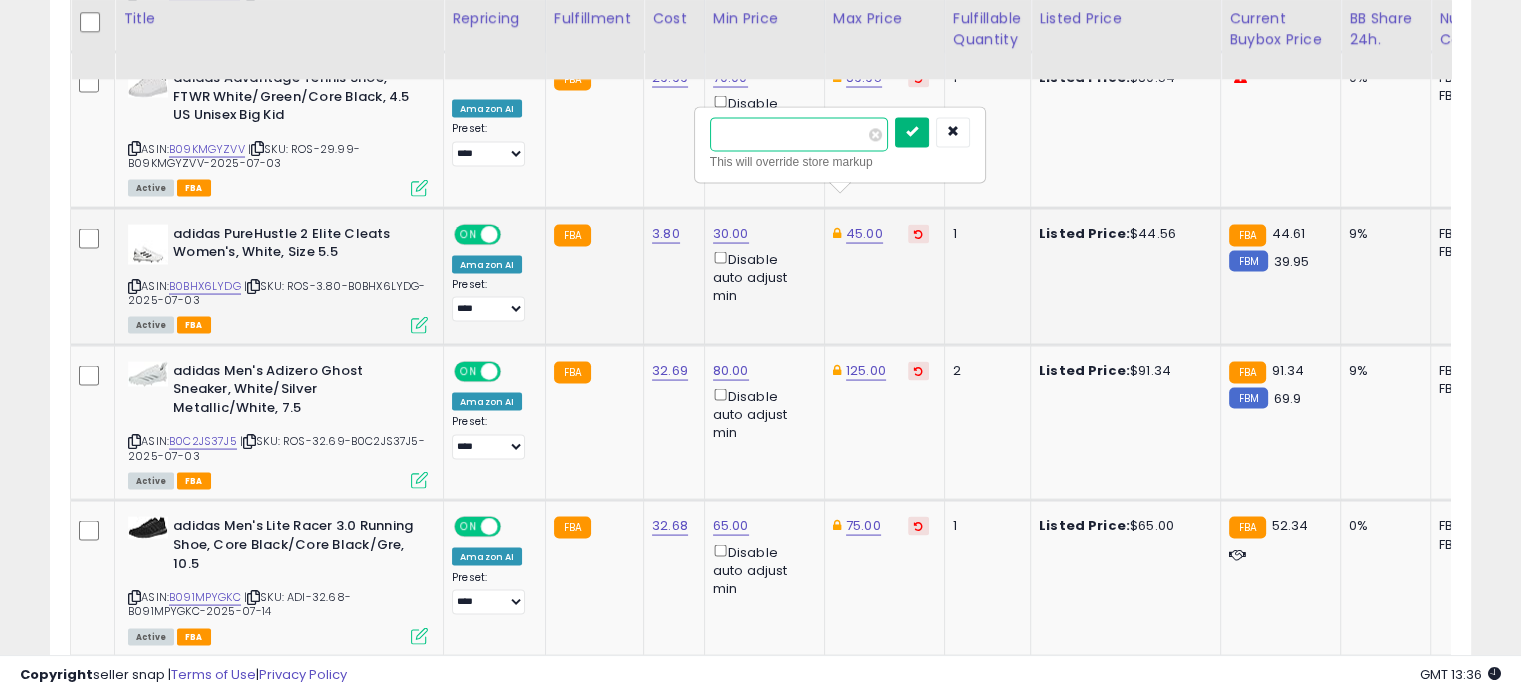 type on "**" 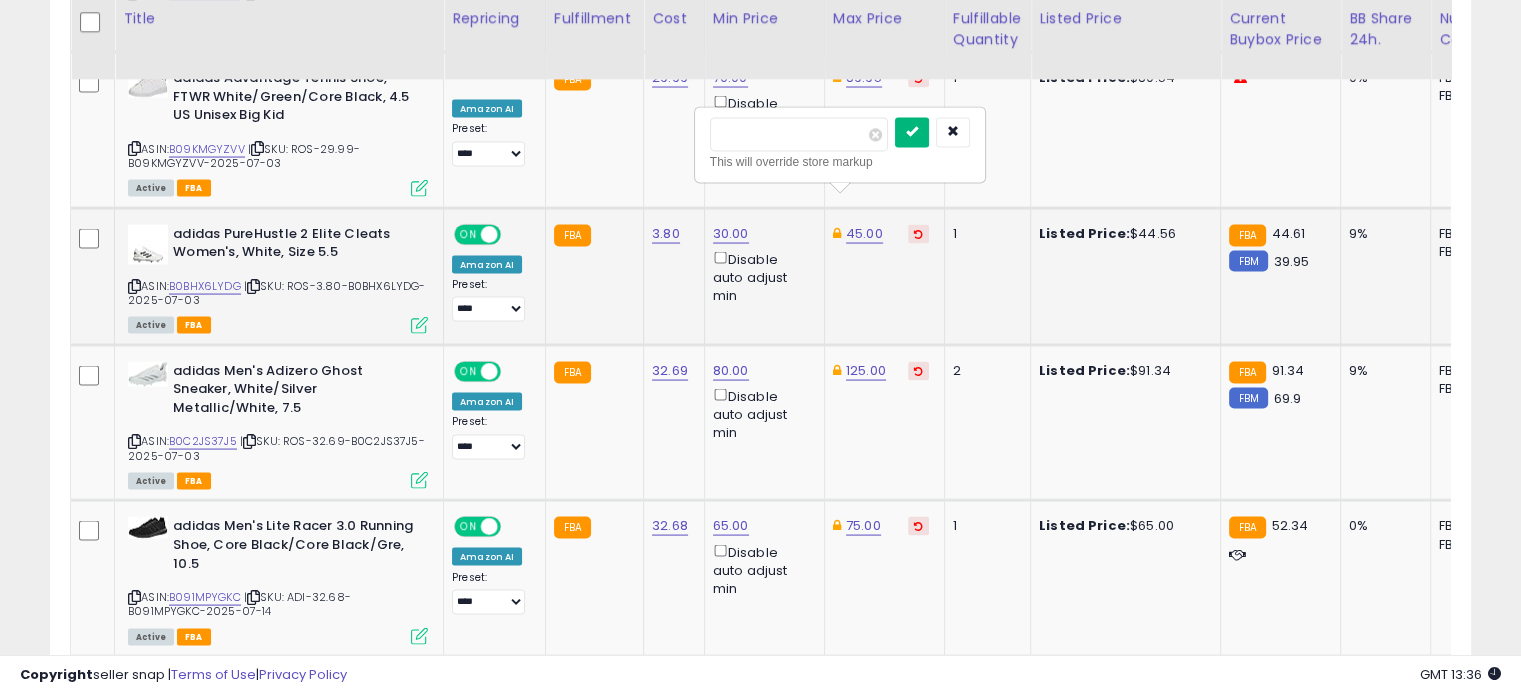 click at bounding box center (912, 132) 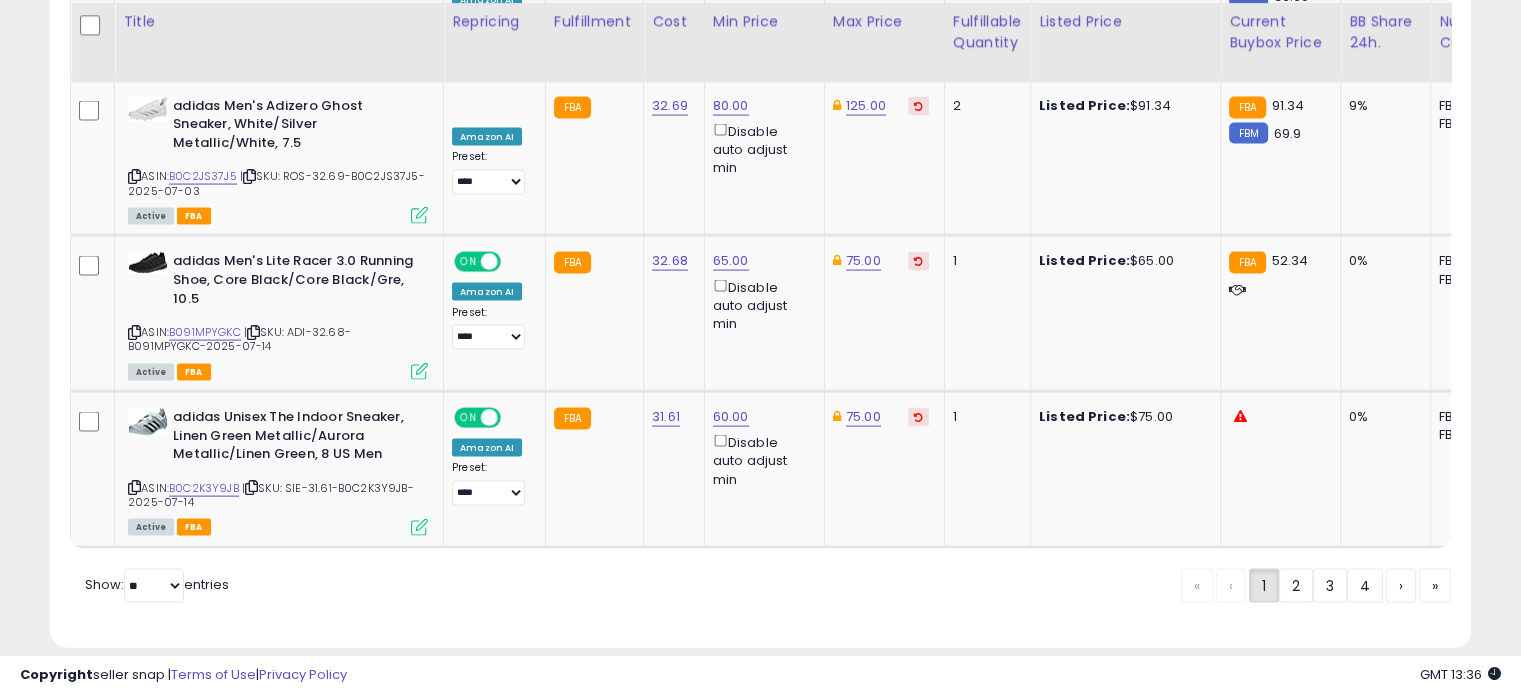 scroll, scrollTop: 4140, scrollLeft: 0, axis: vertical 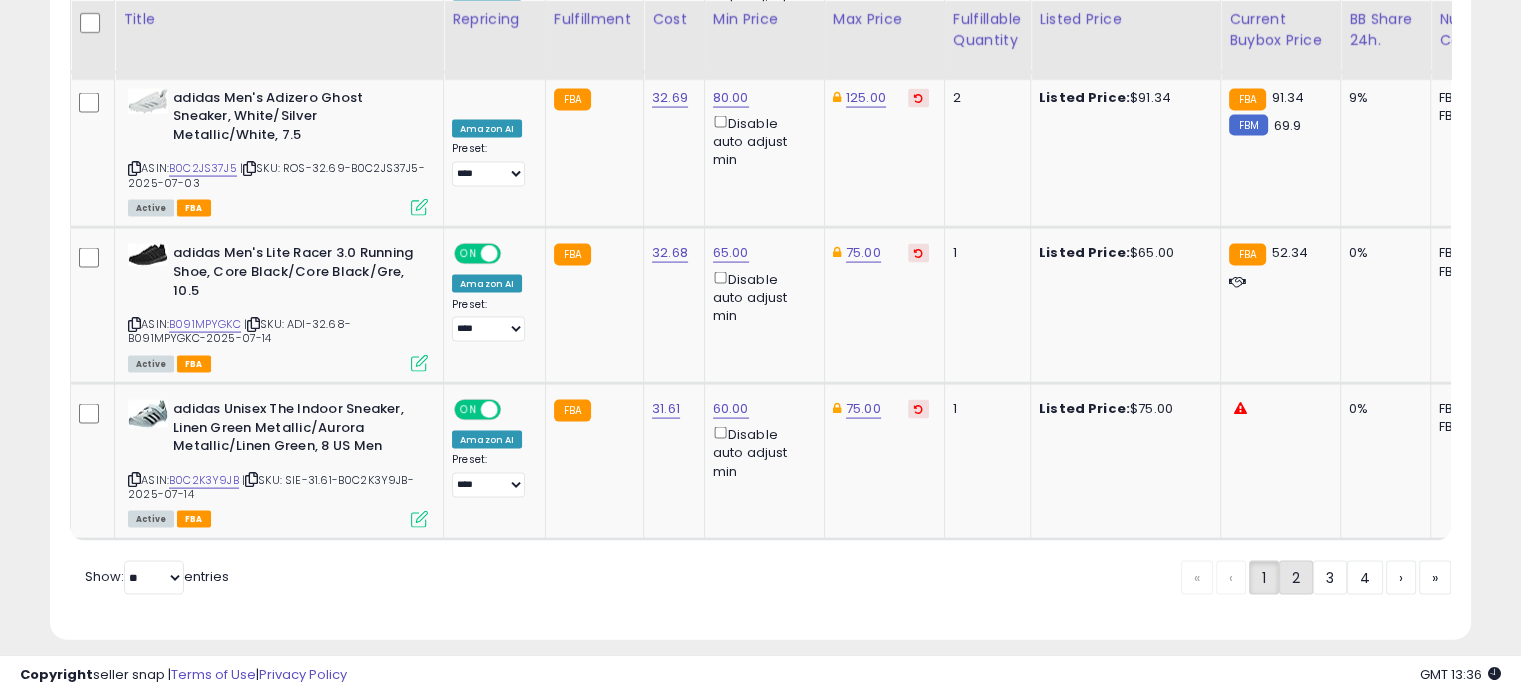 click on "2" 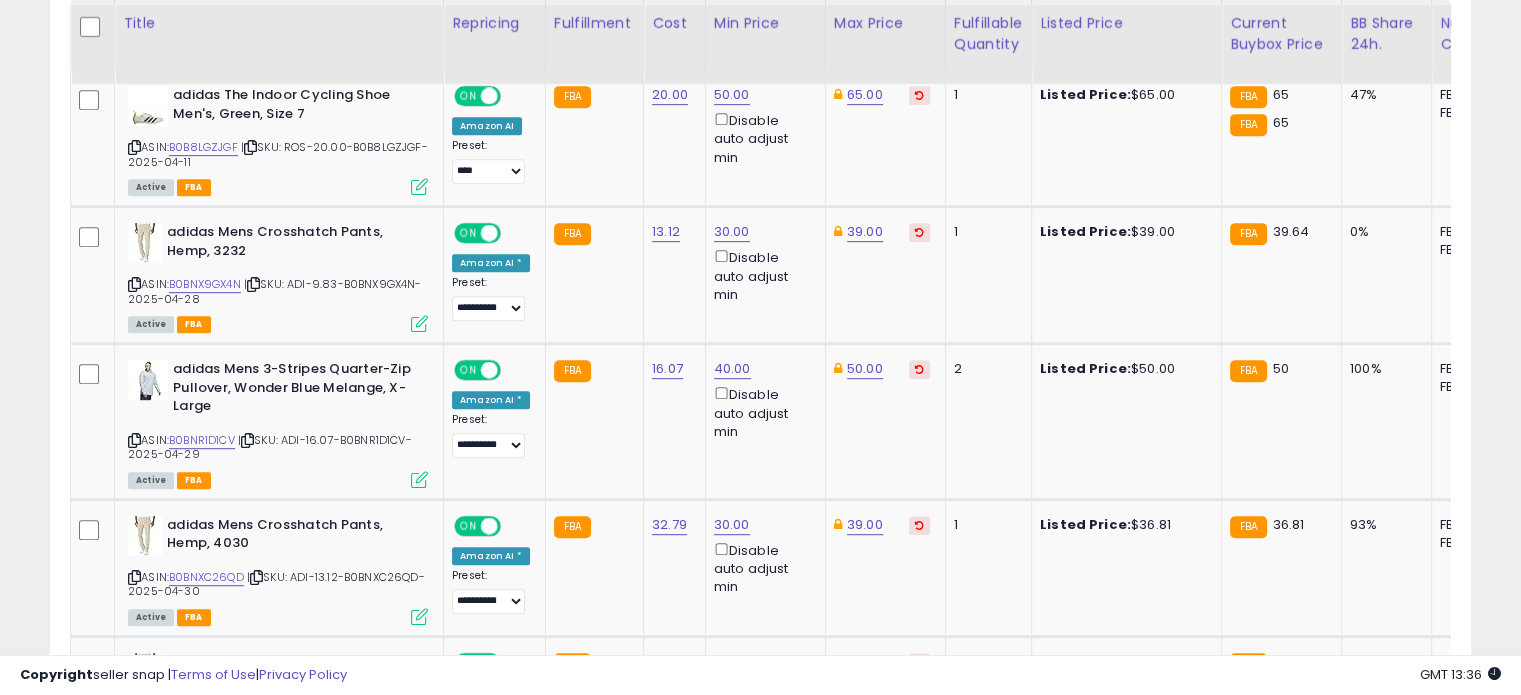 scroll, scrollTop: 984, scrollLeft: 0, axis: vertical 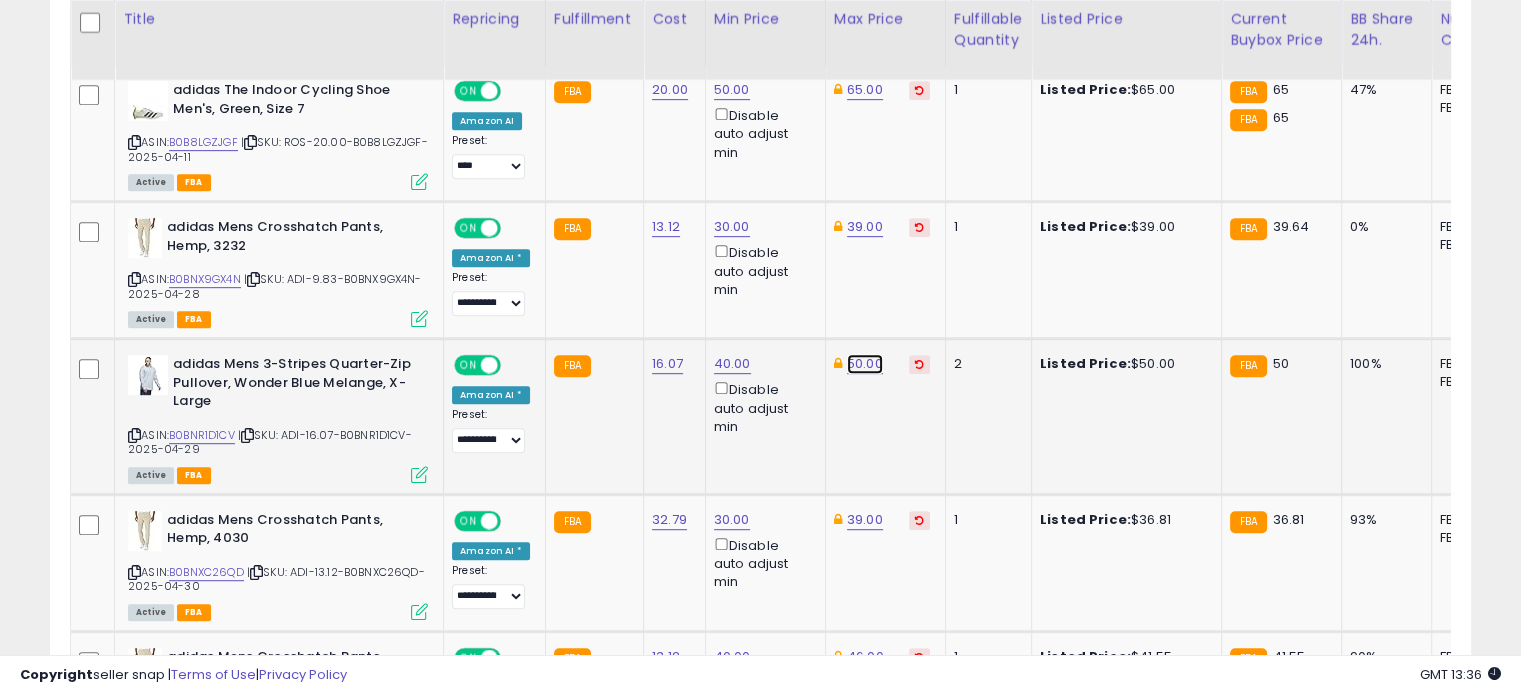 click on "50.00" at bounding box center (865, 90) 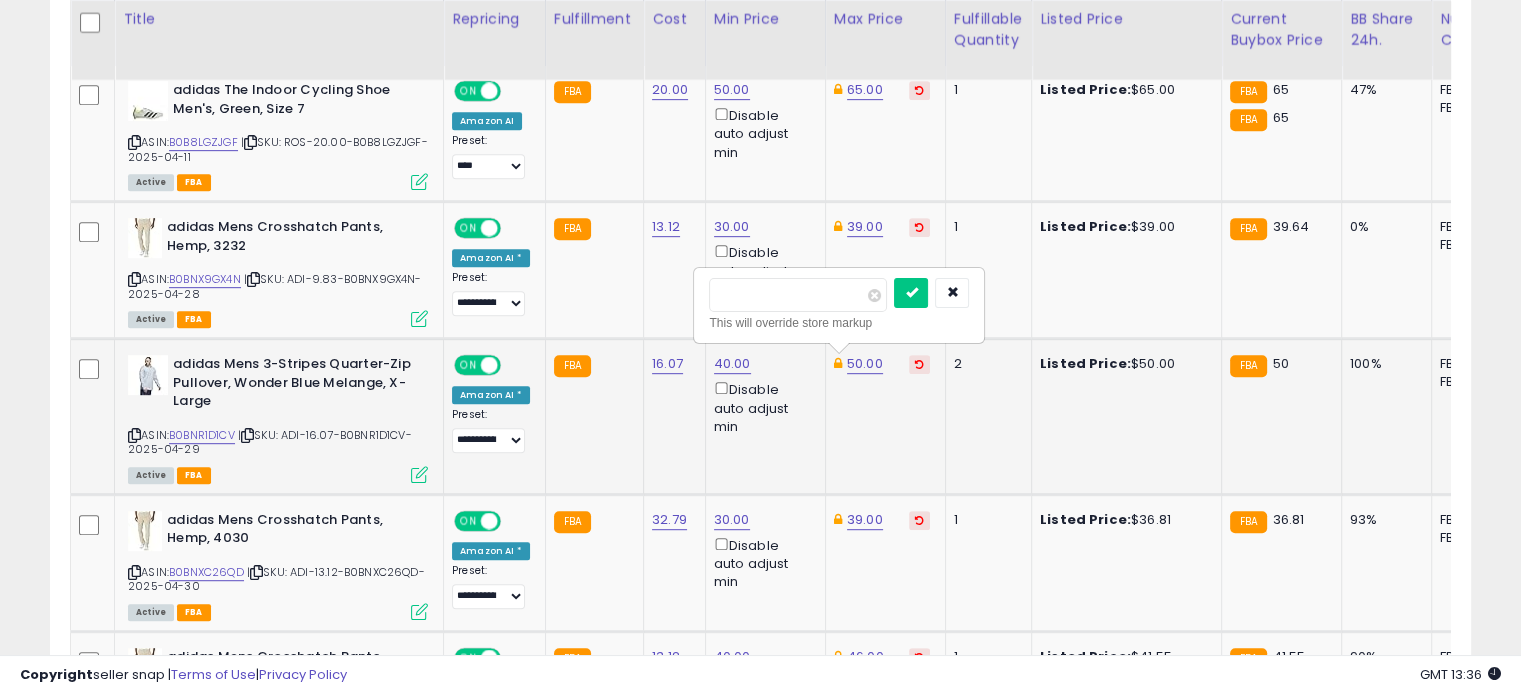 drag, startPoint x: 784, startPoint y: 285, endPoint x: 696, endPoint y: 283, distance: 88.02273 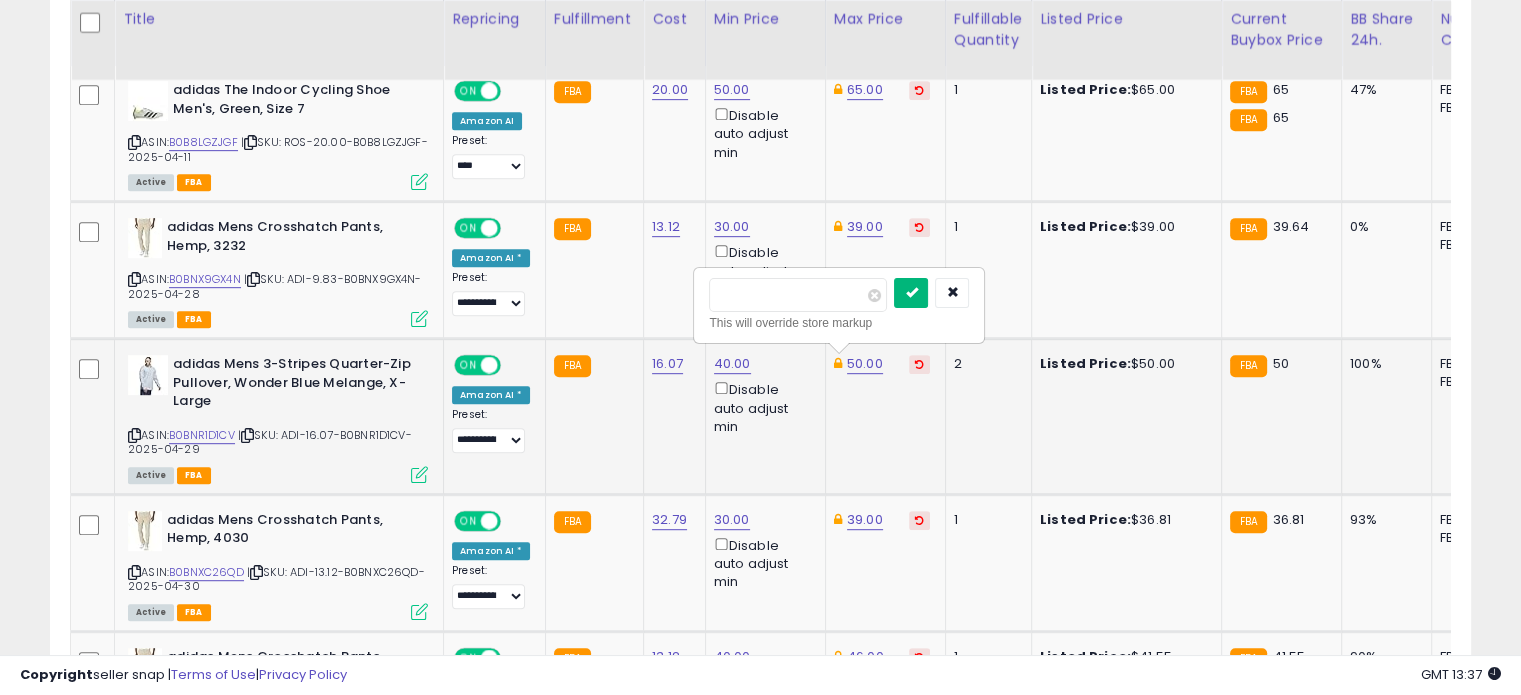 type on "**" 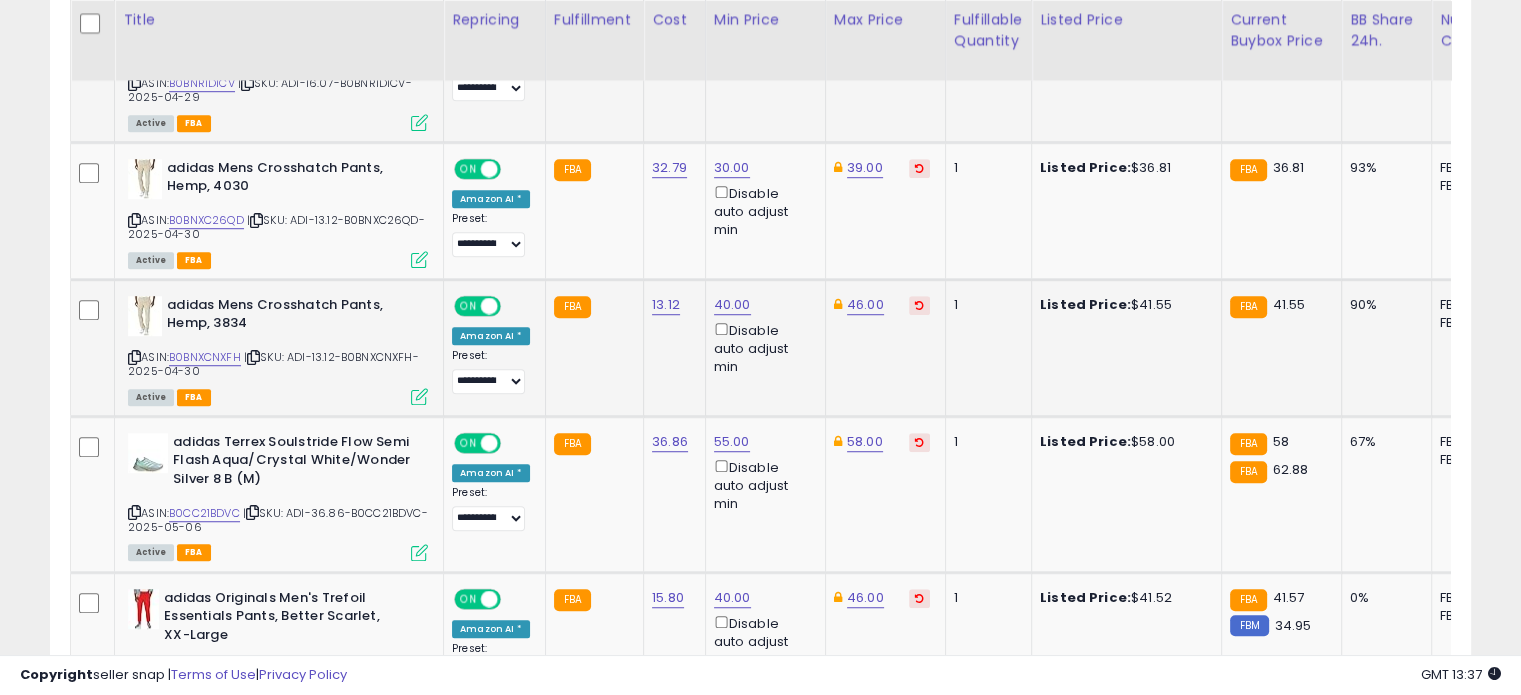 scroll, scrollTop: 1384, scrollLeft: 0, axis: vertical 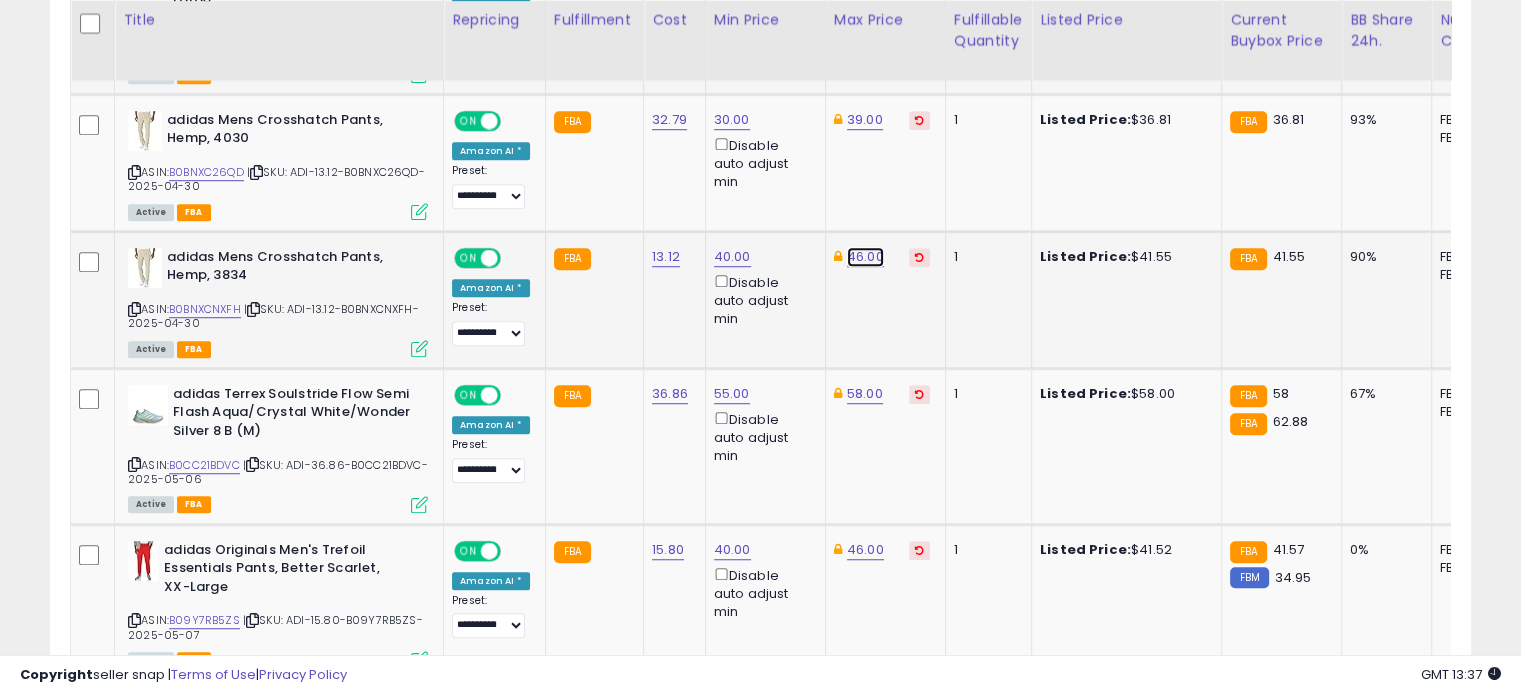 click on "46.00" at bounding box center (865, -310) 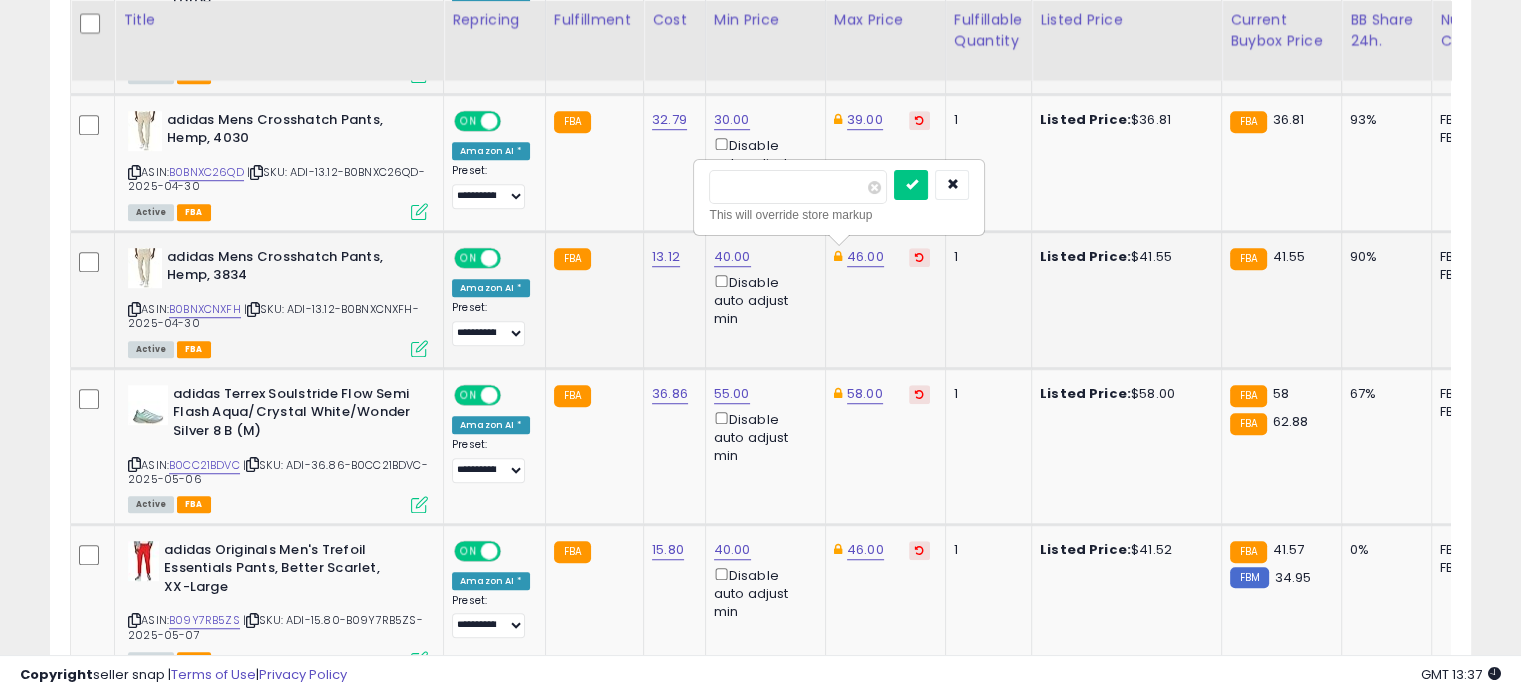 drag, startPoint x: 780, startPoint y: 174, endPoint x: 706, endPoint y: 177, distance: 74.06078 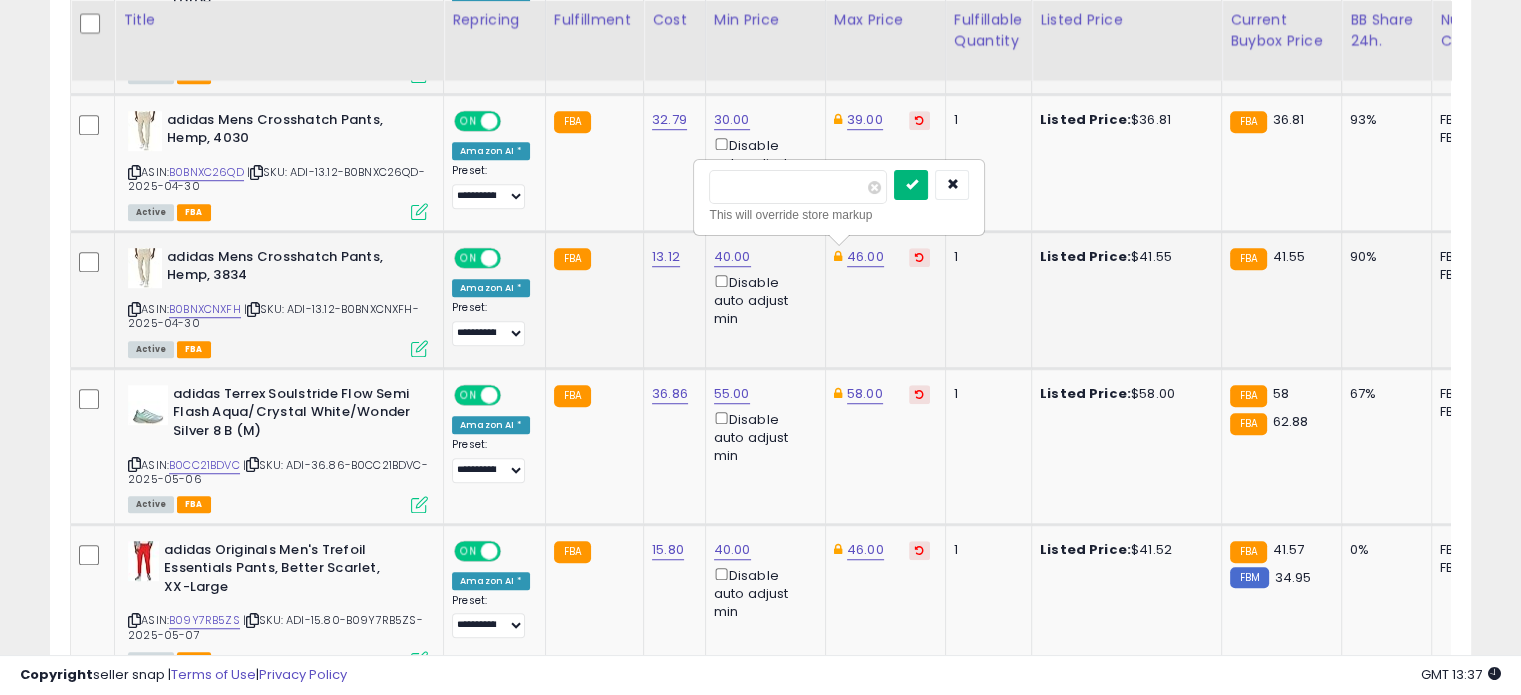 type on "**" 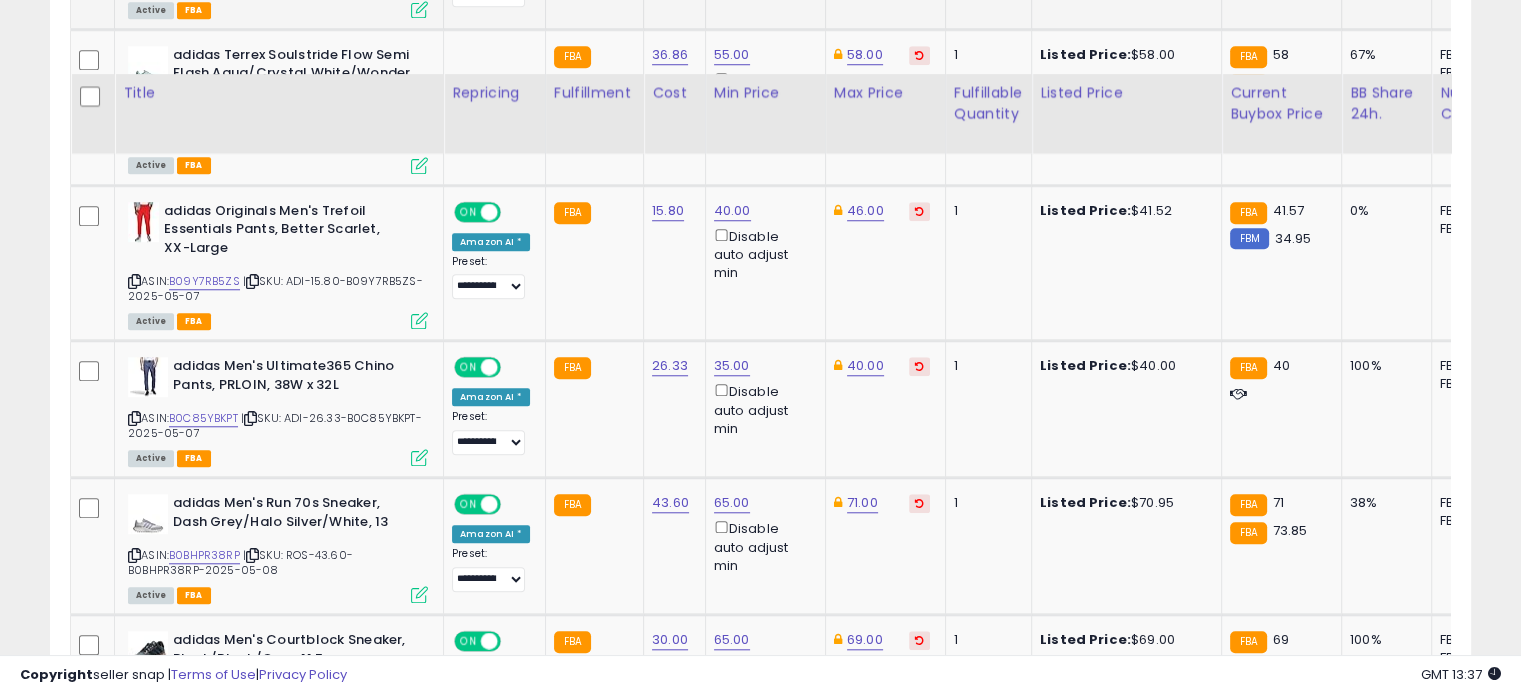 scroll, scrollTop: 1822, scrollLeft: 0, axis: vertical 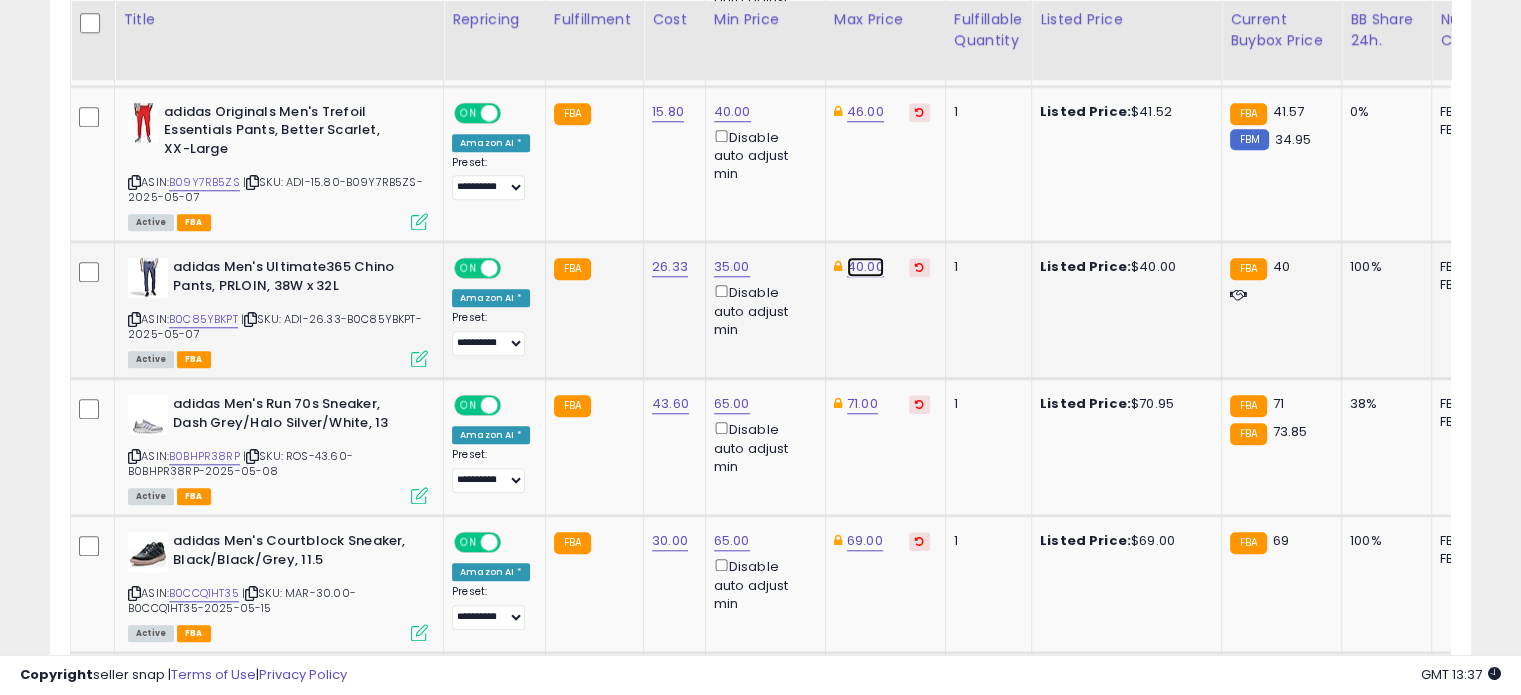 click on "40.00" at bounding box center [865, -748] 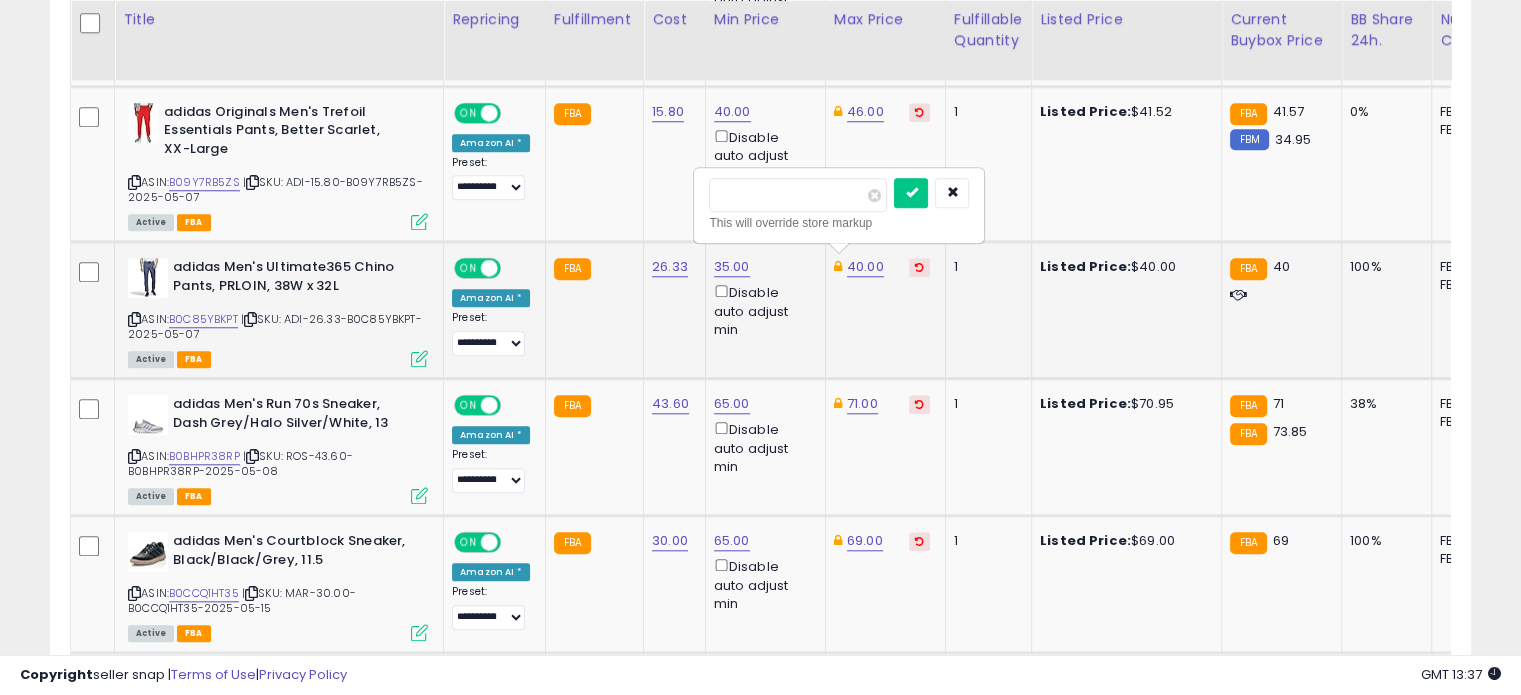 drag, startPoint x: 785, startPoint y: 196, endPoint x: 719, endPoint y: 195, distance: 66.007576 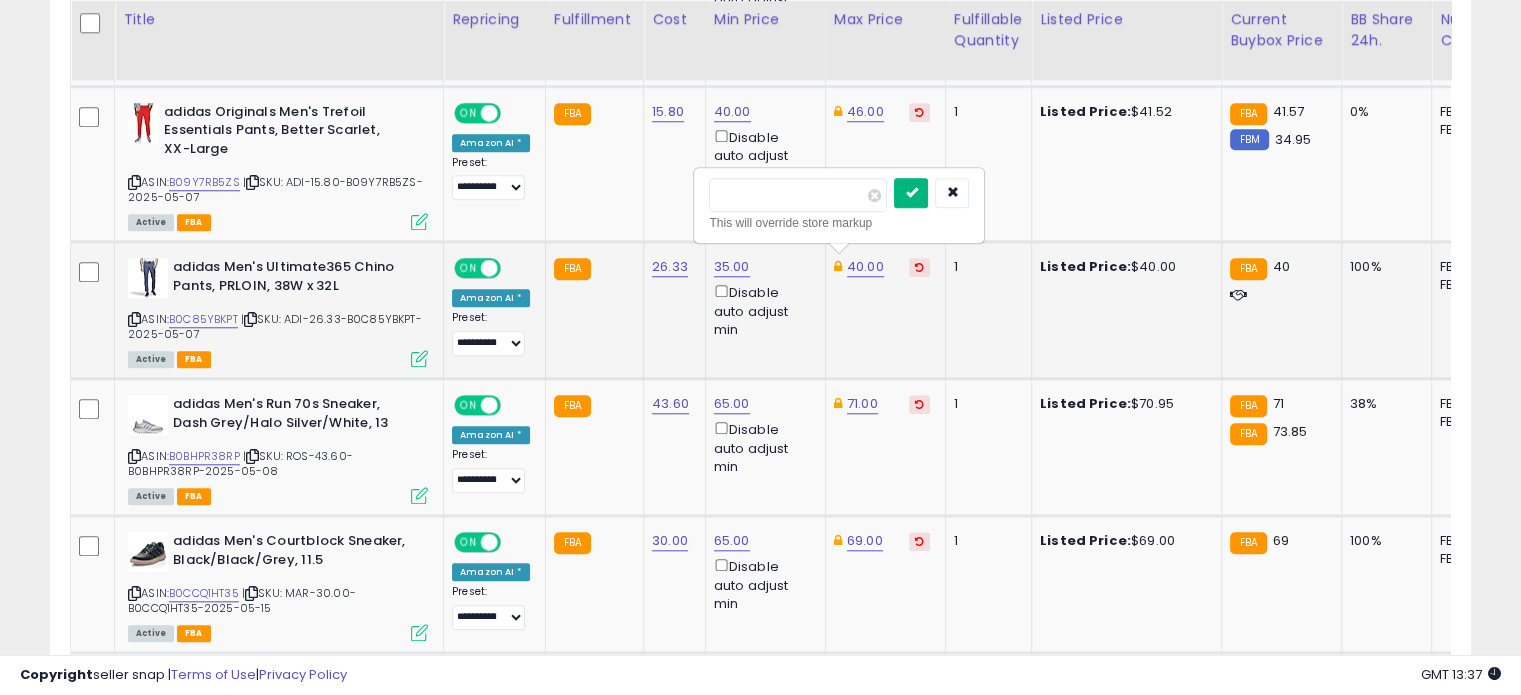 click at bounding box center (911, 193) 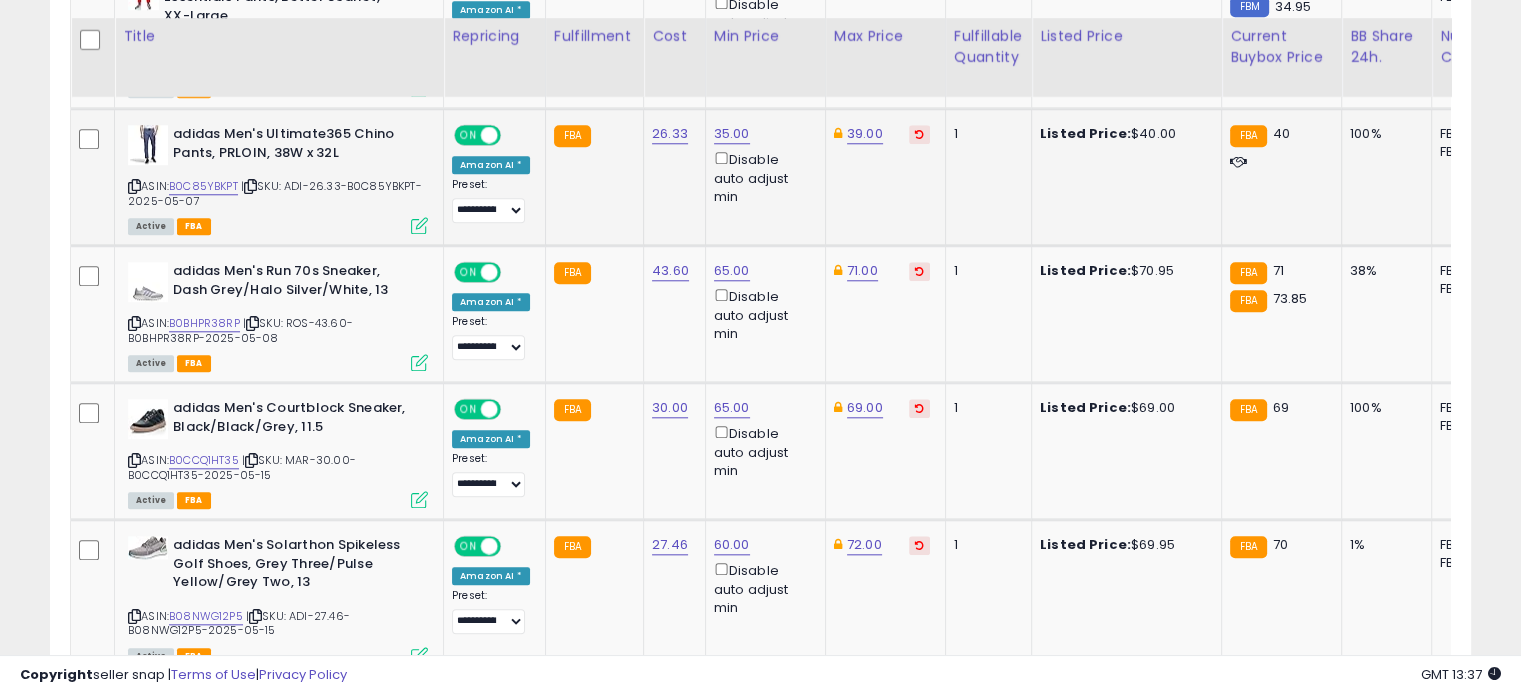 scroll, scrollTop: 1976, scrollLeft: 0, axis: vertical 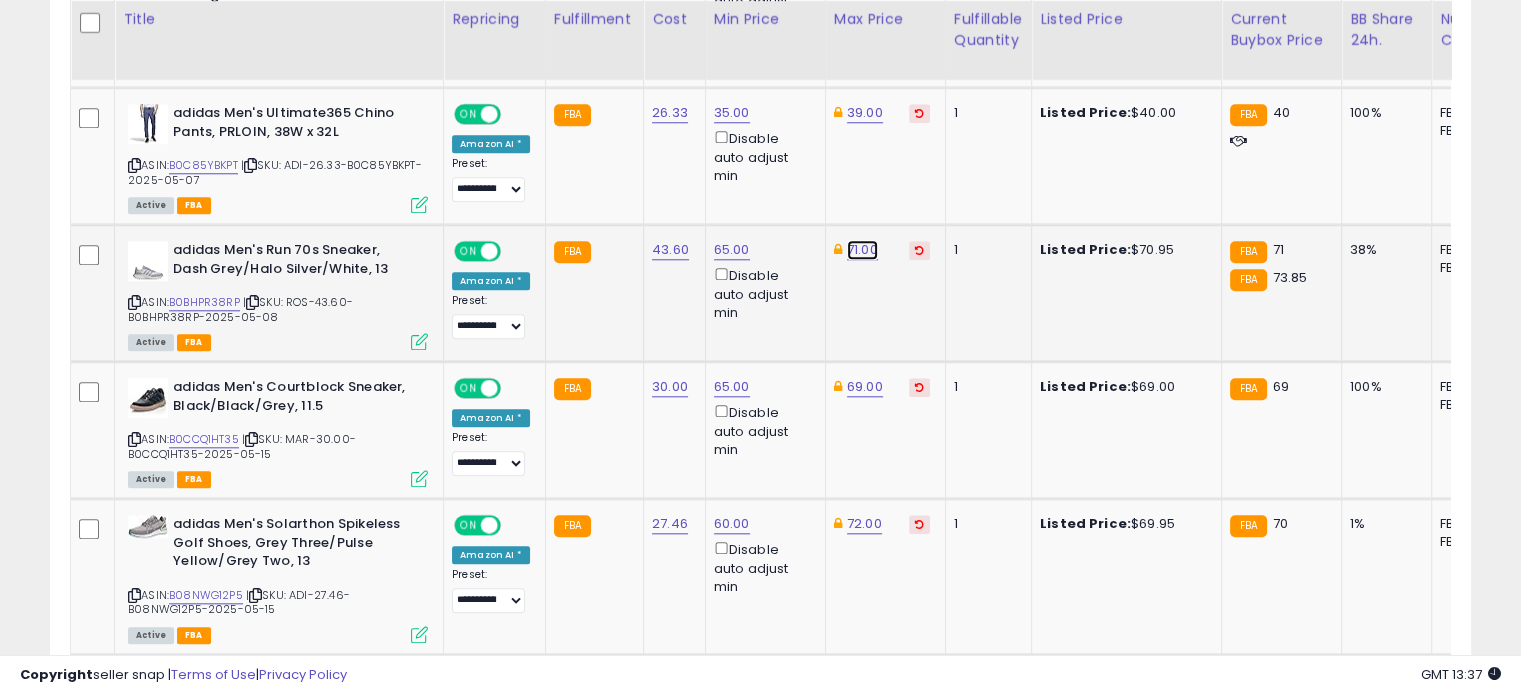 click on "71.00" at bounding box center [865, -902] 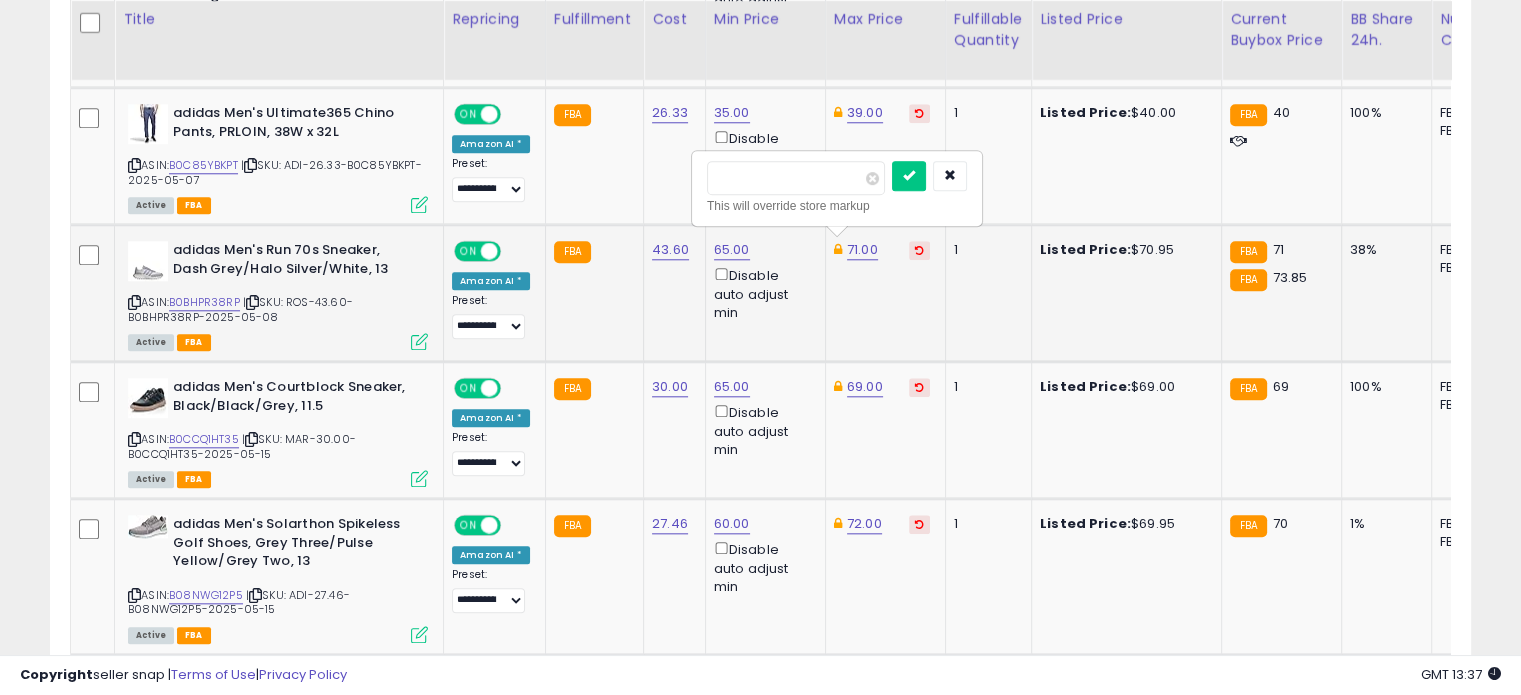 drag, startPoint x: 796, startPoint y: 185, endPoint x: 728, endPoint y: 185, distance: 68 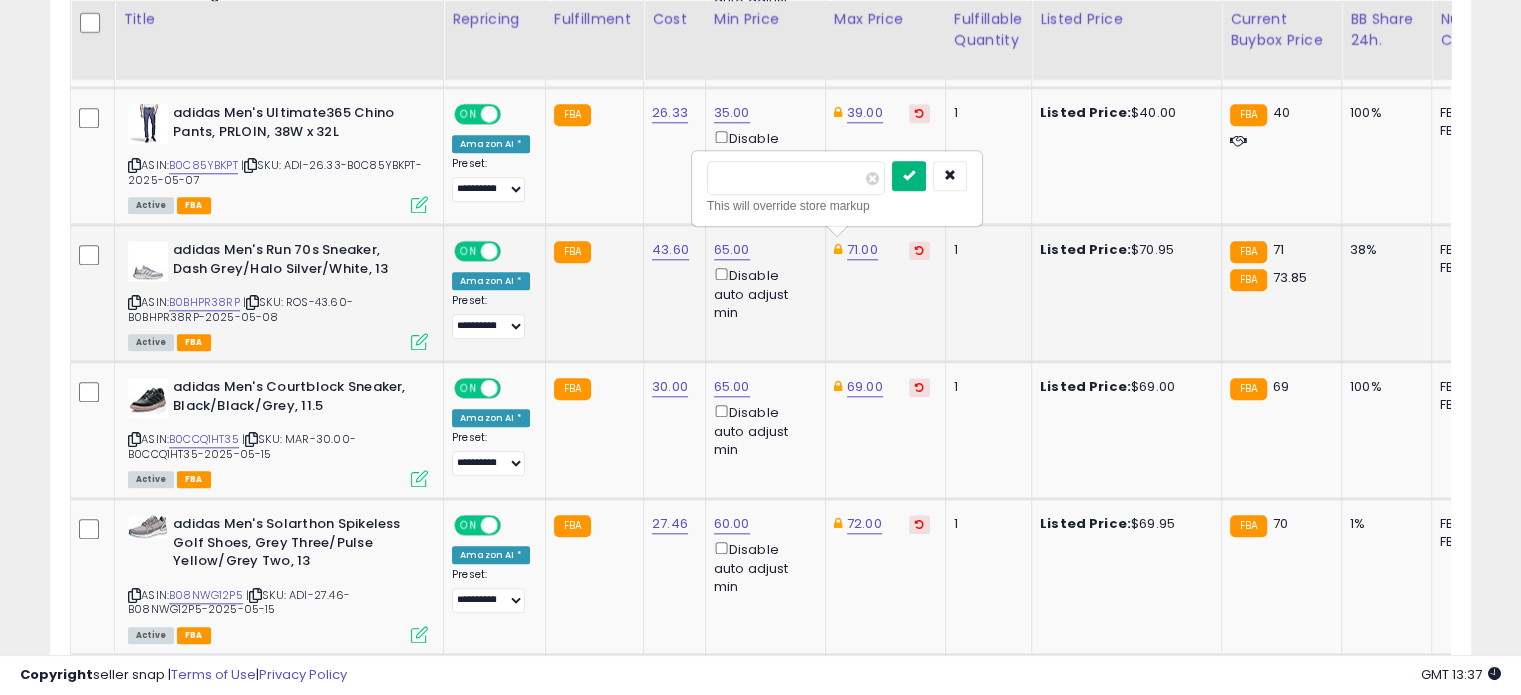 type on "**" 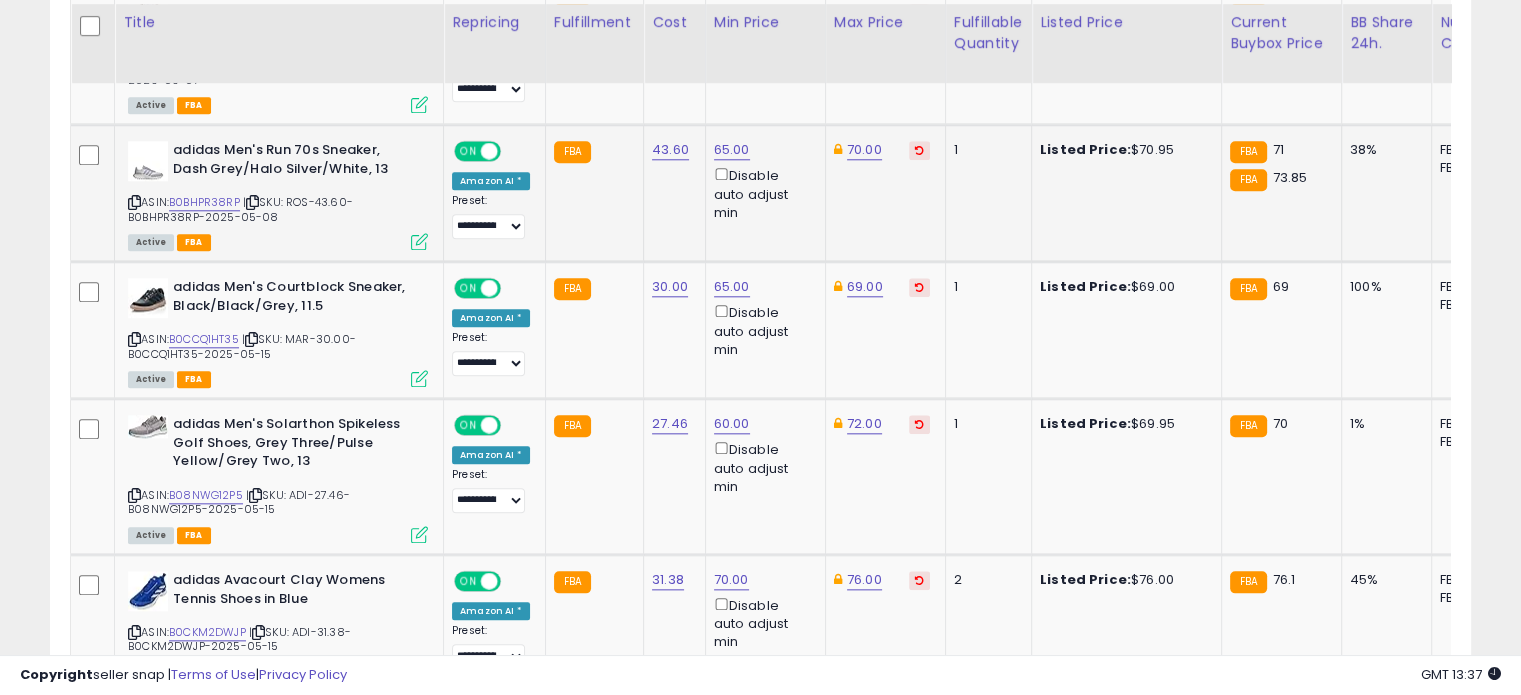 scroll, scrollTop: 2079, scrollLeft: 0, axis: vertical 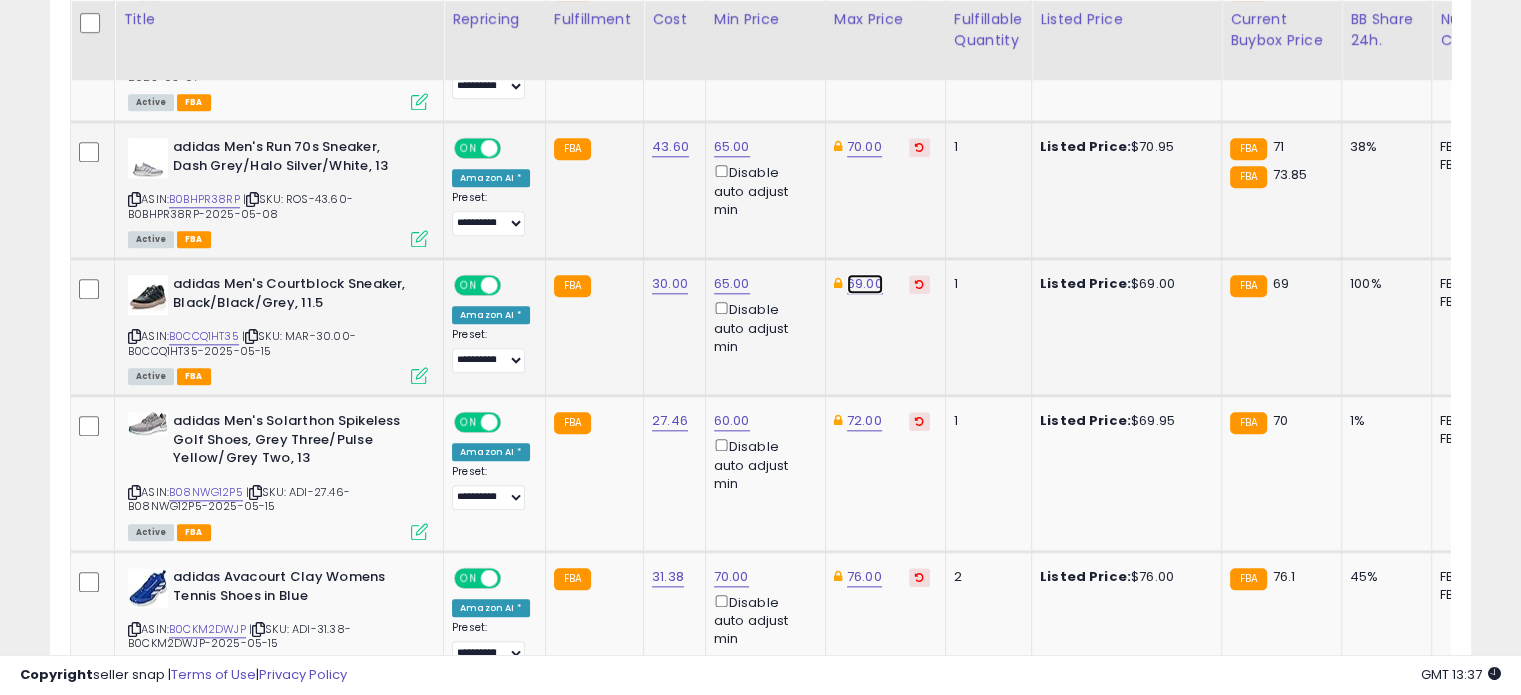 click on "69.00" at bounding box center [865, -1005] 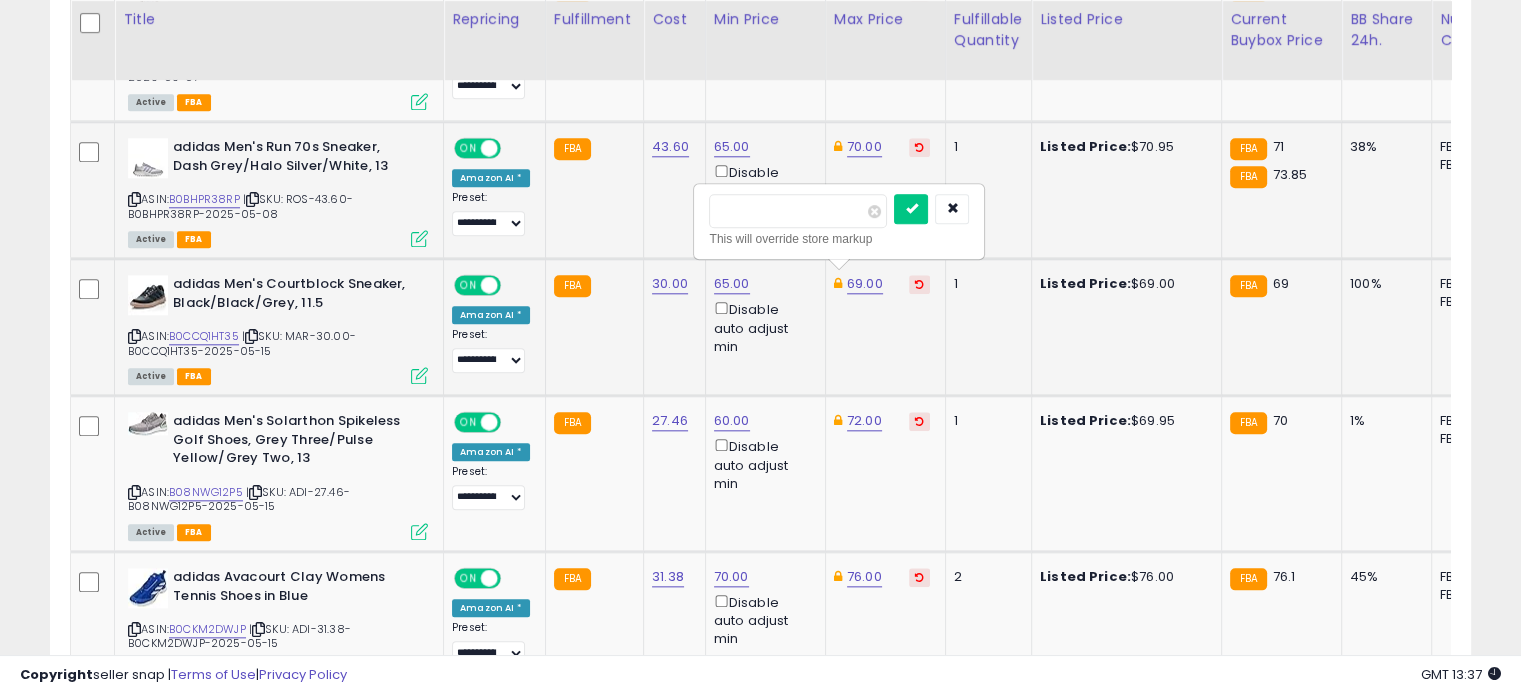 drag, startPoint x: 795, startPoint y: 209, endPoint x: 708, endPoint y: 211, distance: 87.02299 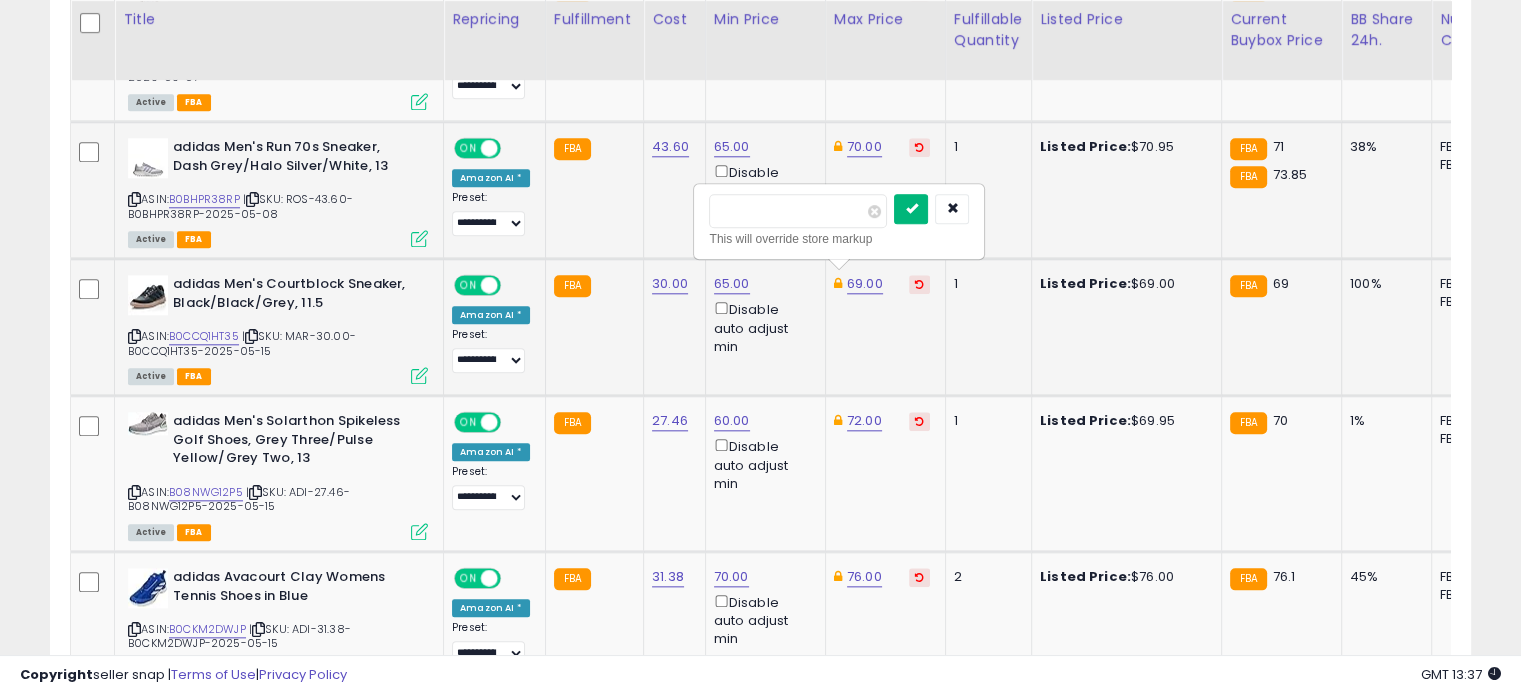 click at bounding box center (911, 208) 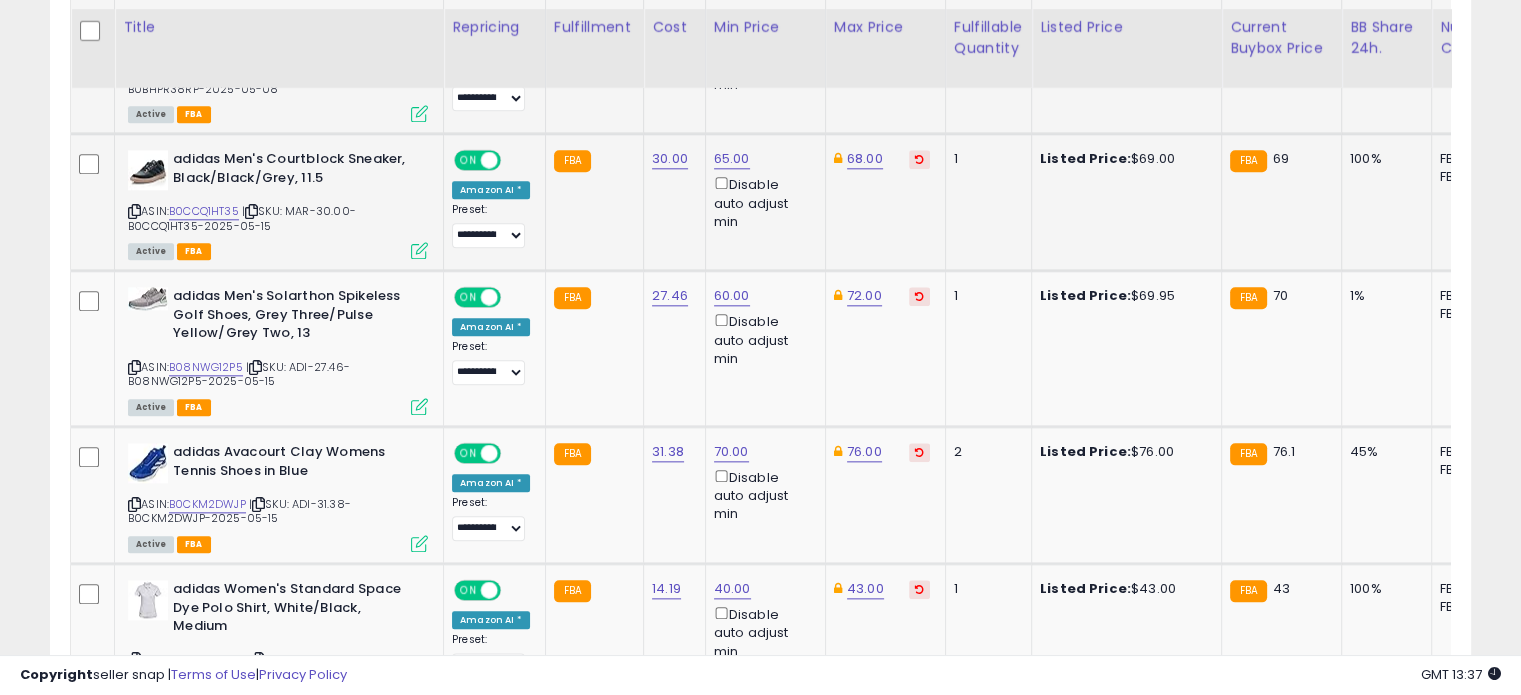 scroll, scrollTop: 2218, scrollLeft: 0, axis: vertical 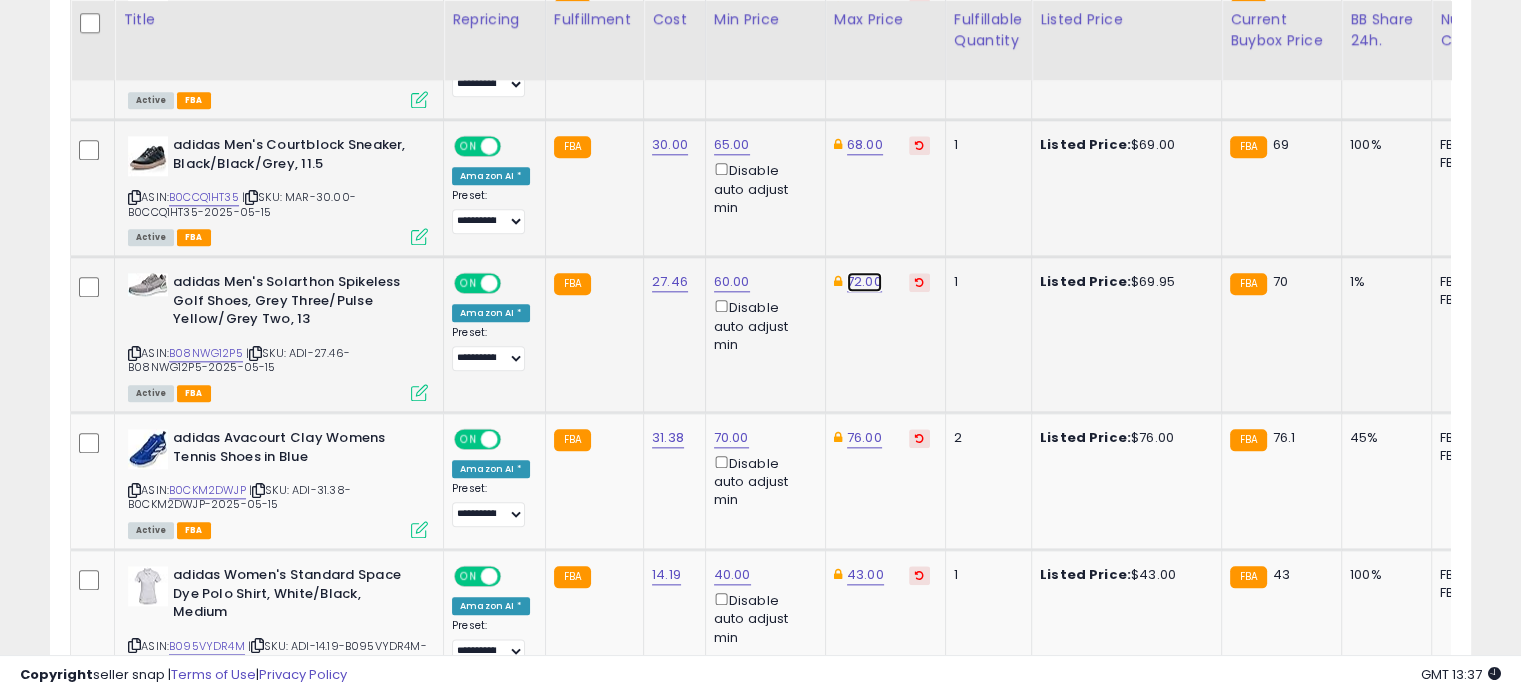 click on "72.00" at bounding box center (865, -1144) 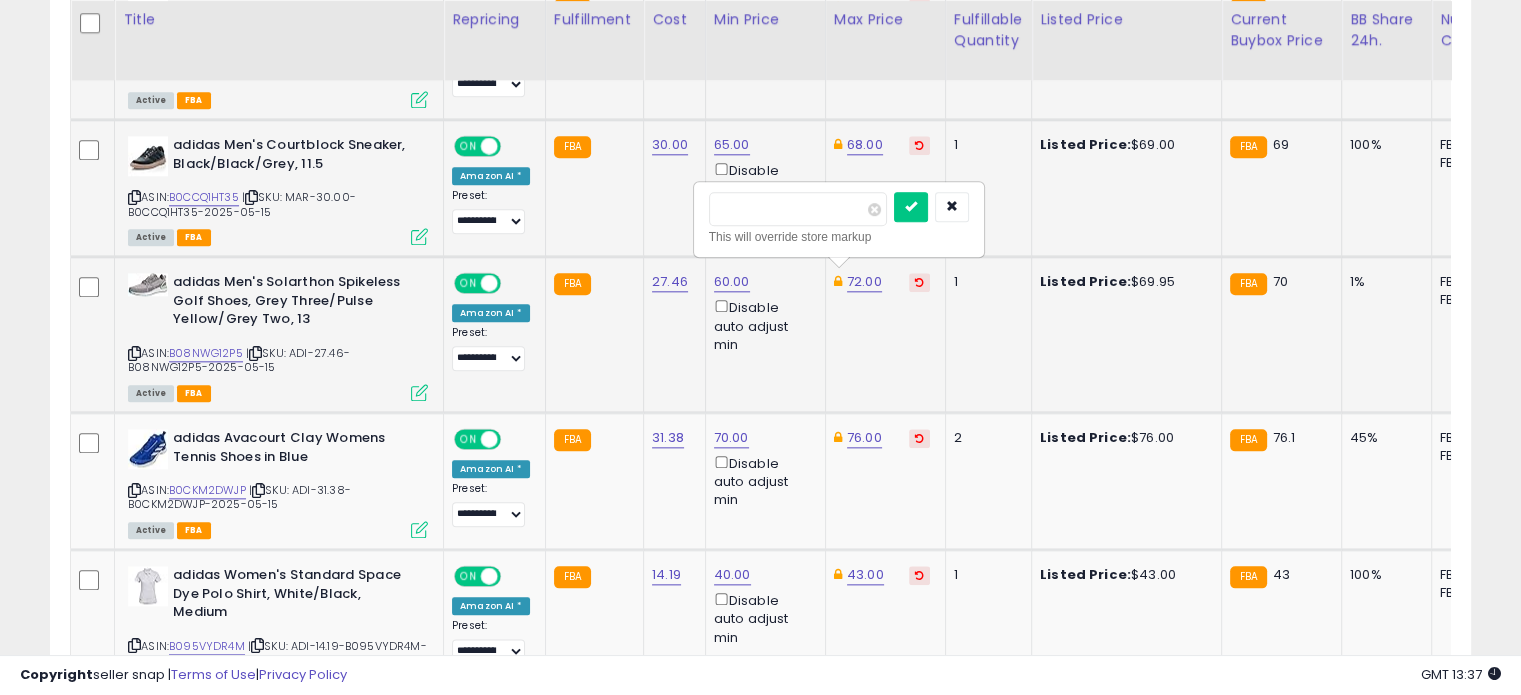 drag, startPoint x: 789, startPoint y: 211, endPoint x: 710, endPoint y: 211, distance: 79 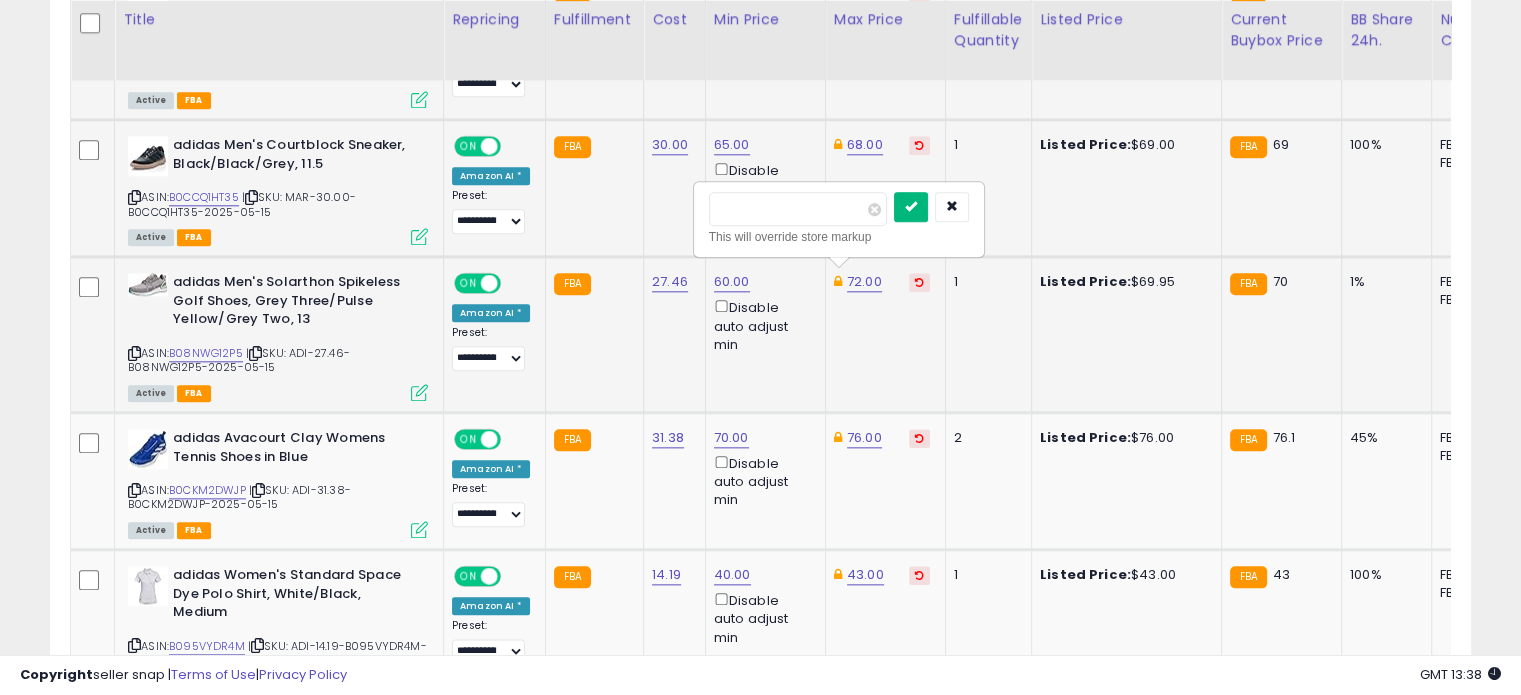 type on "**" 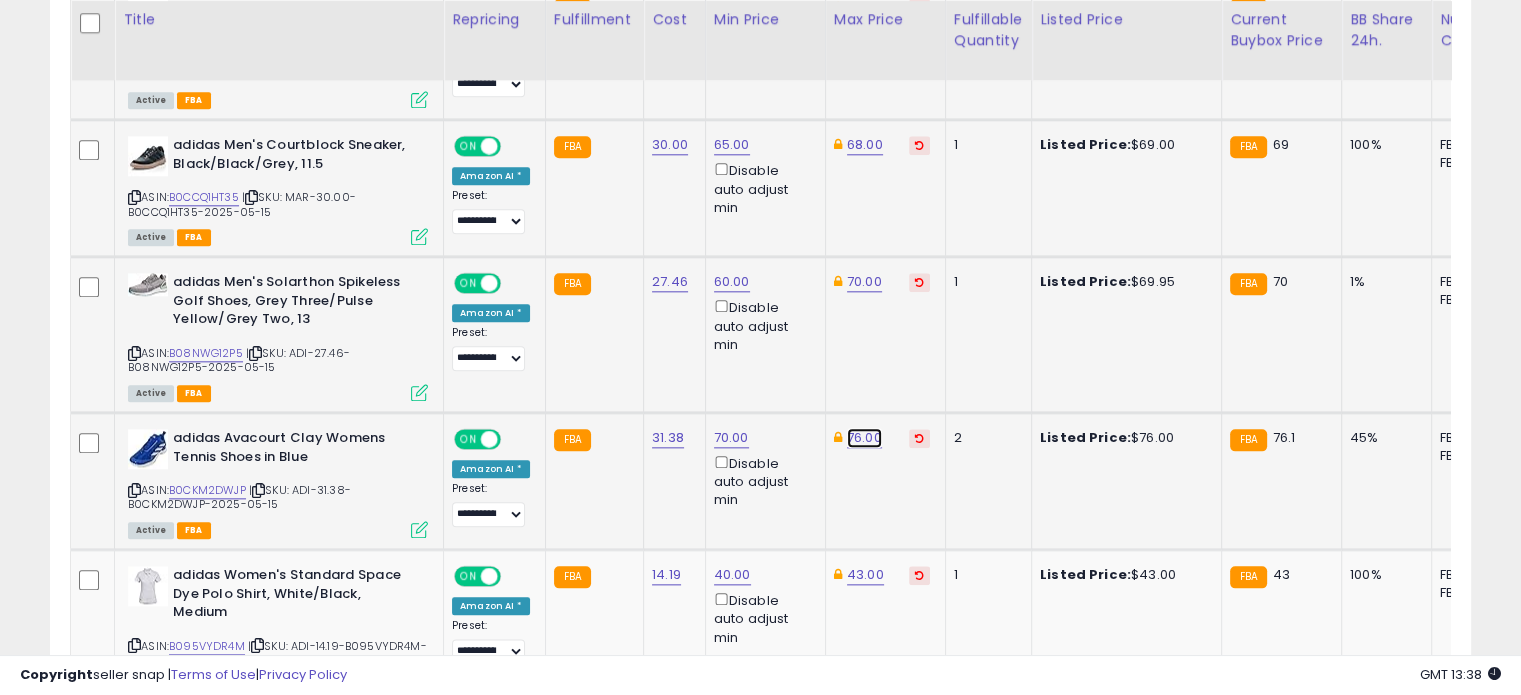 click on "76.00" at bounding box center (865, -1144) 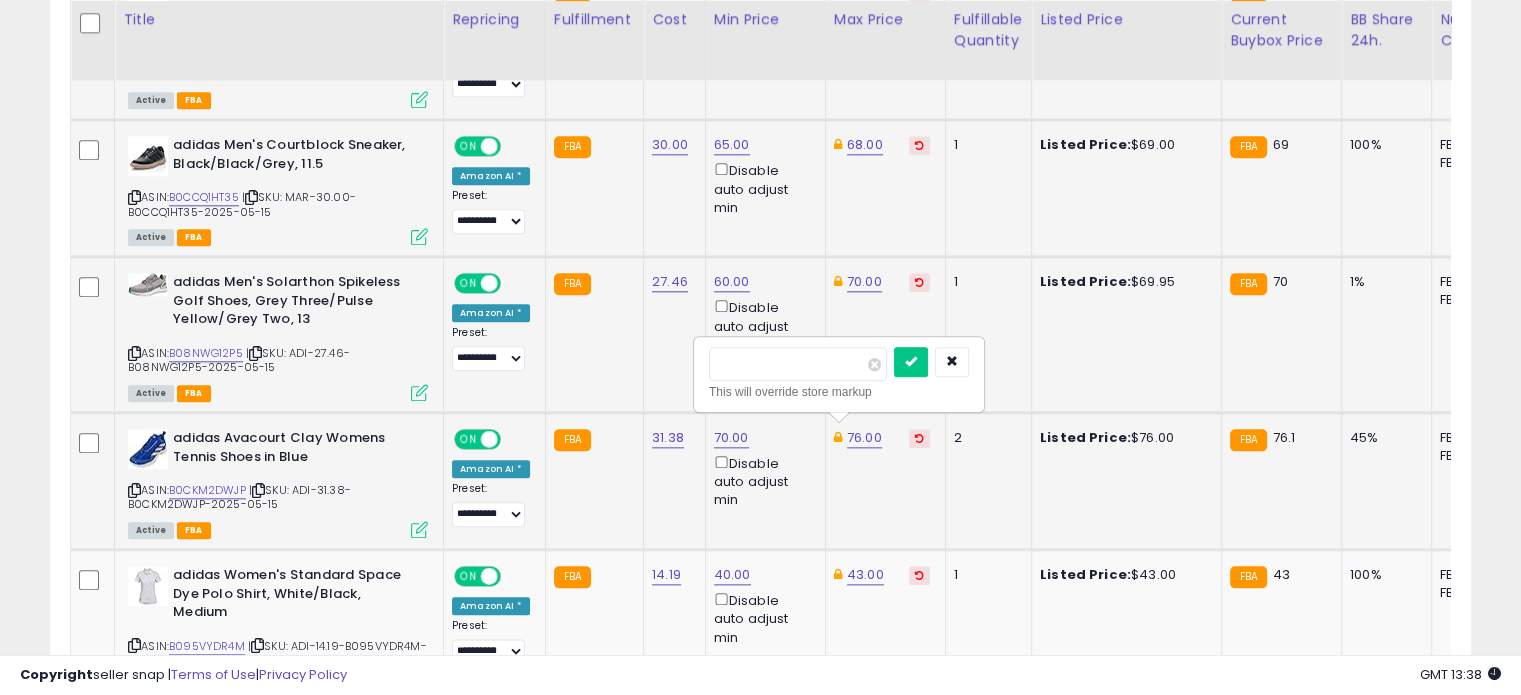 drag, startPoint x: 794, startPoint y: 360, endPoint x: 708, endPoint y: 363, distance: 86.05231 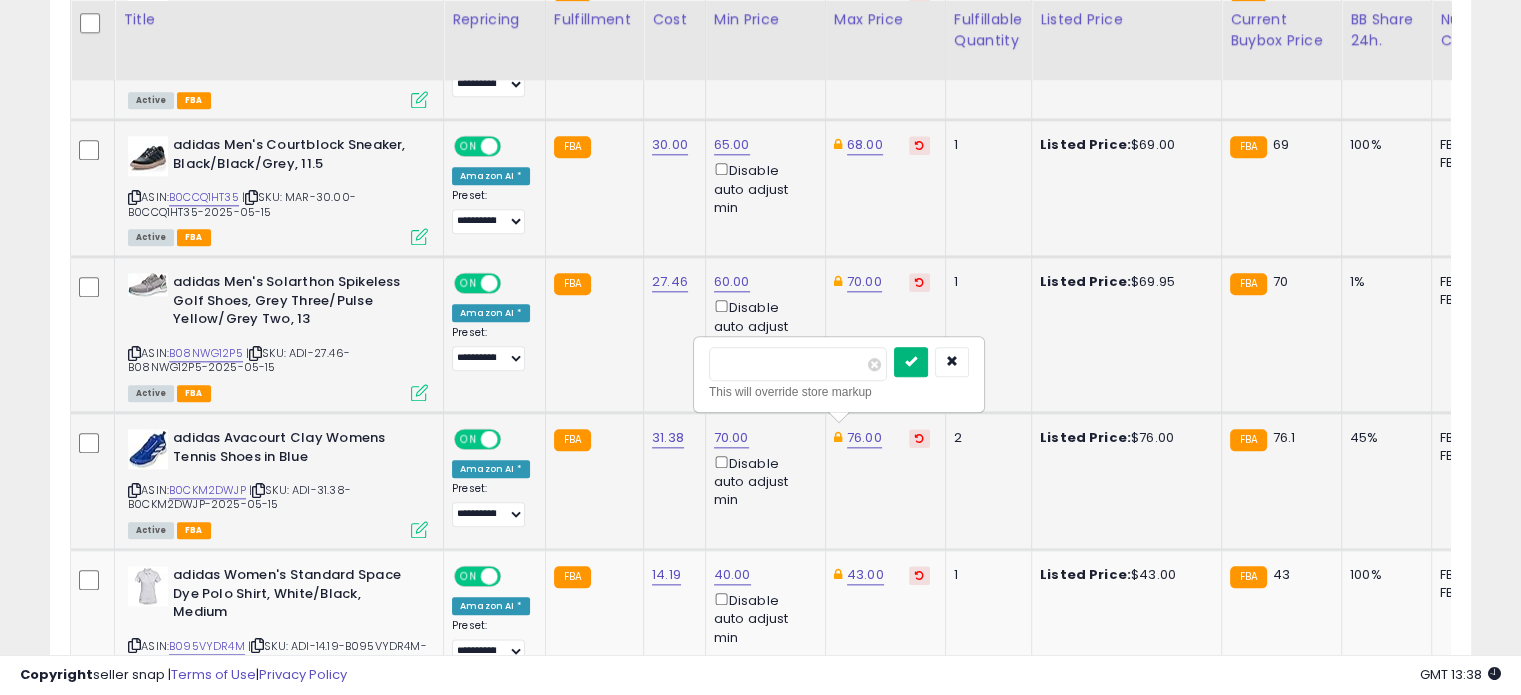 click at bounding box center (911, 361) 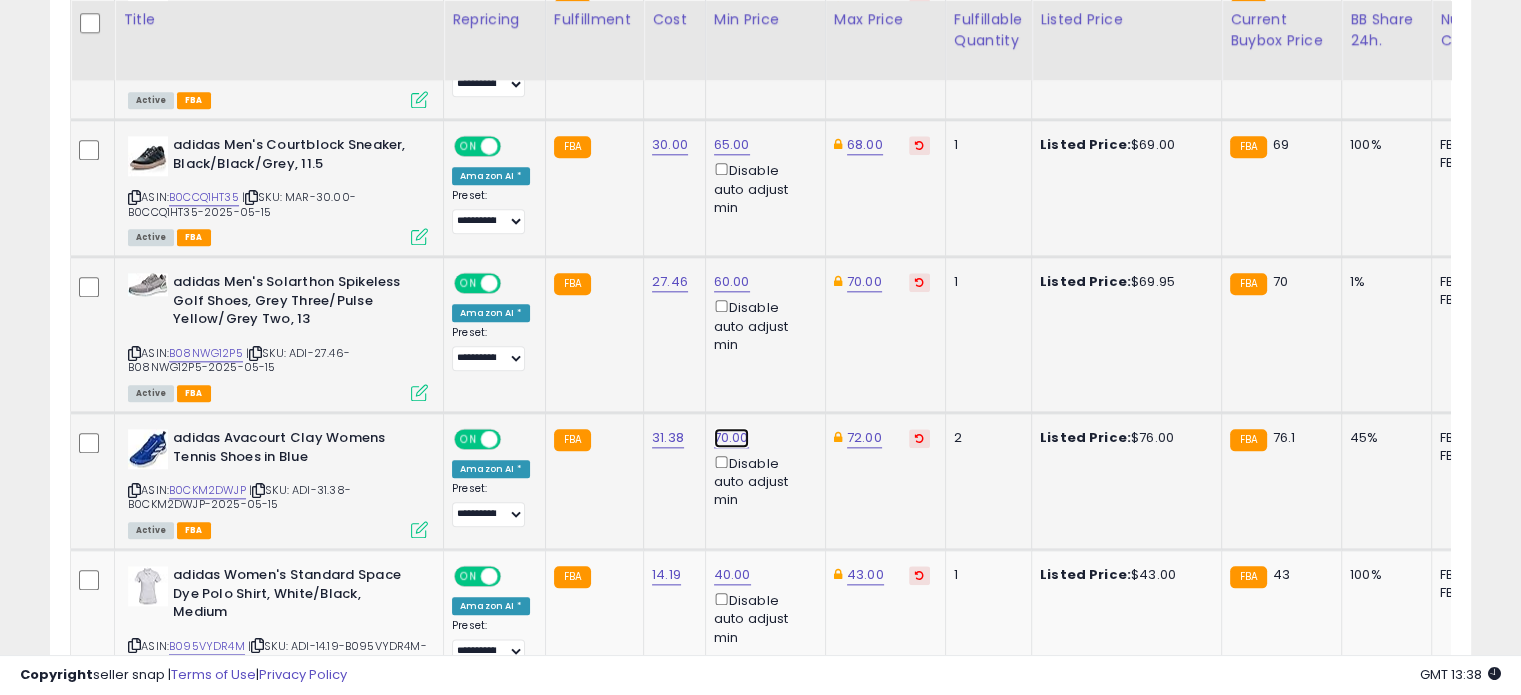 click on "70.00" at bounding box center [732, -1144] 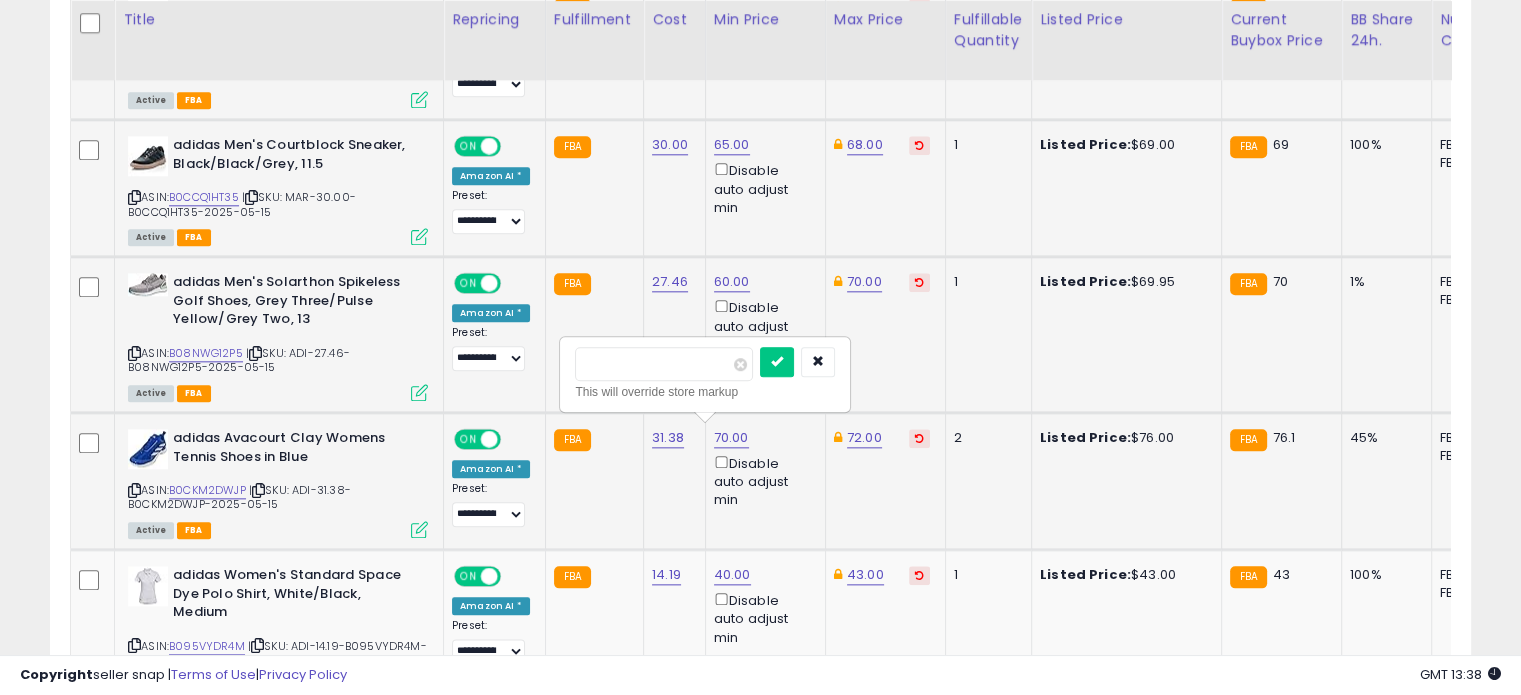 drag, startPoint x: 660, startPoint y: 364, endPoint x: 591, endPoint y: 364, distance: 69 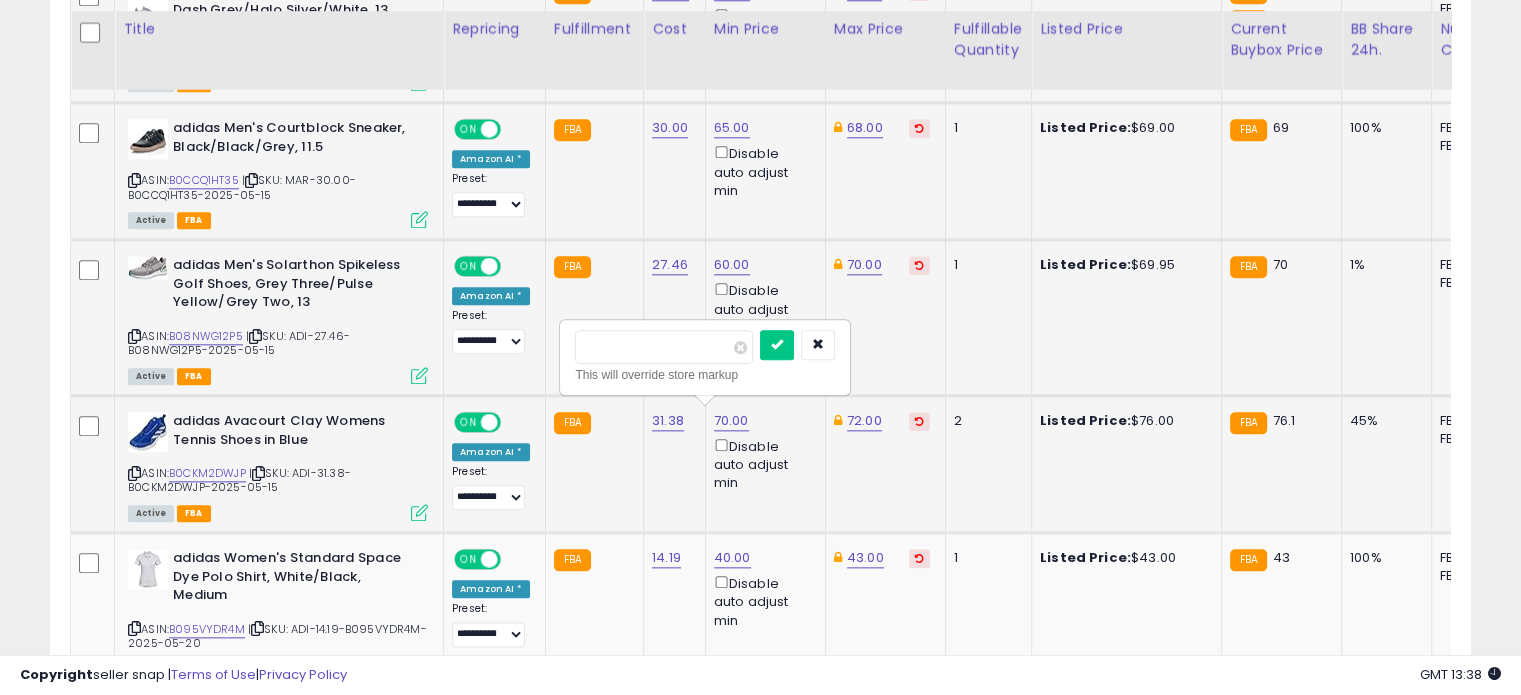 scroll, scrollTop: 2246, scrollLeft: 0, axis: vertical 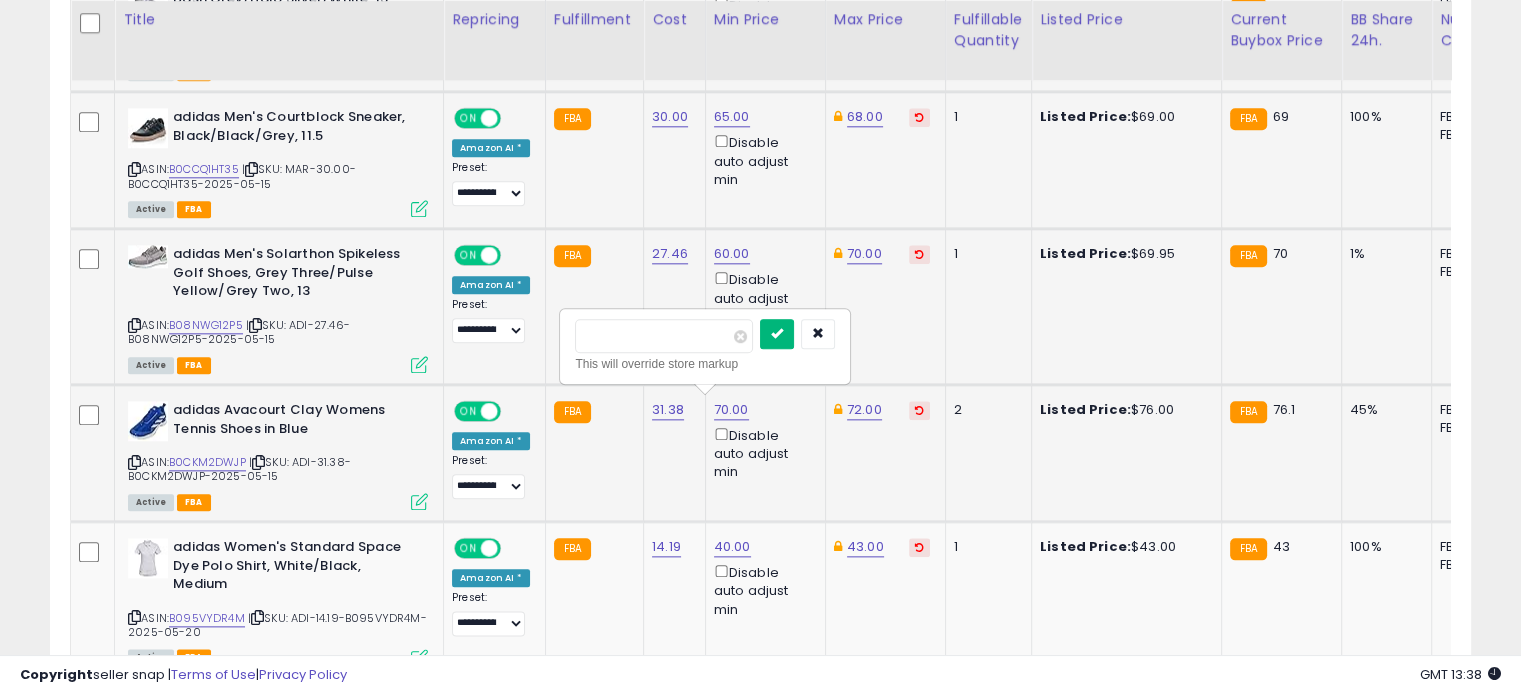 type on "*****" 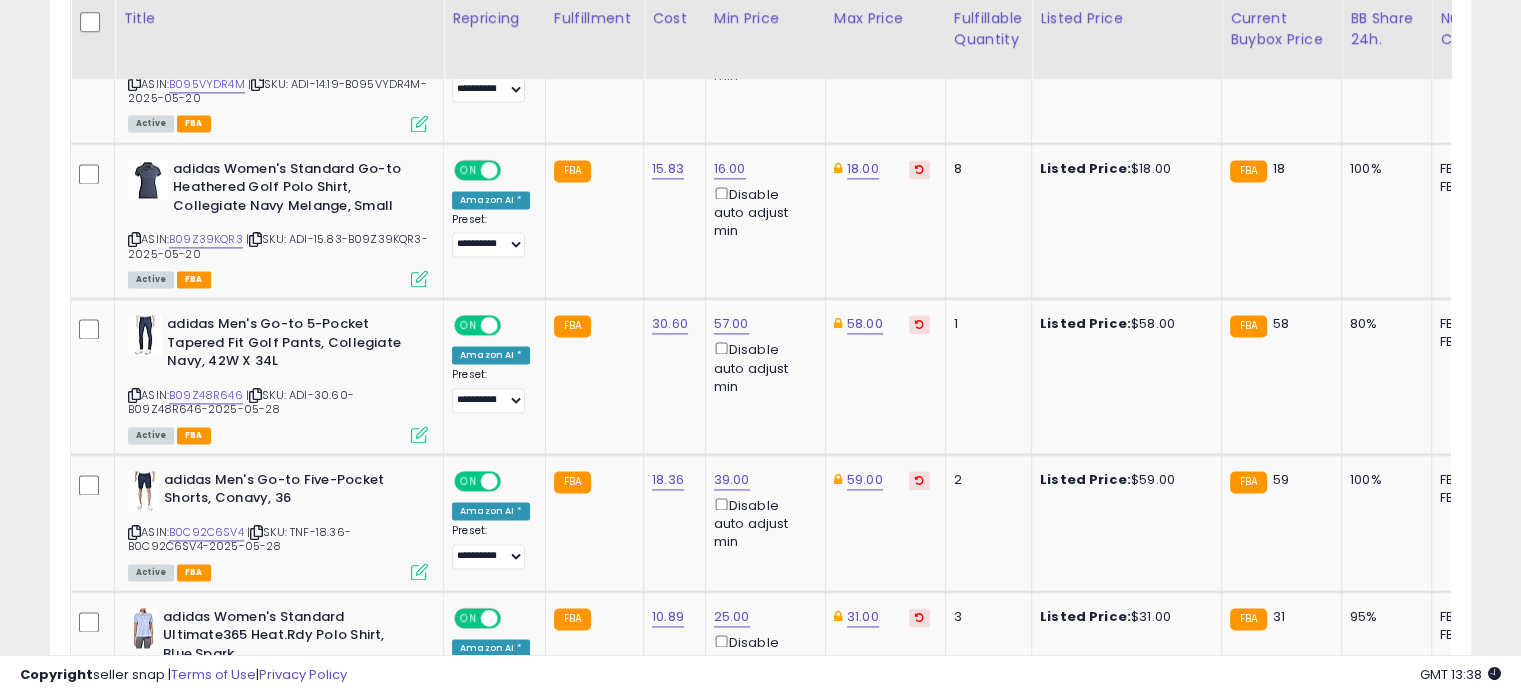 scroll, scrollTop: 2782, scrollLeft: 0, axis: vertical 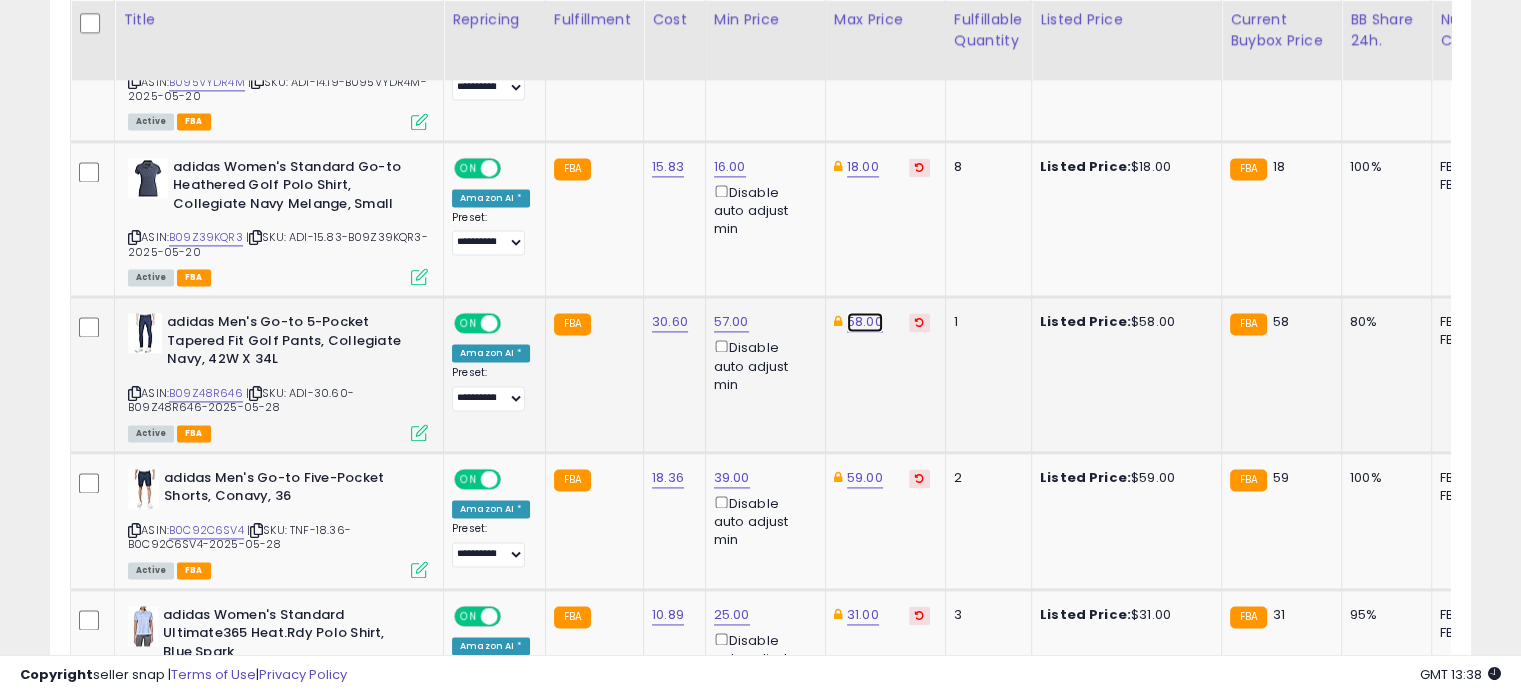 click on "58.00" at bounding box center (865, -1708) 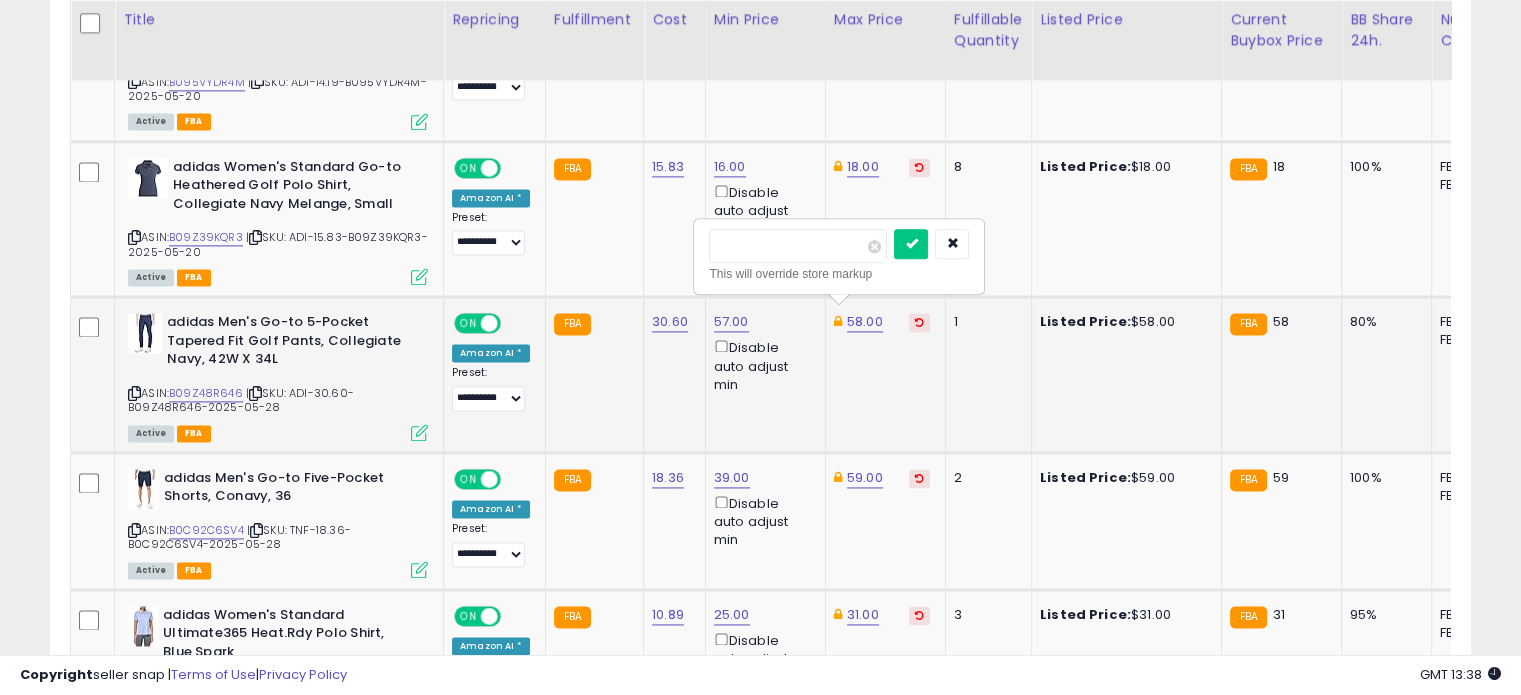 drag, startPoint x: 796, startPoint y: 251, endPoint x: 725, endPoint y: 249, distance: 71.02816 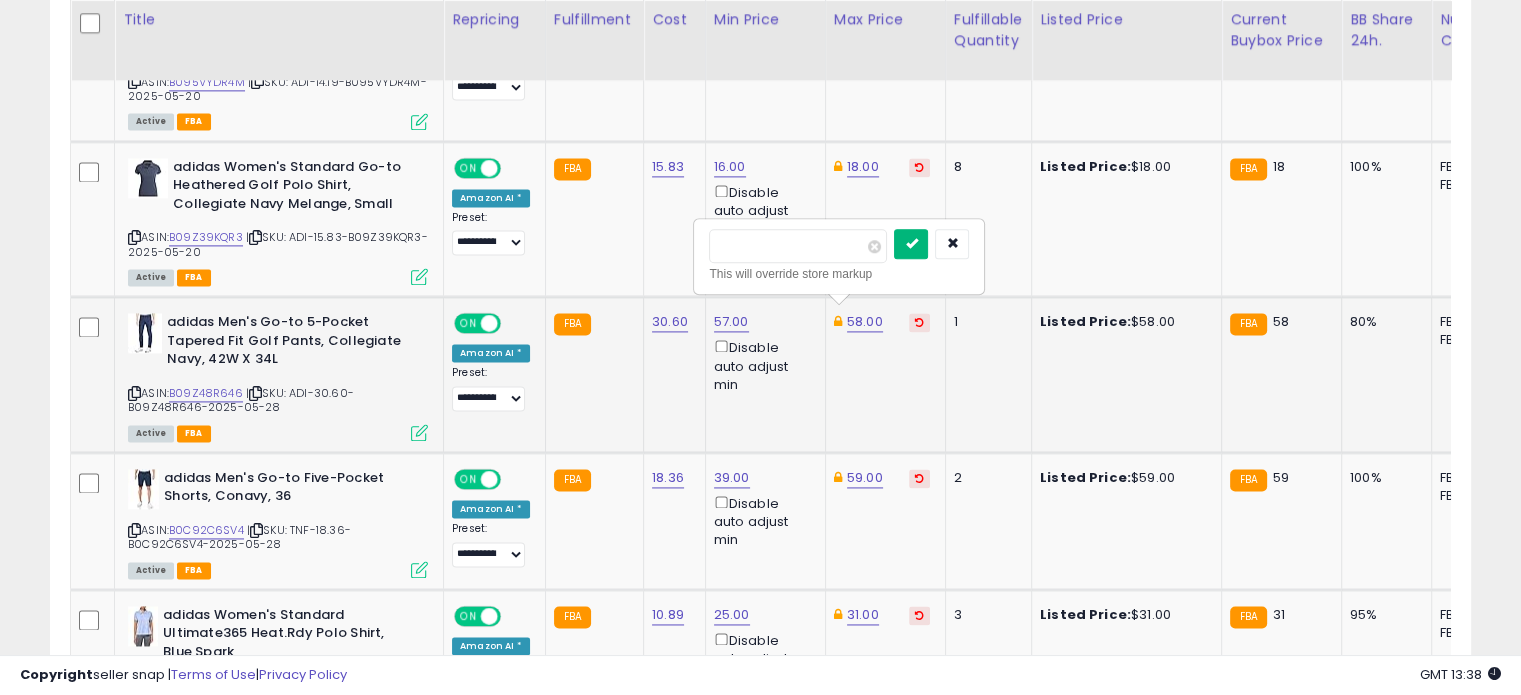 type on "**" 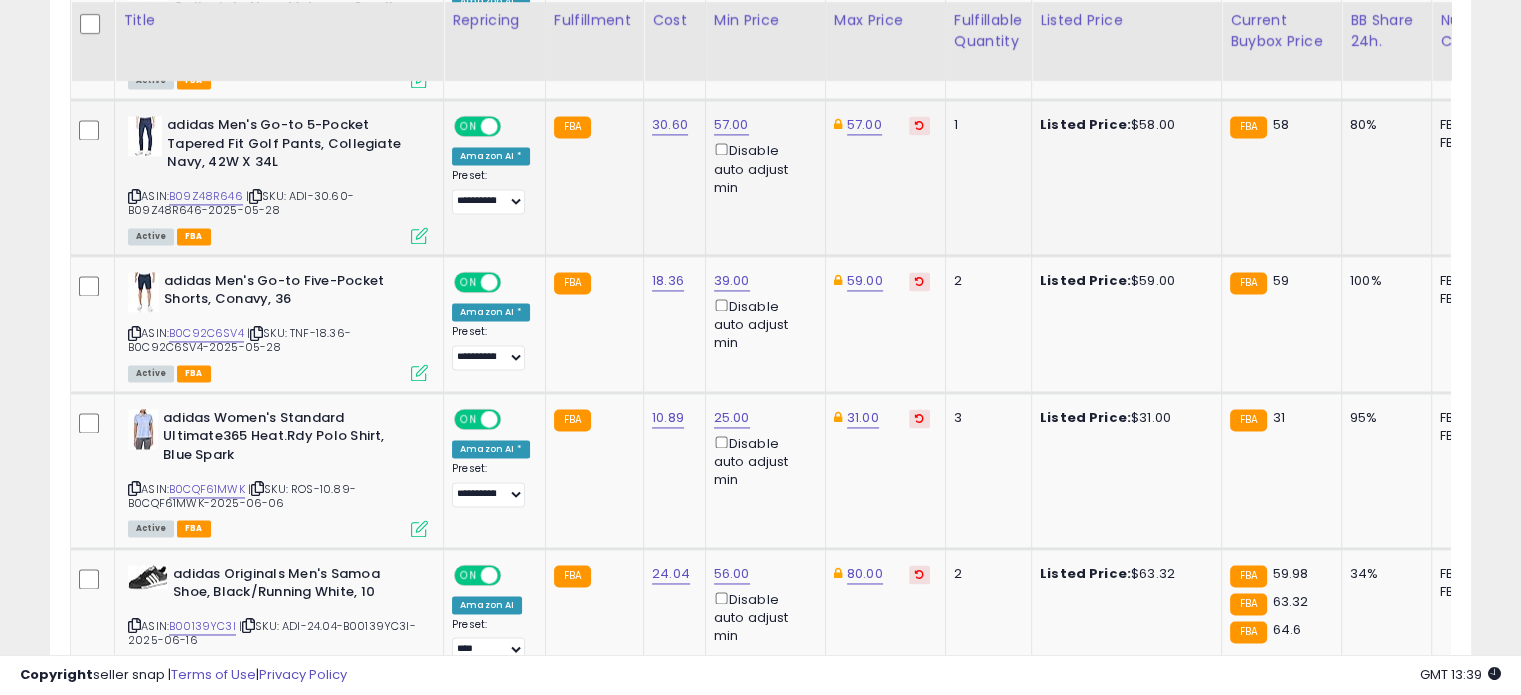 scroll, scrollTop: 2980, scrollLeft: 0, axis: vertical 